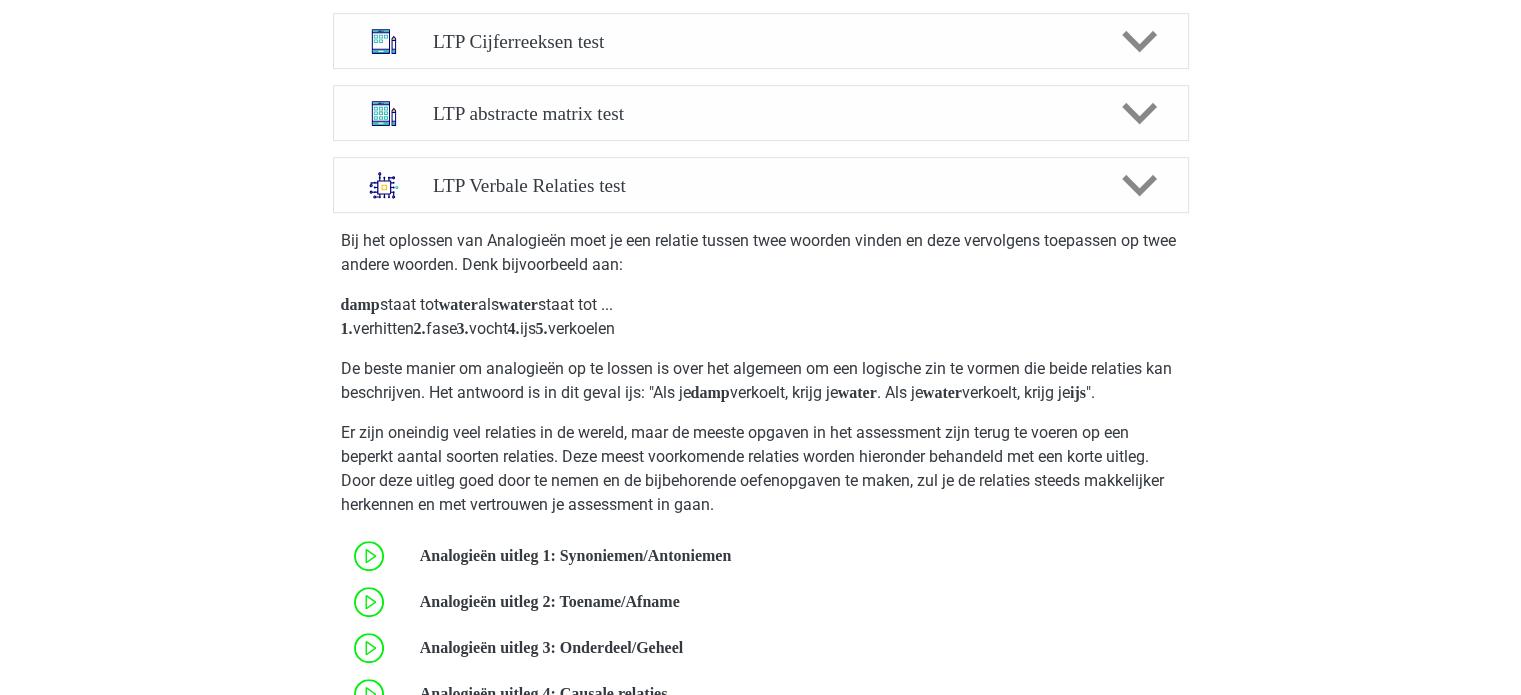 scroll, scrollTop: 838, scrollLeft: 0, axis: vertical 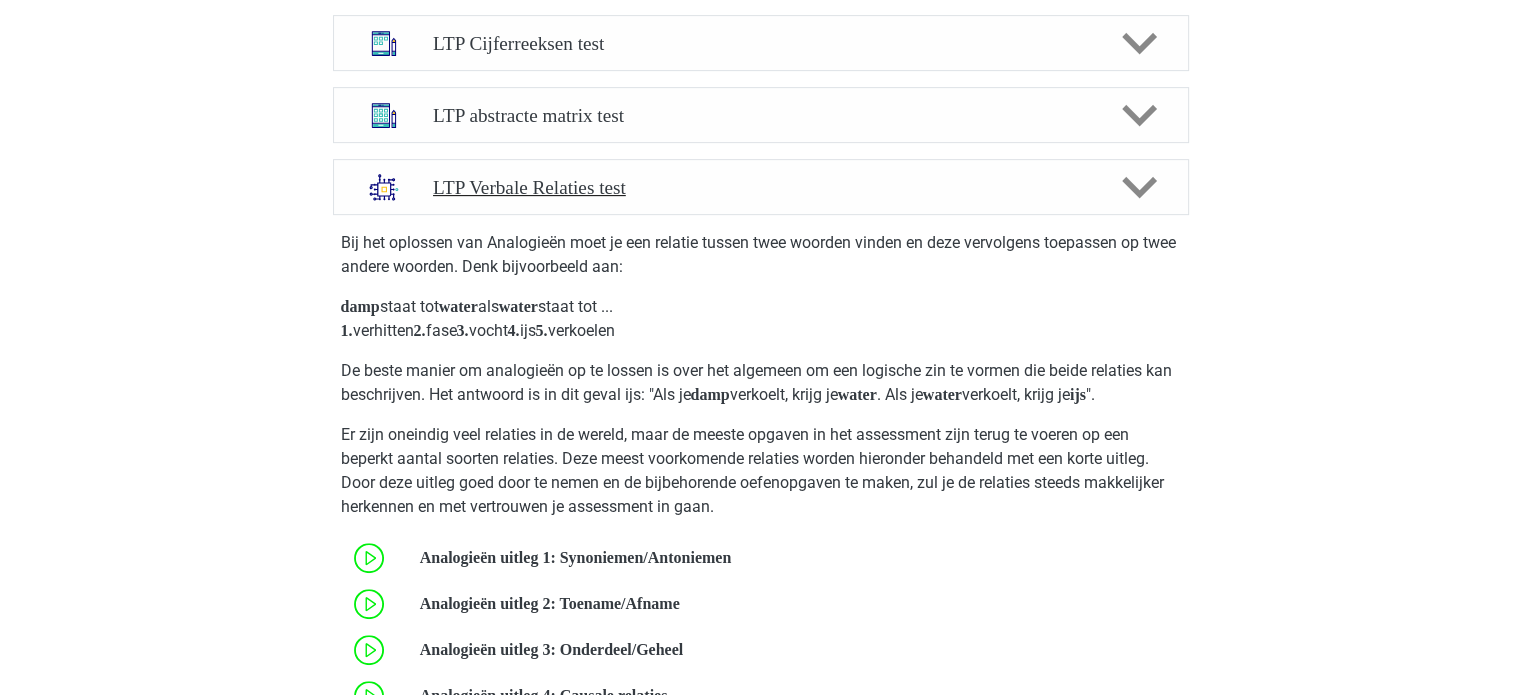 click at bounding box center [1137, 187] 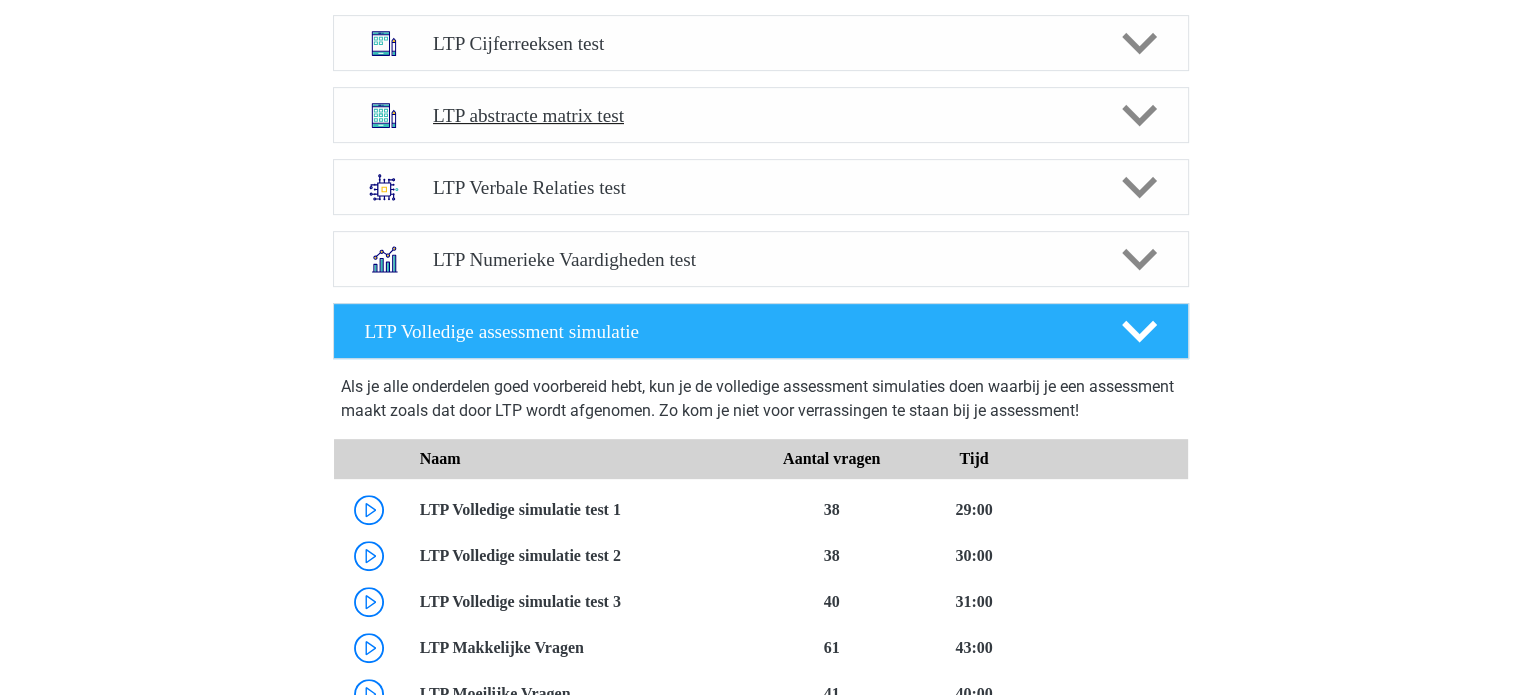 click on "LTP abstracte matrix test" at bounding box center [760, 115] 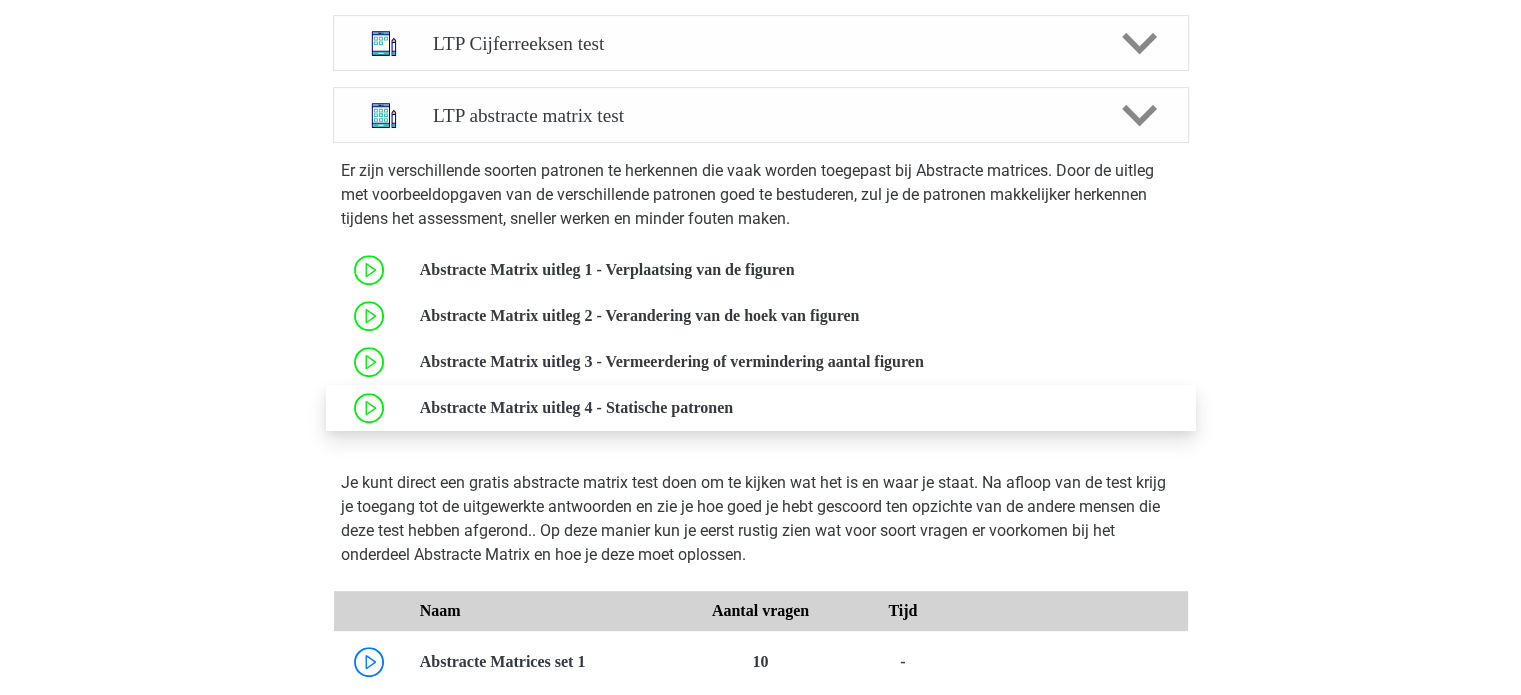 scroll, scrollTop: 1334, scrollLeft: 0, axis: vertical 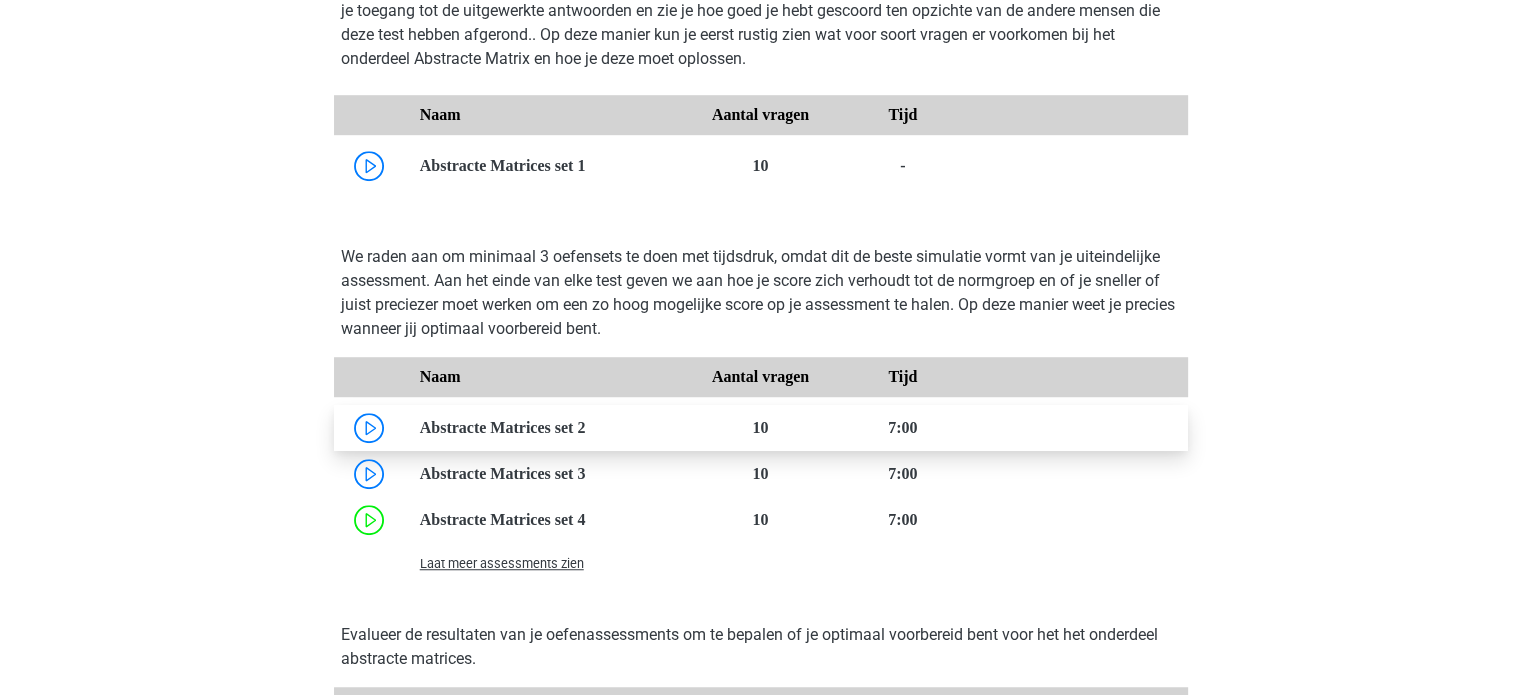 click at bounding box center [585, 427] 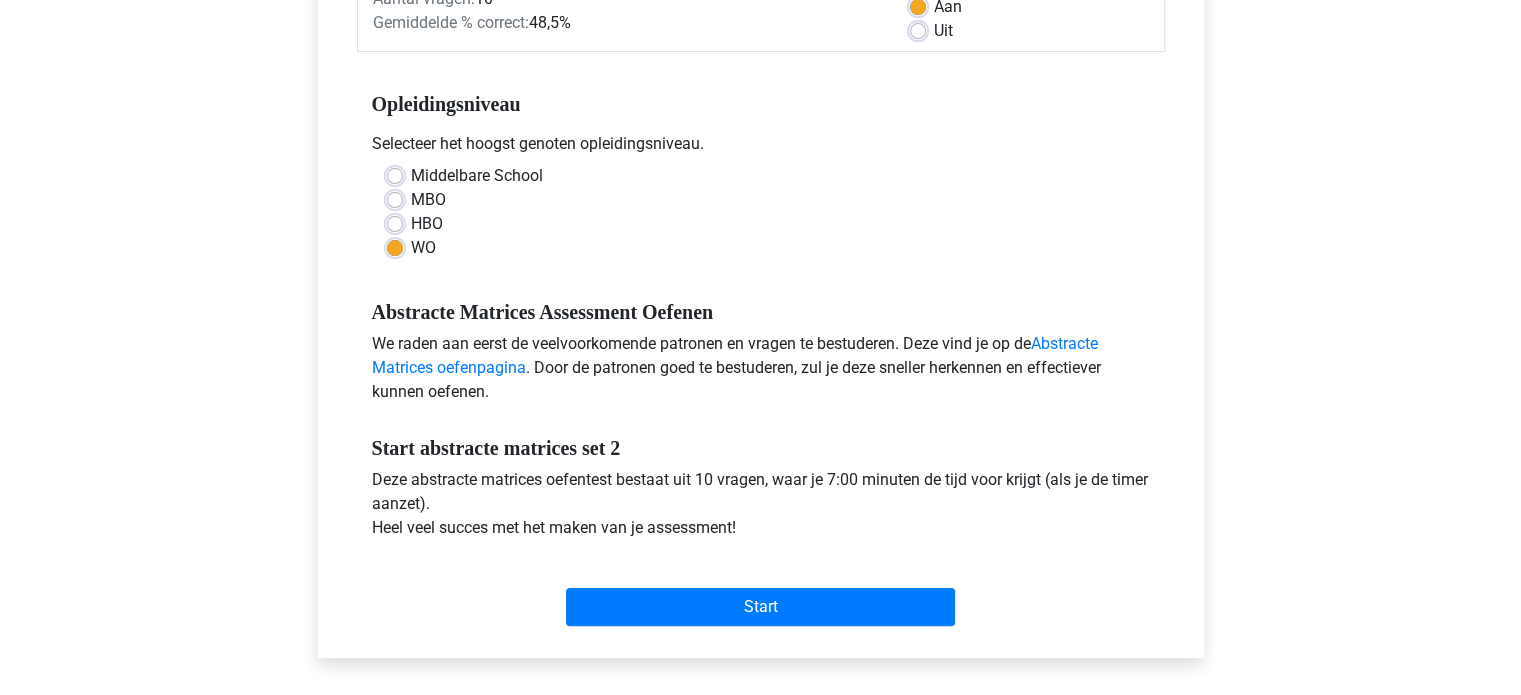 scroll, scrollTop: 352, scrollLeft: 0, axis: vertical 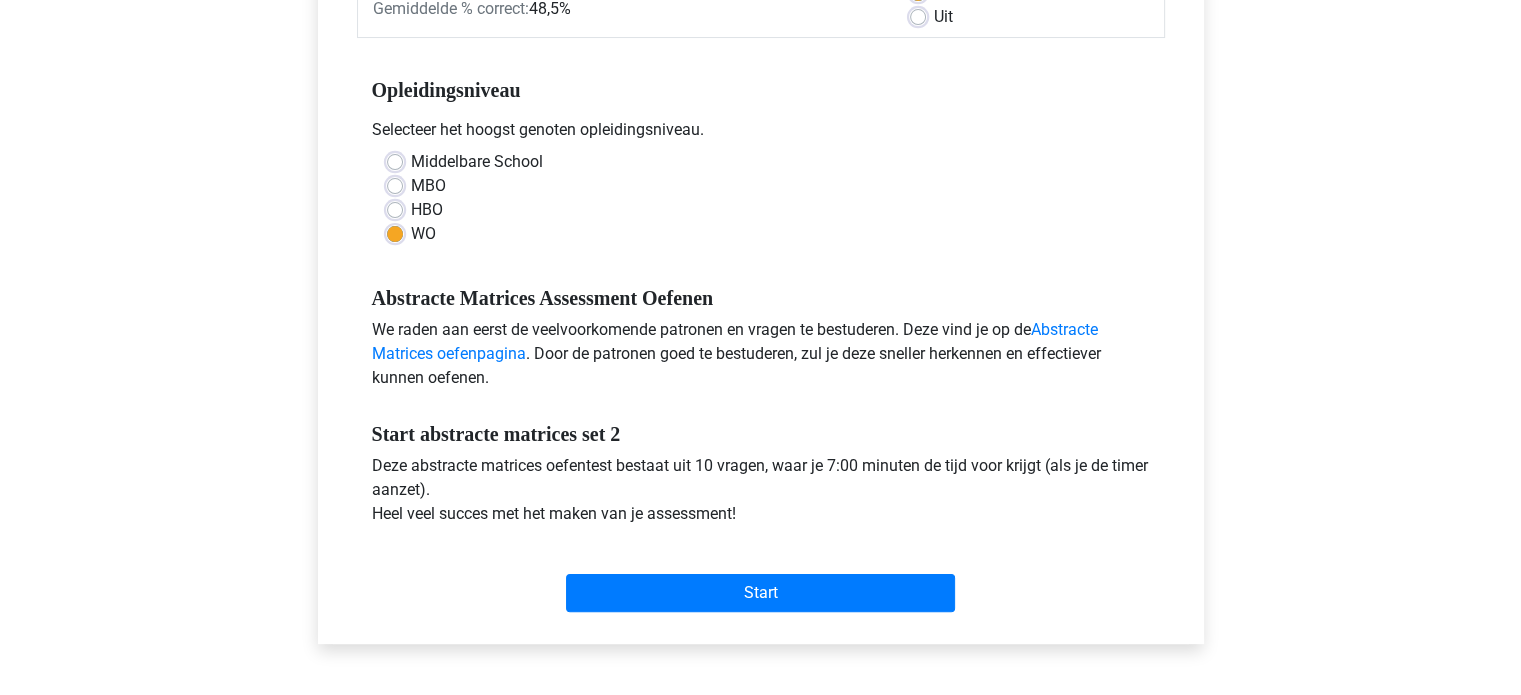 click on "Uit" at bounding box center (943, 17) 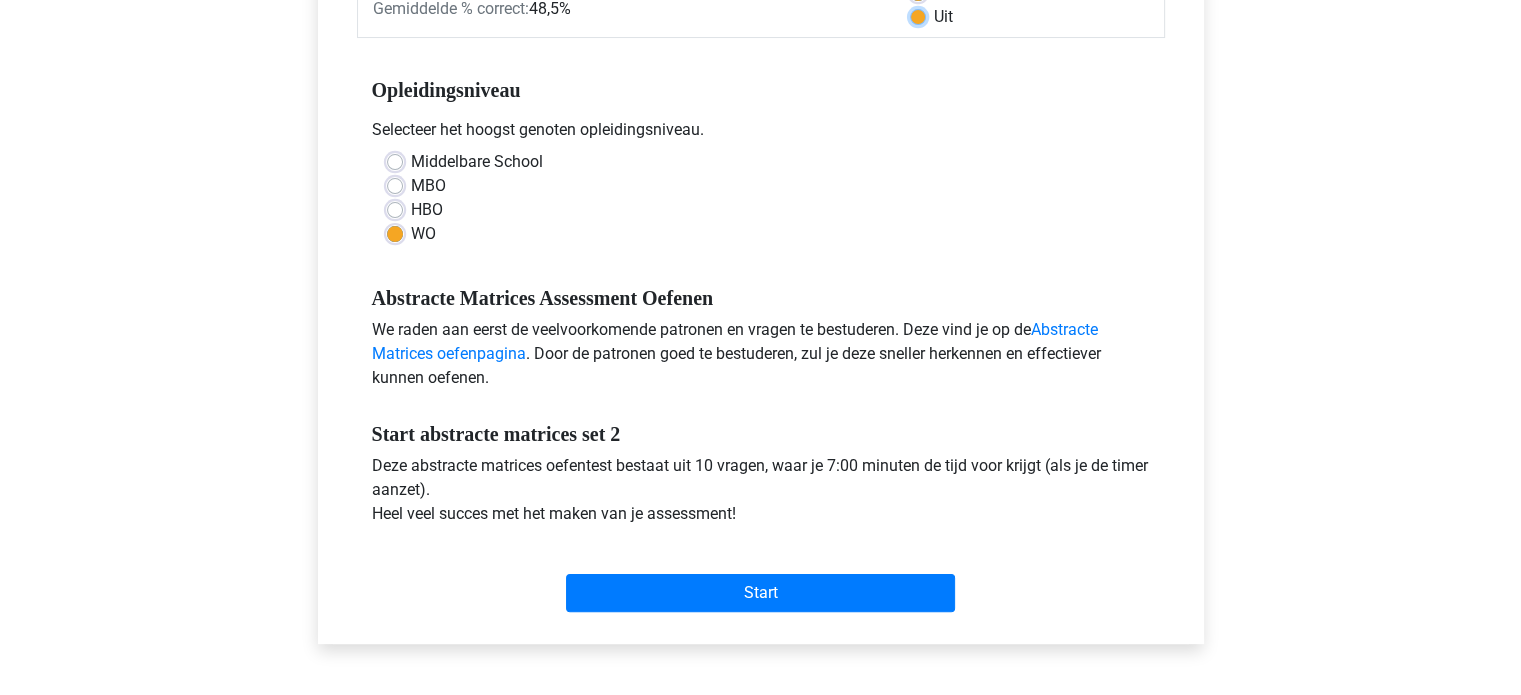 click on "Uit" at bounding box center (918, 15) 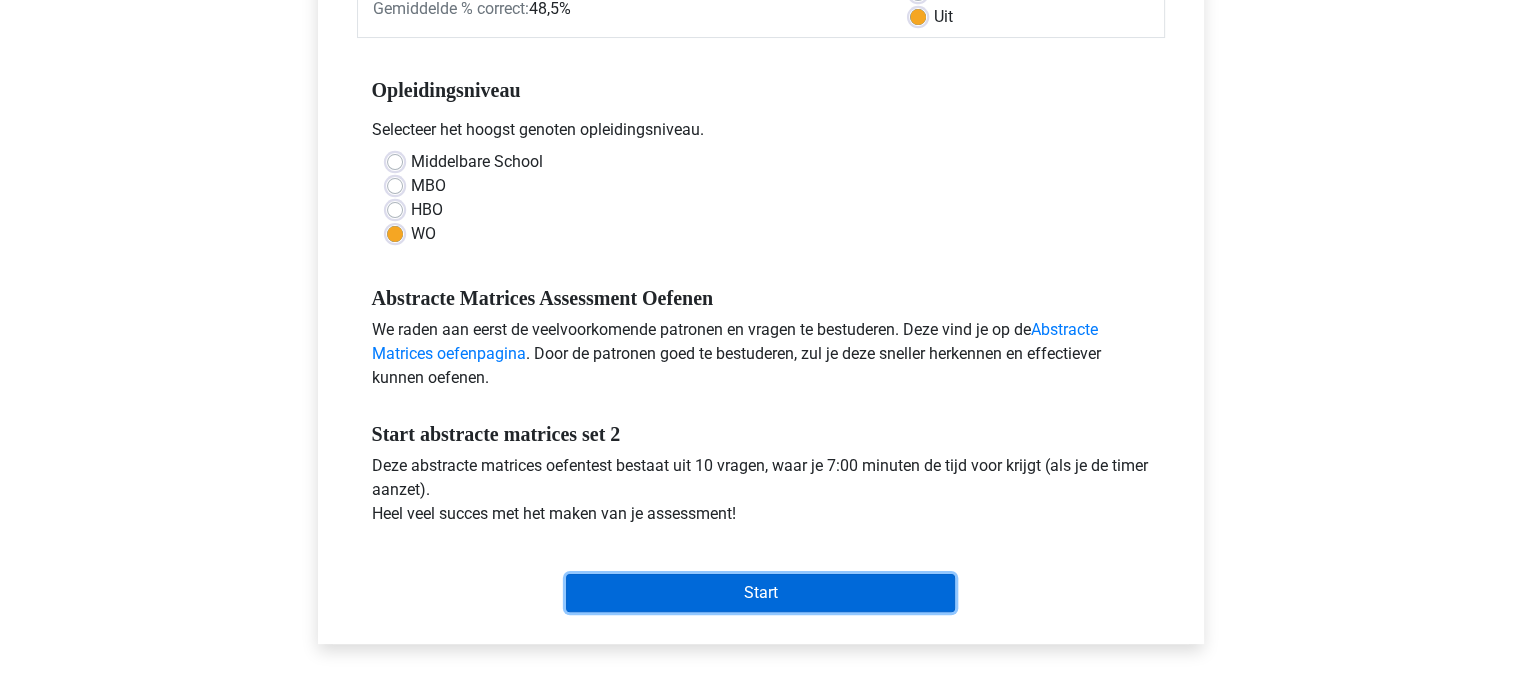 click on "Start" at bounding box center [760, 593] 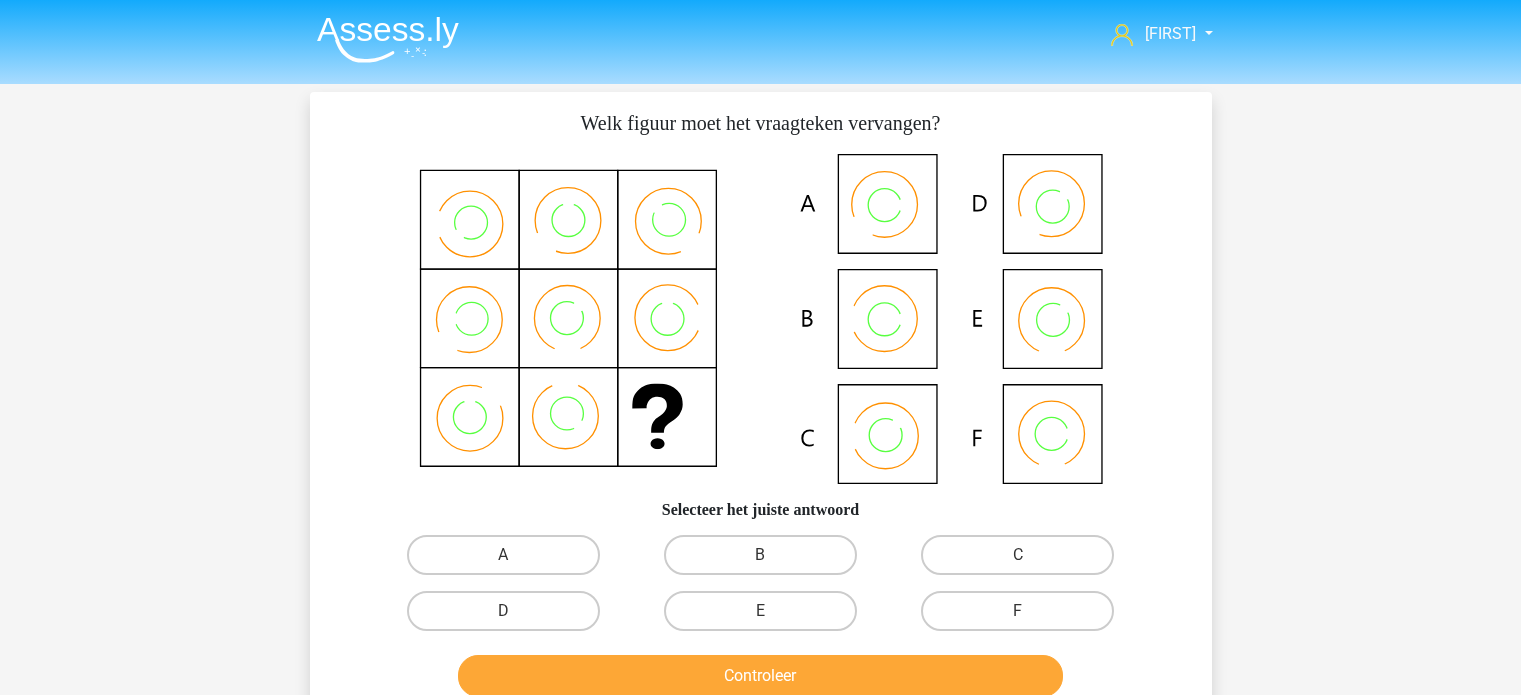 scroll, scrollTop: 0, scrollLeft: 0, axis: both 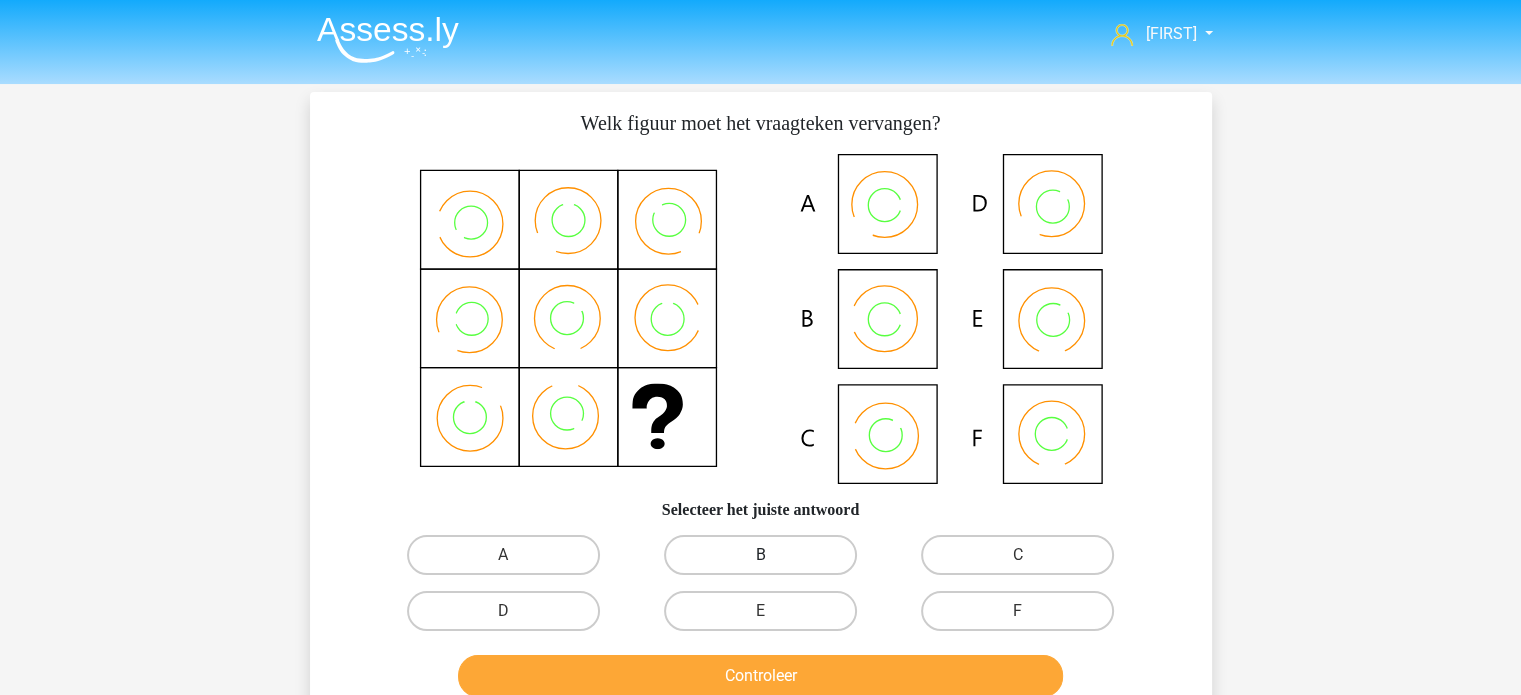 click on "B" at bounding box center [760, 555] 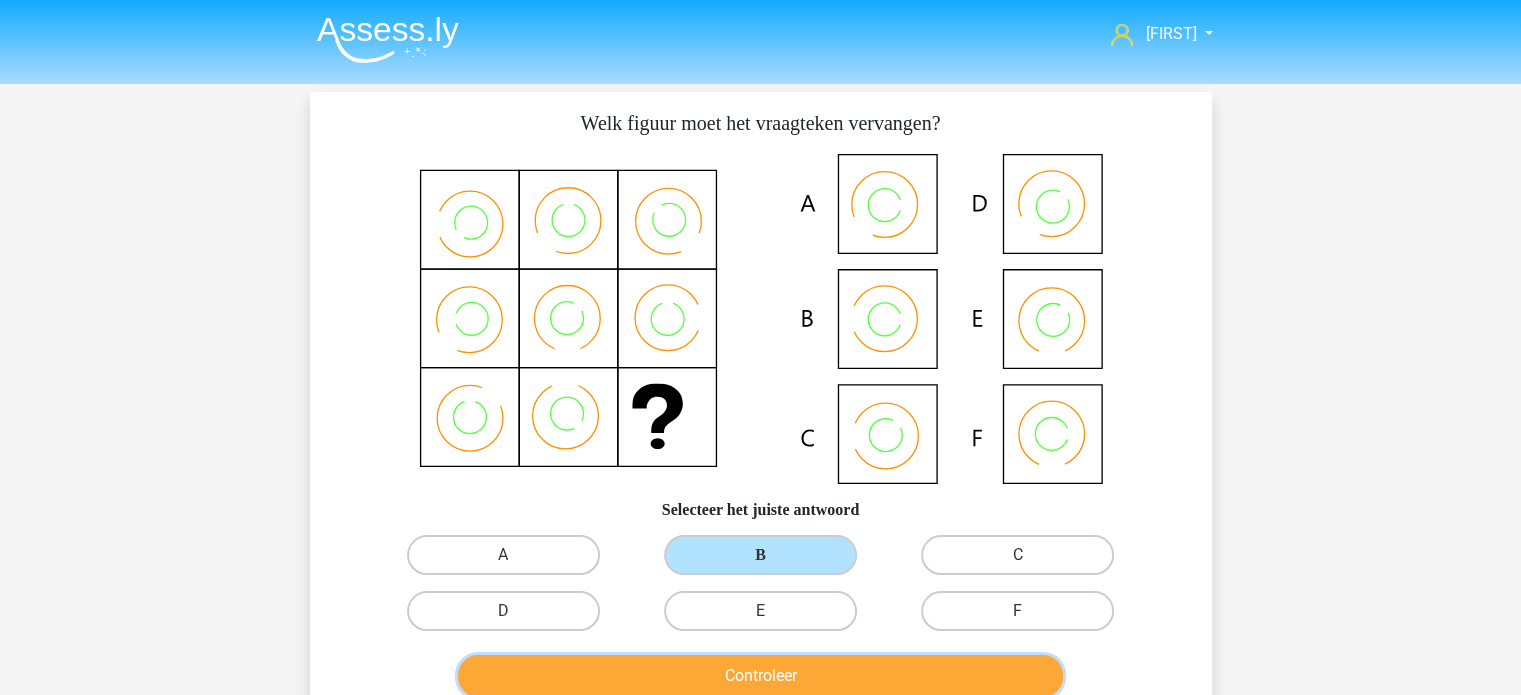 click on "Controleer" at bounding box center [760, 676] 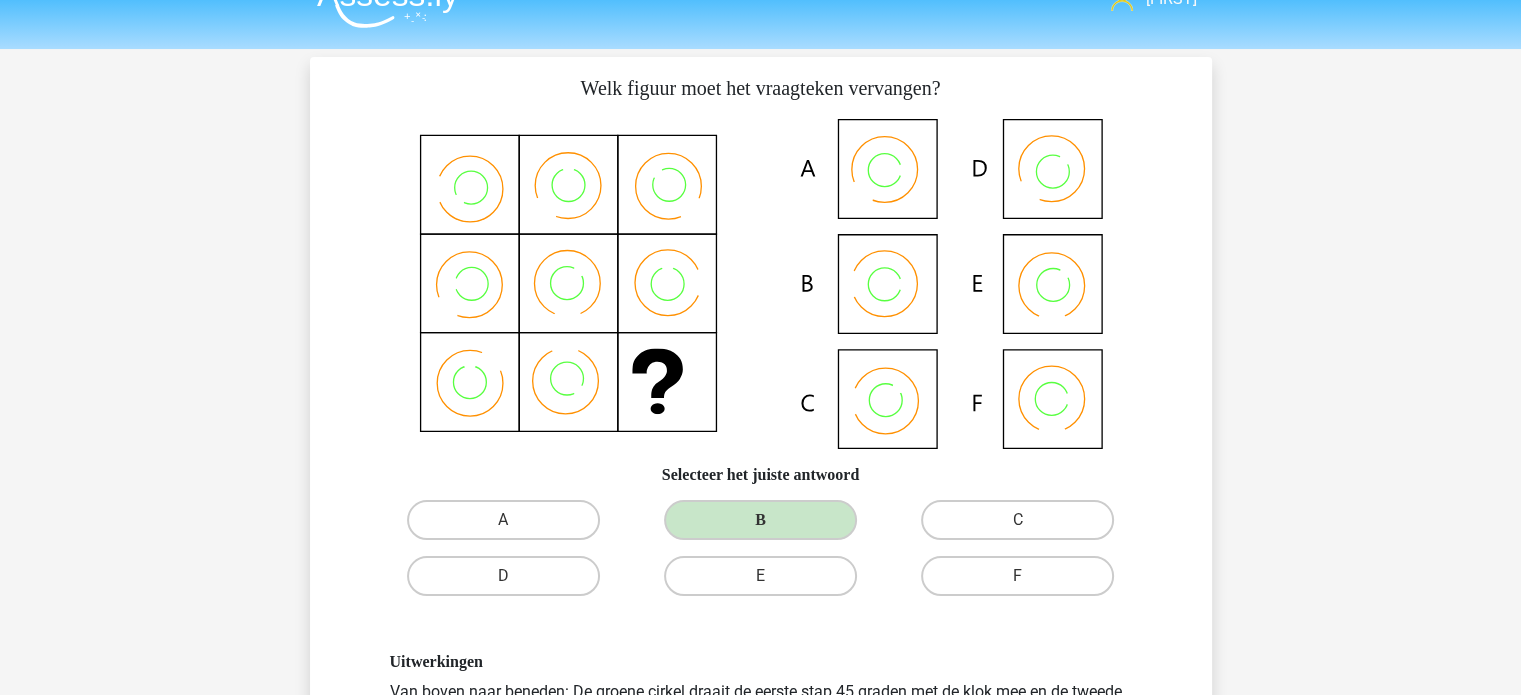 scroll, scrollTop: 0, scrollLeft: 0, axis: both 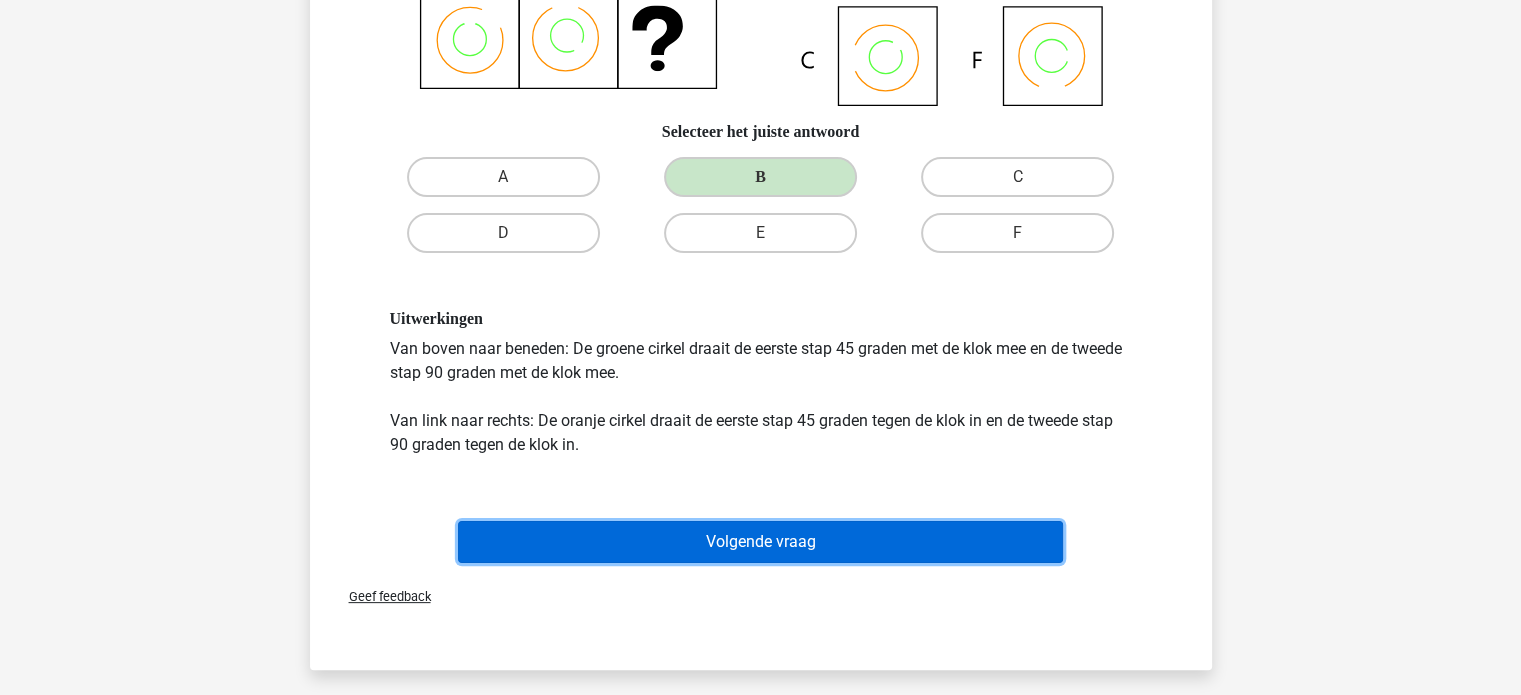click on "Volgende vraag" at bounding box center [760, 542] 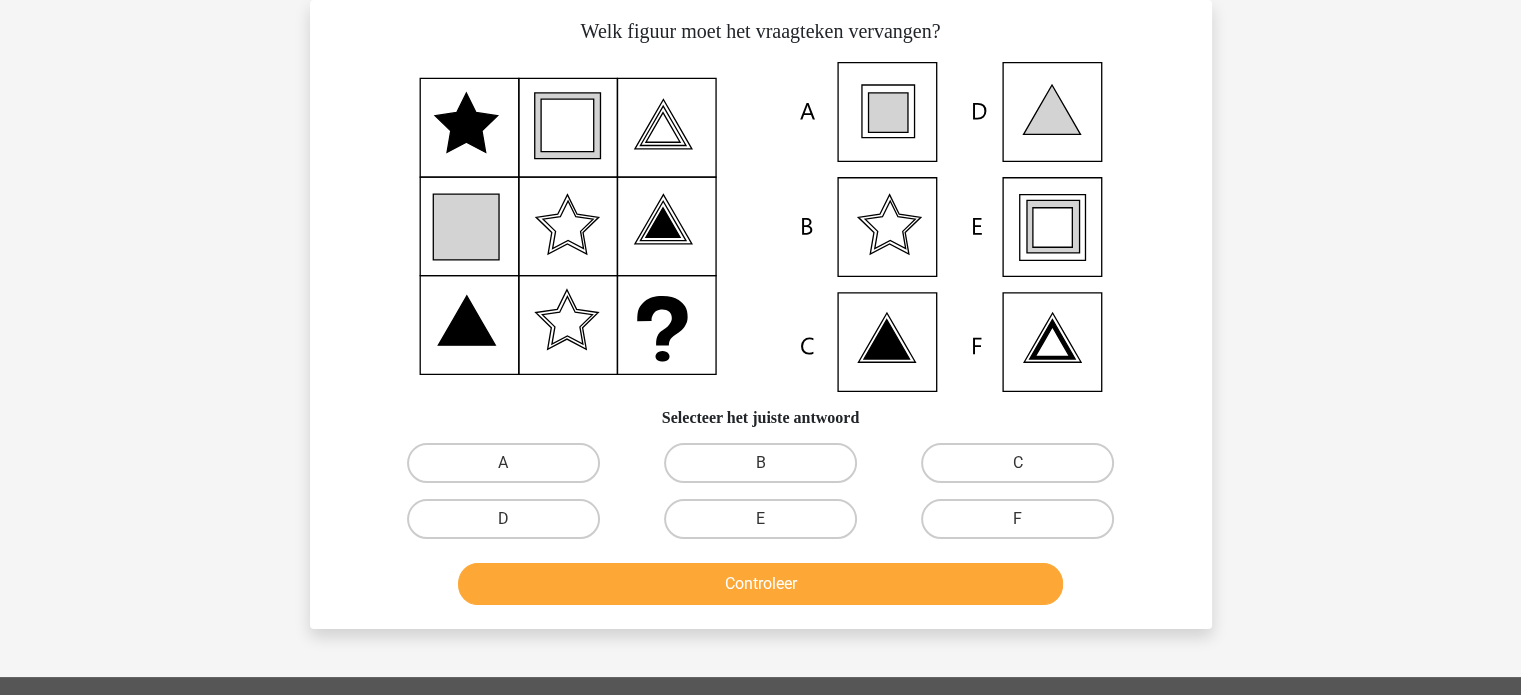 scroll, scrollTop: 0, scrollLeft: 0, axis: both 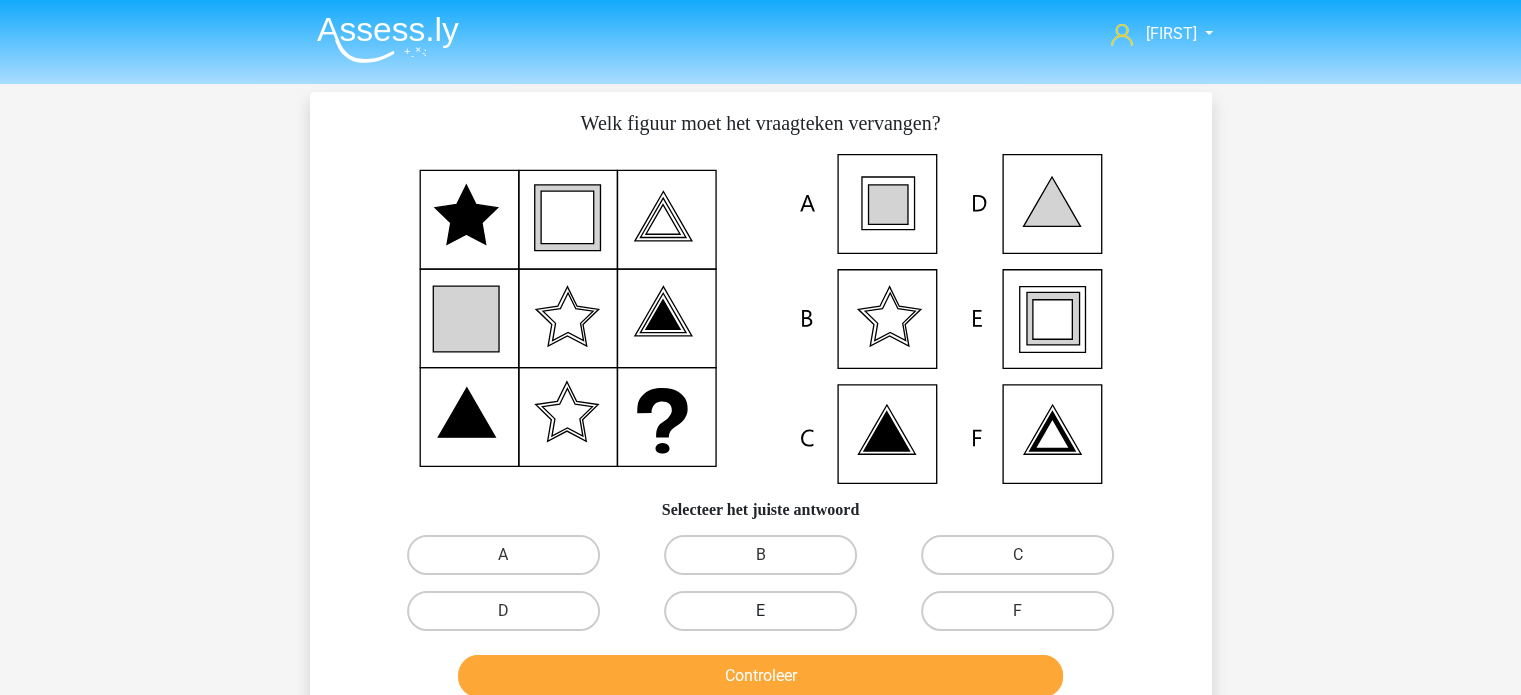 click on "E" at bounding box center (760, 611) 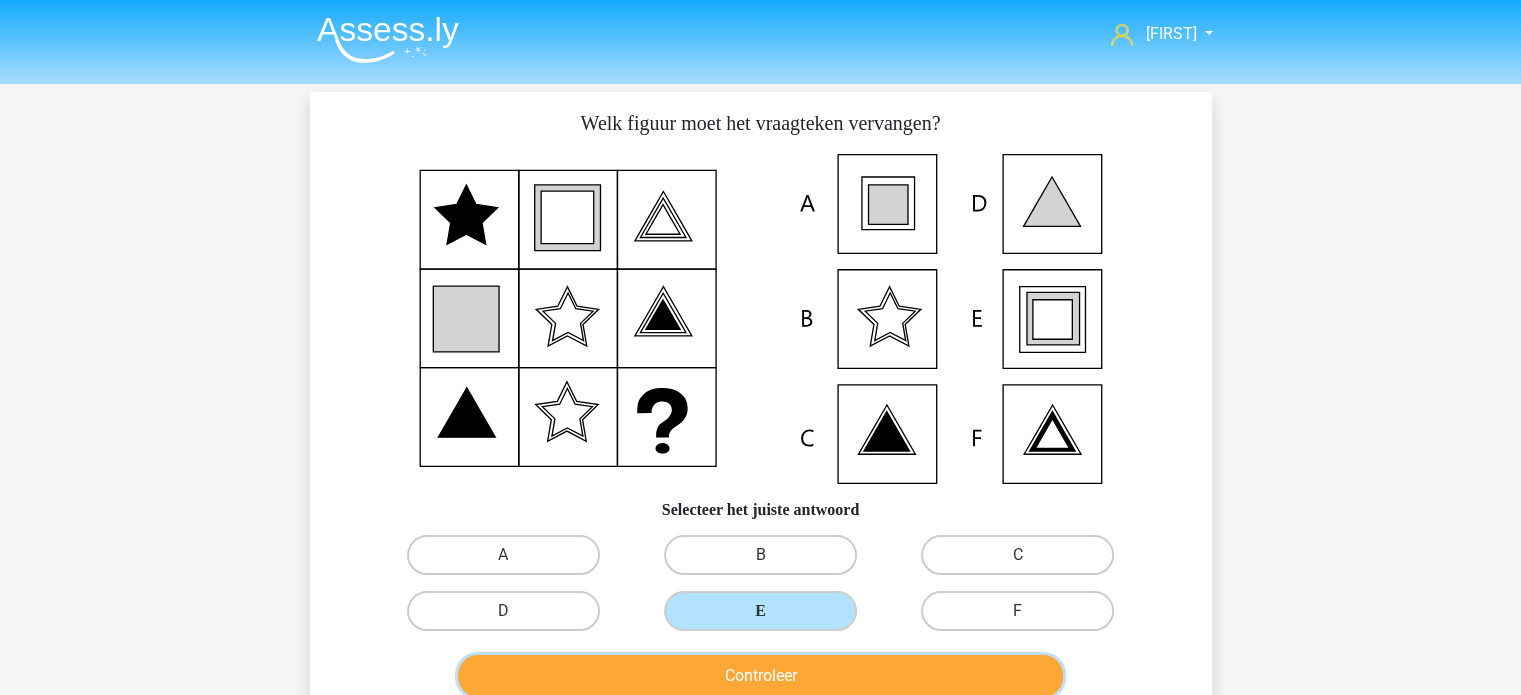 click on "Controleer" at bounding box center [760, 676] 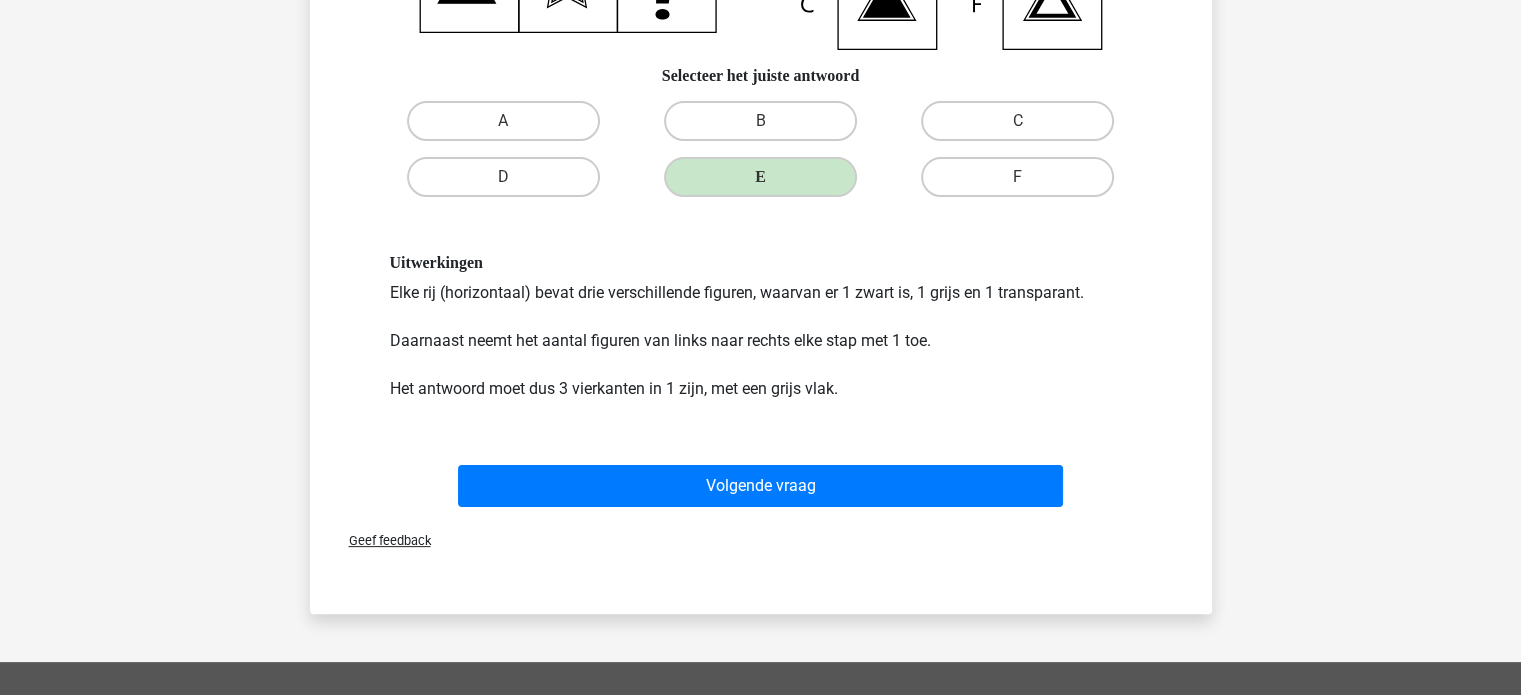 scroll, scrollTop: 471, scrollLeft: 0, axis: vertical 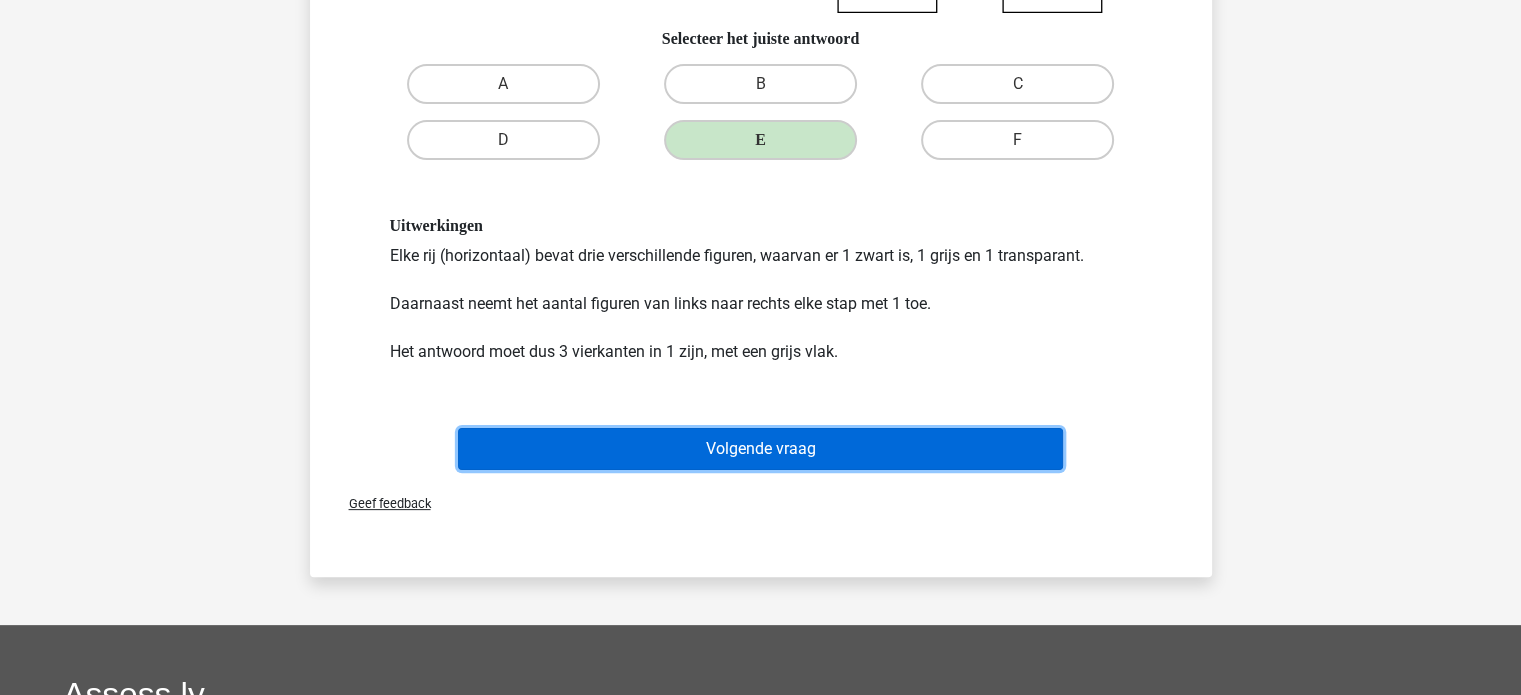click on "Volgende vraag" at bounding box center (760, 449) 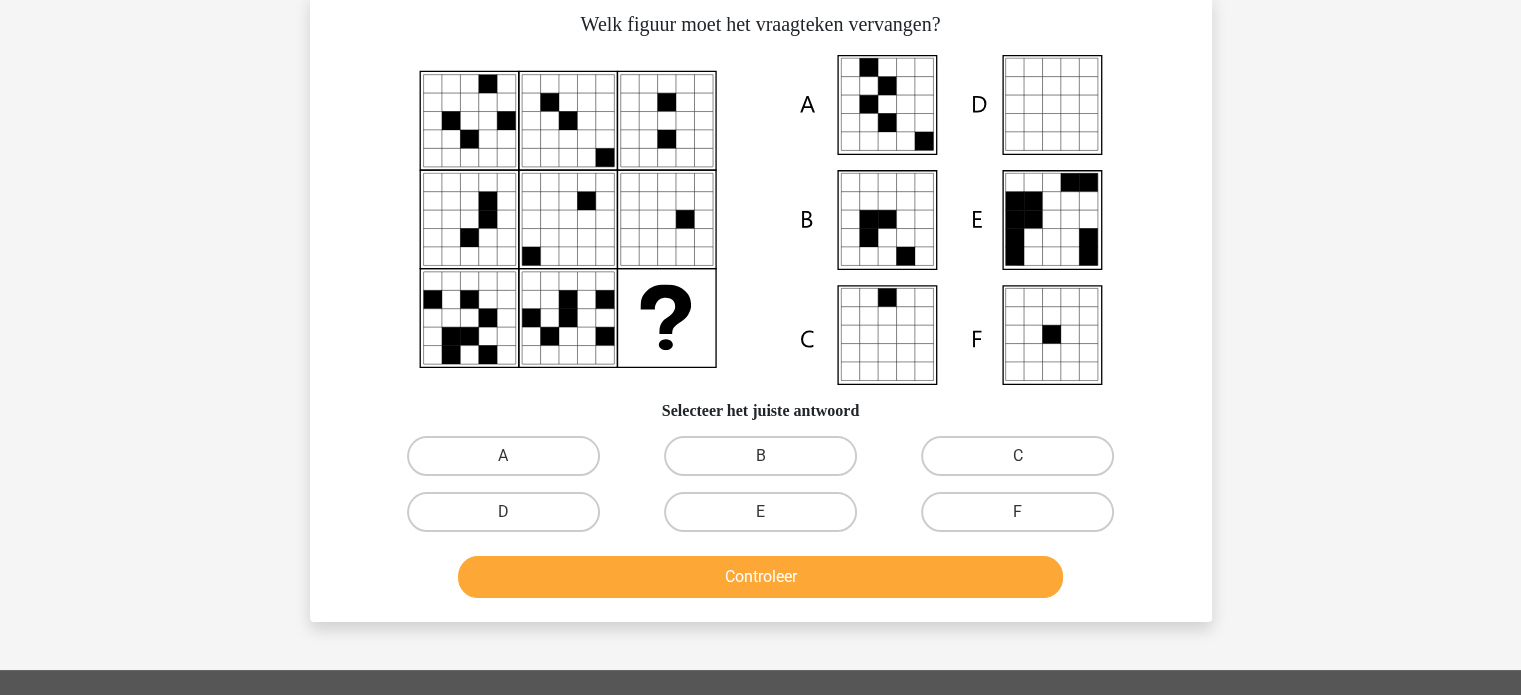 scroll, scrollTop: 92, scrollLeft: 0, axis: vertical 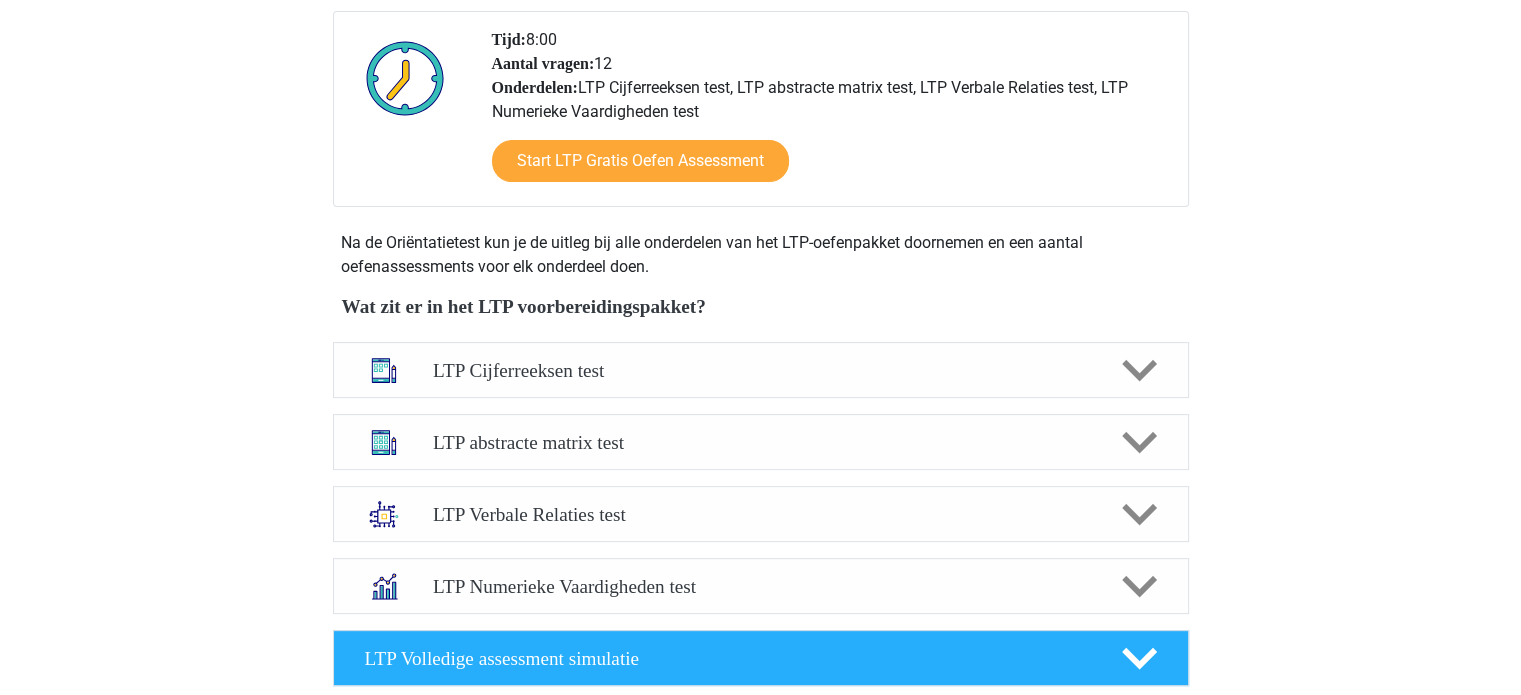 click on "LTP abstracte matrix test
Er zijn verschillende soorten patronen te herkennen die vaak worden toegepast bij Abstracte matrices. Door de uitleg met voorbeeldopgaven van de verschillende patronen goed te bestuderen, zul je de patronen makkelijker herkennen tijdens het assessment, sneller werken en minder fouten maken." at bounding box center (761, 442) 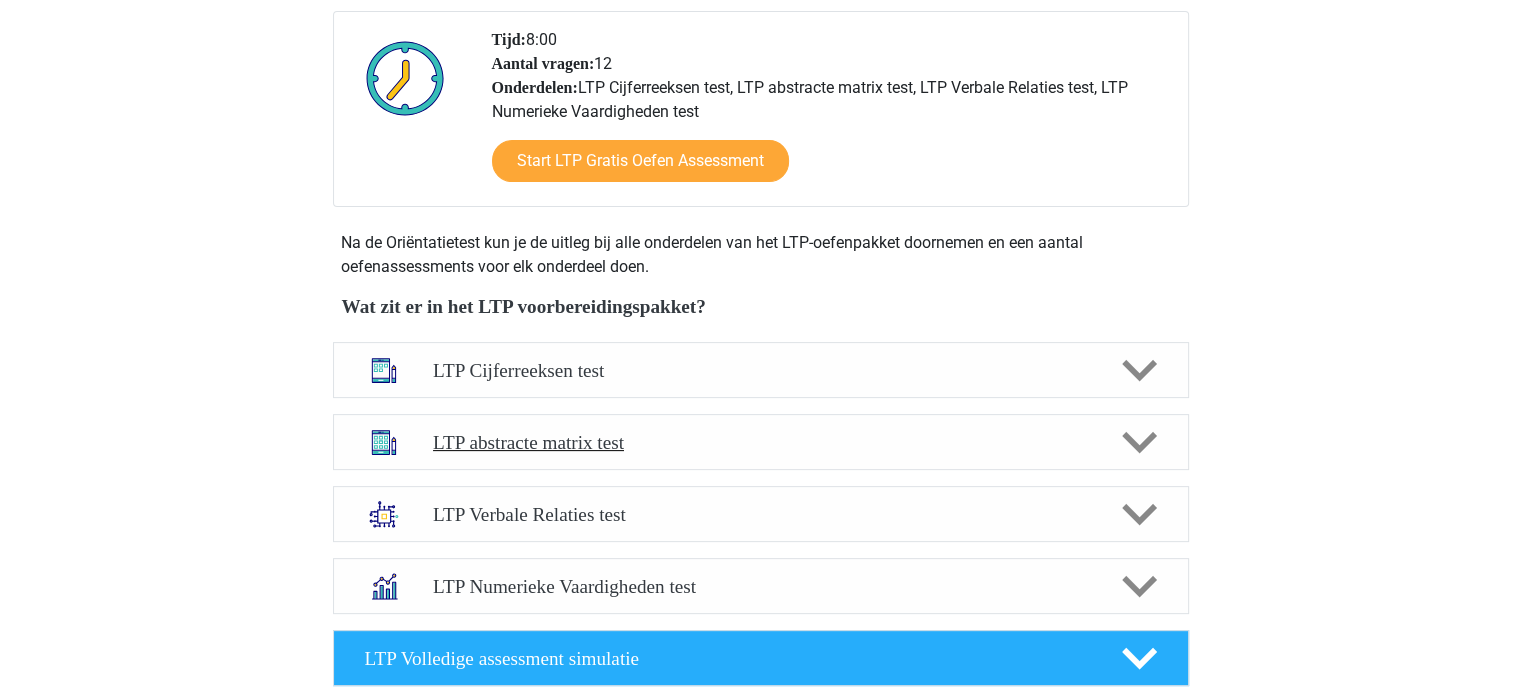 click on "LTP abstracte matrix test" at bounding box center (760, 442) 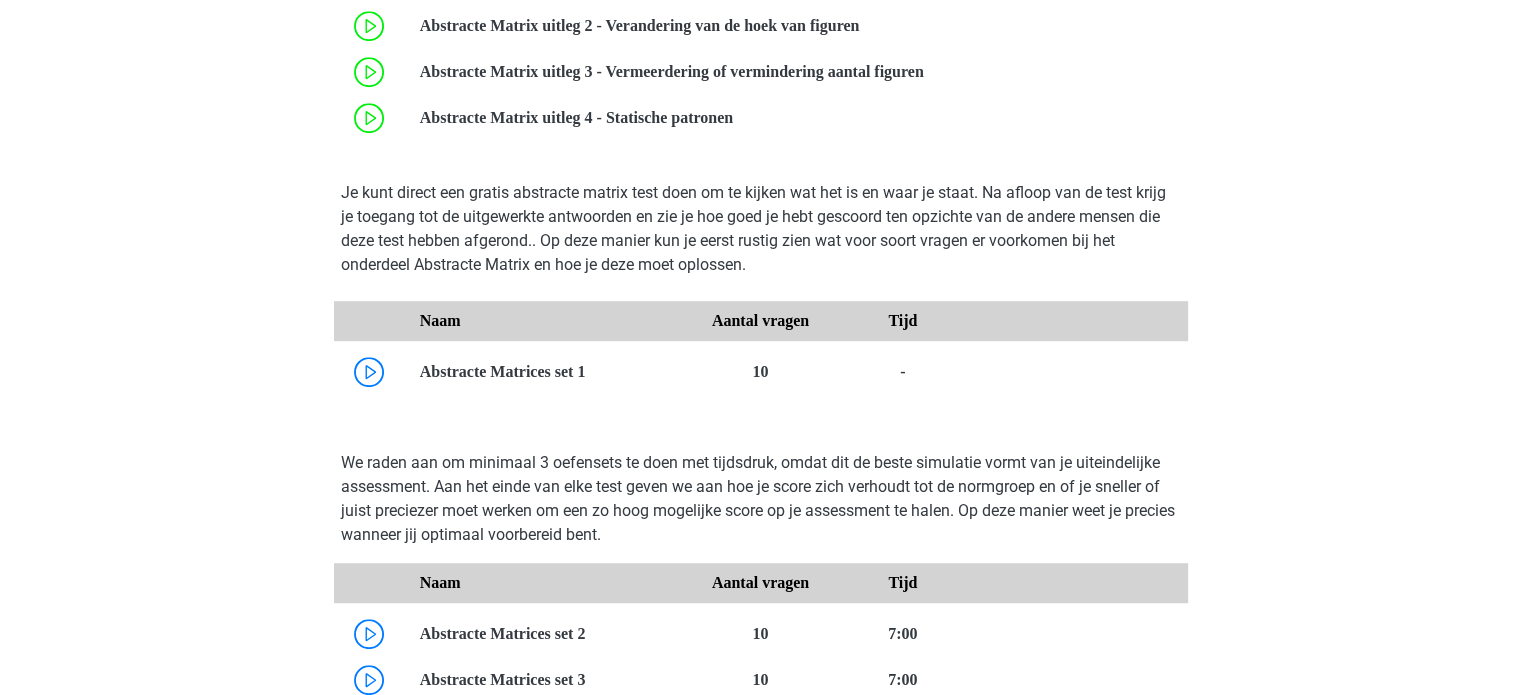 scroll, scrollTop: 1472, scrollLeft: 0, axis: vertical 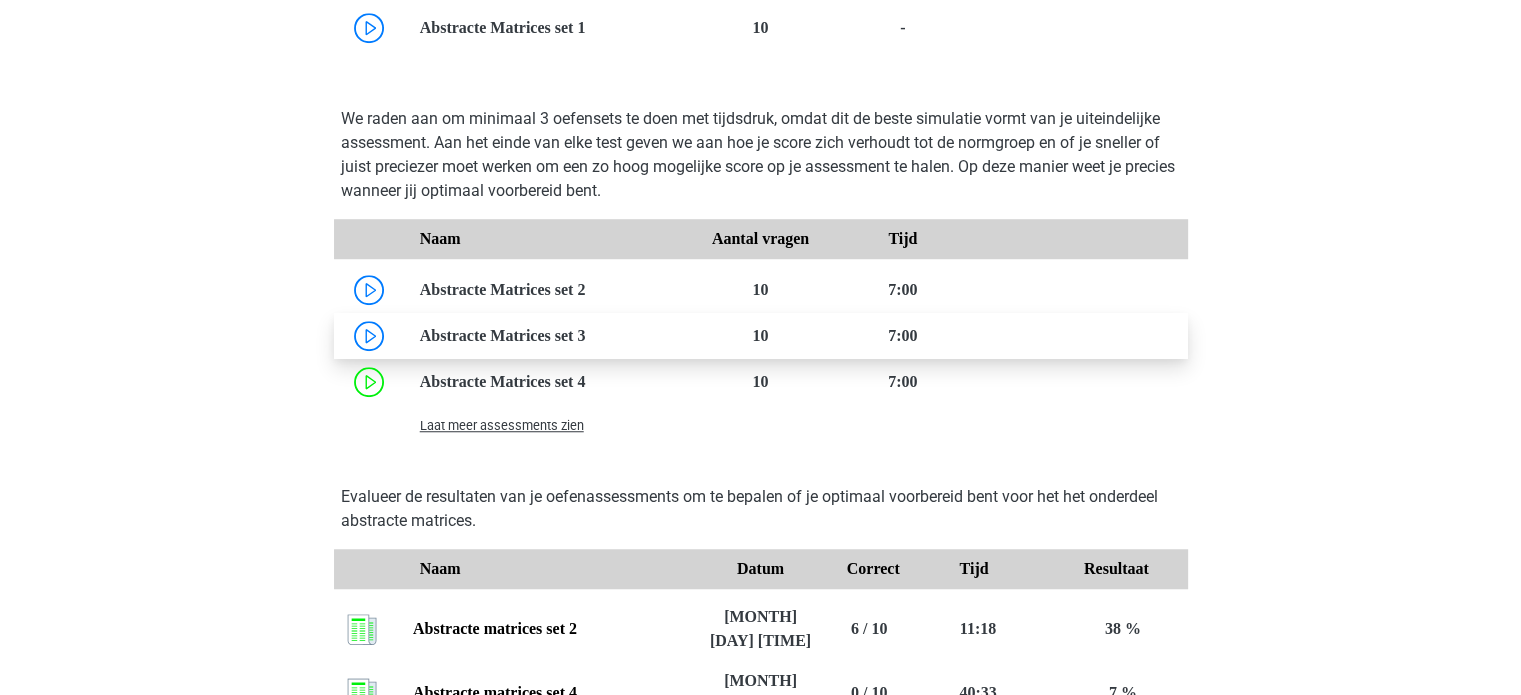 click at bounding box center [585, 335] 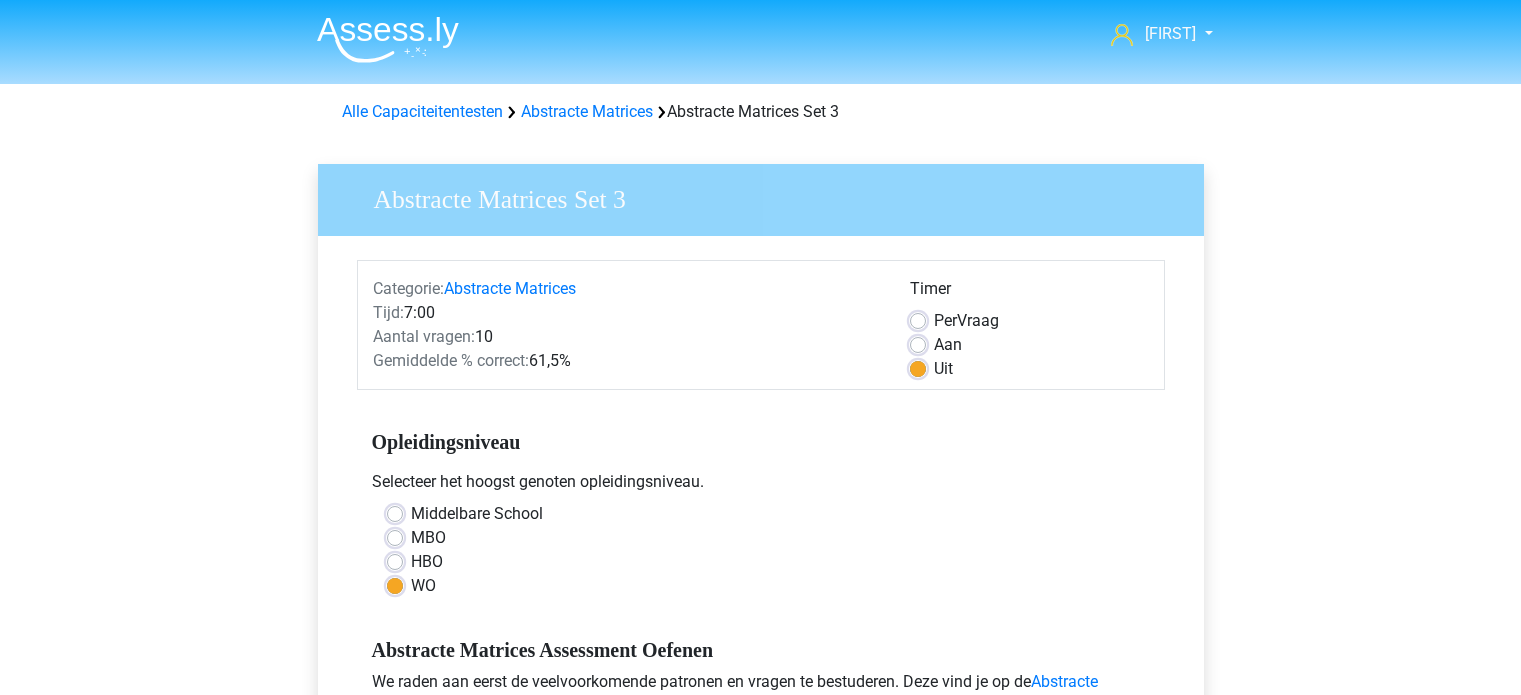 click on "Start" at bounding box center (760, 945) 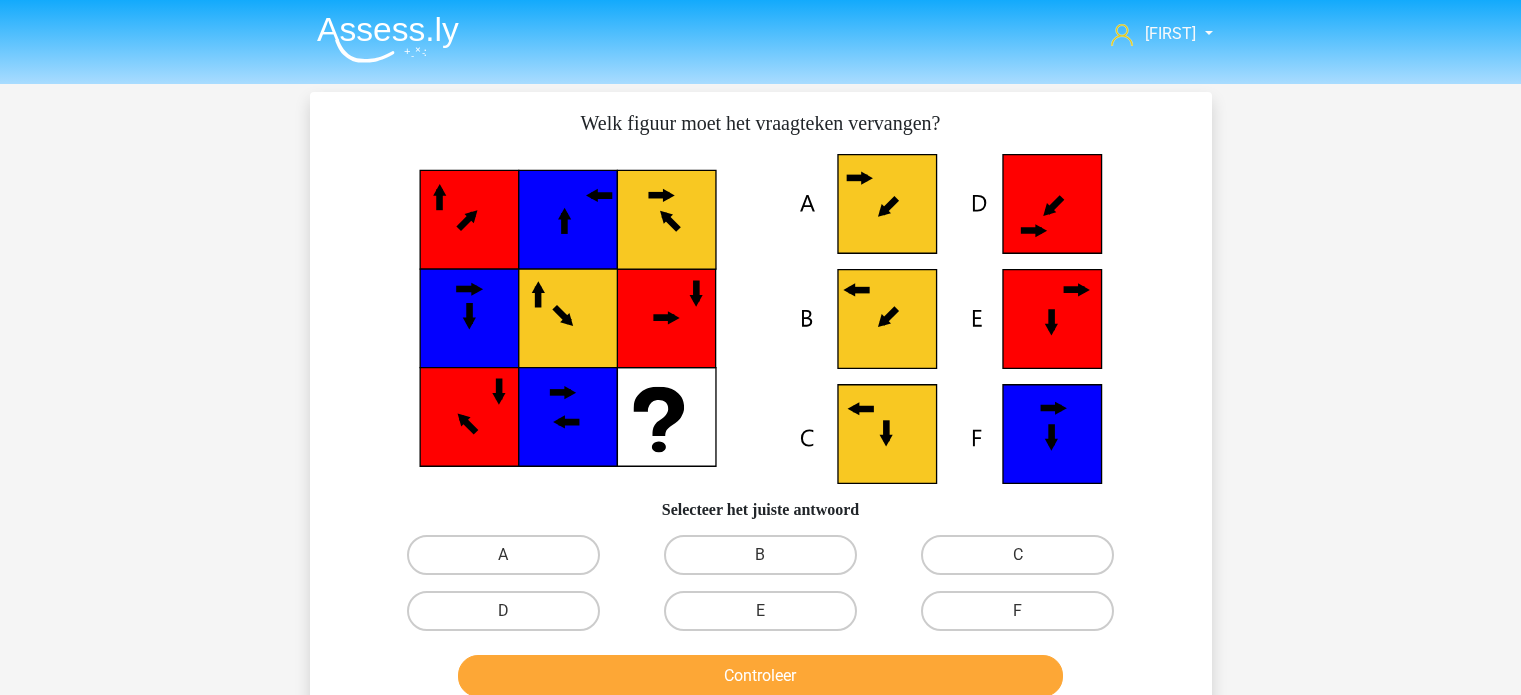 scroll, scrollTop: 0, scrollLeft: 0, axis: both 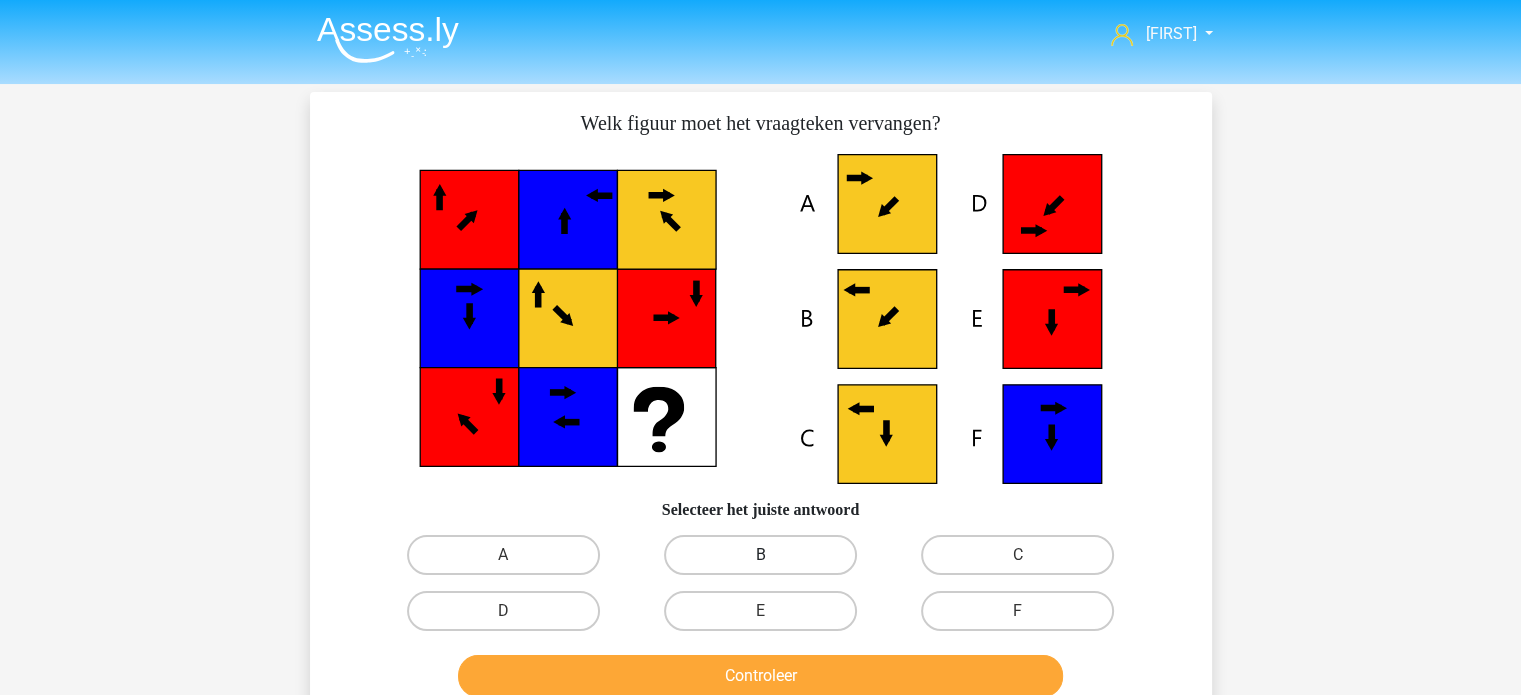 click on "B" at bounding box center [760, 555] 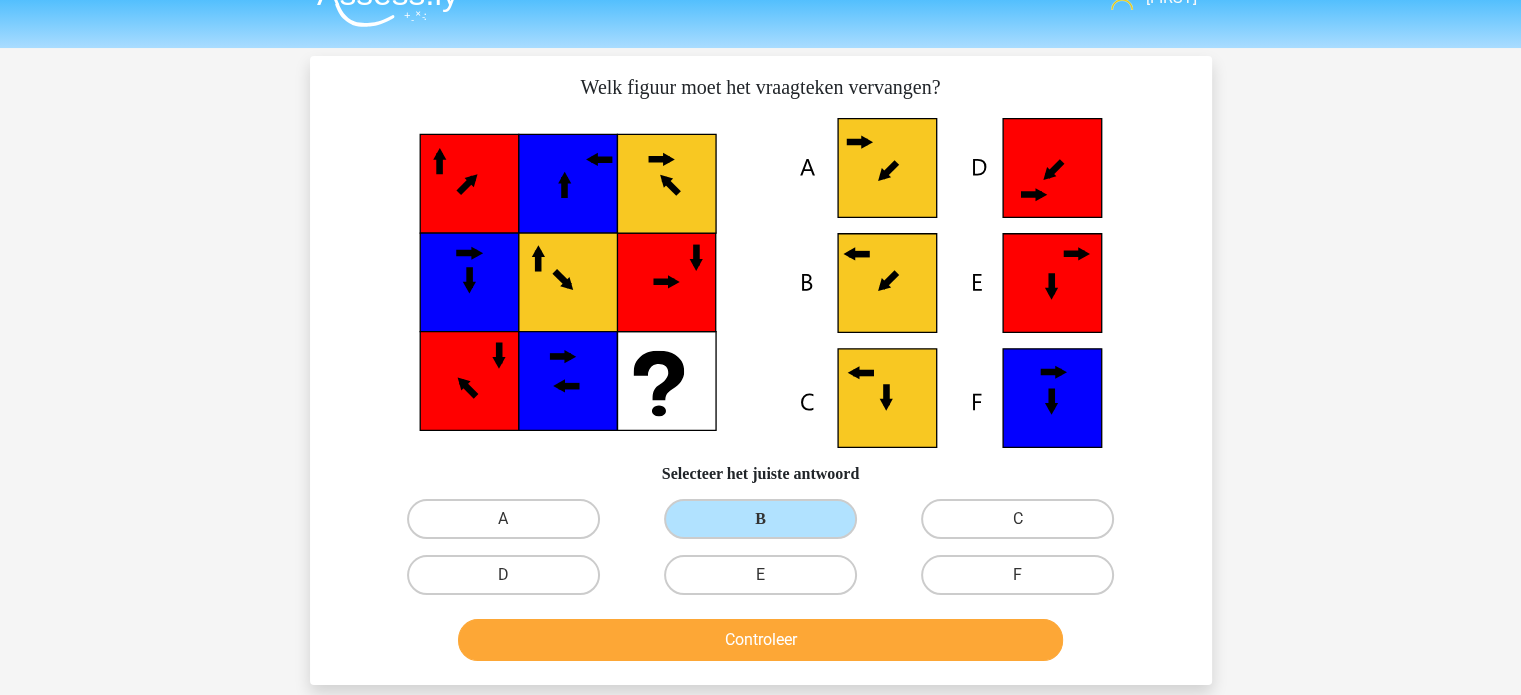 scroll, scrollTop: 36, scrollLeft: 0, axis: vertical 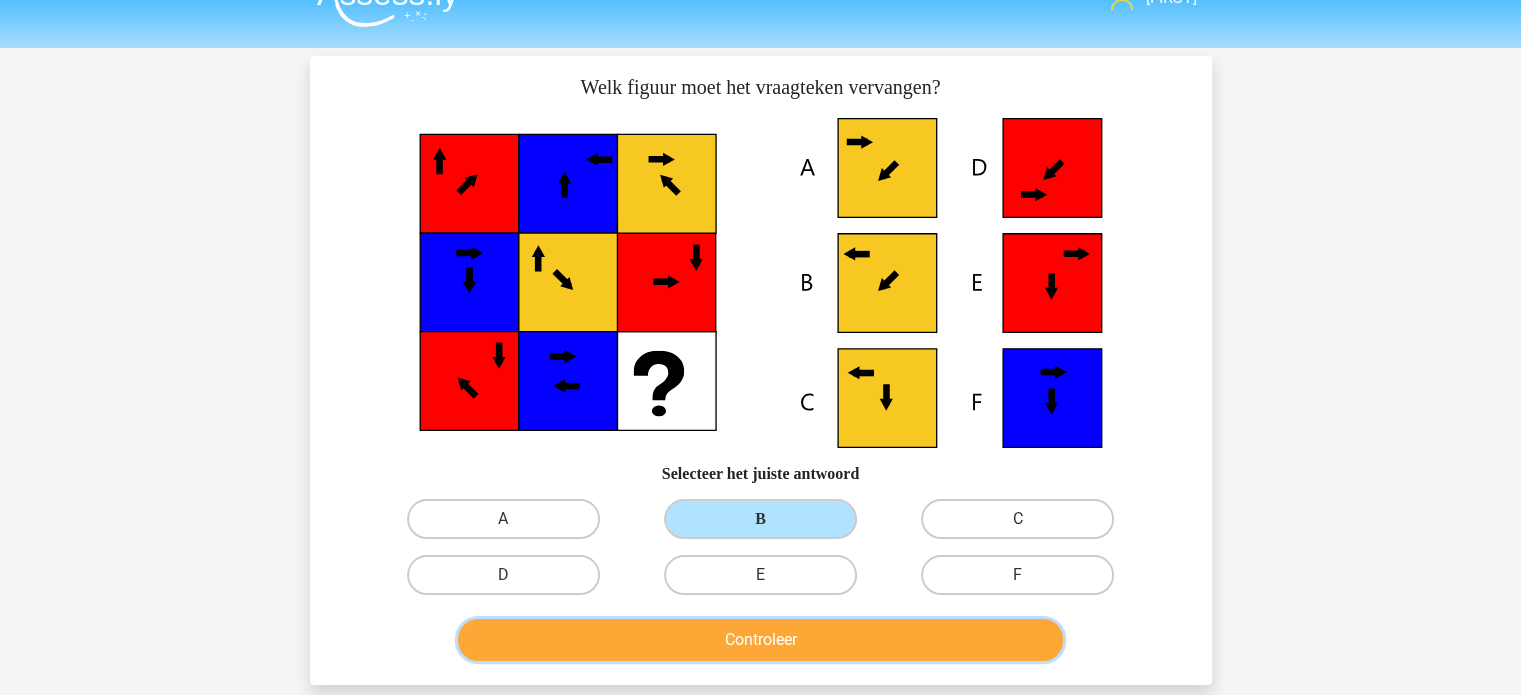 click on "Controleer" at bounding box center [760, 640] 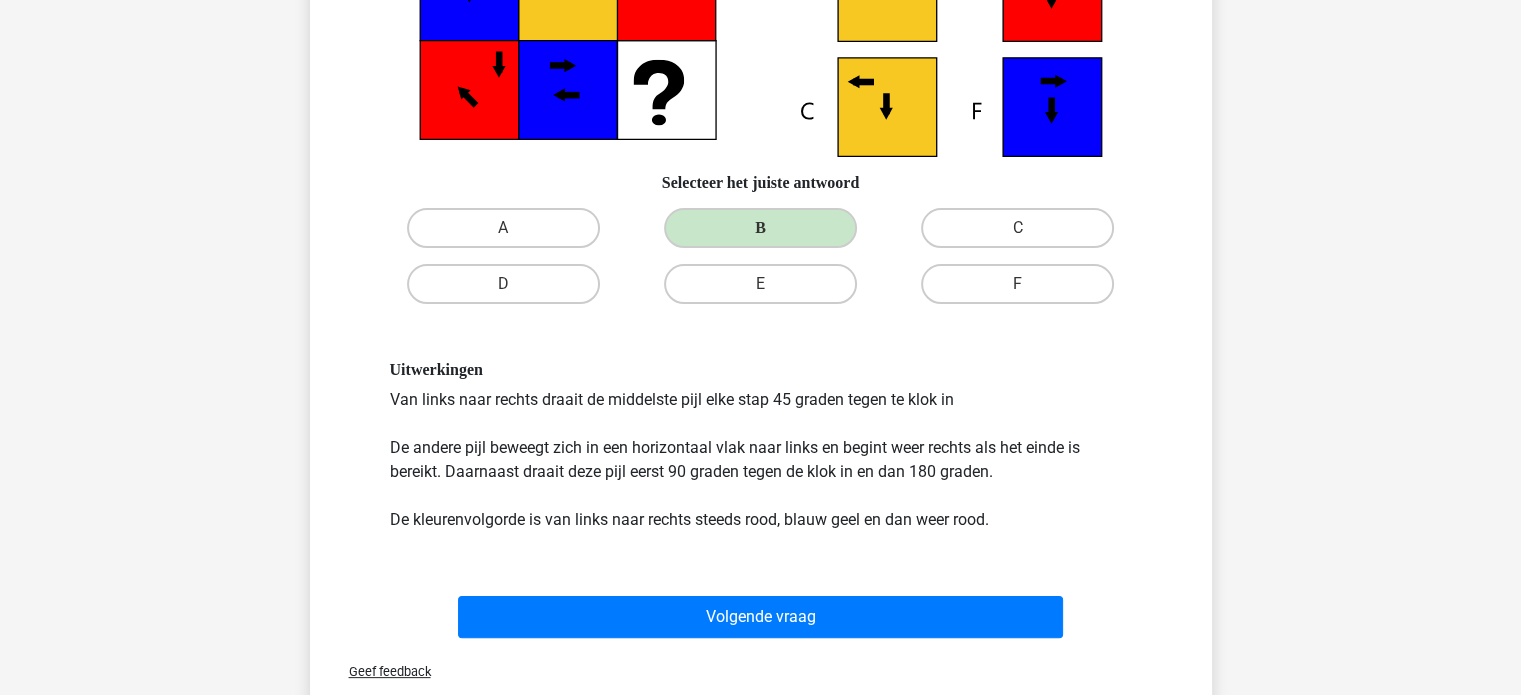 scroll, scrollTop: 328, scrollLeft: 0, axis: vertical 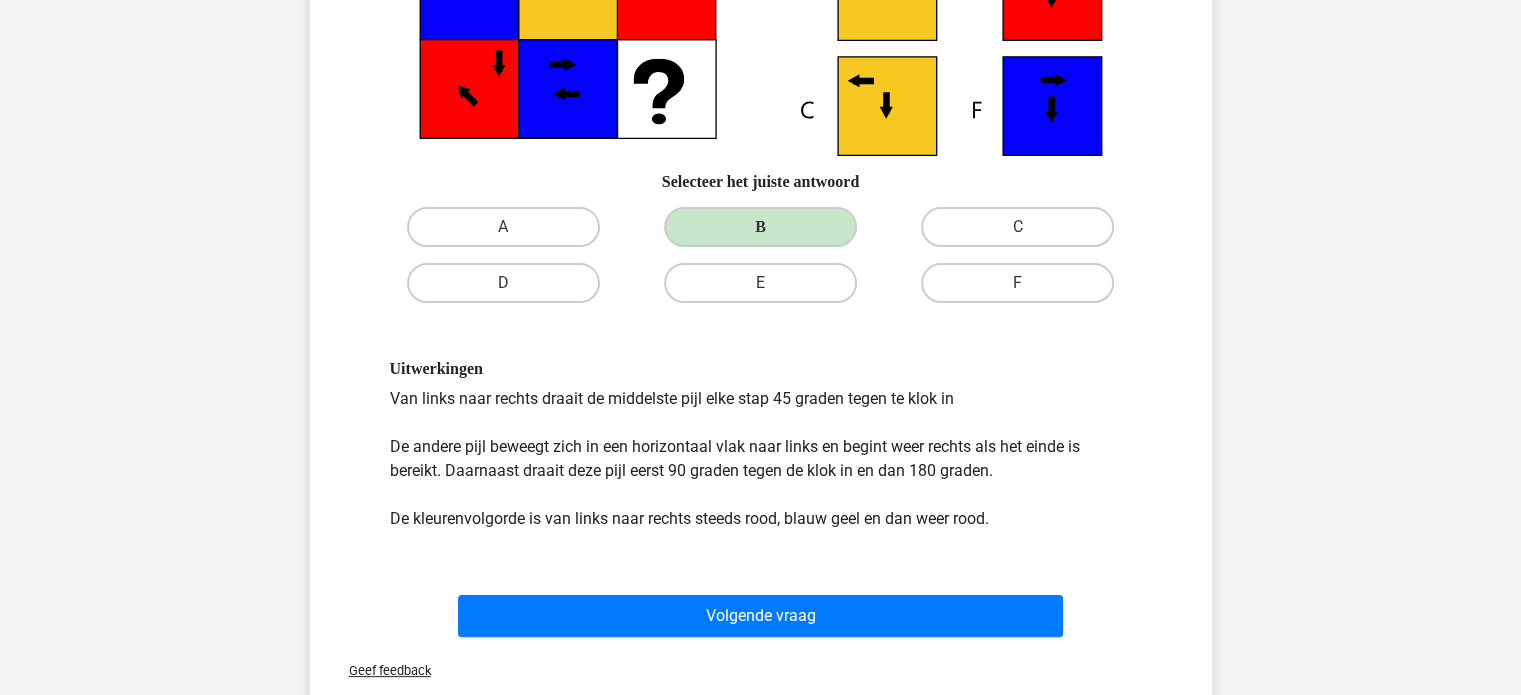 click on "Geef feedback" at bounding box center (761, 670) 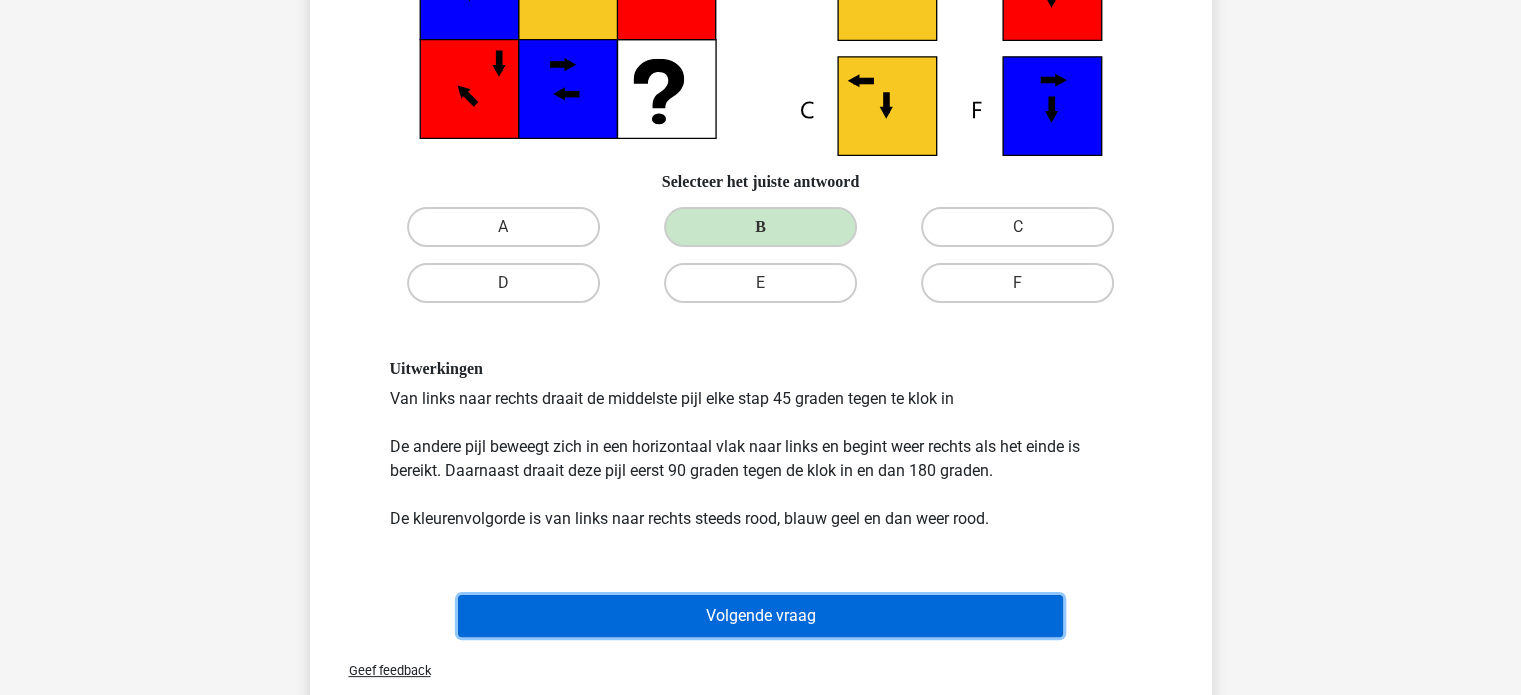click on "Volgende vraag" at bounding box center [760, 616] 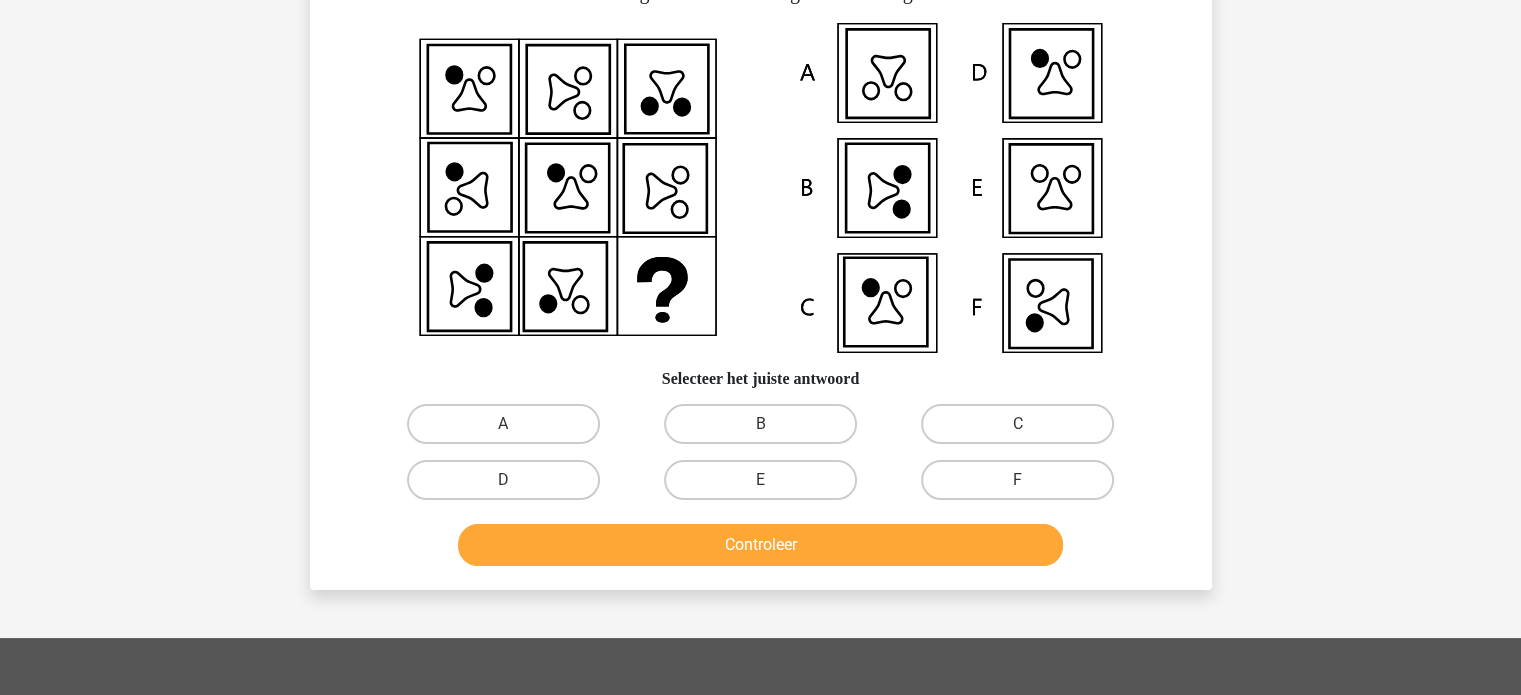 scroll, scrollTop: 92, scrollLeft: 0, axis: vertical 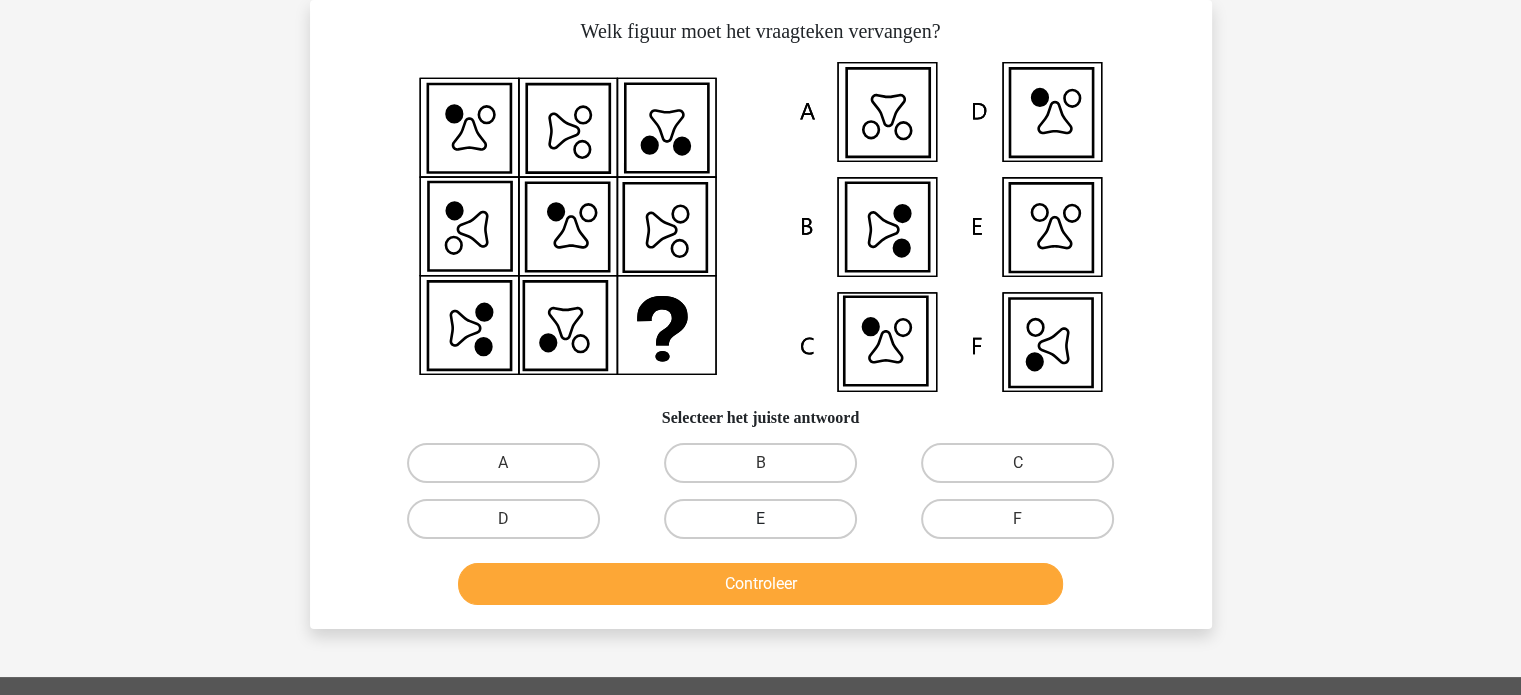 click on "E" at bounding box center [760, 519] 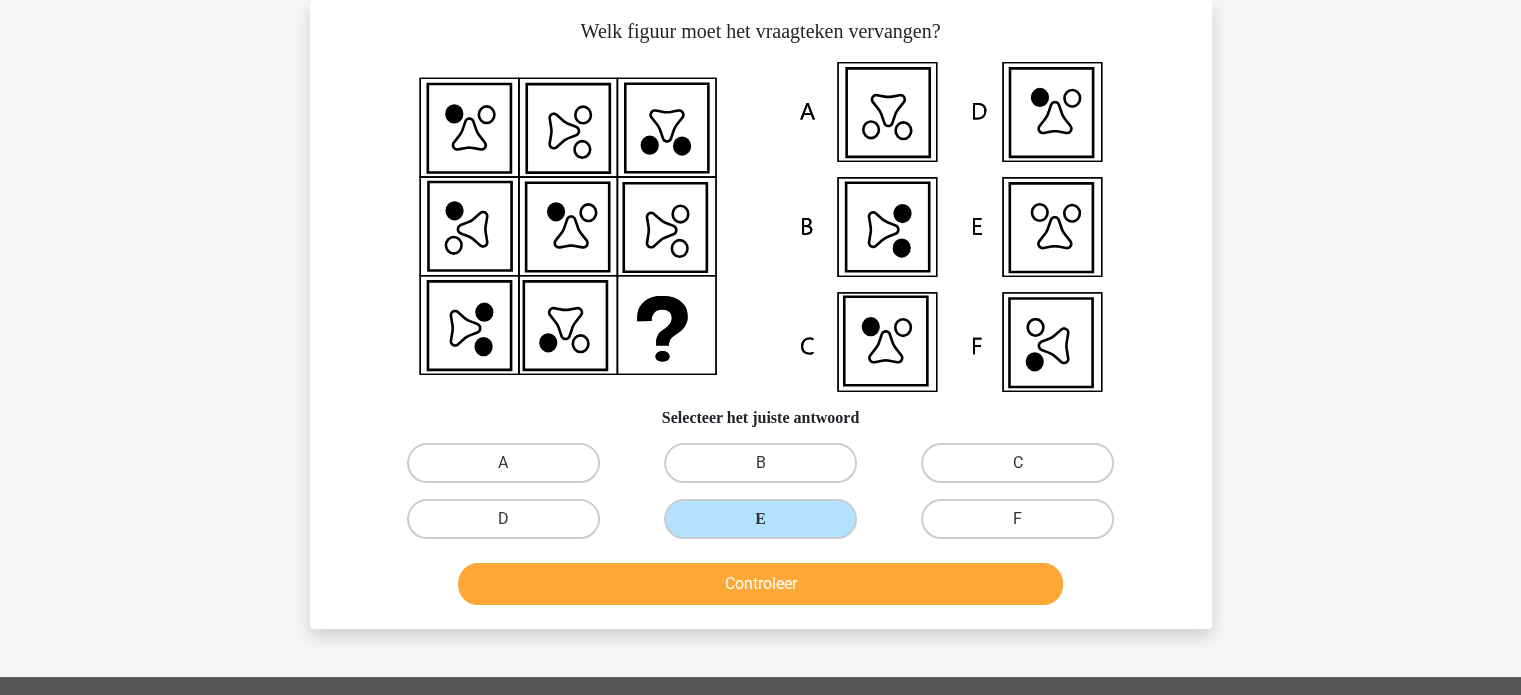 click on "Controleer" at bounding box center [761, 588] 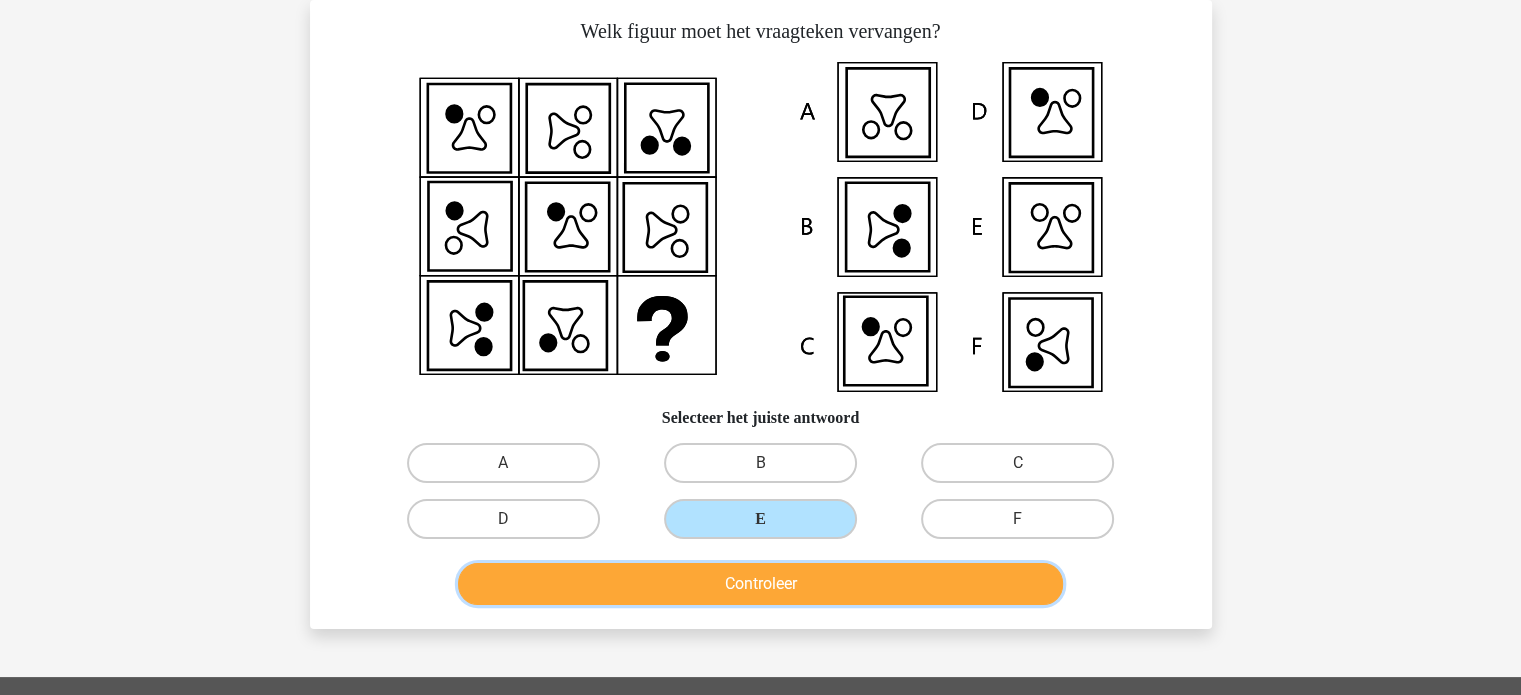 click on "Controleer" at bounding box center (760, 584) 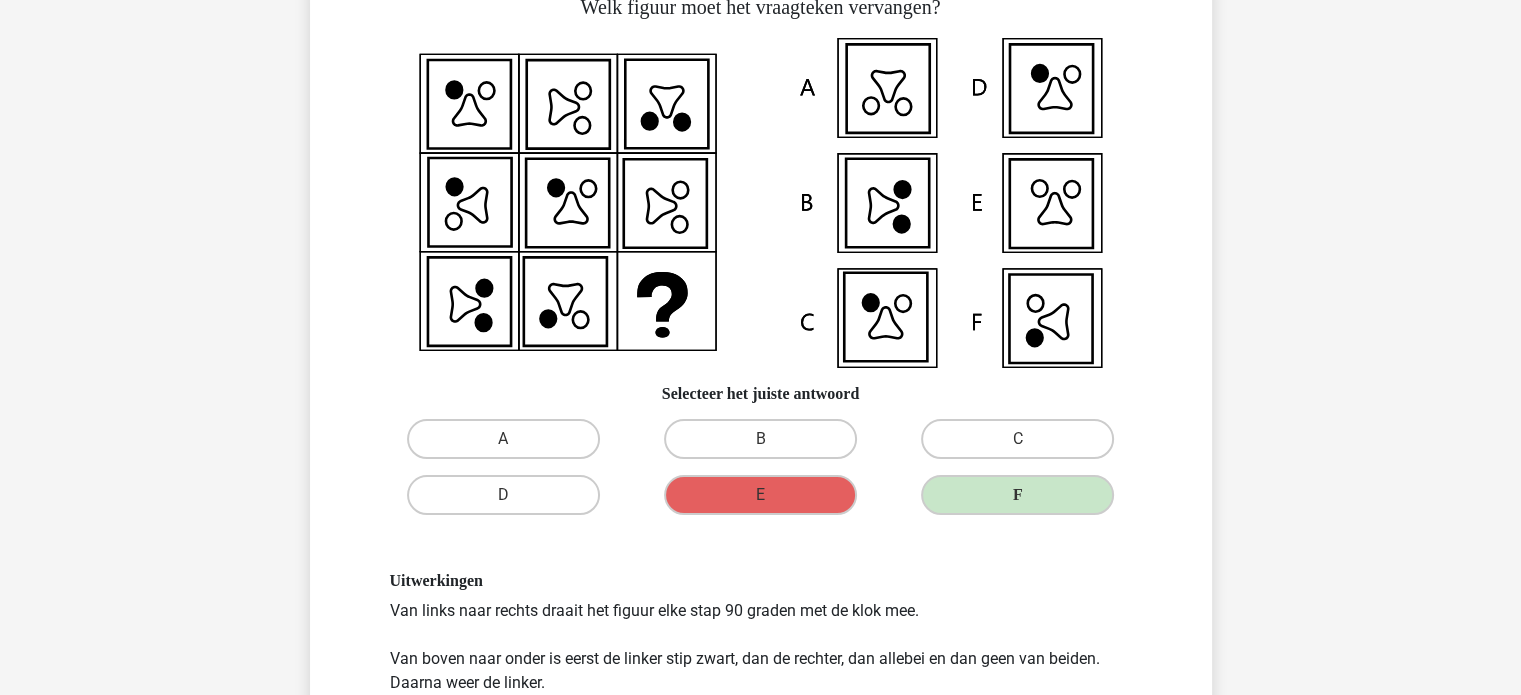 scroll, scrollTop: 115, scrollLeft: 0, axis: vertical 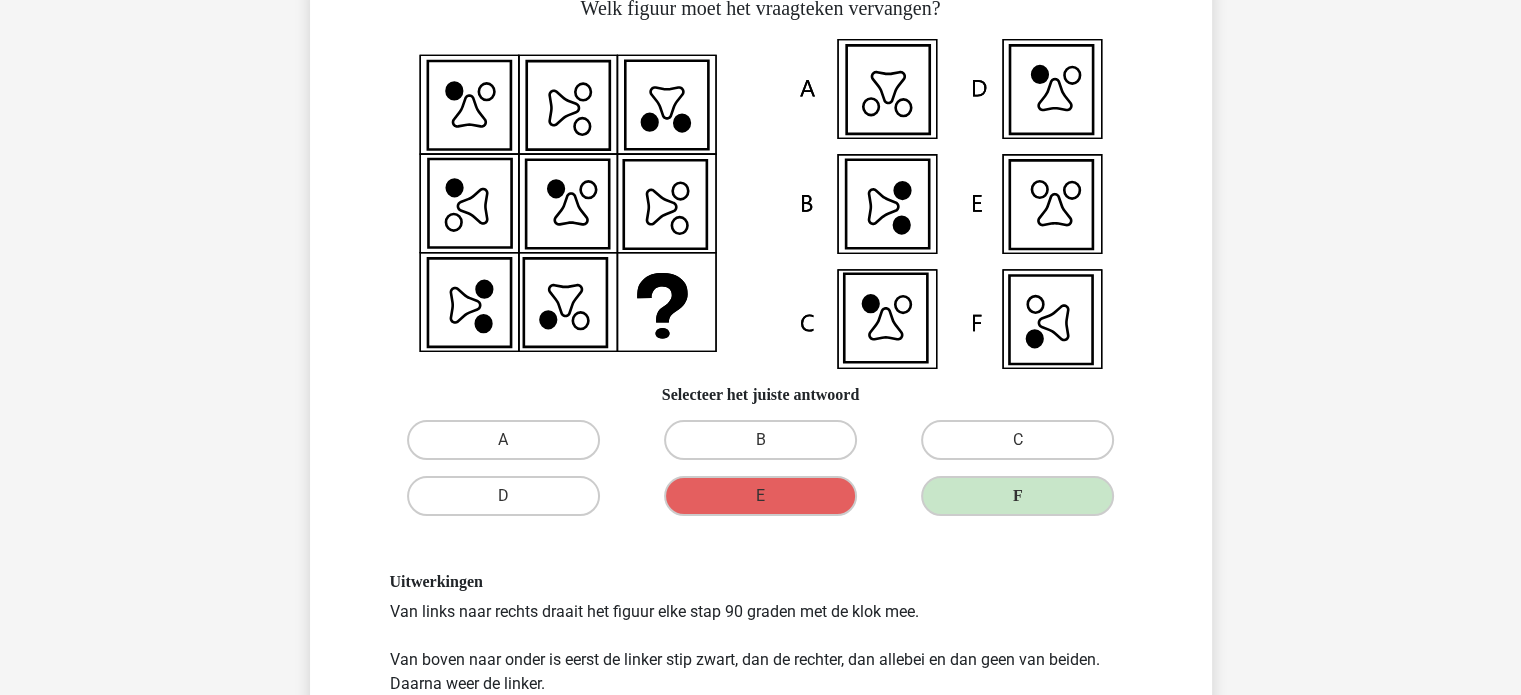 click 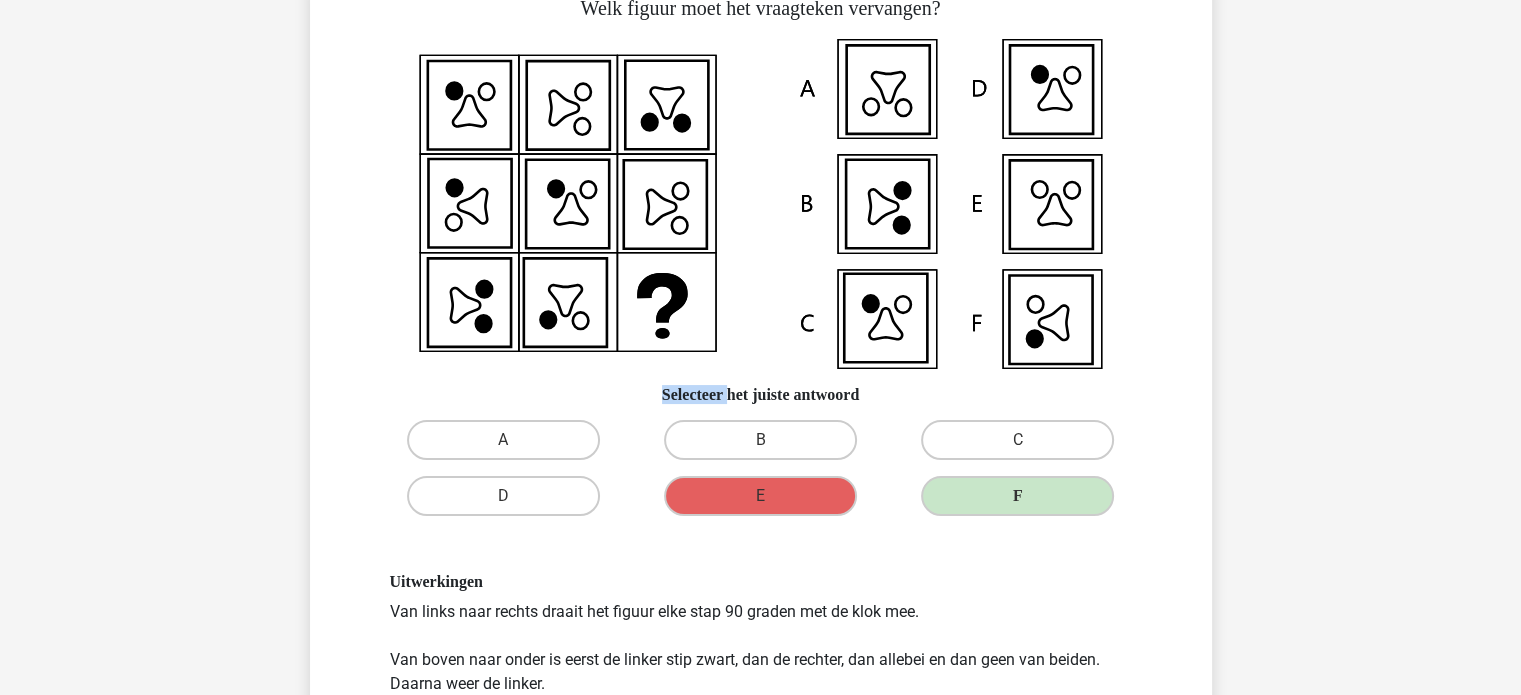 click 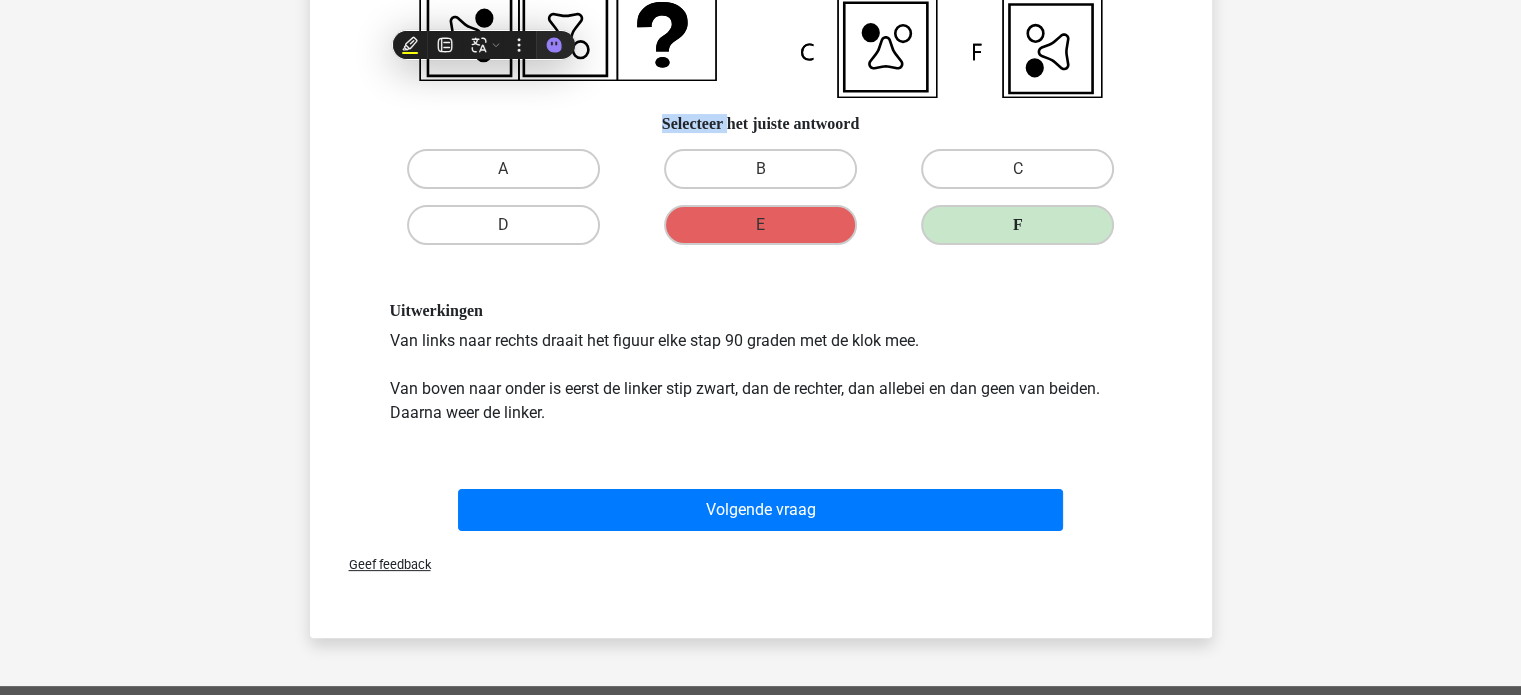 scroll, scrollTop: 389, scrollLeft: 0, axis: vertical 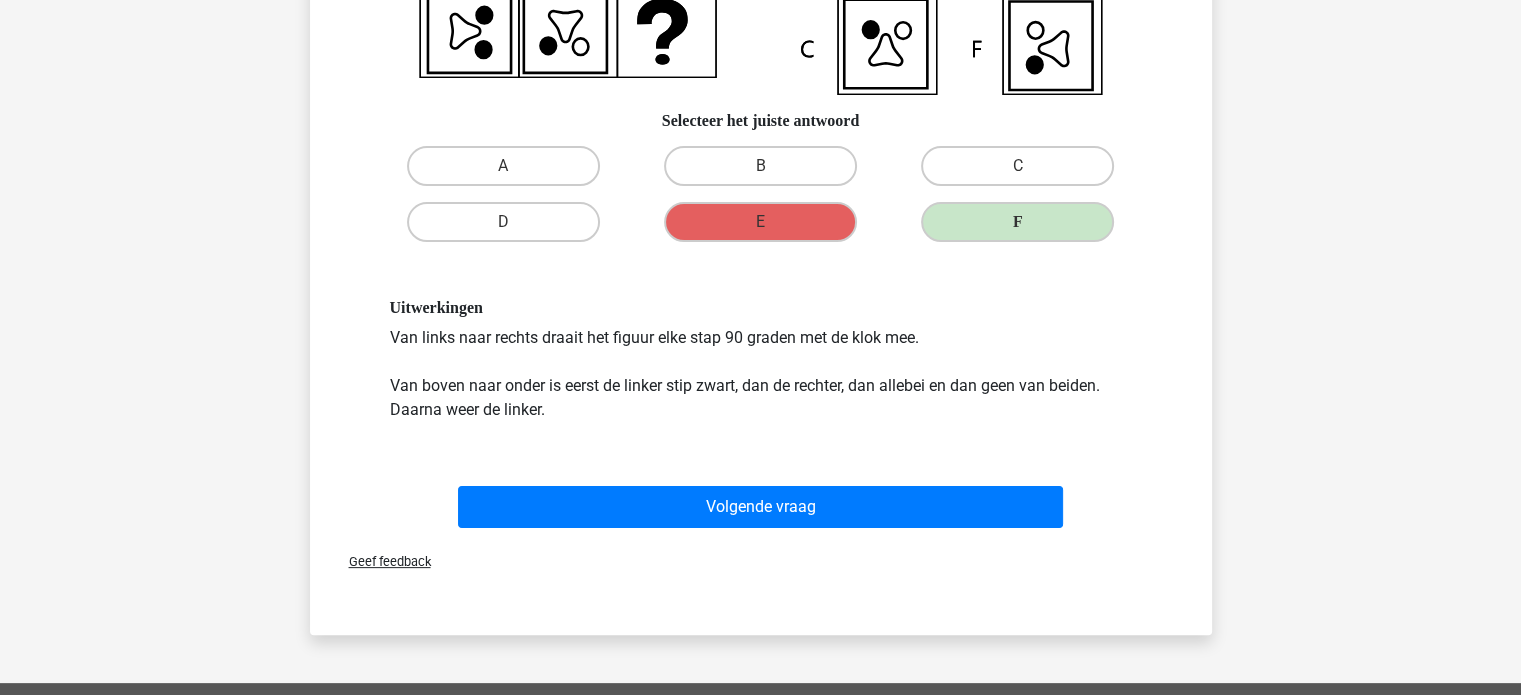 click on "Uitwerkingen
Van links naar rechts draait het figuur elke stap 90 graden met de klok mee.  Van boven naar onder is eerst de linker stip zwart, dan de rechter, dan allebei en dan geen van beiden. Daarna weer de linker." at bounding box center [761, 359] 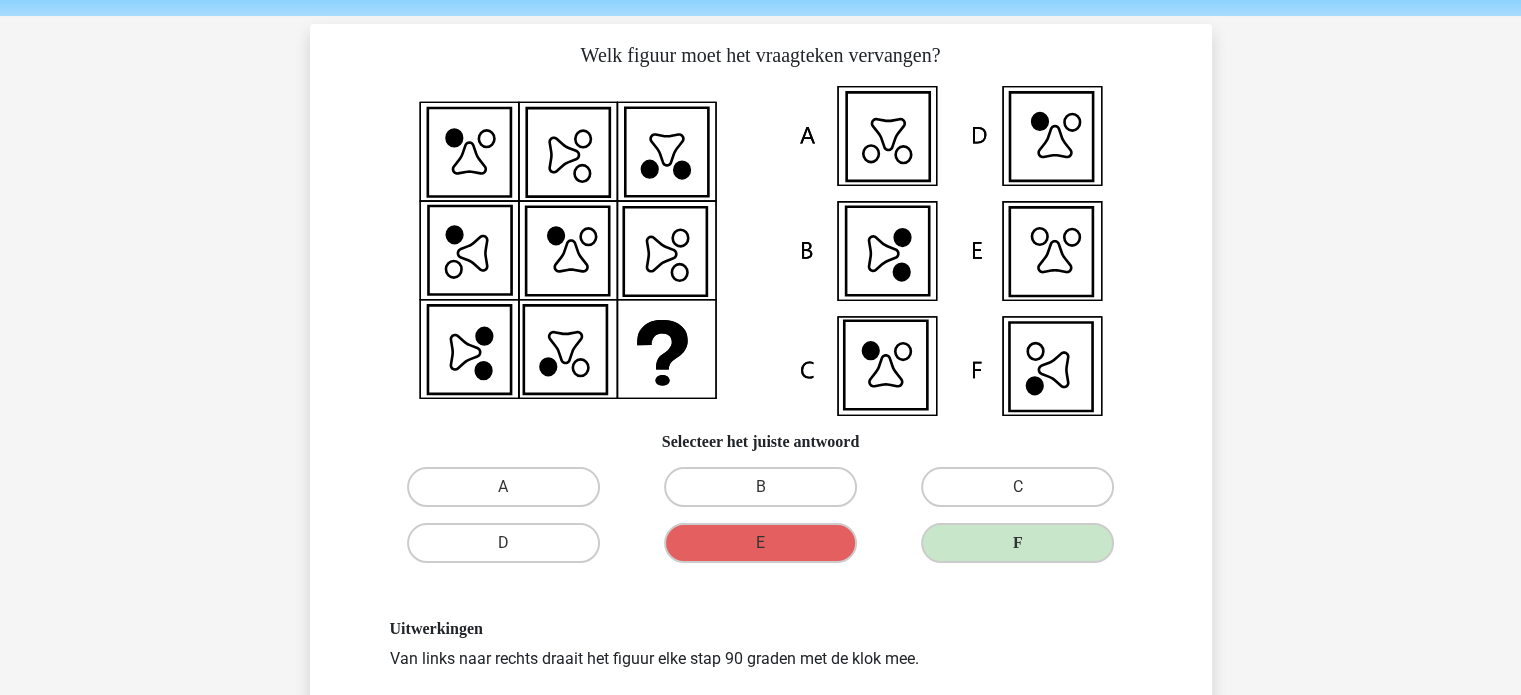 scroll, scrollTop: 483, scrollLeft: 0, axis: vertical 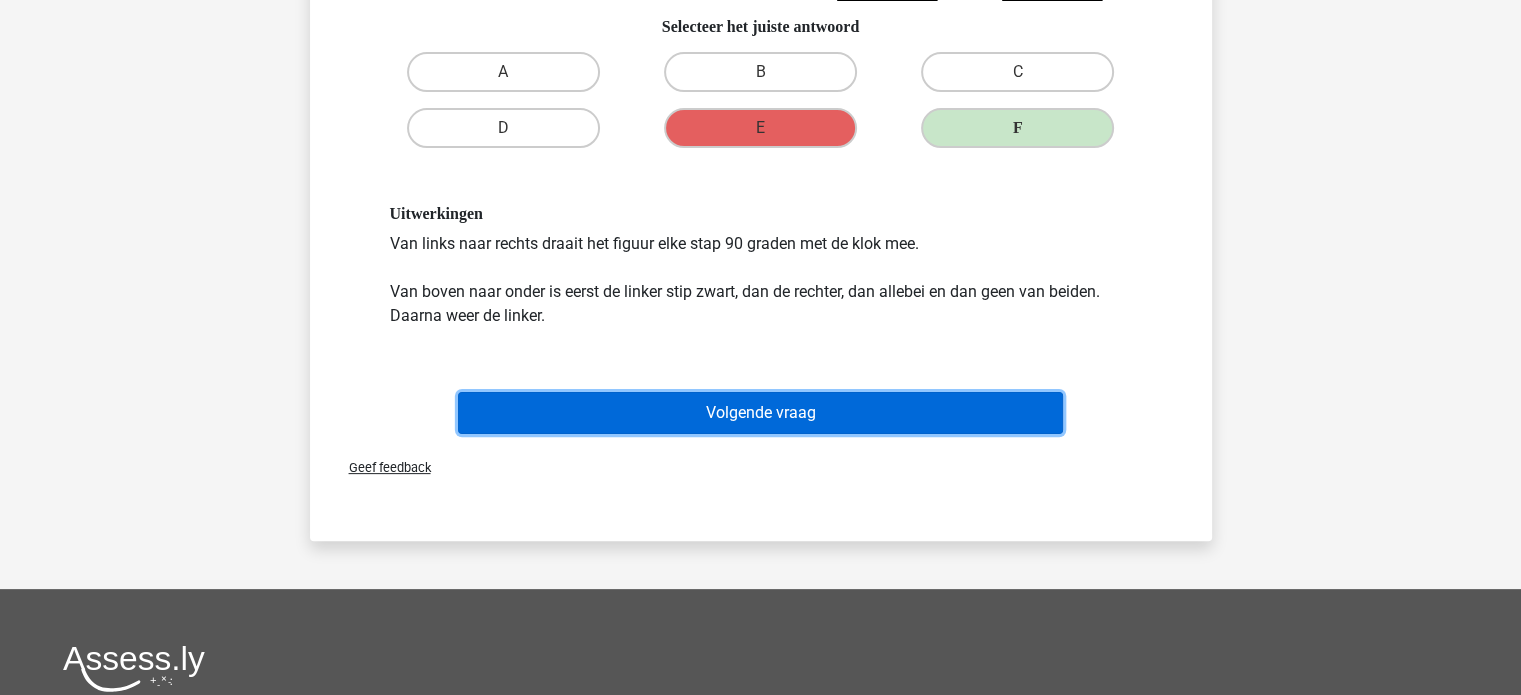 click on "Volgende vraag" at bounding box center (760, 413) 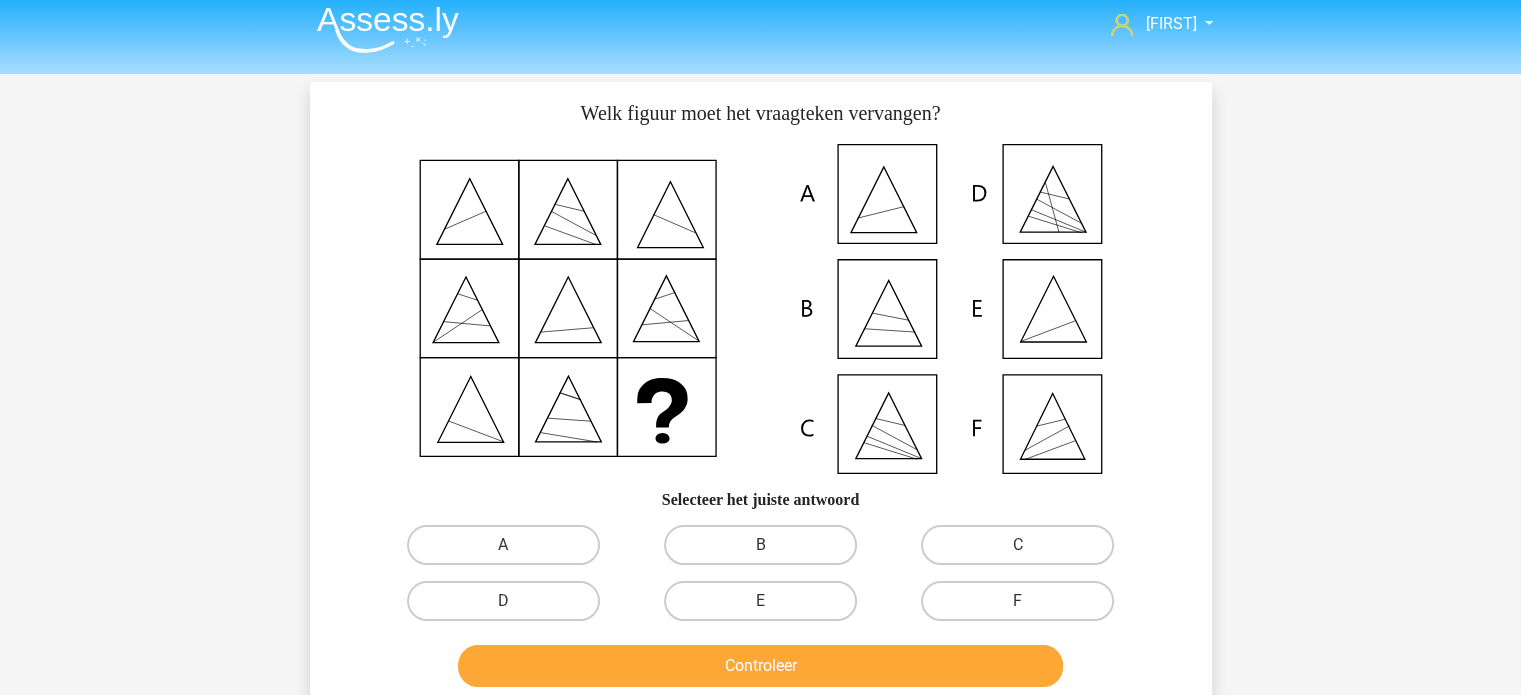 scroll, scrollTop: 9, scrollLeft: 0, axis: vertical 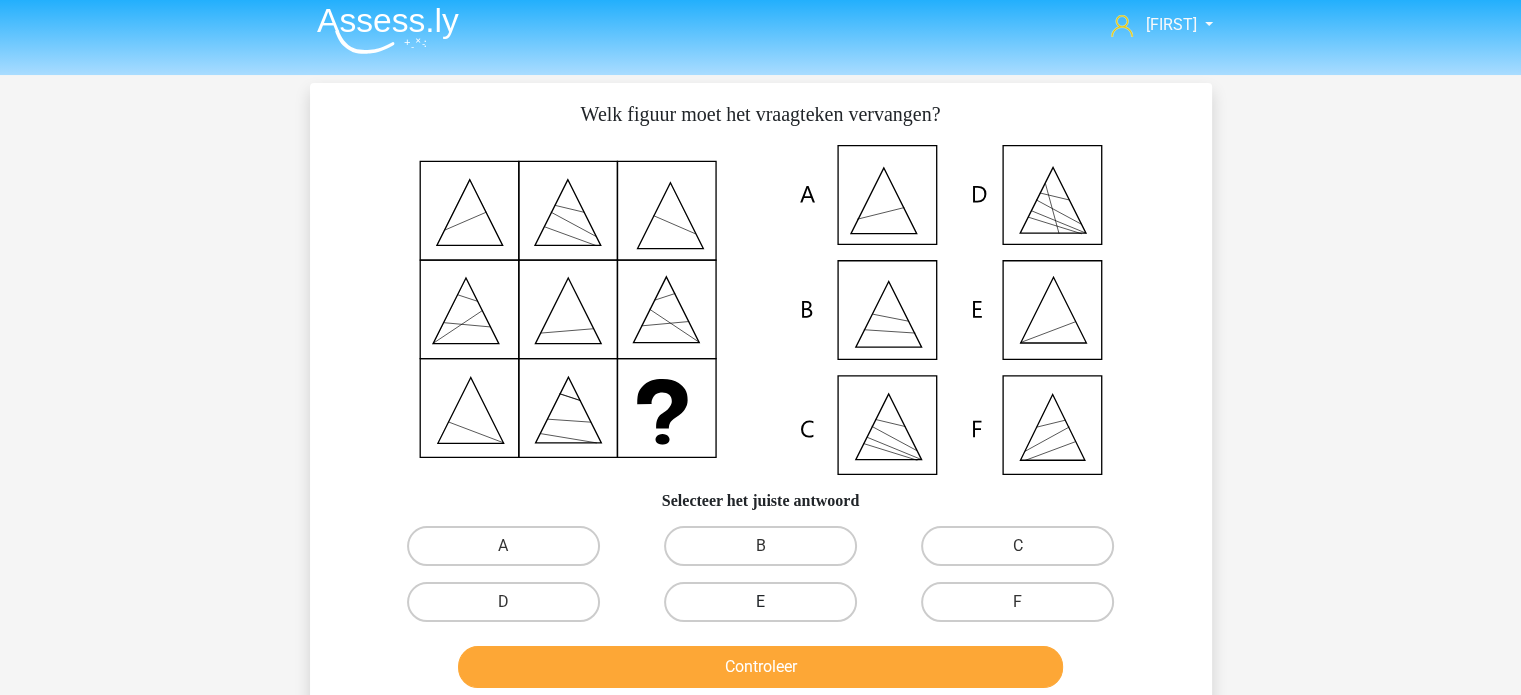 click on "E" at bounding box center [760, 602] 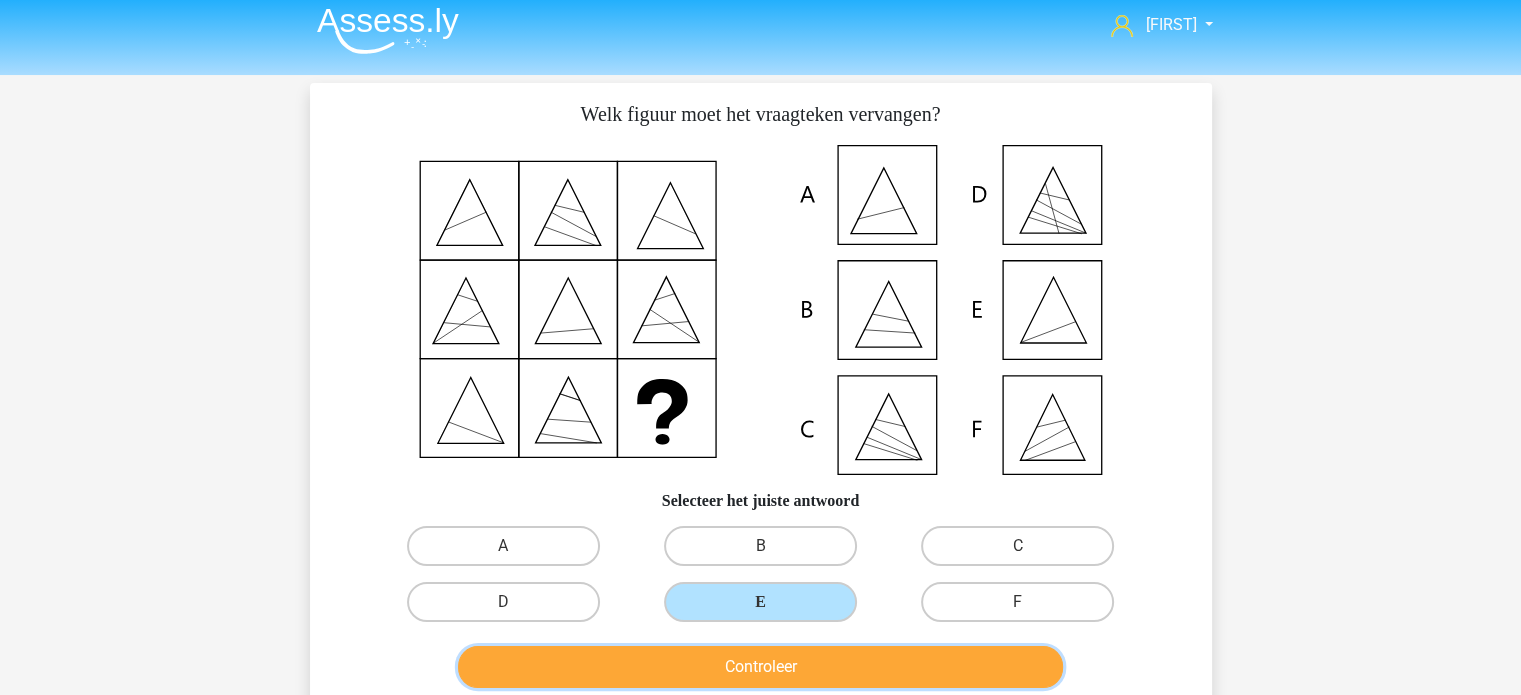 click on "Controleer" at bounding box center [760, 667] 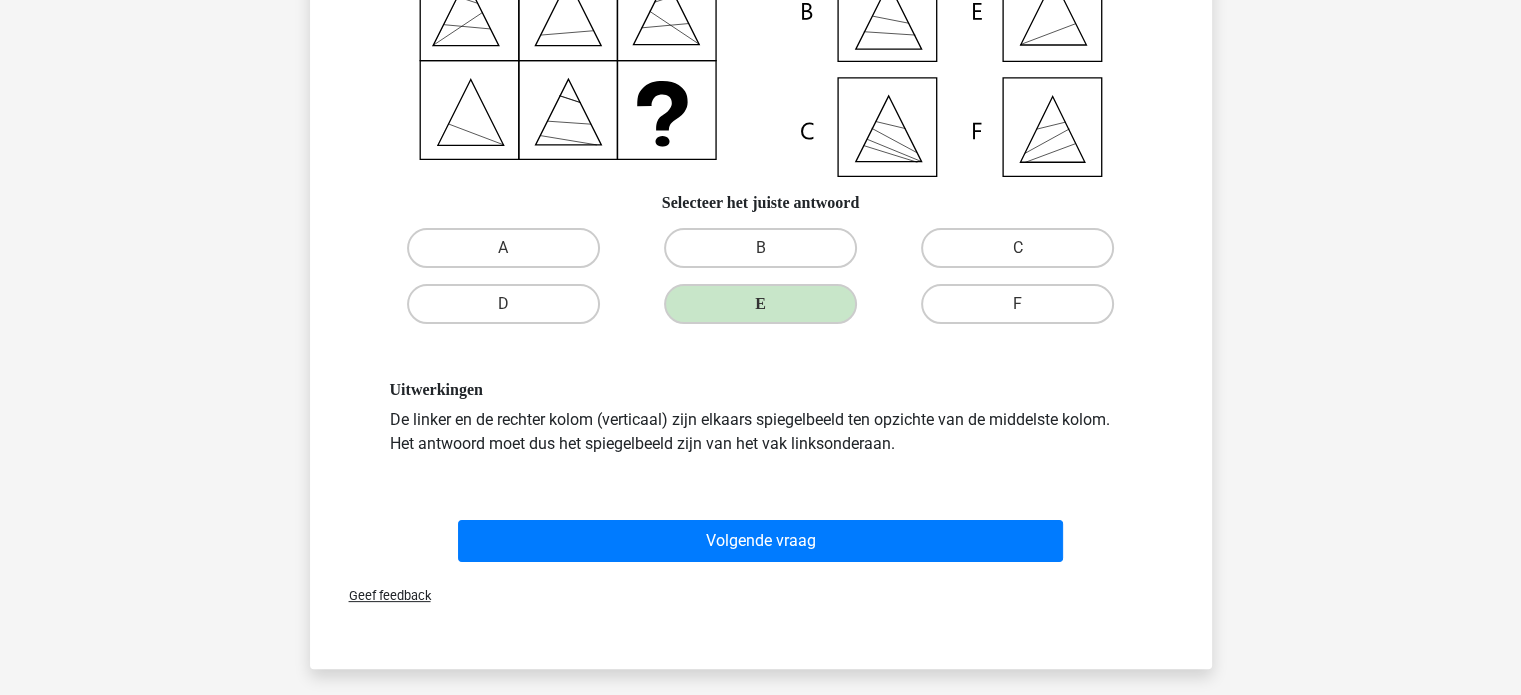 scroll, scrollTop: 306, scrollLeft: 0, axis: vertical 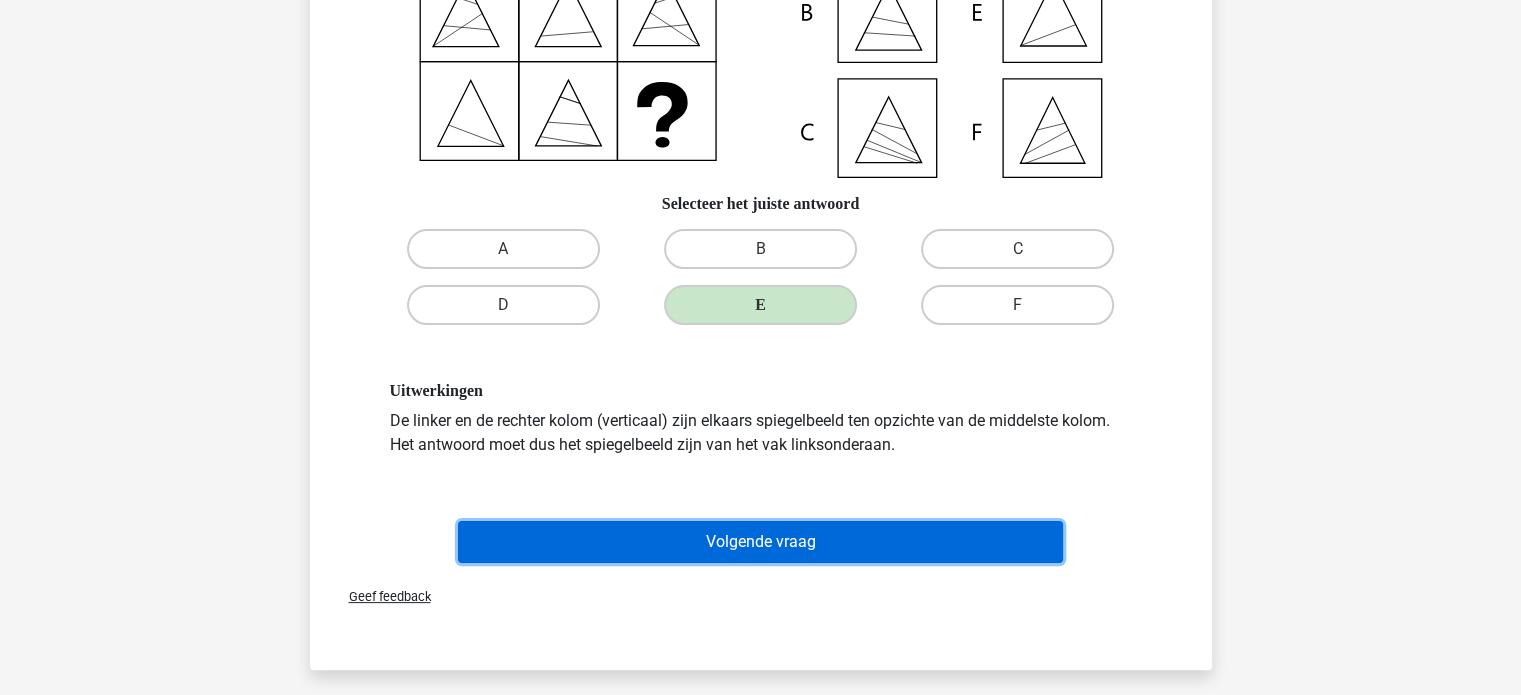 click on "Volgende vraag" at bounding box center [760, 542] 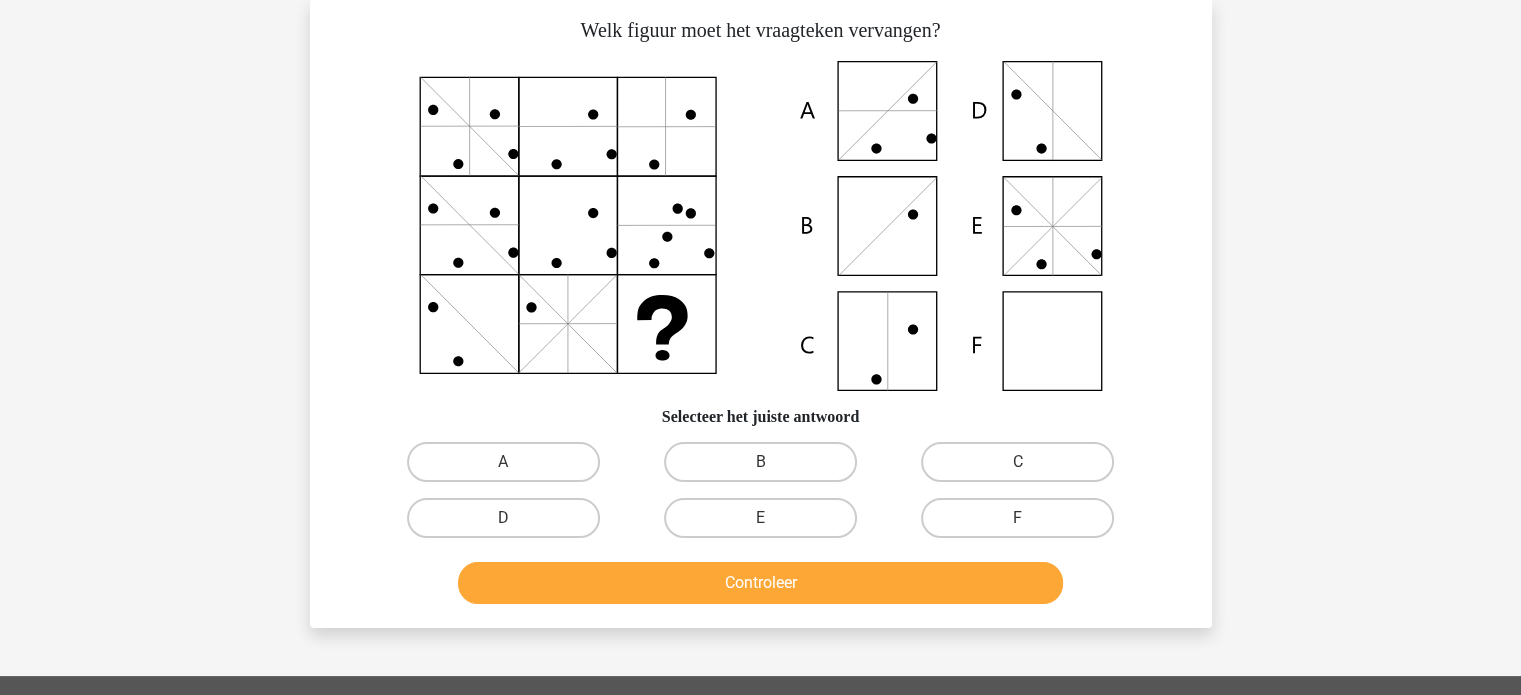 scroll, scrollTop: 92, scrollLeft: 0, axis: vertical 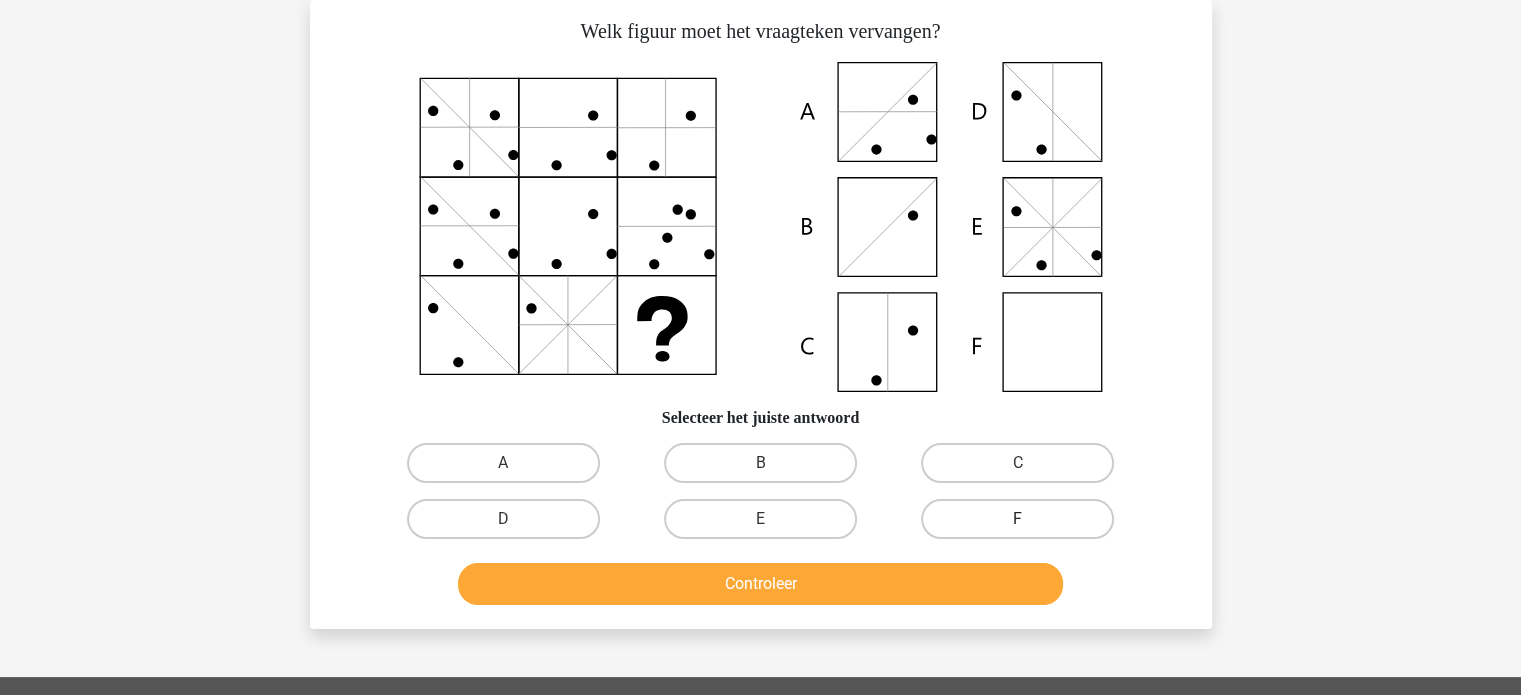 click on "F" at bounding box center (1017, 519) 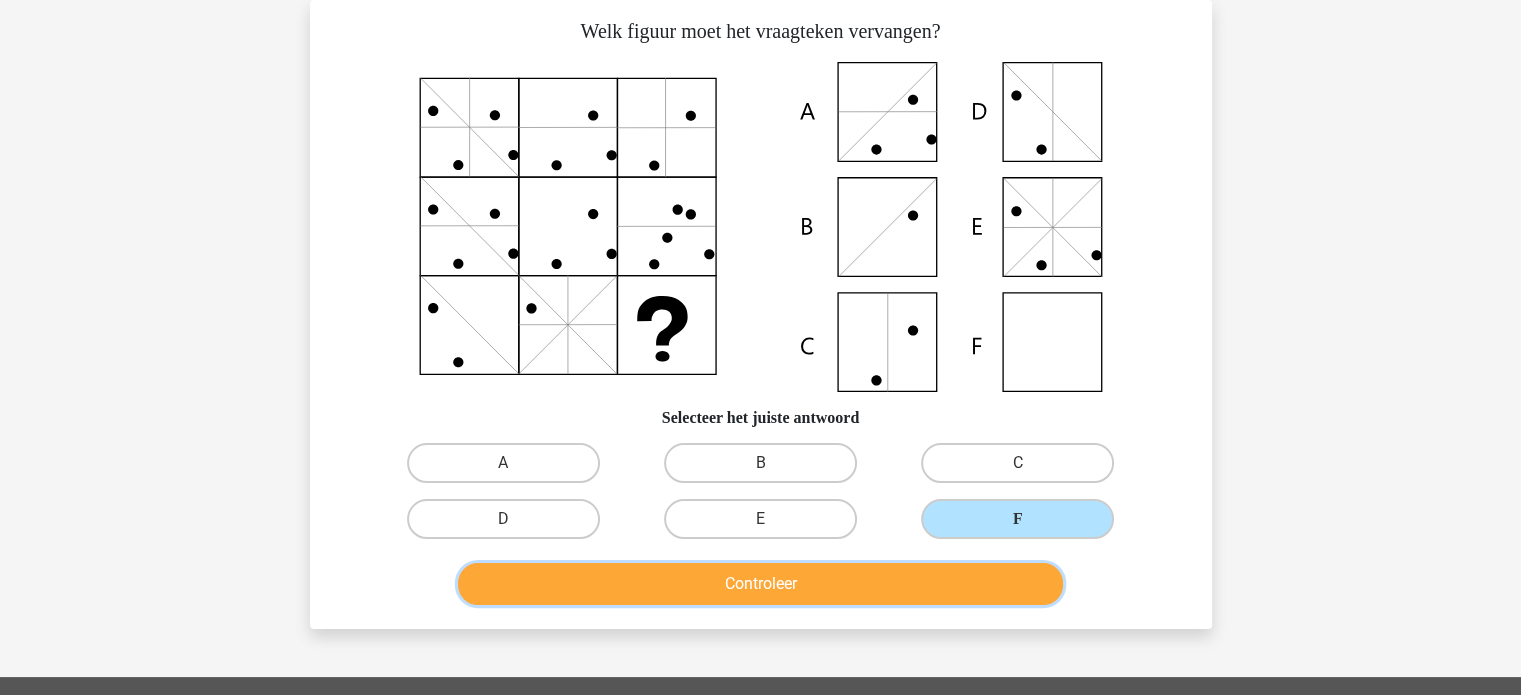 click on "Controleer" at bounding box center [760, 584] 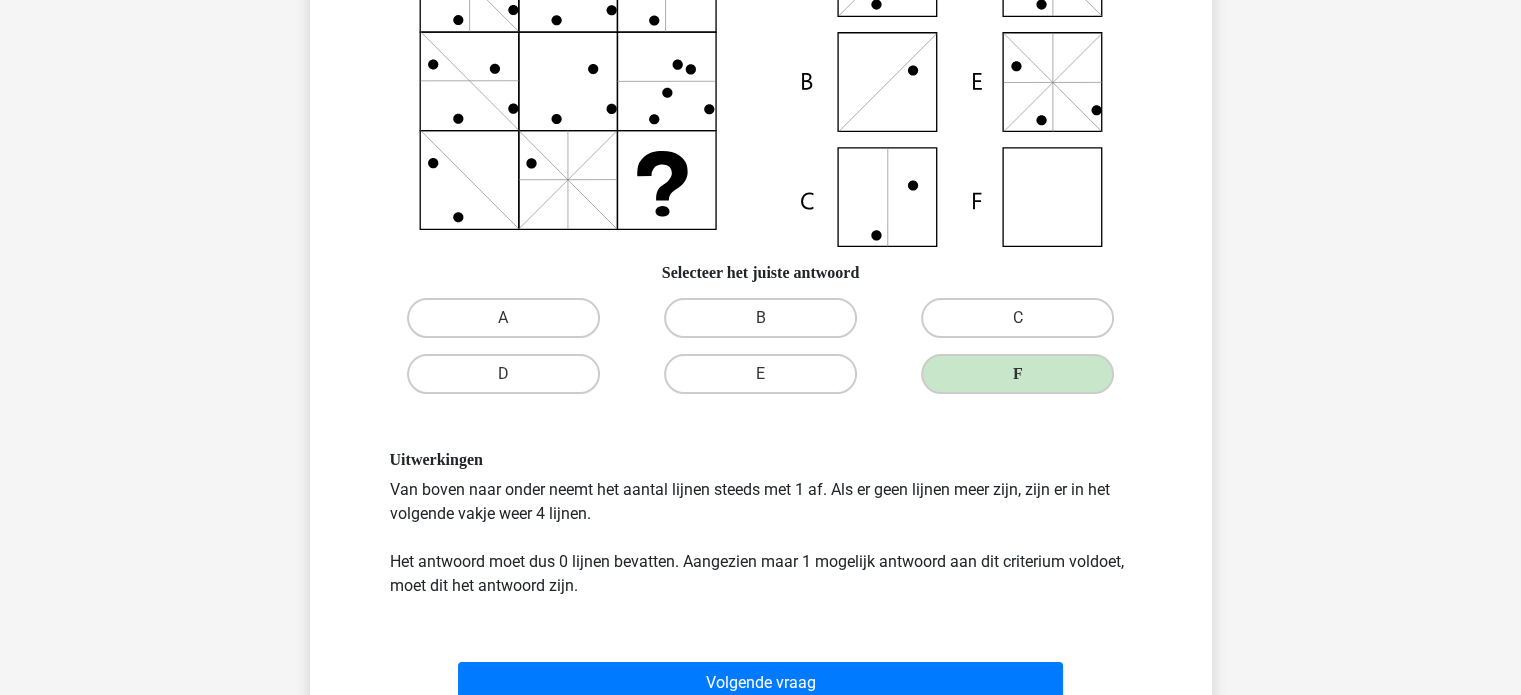 scroll, scrollTop: 239, scrollLeft: 0, axis: vertical 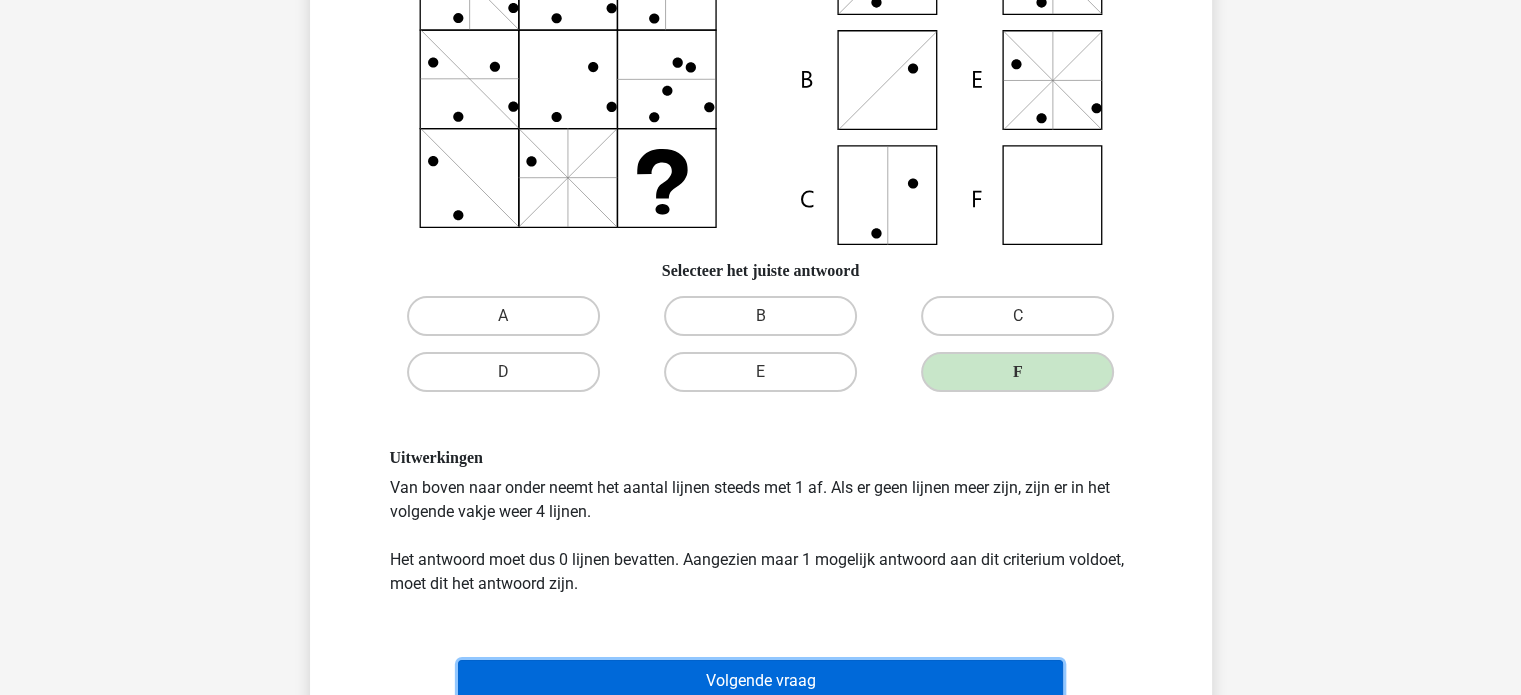 click on "Volgende vraag" at bounding box center [760, 681] 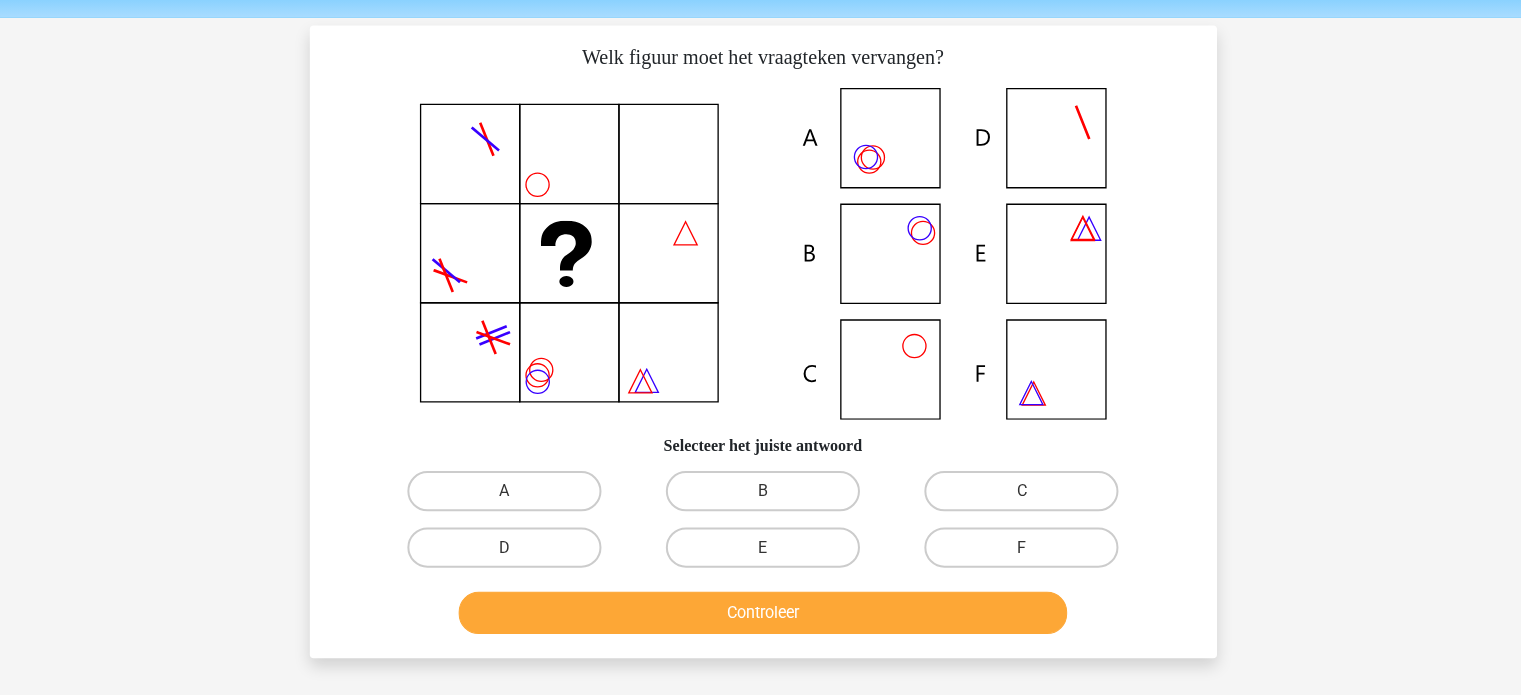scroll, scrollTop: 66, scrollLeft: 0, axis: vertical 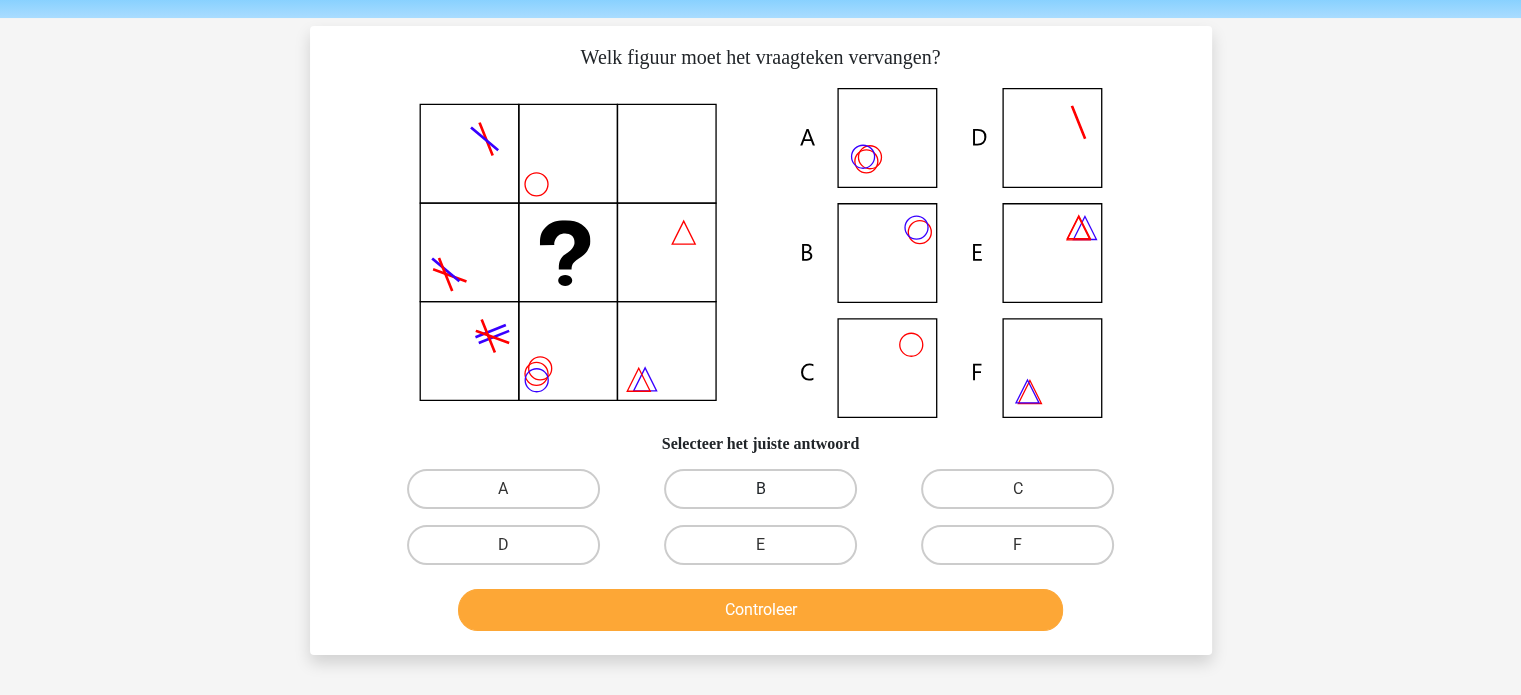 click on "B" at bounding box center [760, 489] 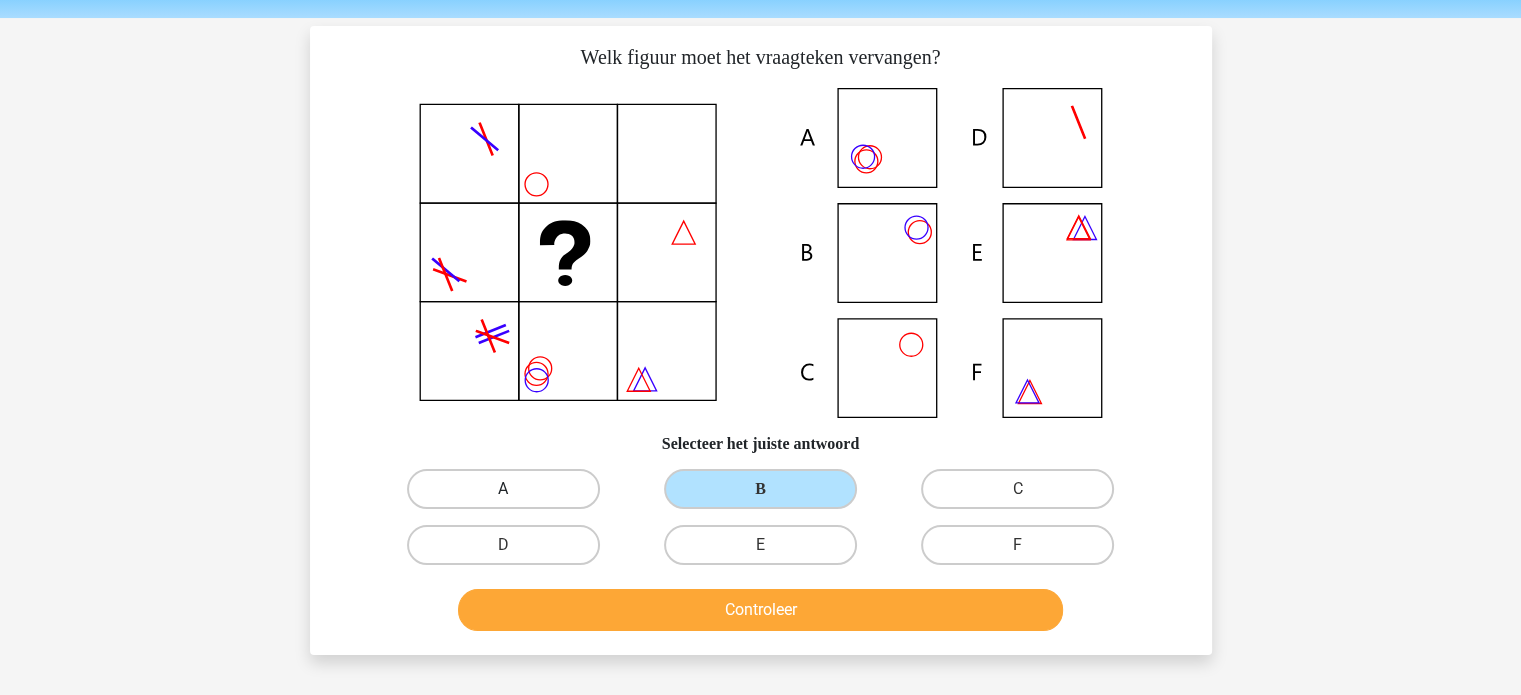 click on "A" at bounding box center (503, 489) 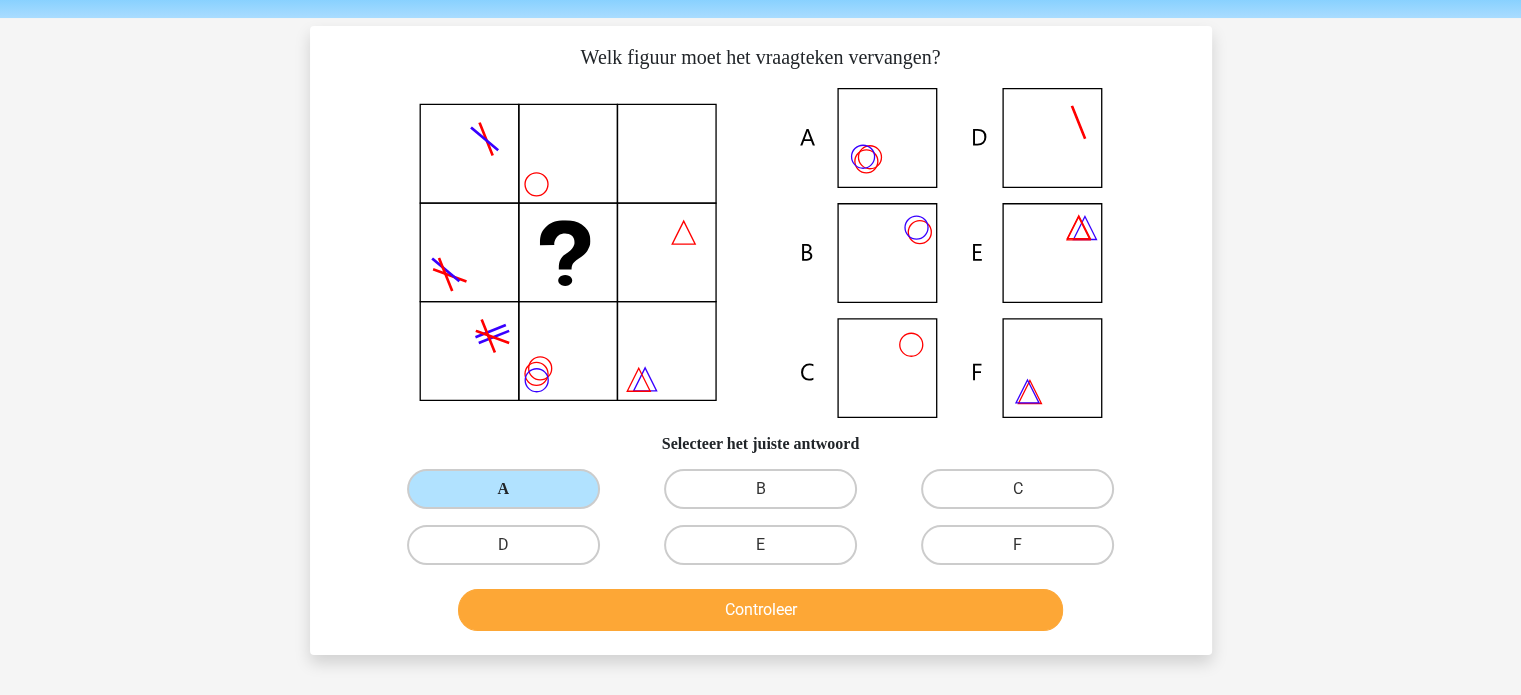 click on "A" at bounding box center [503, 489] 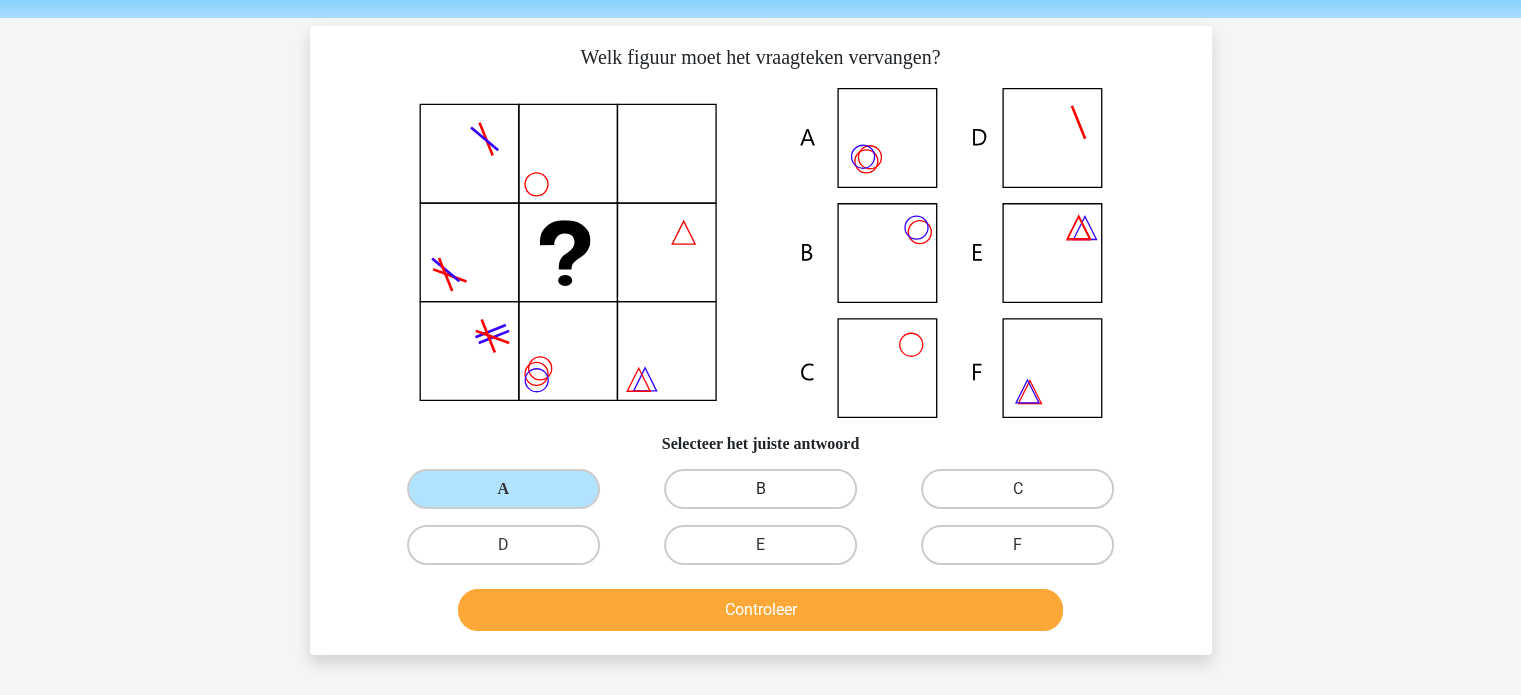 click on "B" at bounding box center [760, 489] 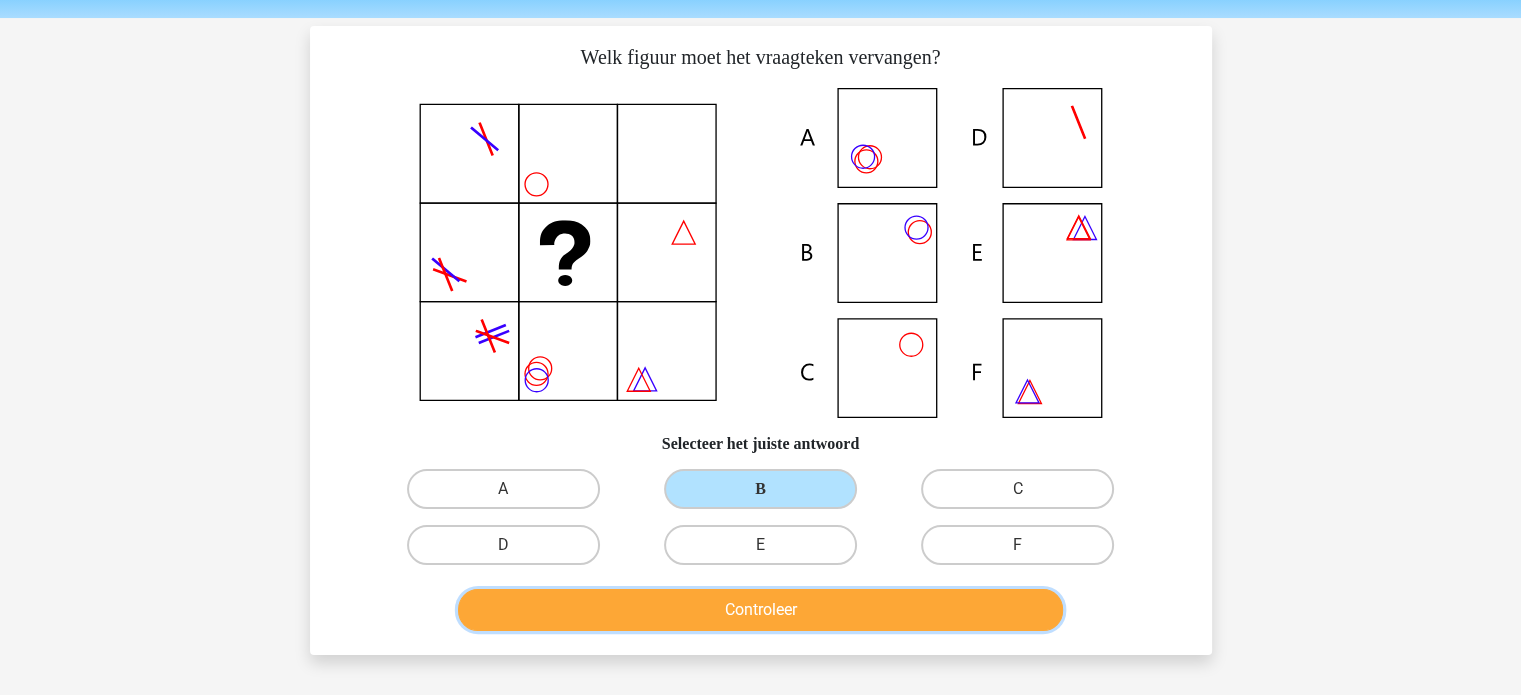 drag, startPoint x: 863, startPoint y: 603, endPoint x: 771, endPoint y: 621, distance: 93.74433 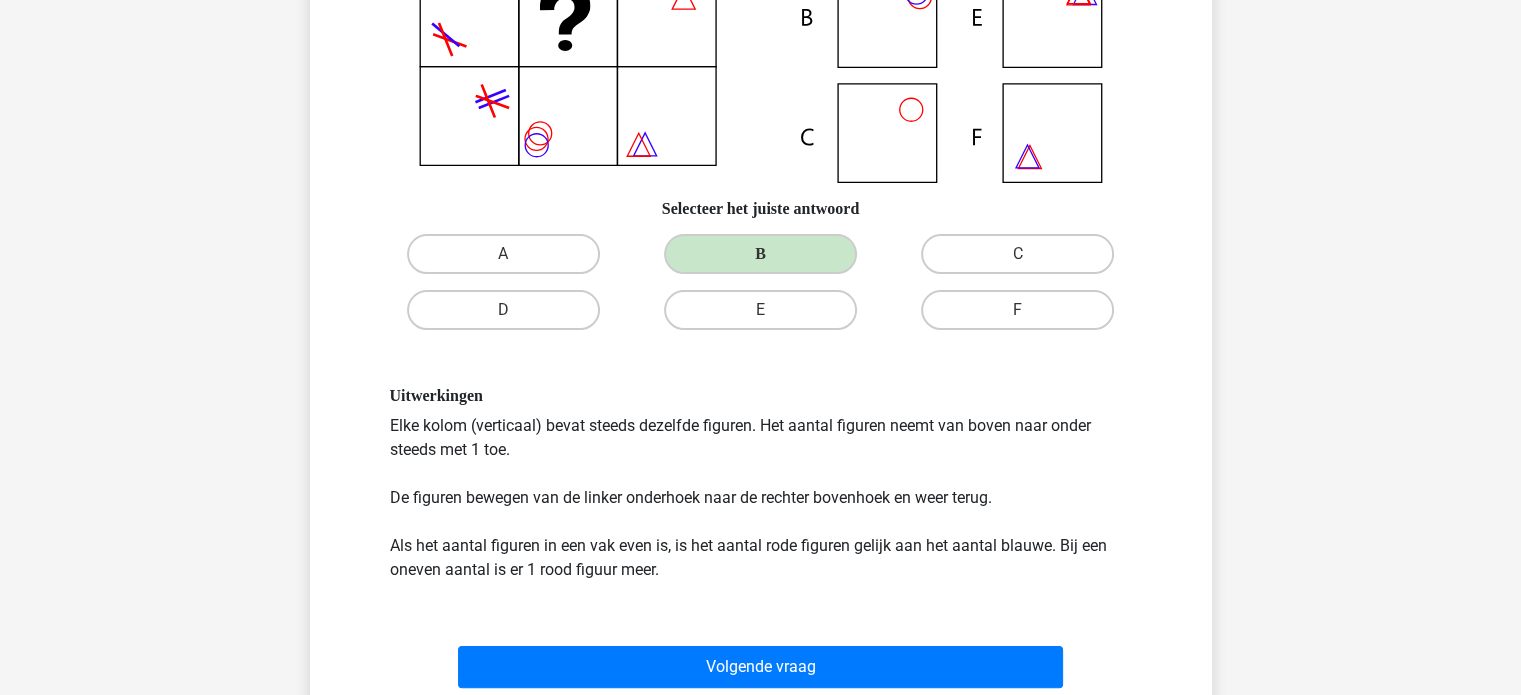 scroll, scrollTop: 0, scrollLeft: 0, axis: both 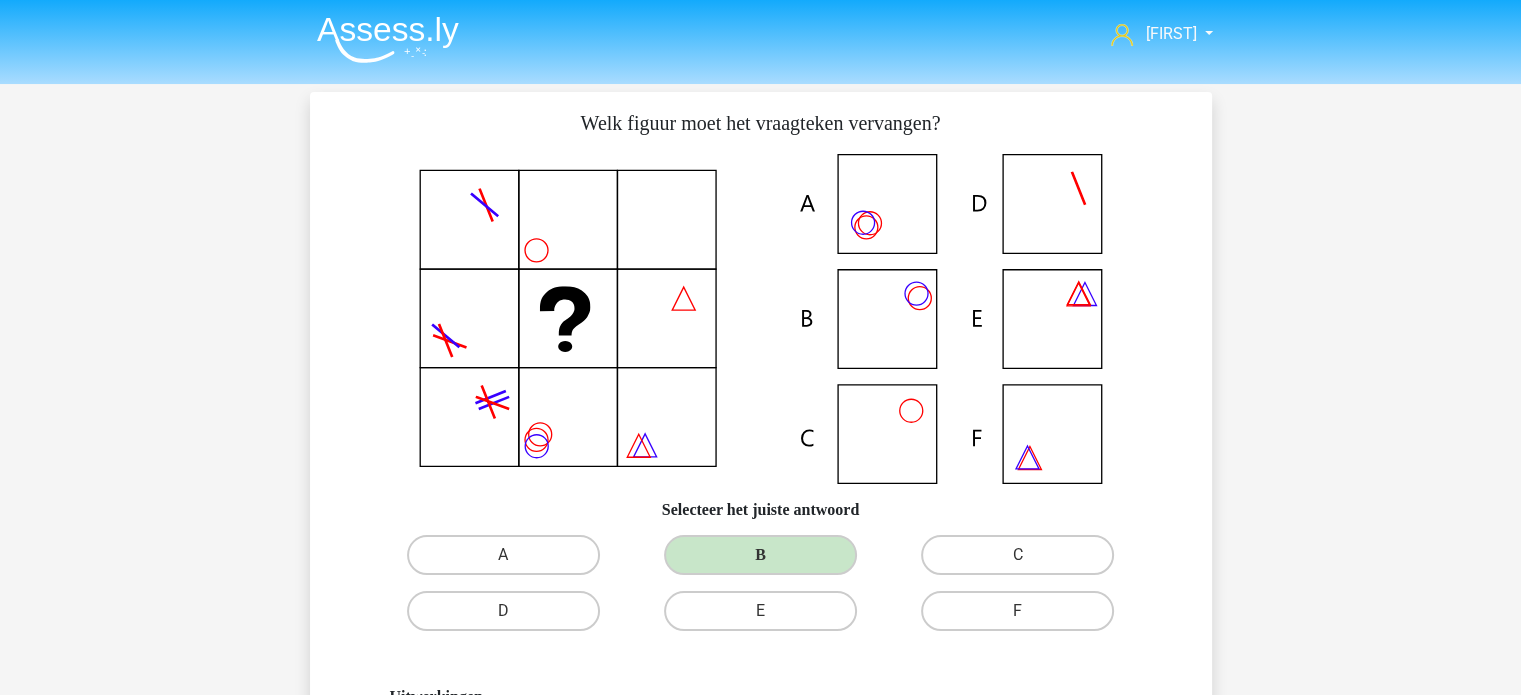 click 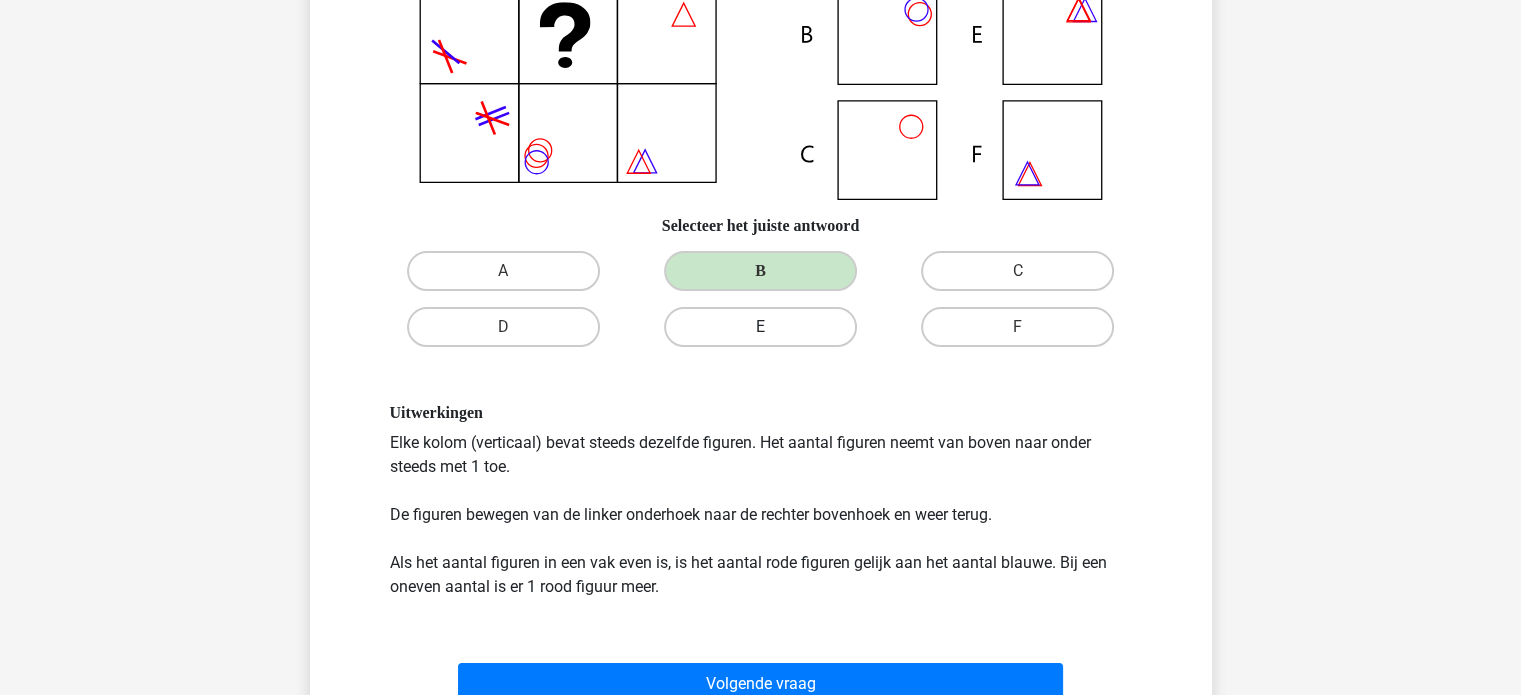 scroll, scrollTop: 290, scrollLeft: 0, axis: vertical 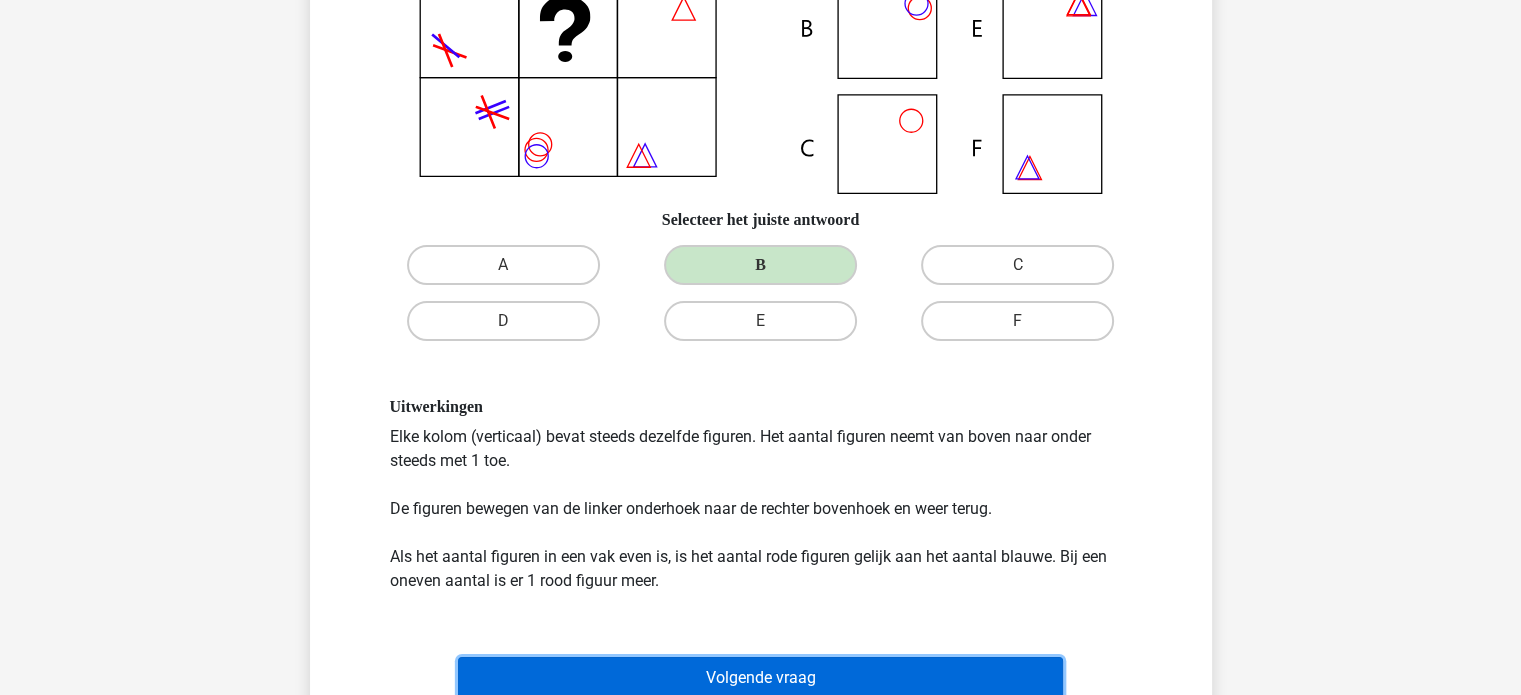 click on "Volgende vraag" at bounding box center (760, 678) 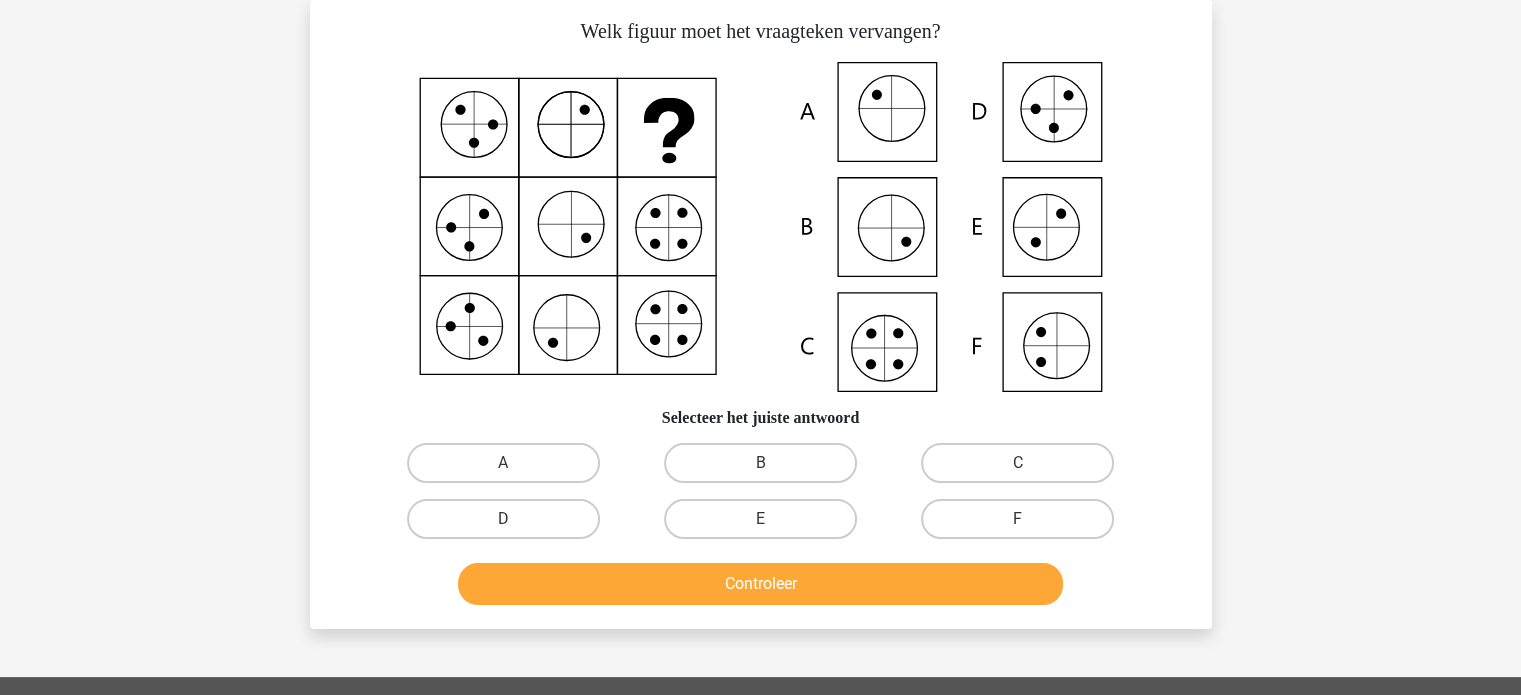 scroll, scrollTop: 0, scrollLeft: 0, axis: both 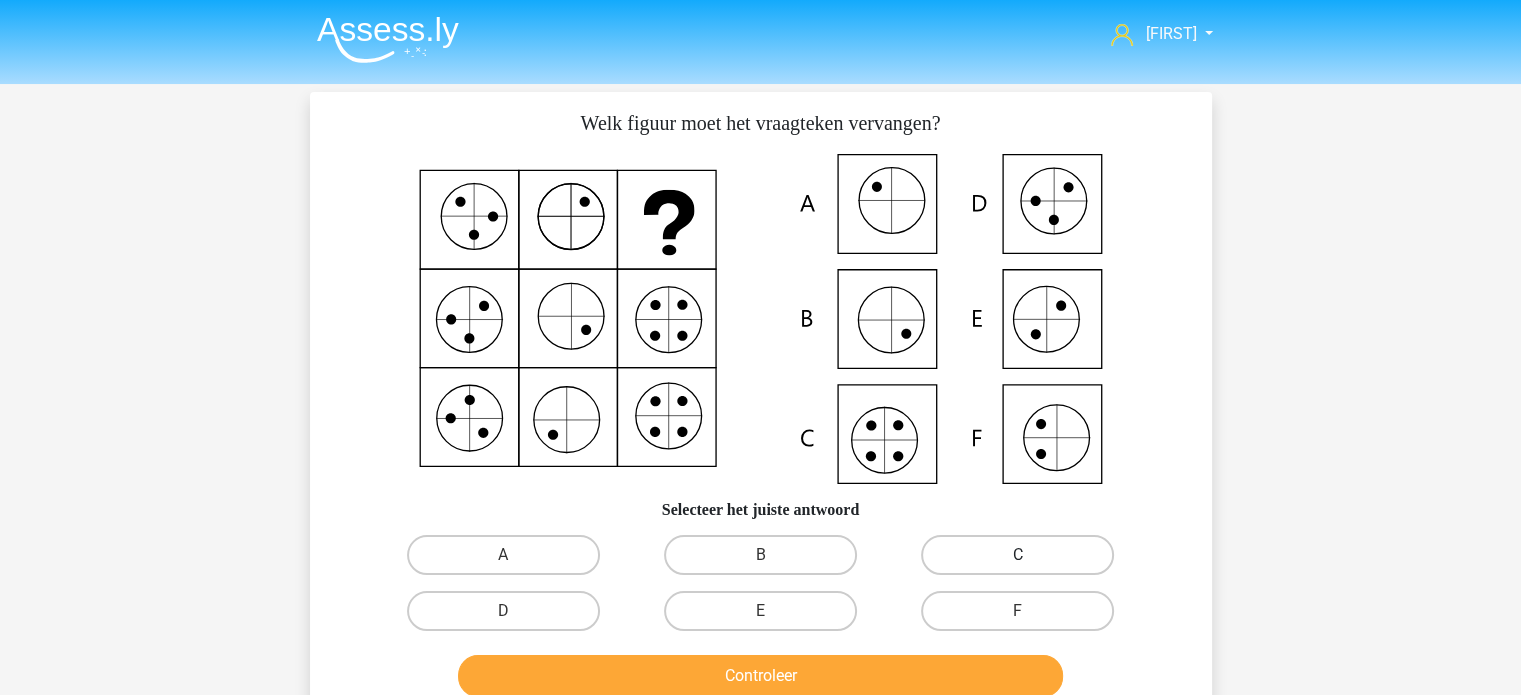 click on "C" at bounding box center (1017, 555) 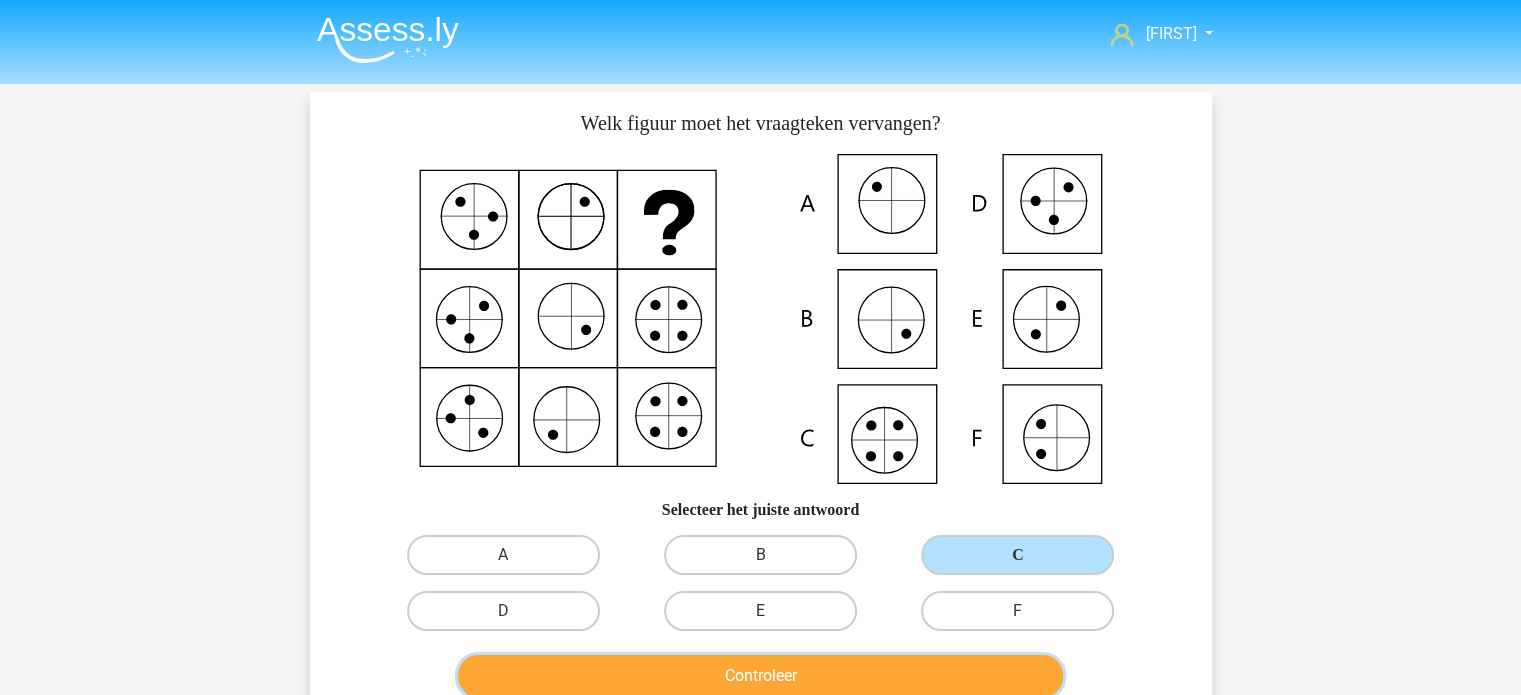 click on "Controleer" at bounding box center (760, 676) 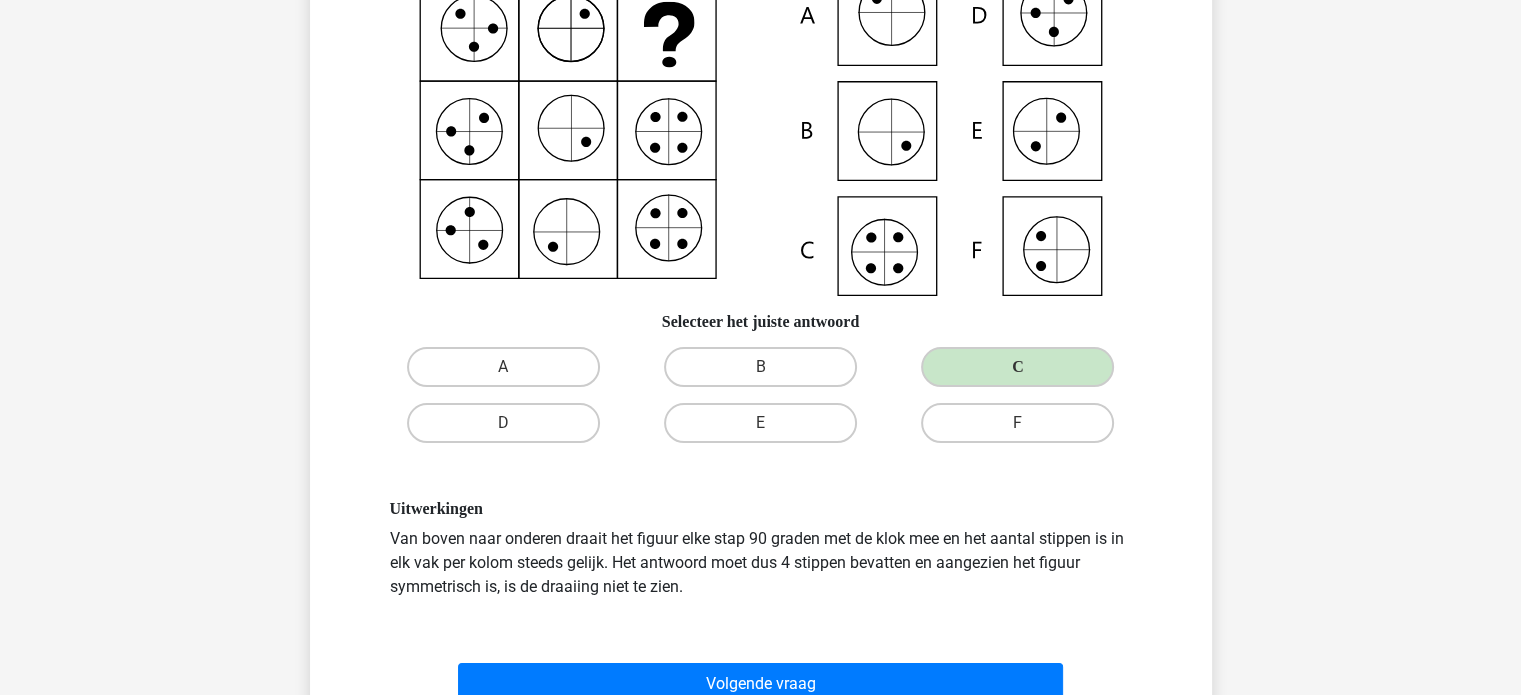 scroll, scrollTop: 188, scrollLeft: 0, axis: vertical 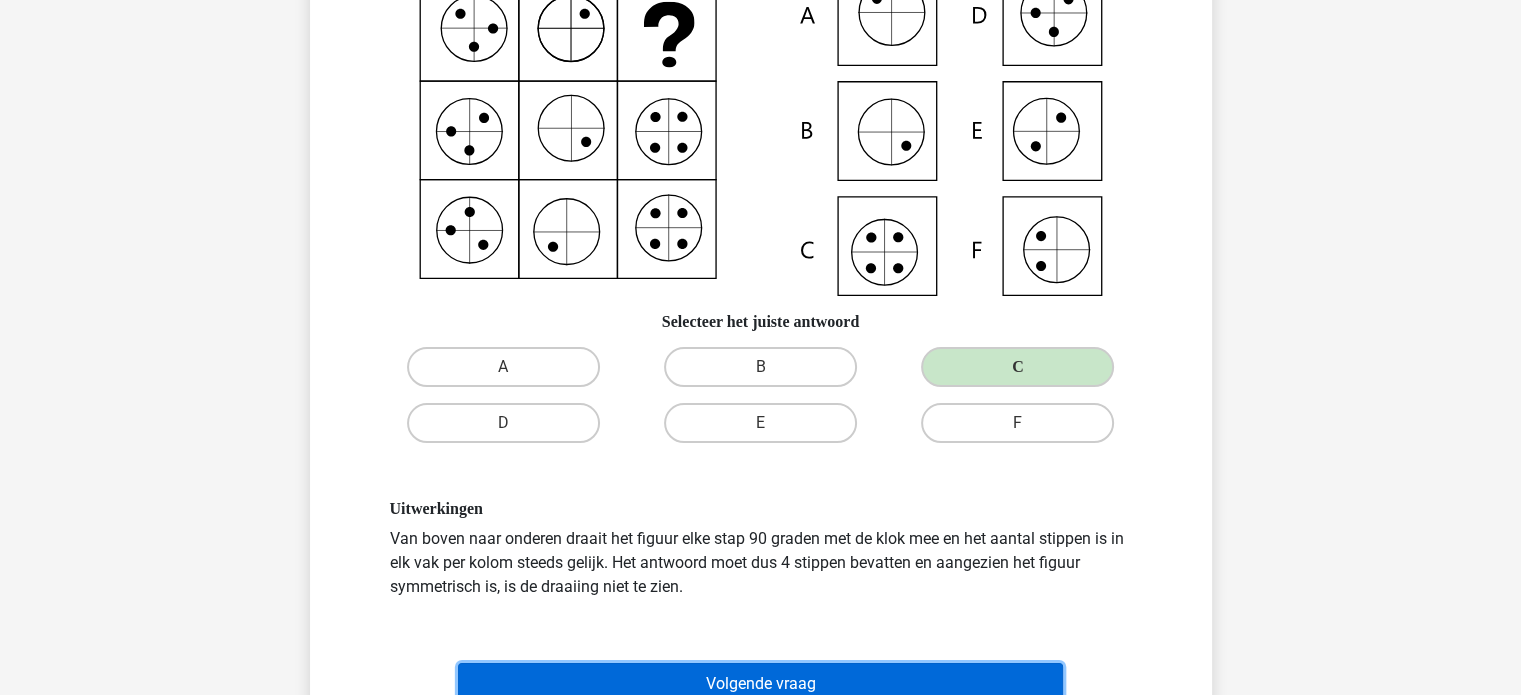 click on "Volgende vraag" at bounding box center (760, 684) 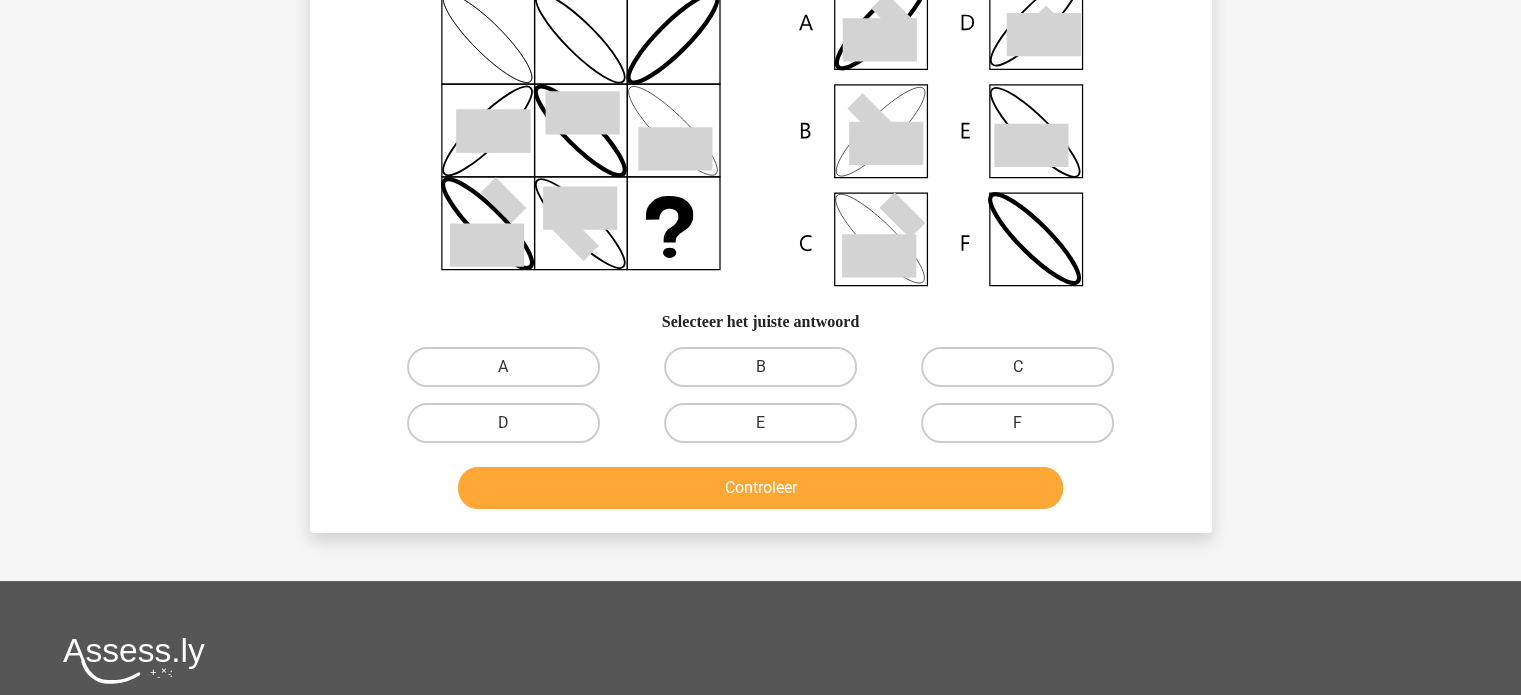 scroll, scrollTop: 92, scrollLeft: 0, axis: vertical 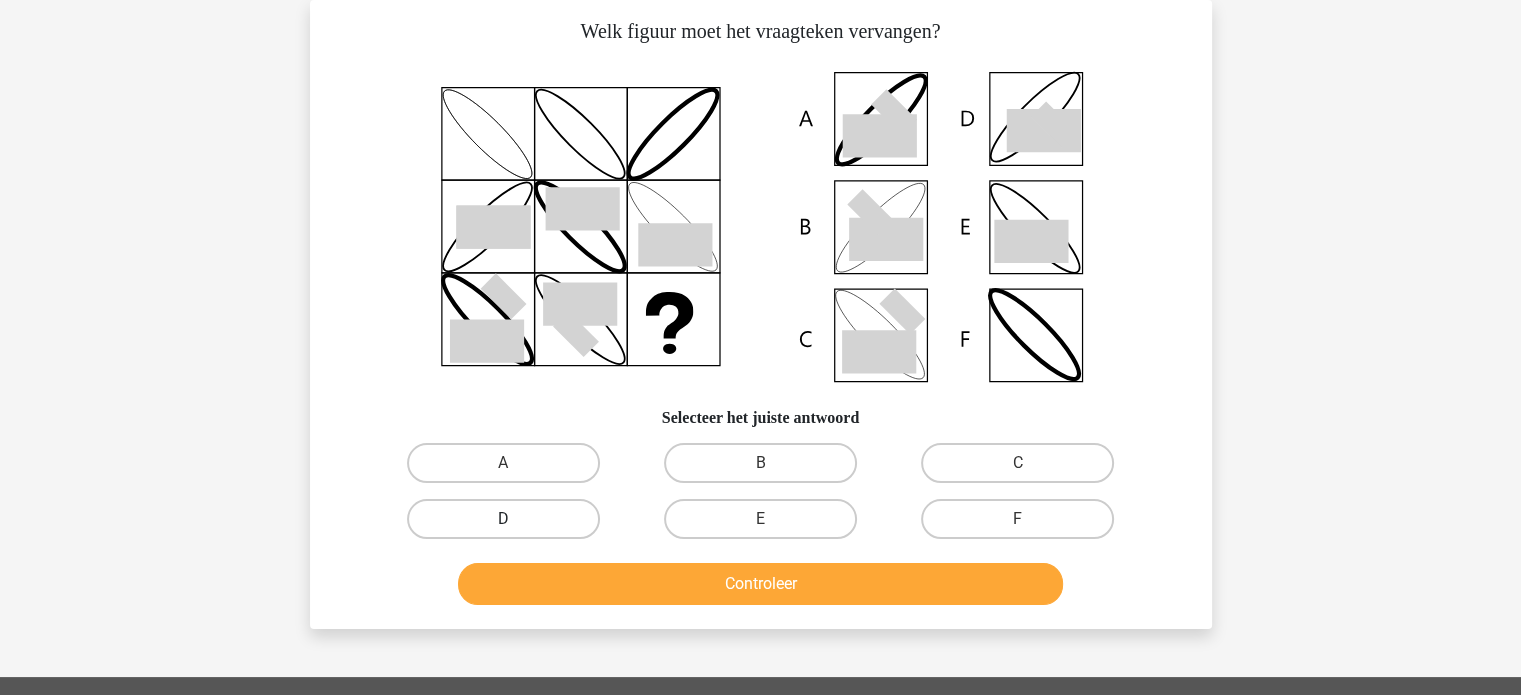click on "D" at bounding box center (503, 519) 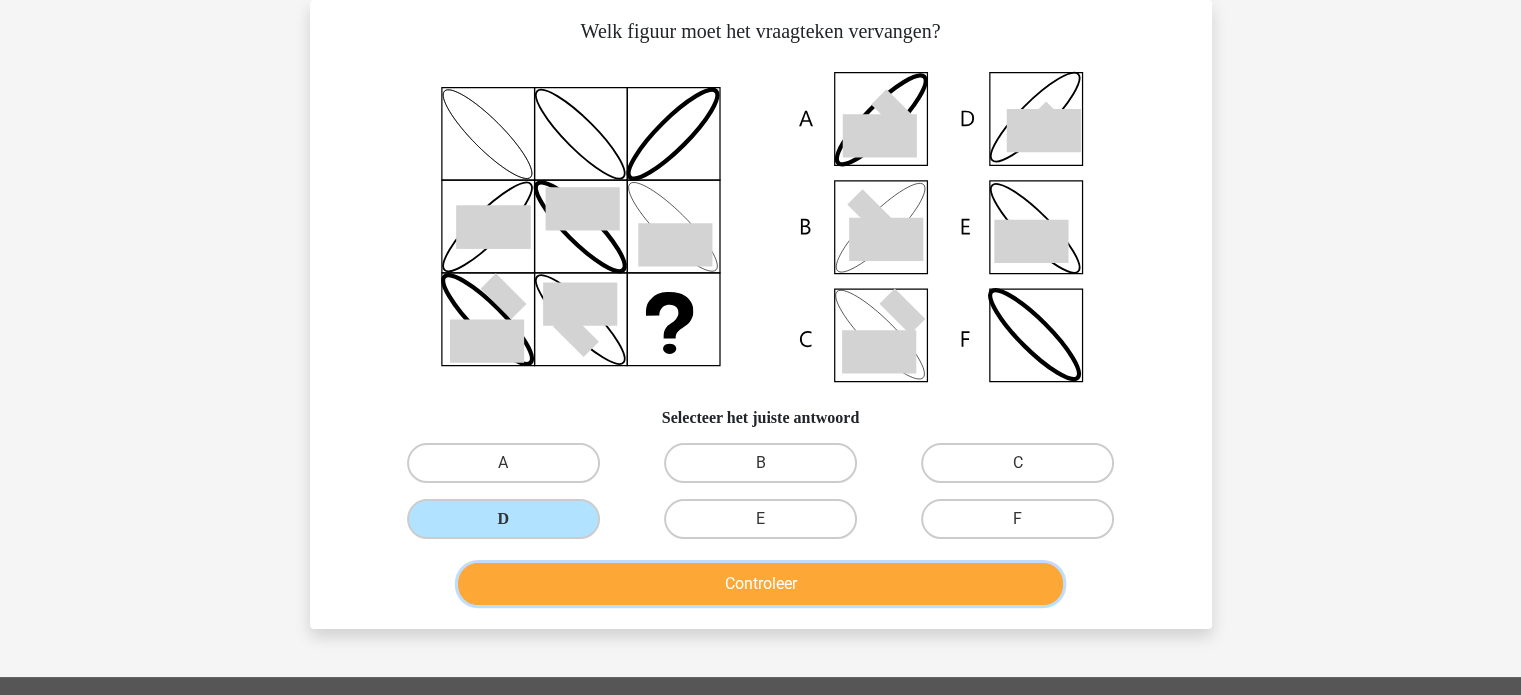 click on "Controleer" at bounding box center (760, 584) 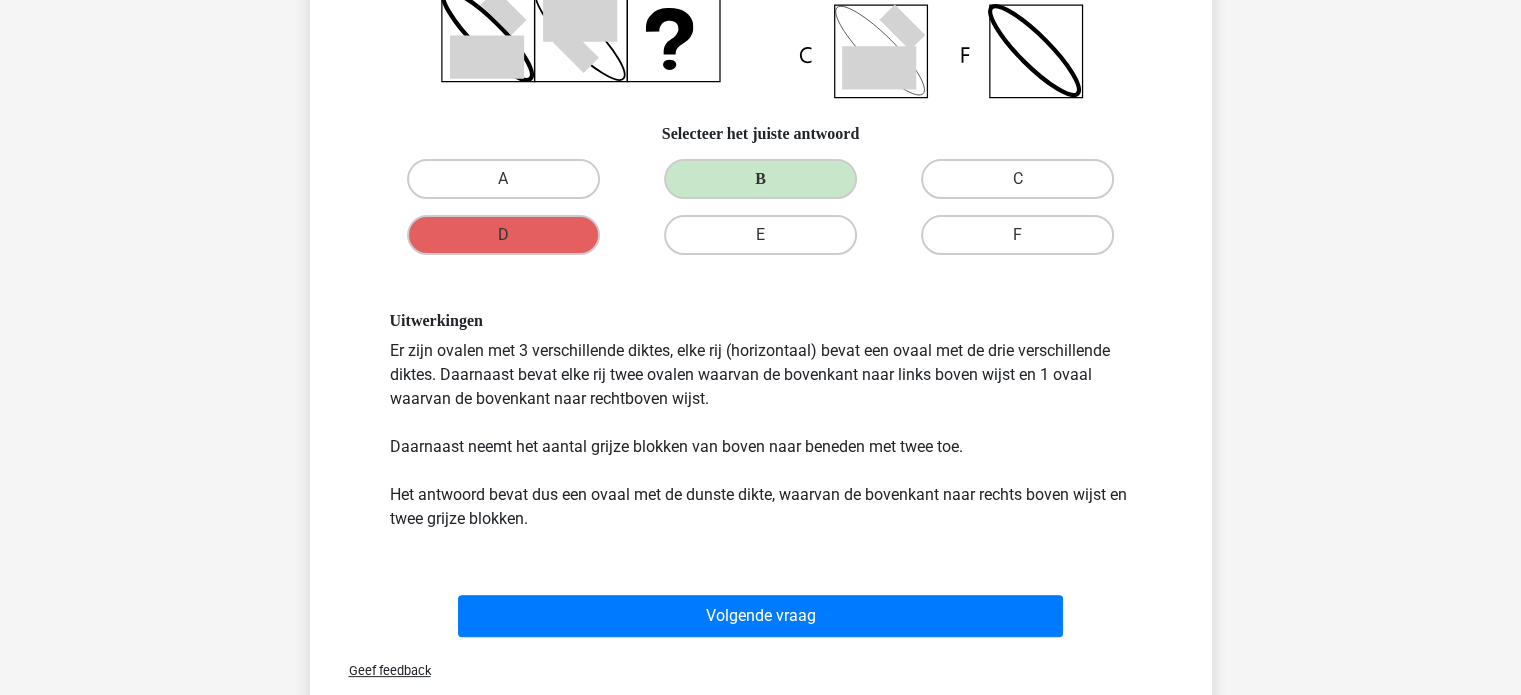 scroll, scrollTop: 380, scrollLeft: 0, axis: vertical 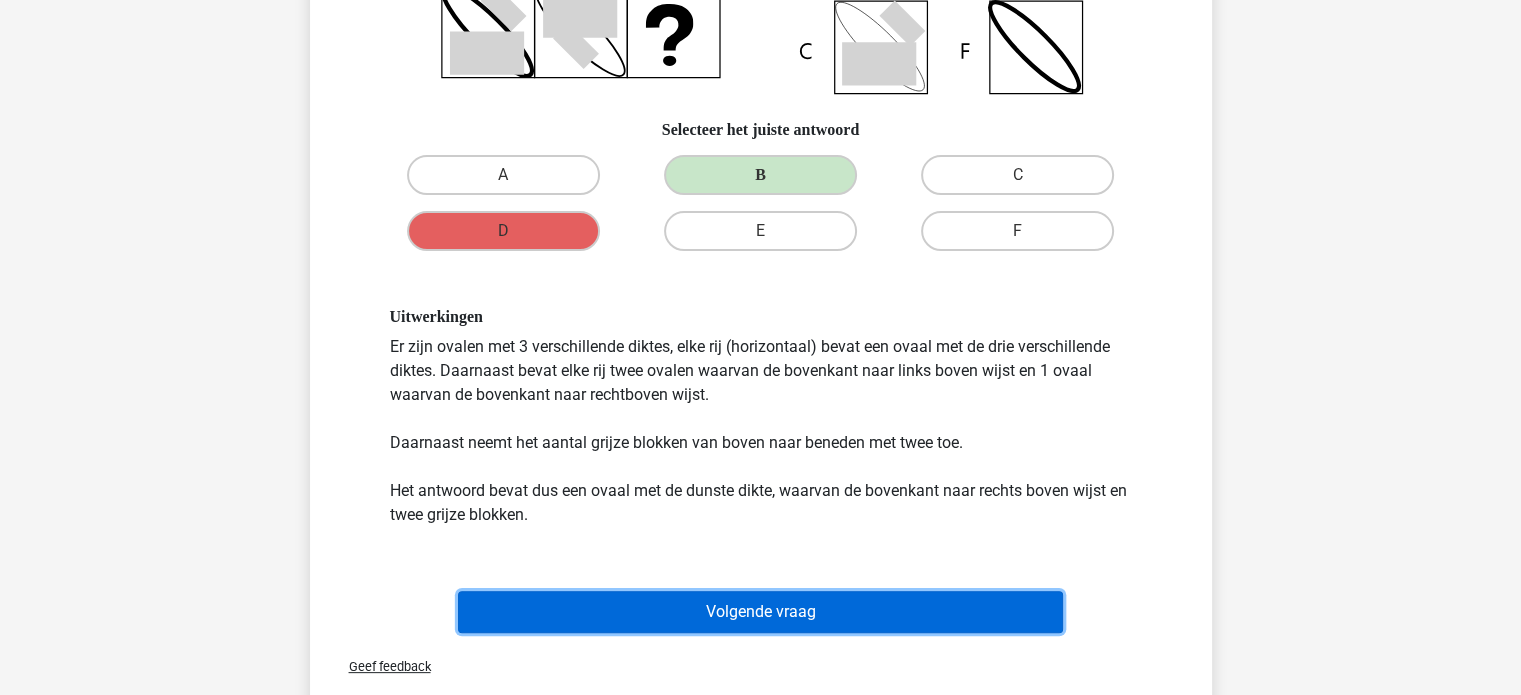 click on "Volgende vraag" at bounding box center [760, 612] 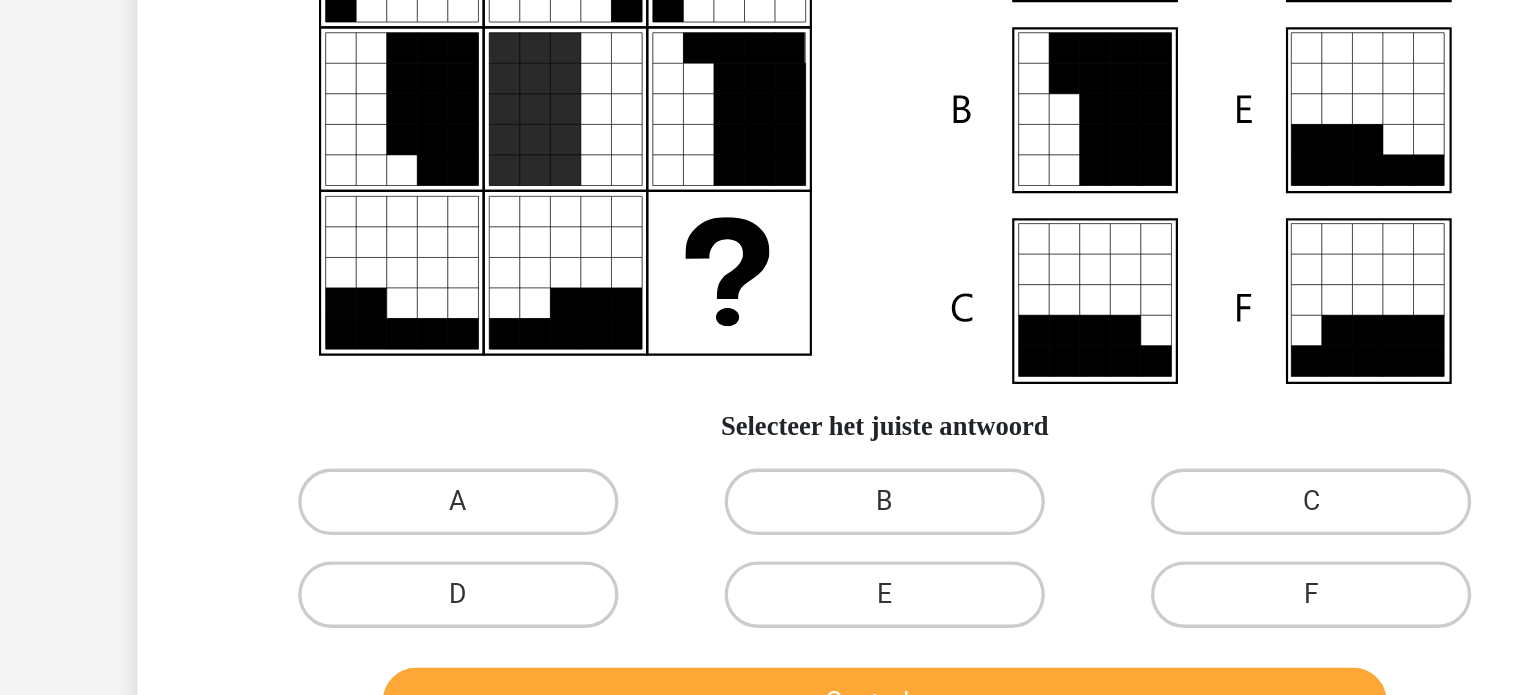 scroll, scrollTop: 51, scrollLeft: 0, axis: vertical 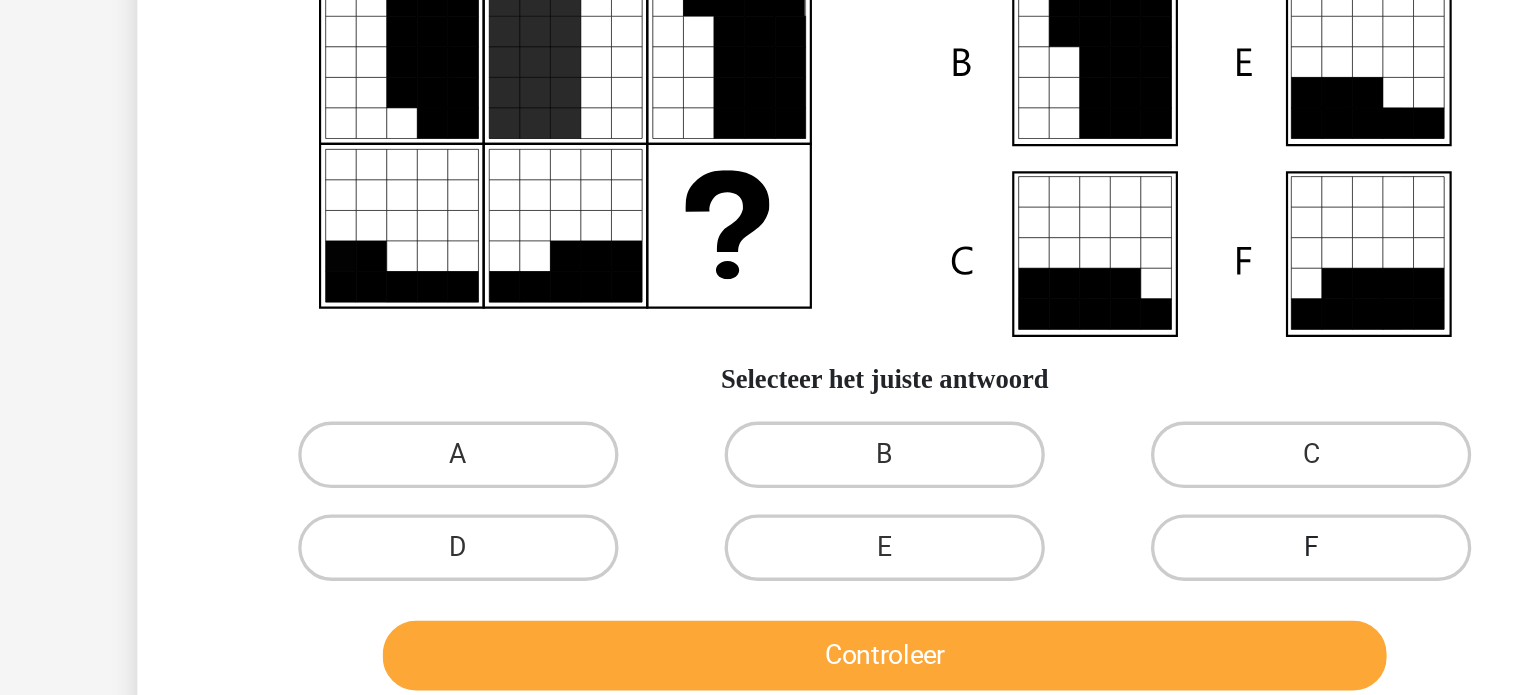 drag, startPoint x: 985, startPoint y: 567, endPoint x: 1042, endPoint y: 570, distance: 57.07889 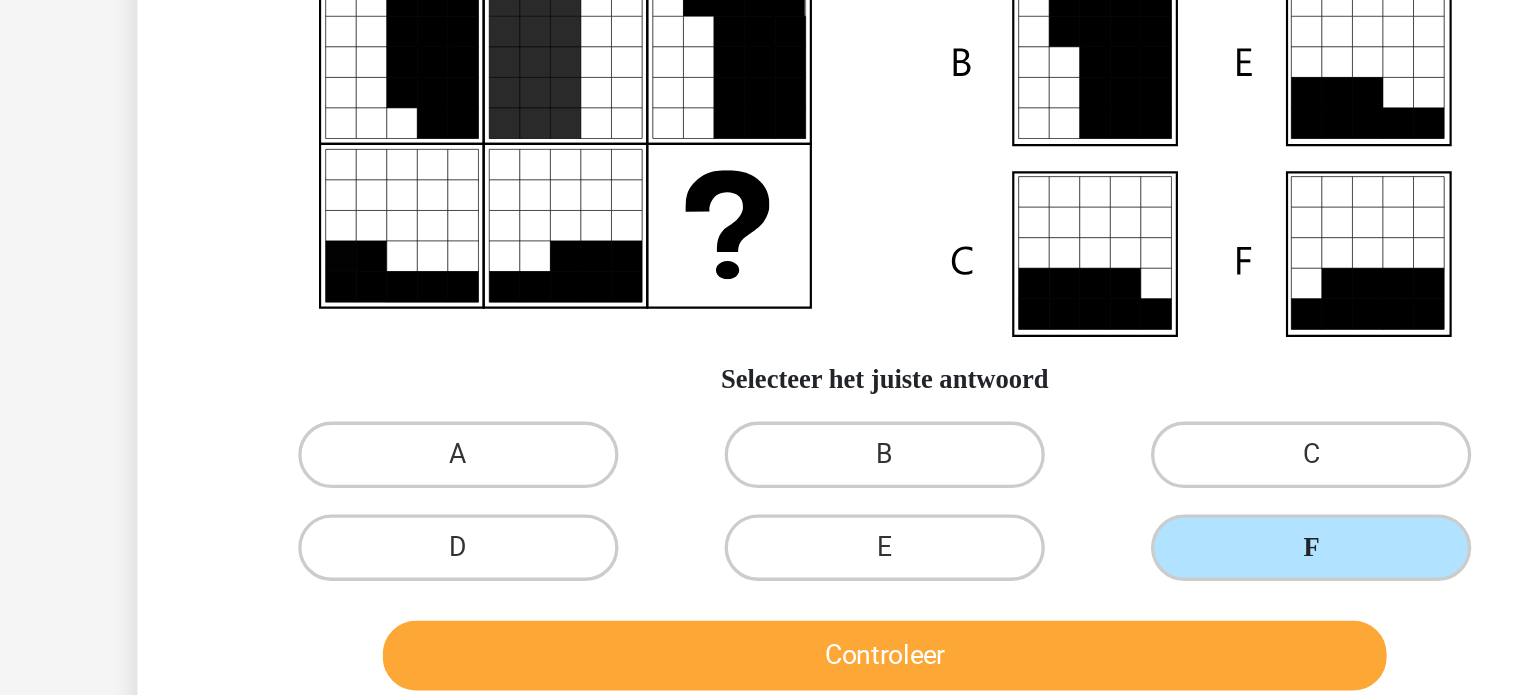 click on "F" at bounding box center [1017, 560] 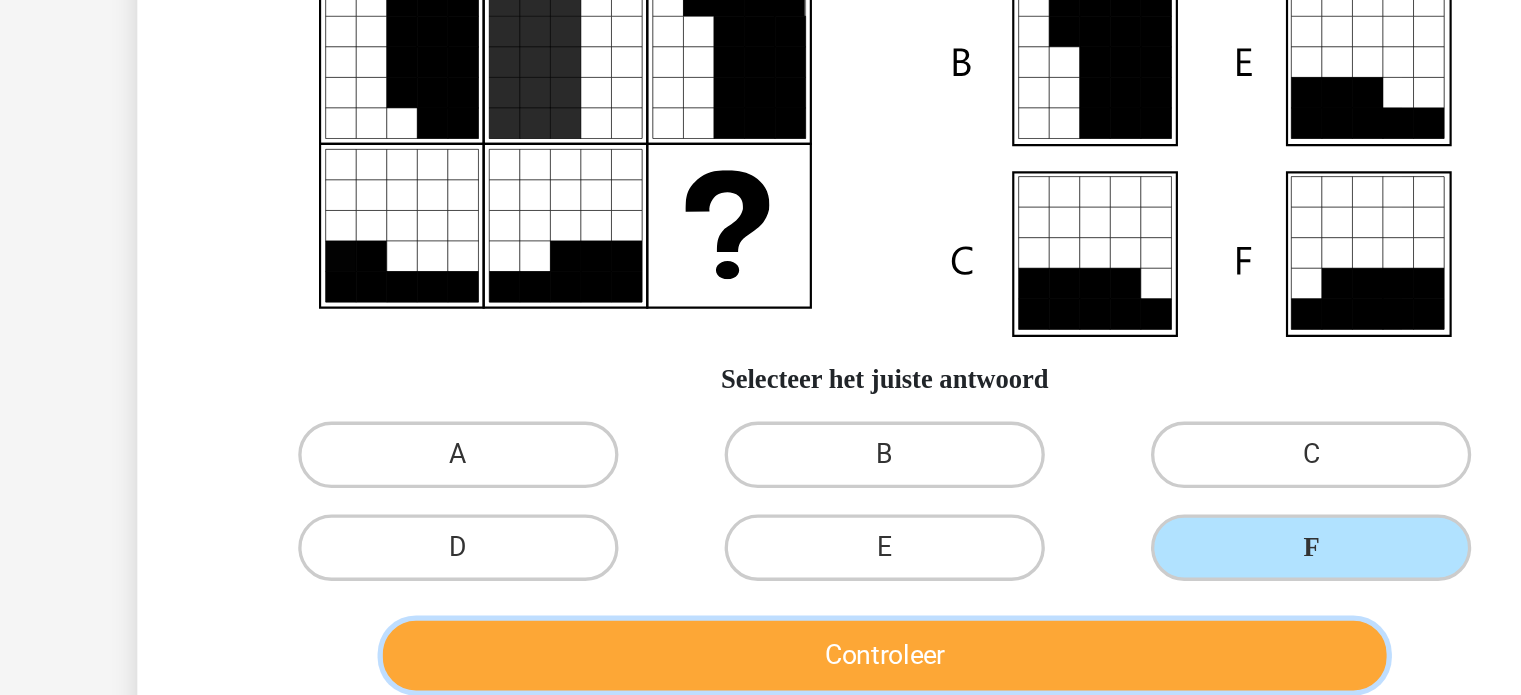 click on "Controleer" at bounding box center (760, 625) 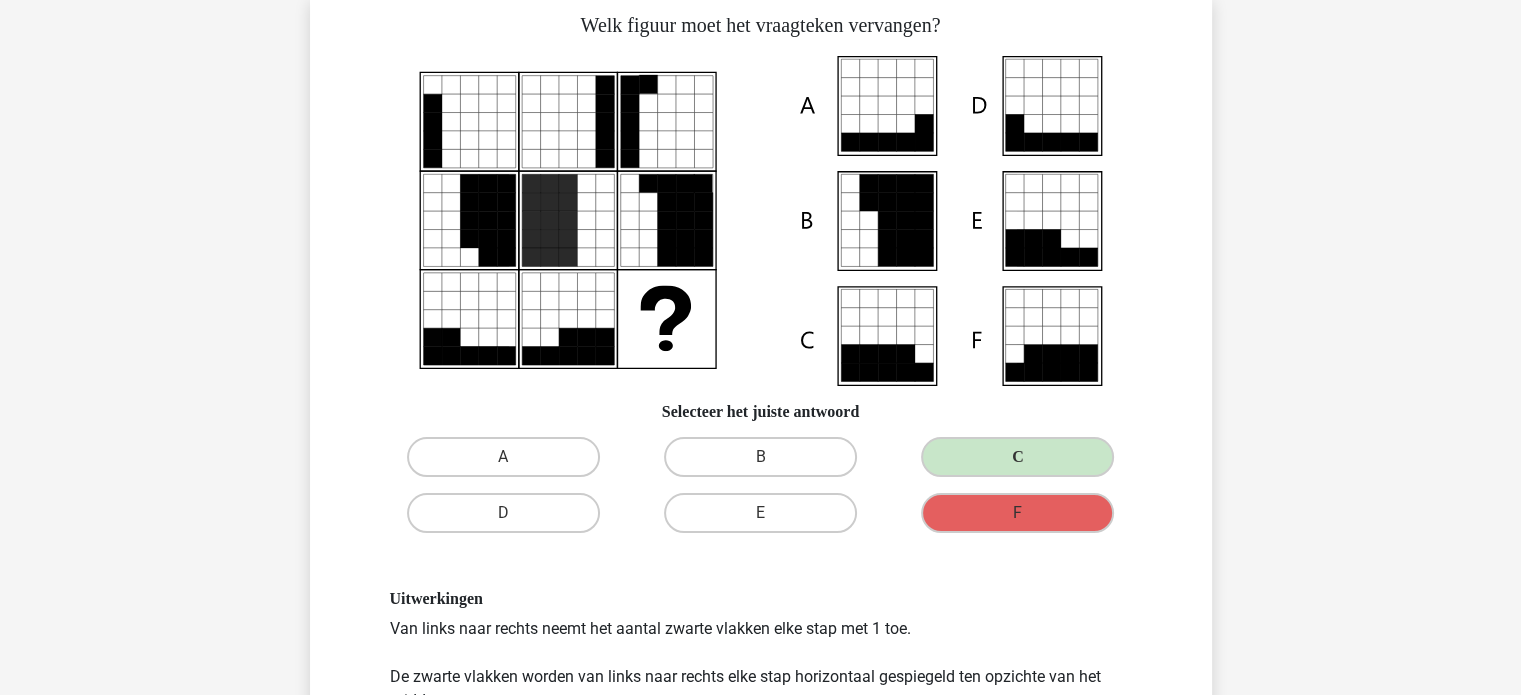 scroll, scrollTop: 212, scrollLeft: 0, axis: vertical 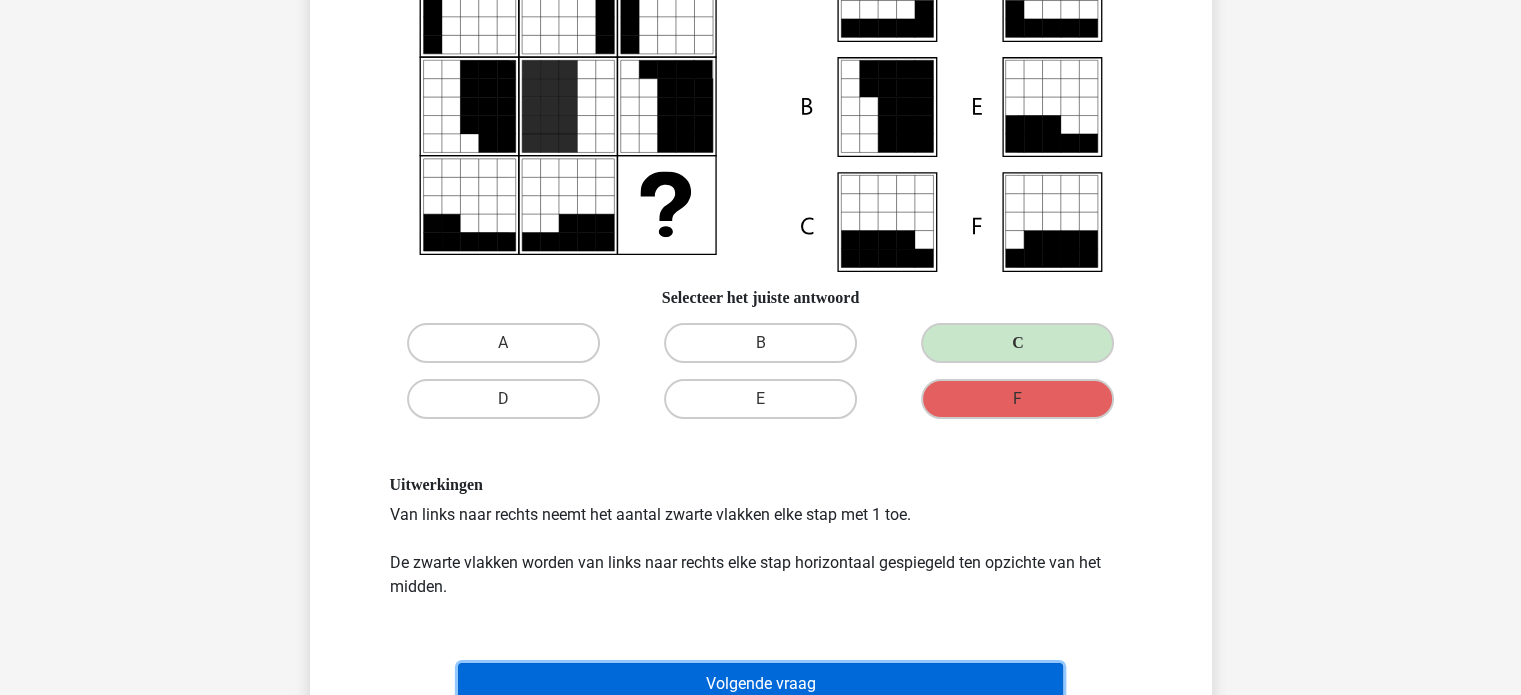 drag, startPoint x: 830, startPoint y: 649, endPoint x: 735, endPoint y: 668, distance: 96.88137 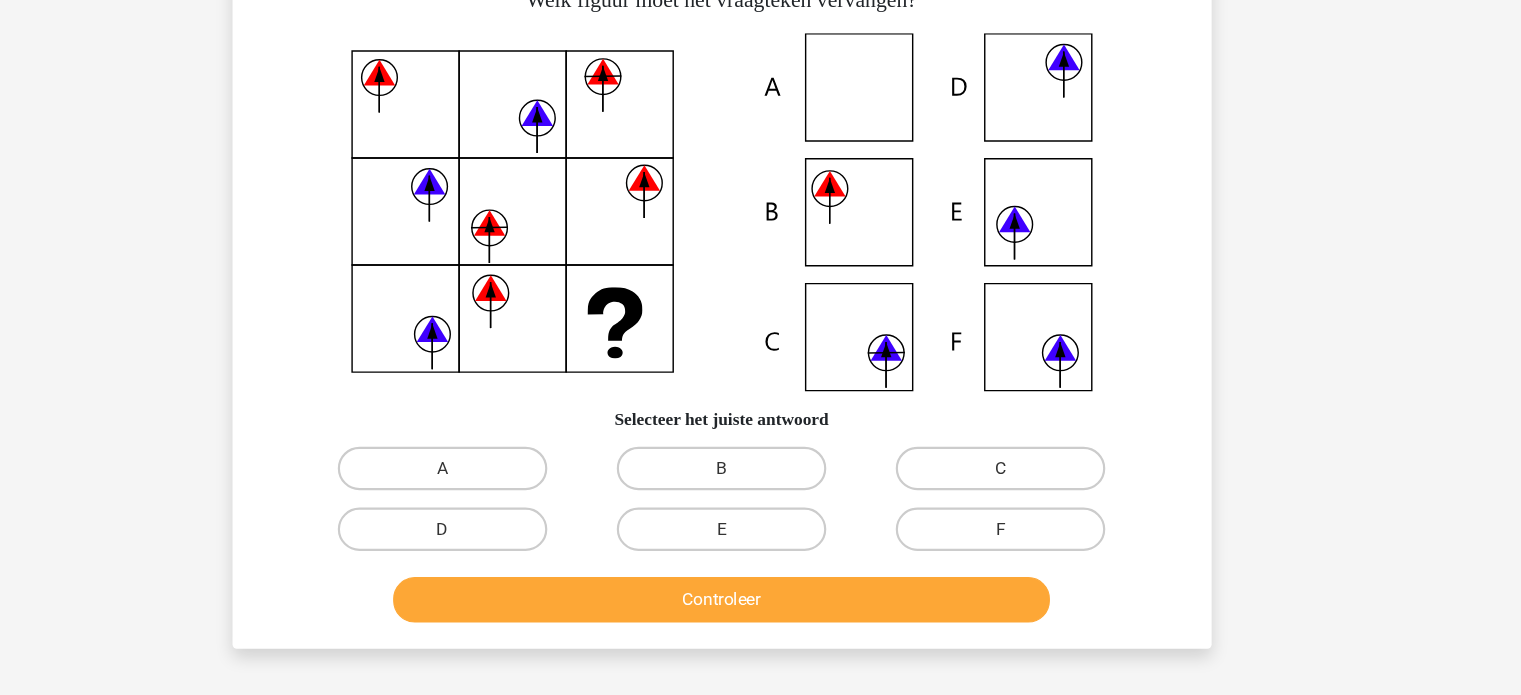 scroll, scrollTop: 92, scrollLeft: 0, axis: vertical 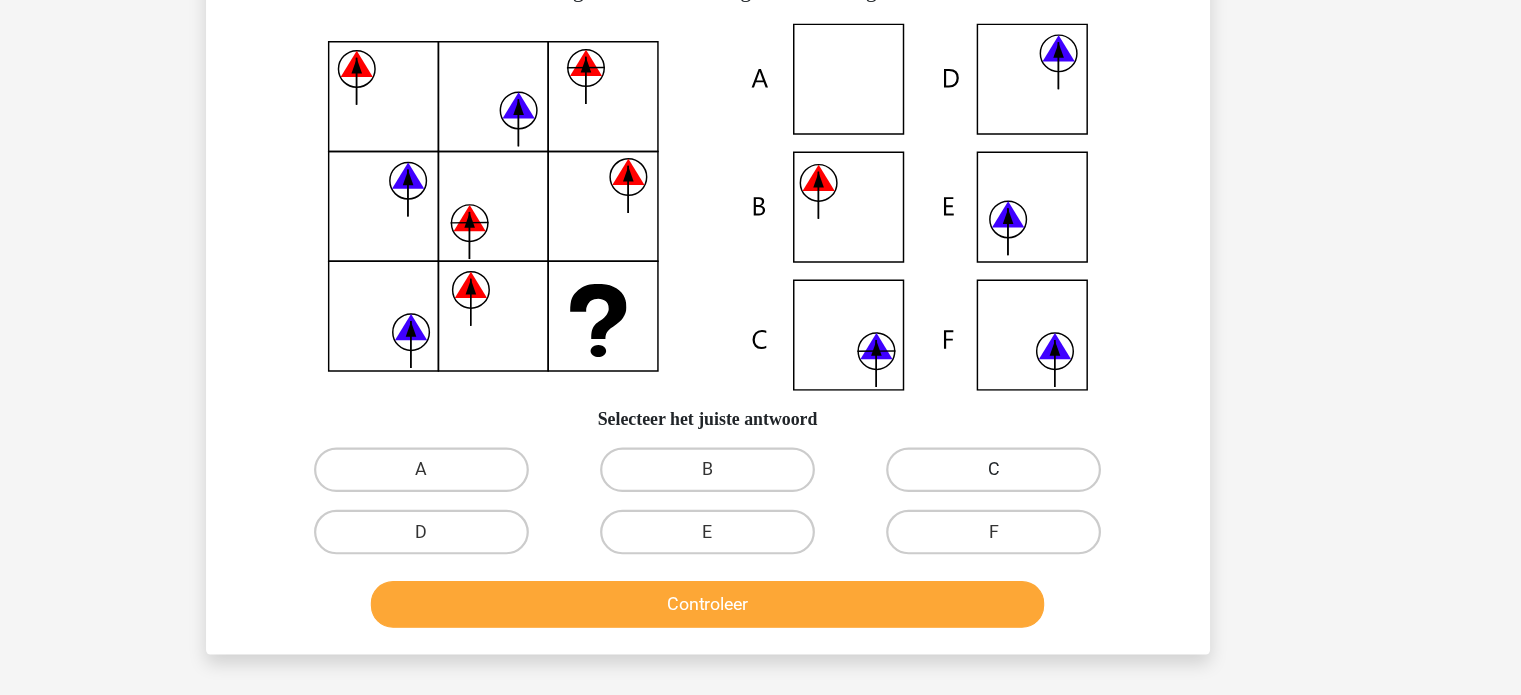 click on "C" at bounding box center [1017, 463] 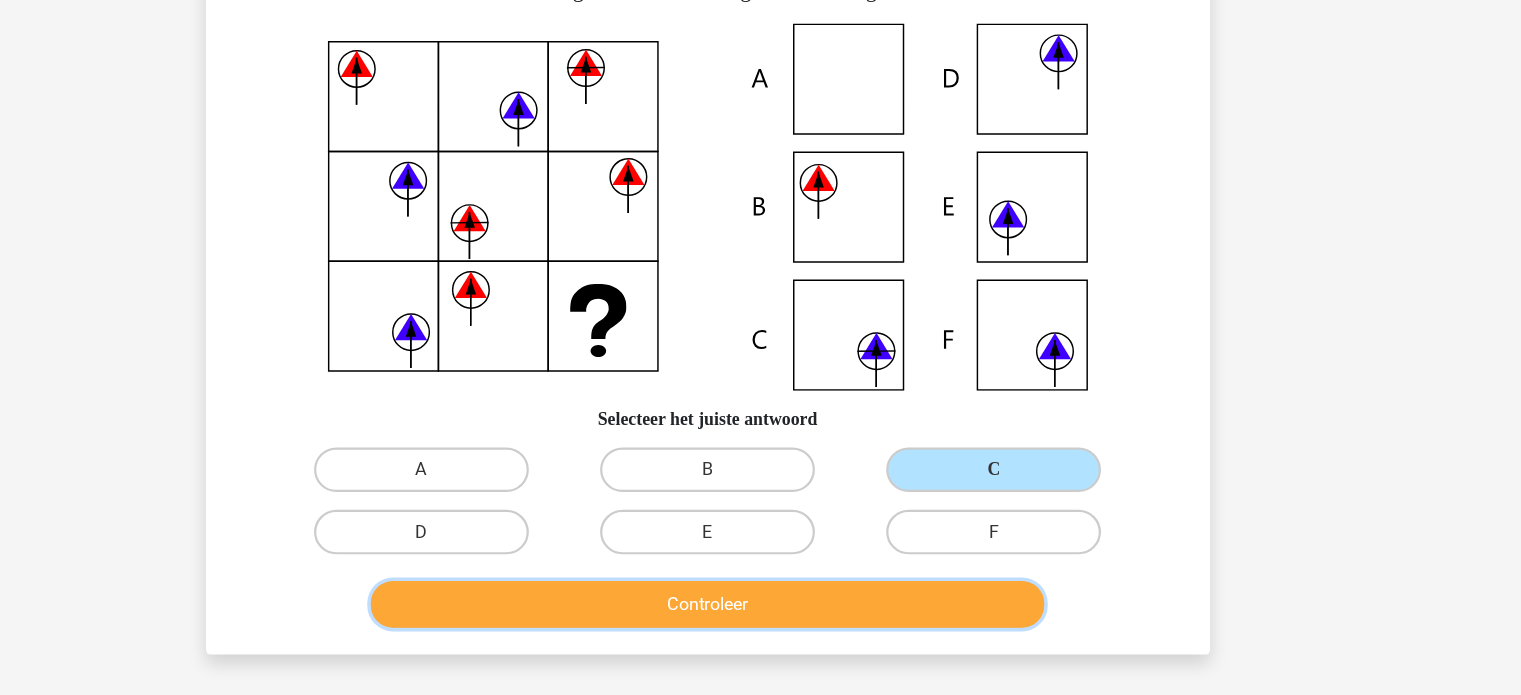 click on "Controleer" at bounding box center (760, 584) 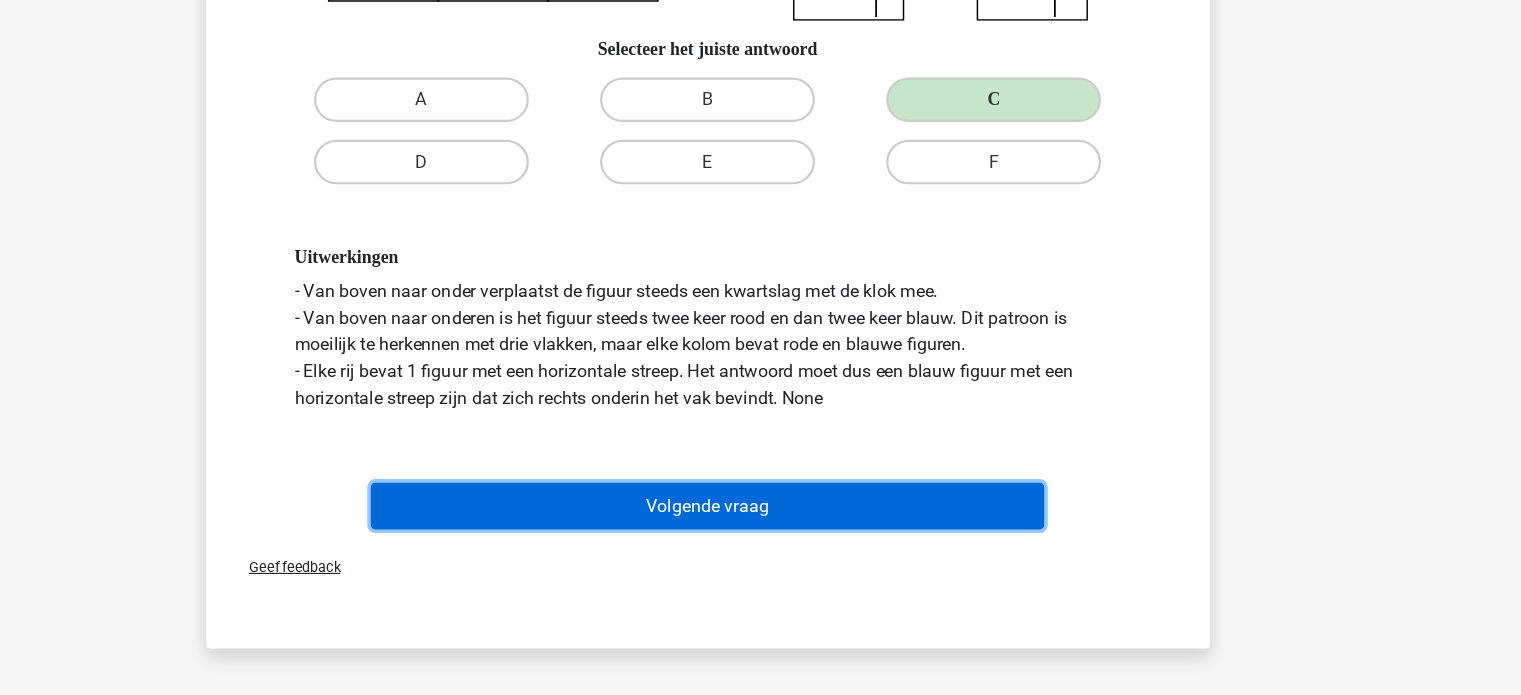 click on "Volgende vraag" at bounding box center [760, 524] 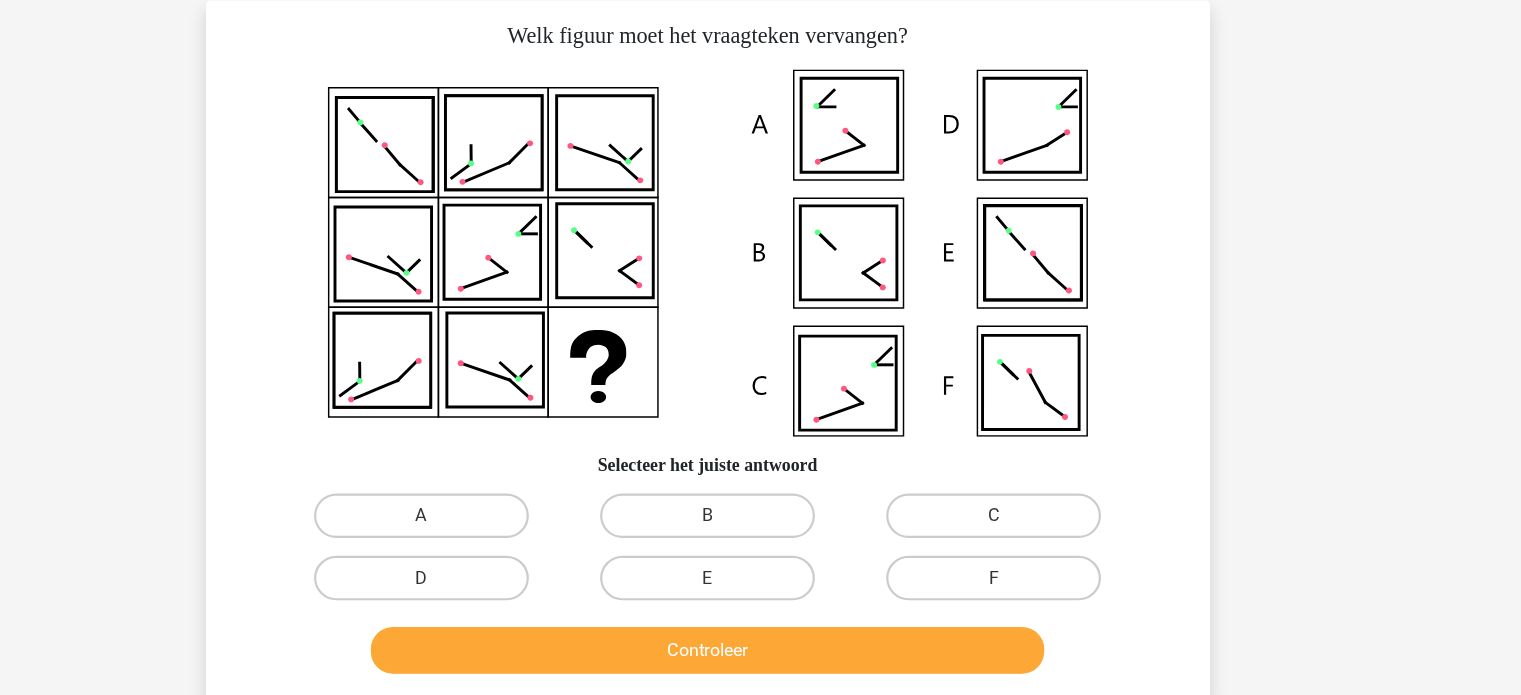 scroll, scrollTop: 0, scrollLeft: 0, axis: both 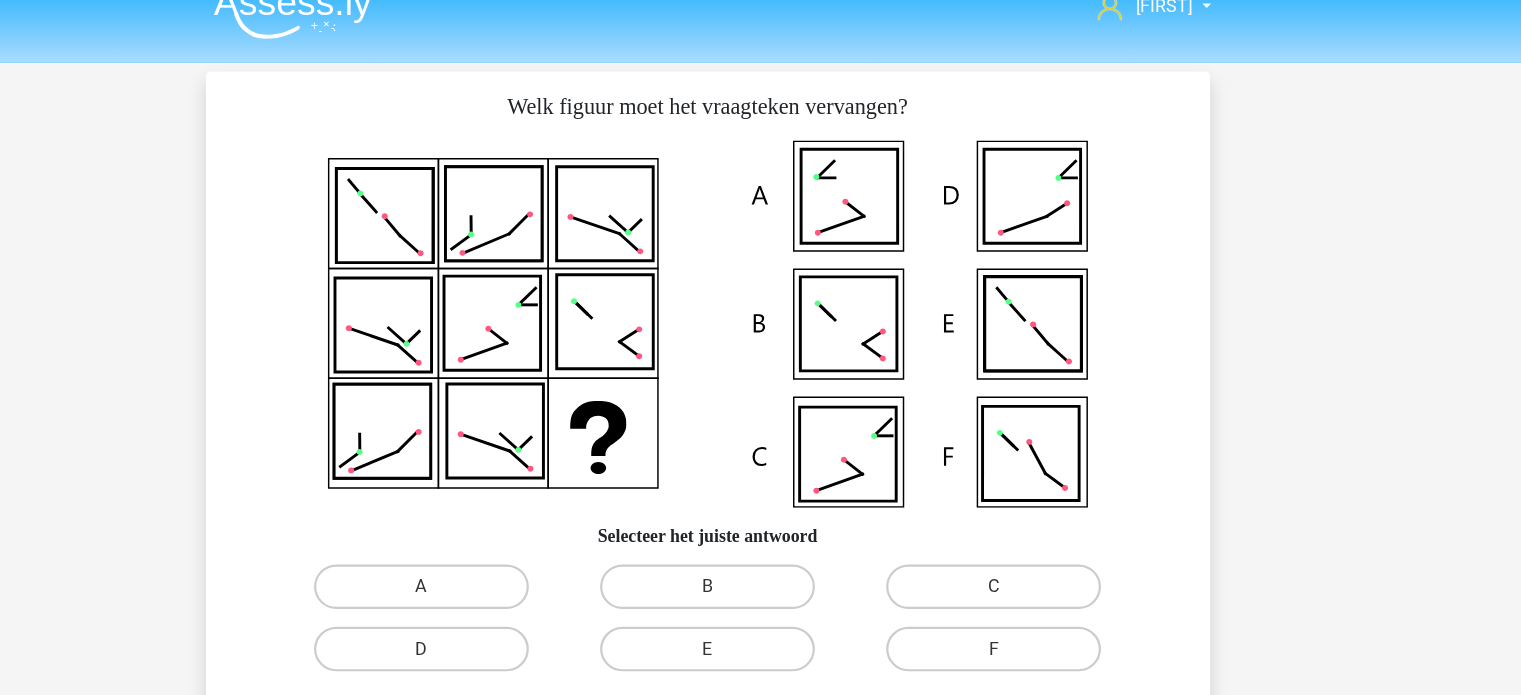 click on "Welk figuur moet het vraagteken vervangen?" at bounding box center (761, 406) 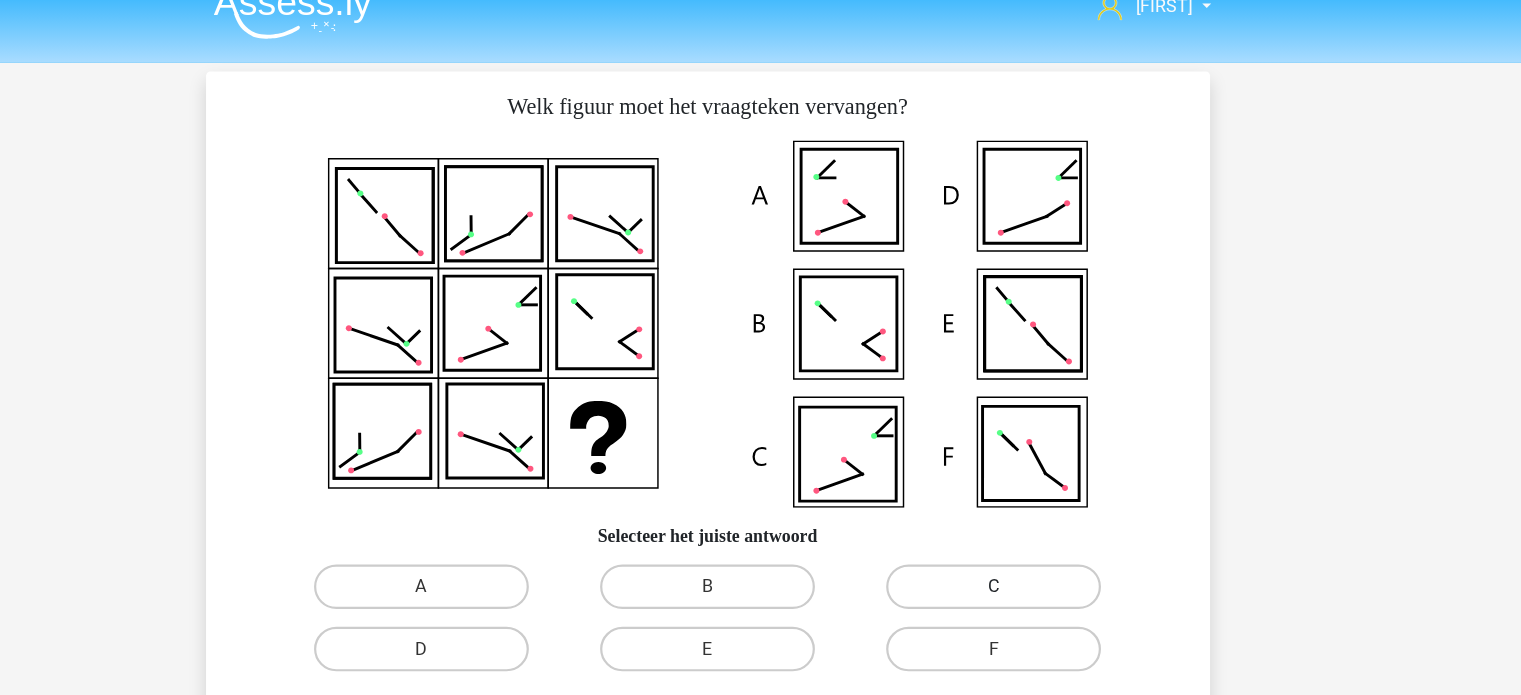 click on "C" at bounding box center (1017, 555) 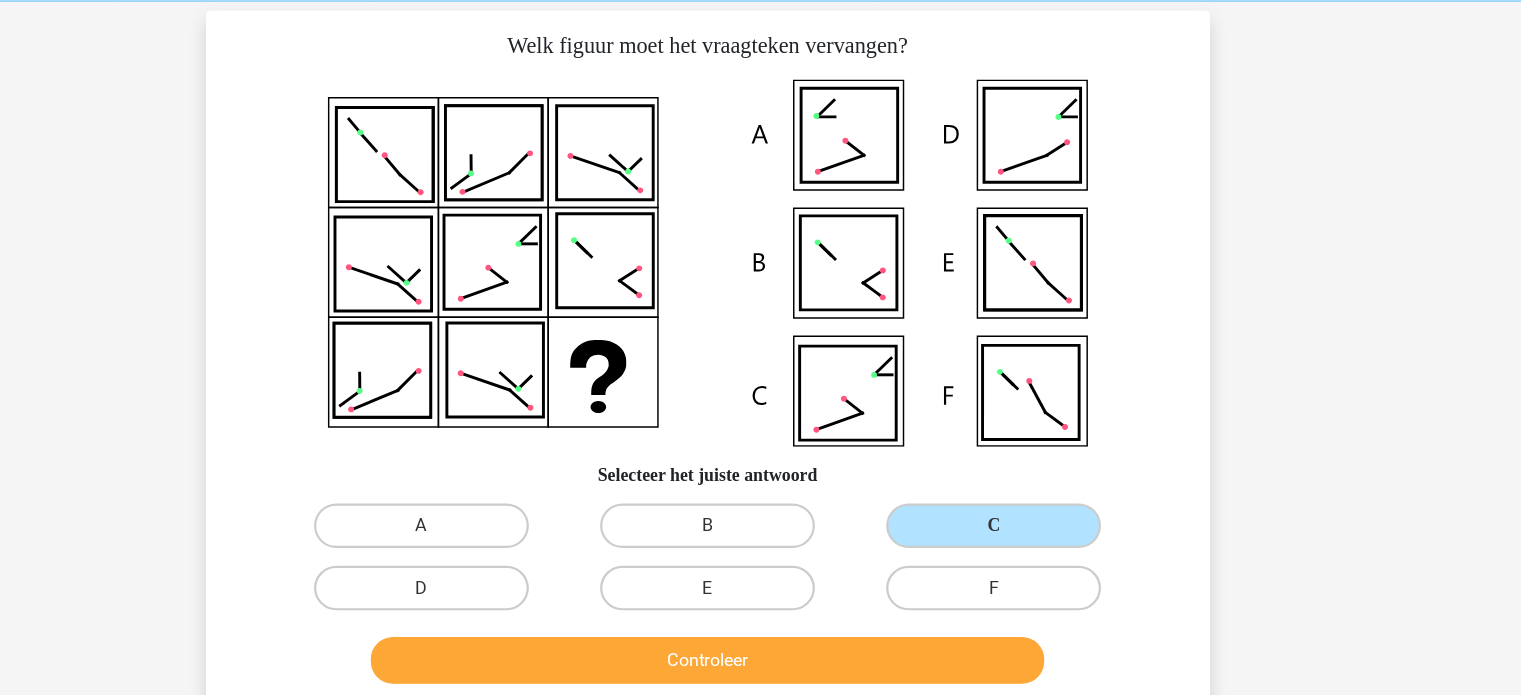 scroll, scrollTop: 16, scrollLeft: 0, axis: vertical 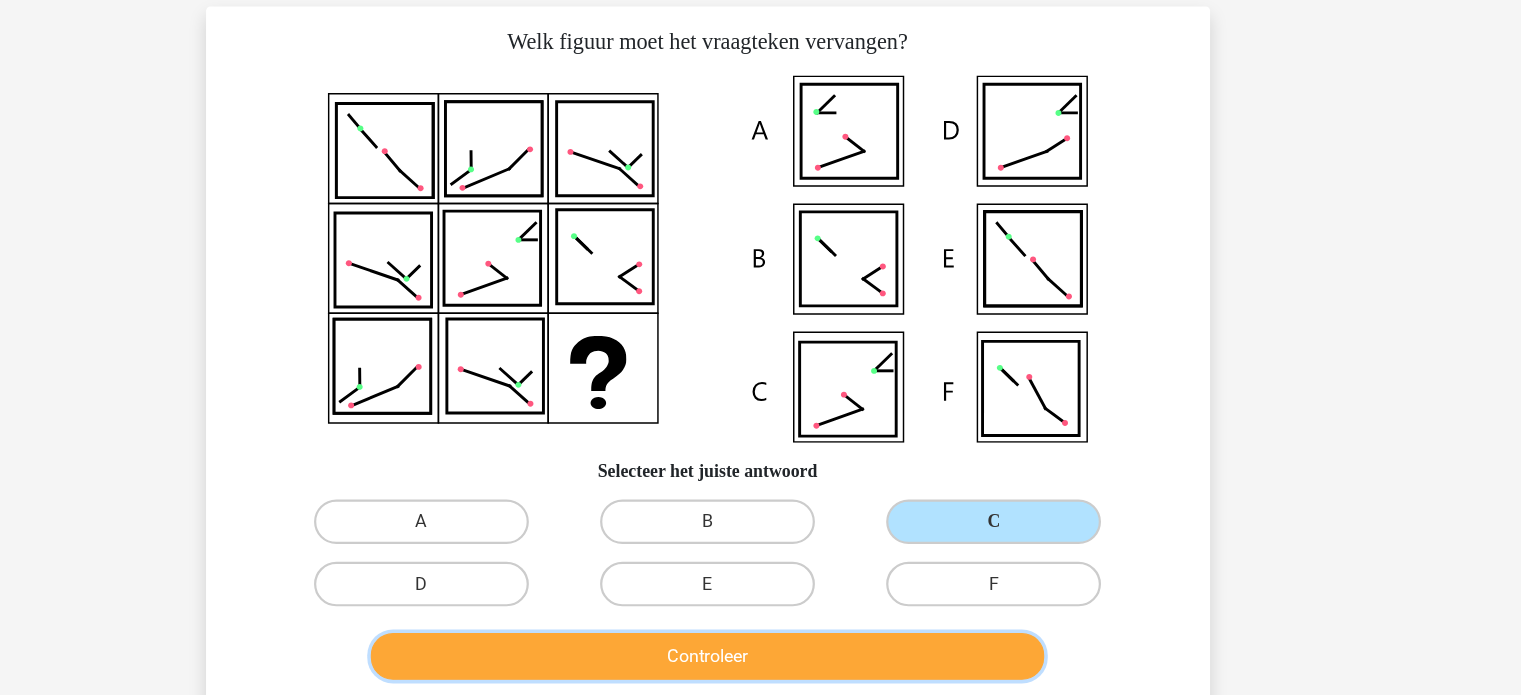 click on "Controleer" at bounding box center (760, 660) 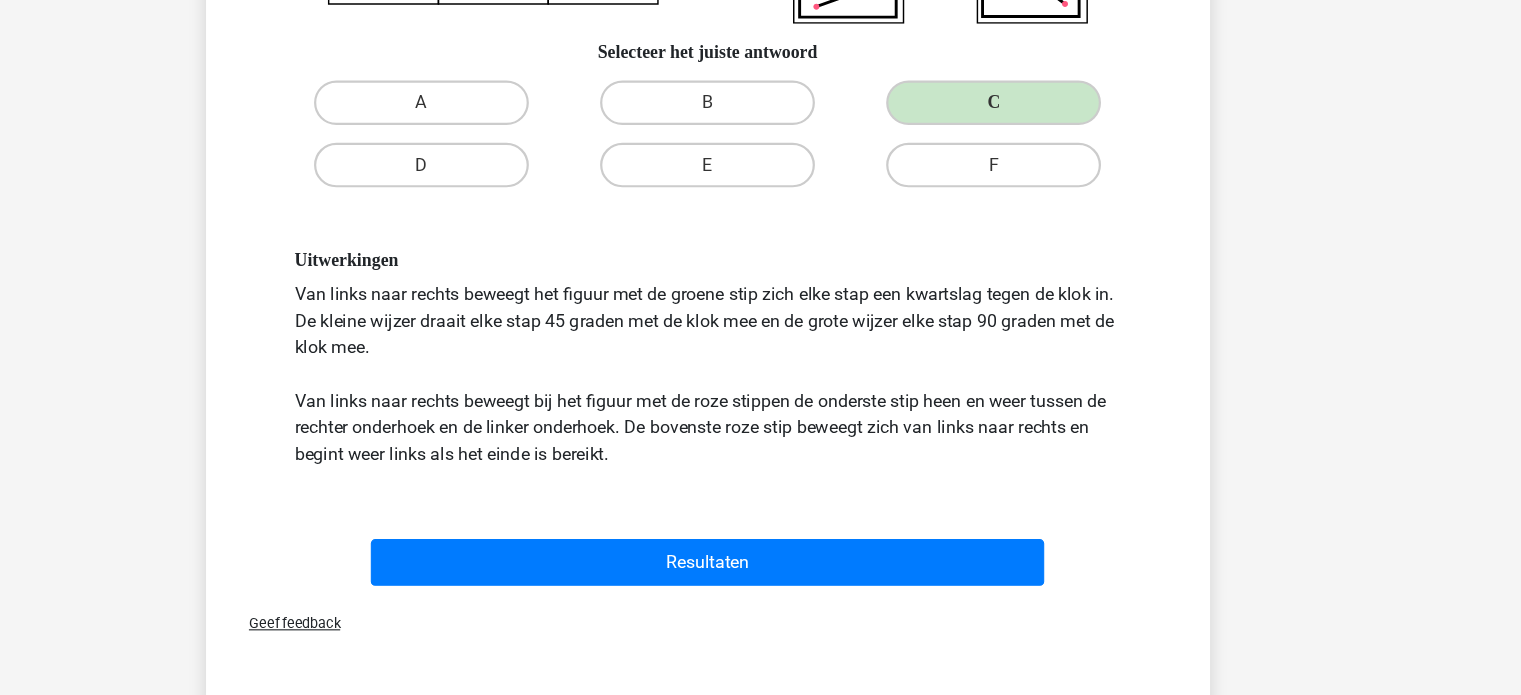 scroll, scrollTop: 423, scrollLeft: 0, axis: vertical 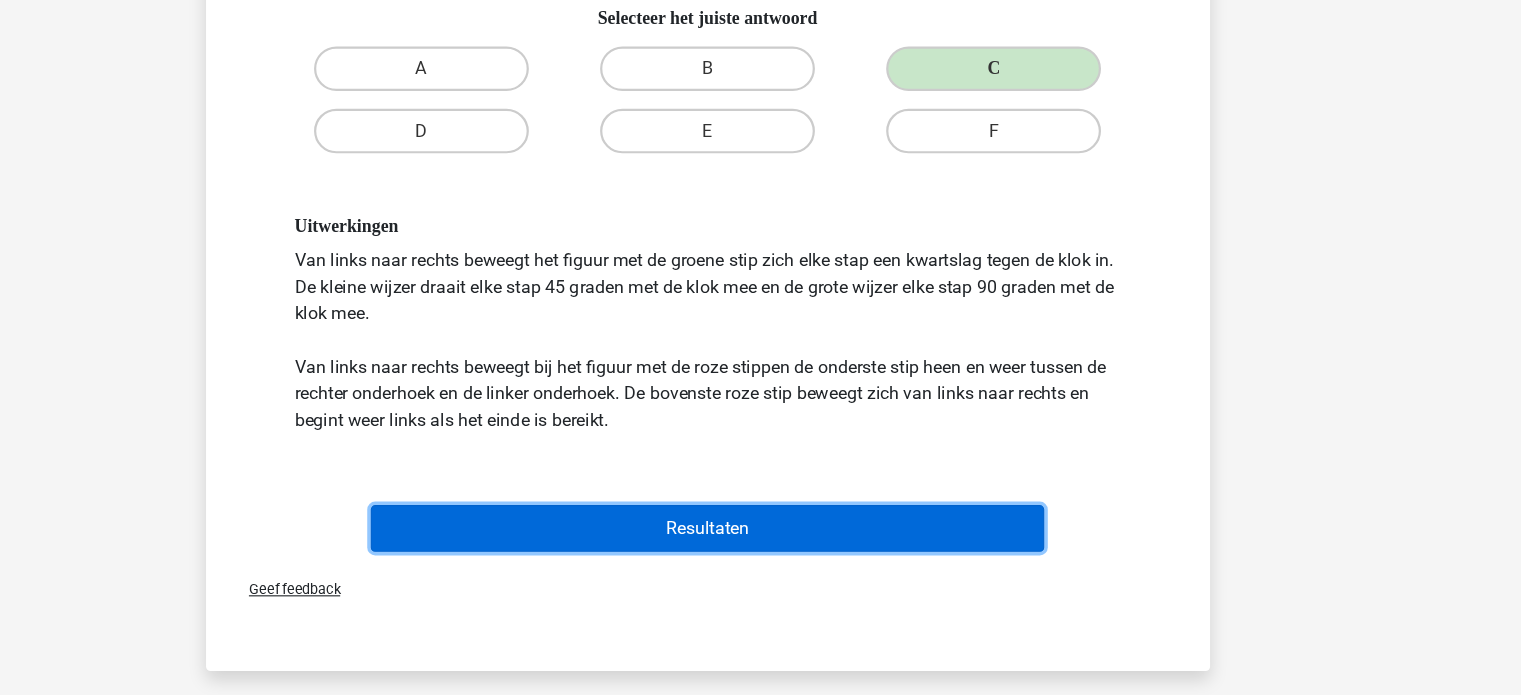 click on "Resultaten" at bounding box center [760, 545] 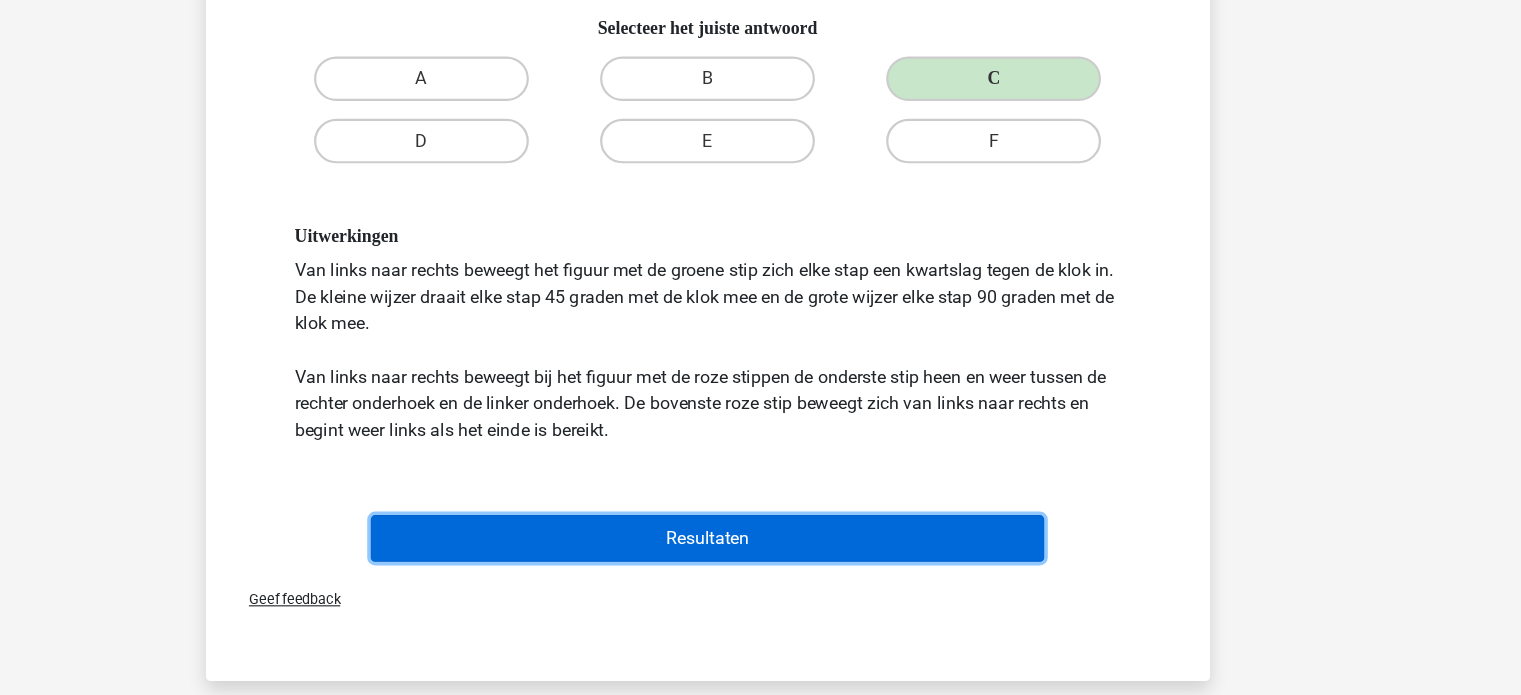 scroll, scrollTop: 423, scrollLeft: 0, axis: vertical 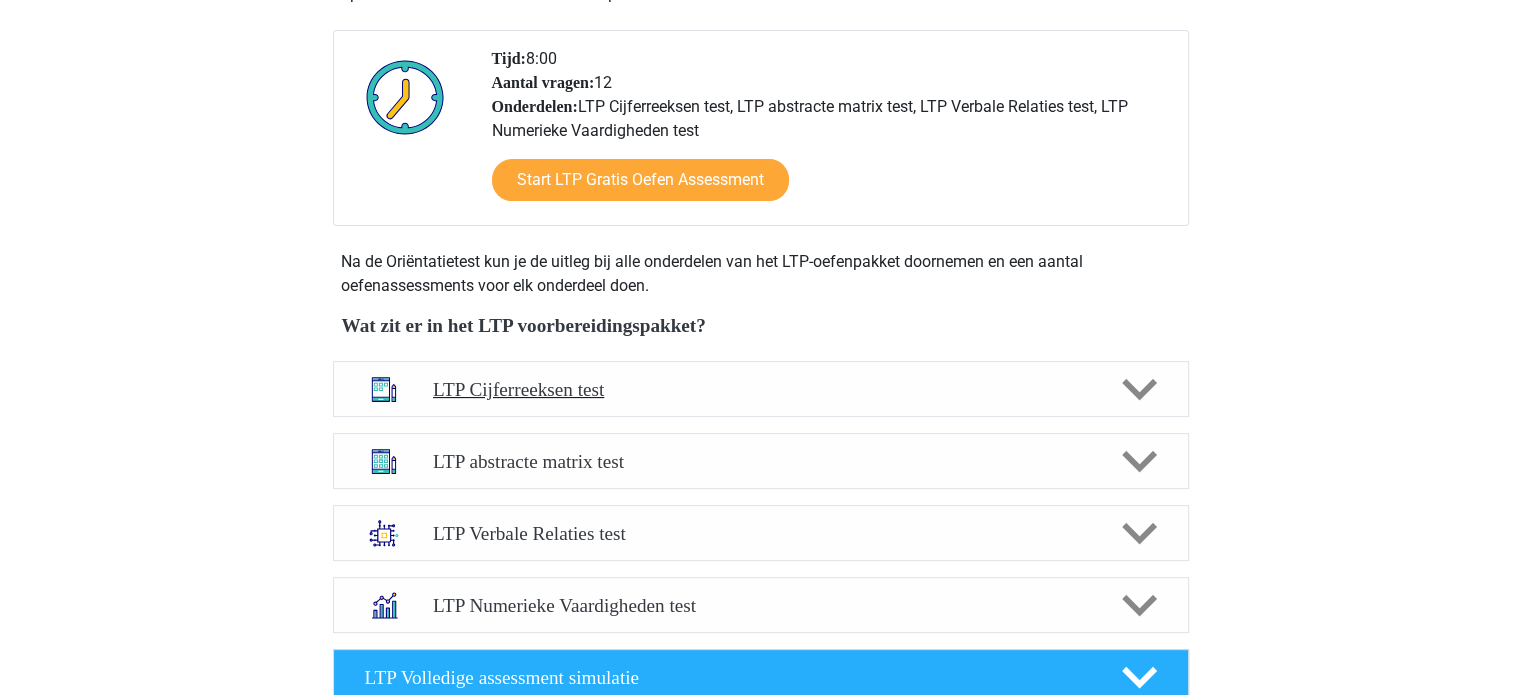click on "LTP Cijferreeksen test" at bounding box center (761, 389) 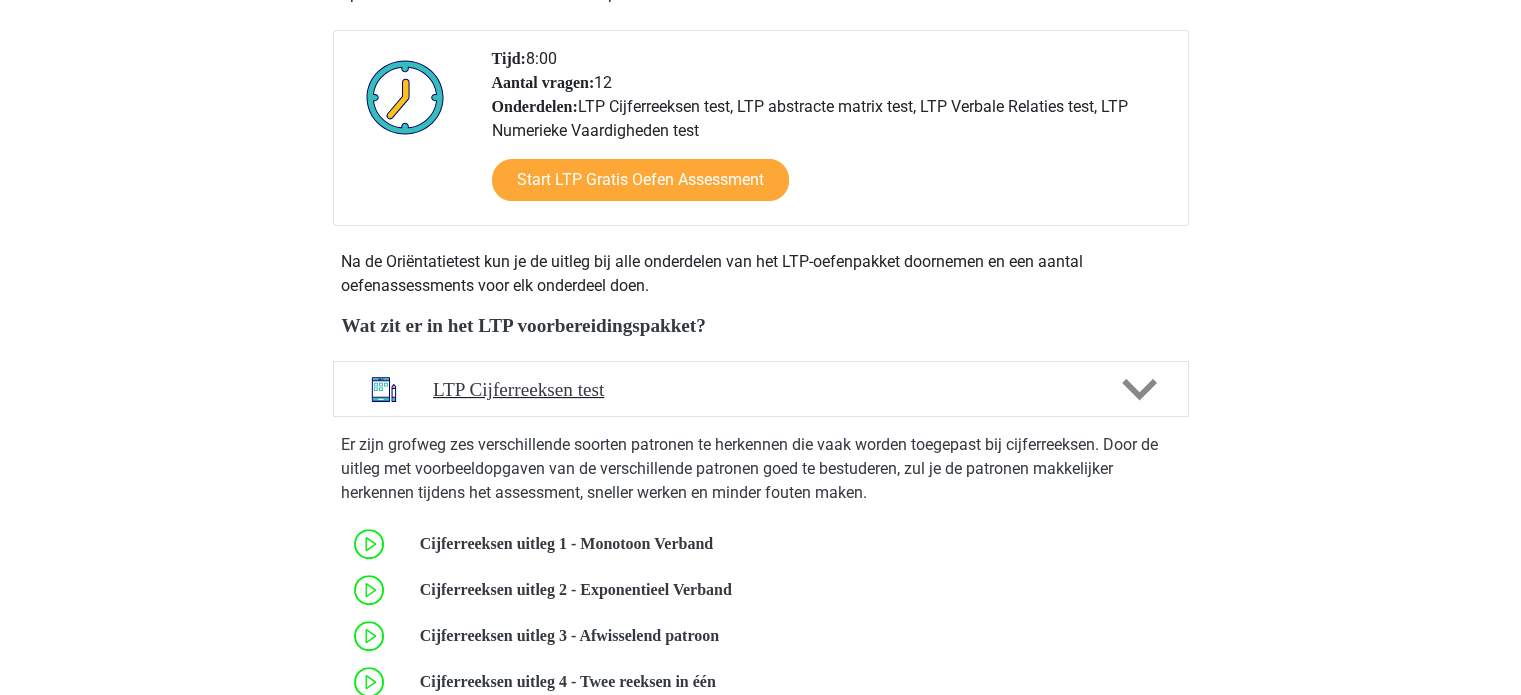 click on "LTP Cijferreeksen test" at bounding box center (761, 389) 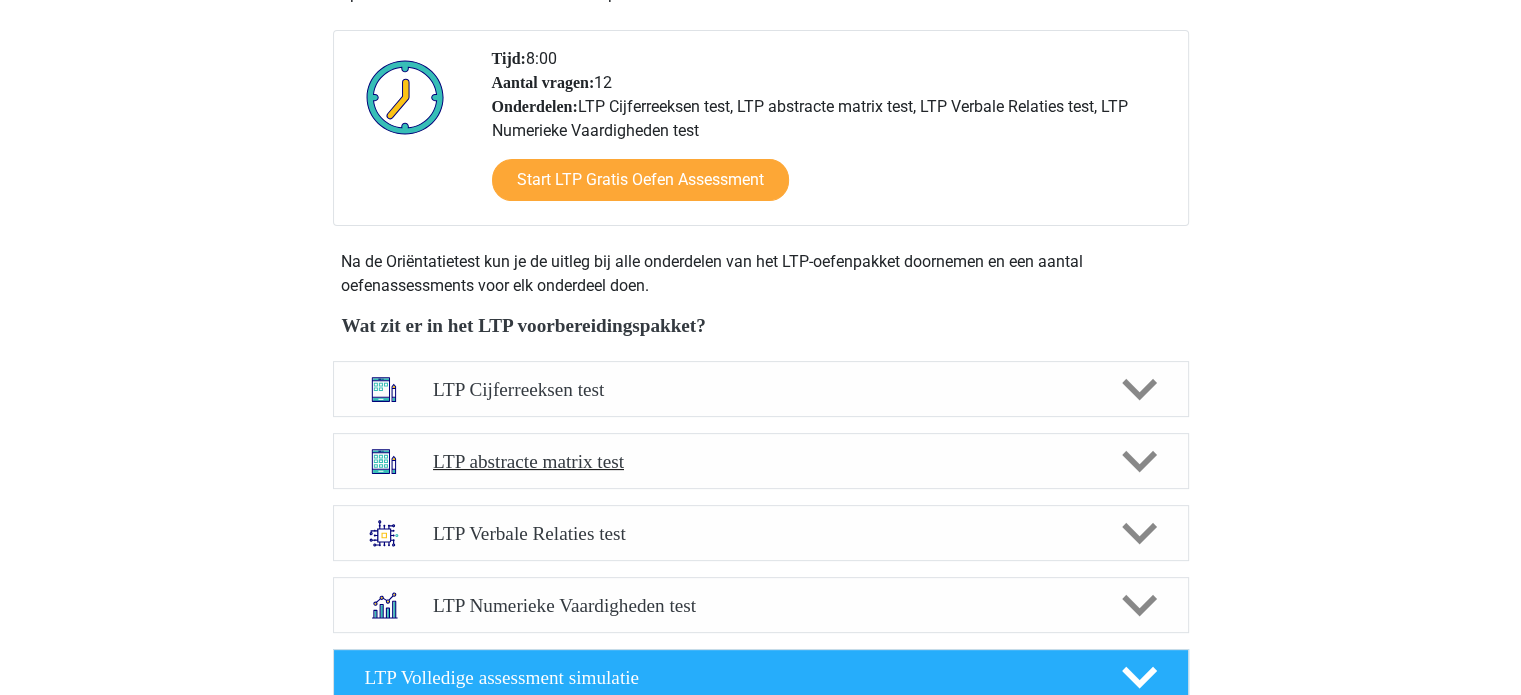 click on "LTP abstracte matrix test" at bounding box center (761, 461) 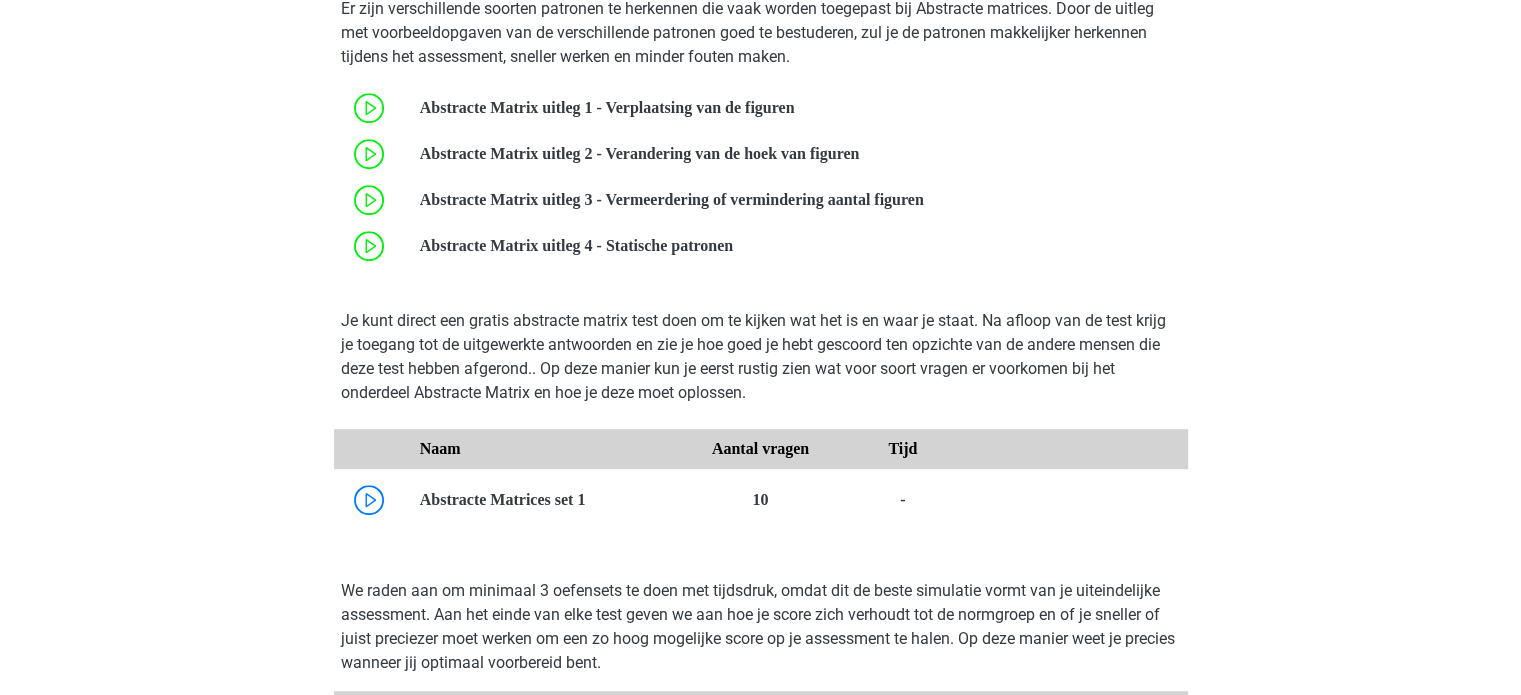 scroll, scrollTop: 998, scrollLeft: 0, axis: vertical 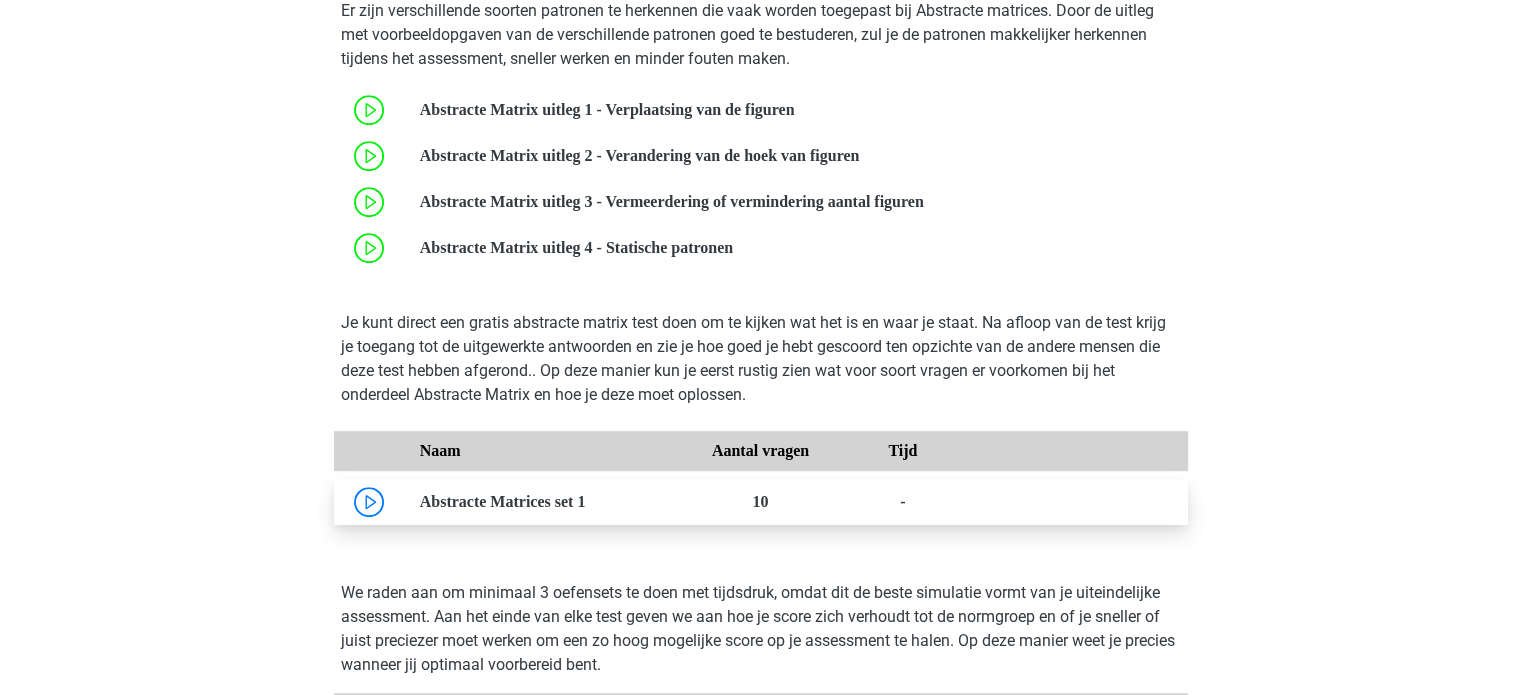 click at bounding box center [585, 501] 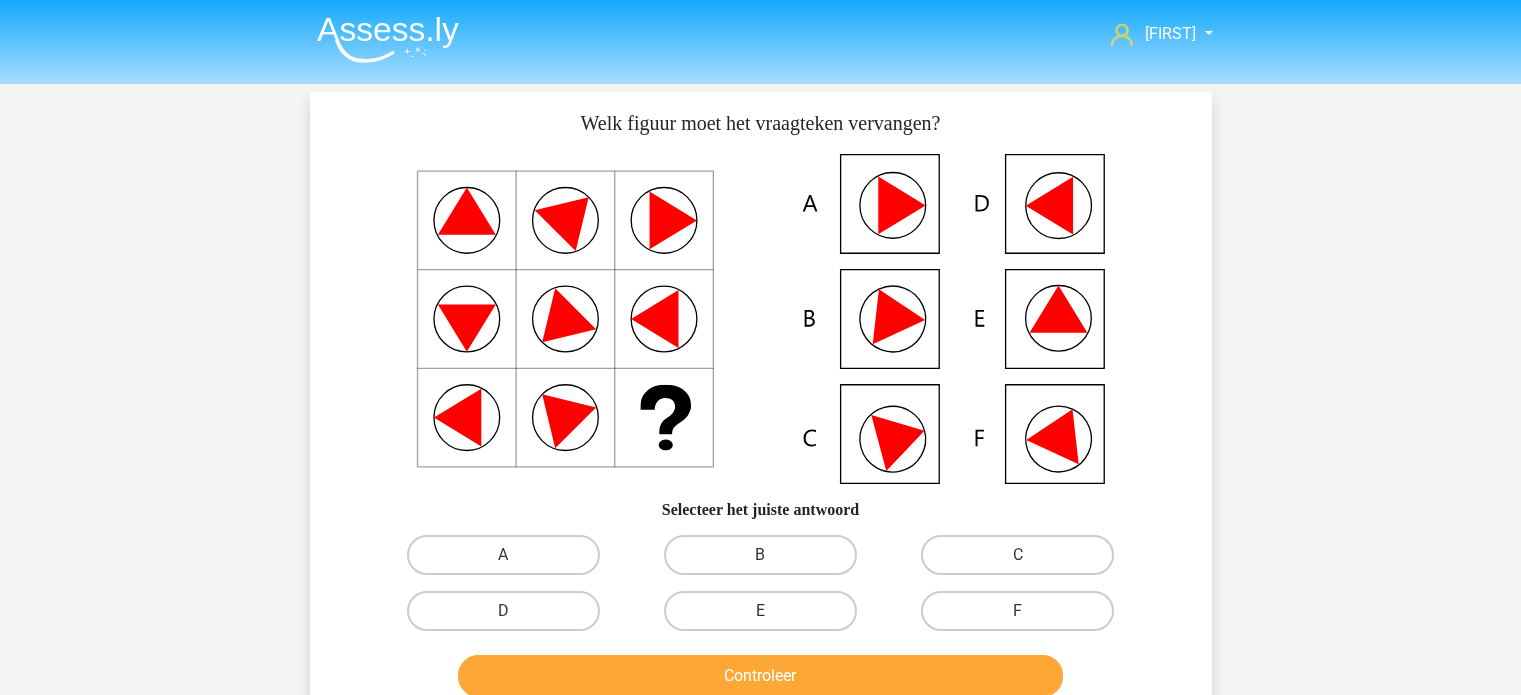 scroll, scrollTop: 24, scrollLeft: 0, axis: vertical 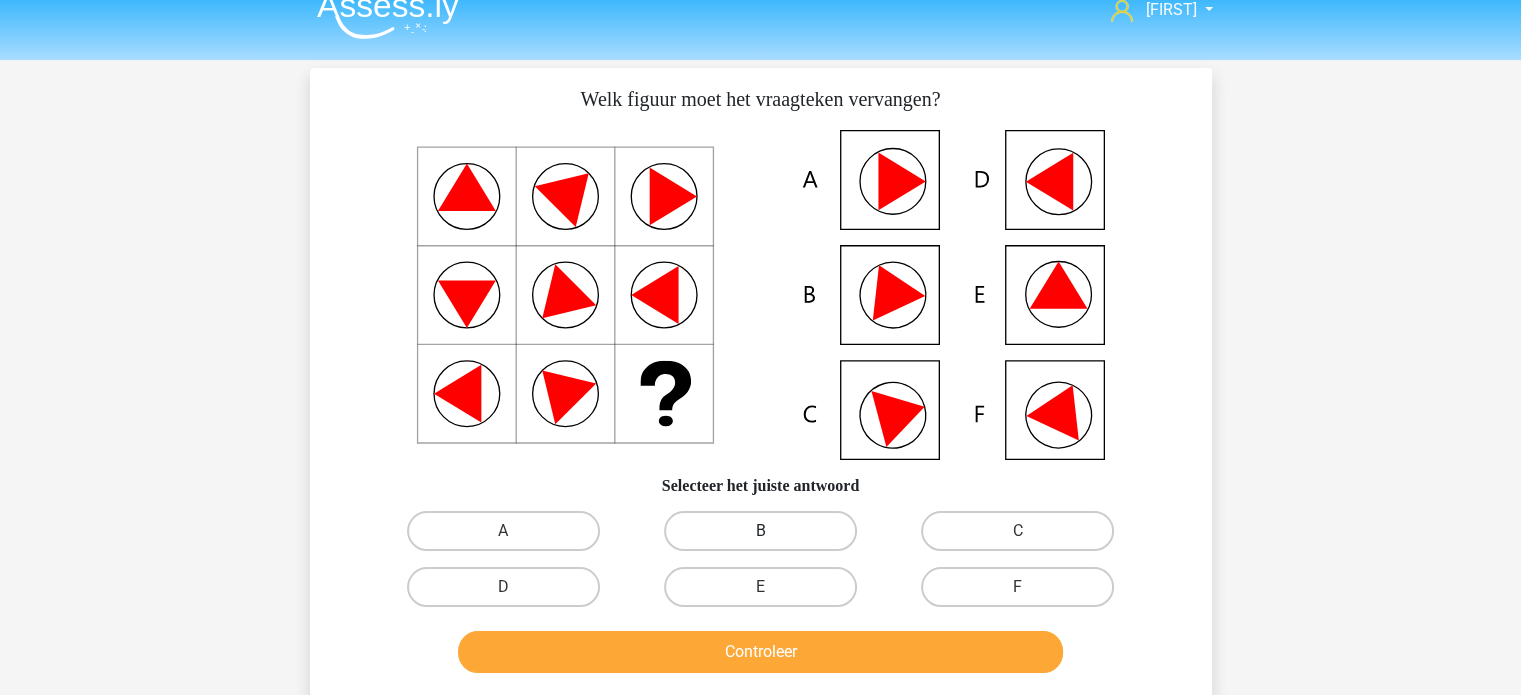 click on "B" at bounding box center (760, 531) 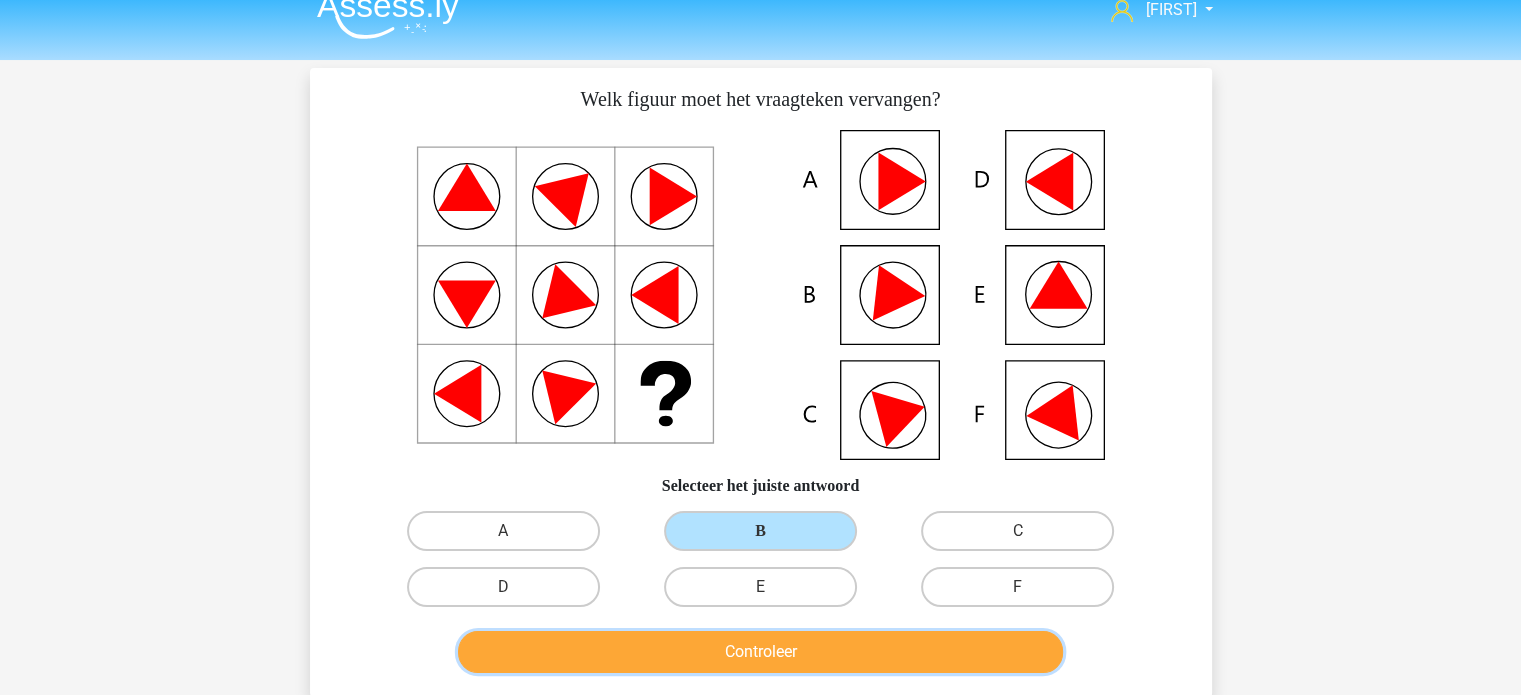 click on "Controleer" at bounding box center (760, 652) 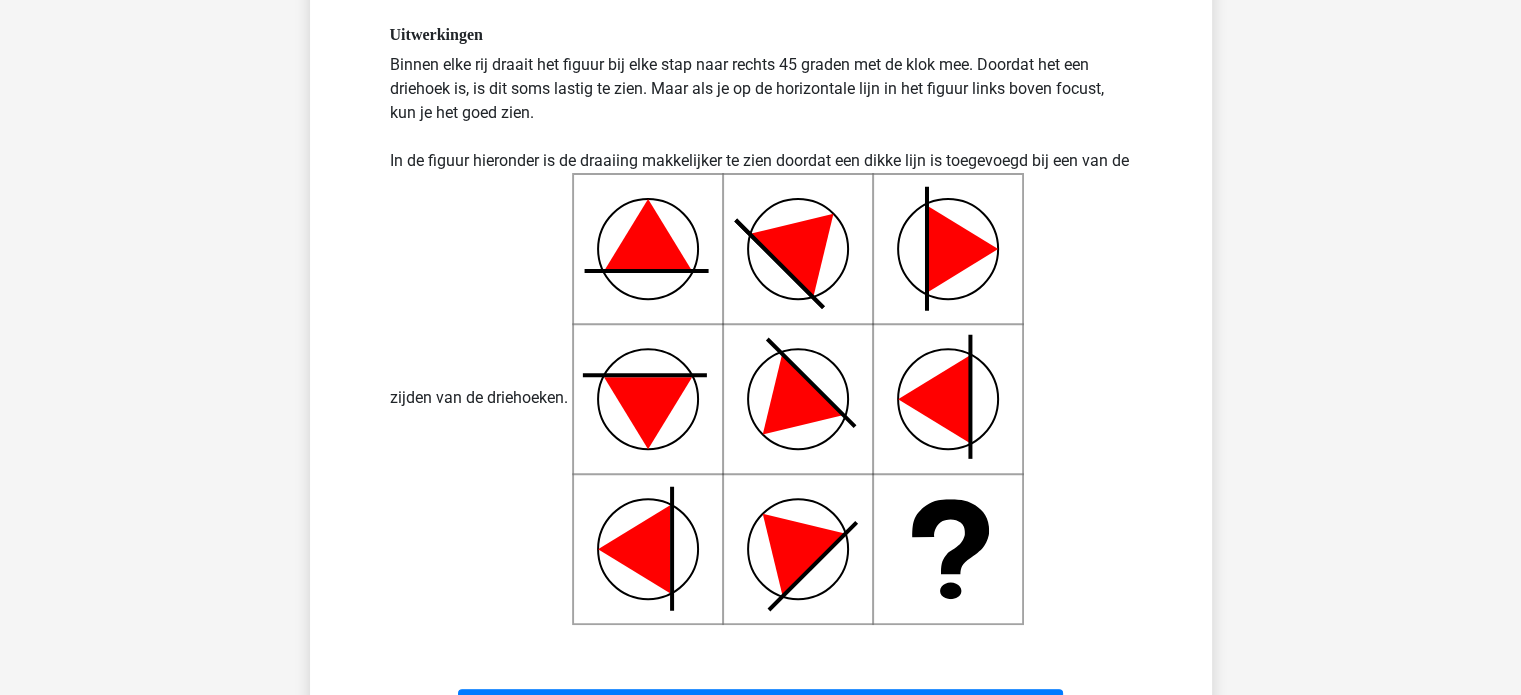 scroll, scrollTop: 660, scrollLeft: 0, axis: vertical 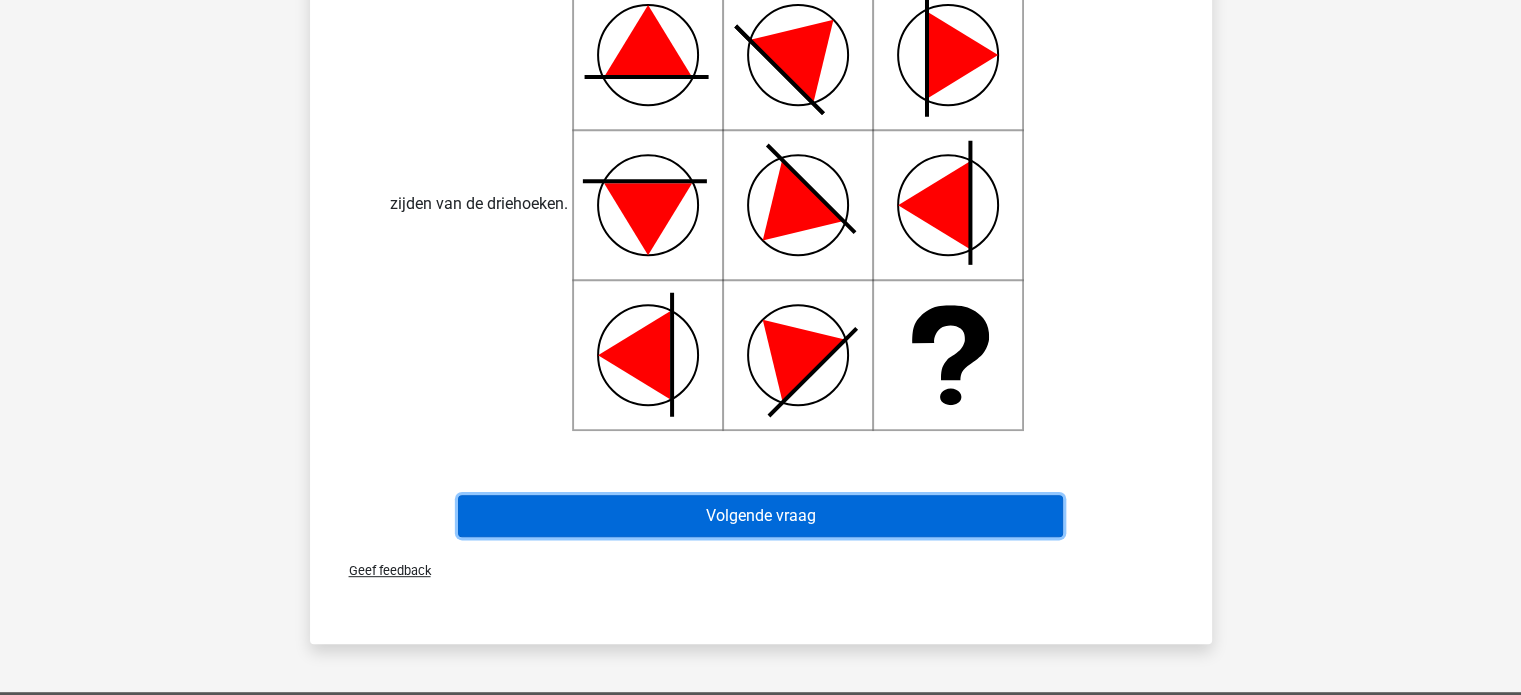 click on "Volgende vraag" at bounding box center [760, 516] 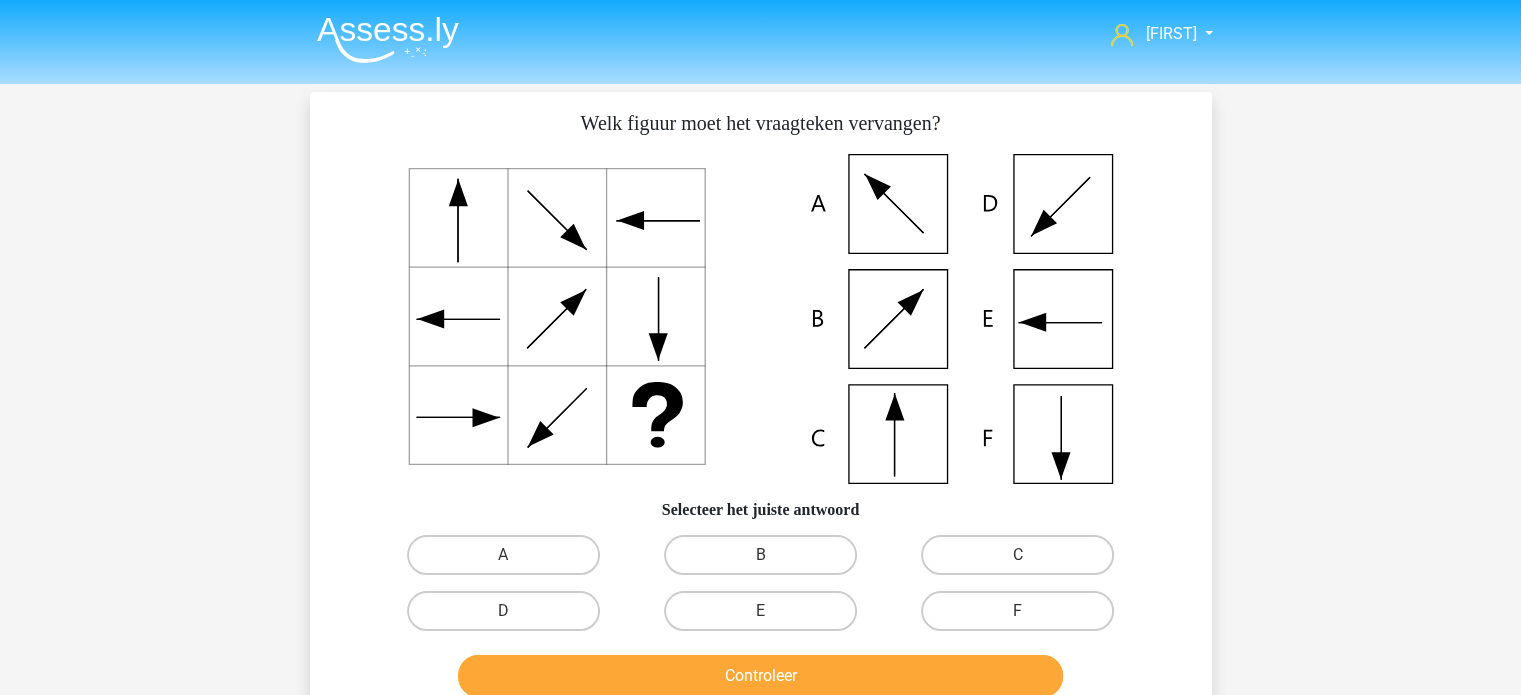 scroll, scrollTop: 0, scrollLeft: 0, axis: both 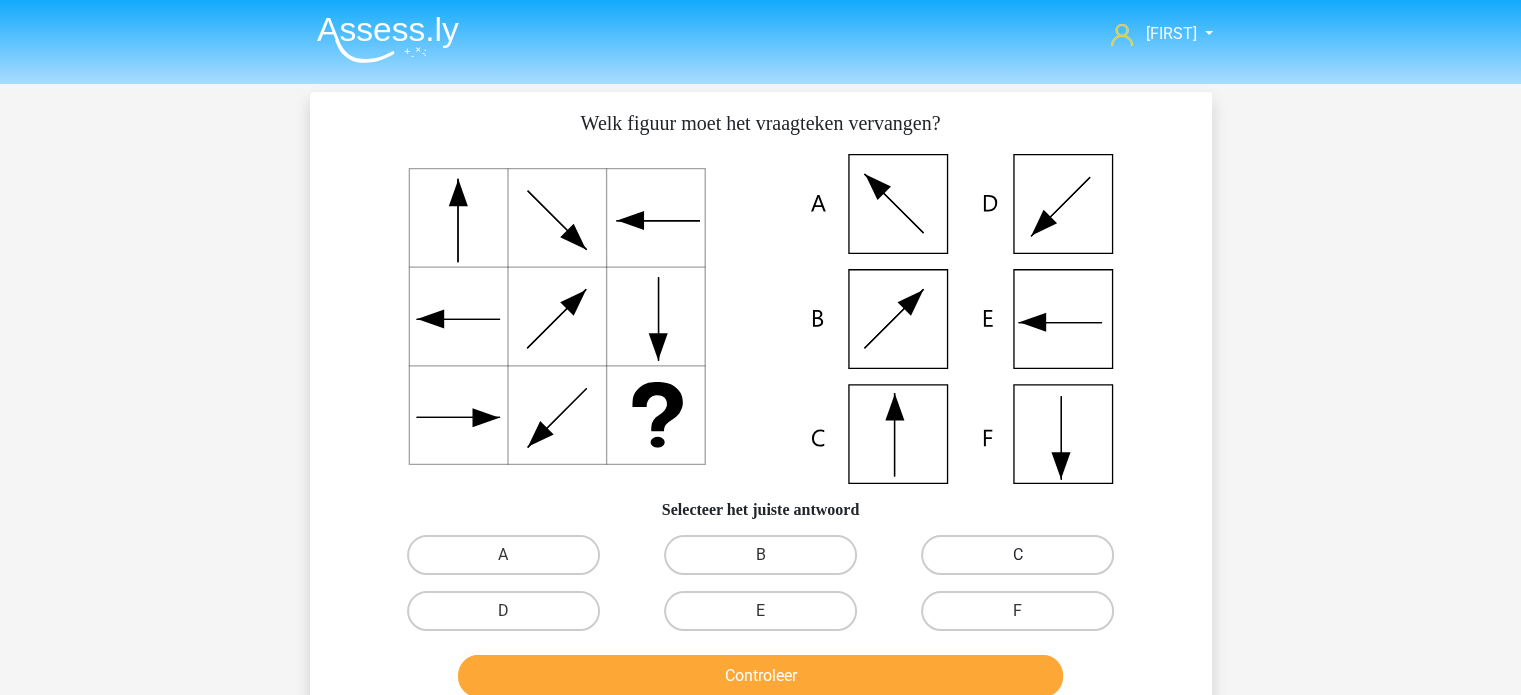 click on "C" at bounding box center (1017, 555) 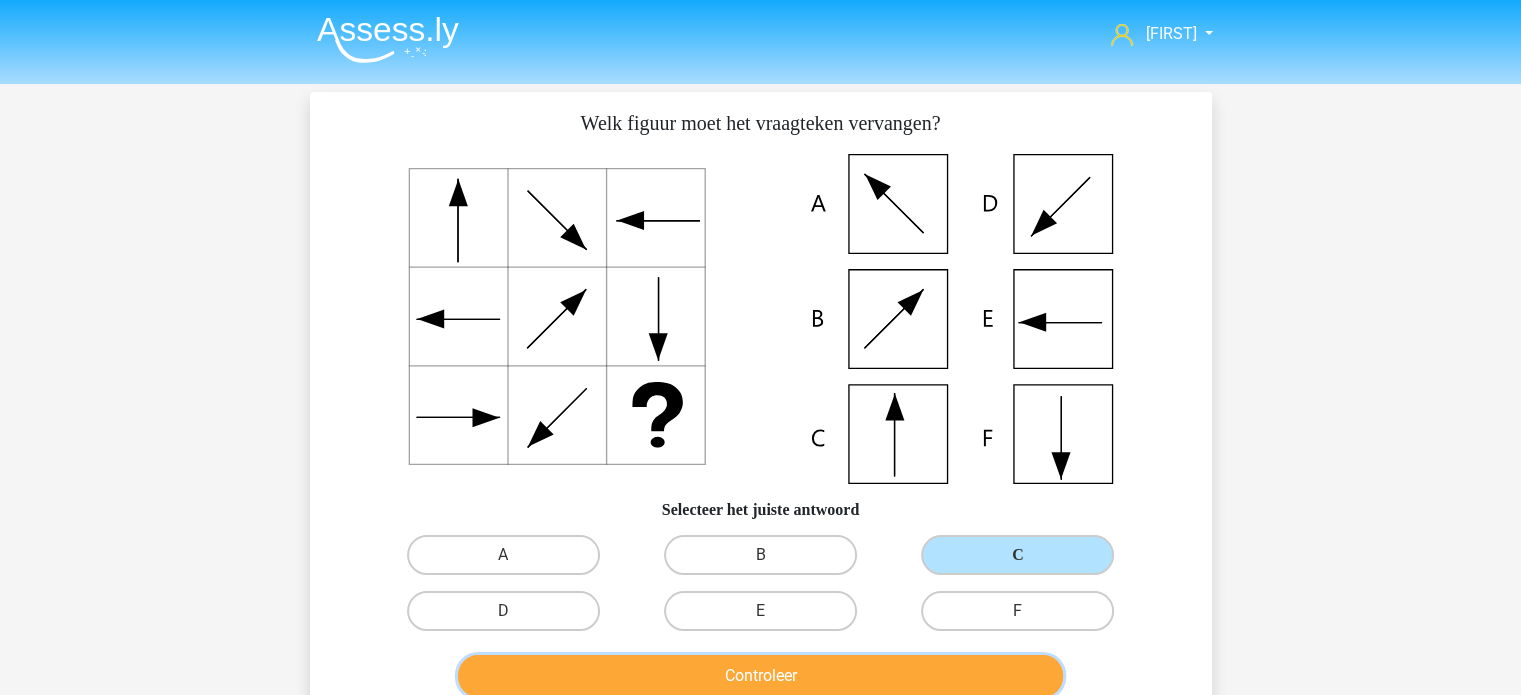 click on "Controleer" at bounding box center [760, 676] 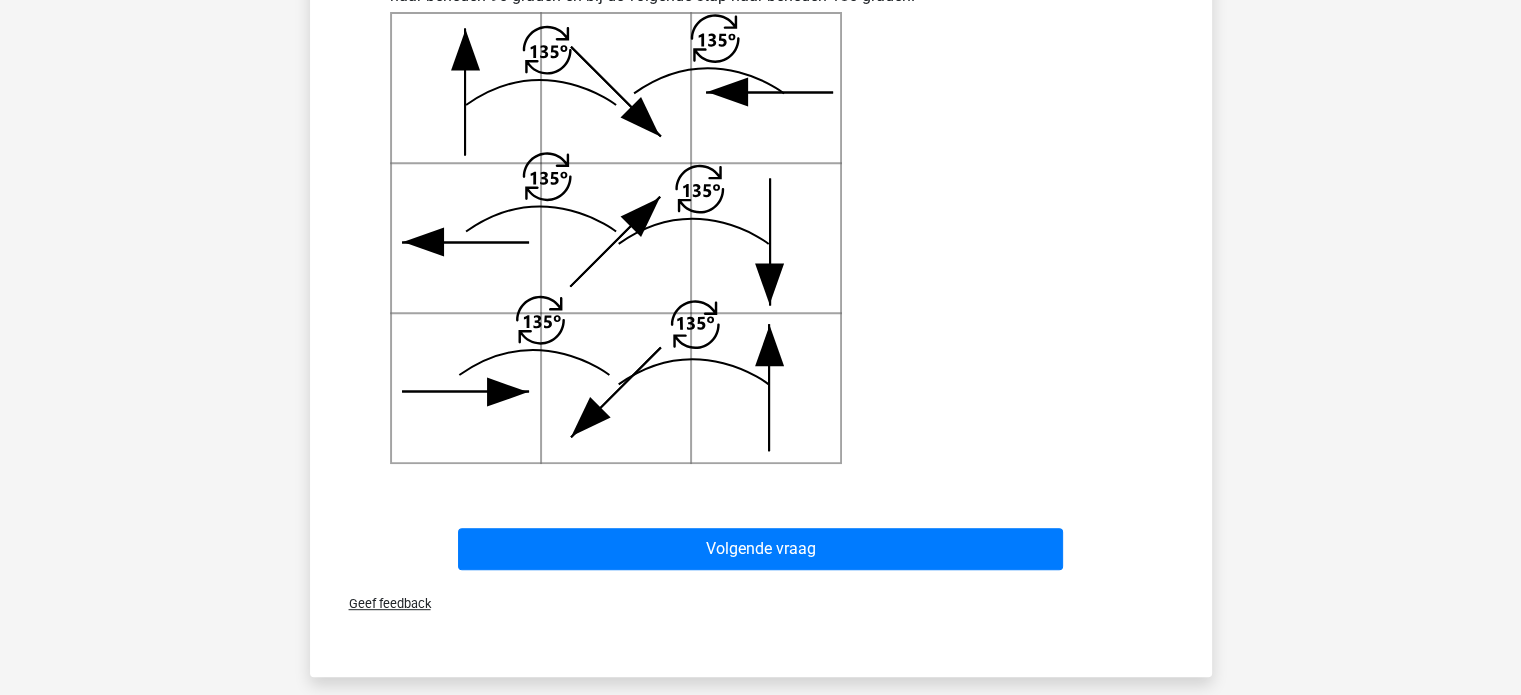 scroll, scrollTop: 806, scrollLeft: 0, axis: vertical 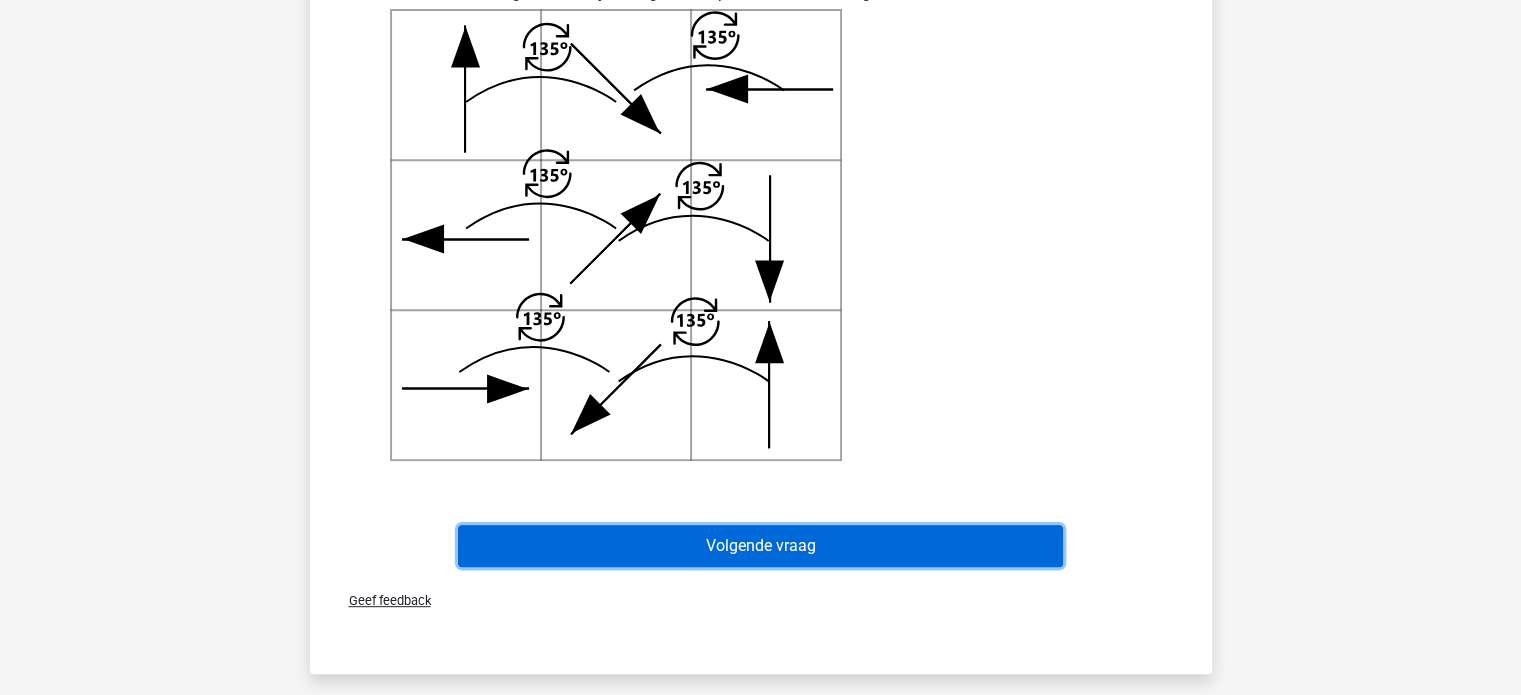 click on "Volgende vraag" at bounding box center (760, 546) 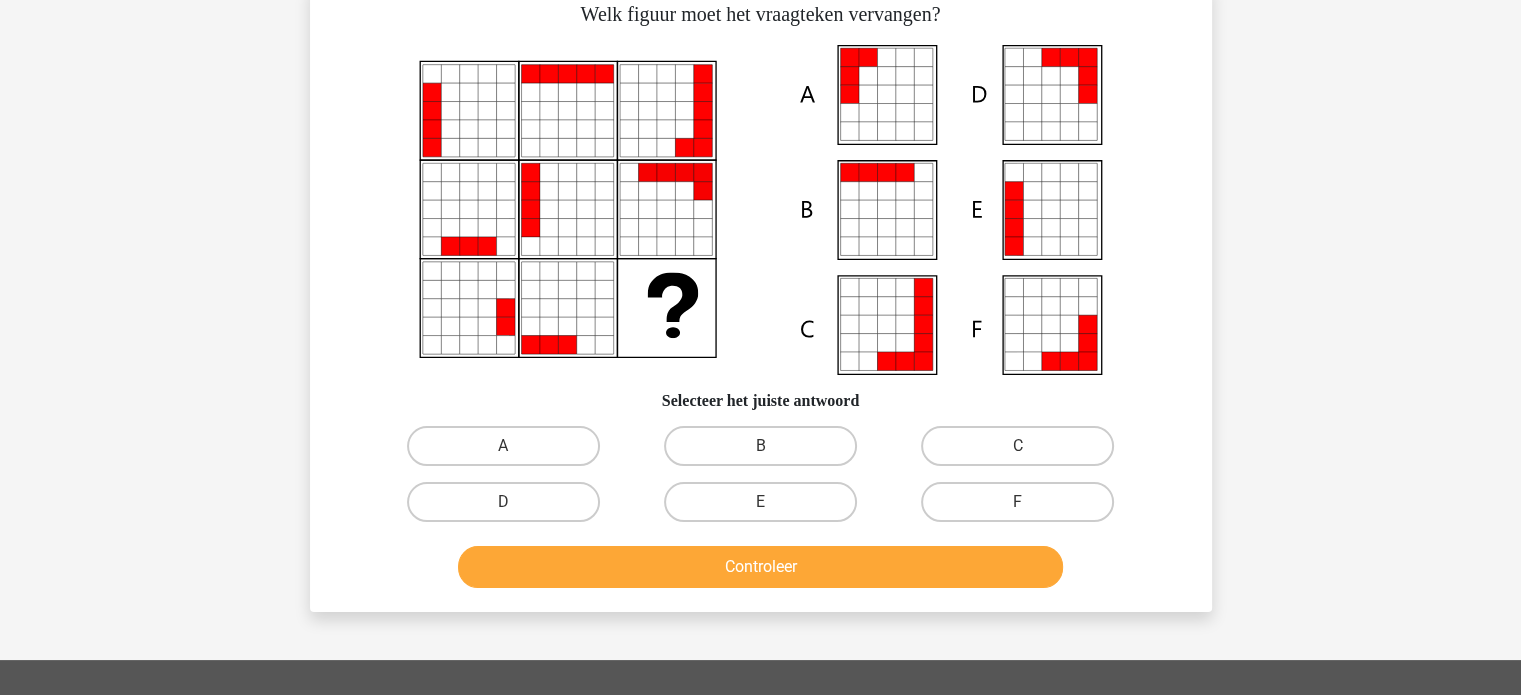 scroll, scrollTop: 92, scrollLeft: 0, axis: vertical 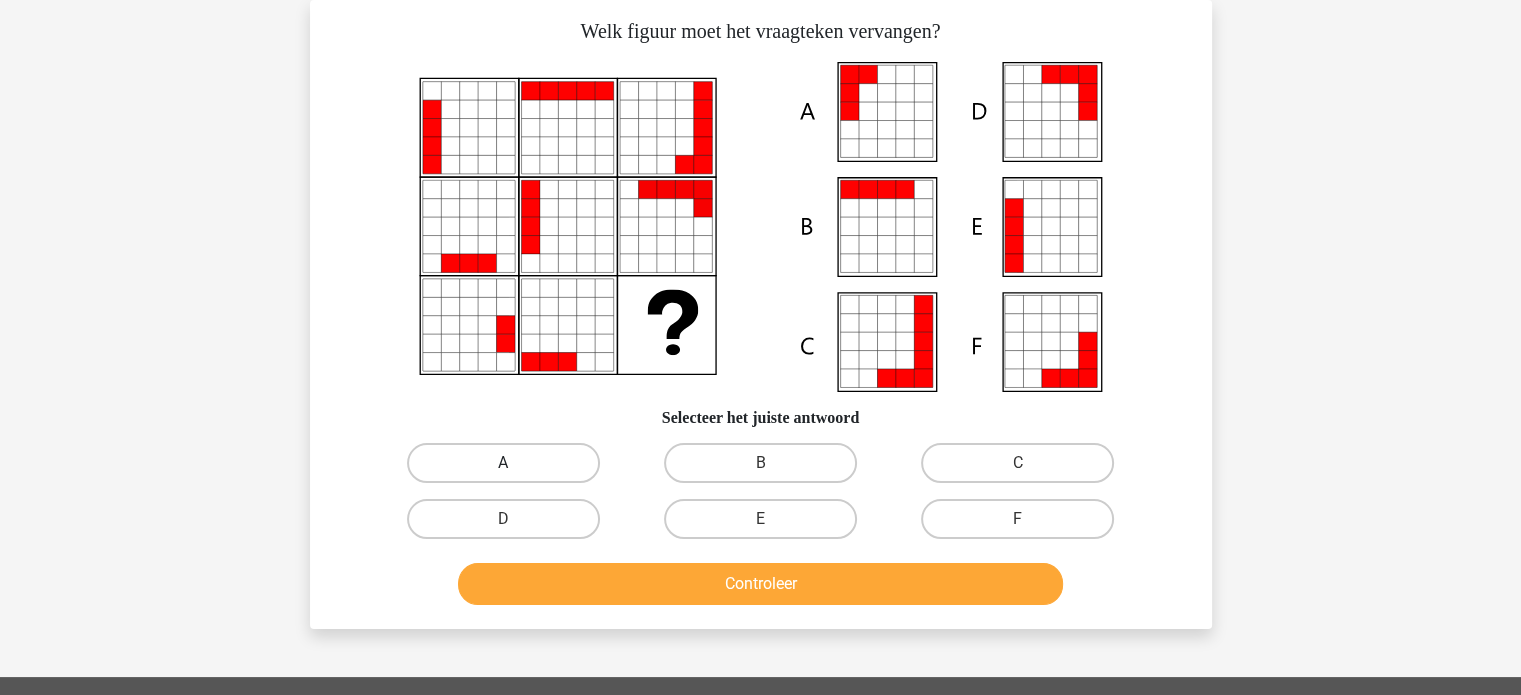 click on "A" at bounding box center (503, 463) 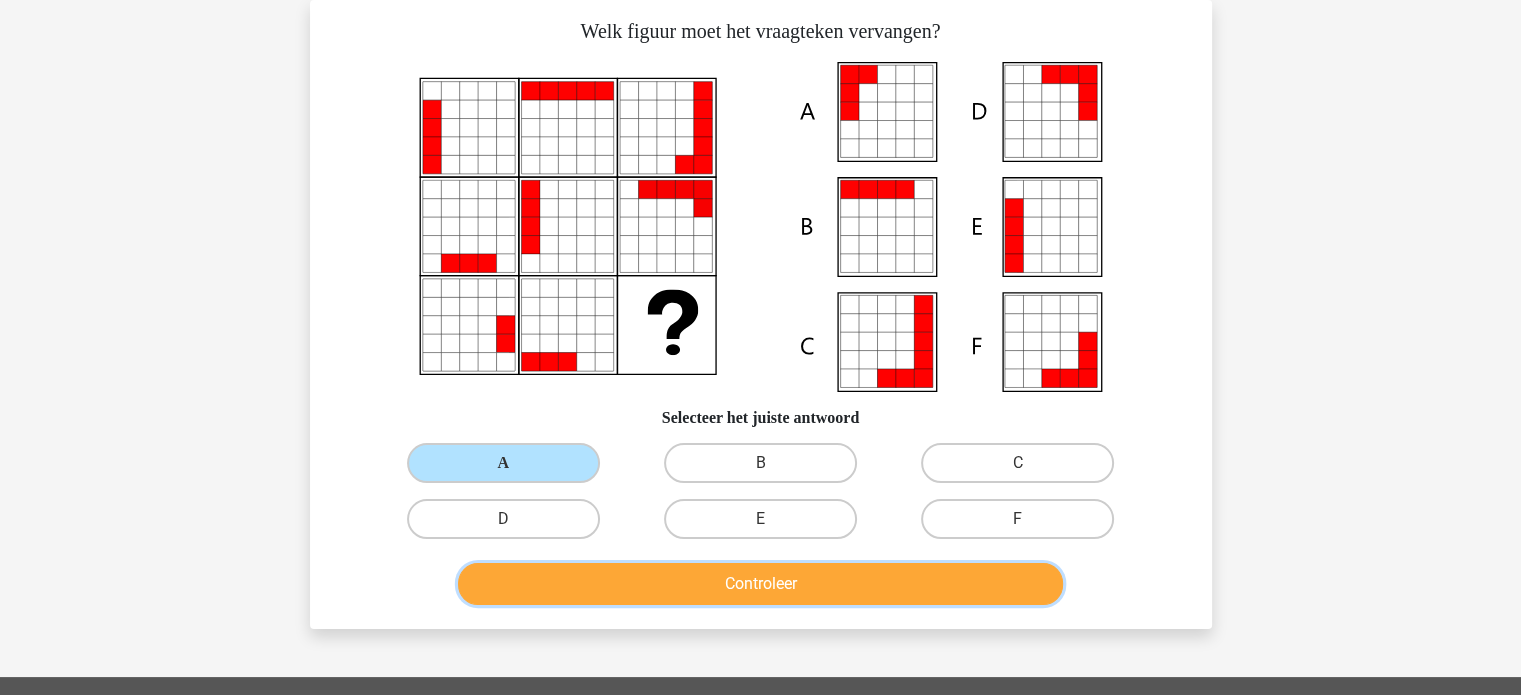click on "Controleer" at bounding box center [760, 584] 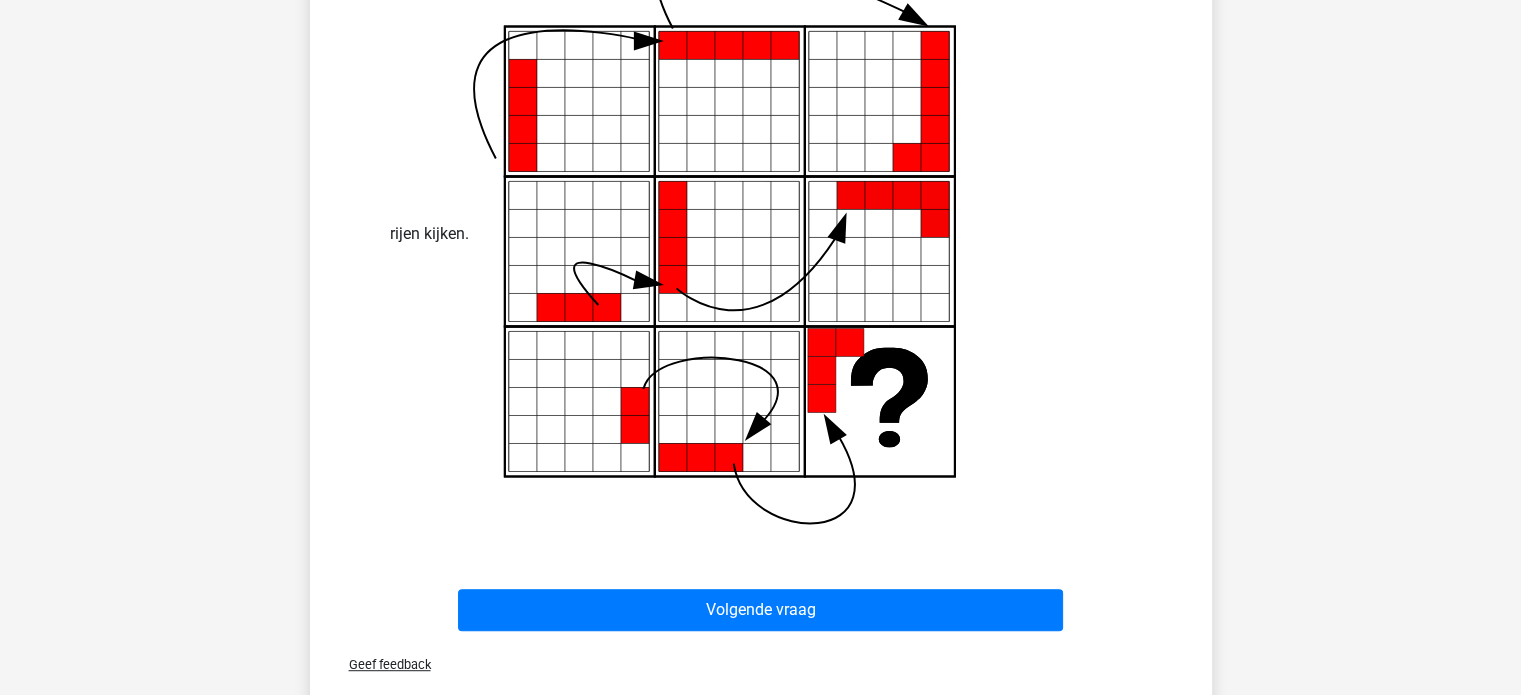 scroll, scrollTop: 925, scrollLeft: 0, axis: vertical 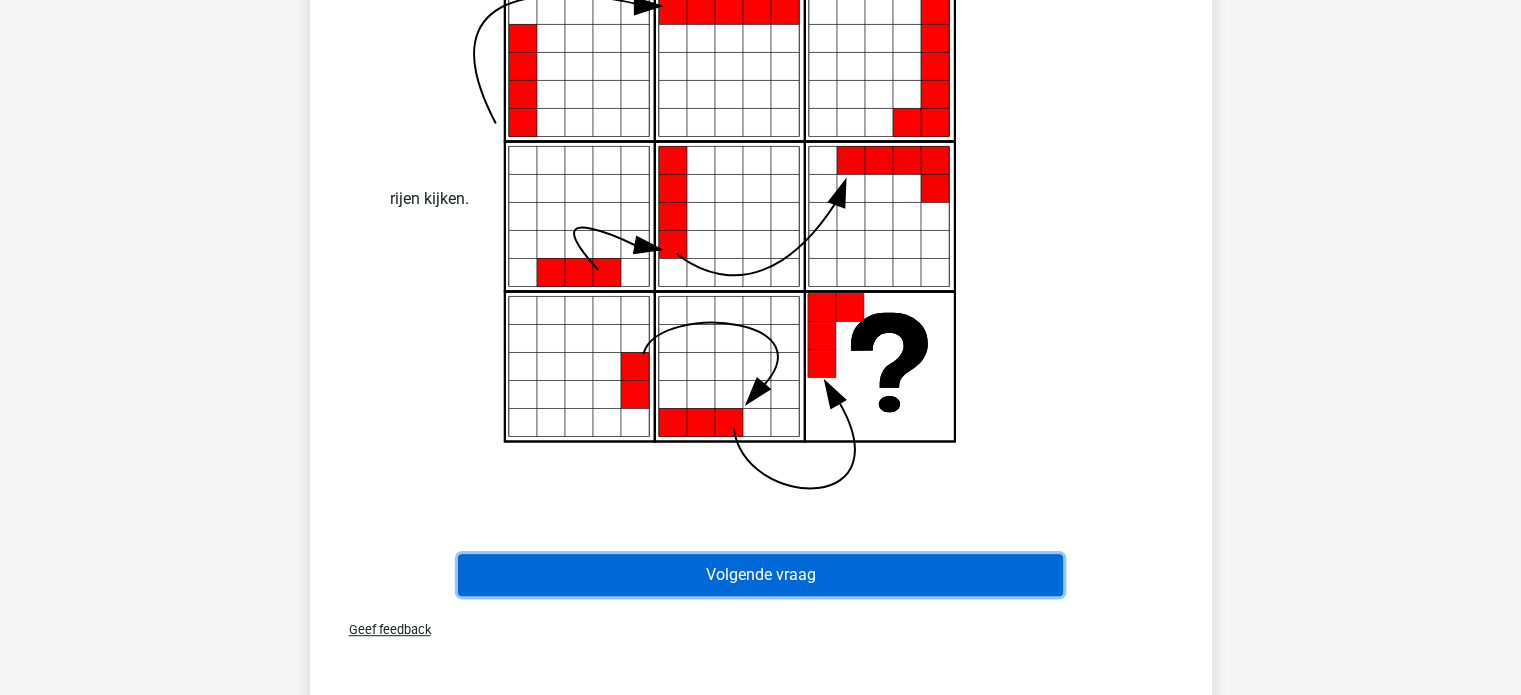 click on "Volgende vraag" at bounding box center [760, 575] 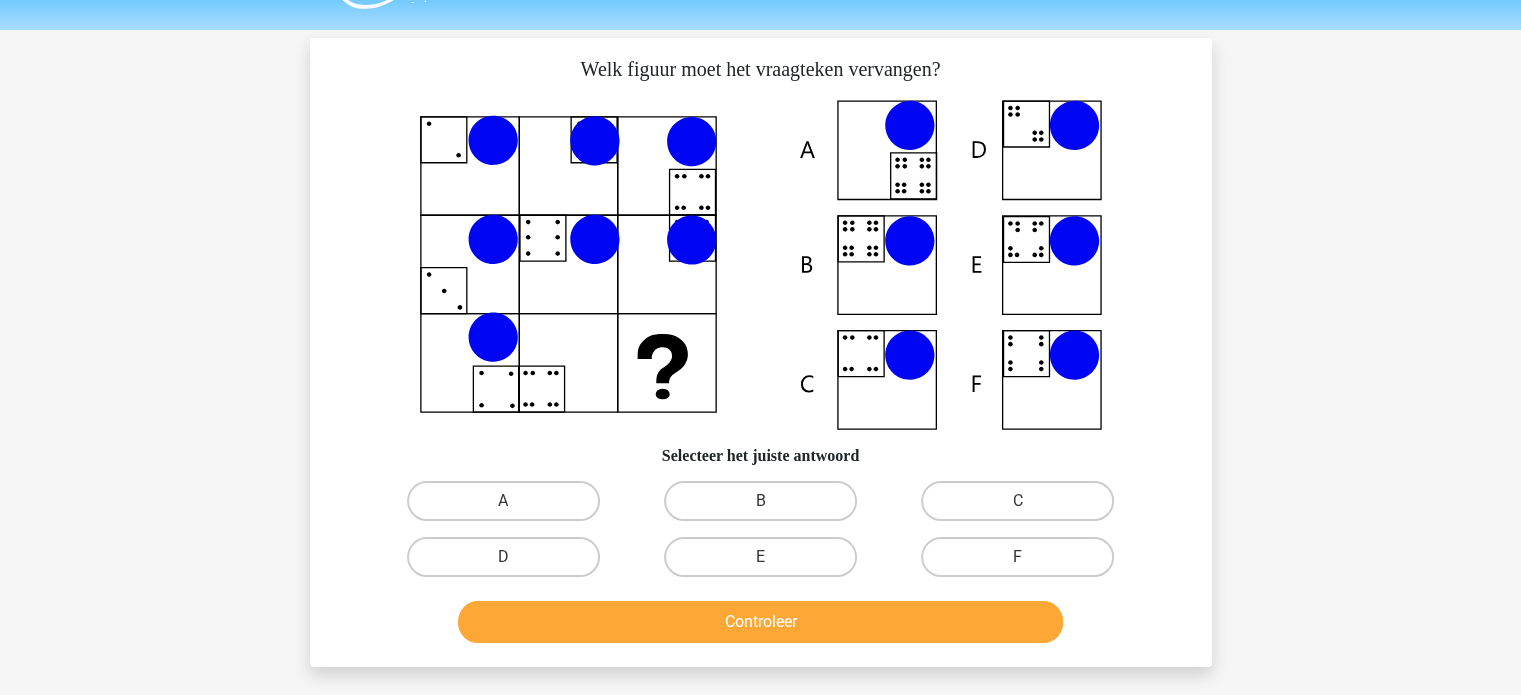 scroll, scrollTop: 52, scrollLeft: 0, axis: vertical 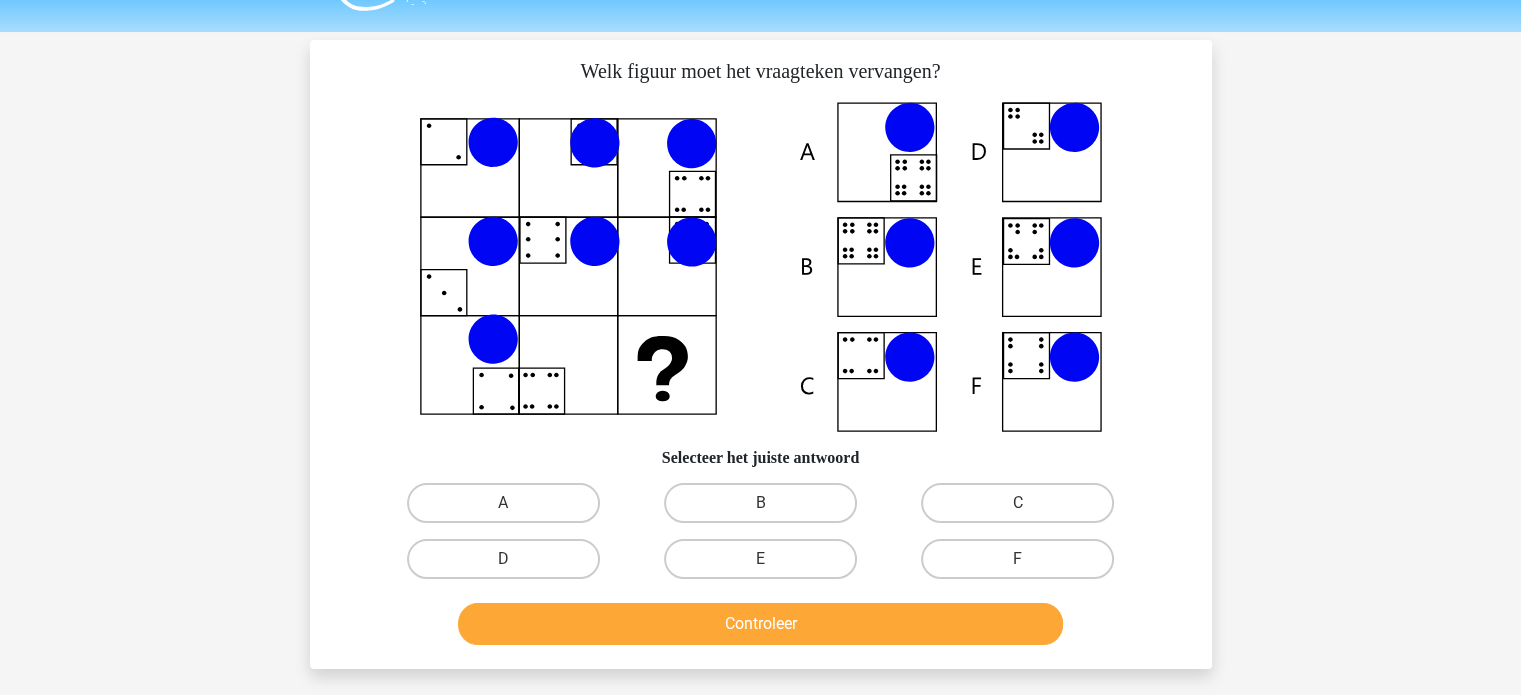 click on "B" at bounding box center (760, 503) 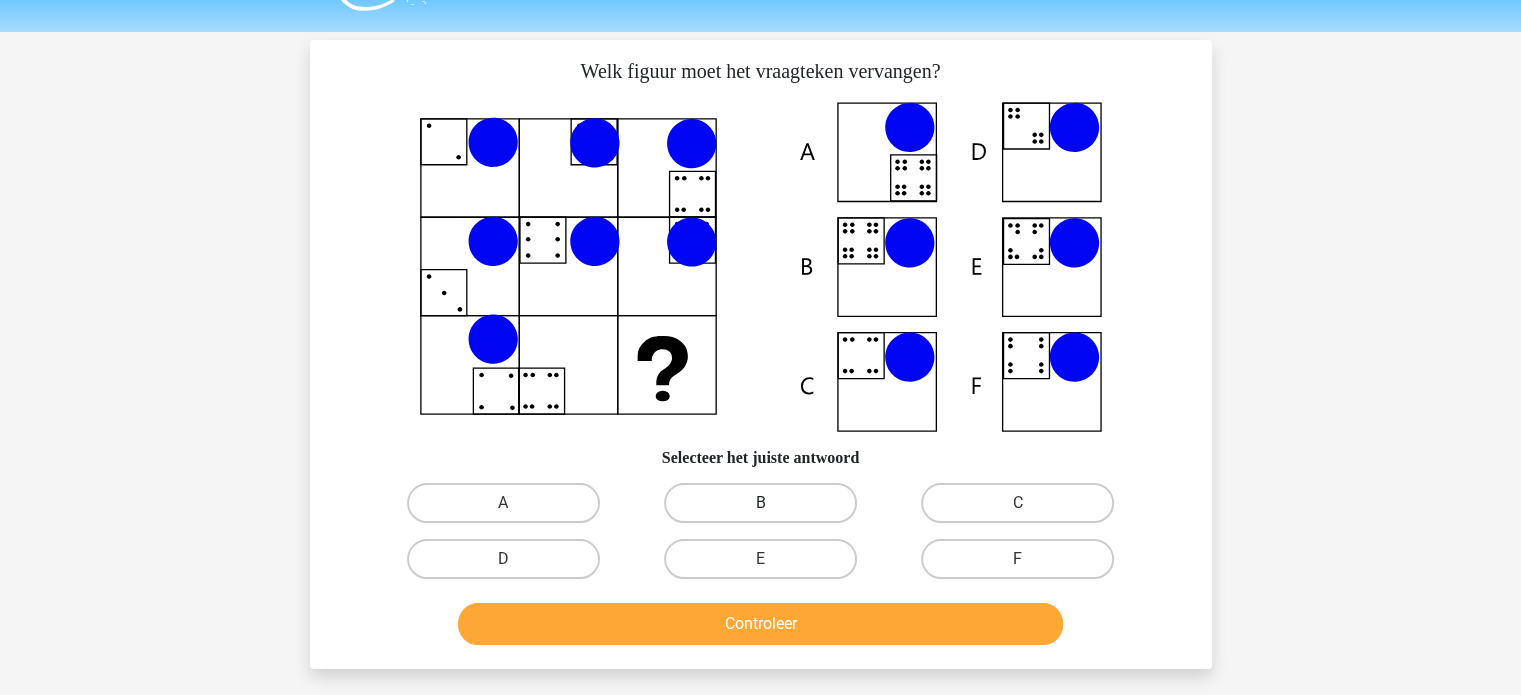 click on "B" at bounding box center (760, 503) 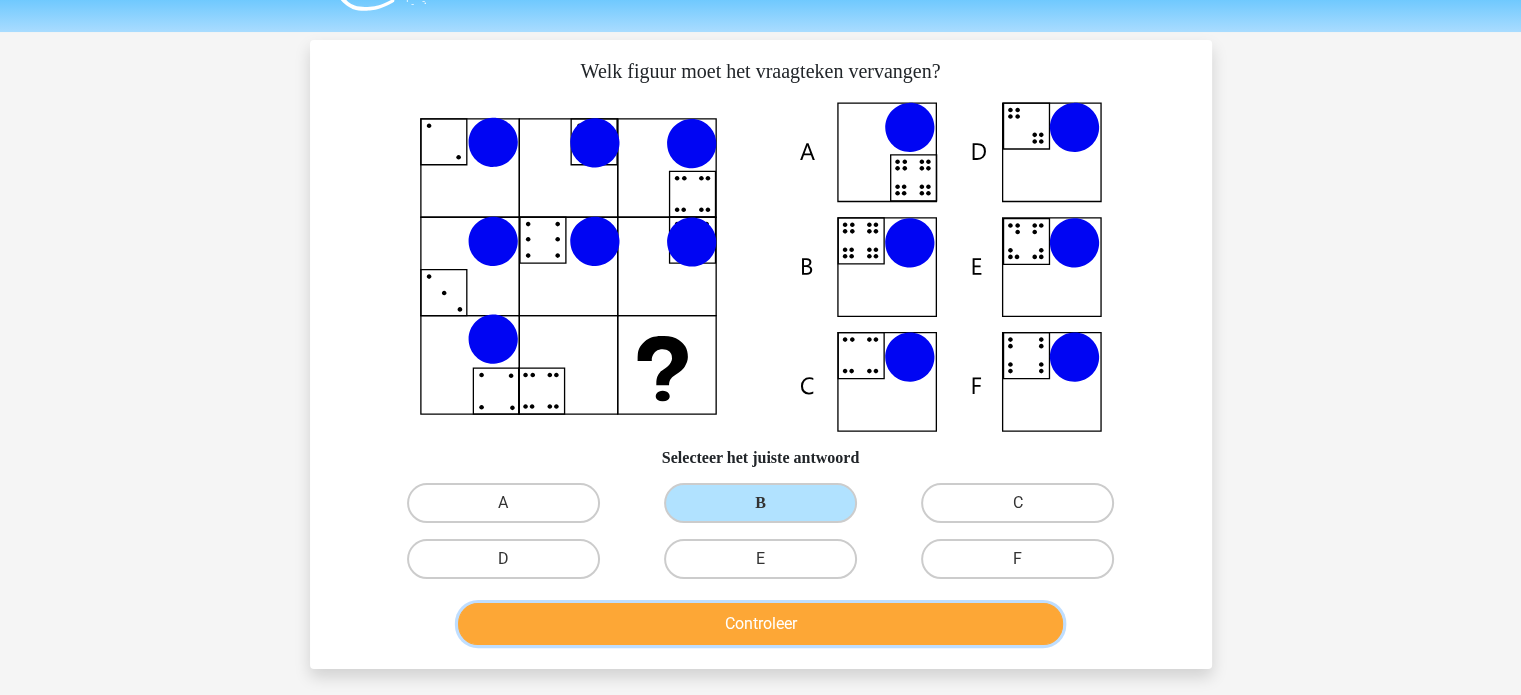 click on "Controleer" at bounding box center [760, 624] 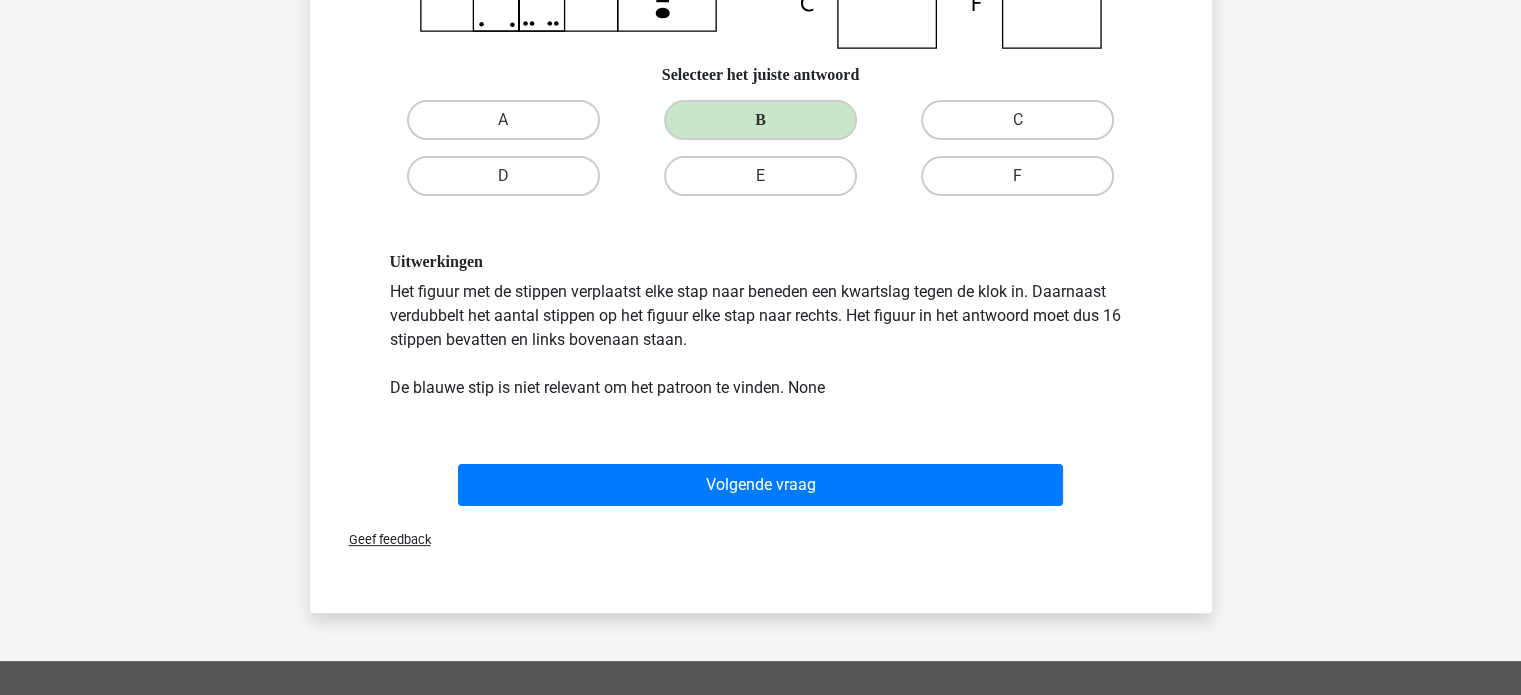 scroll, scrollTop: 436, scrollLeft: 0, axis: vertical 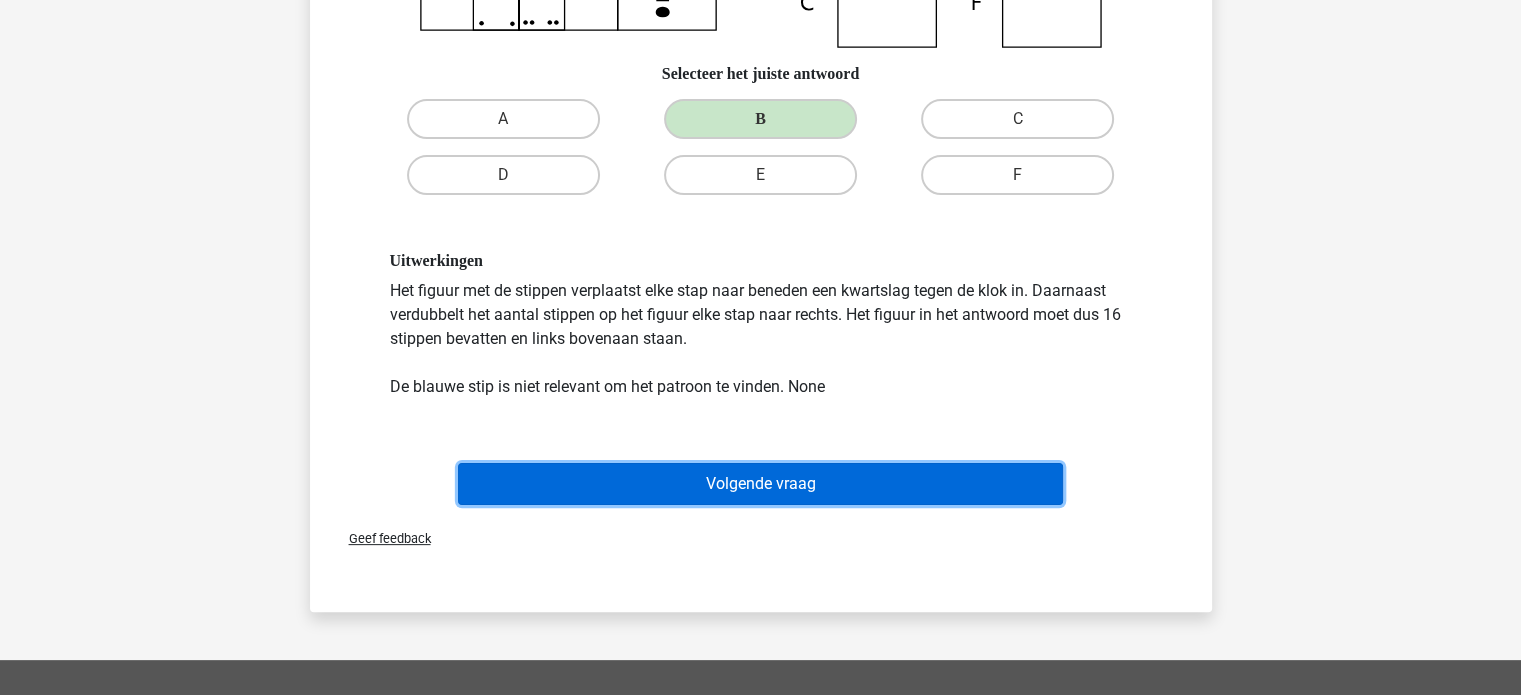 click on "Volgende vraag" at bounding box center [760, 484] 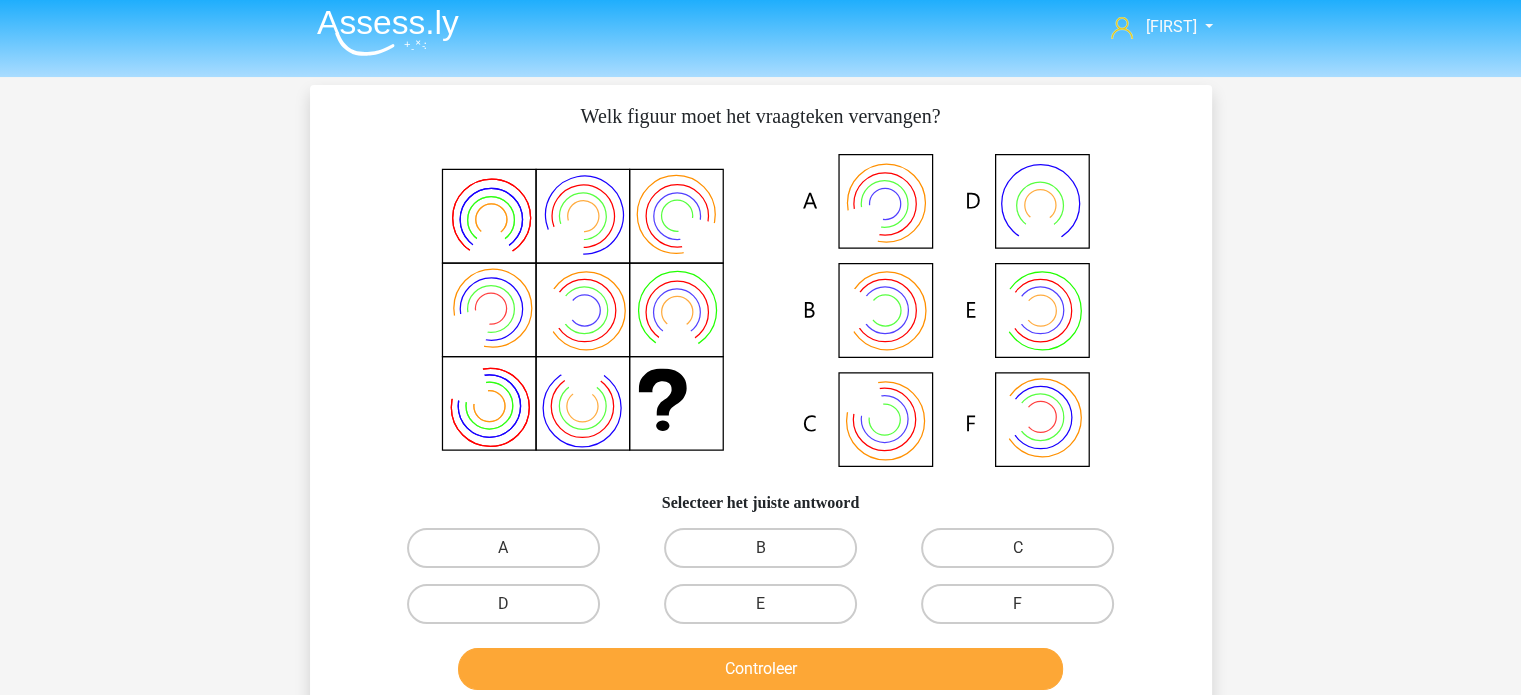 scroll, scrollTop: 6, scrollLeft: 0, axis: vertical 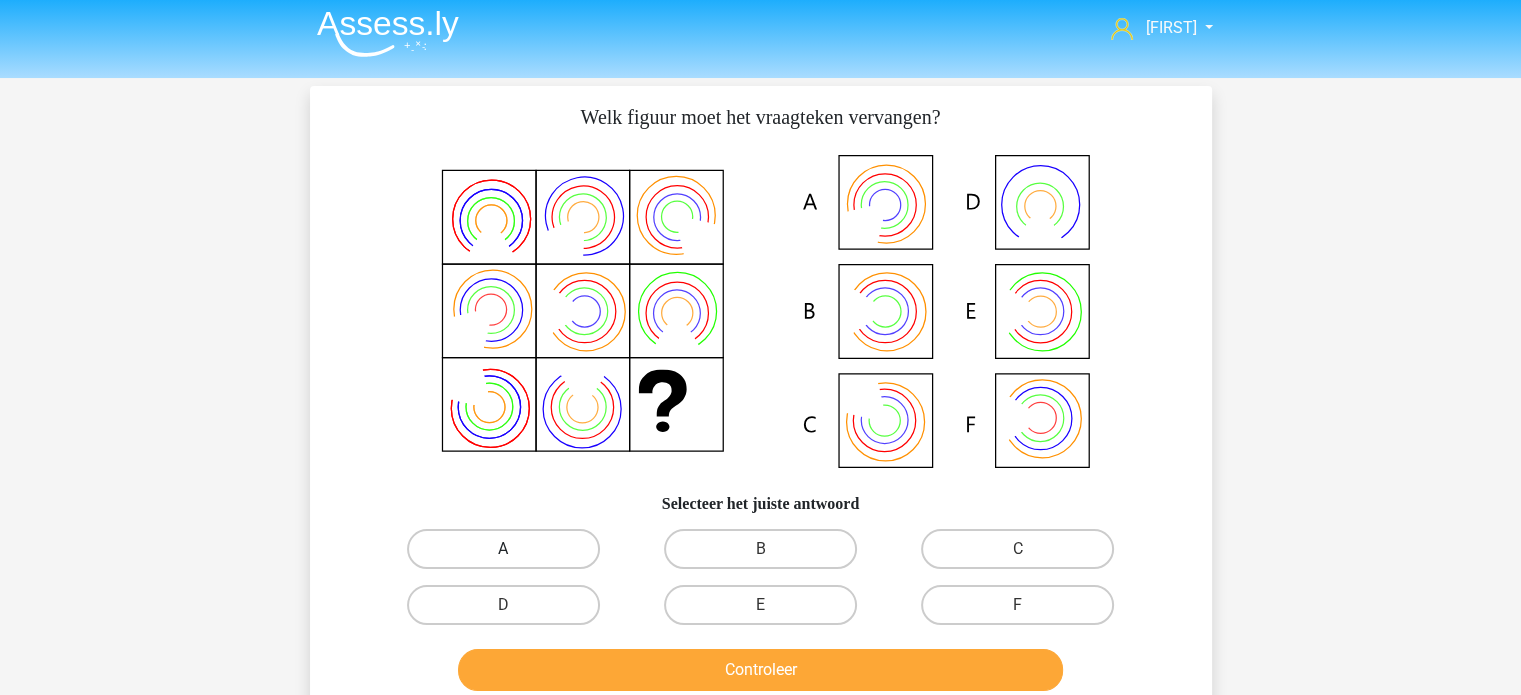 click on "A" at bounding box center [503, 549] 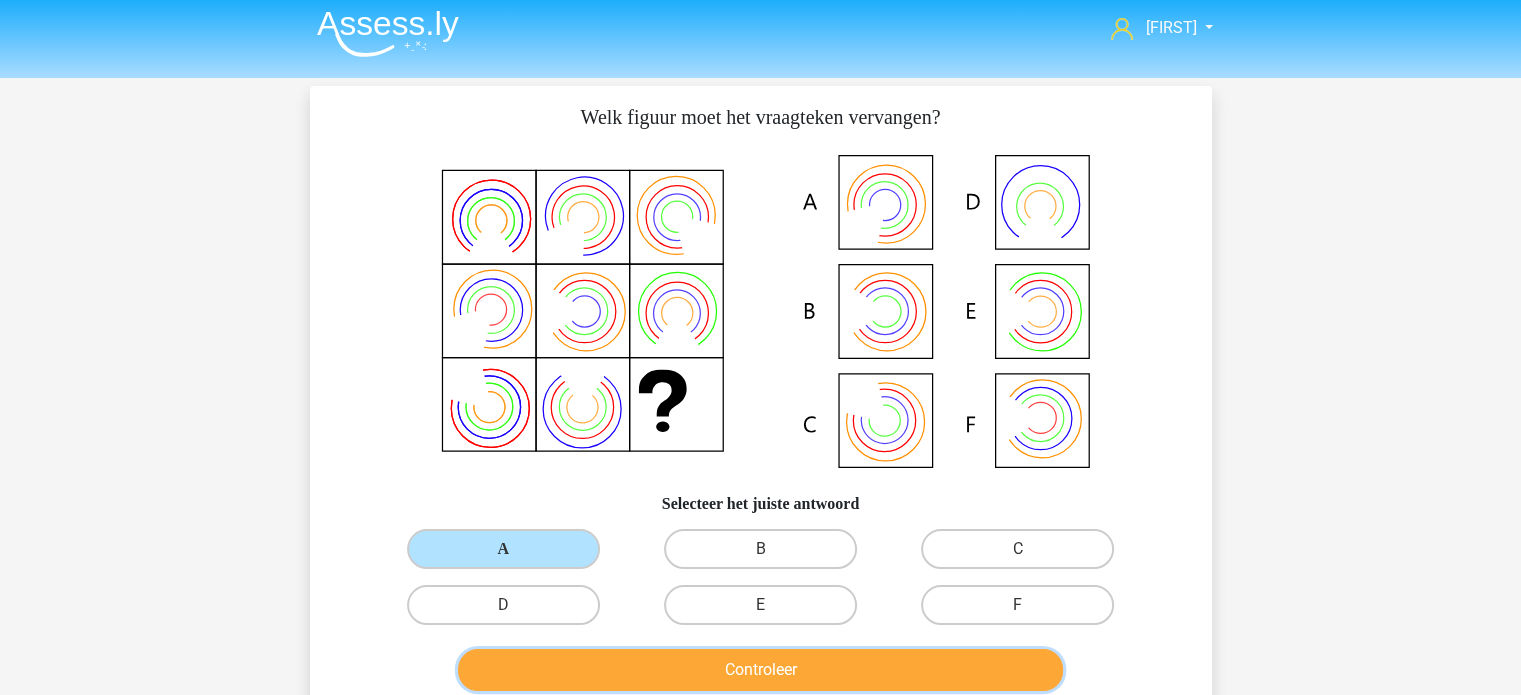 click on "Controleer" at bounding box center (760, 670) 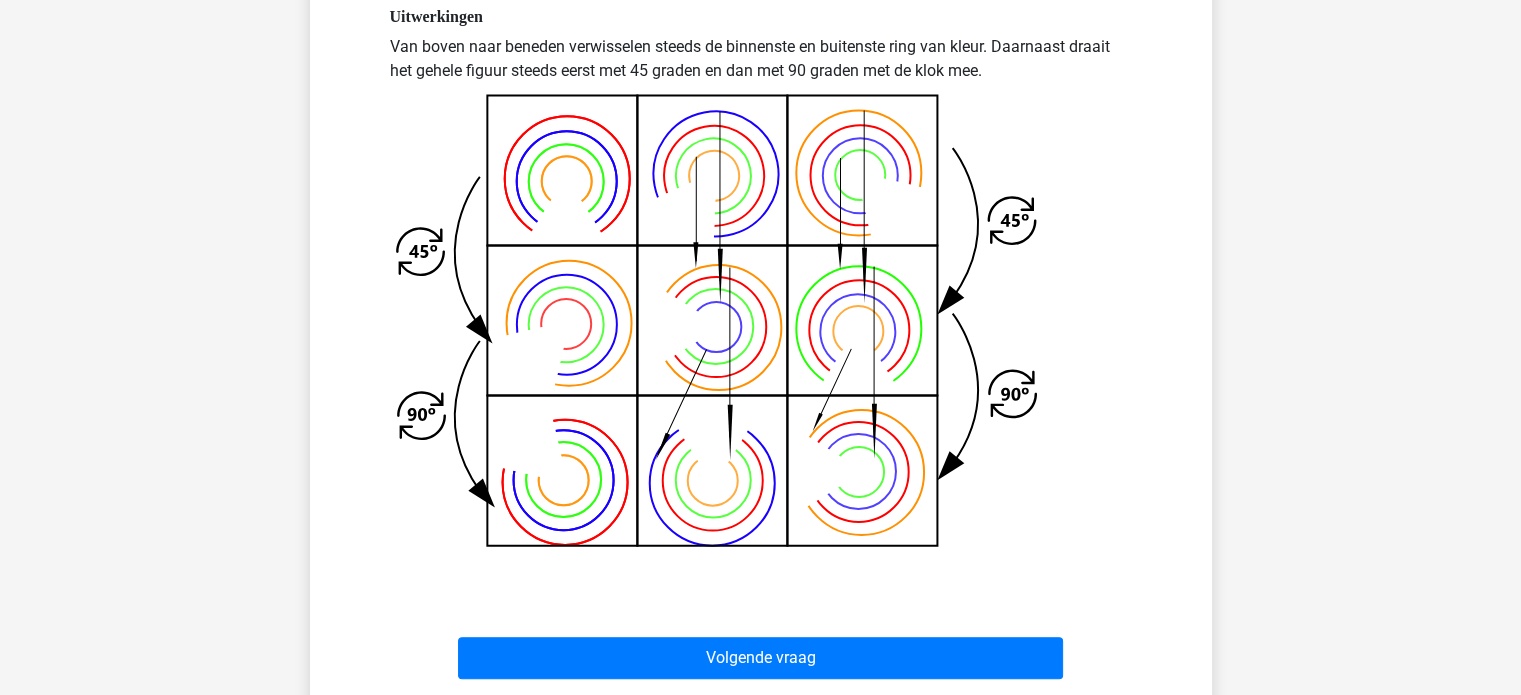 scroll, scrollTop: 681, scrollLeft: 0, axis: vertical 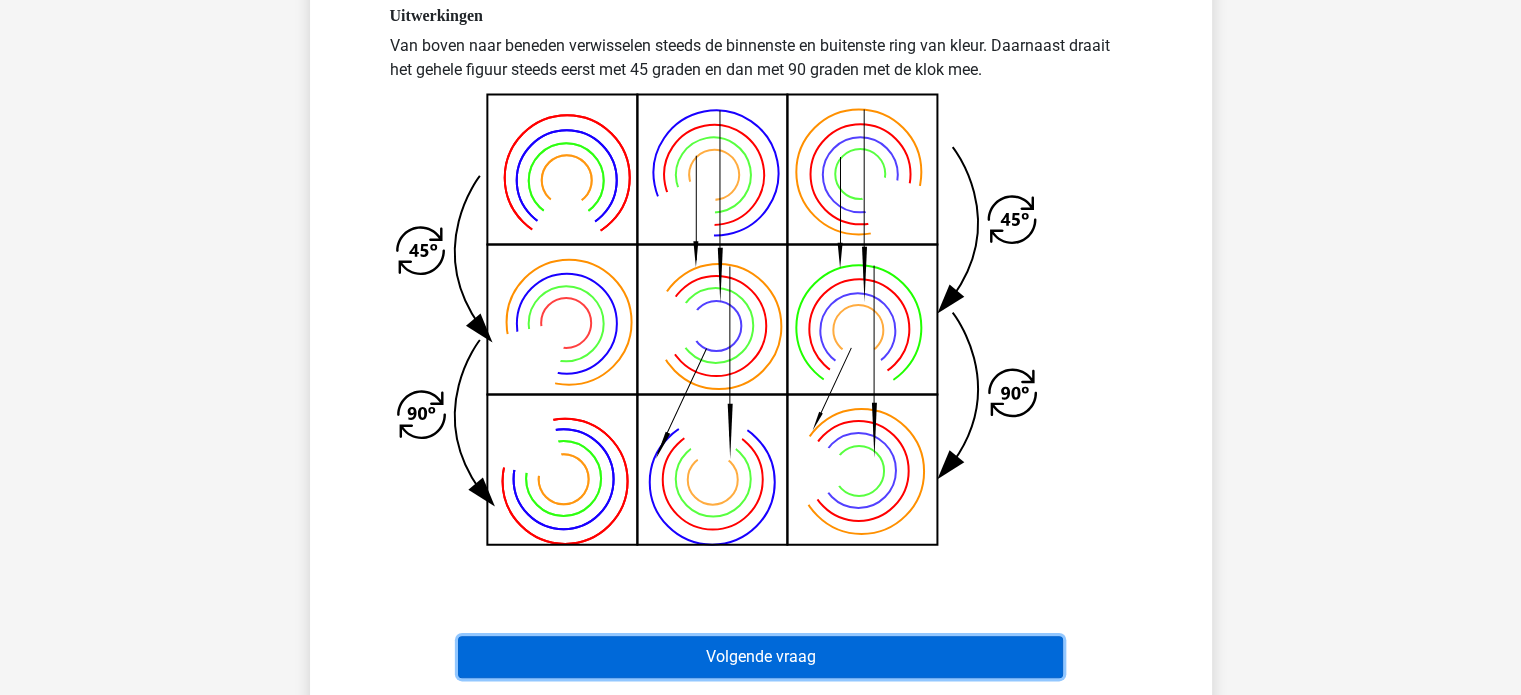 click on "Volgende vraag" at bounding box center (760, 657) 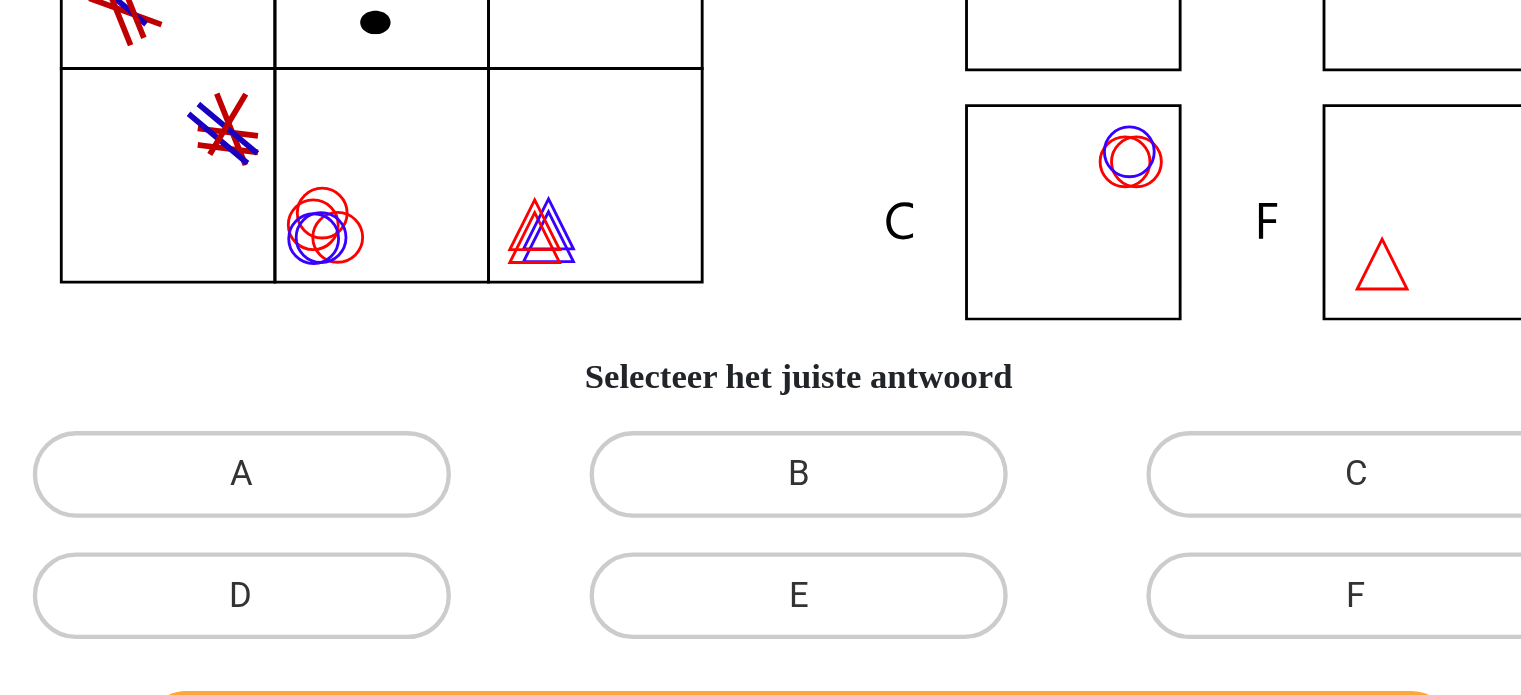 scroll, scrollTop: 1, scrollLeft: 0, axis: vertical 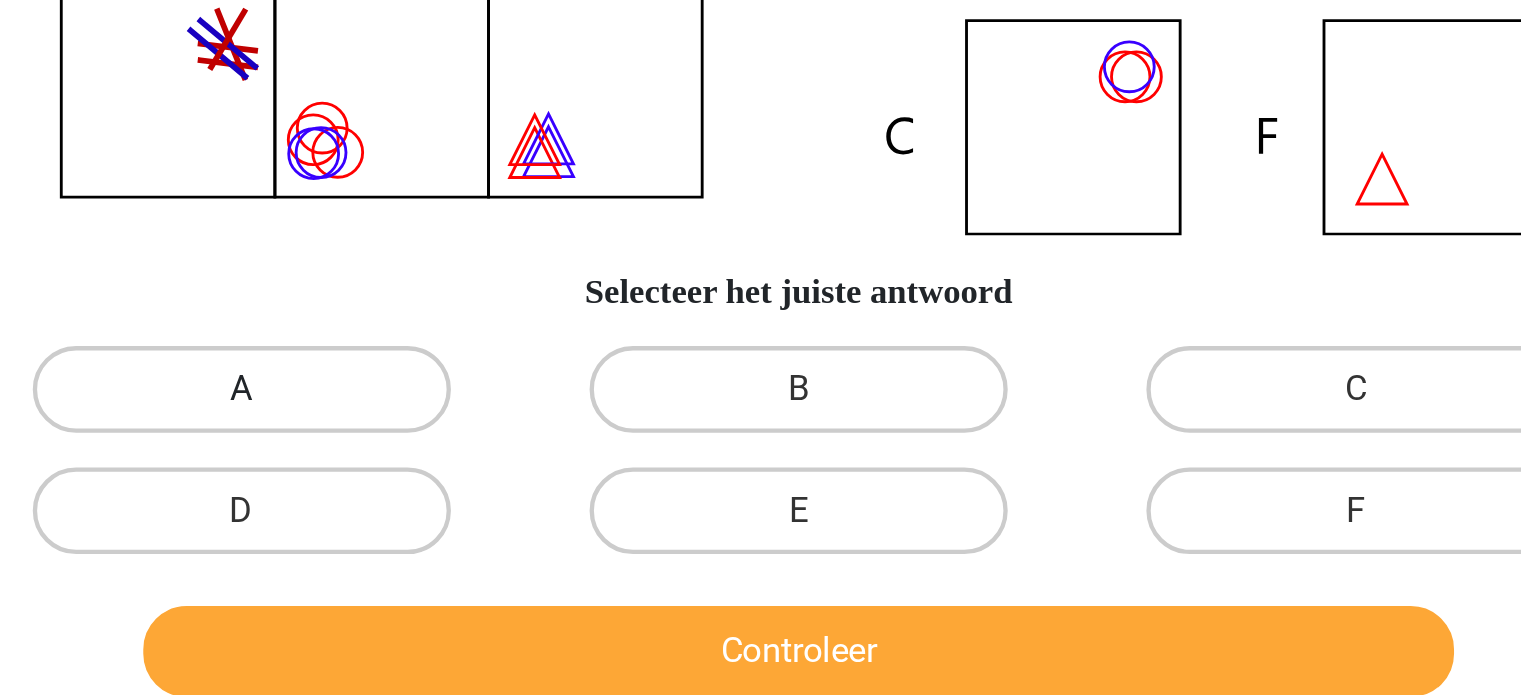 click on "A" at bounding box center [503, 554] 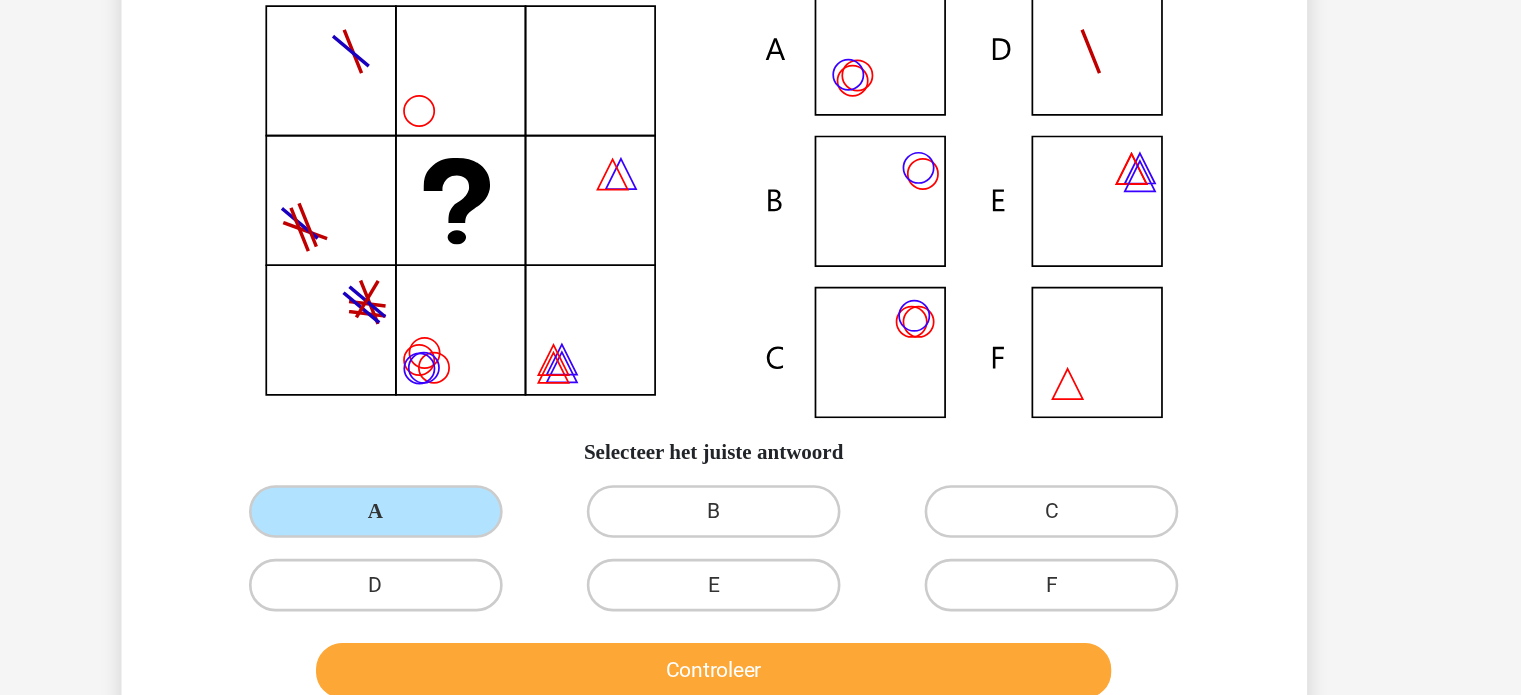 scroll, scrollTop: 0, scrollLeft: 0, axis: both 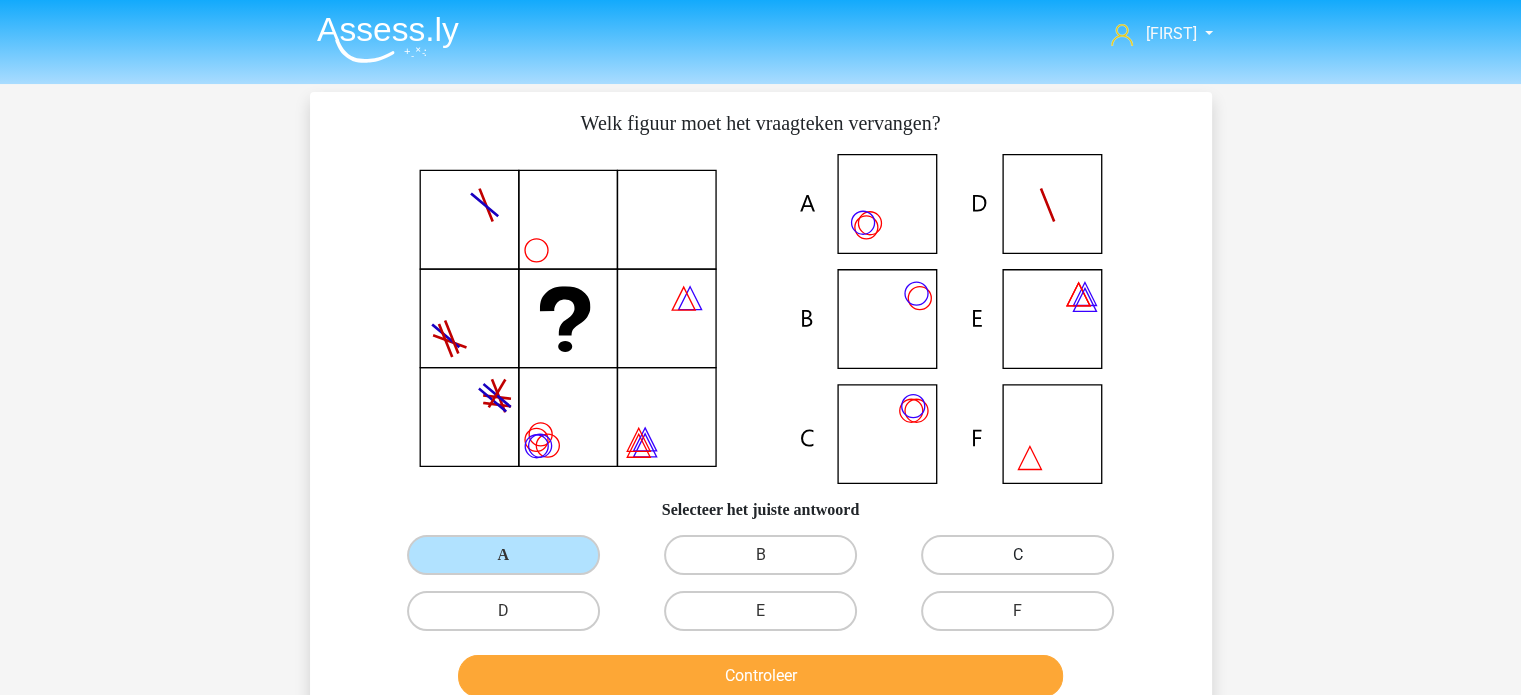 click on "C" at bounding box center [1017, 555] 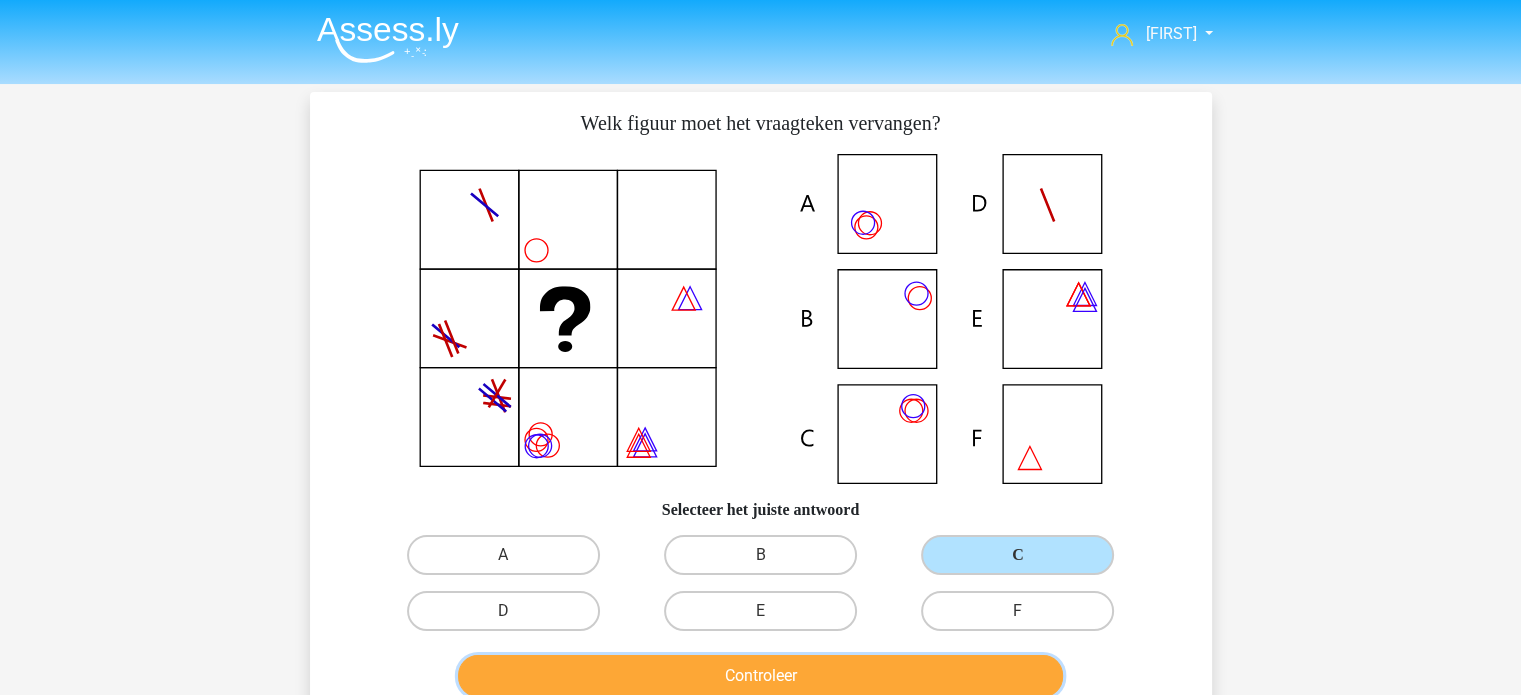 click on "Controleer" at bounding box center [760, 676] 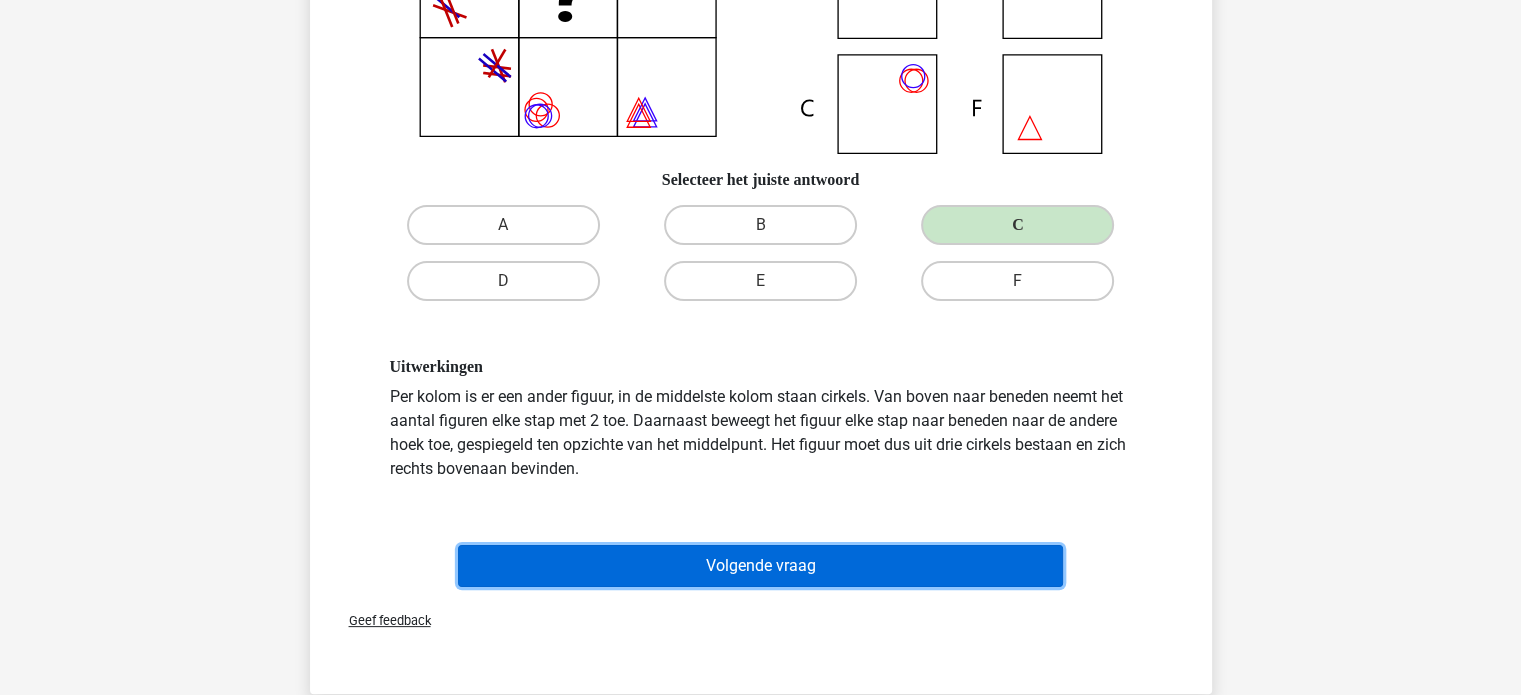click on "Volgende vraag" at bounding box center [760, 566] 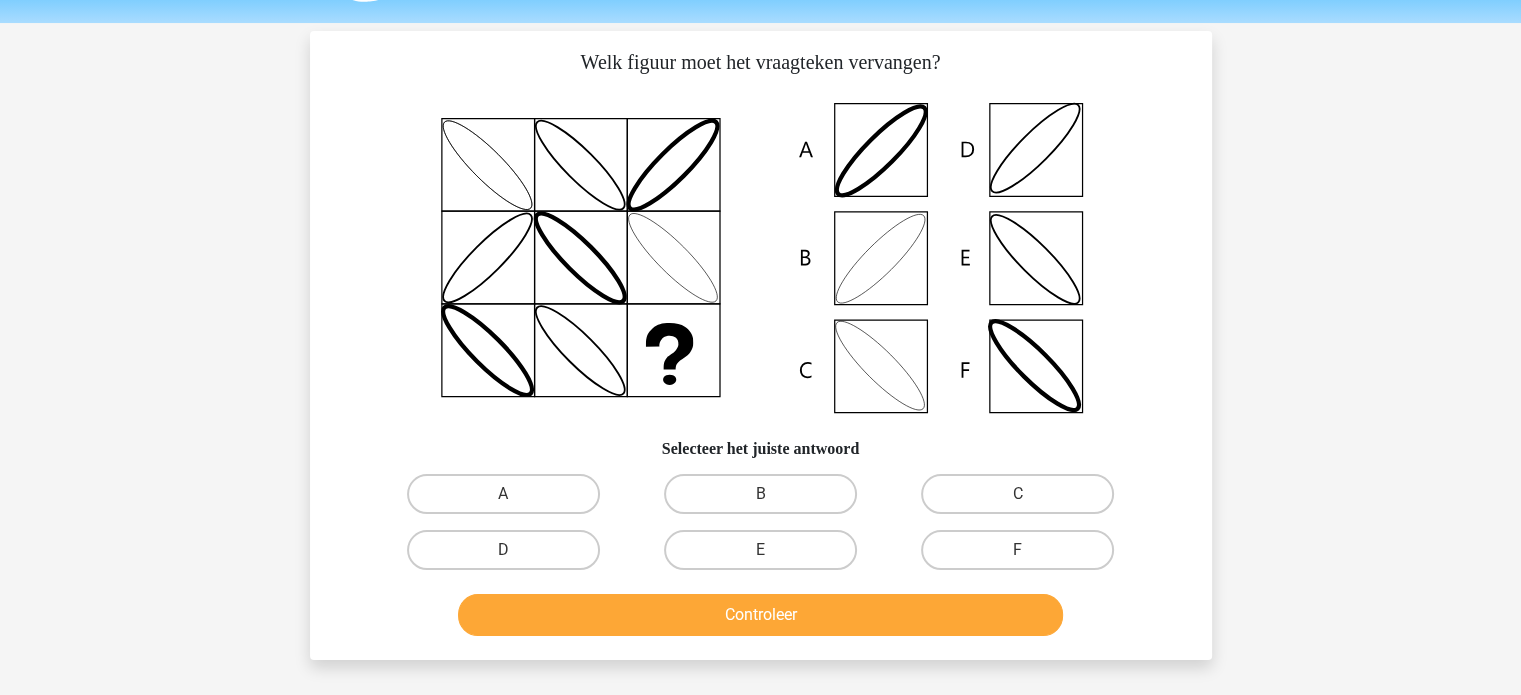 scroll, scrollTop: 0, scrollLeft: 0, axis: both 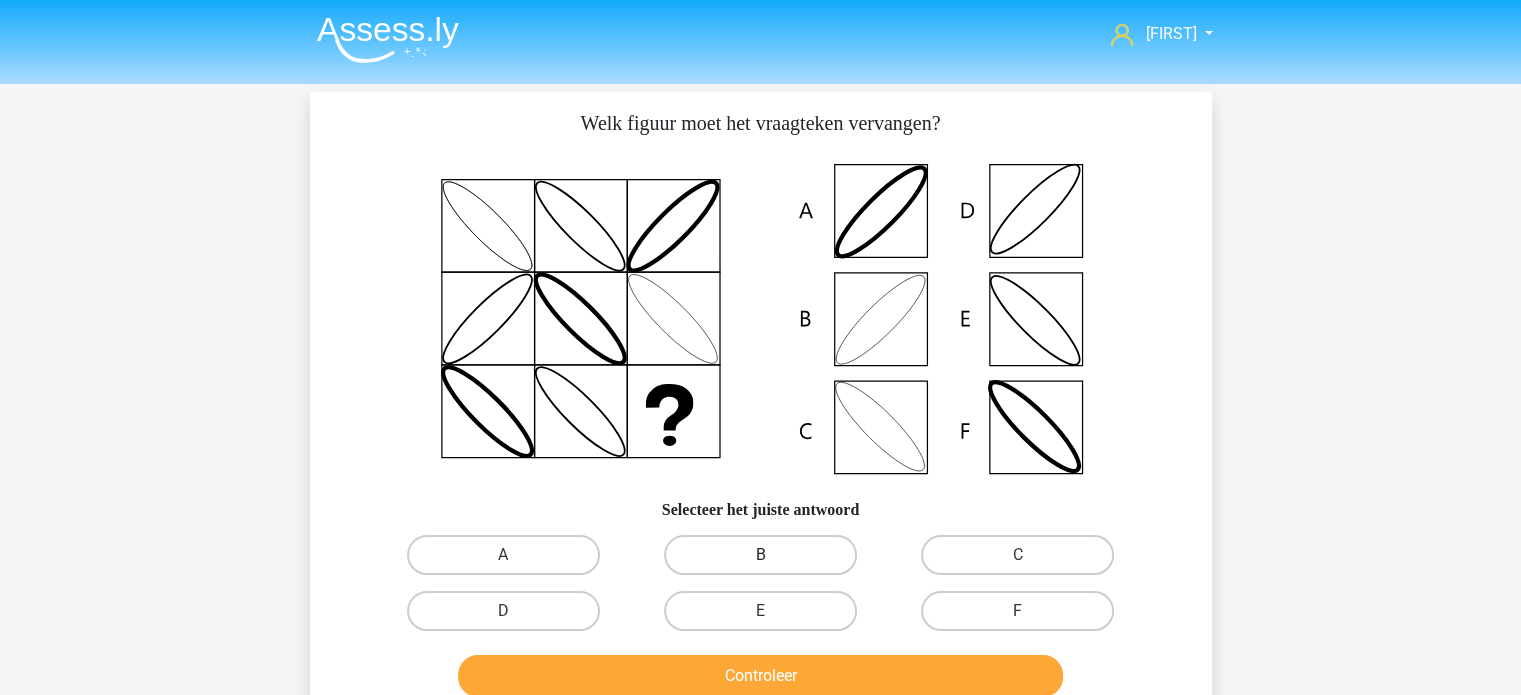 click on "B" at bounding box center (760, 555) 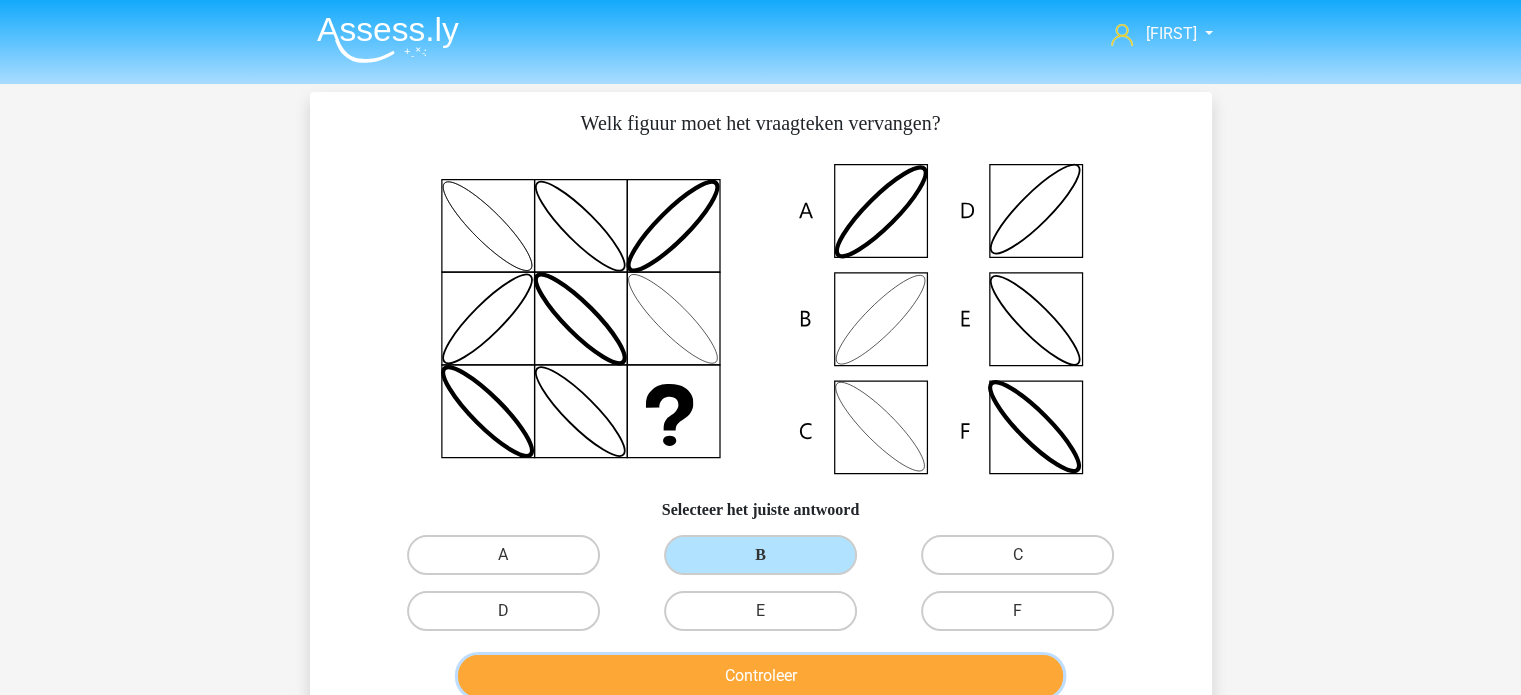 click on "Controleer" at bounding box center (760, 676) 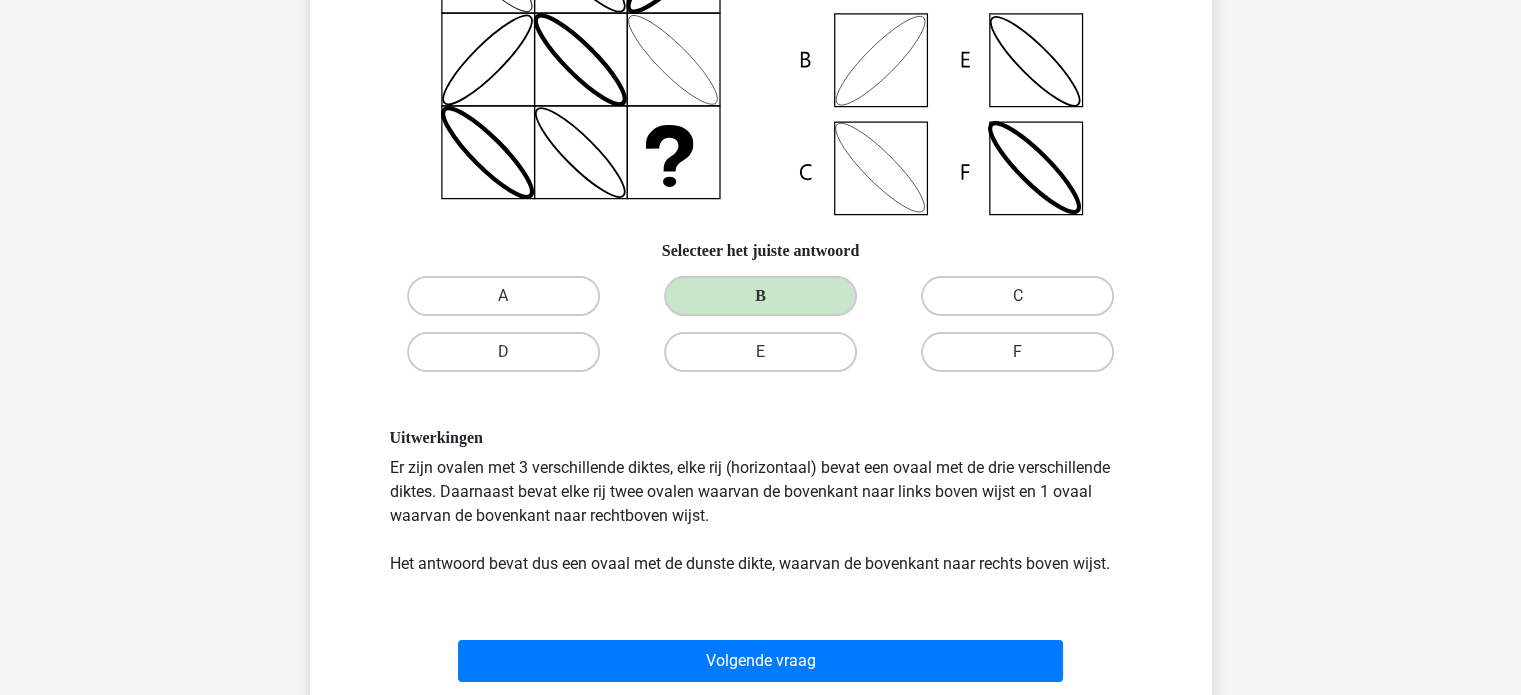 scroll, scrollTop: 260, scrollLeft: 0, axis: vertical 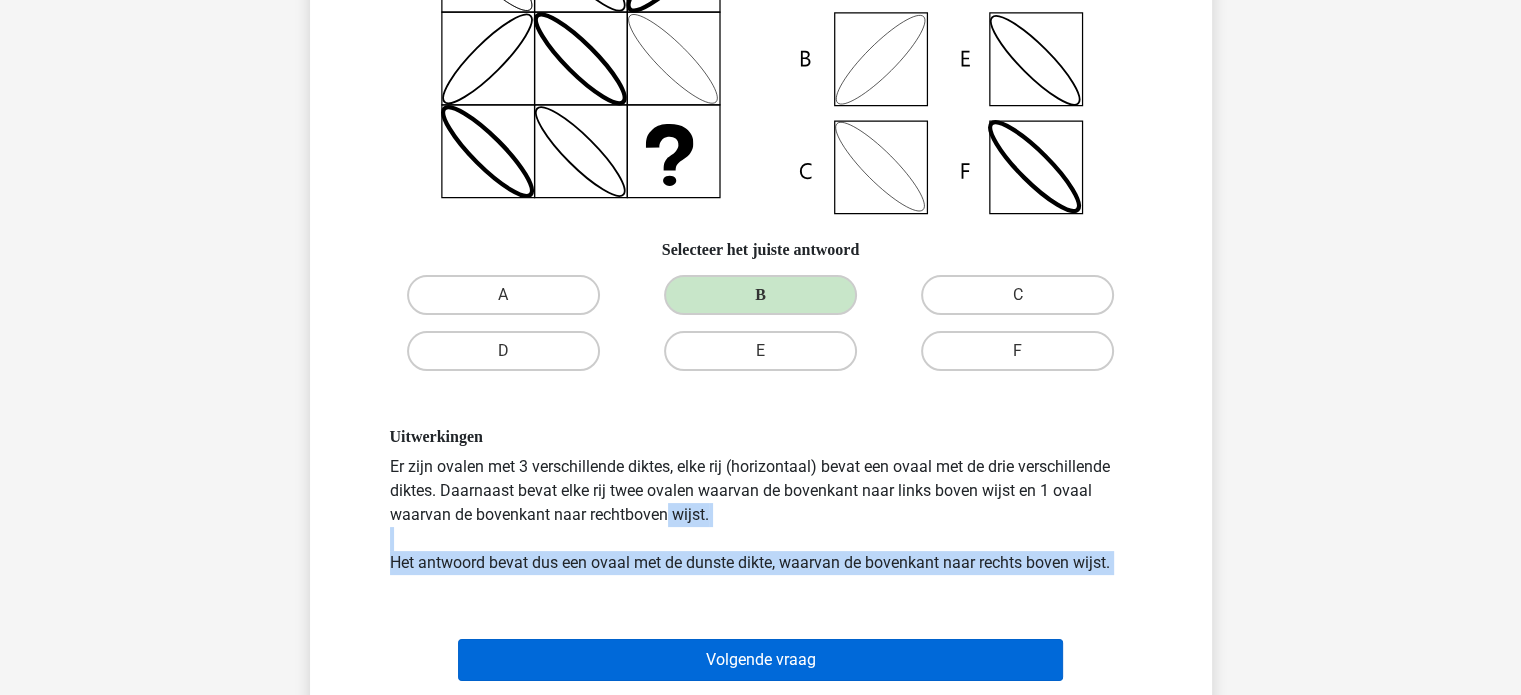 drag, startPoint x: 1254, startPoint y: 488, endPoint x: 803, endPoint y: 659, distance: 482.32977 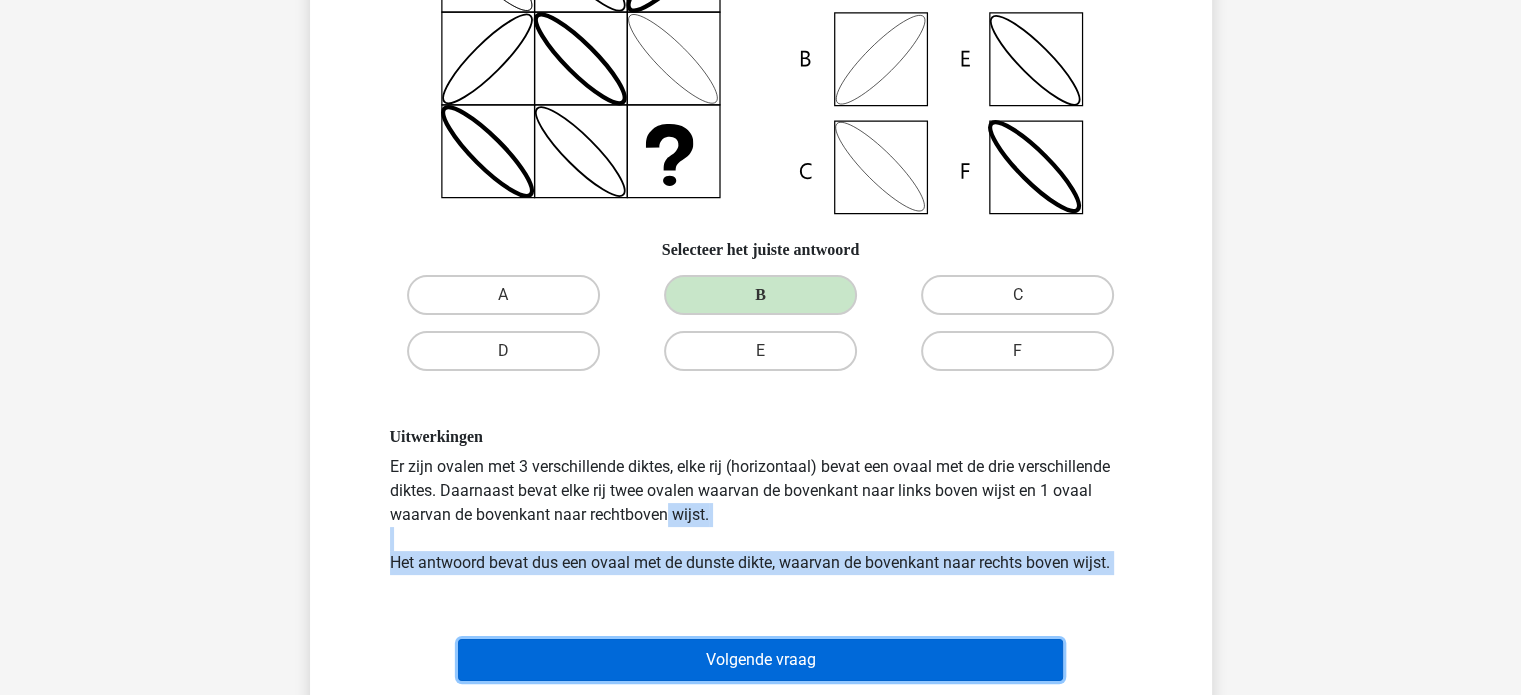 click on "Volgende vraag" at bounding box center (760, 660) 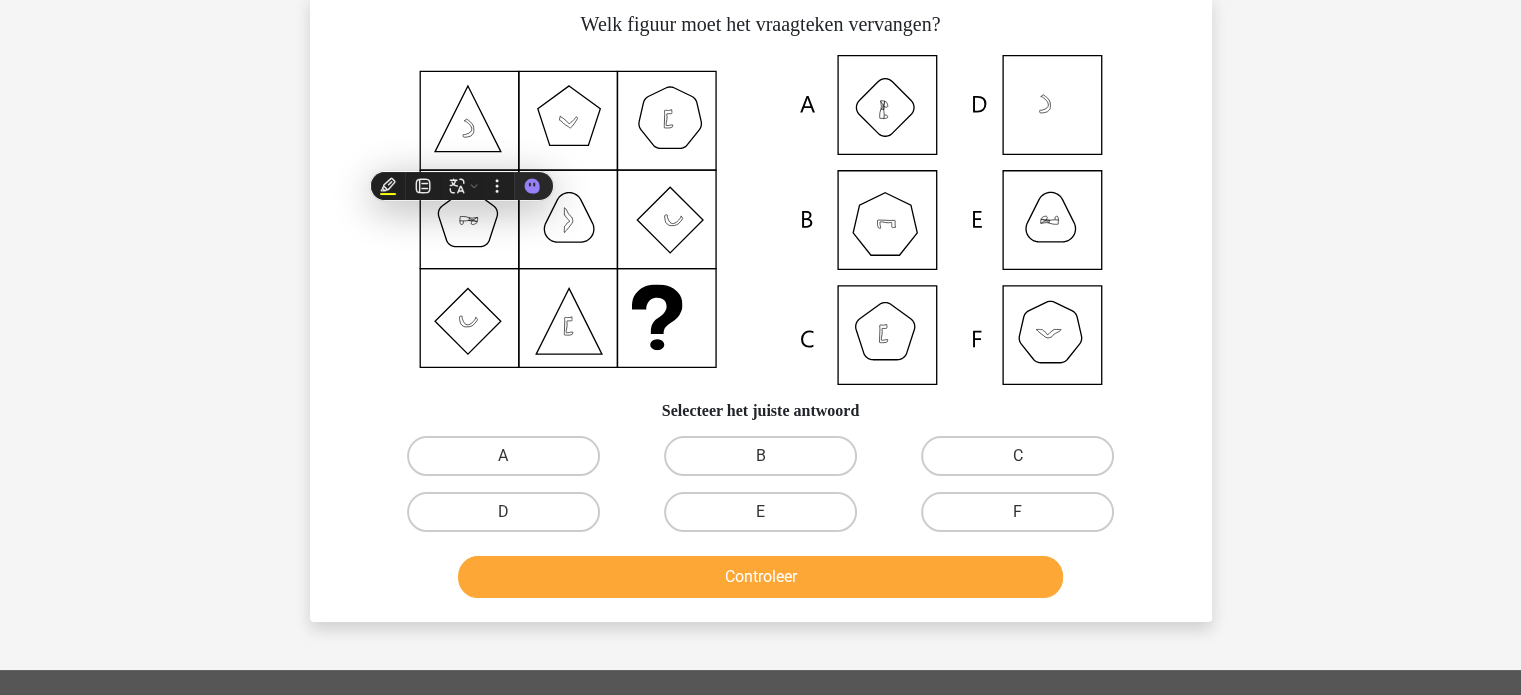 scroll, scrollTop: 92, scrollLeft: 0, axis: vertical 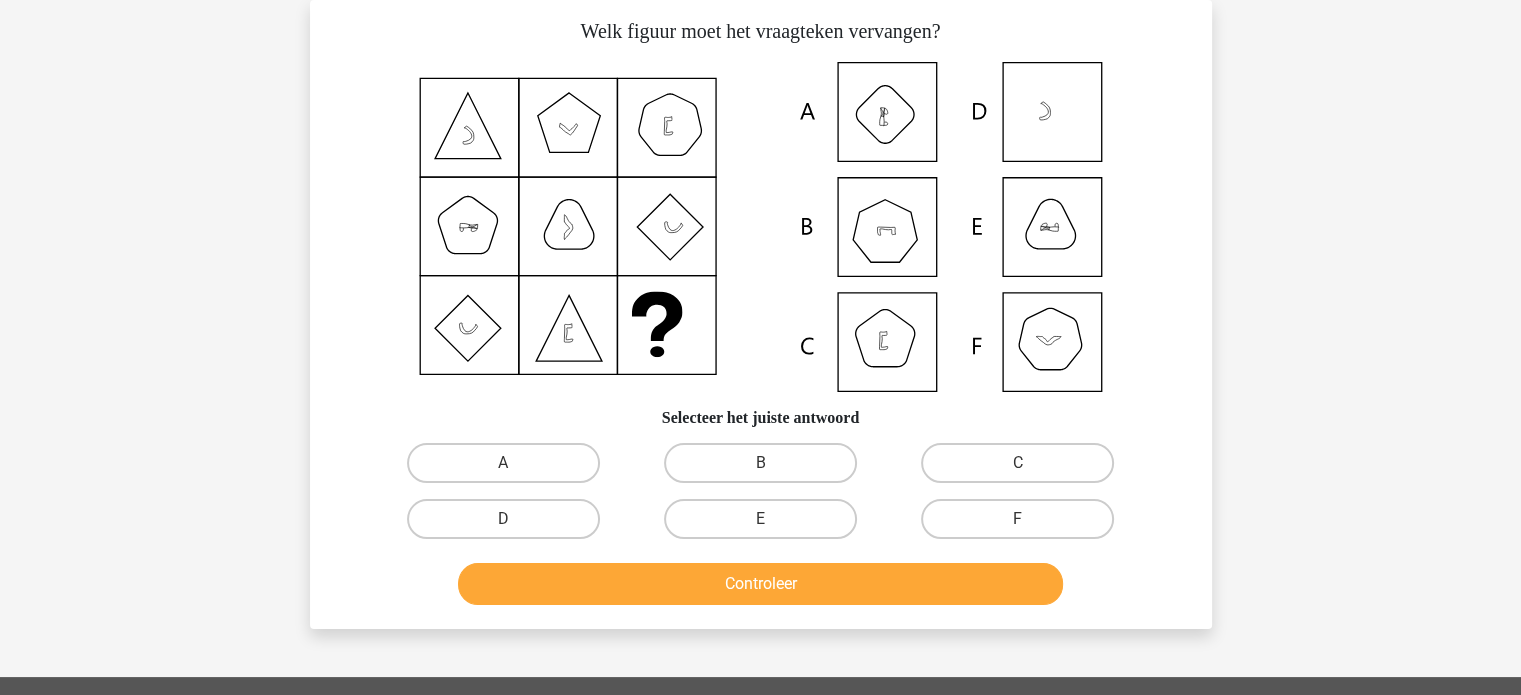 click on "alexander
lansonaly@gmail.com
Nederlands
English" at bounding box center [760, 556] 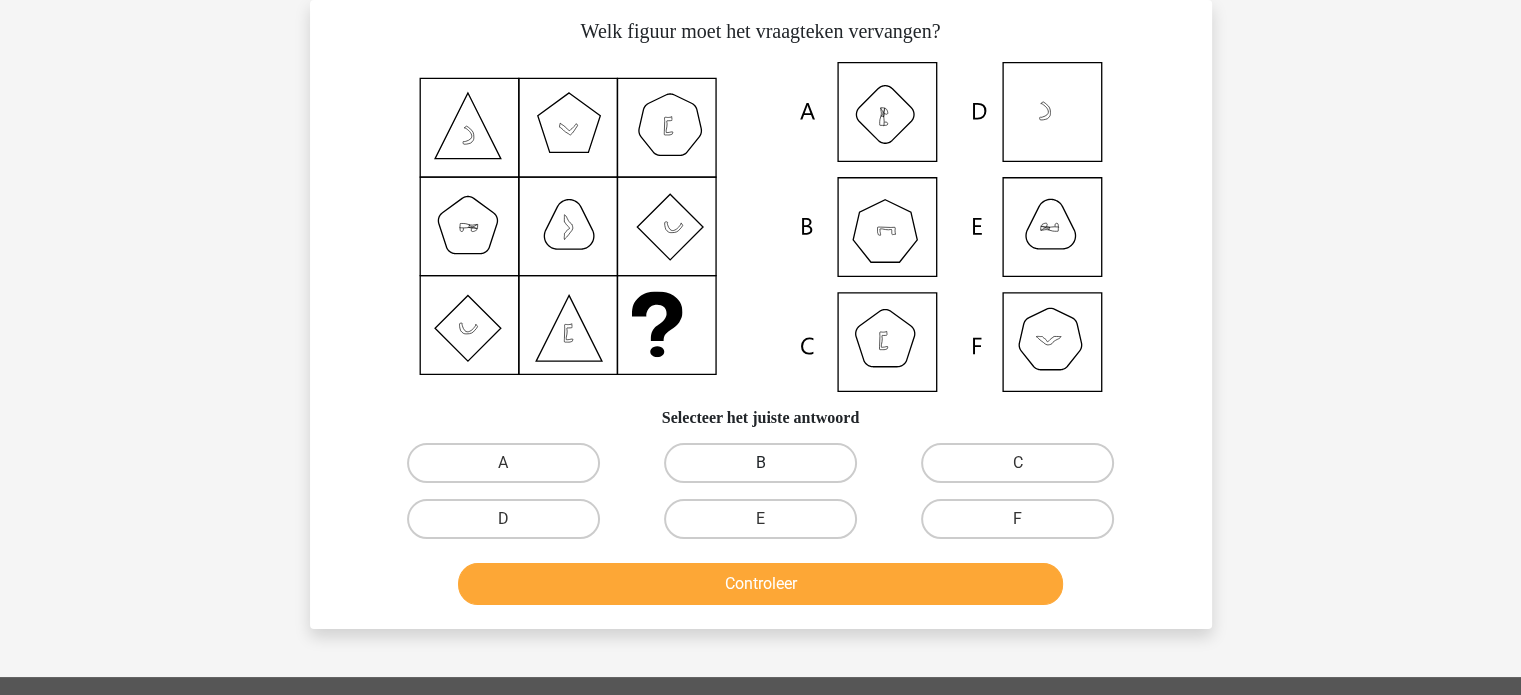 click on "B" at bounding box center (760, 463) 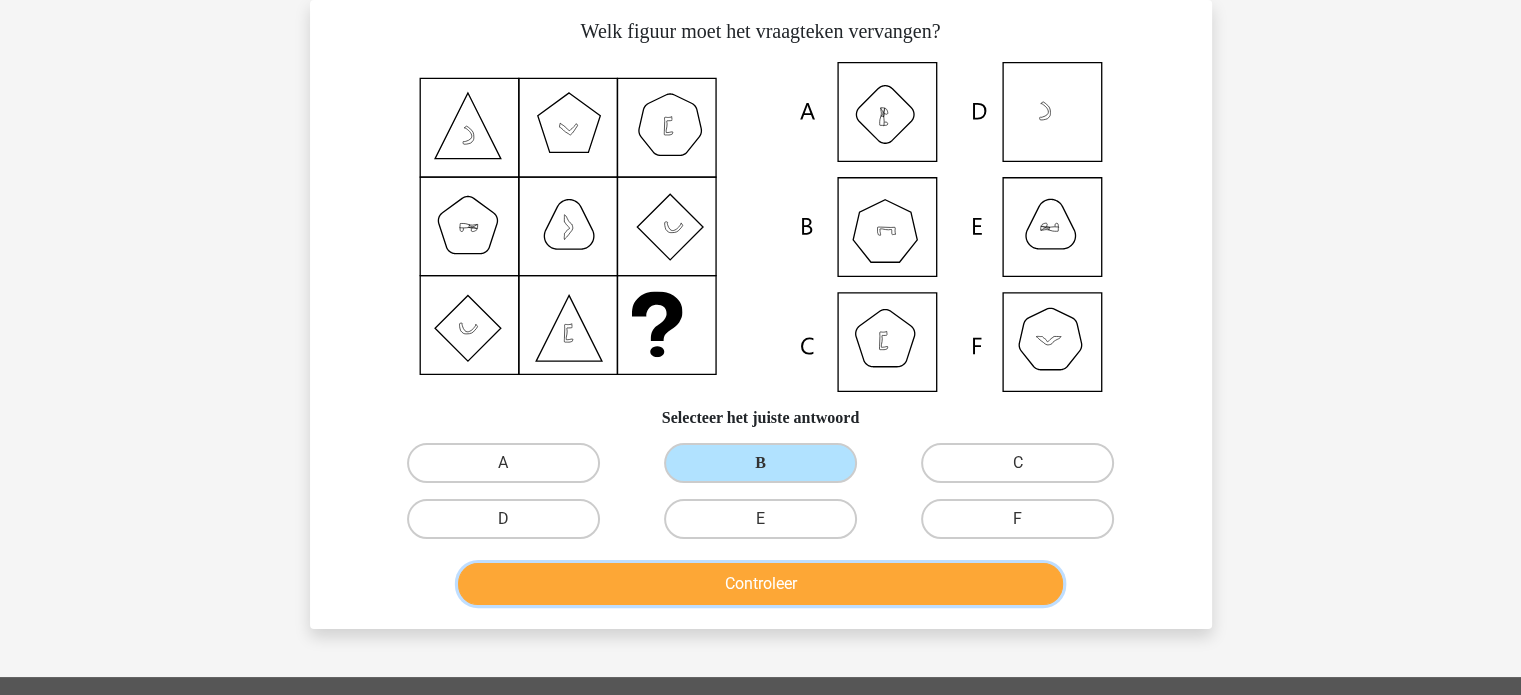 click on "Controleer" at bounding box center [760, 584] 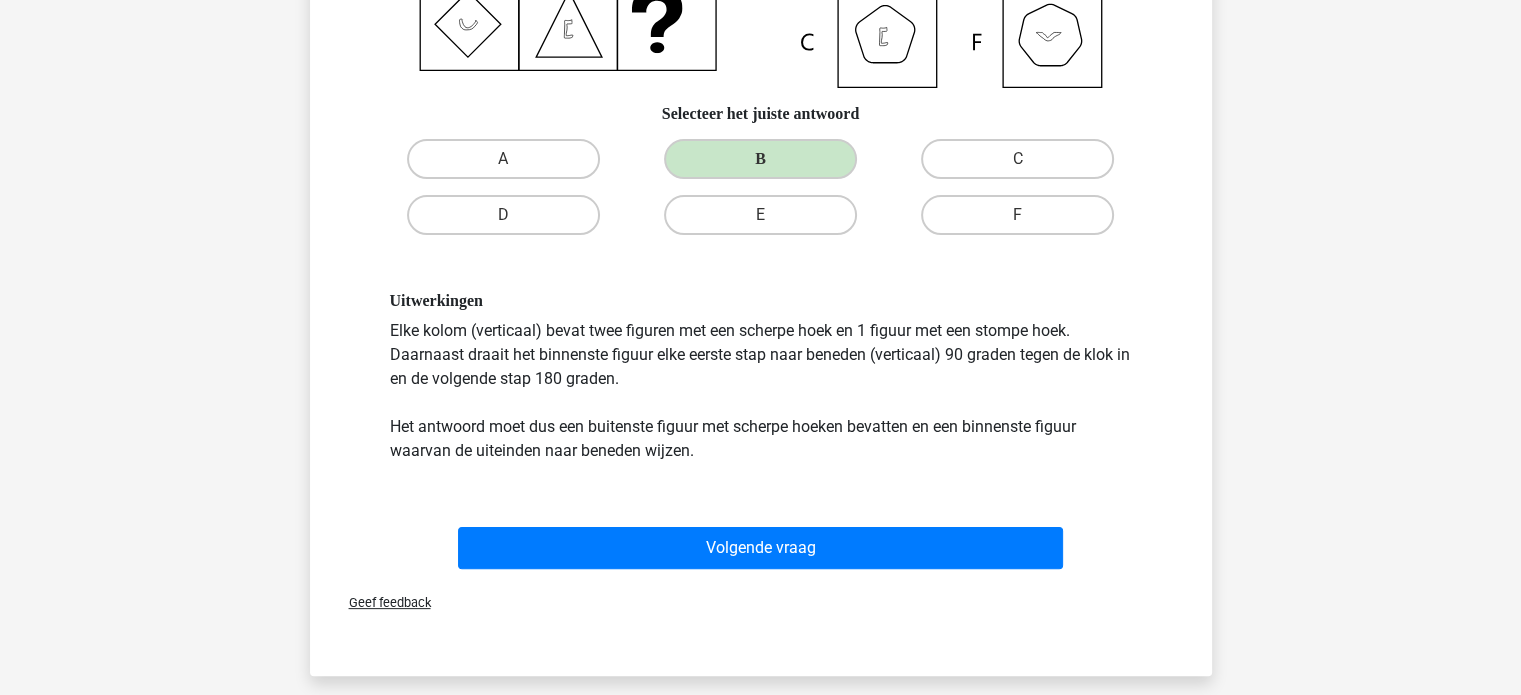 scroll, scrollTop: 438, scrollLeft: 0, axis: vertical 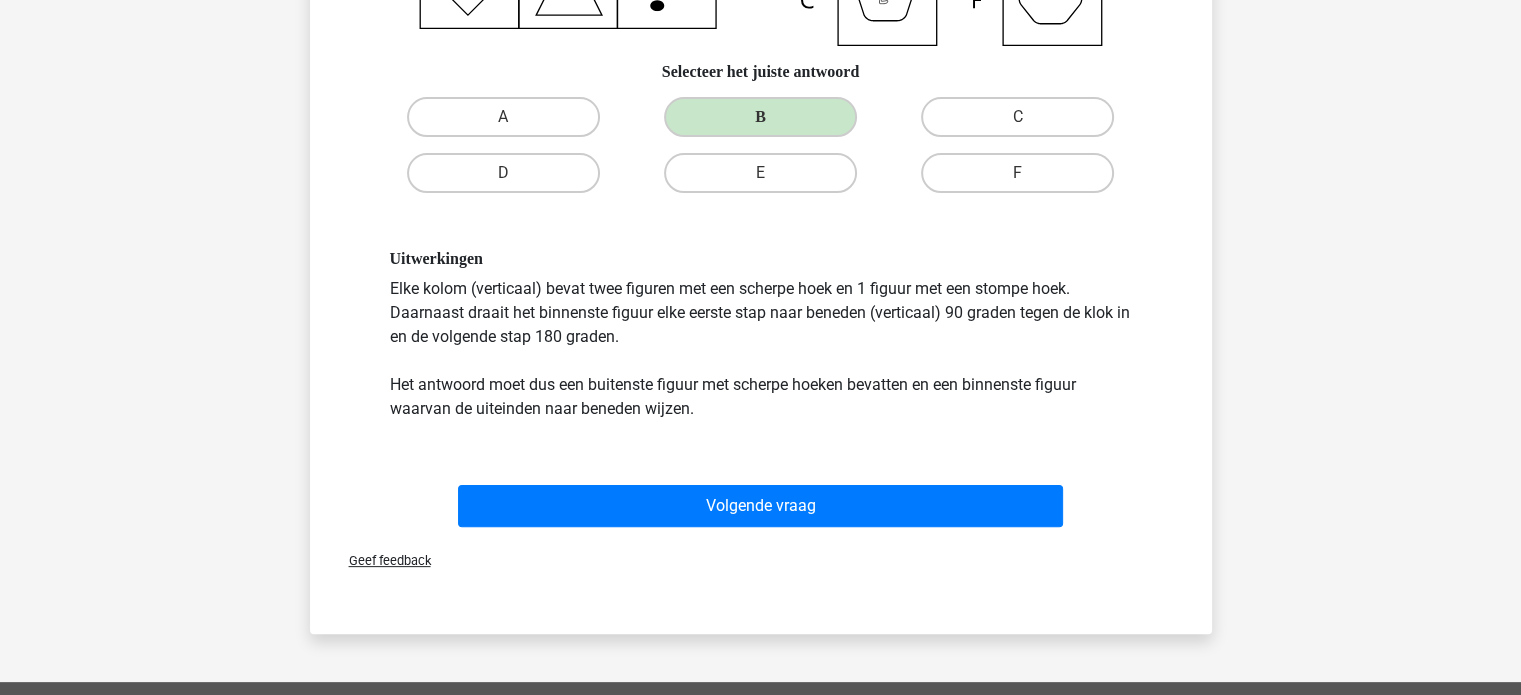 click on "Uitwerkingen
Elke kolom (verticaal) bevat twee figuren met een scherpe hoek en 1 figuur met een stompe hoek.  Daarnaast draait het binnenste figuur elke eerste stap naar beneden (verticaal) 90 graden tegen de klok in en de volgende stap 180 graden. Het antwoord moet dus een buitenste figuur met scherpe hoeken bevatten en een binnenste figuur waarvan de uiteinden  naar beneden wijzen." at bounding box center (761, 334) 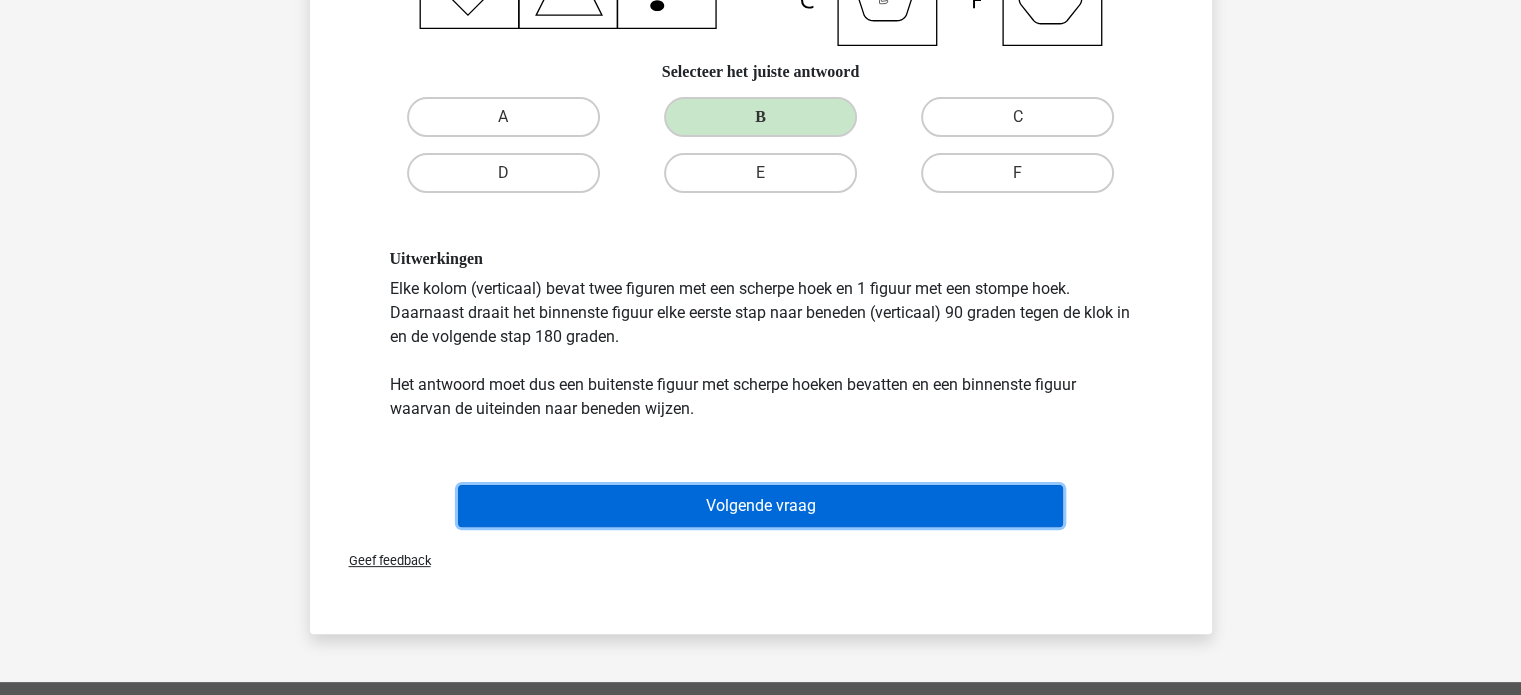 click on "Volgende vraag" at bounding box center (760, 506) 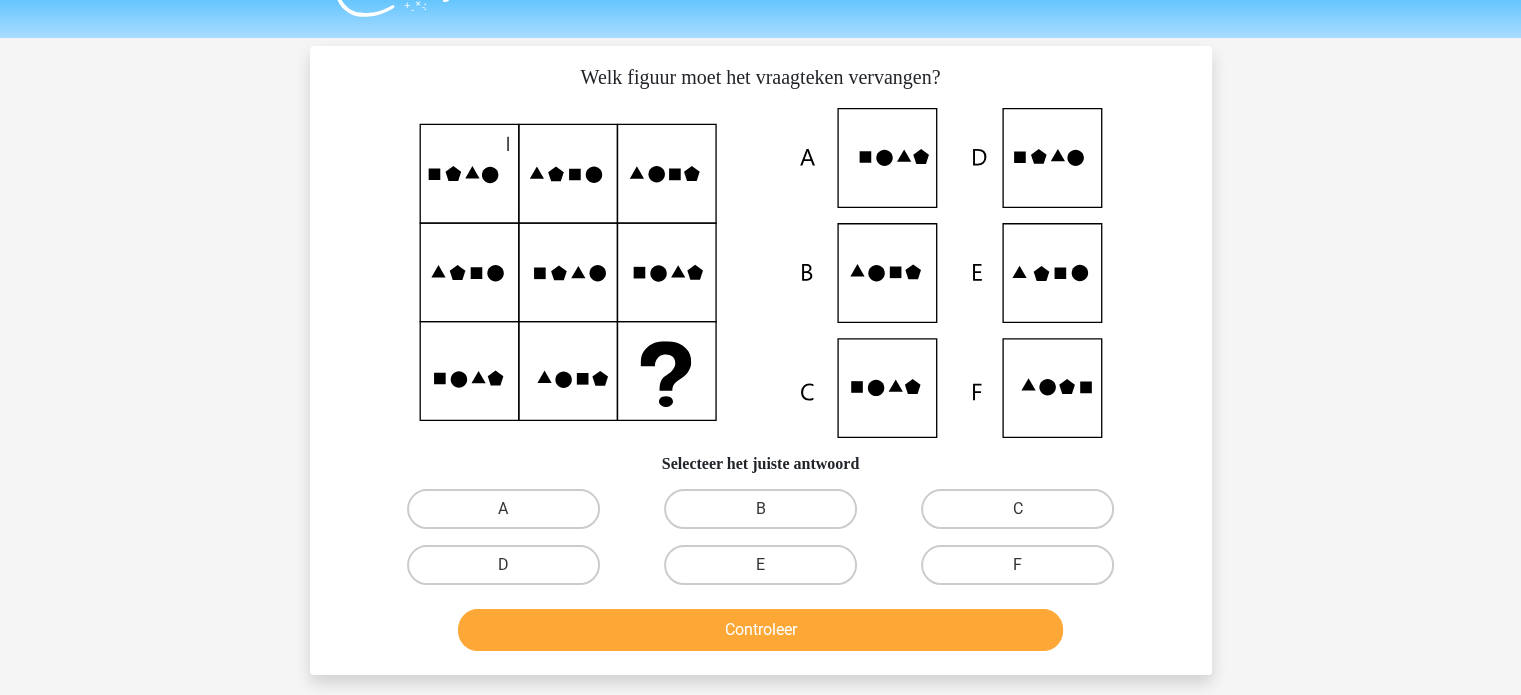 scroll, scrollTop: 45, scrollLeft: 0, axis: vertical 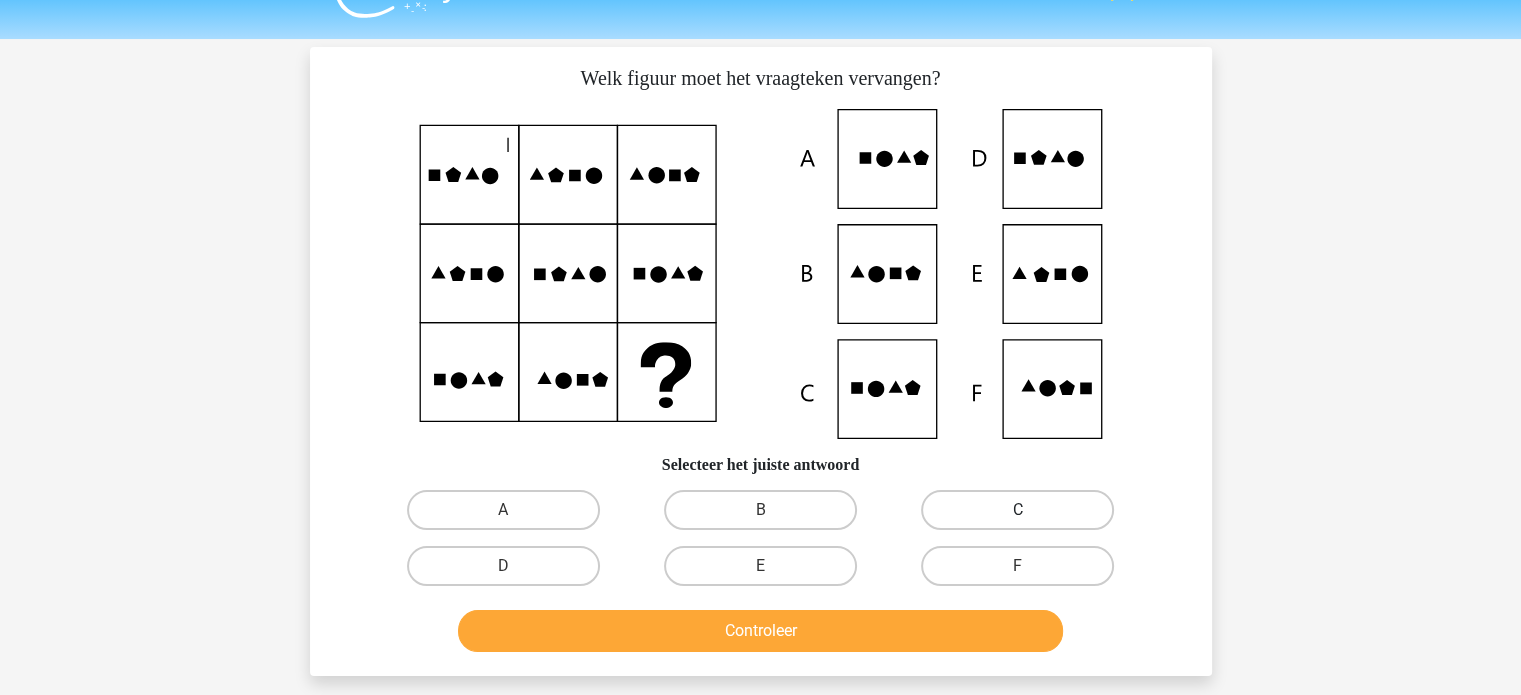 click on "C" at bounding box center [1017, 510] 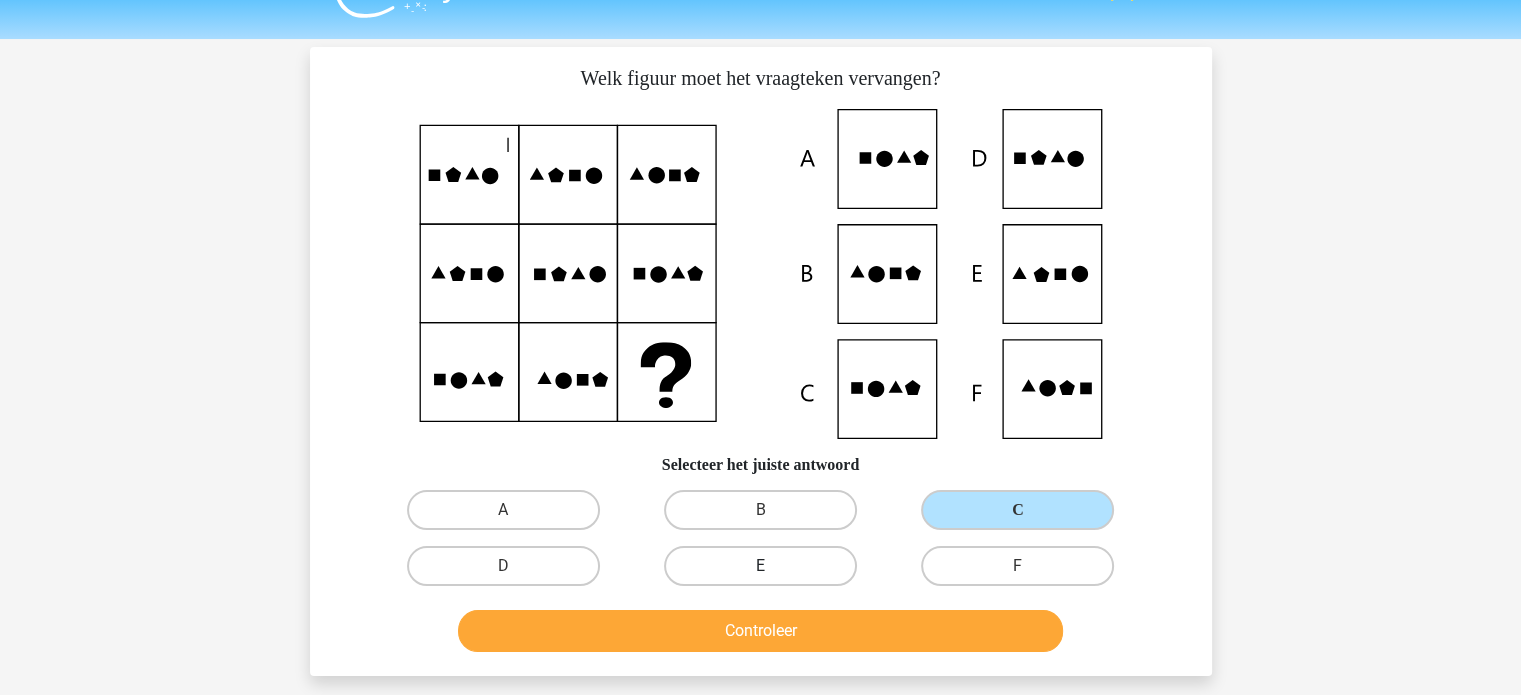 click on "E" at bounding box center (760, 566) 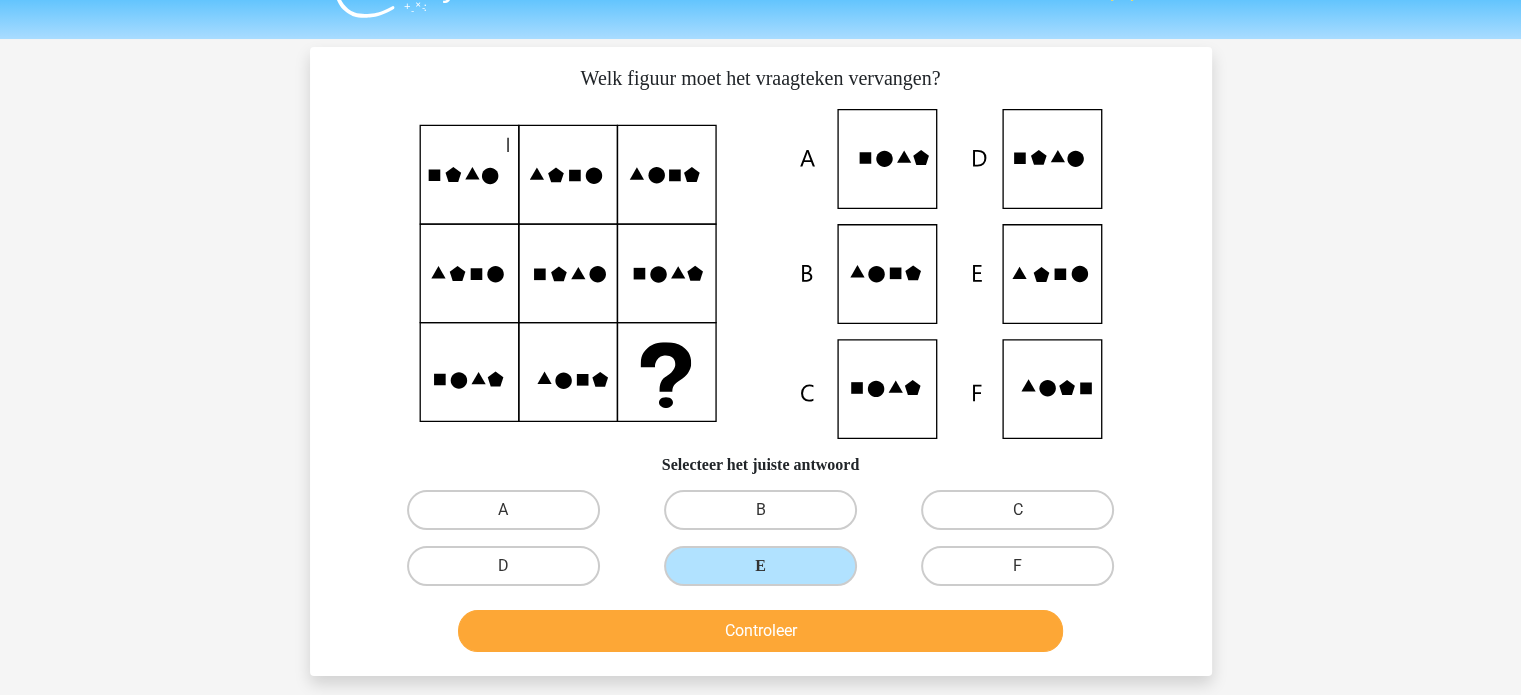 click on "C" at bounding box center (1017, 510) 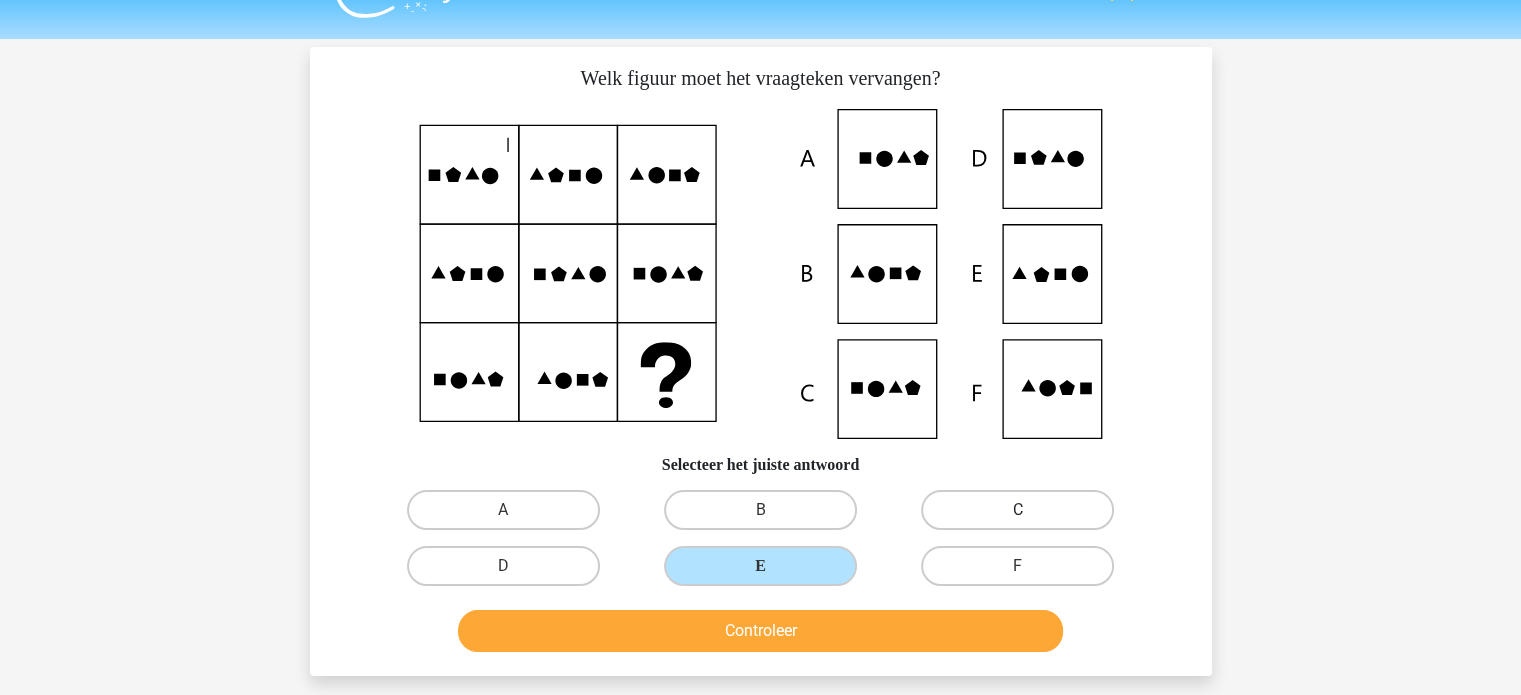 click on "C" at bounding box center (1017, 510) 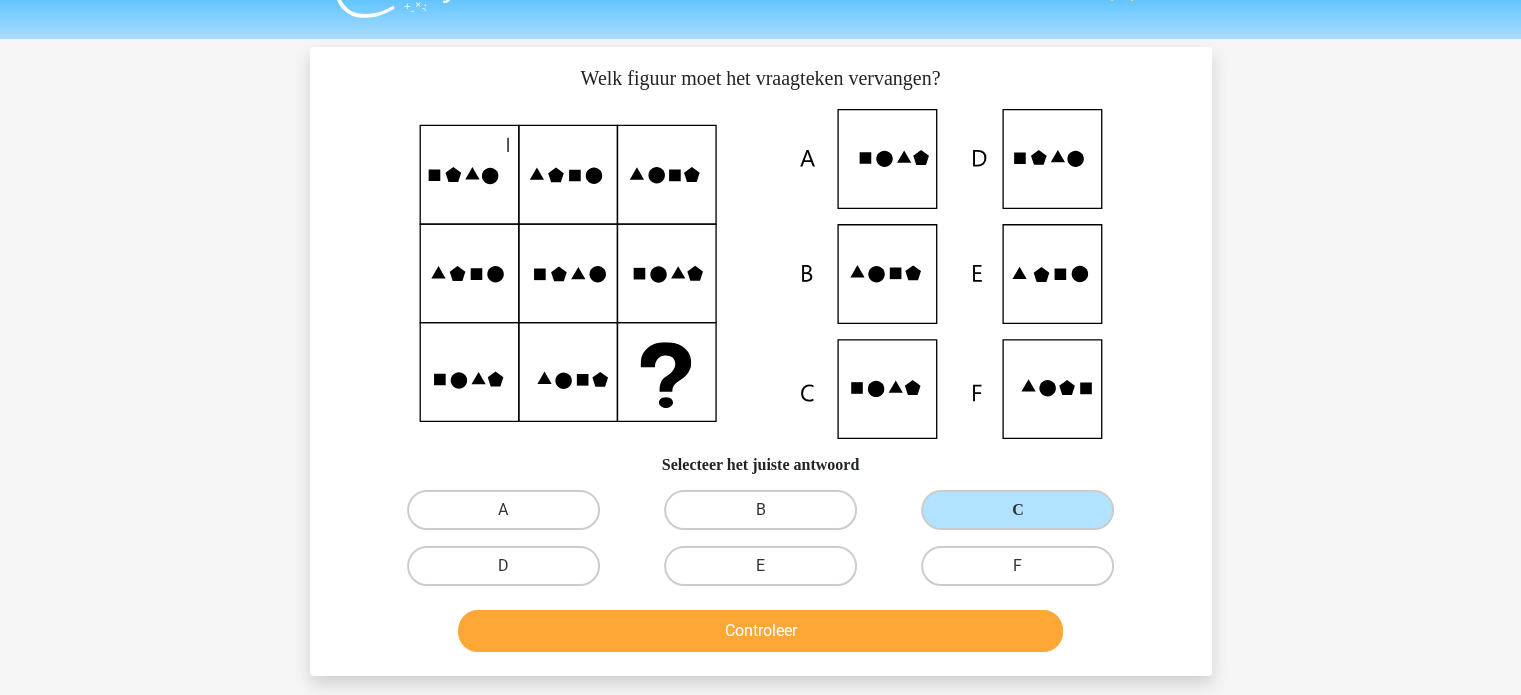 click on "Controleer" at bounding box center [761, 635] 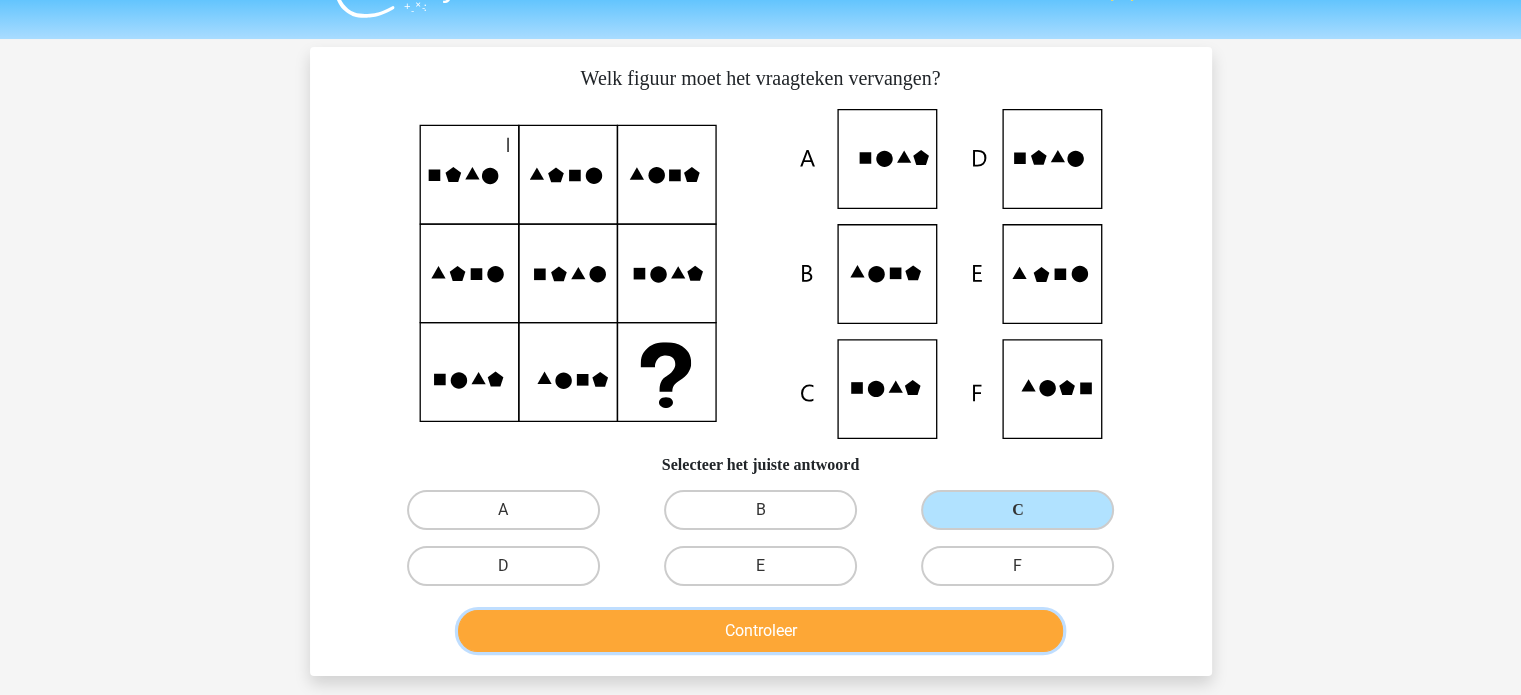 click on "Controleer" at bounding box center [760, 631] 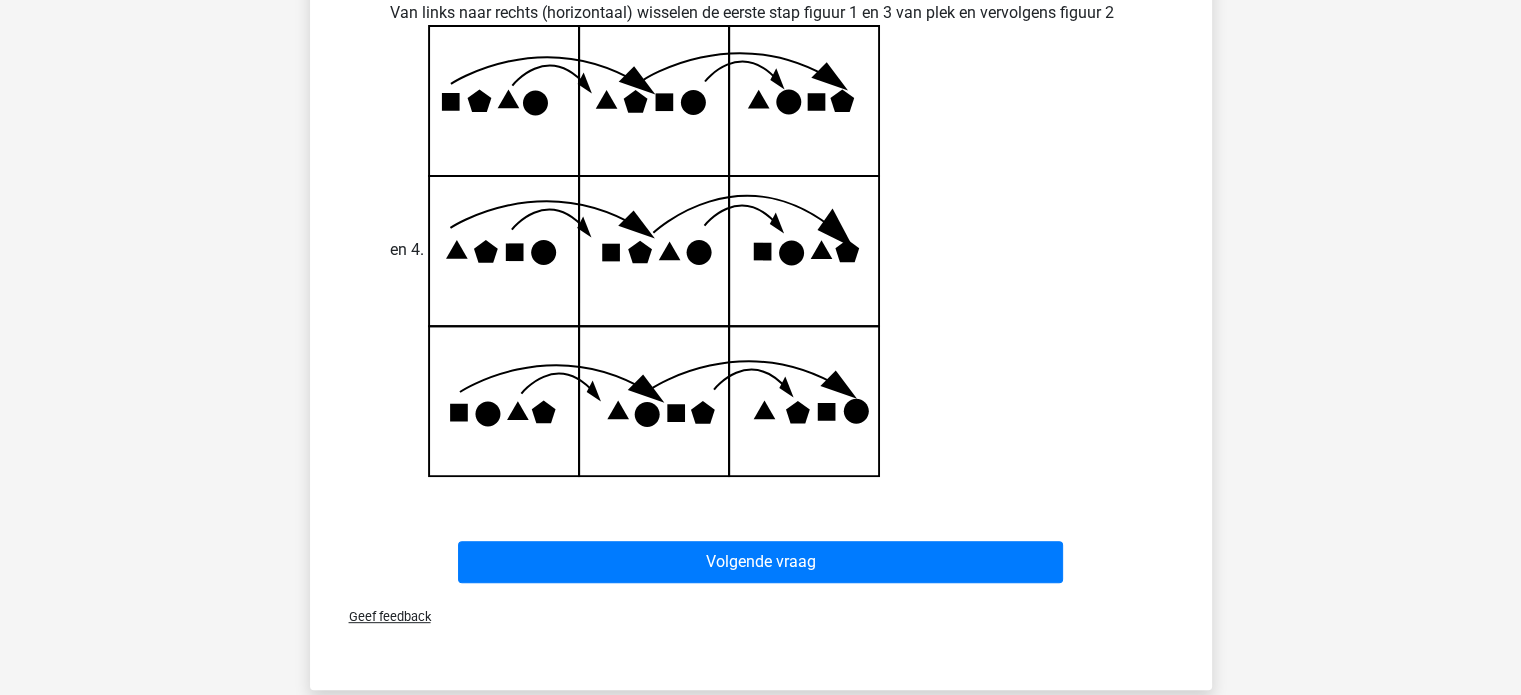 scroll, scrollTop: 715, scrollLeft: 0, axis: vertical 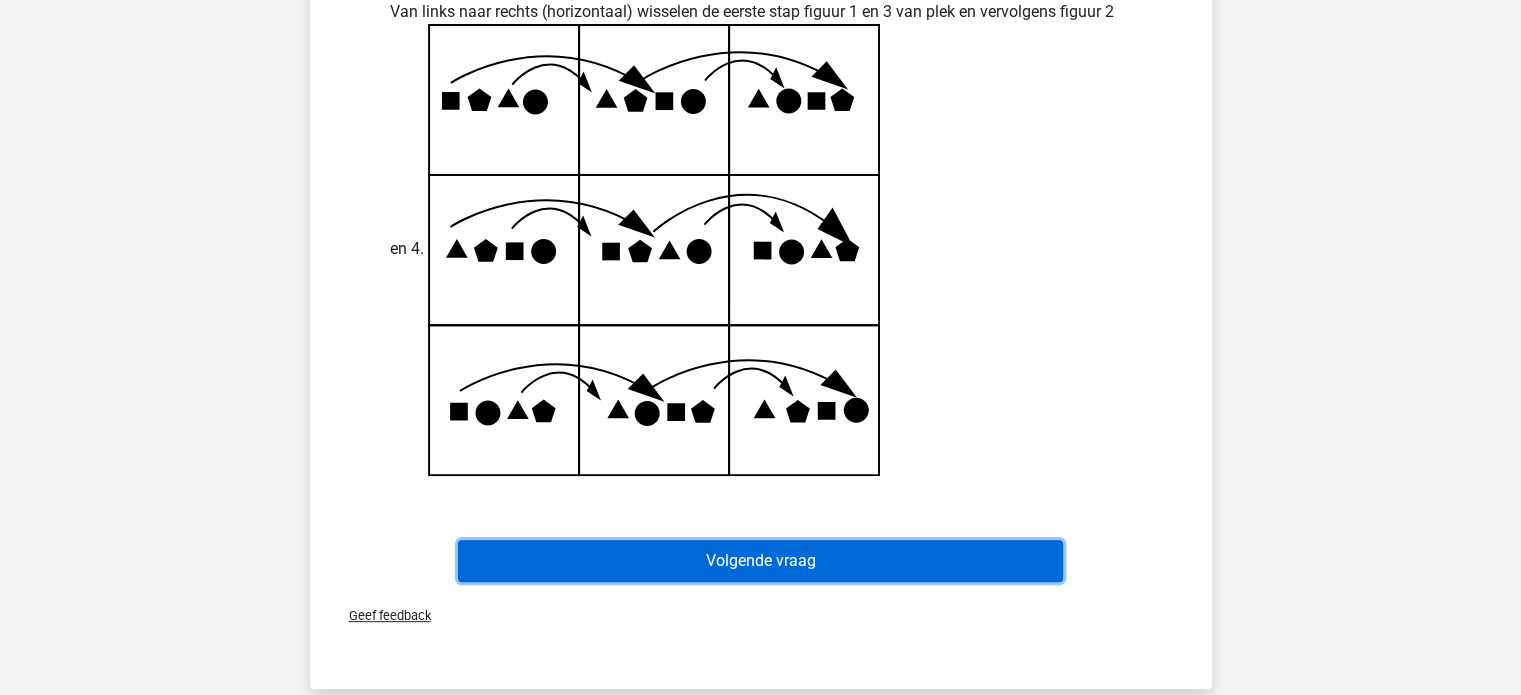 click on "Volgende vraag" at bounding box center (760, 561) 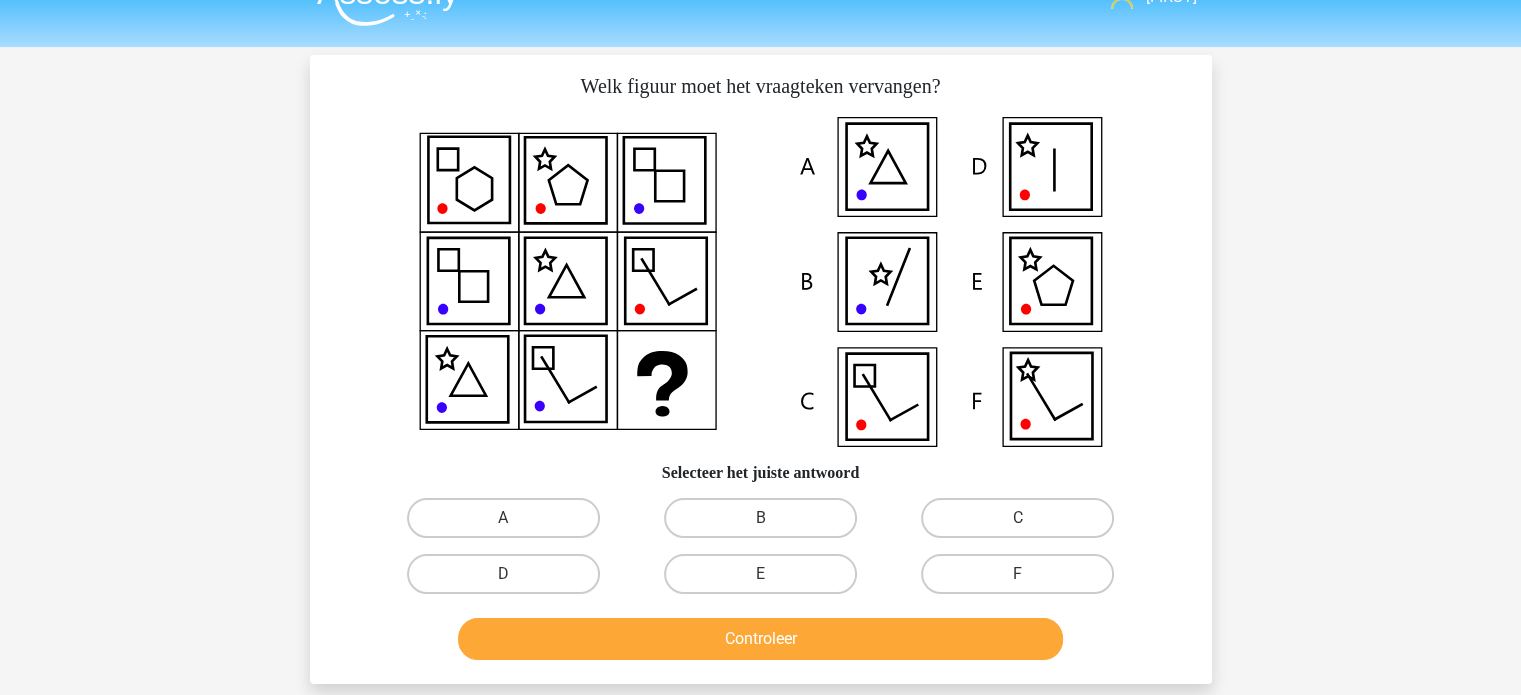 scroll, scrollTop: 36, scrollLeft: 0, axis: vertical 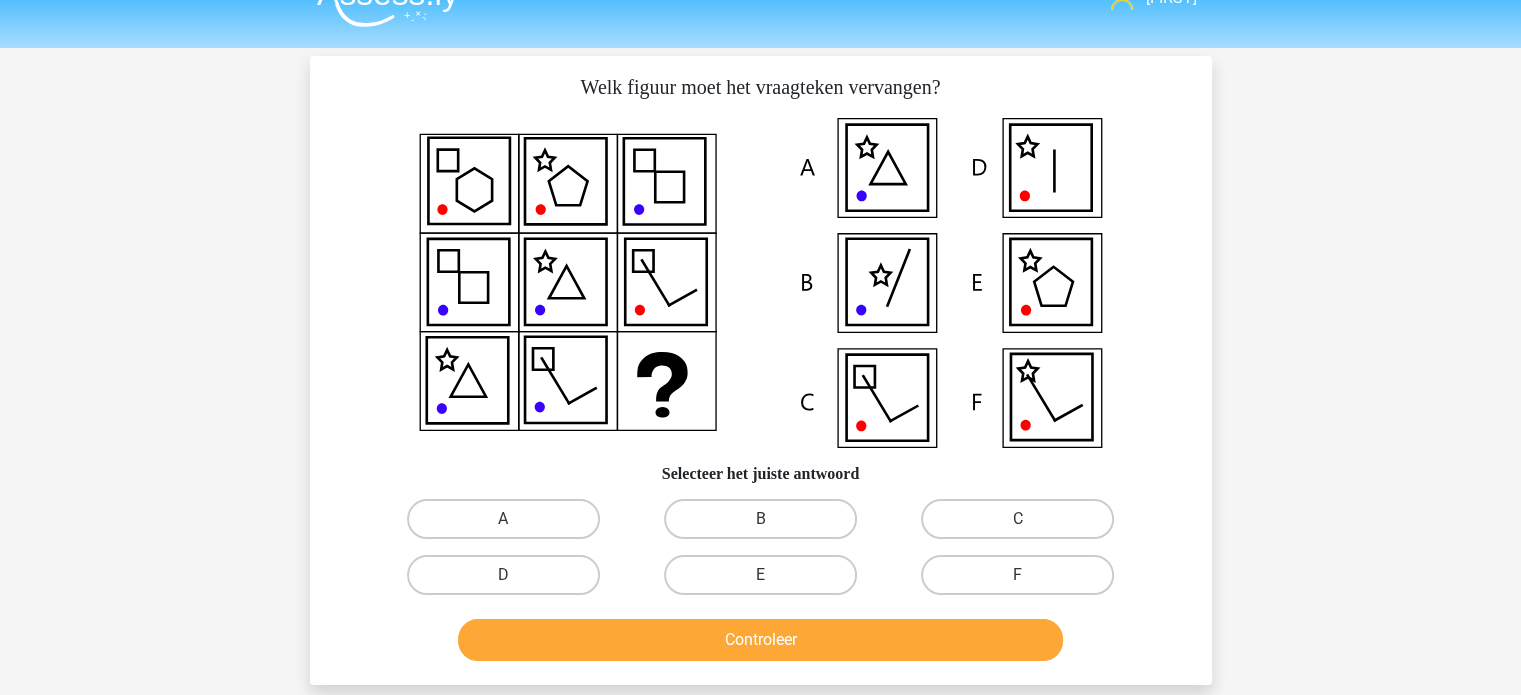click on "Selecteer het juiste antwoord" at bounding box center (761, 465) 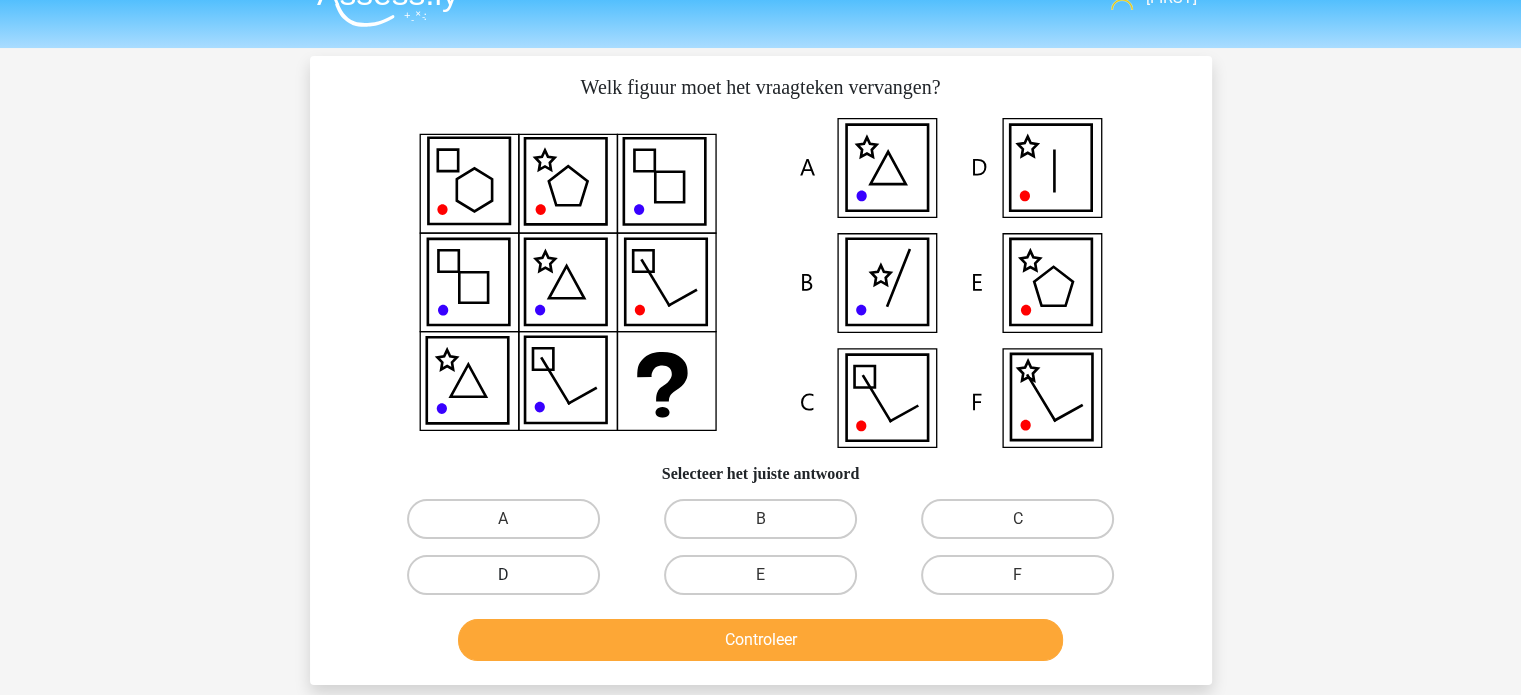 click on "D" at bounding box center [503, 575] 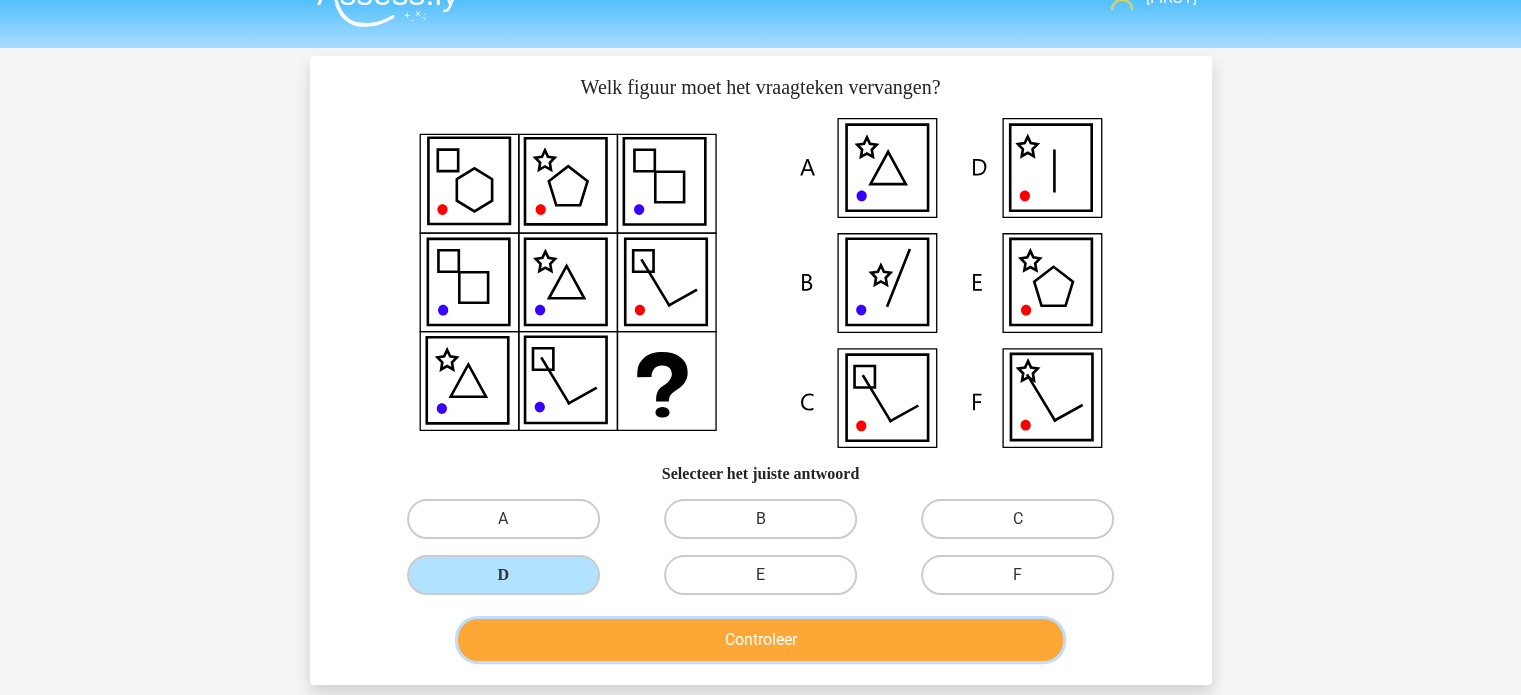 click on "Controleer" at bounding box center (760, 640) 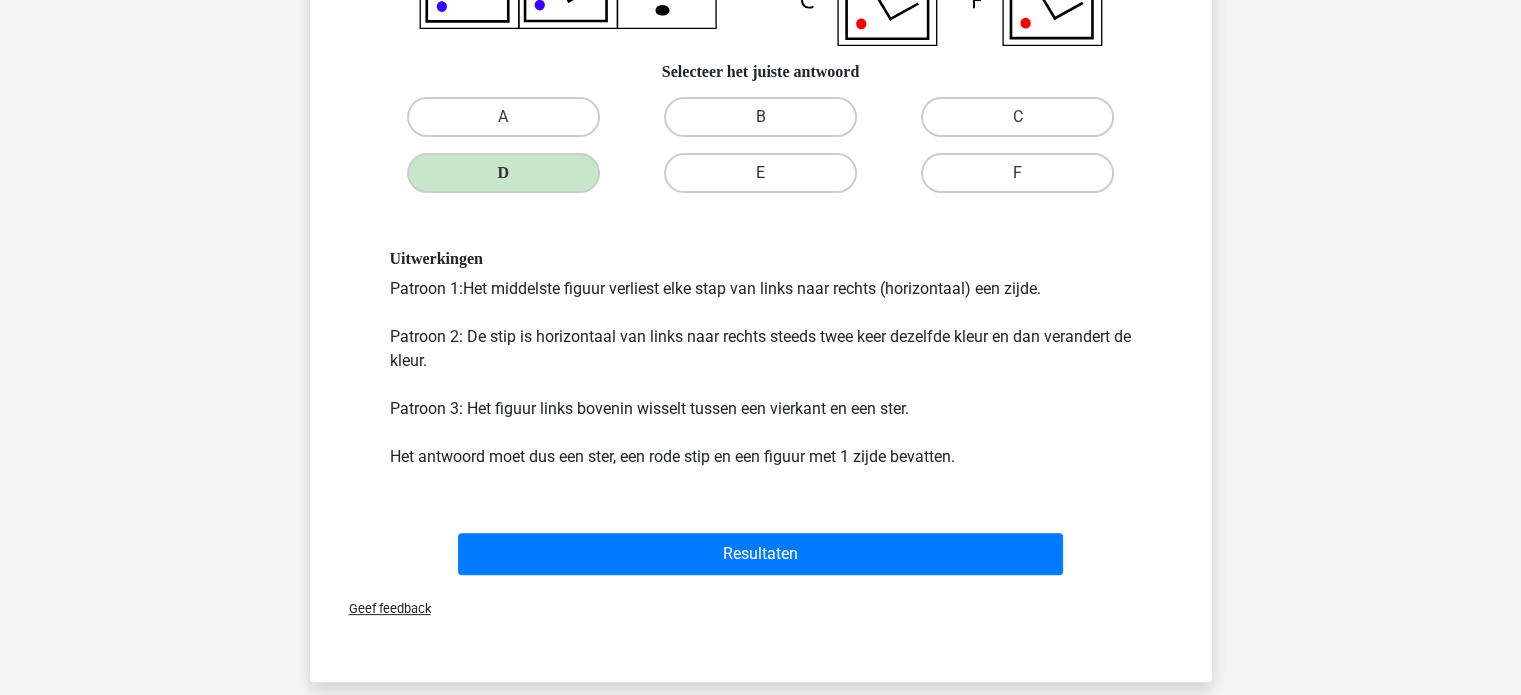 scroll, scrollTop: 439, scrollLeft: 0, axis: vertical 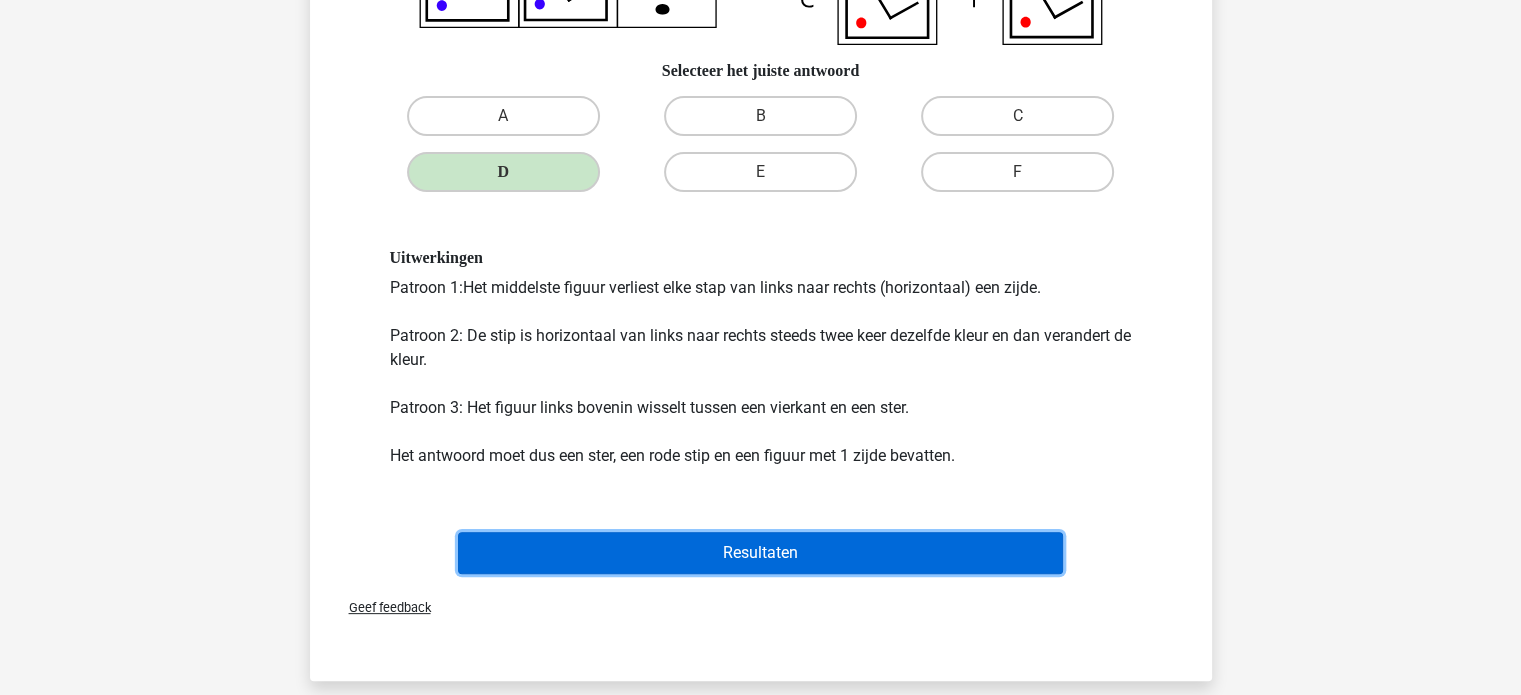 click on "Resultaten" at bounding box center (760, 553) 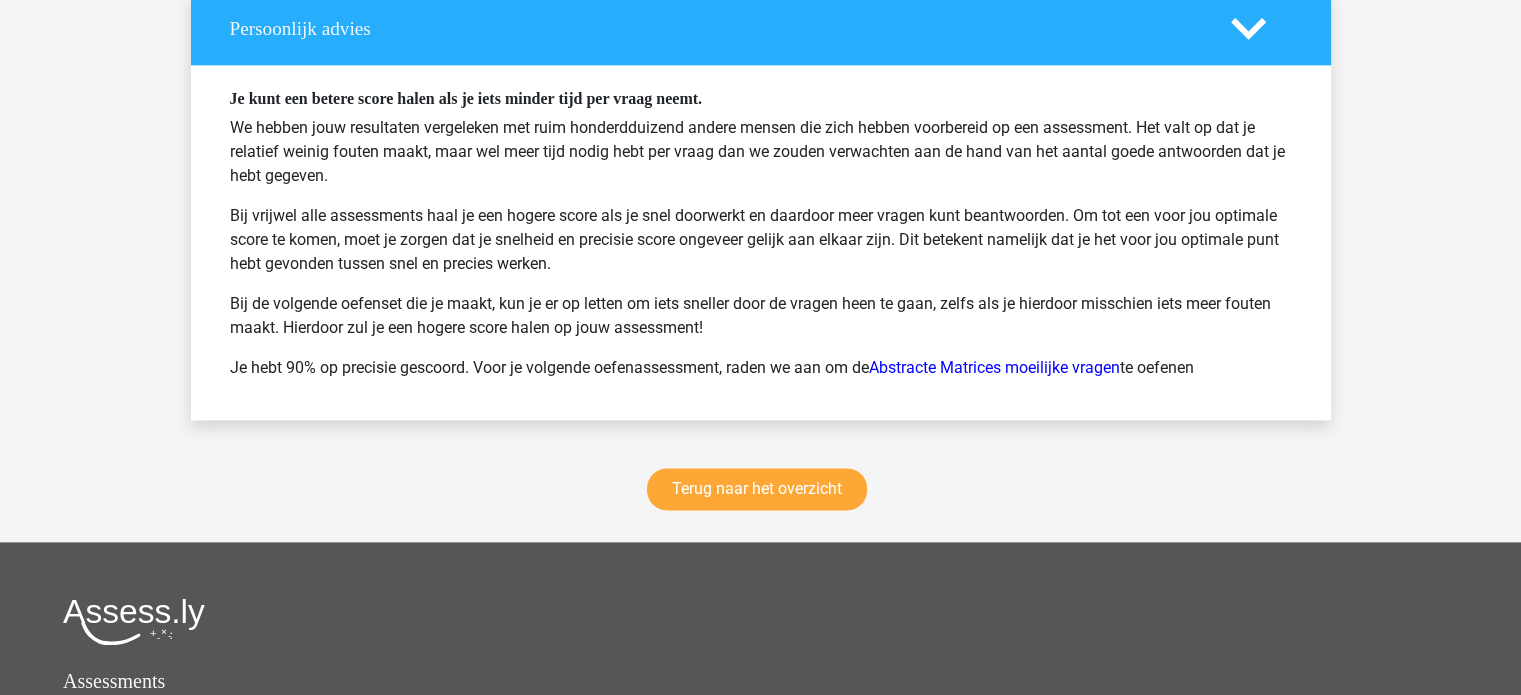 scroll, scrollTop: 2620, scrollLeft: 0, axis: vertical 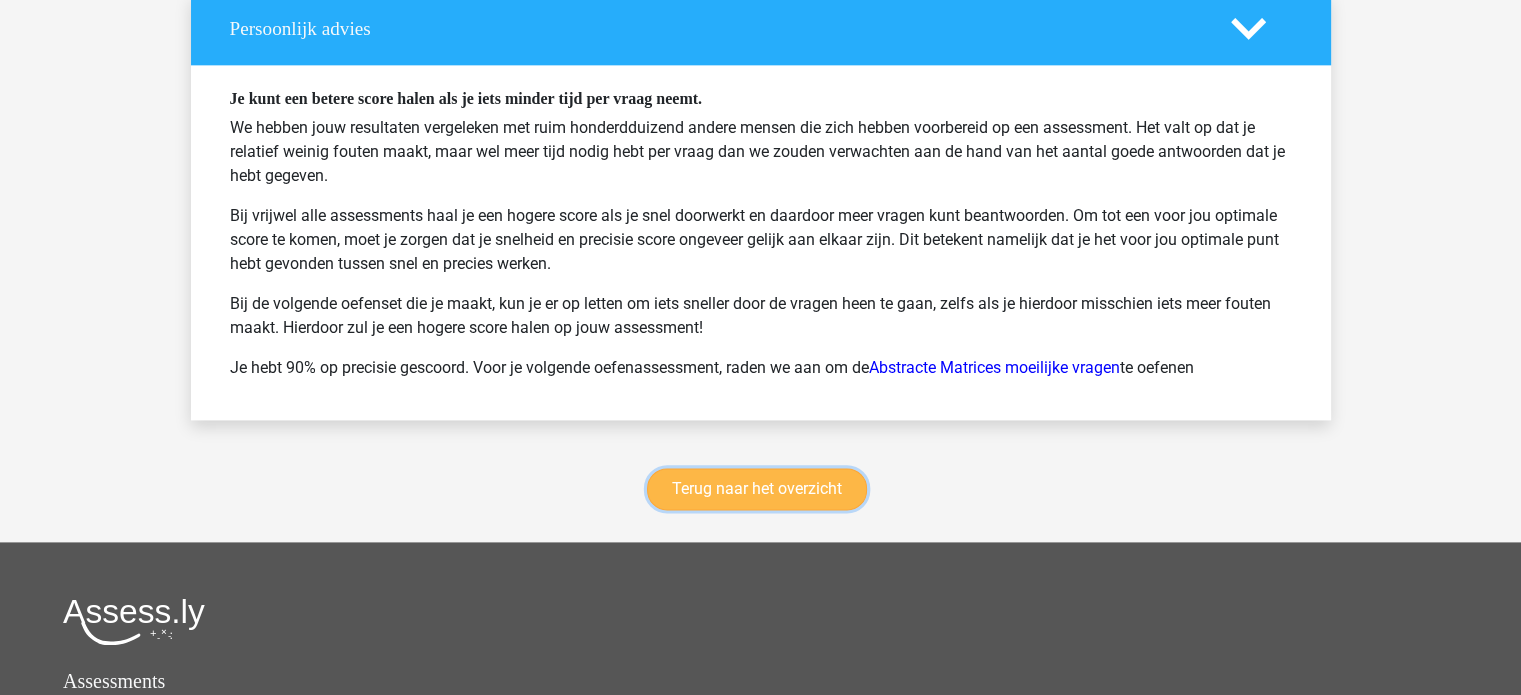 click on "Terug naar het overzicht" at bounding box center [757, 489] 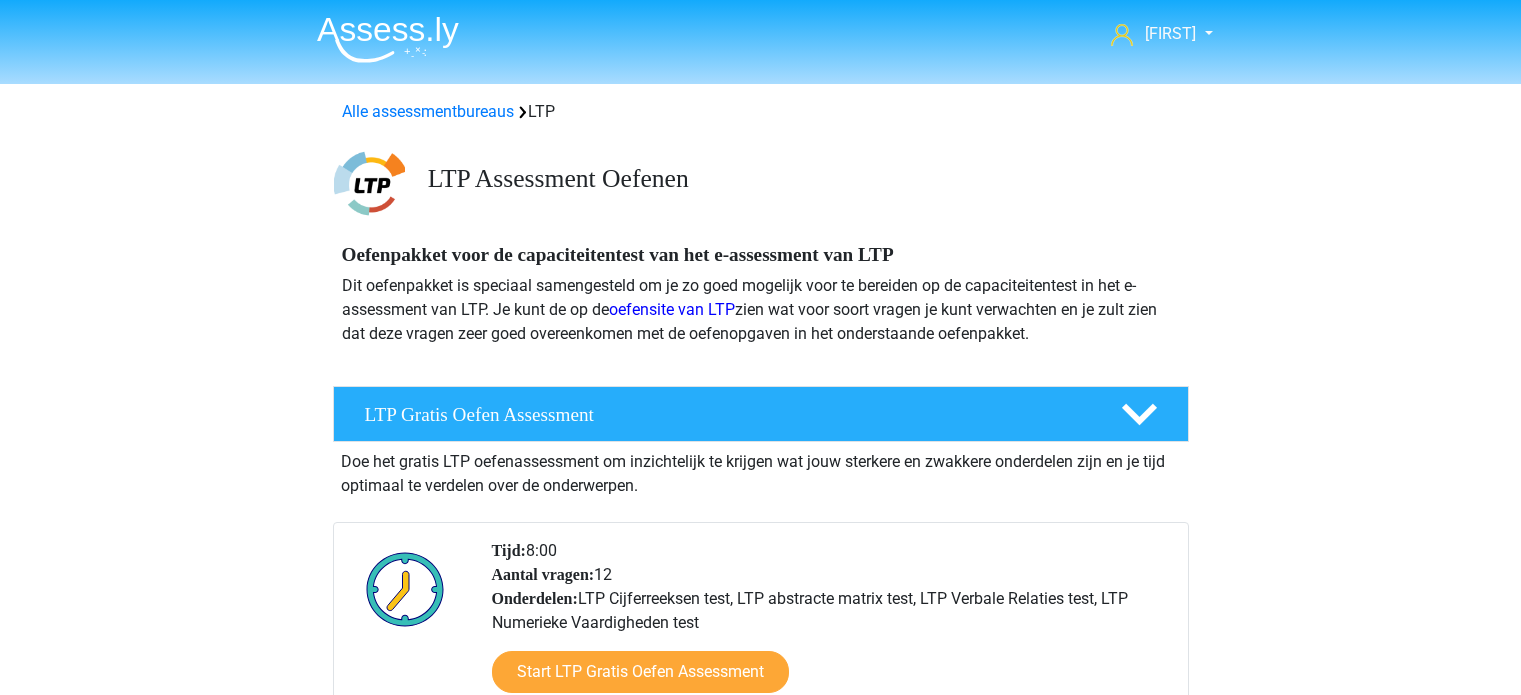 click on "LTP Verbale Relaties test" at bounding box center (760, 1025) 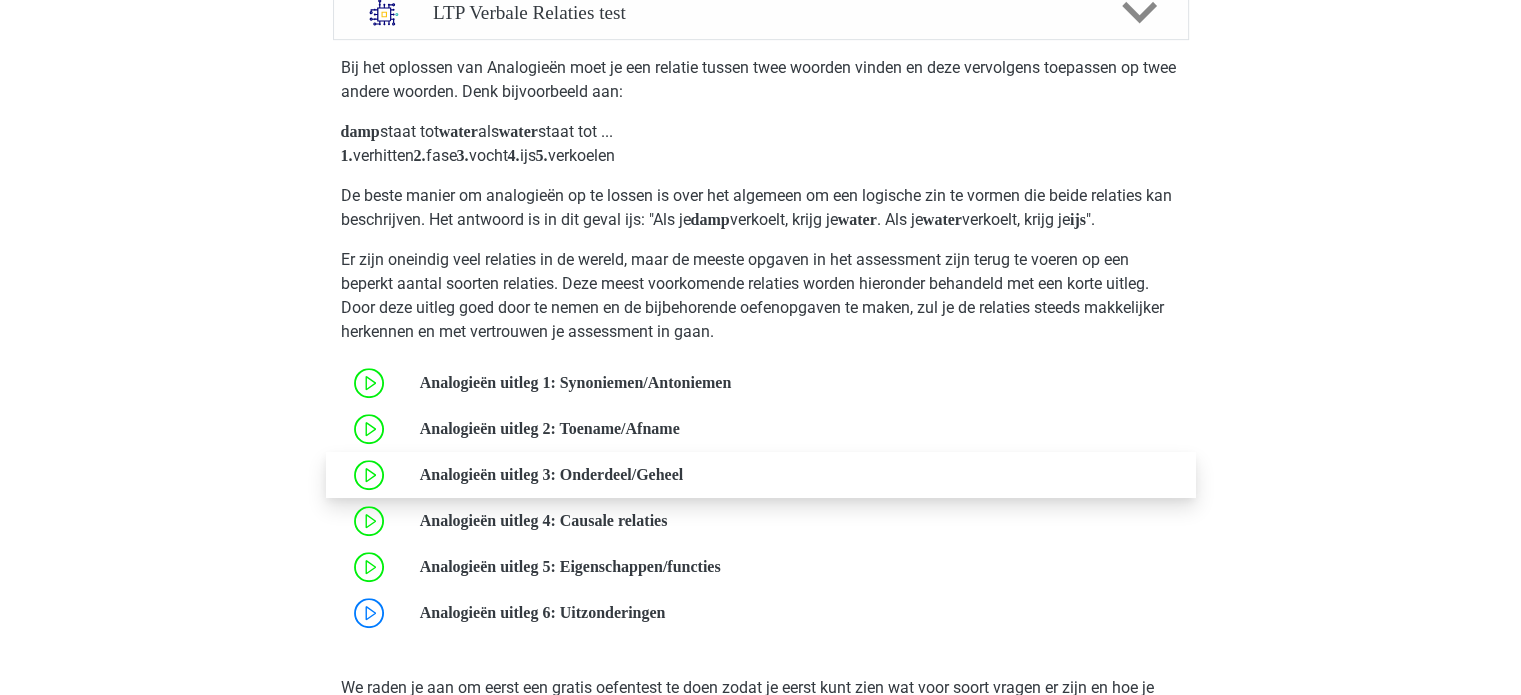 scroll, scrollTop: 1014, scrollLeft: 0, axis: vertical 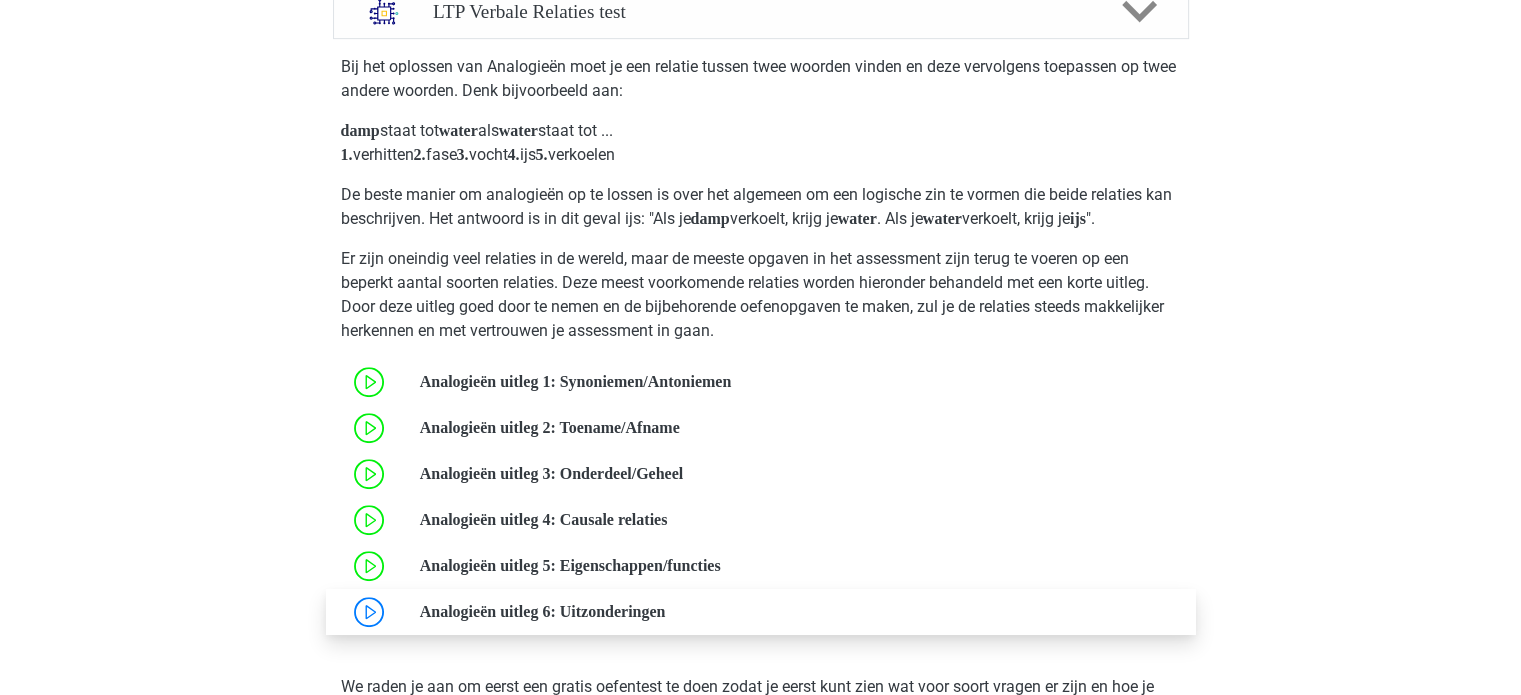click at bounding box center (665, 611) 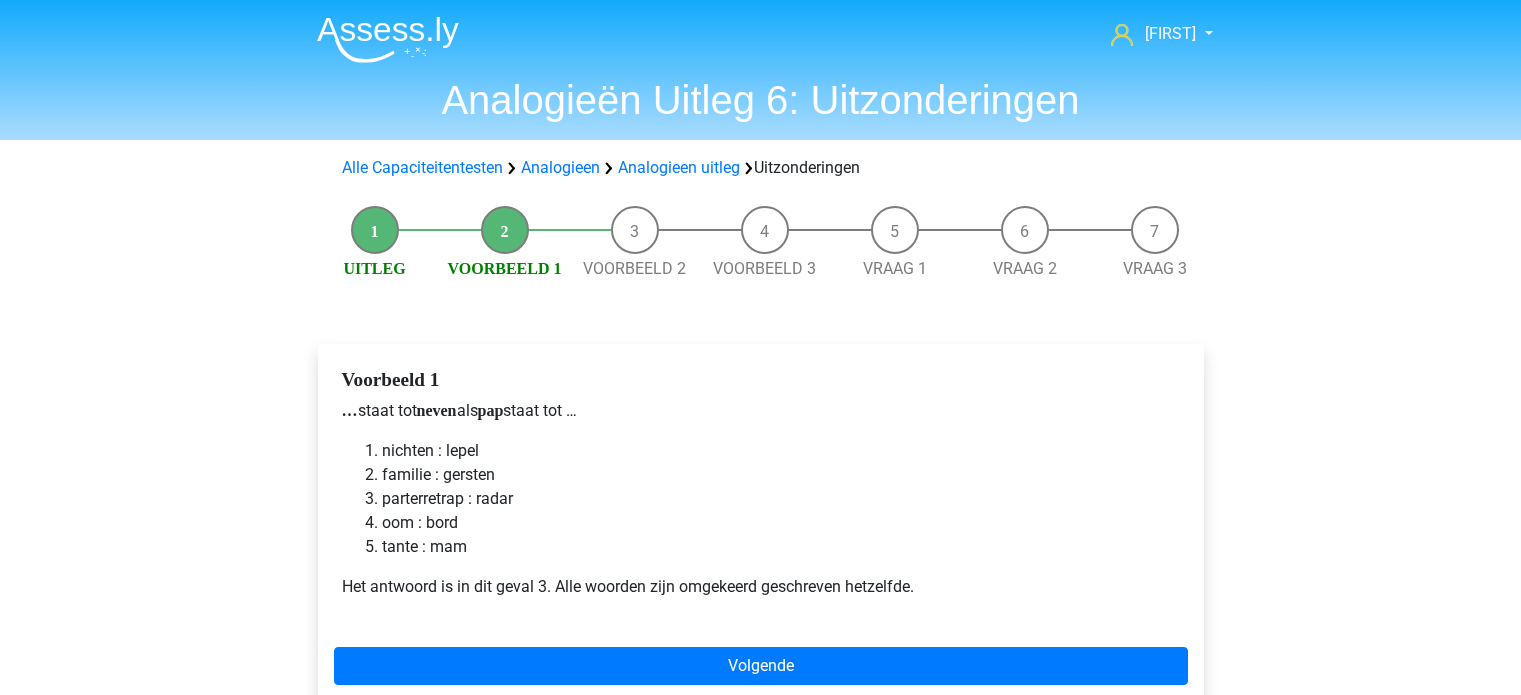 scroll, scrollTop: 0, scrollLeft: 0, axis: both 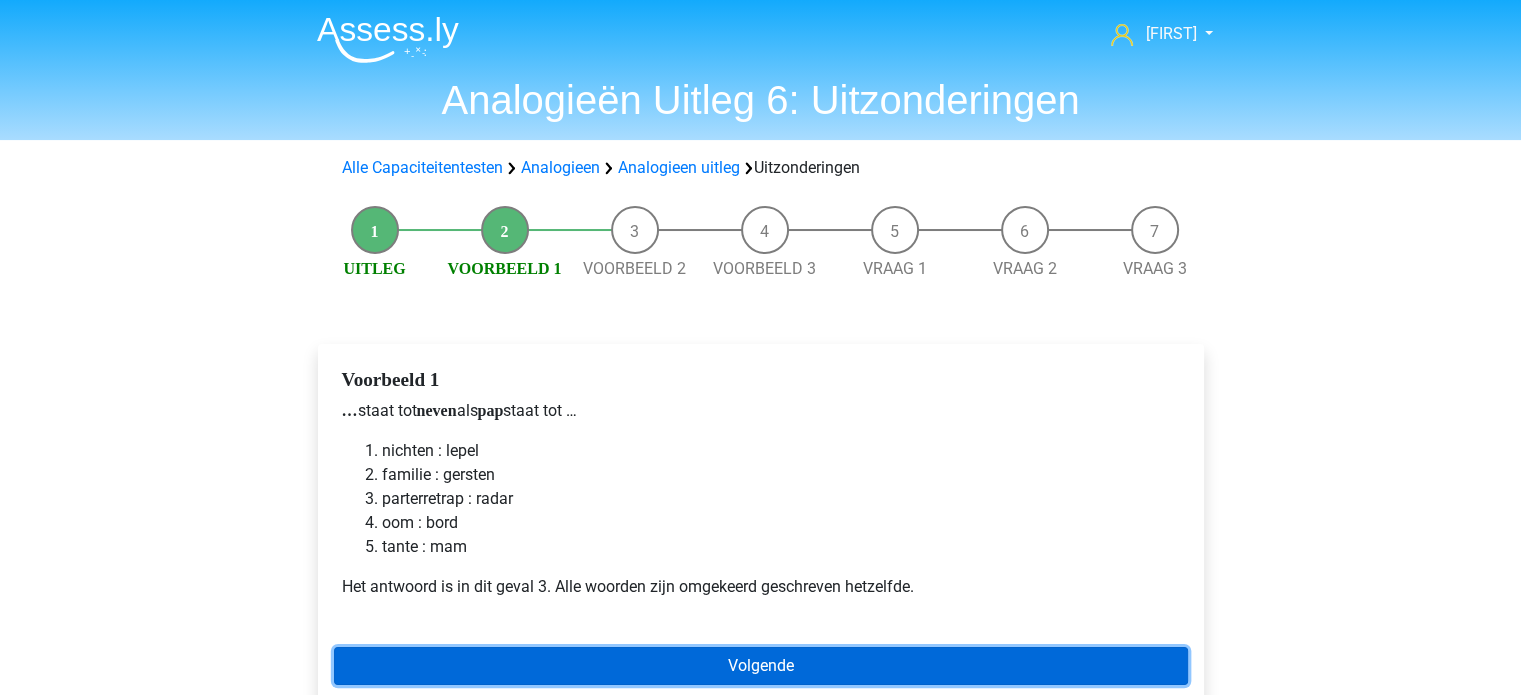 click on "Volgende" at bounding box center (761, 666) 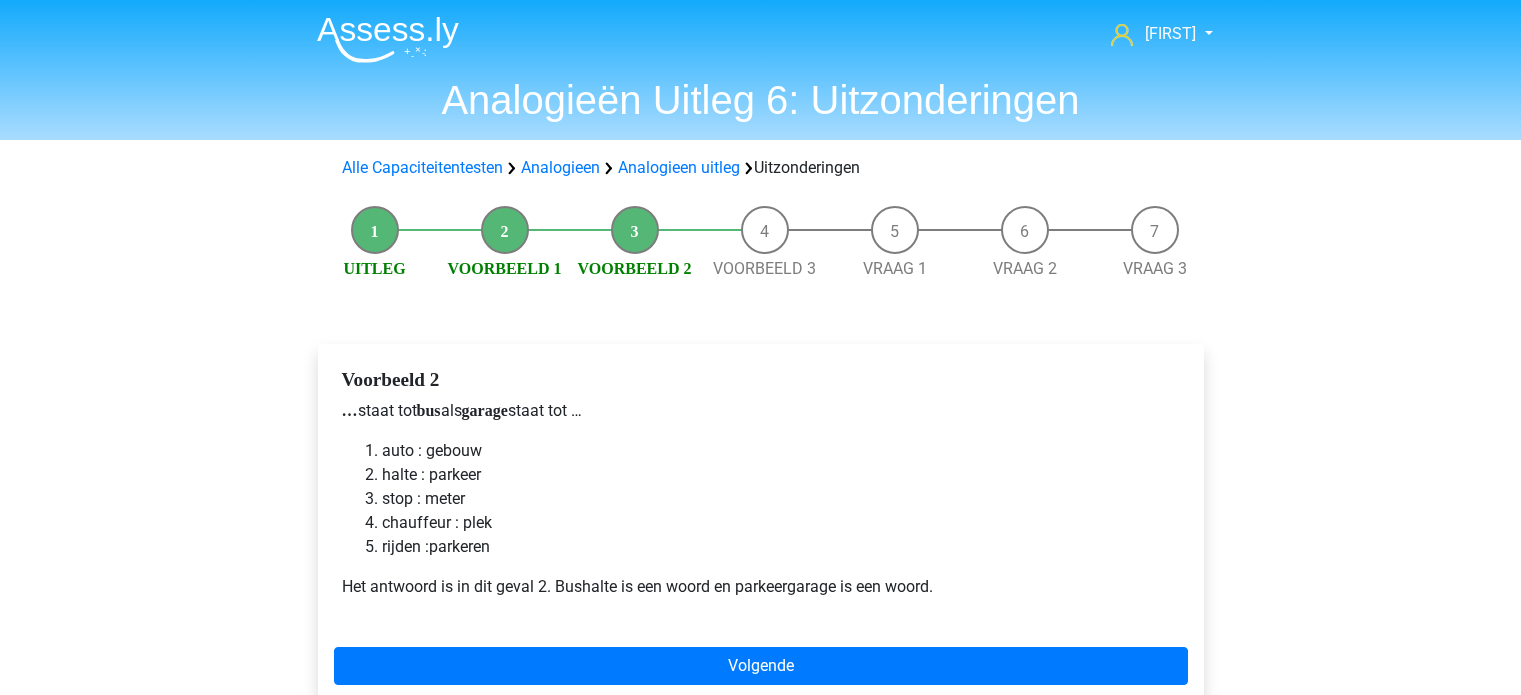 scroll, scrollTop: 0, scrollLeft: 0, axis: both 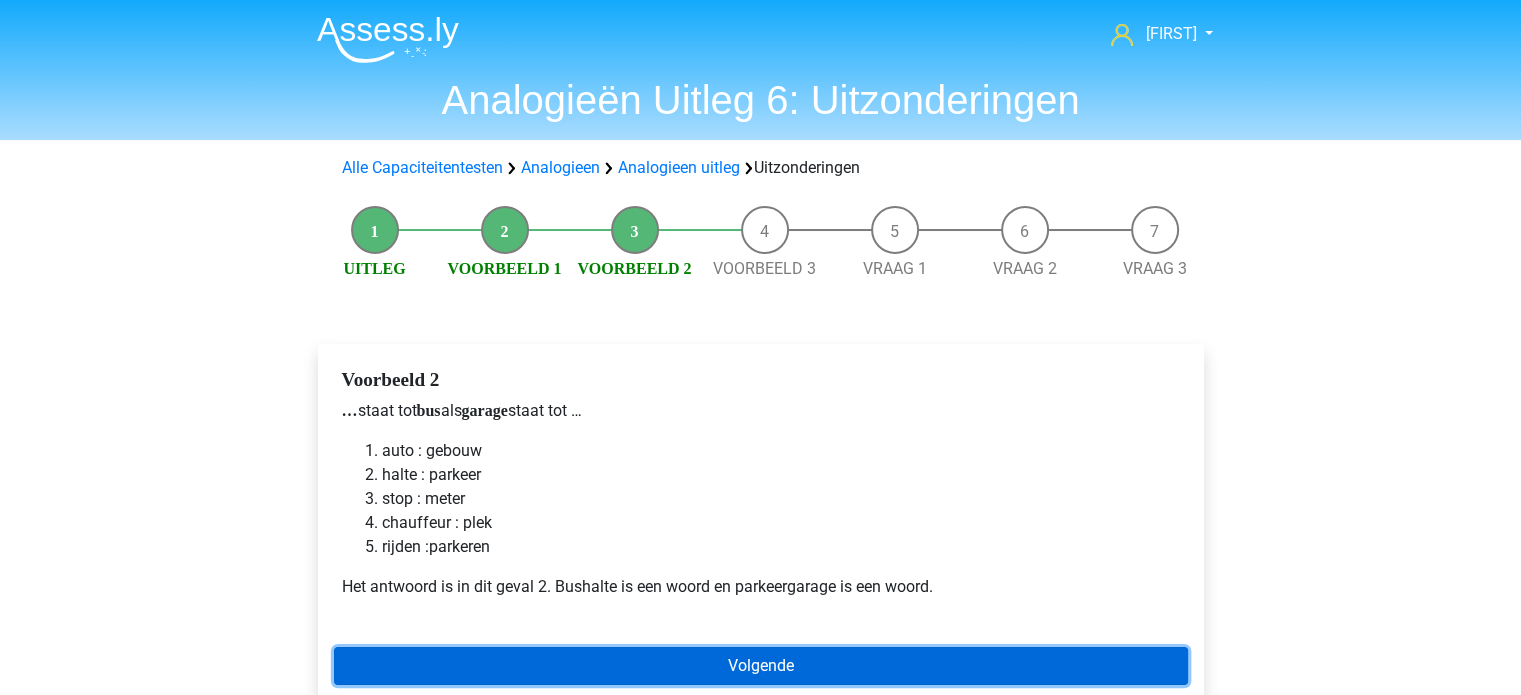 click on "Volgende" at bounding box center (761, 666) 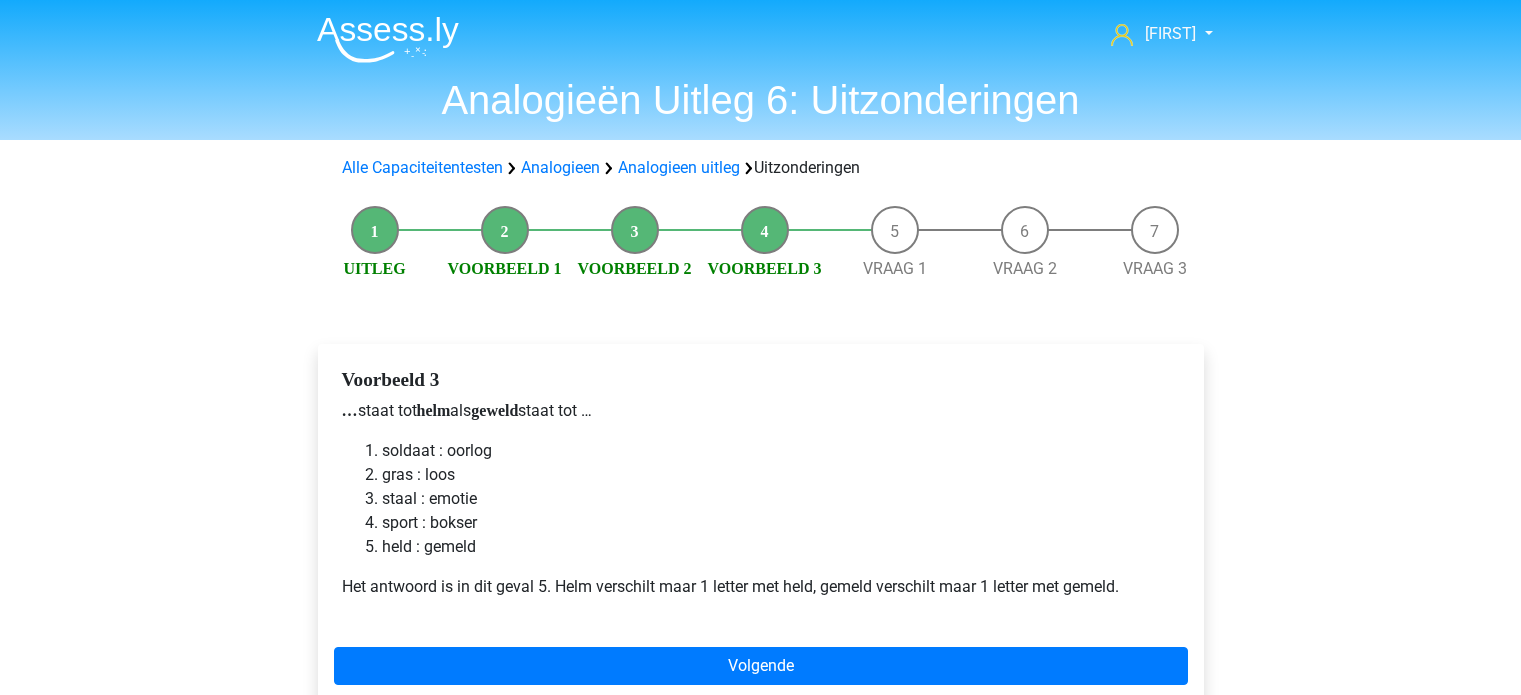 scroll, scrollTop: 0, scrollLeft: 0, axis: both 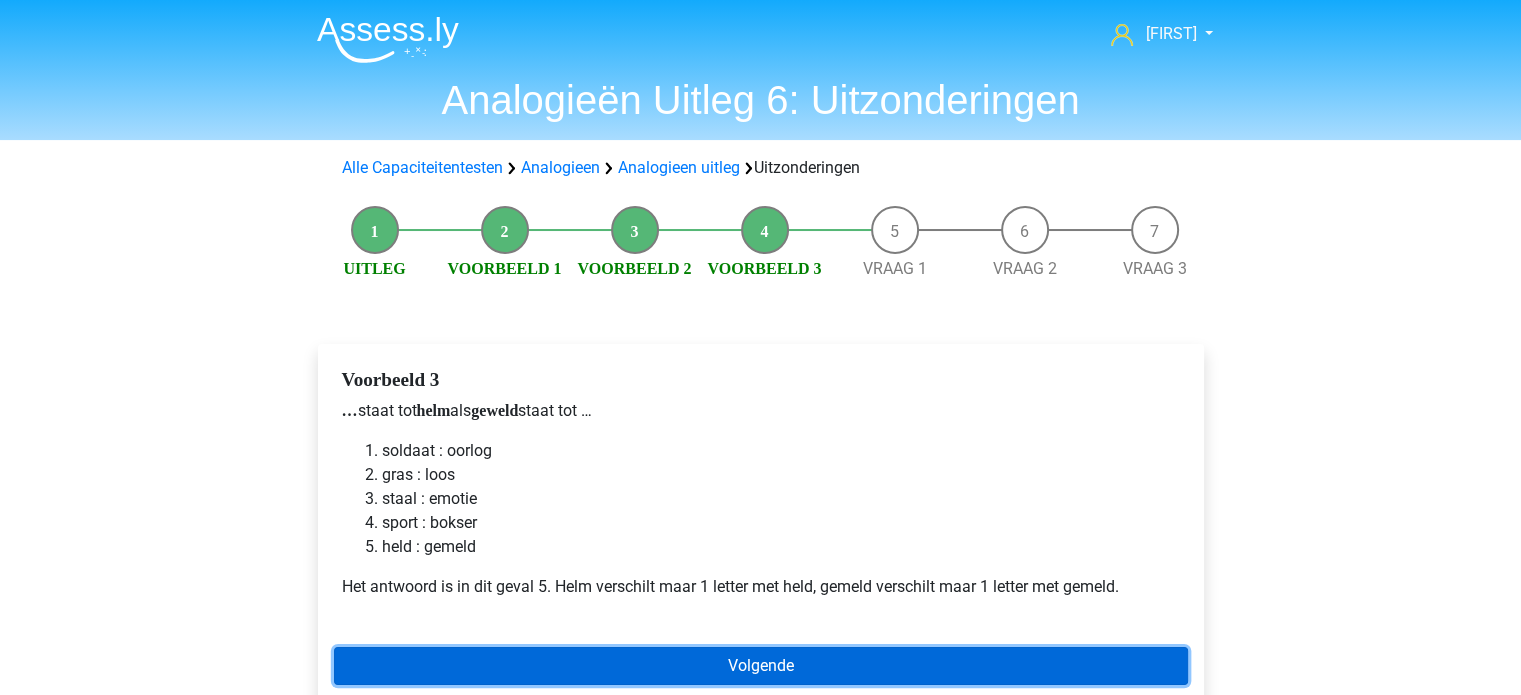 click on "Volgende" at bounding box center [761, 666] 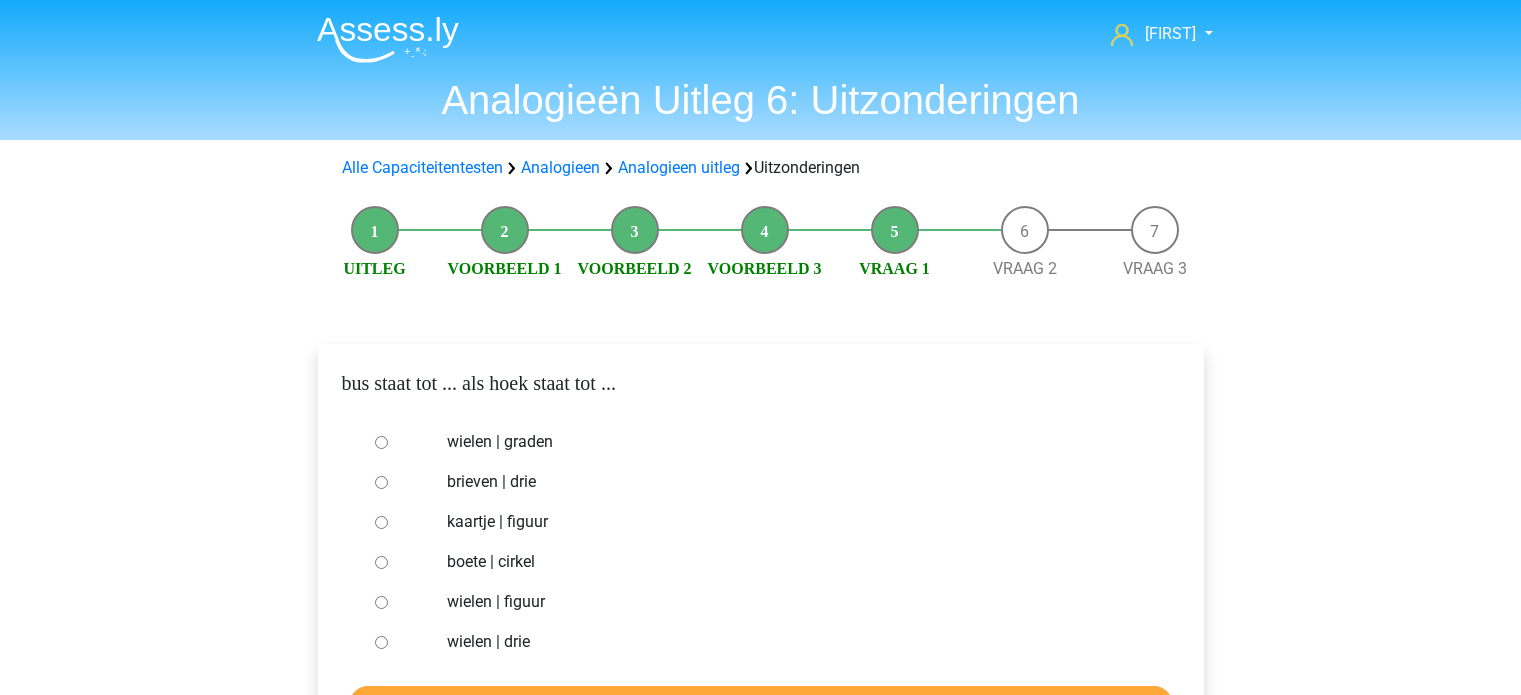 scroll, scrollTop: 34, scrollLeft: 0, axis: vertical 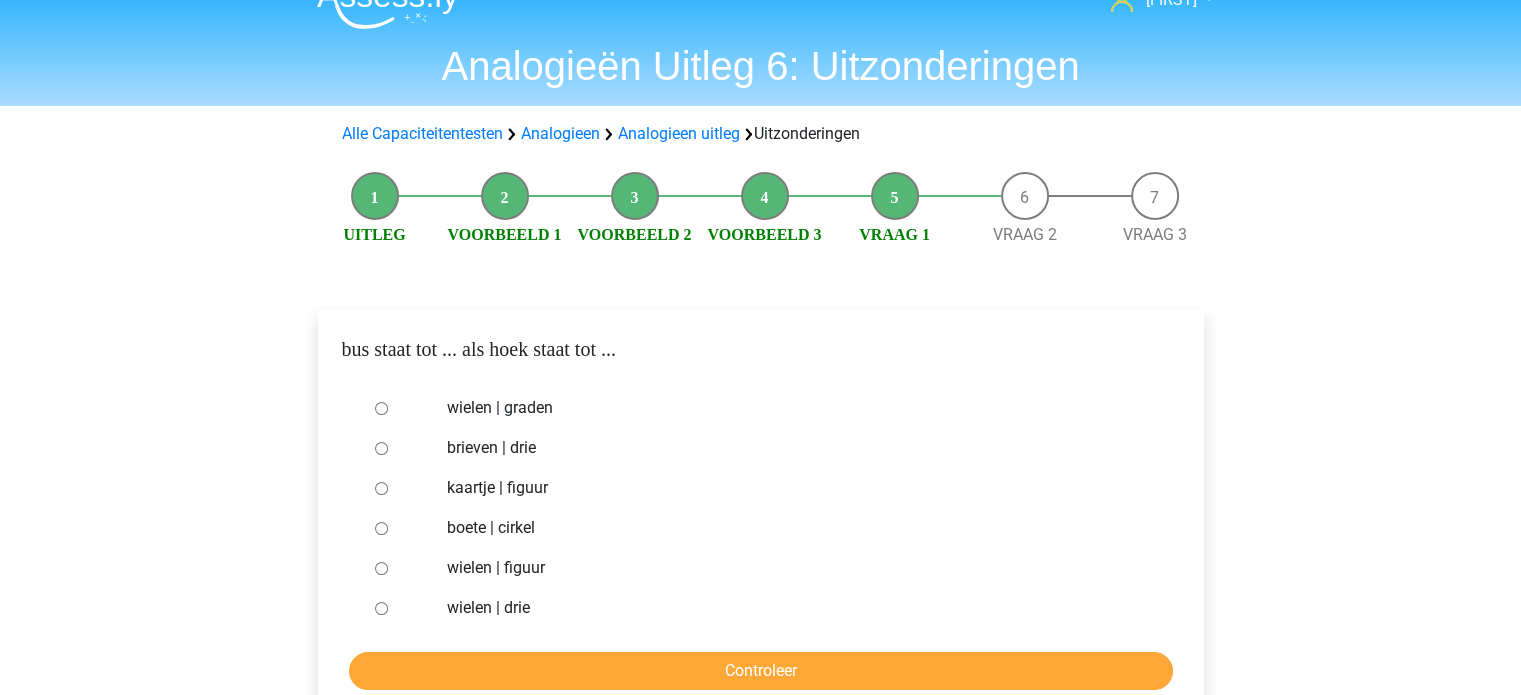 click on "wielen | figuur" at bounding box center [793, 568] 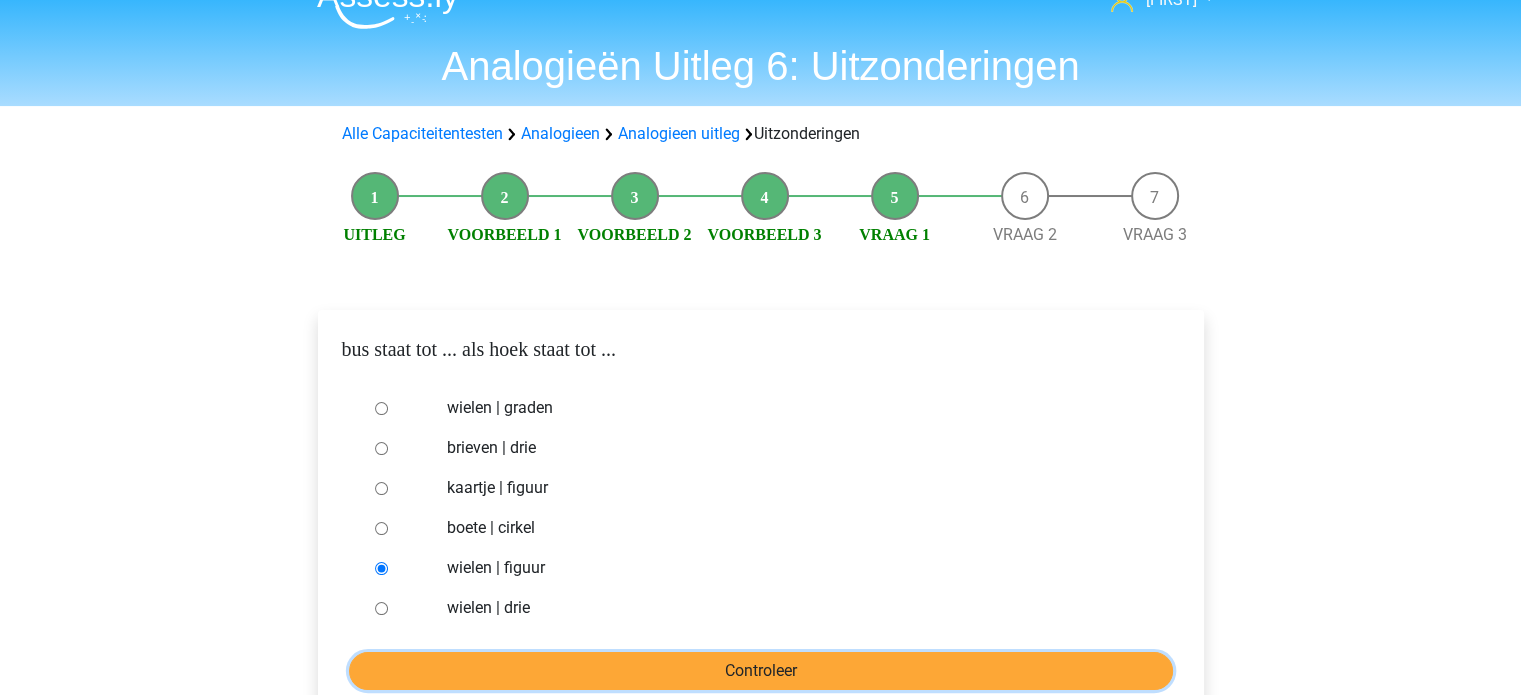 click on "Controleer" at bounding box center [761, 671] 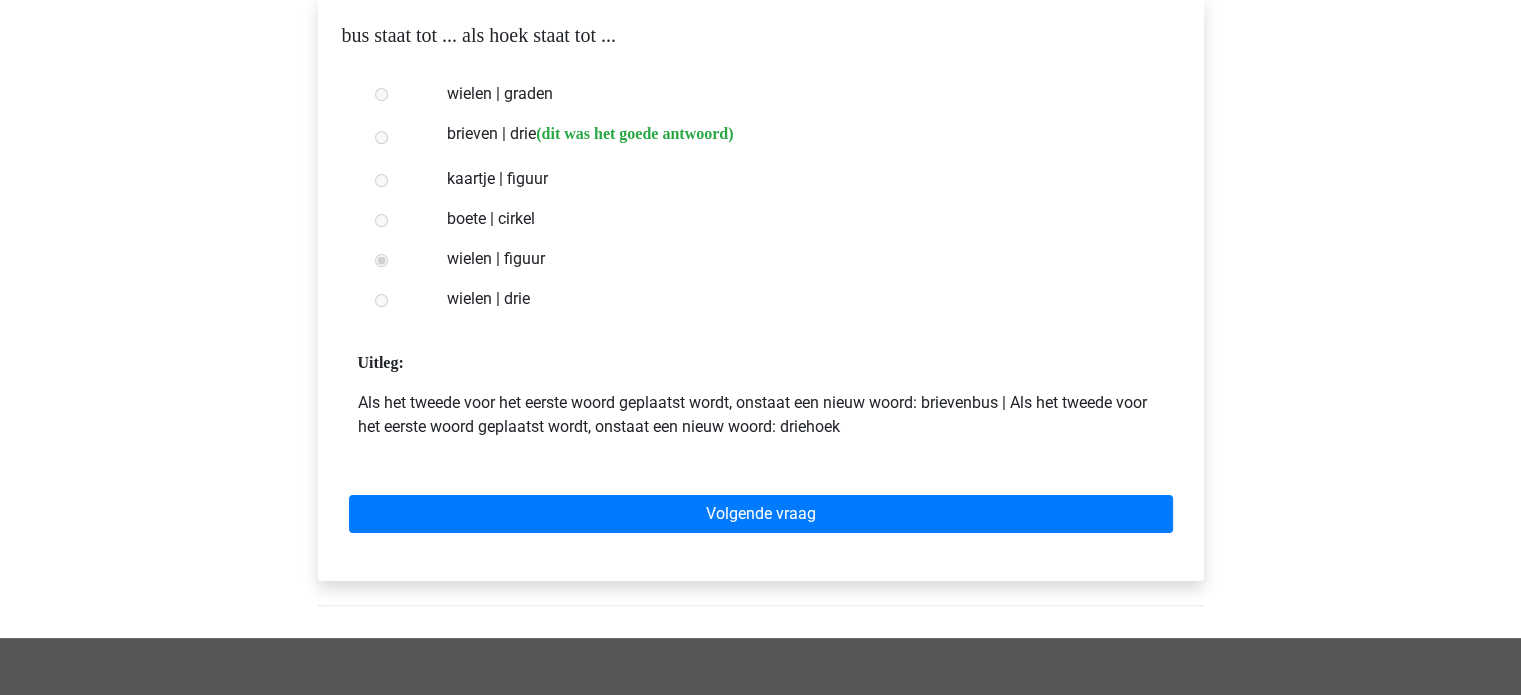 scroll, scrollTop: 348, scrollLeft: 0, axis: vertical 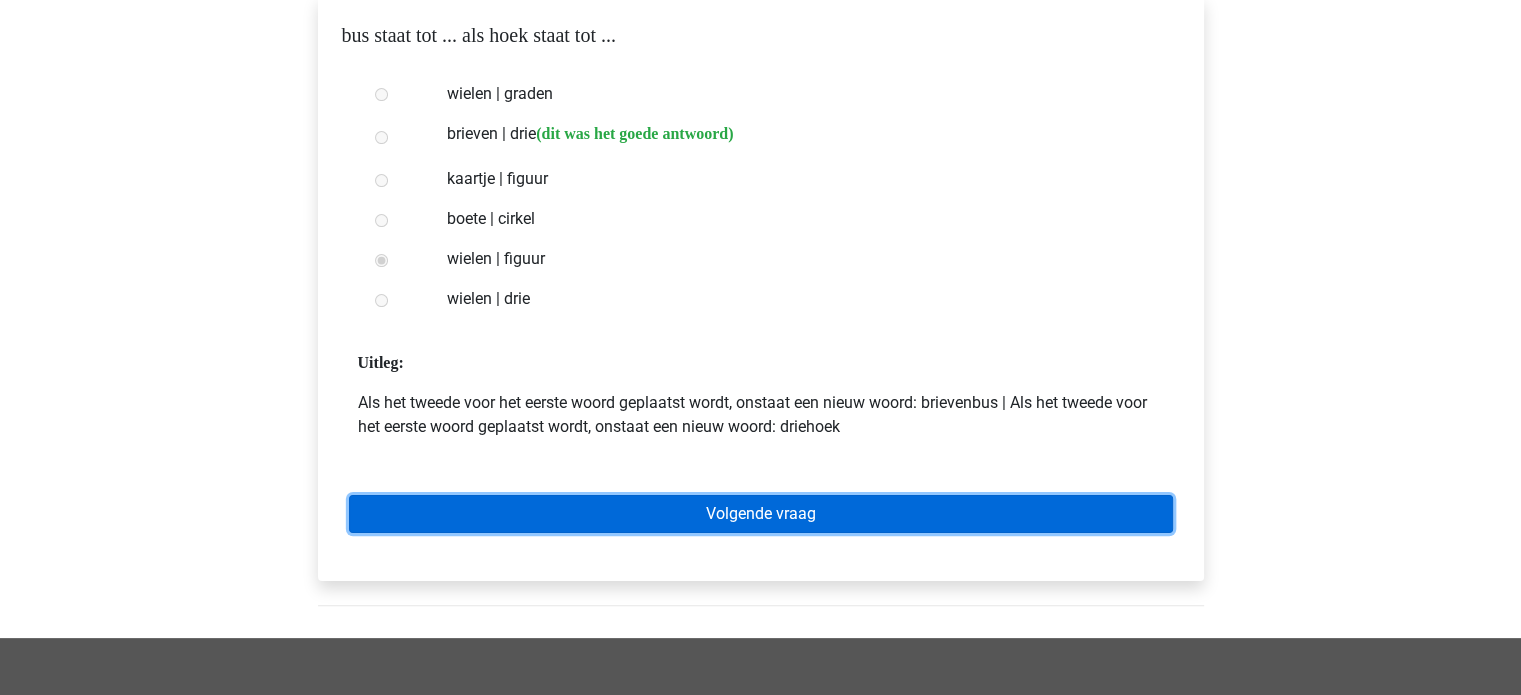 click on "Volgende vraag" at bounding box center (761, 514) 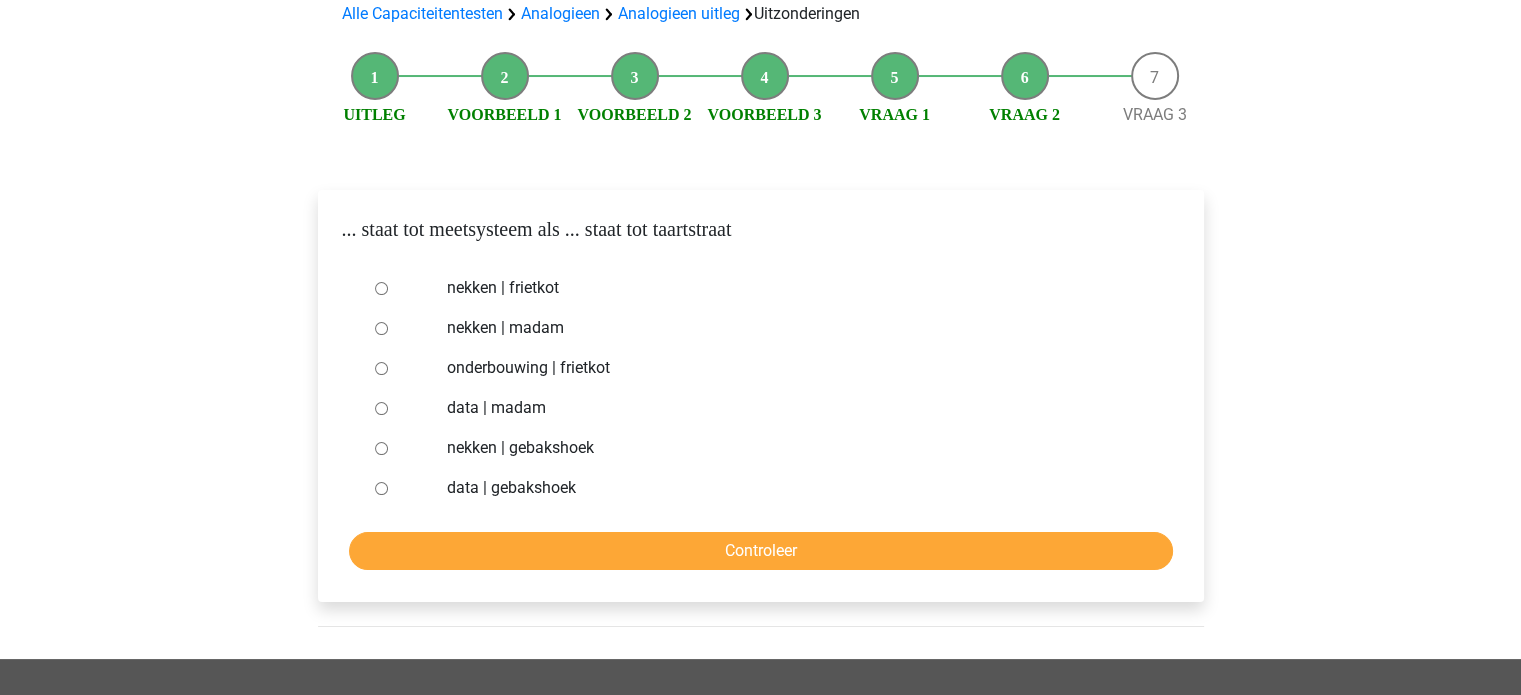 scroll, scrollTop: 156, scrollLeft: 0, axis: vertical 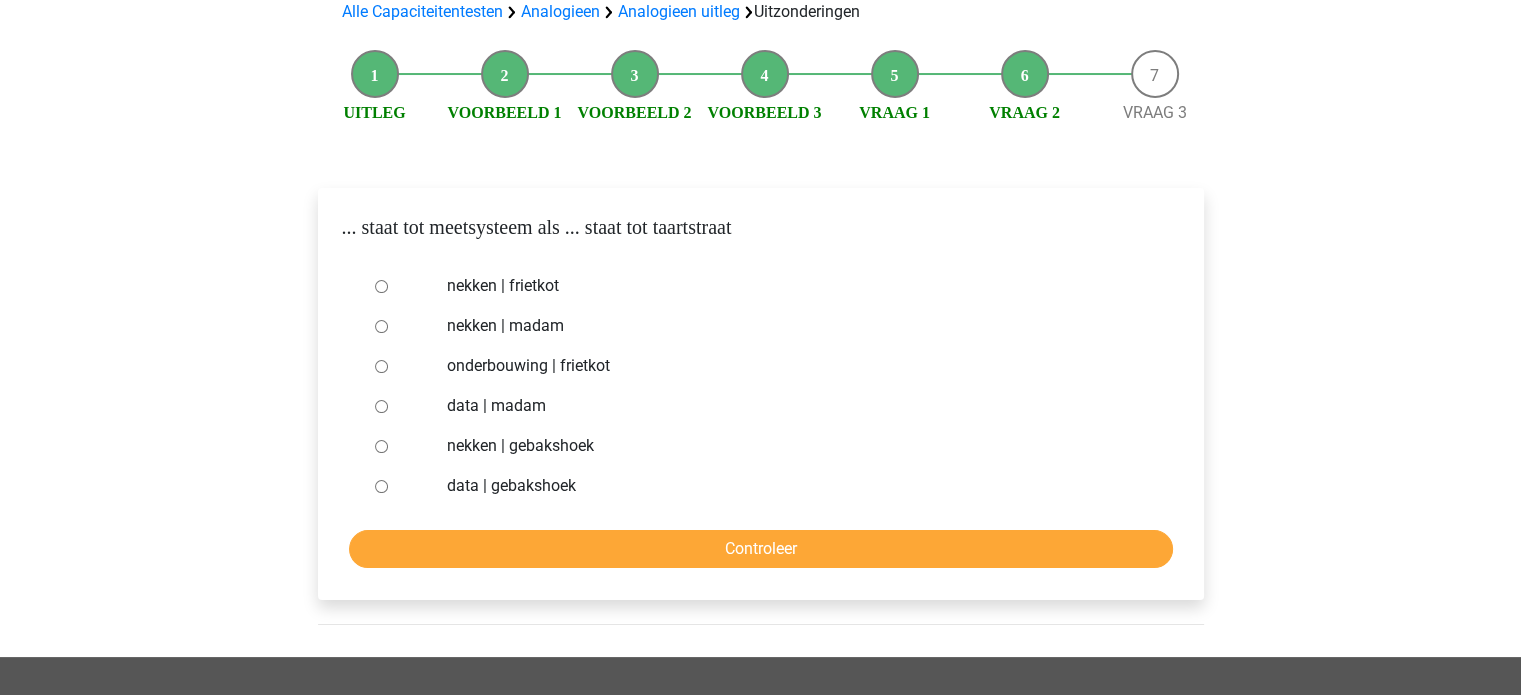 click on "nekken | madam" at bounding box center (793, 326) 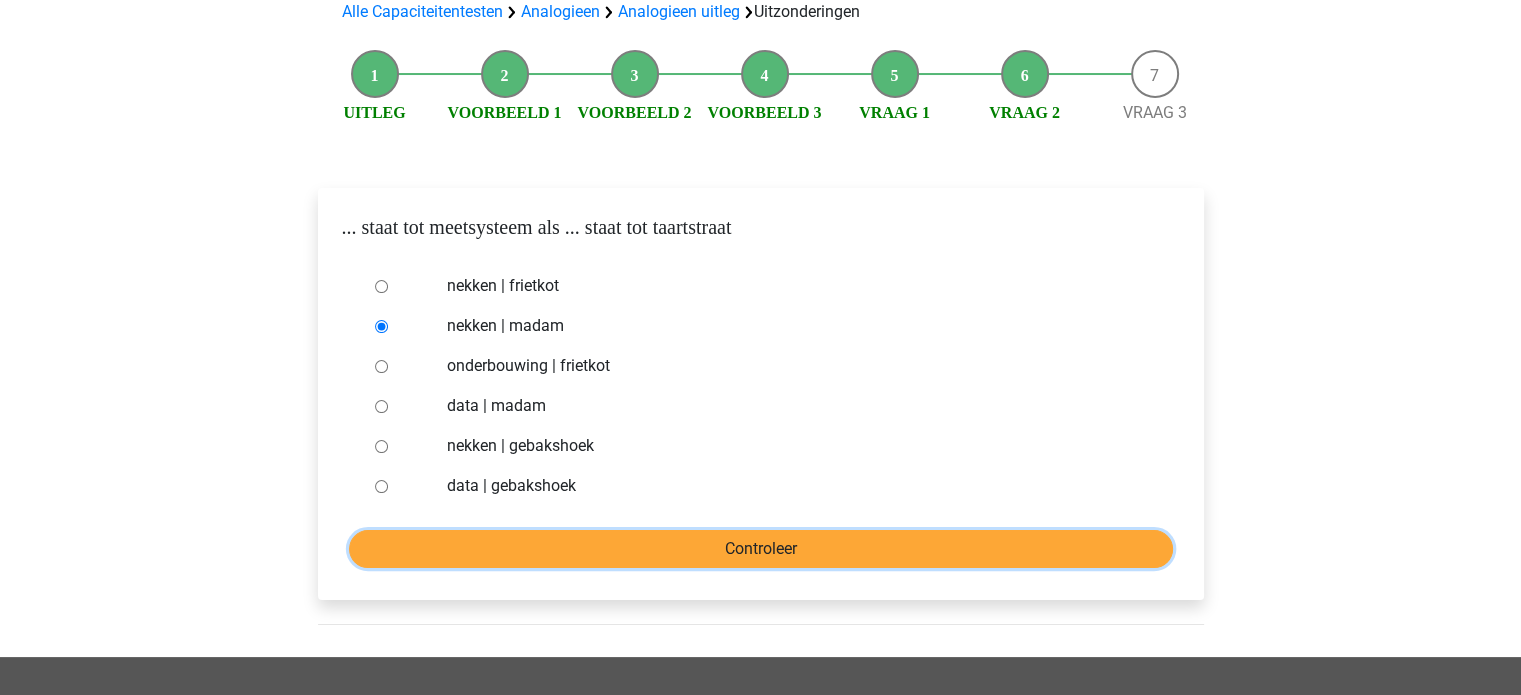 click on "Controleer" at bounding box center (761, 549) 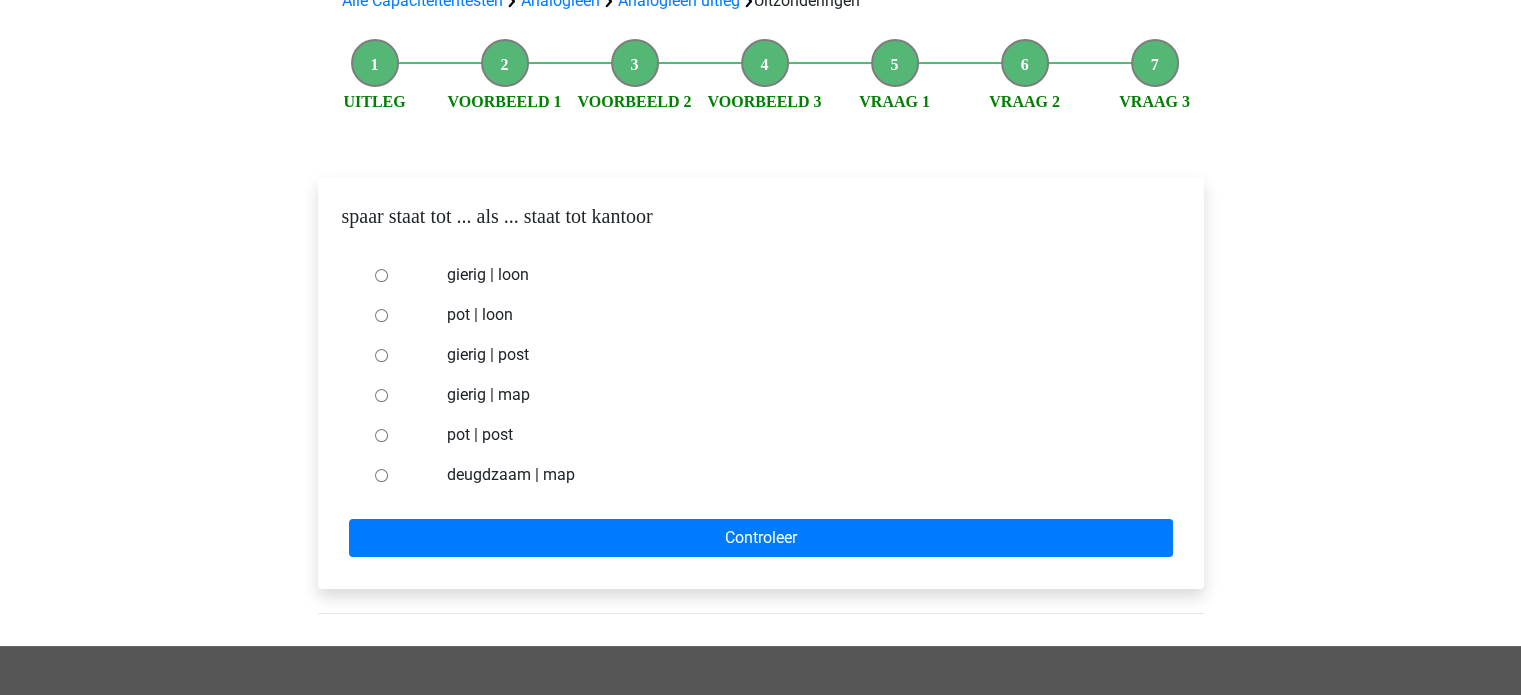 scroll, scrollTop: 168, scrollLeft: 0, axis: vertical 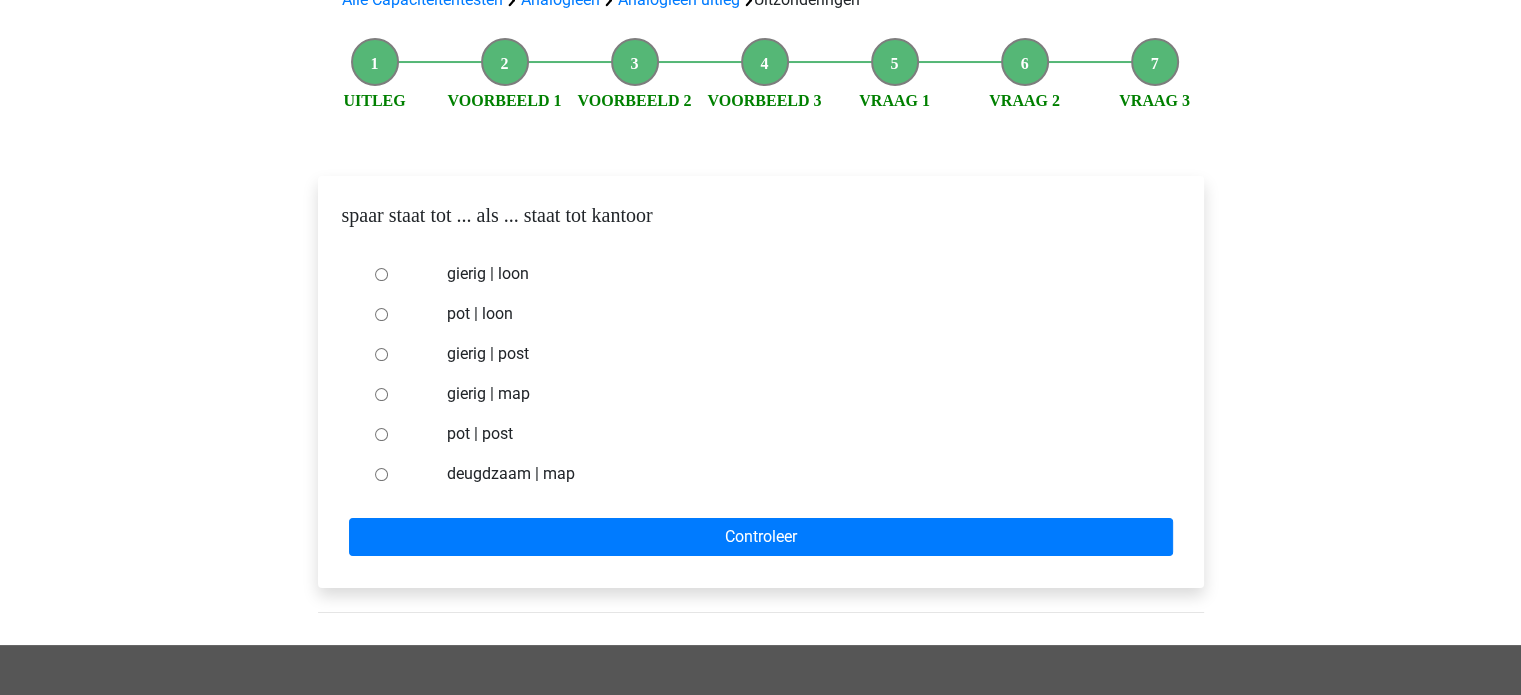 click on "pot | post" at bounding box center [793, 434] 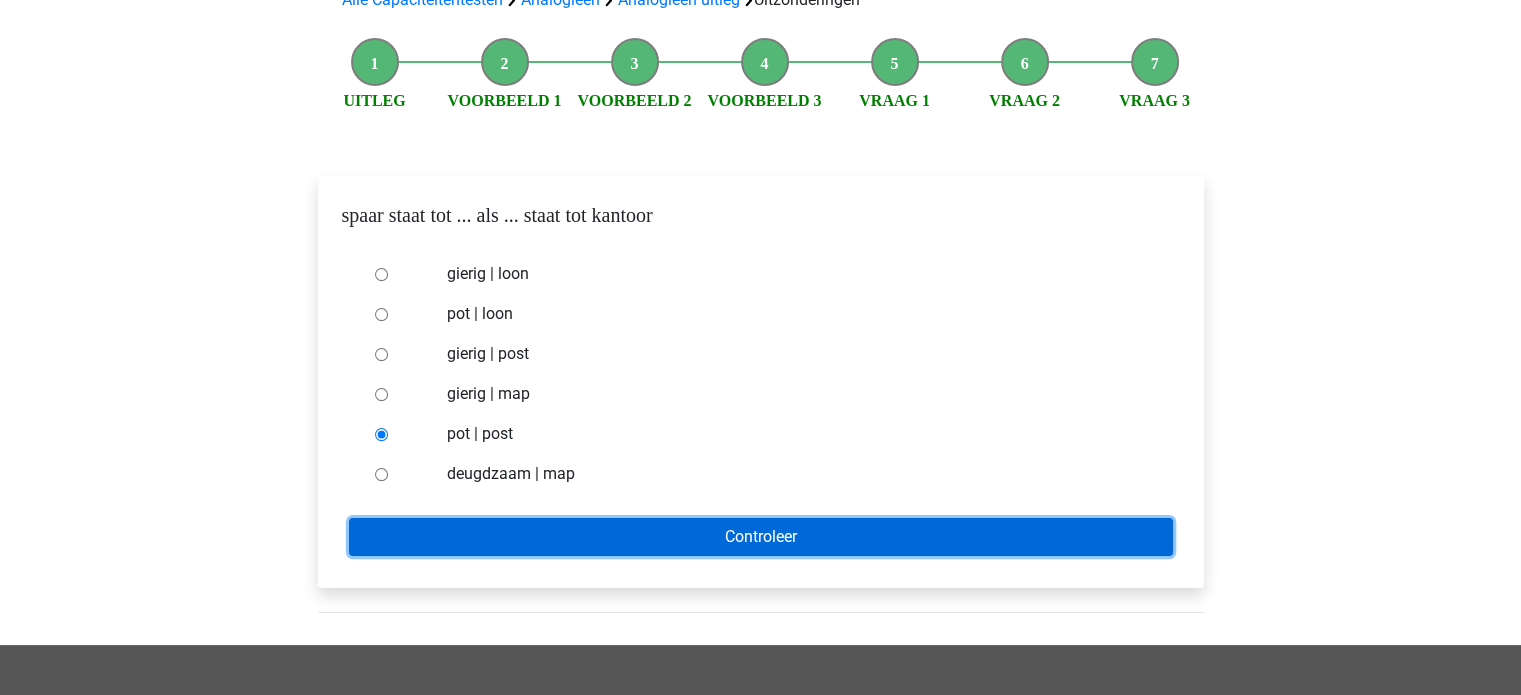 click on "Controleer" at bounding box center (761, 537) 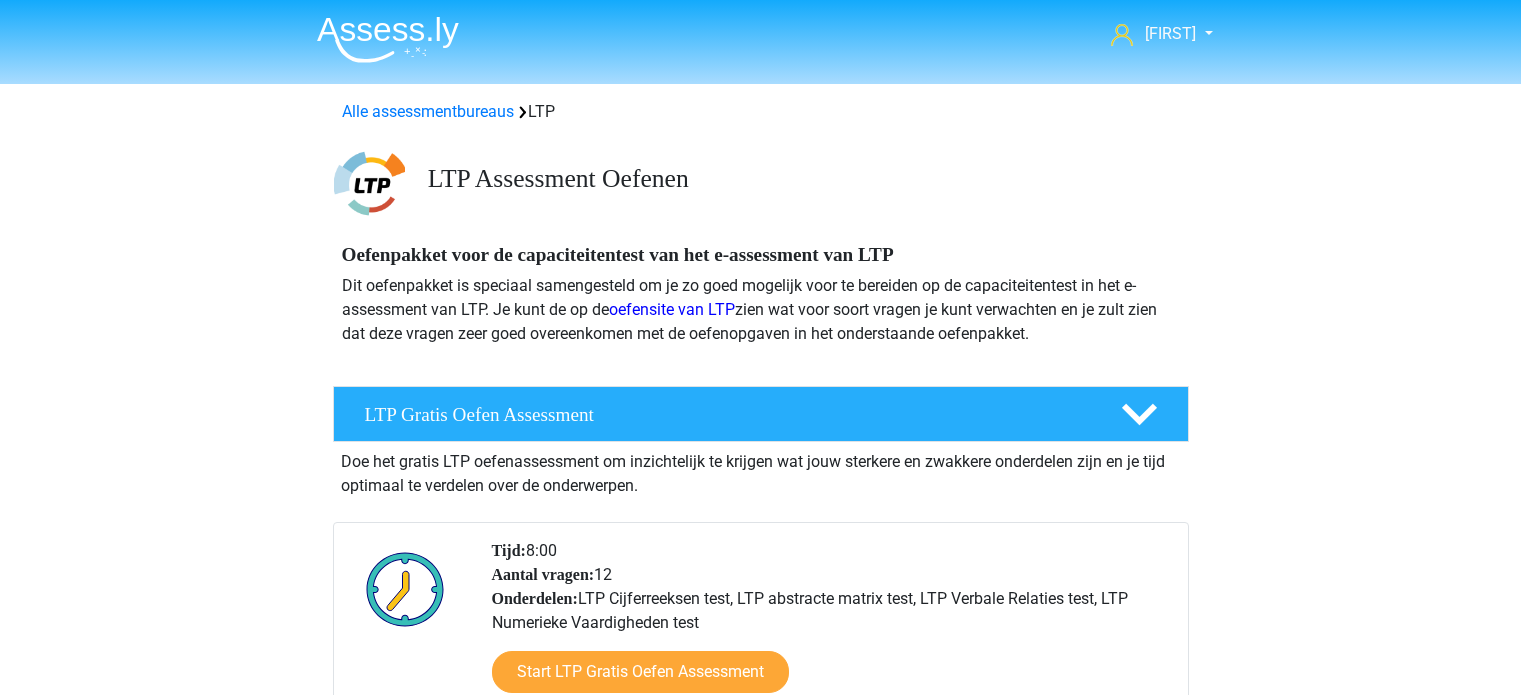scroll, scrollTop: 623, scrollLeft: 0, axis: vertical 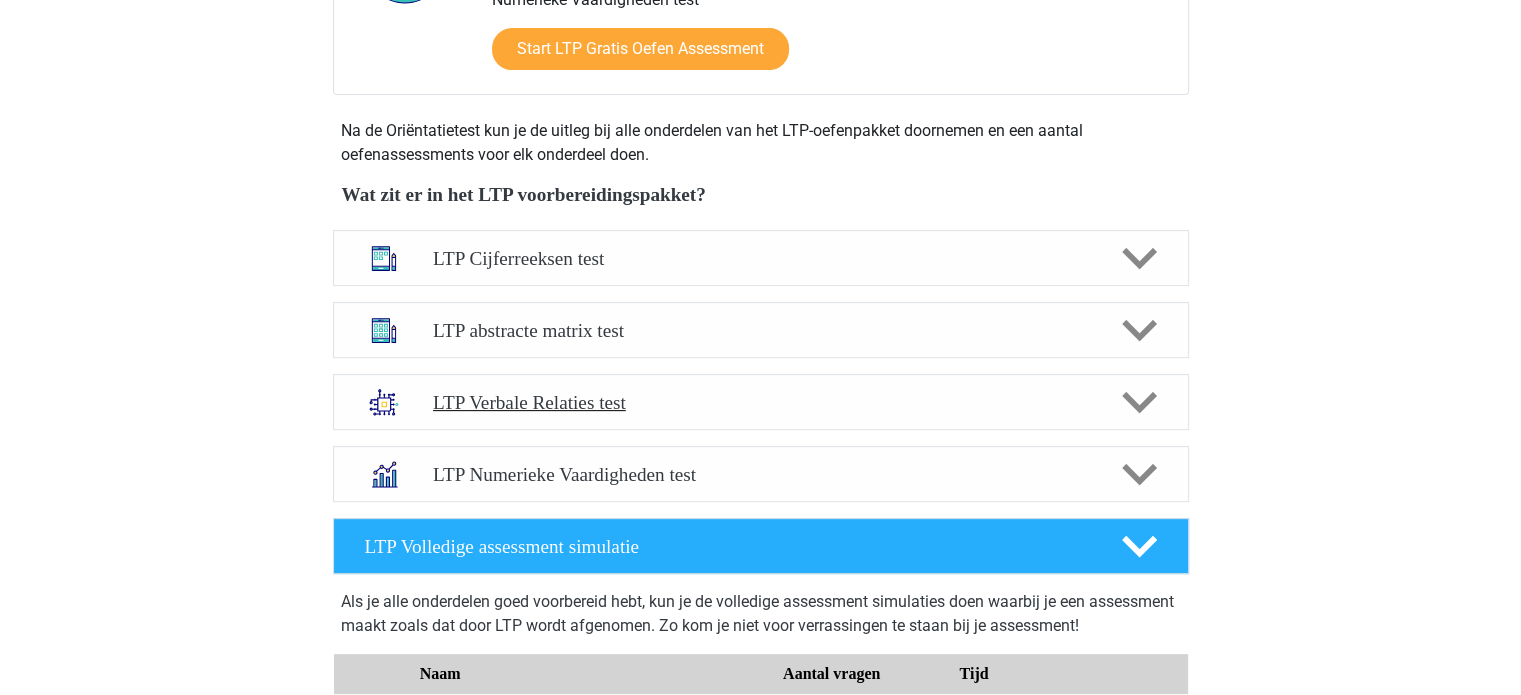 click on "LTP Verbale Relaties test" at bounding box center (760, 402) 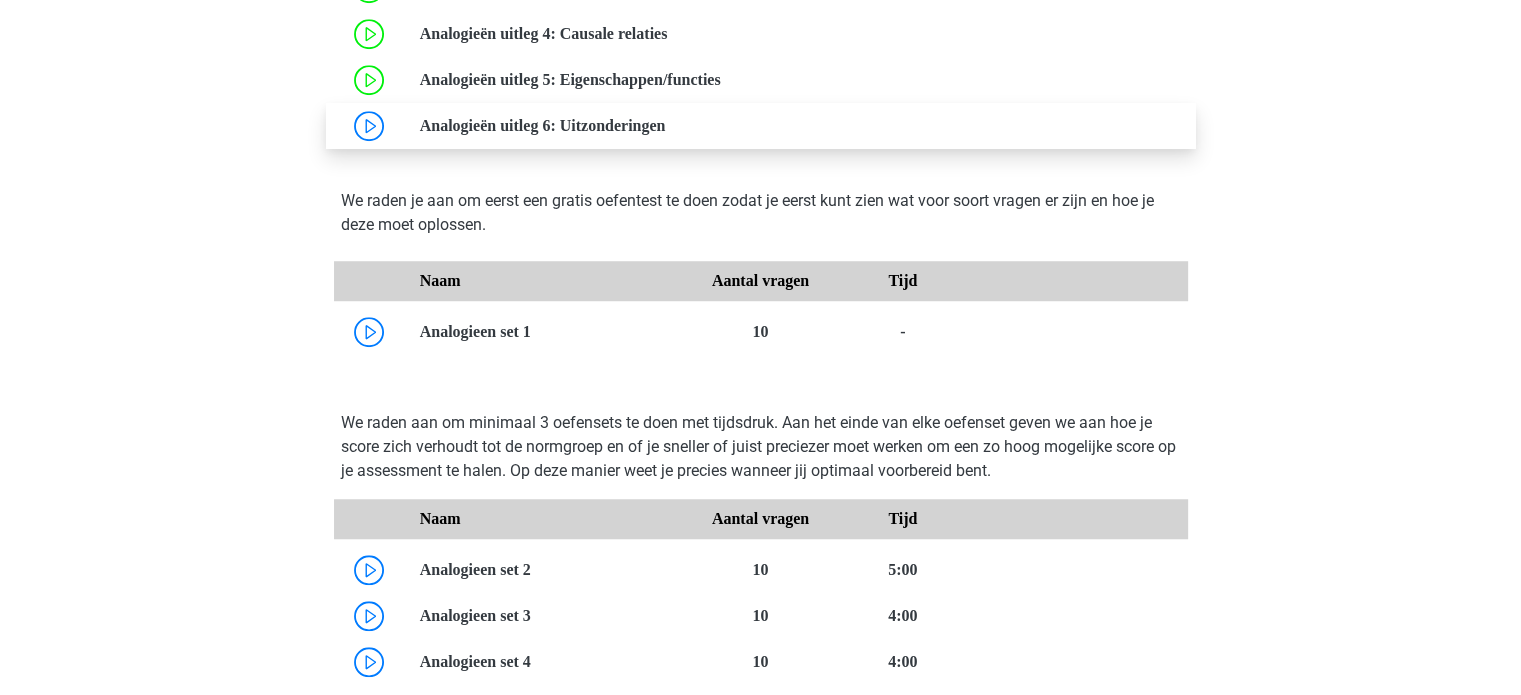 scroll, scrollTop: 1499, scrollLeft: 0, axis: vertical 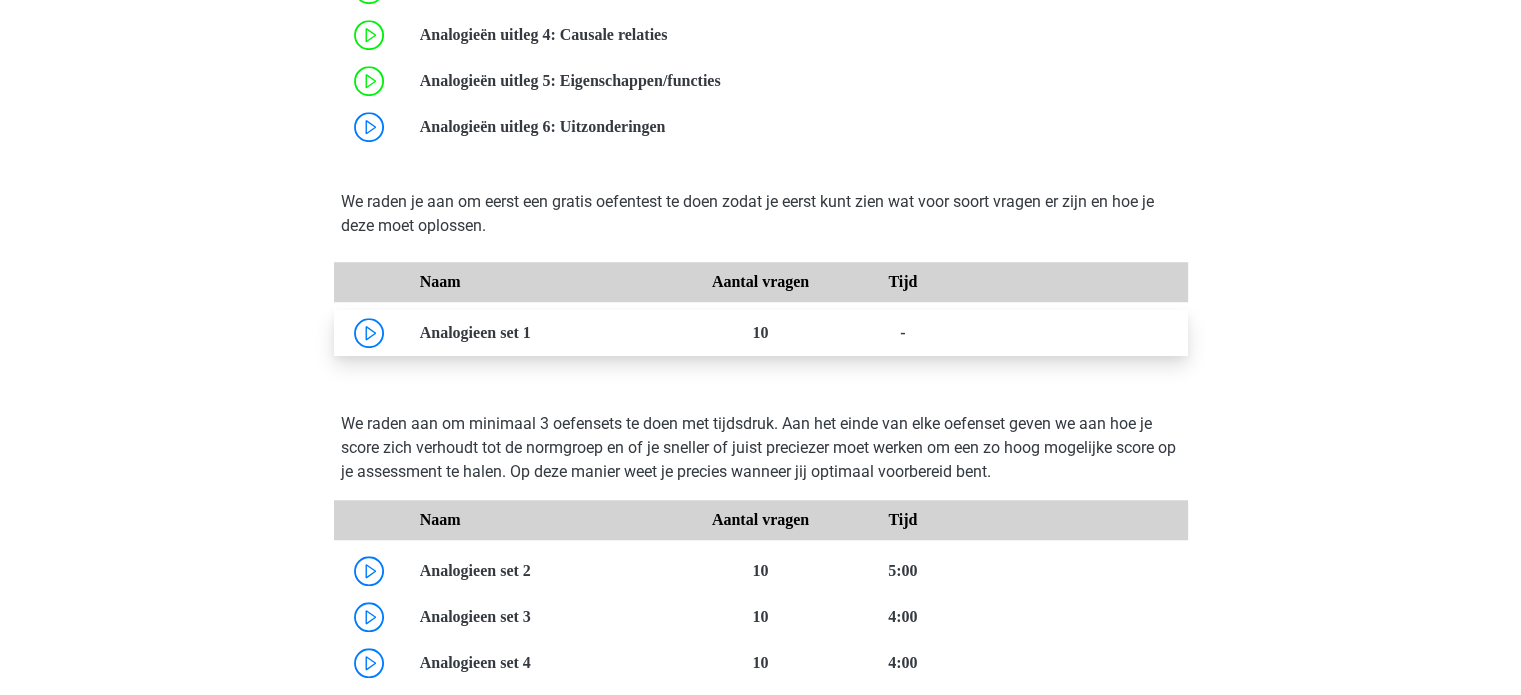 click at bounding box center (531, 332) 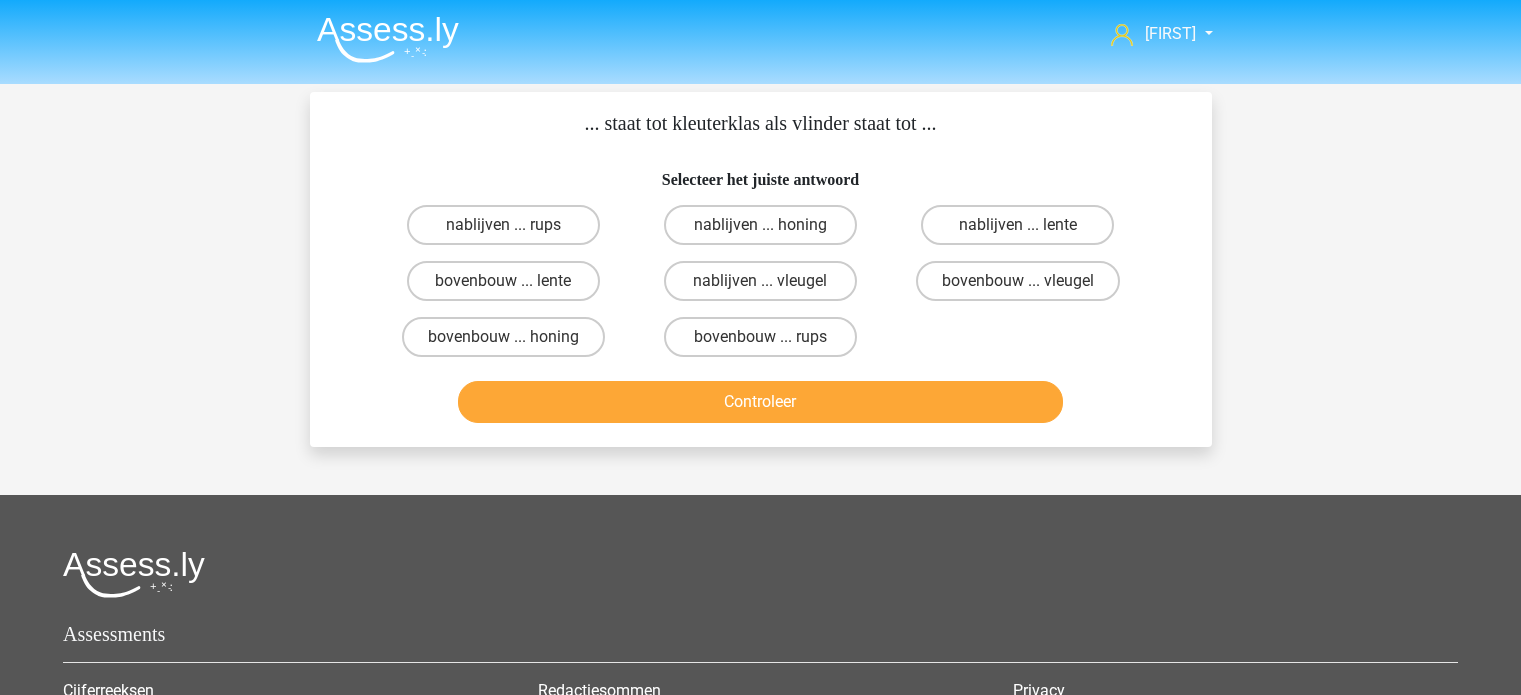 scroll, scrollTop: 0, scrollLeft: 0, axis: both 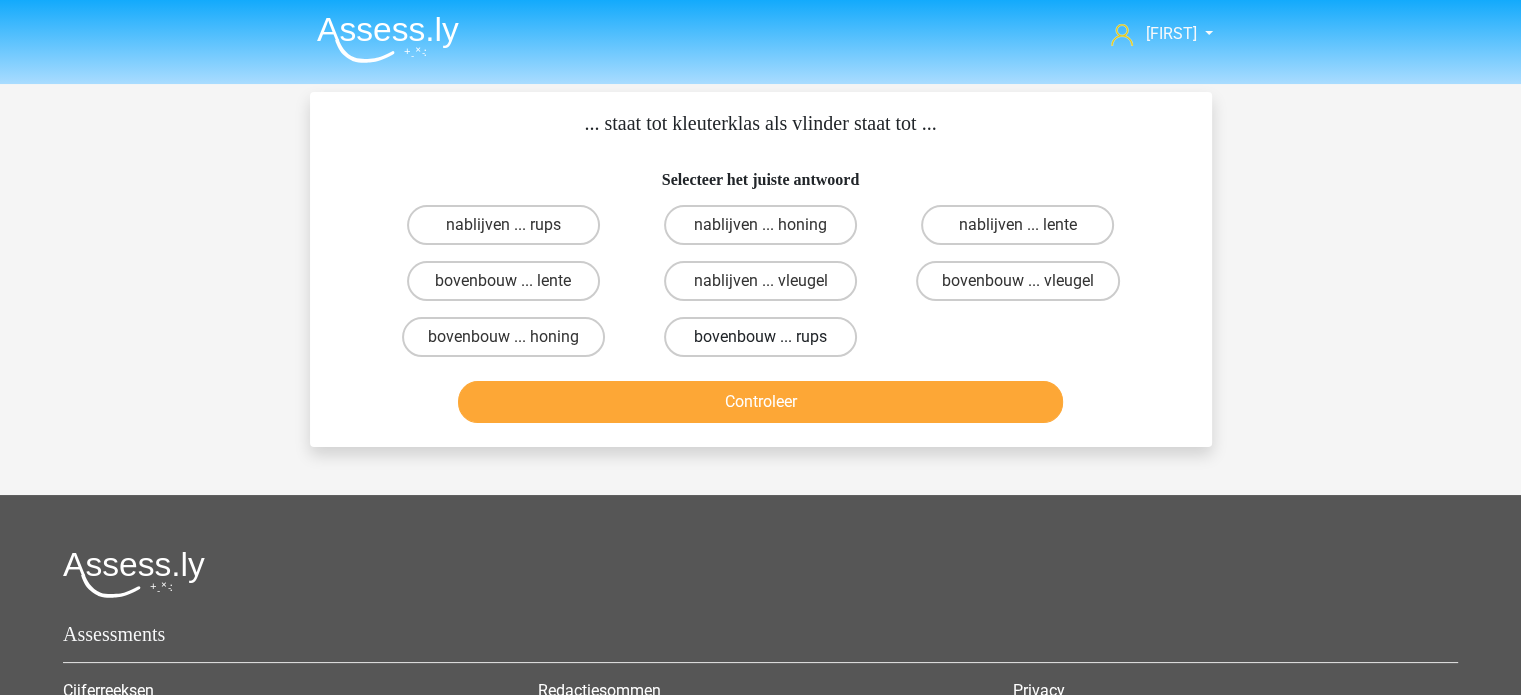 click on "bovenbouw ... rups" at bounding box center [760, 337] 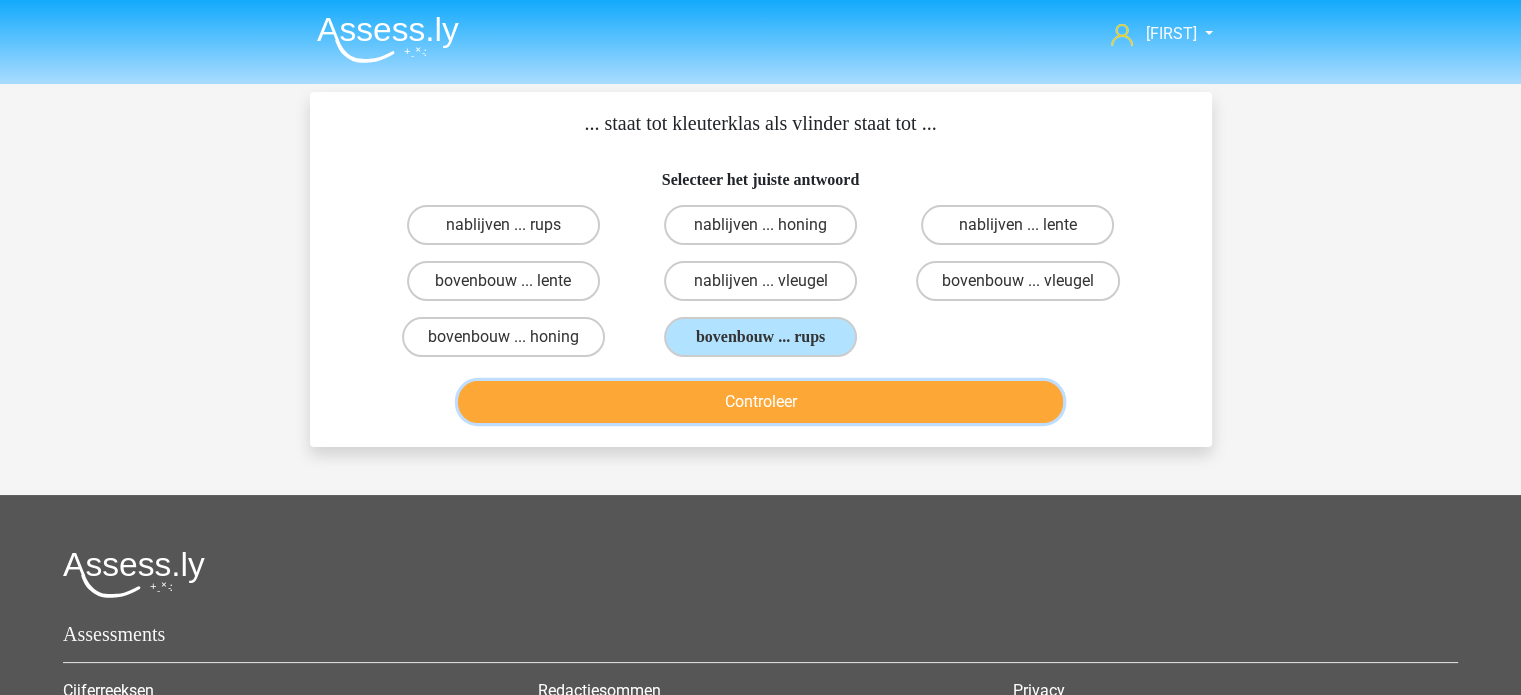 click on "Controleer" at bounding box center (760, 402) 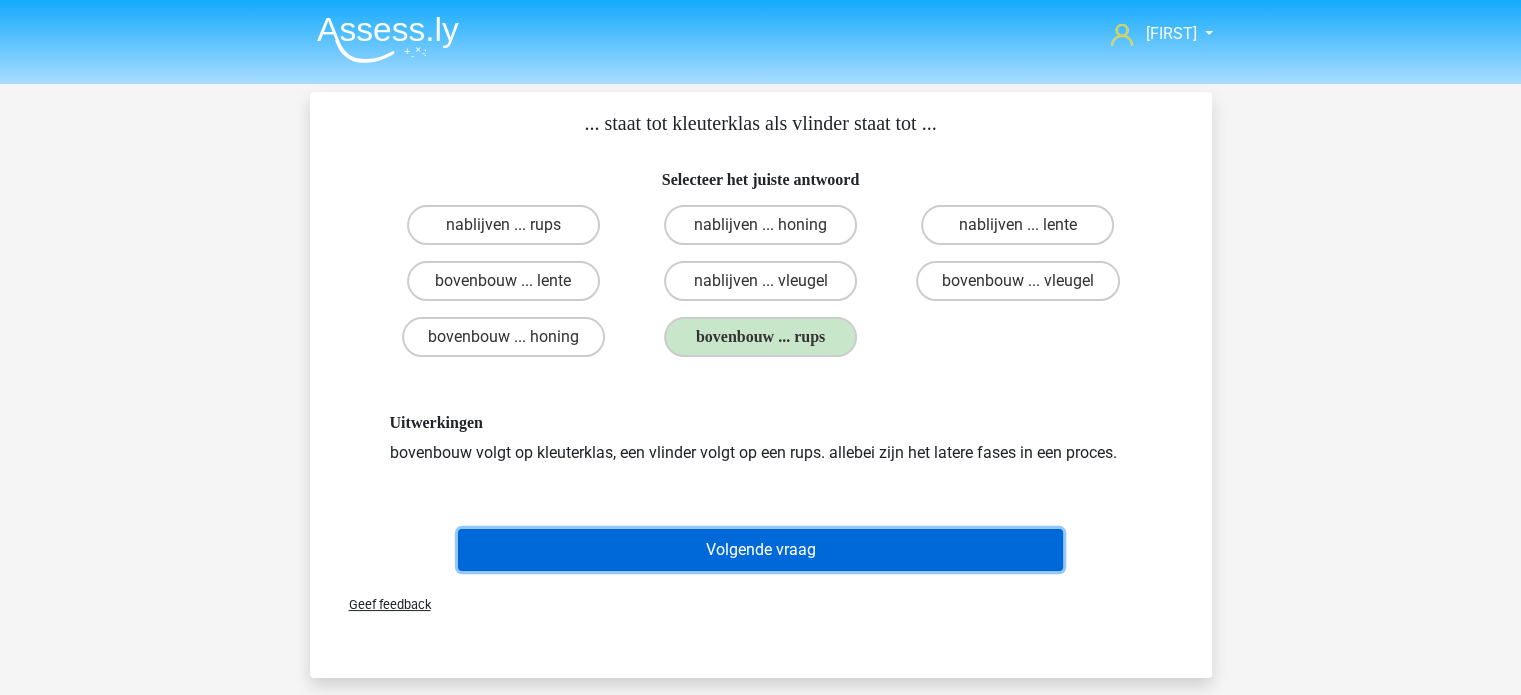 click on "Volgende vraag" at bounding box center [760, 550] 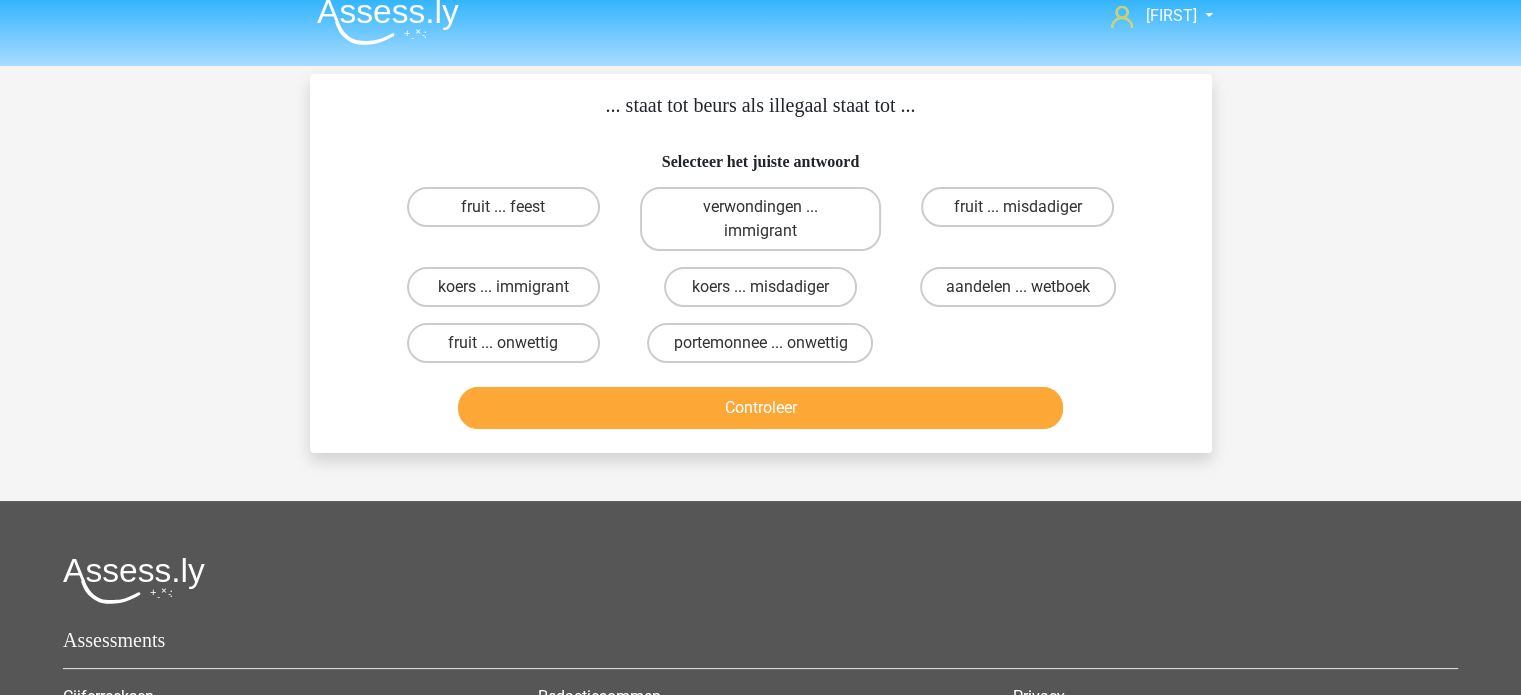 scroll, scrollTop: 0, scrollLeft: 0, axis: both 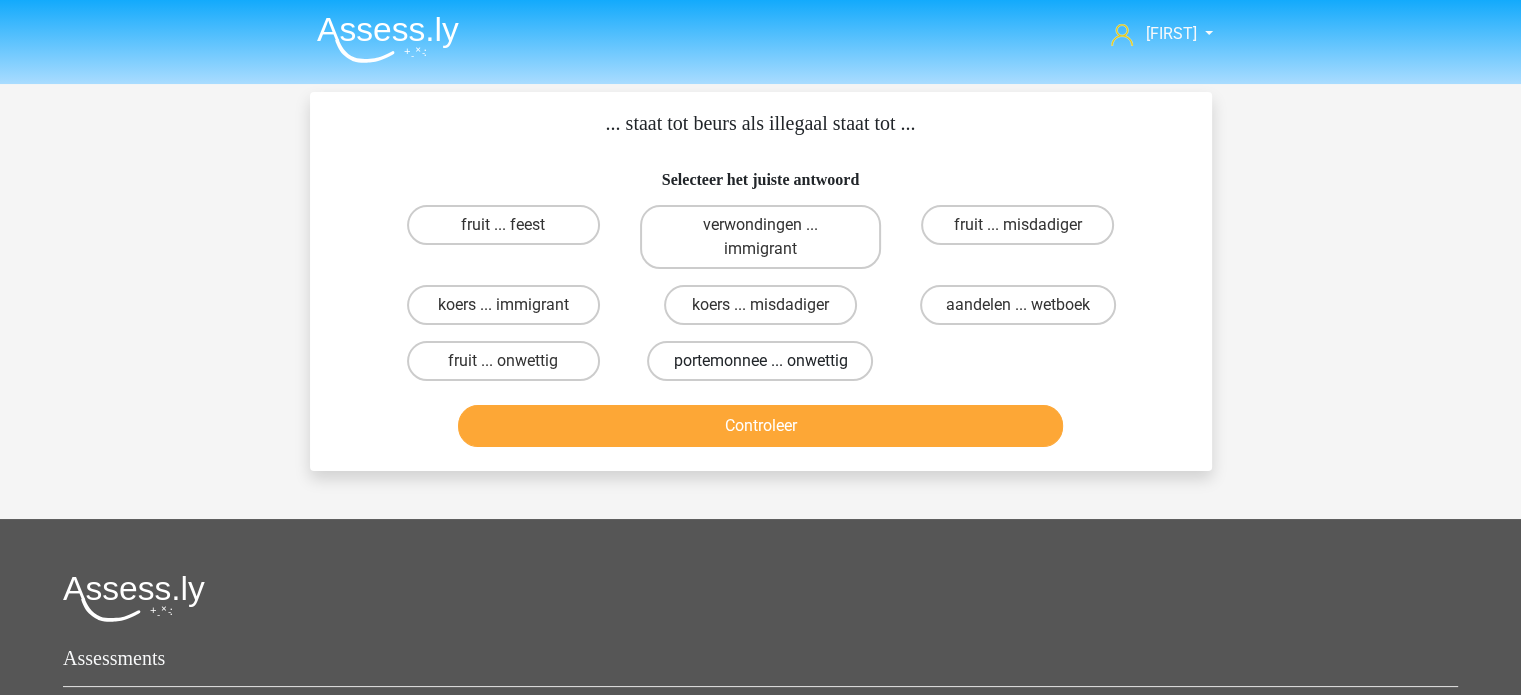 click on "portemonnee ... onwettig" at bounding box center (760, 361) 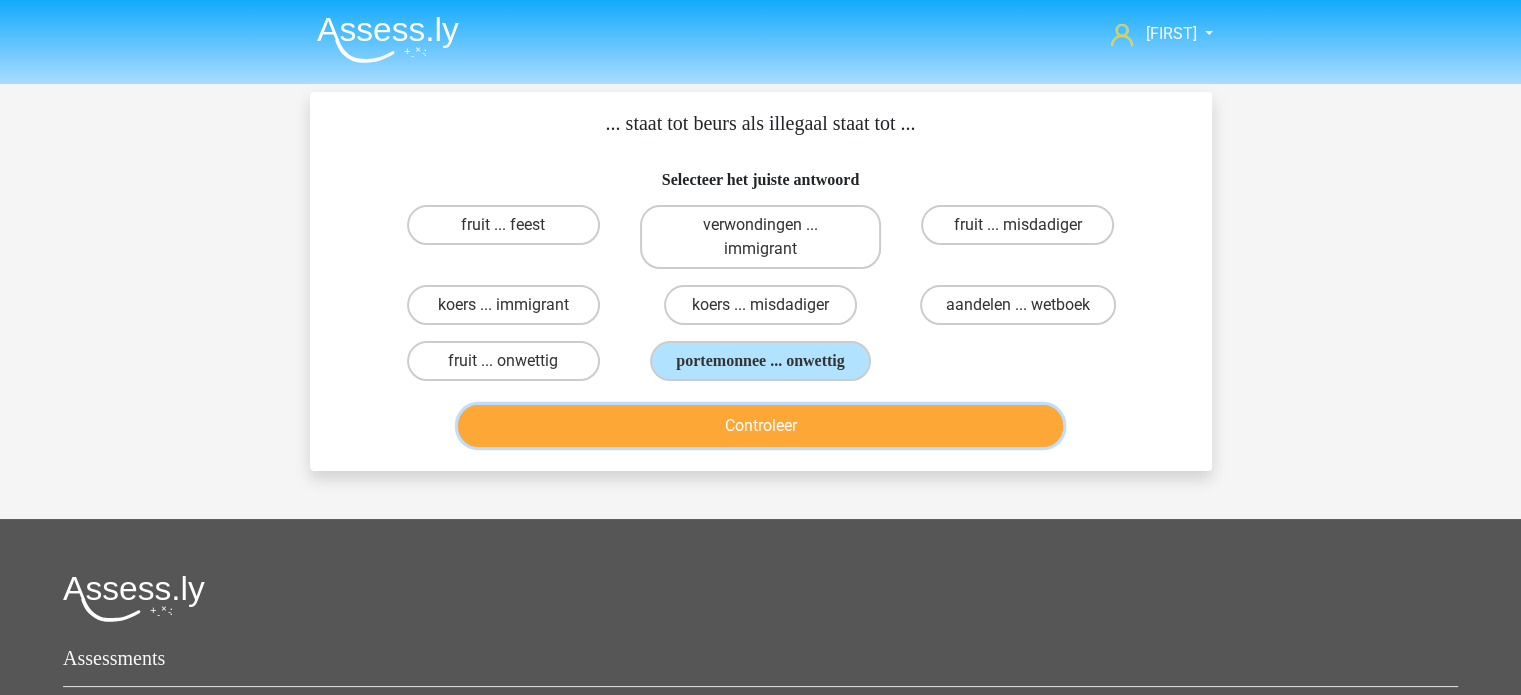click on "Controleer" at bounding box center [760, 426] 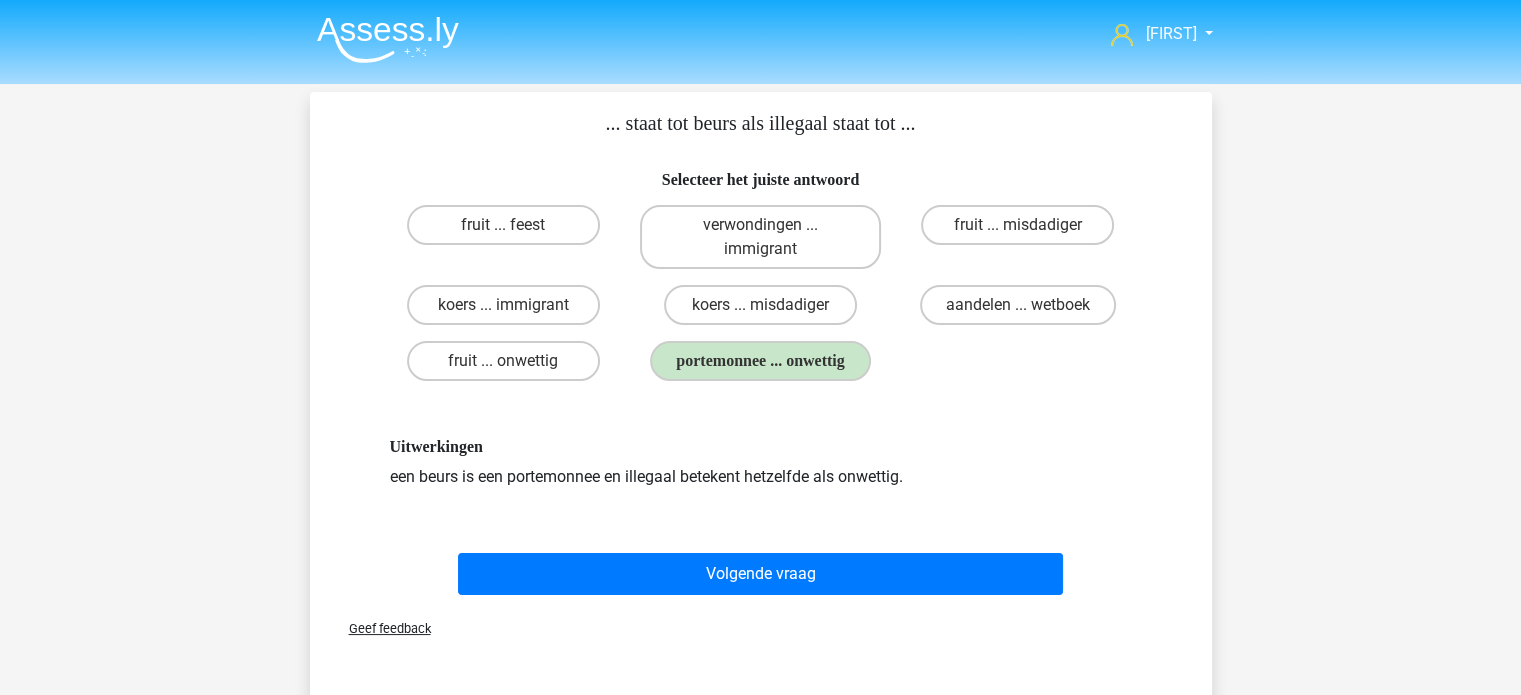 click on "Volgende vraag" at bounding box center [761, 578] 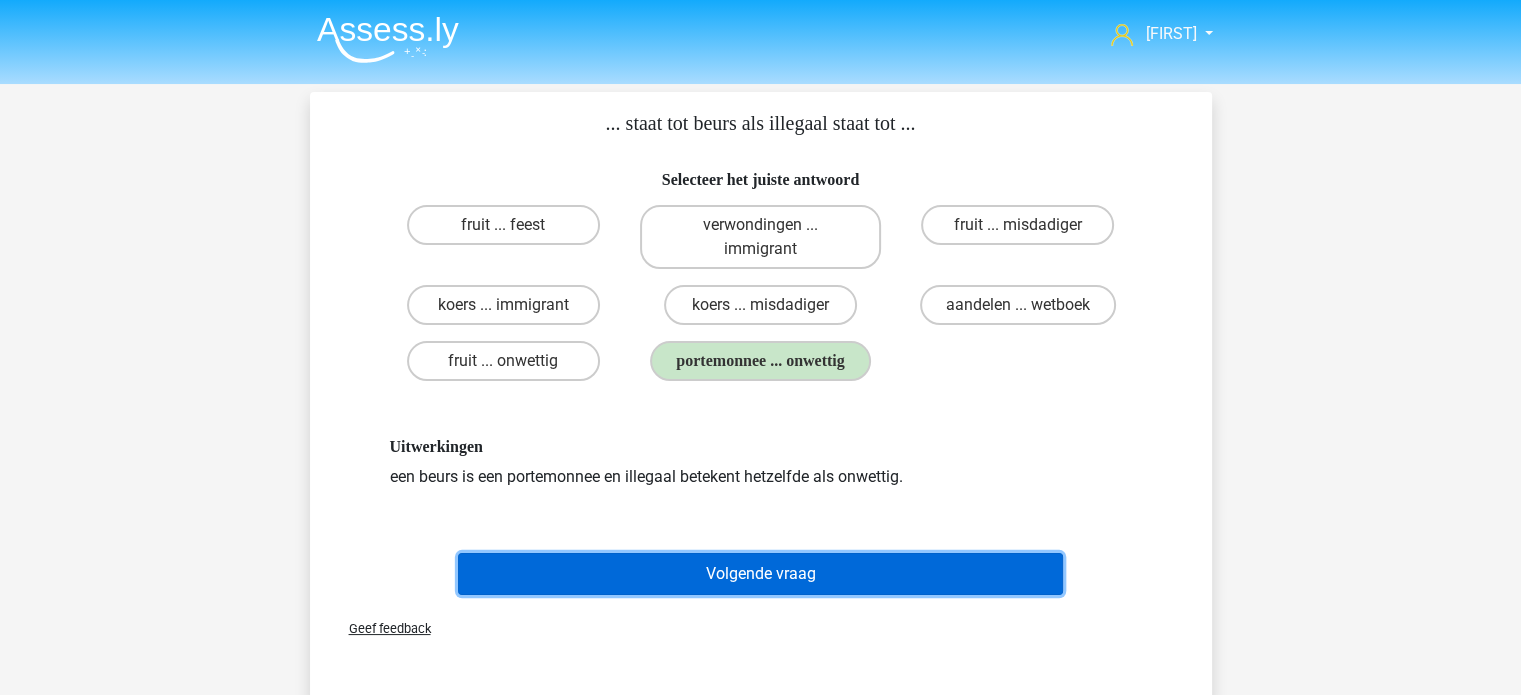 click on "Volgende vraag" at bounding box center [760, 574] 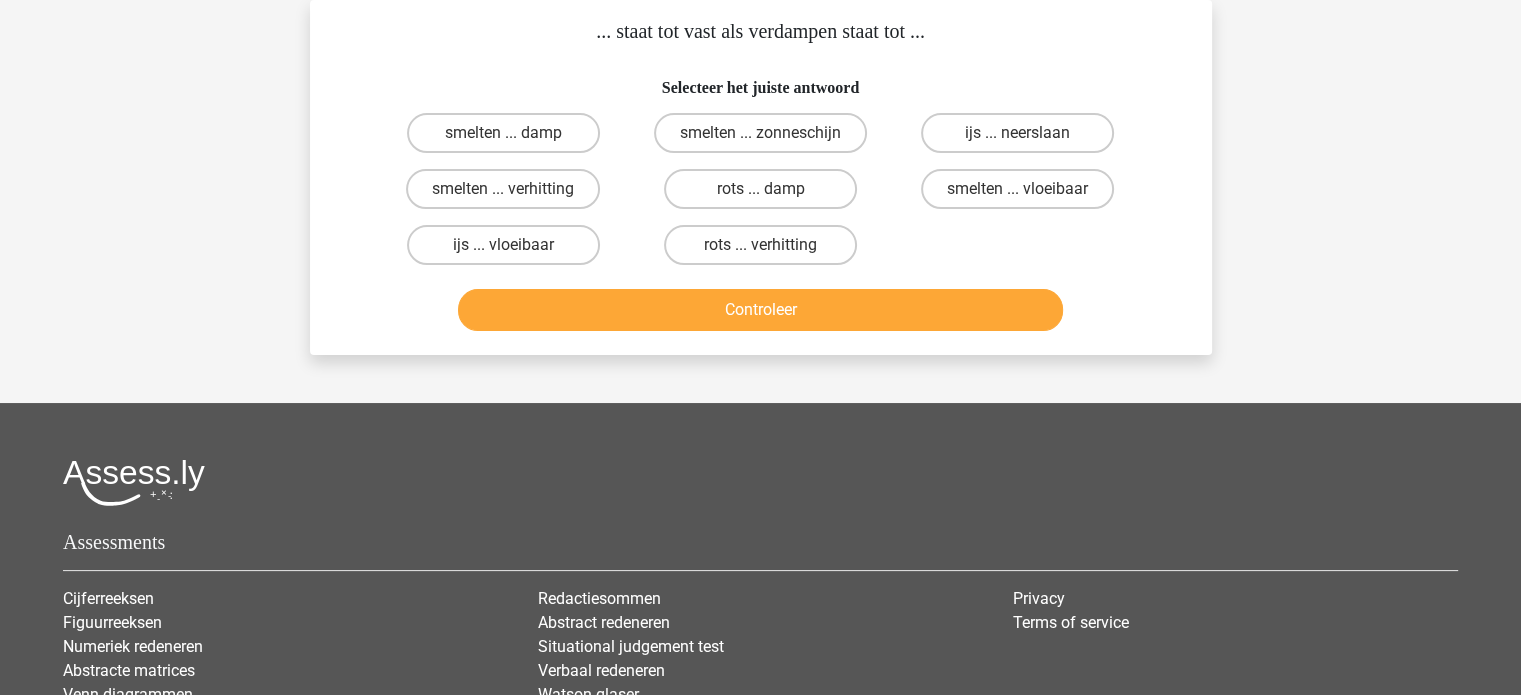 scroll, scrollTop: 0, scrollLeft: 0, axis: both 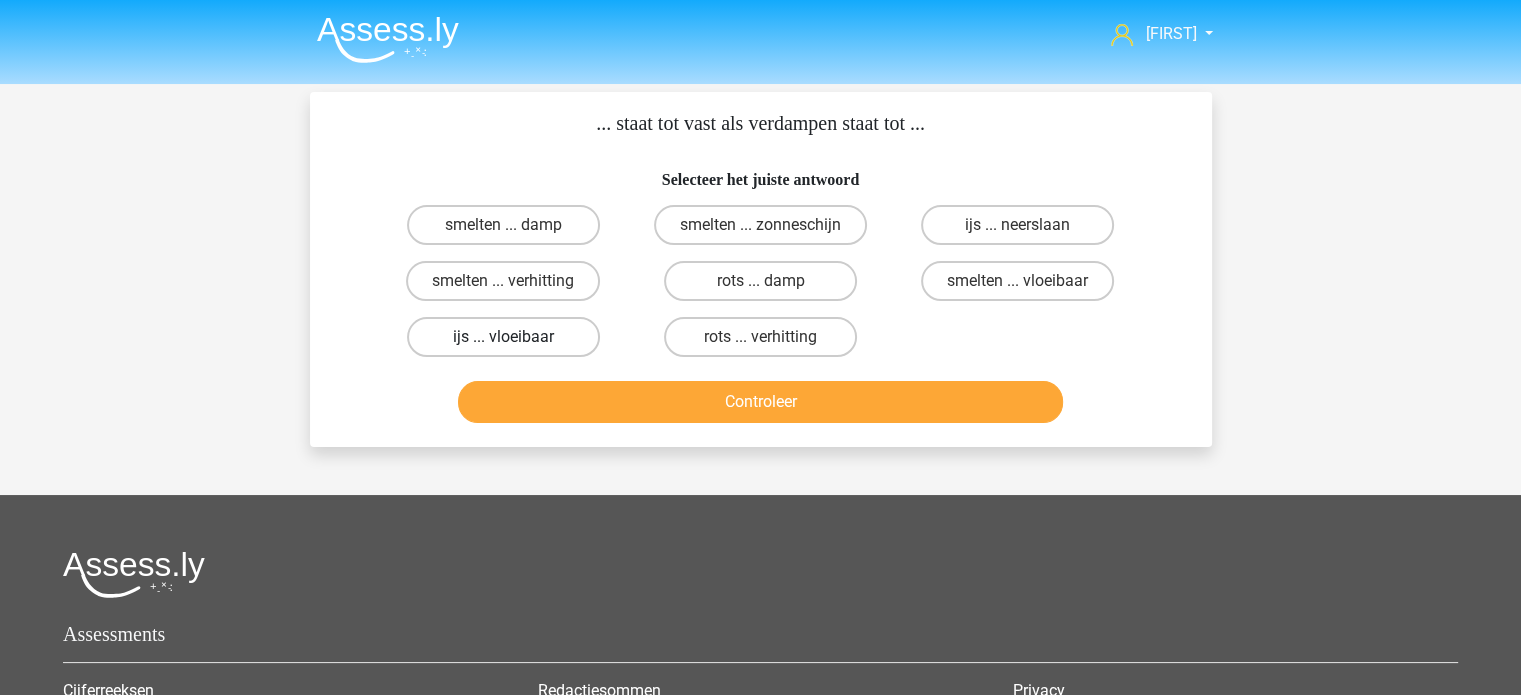 click on "ijs ... vloeibaar" at bounding box center (503, 337) 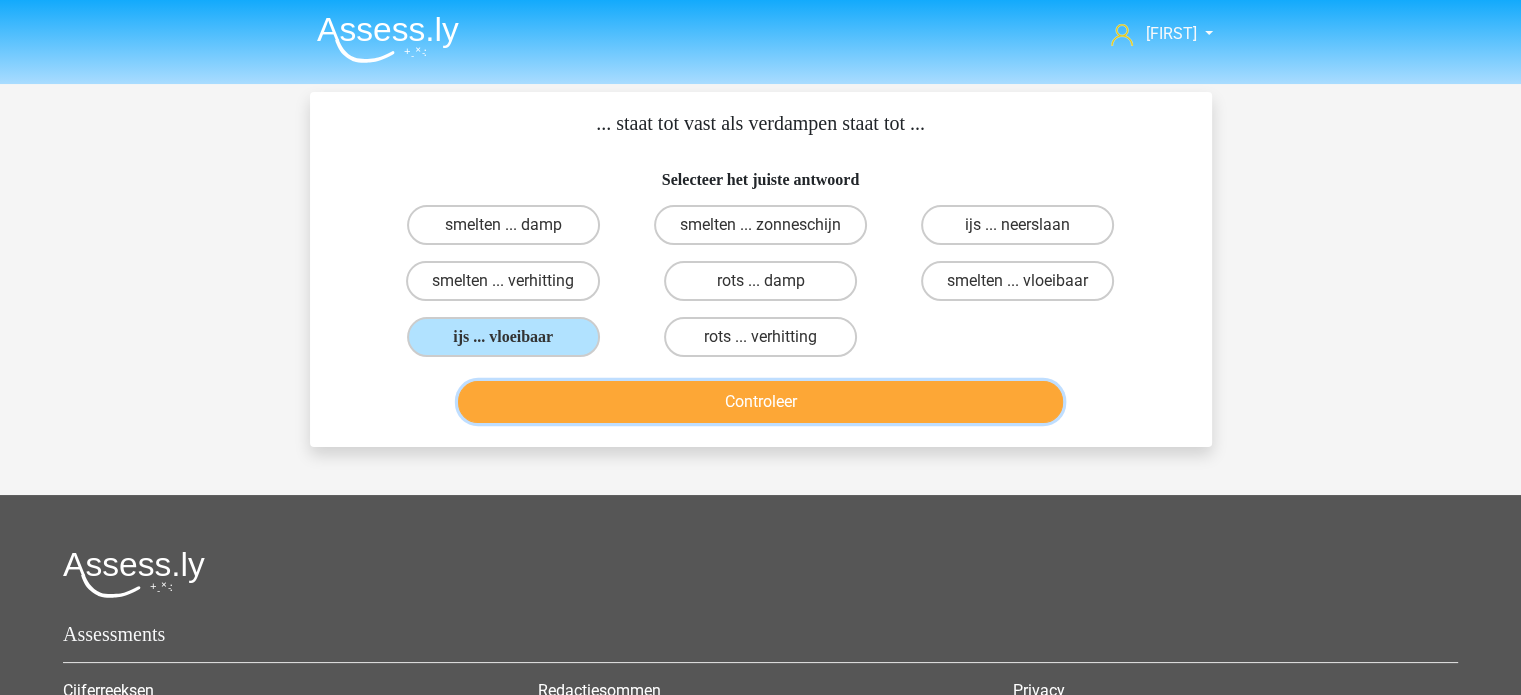 click on "Controleer" at bounding box center (760, 402) 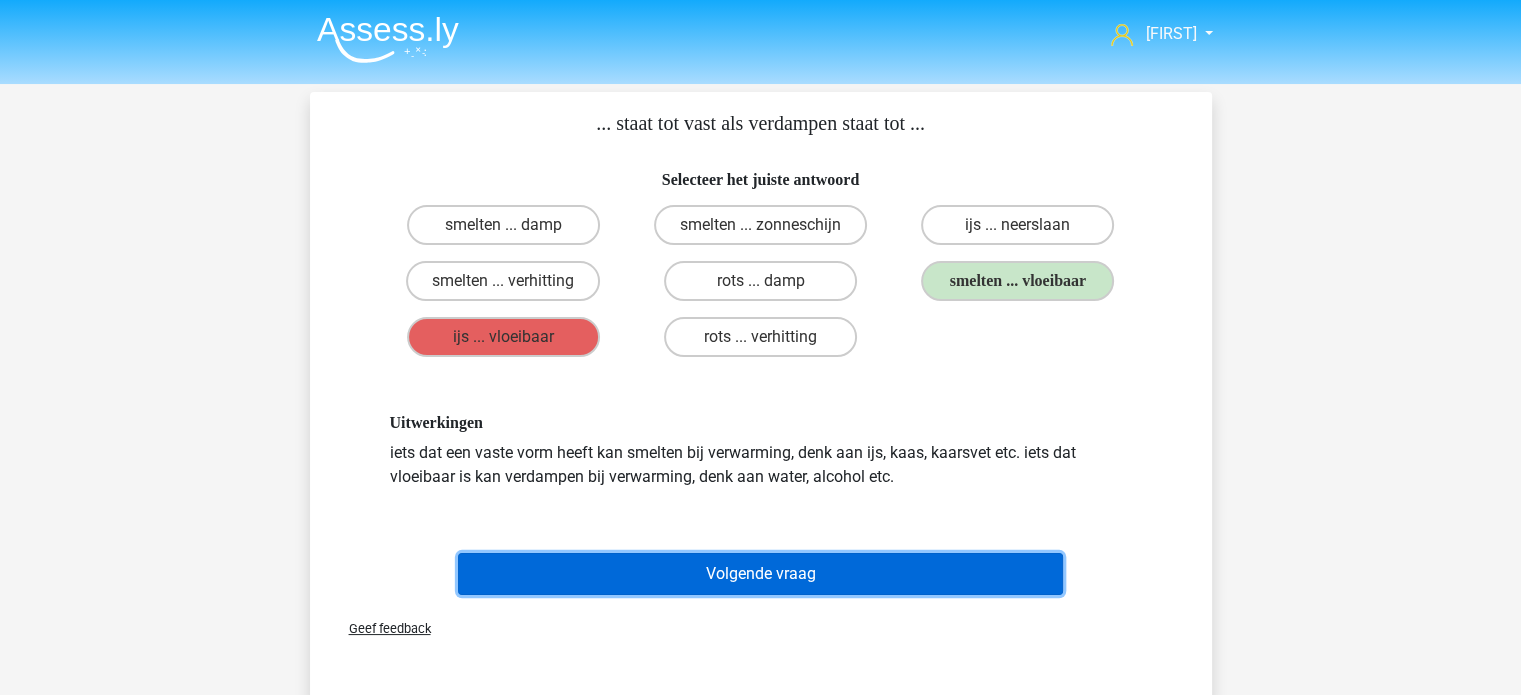 click on "Volgende vraag" at bounding box center [760, 574] 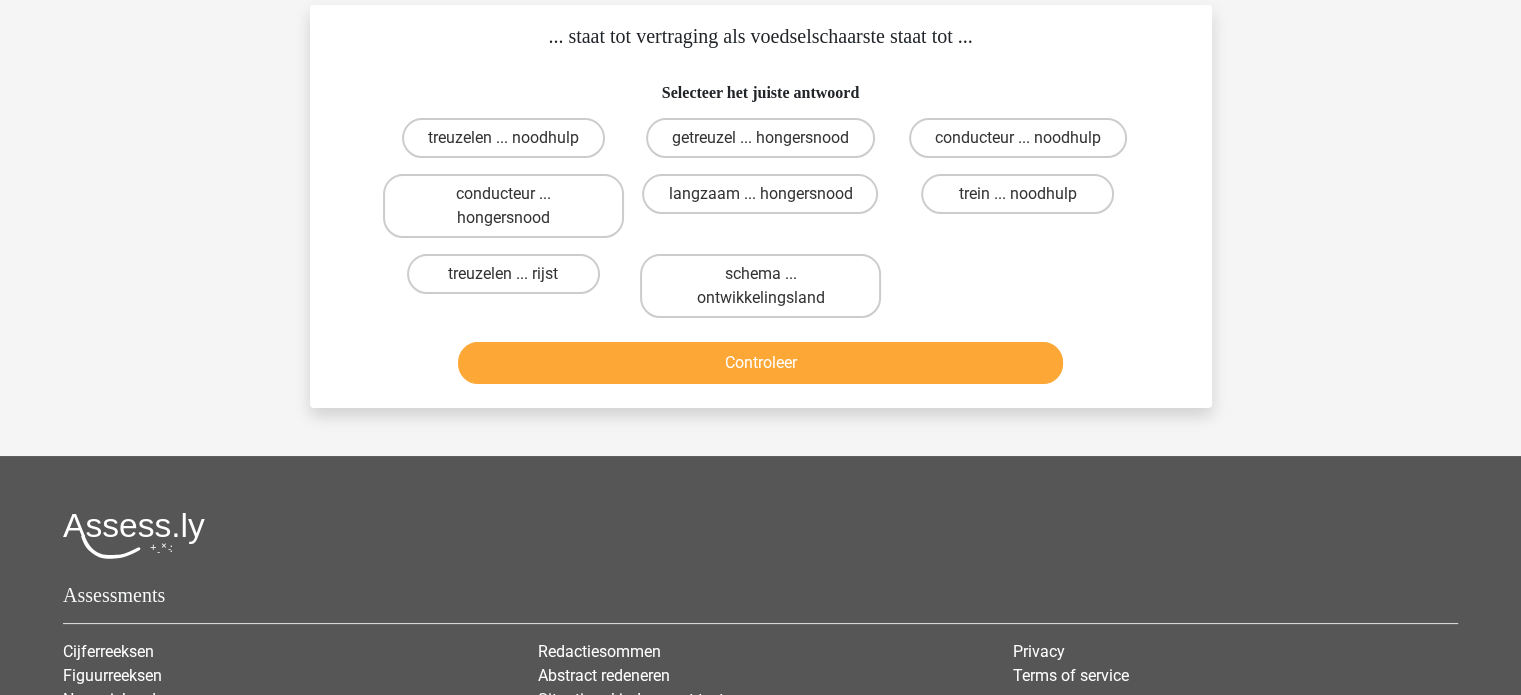 scroll, scrollTop: 92, scrollLeft: 0, axis: vertical 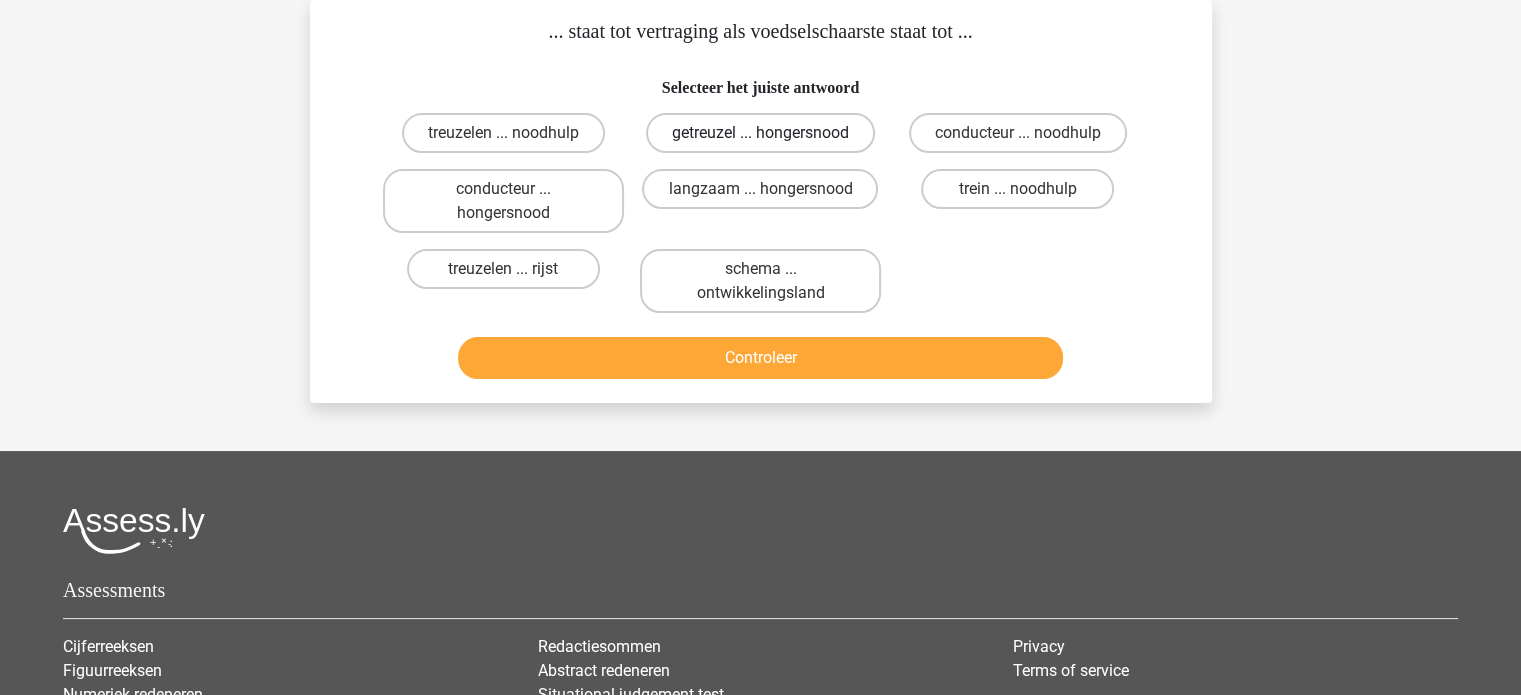 click on "getreuzel ... hongersnood" at bounding box center (760, 133) 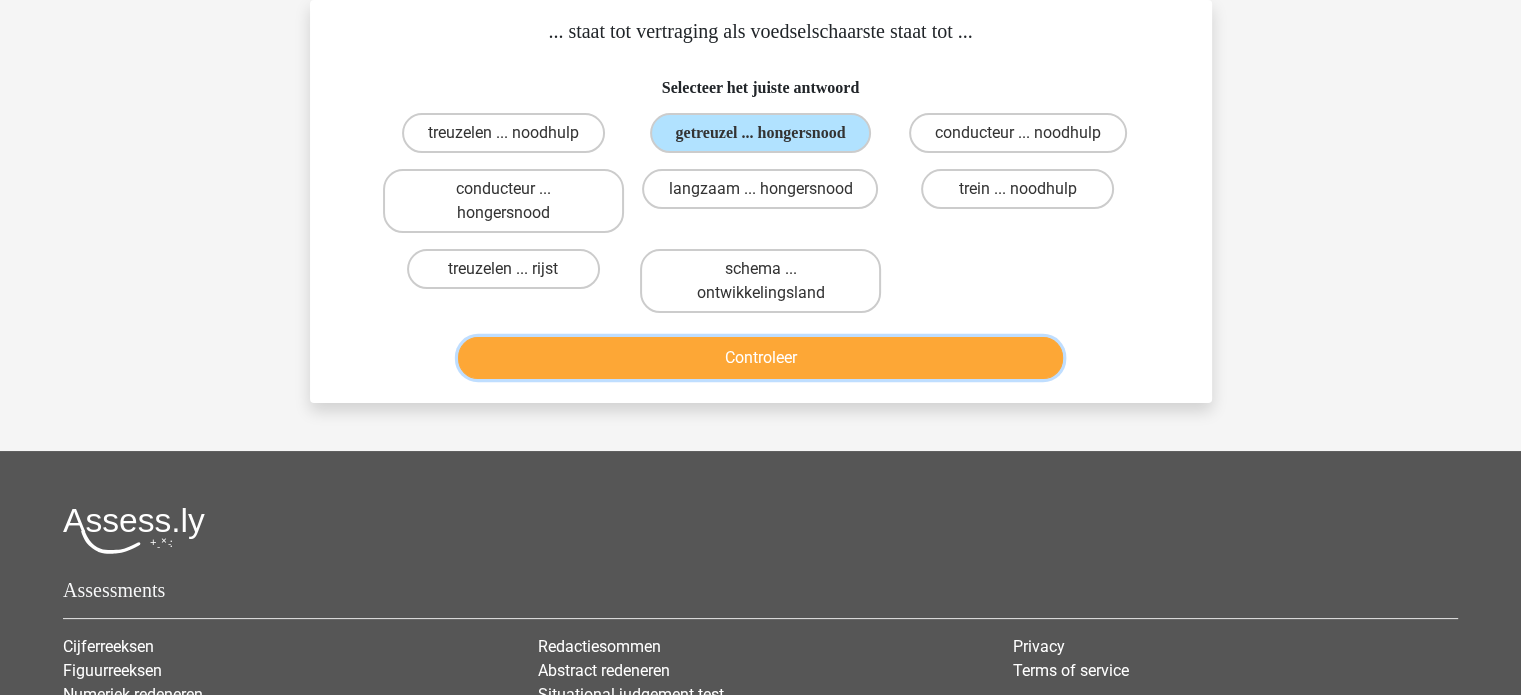 click on "Controleer" at bounding box center (760, 358) 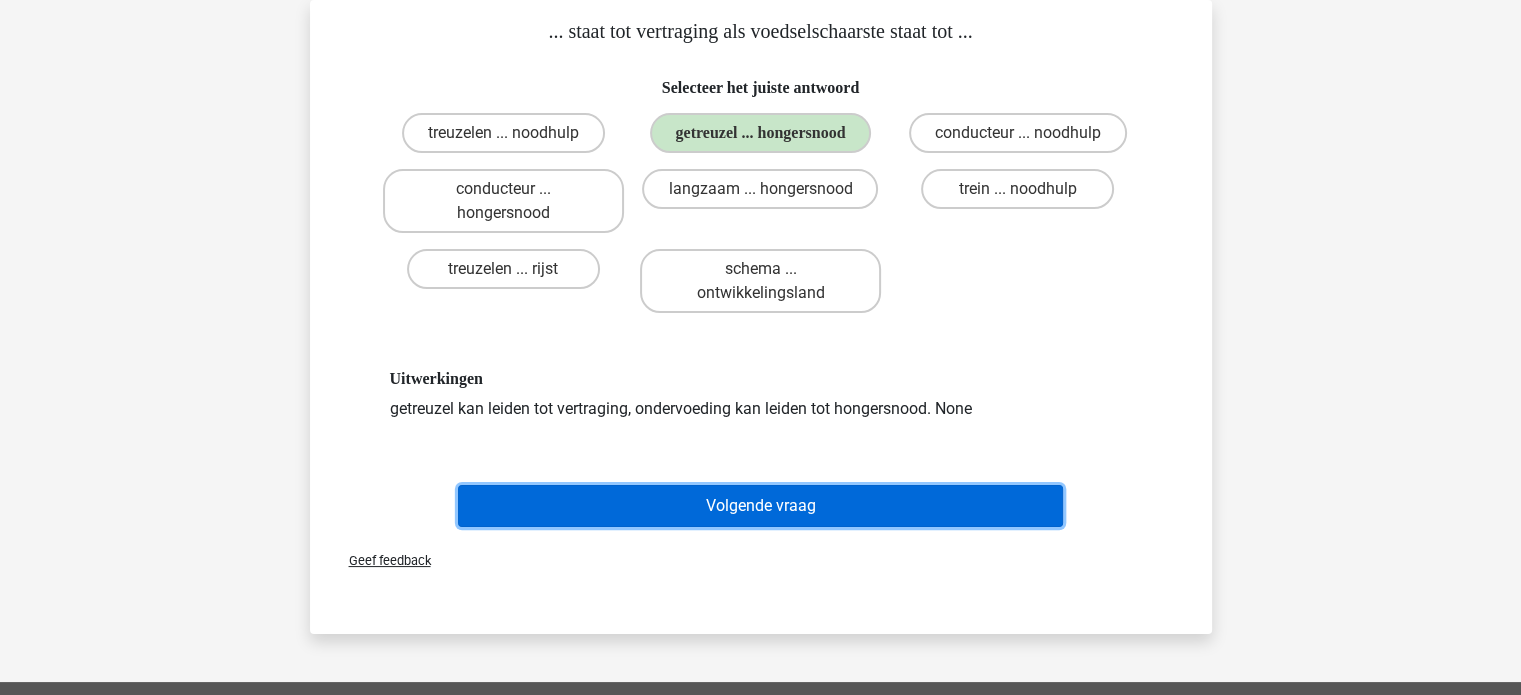 click on "Volgende vraag" at bounding box center [760, 506] 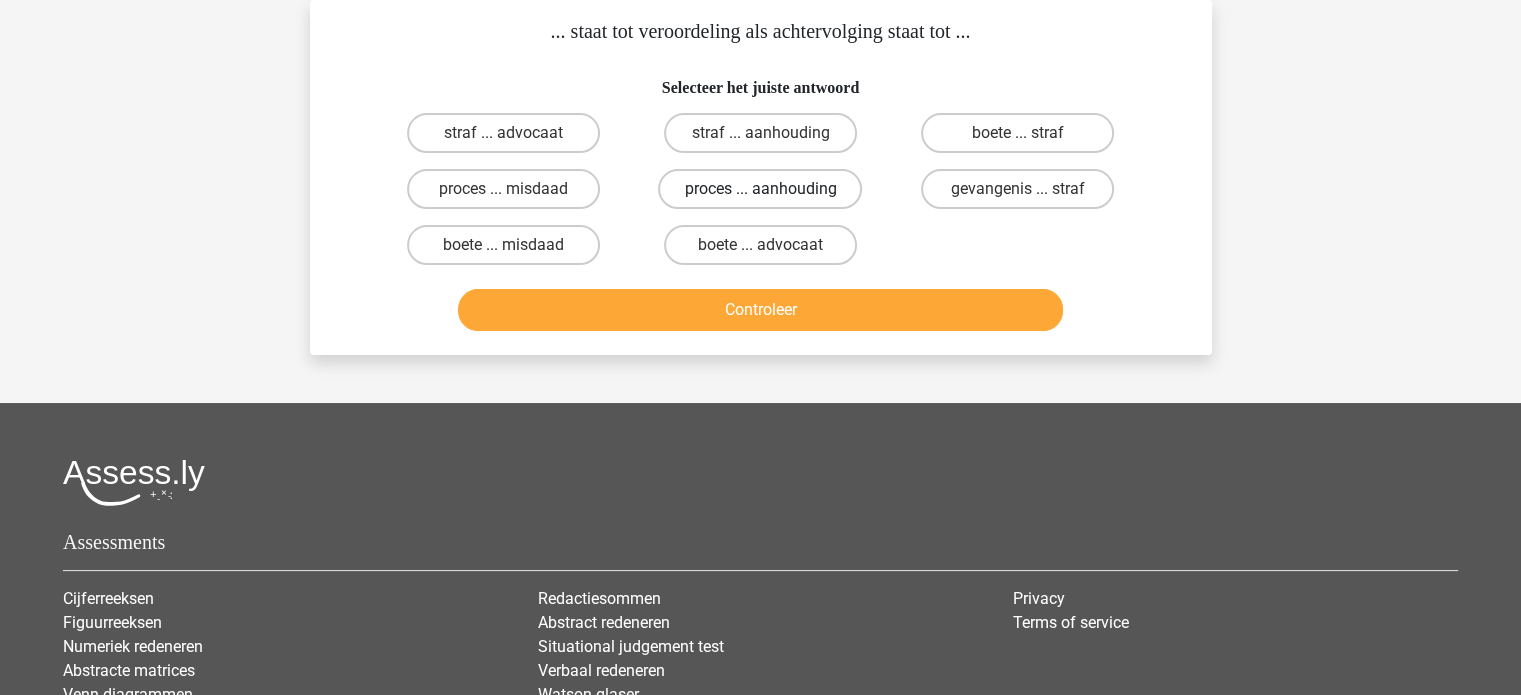 click on "proces ... aanhouding" at bounding box center [760, 189] 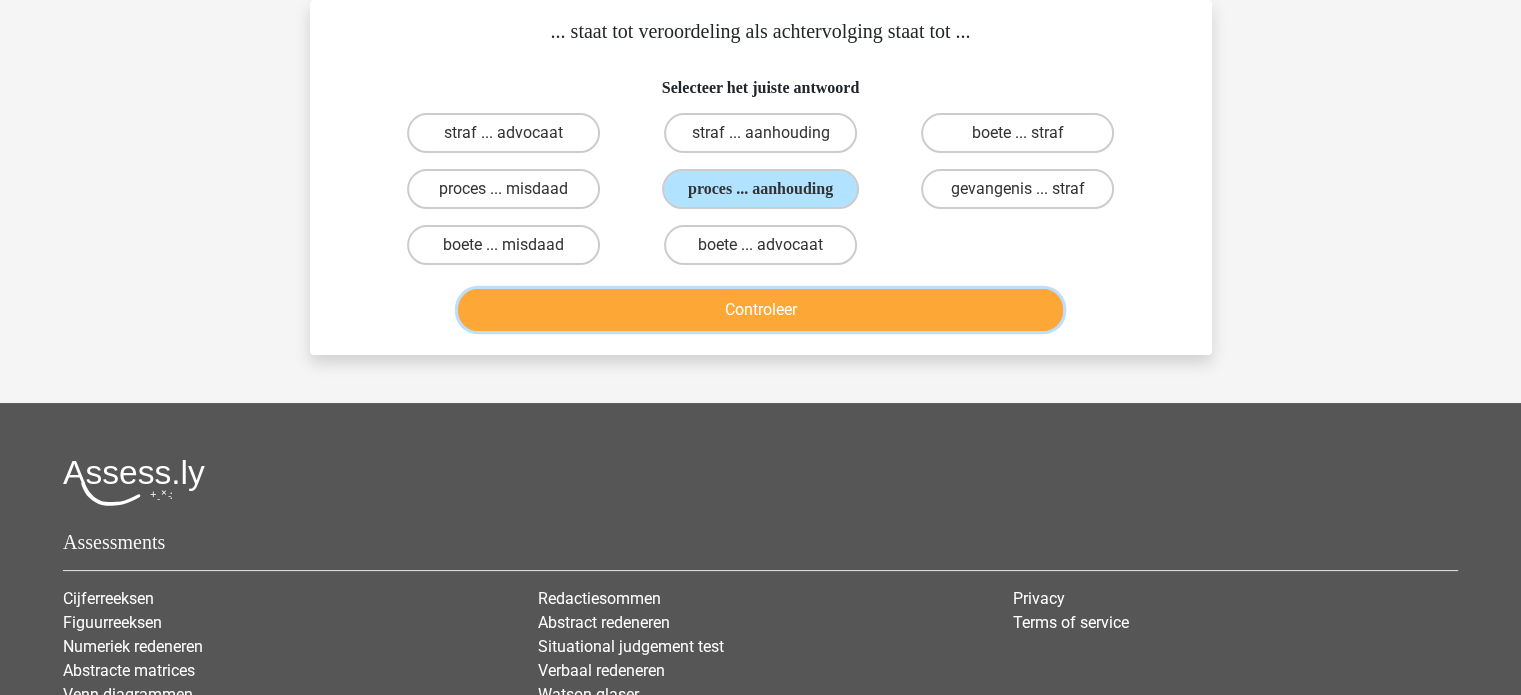 click on "Controleer" at bounding box center (760, 310) 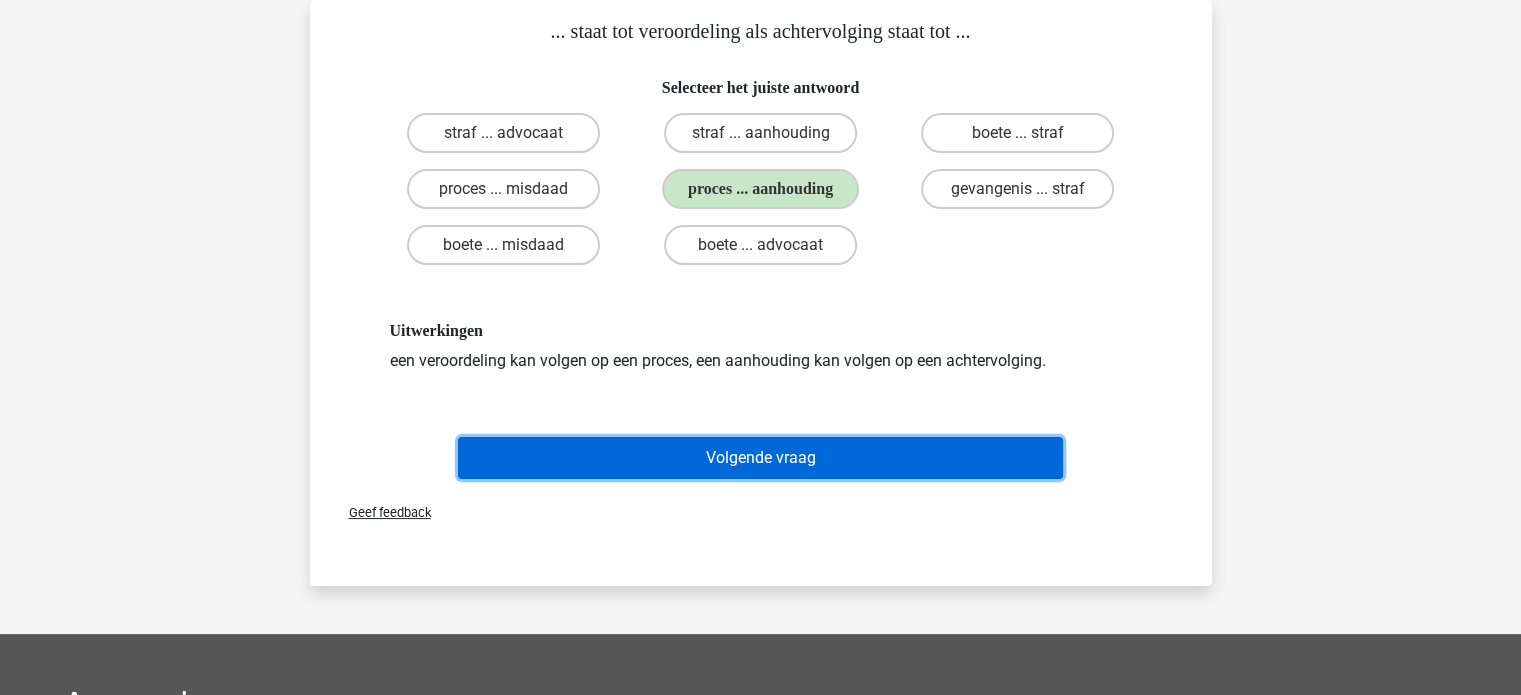 click on "Volgende vraag" at bounding box center [760, 458] 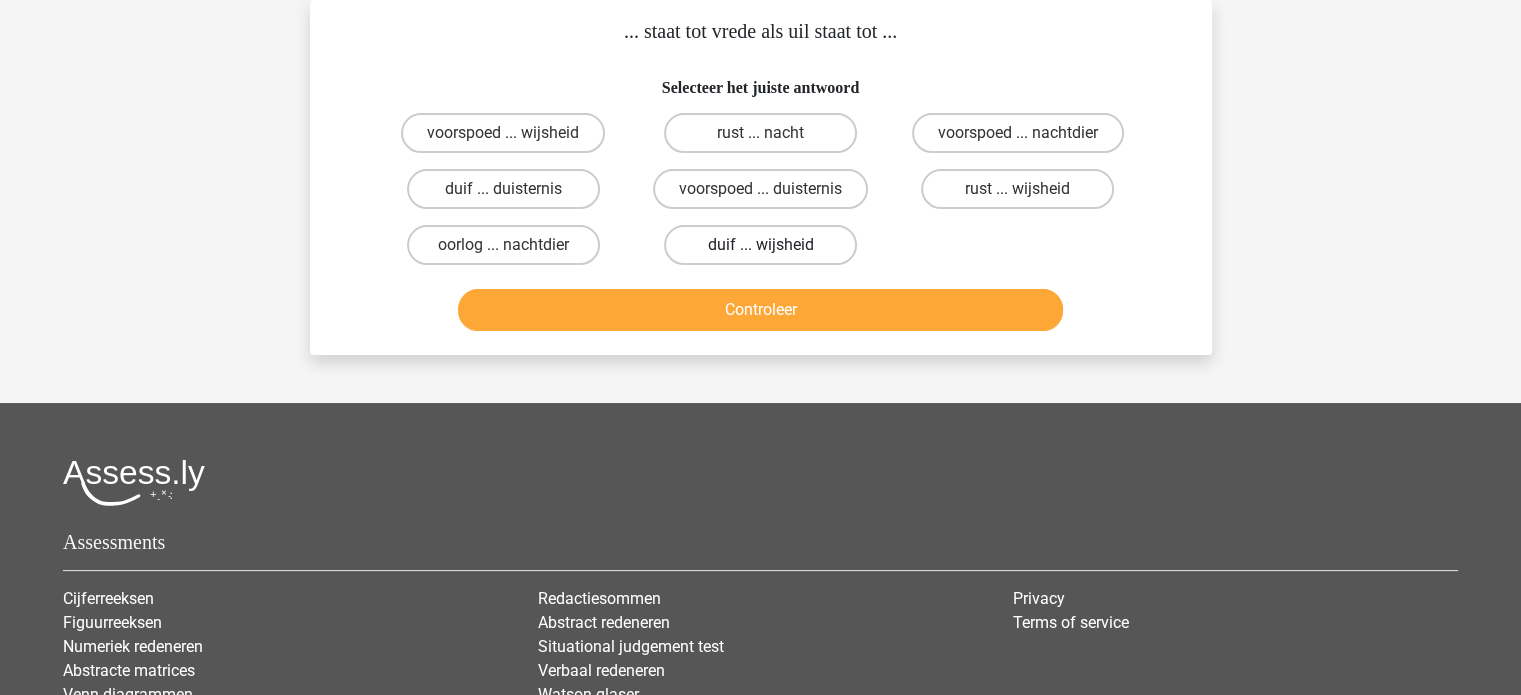 click on "duif ... wijsheid" at bounding box center [760, 245] 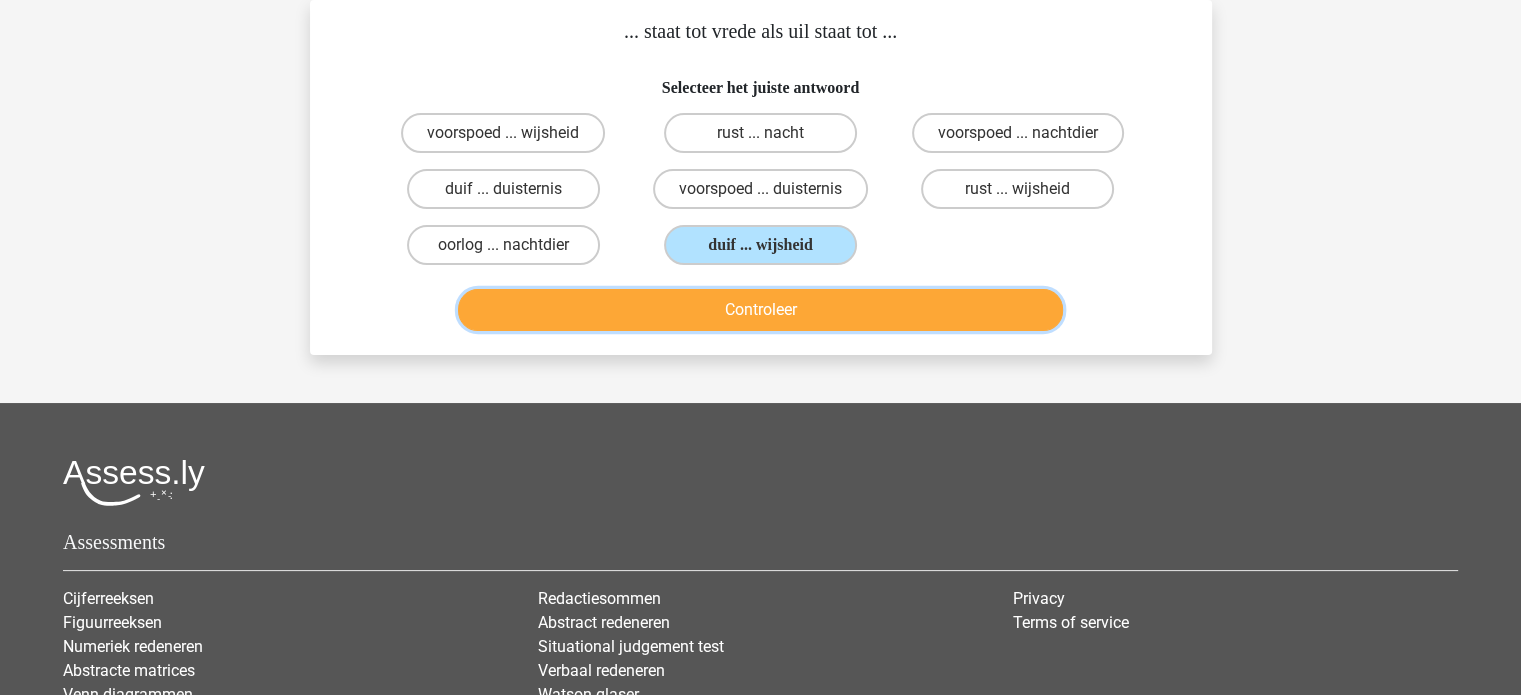 click on "Controleer" at bounding box center (760, 310) 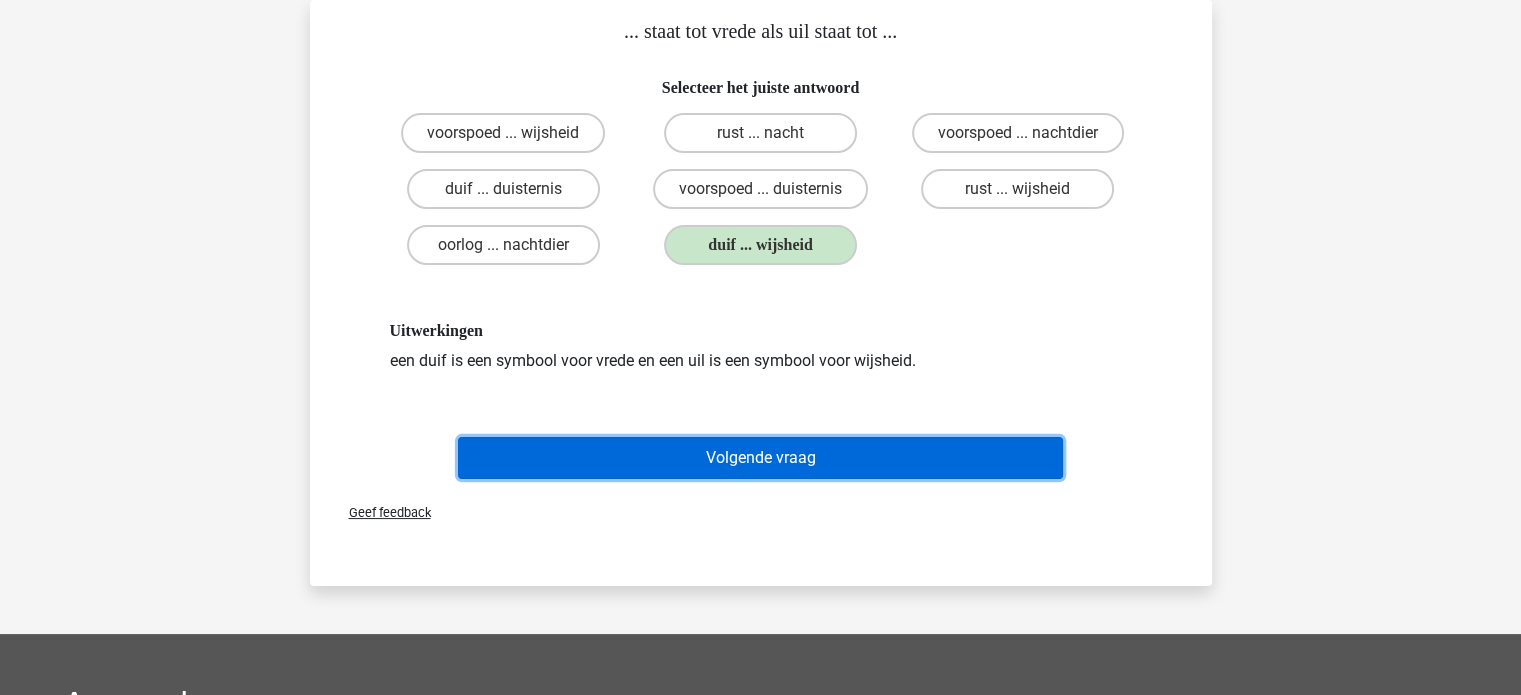 click on "Volgende vraag" at bounding box center [760, 458] 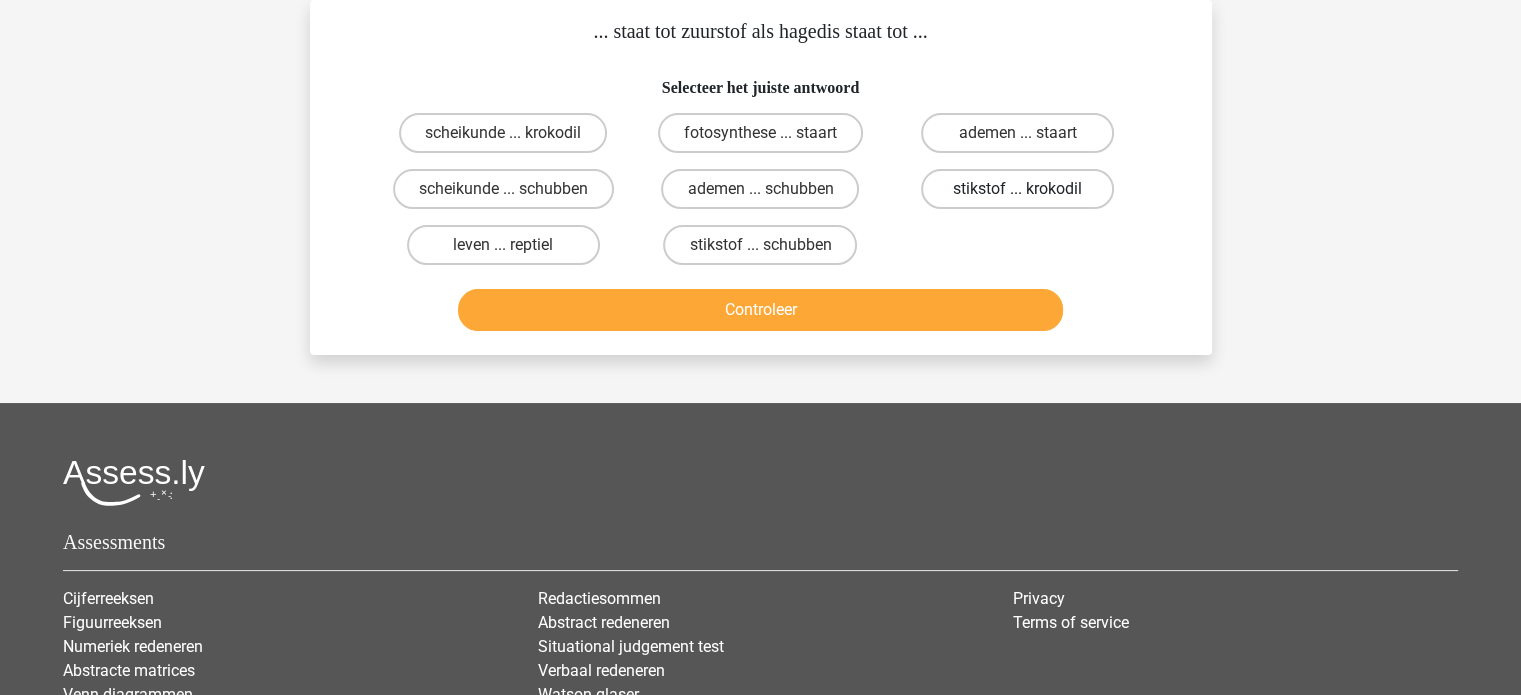 click on "stikstof ... krokodil" at bounding box center [1017, 189] 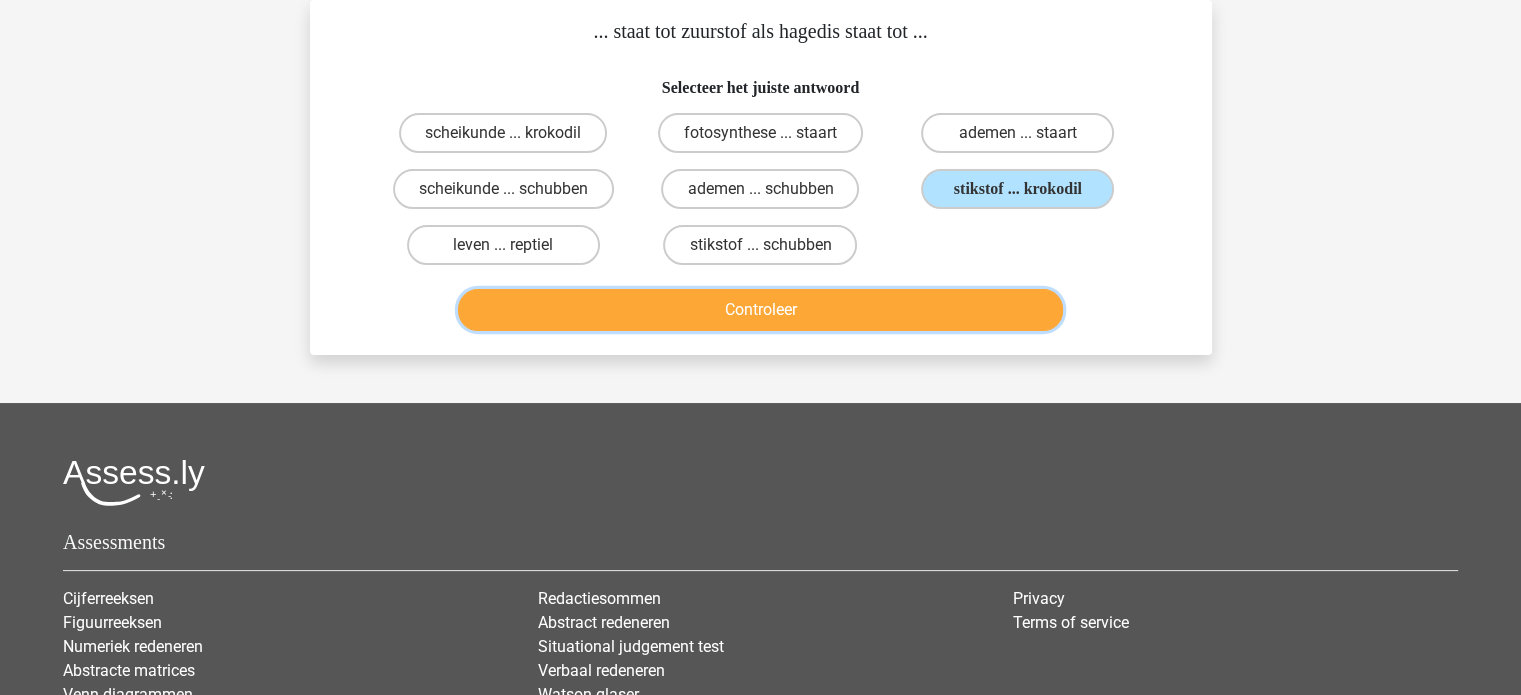 click on "Controleer" at bounding box center (760, 310) 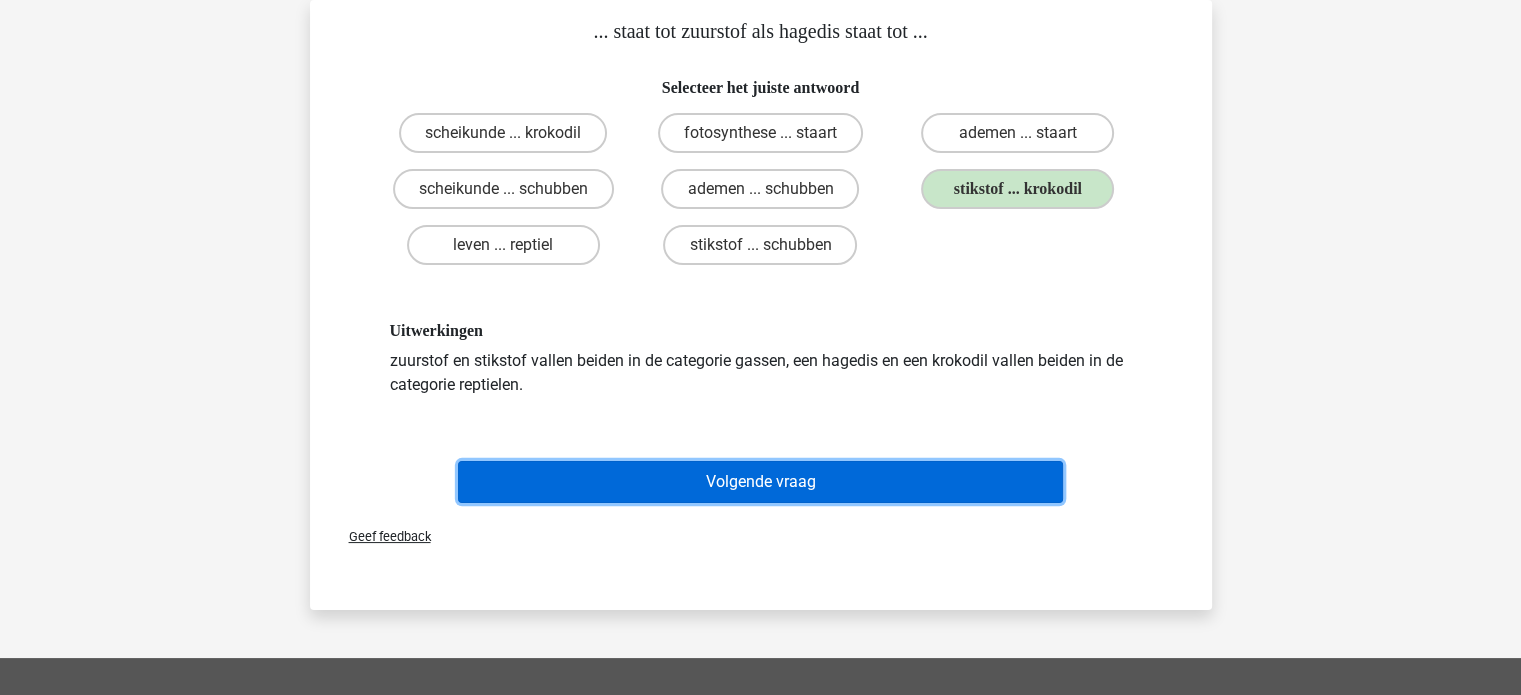 click on "Volgende vraag" at bounding box center (760, 482) 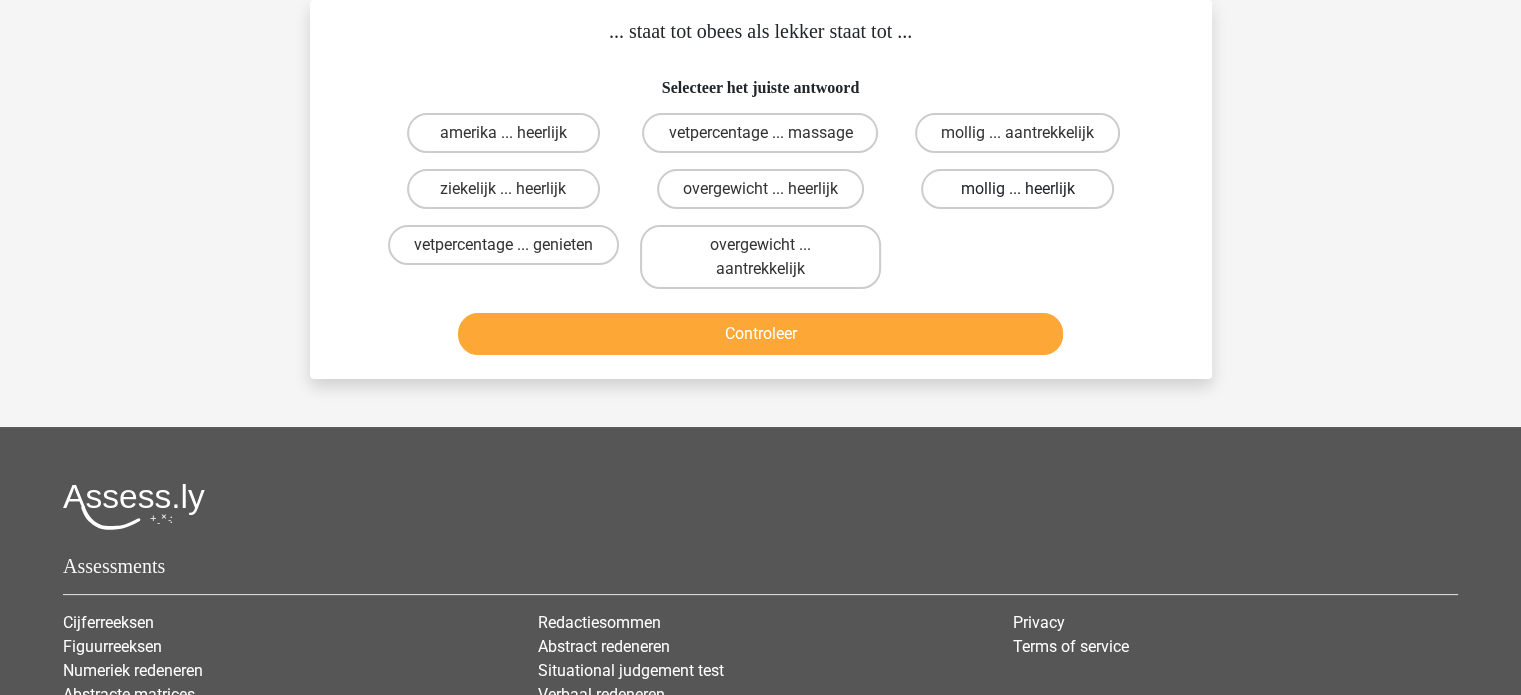 click on "mollig ... heerlijk" at bounding box center [1017, 189] 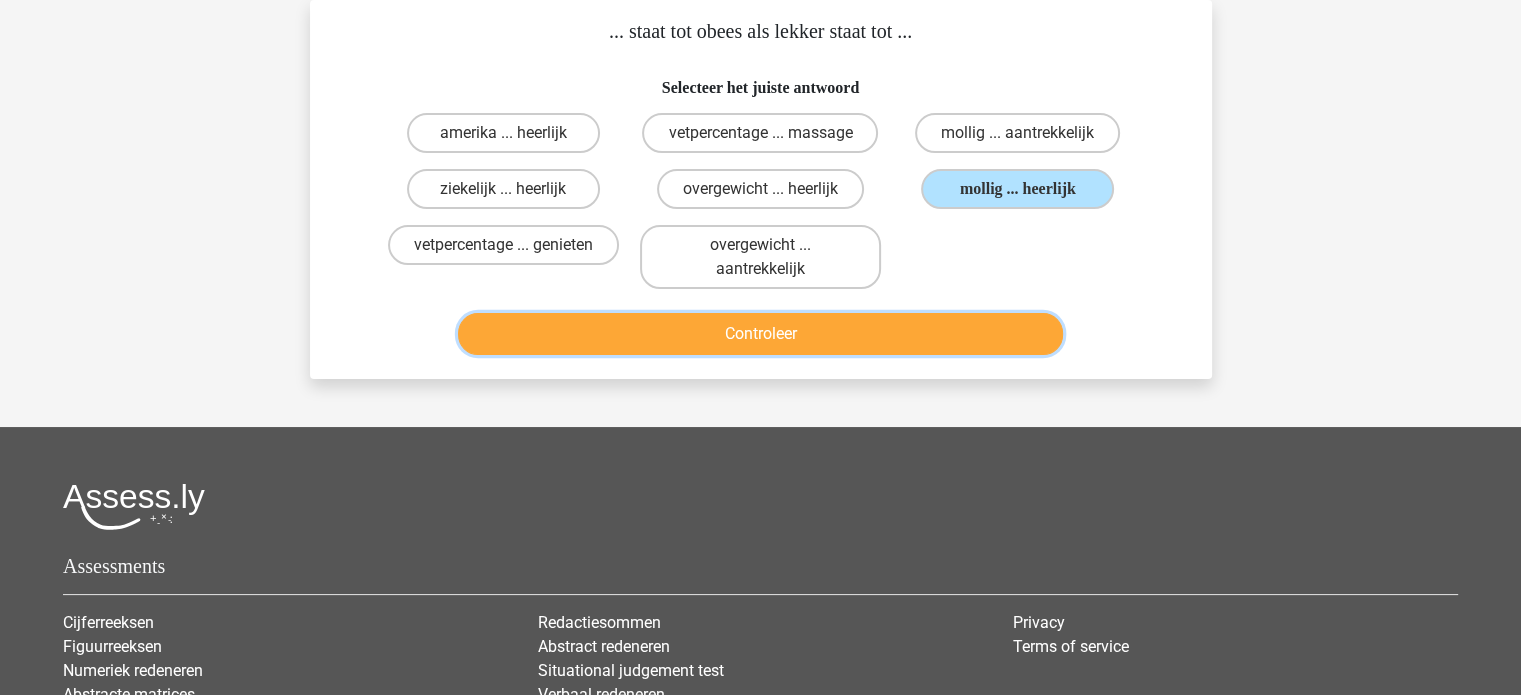 click on "Controleer" at bounding box center [760, 334] 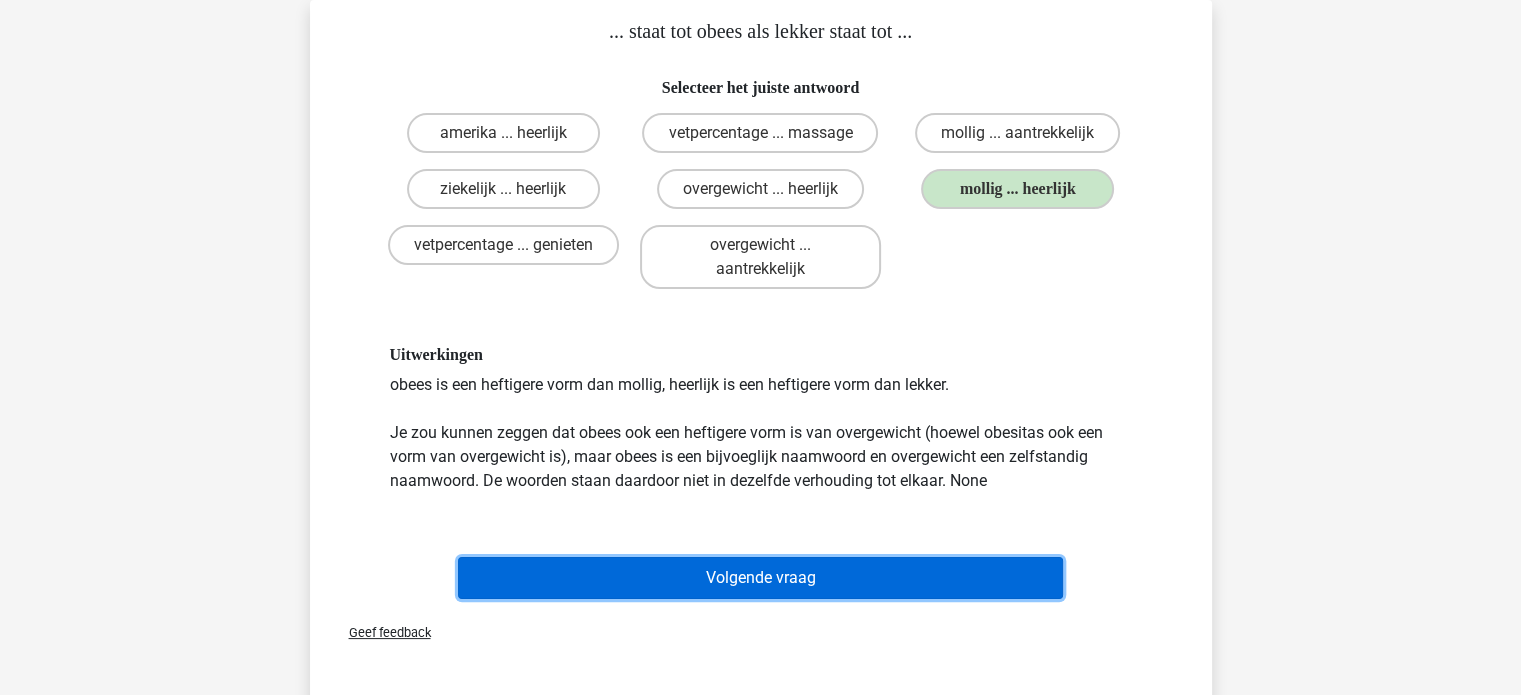 click on "Volgende vraag" at bounding box center (760, 578) 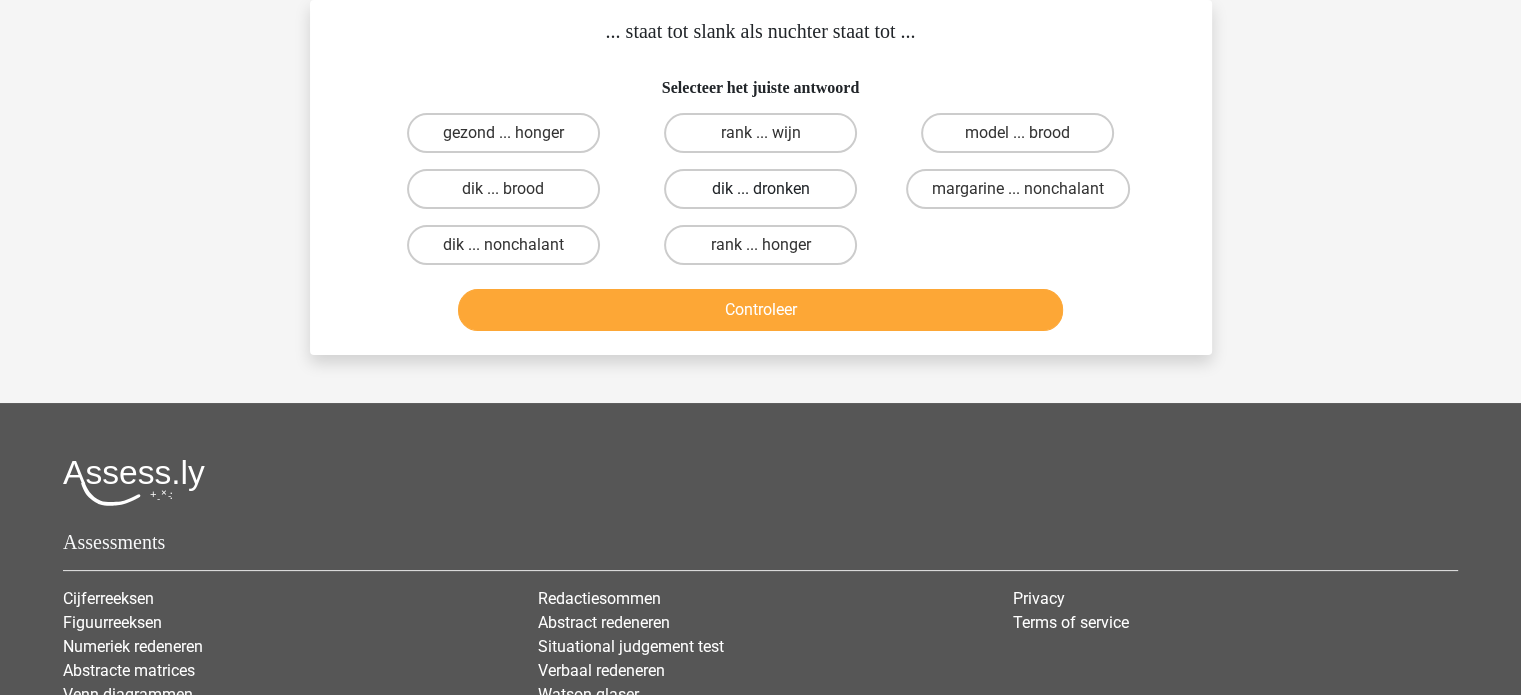 click on "dik ... dronken" at bounding box center (760, 189) 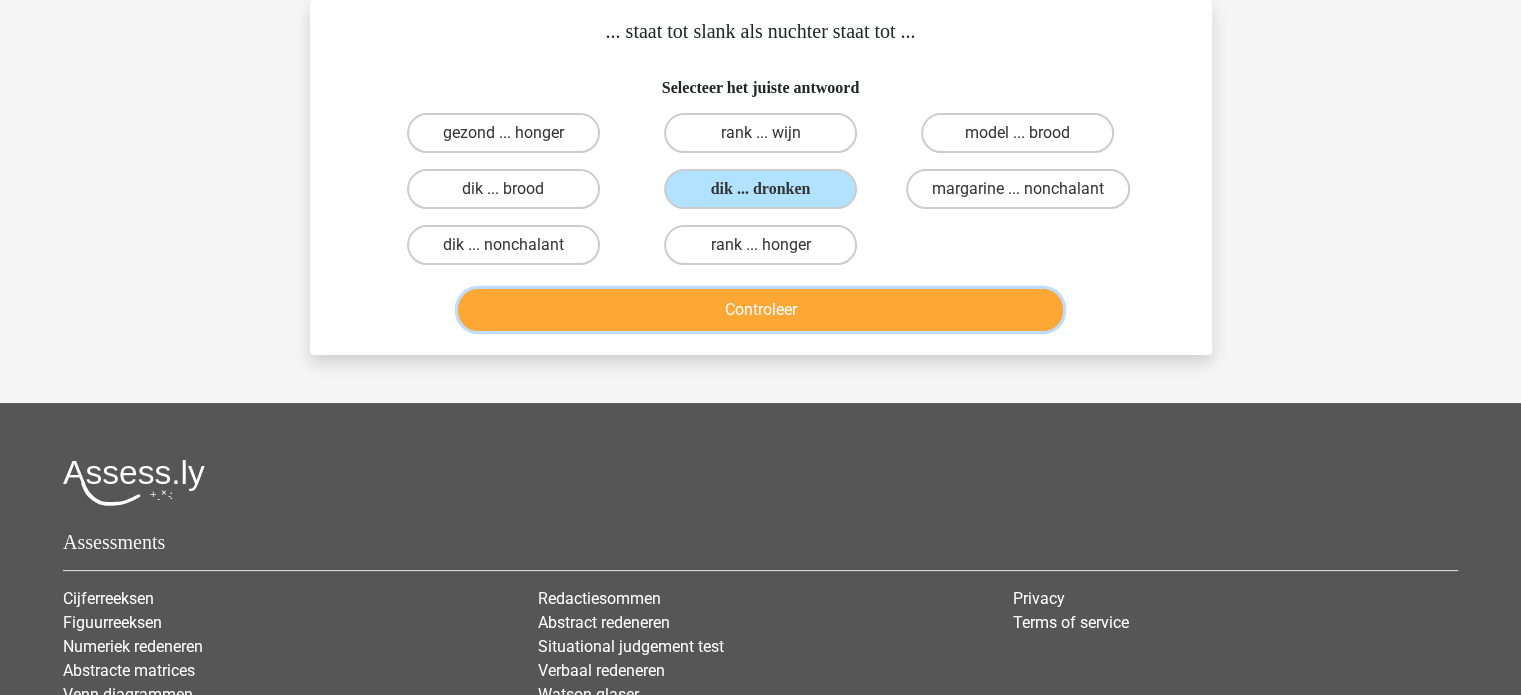 click on "Controleer" at bounding box center (760, 310) 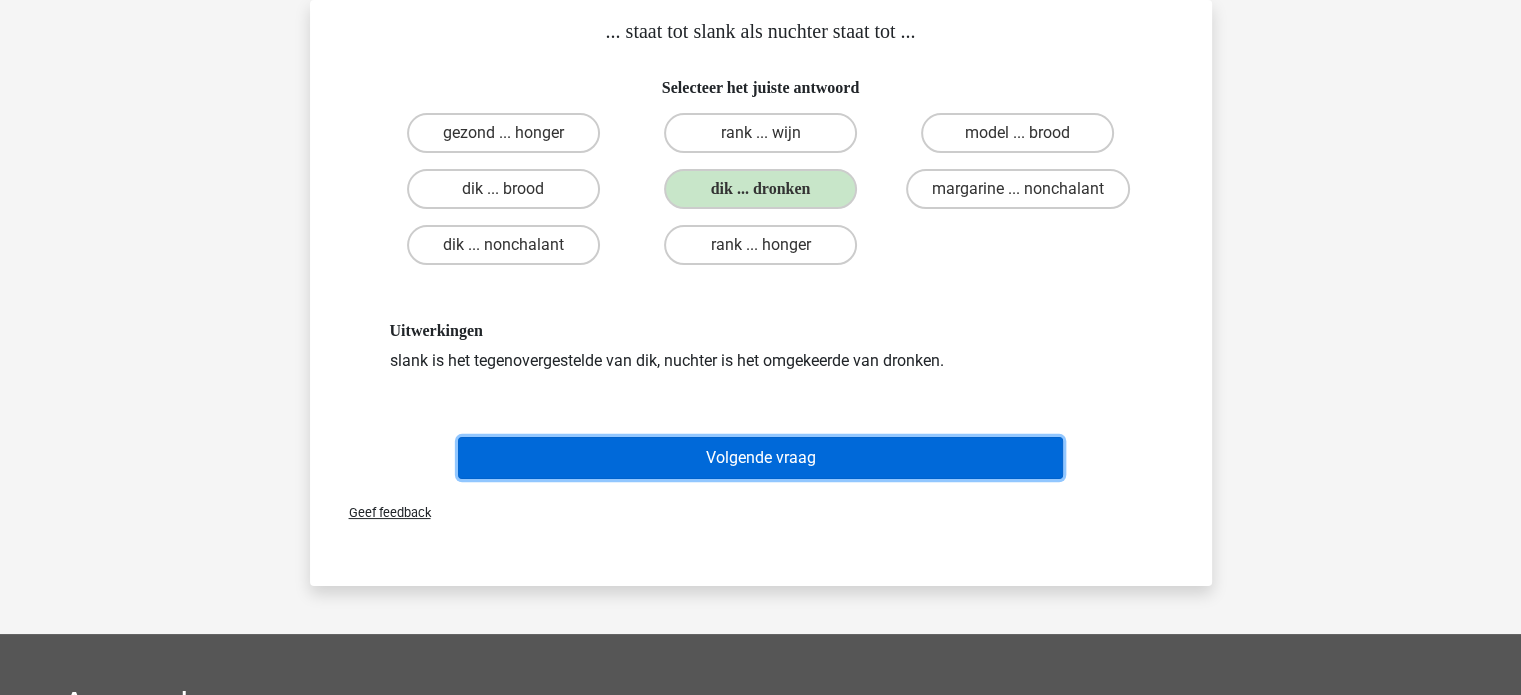 click on "Volgende vraag" at bounding box center [760, 458] 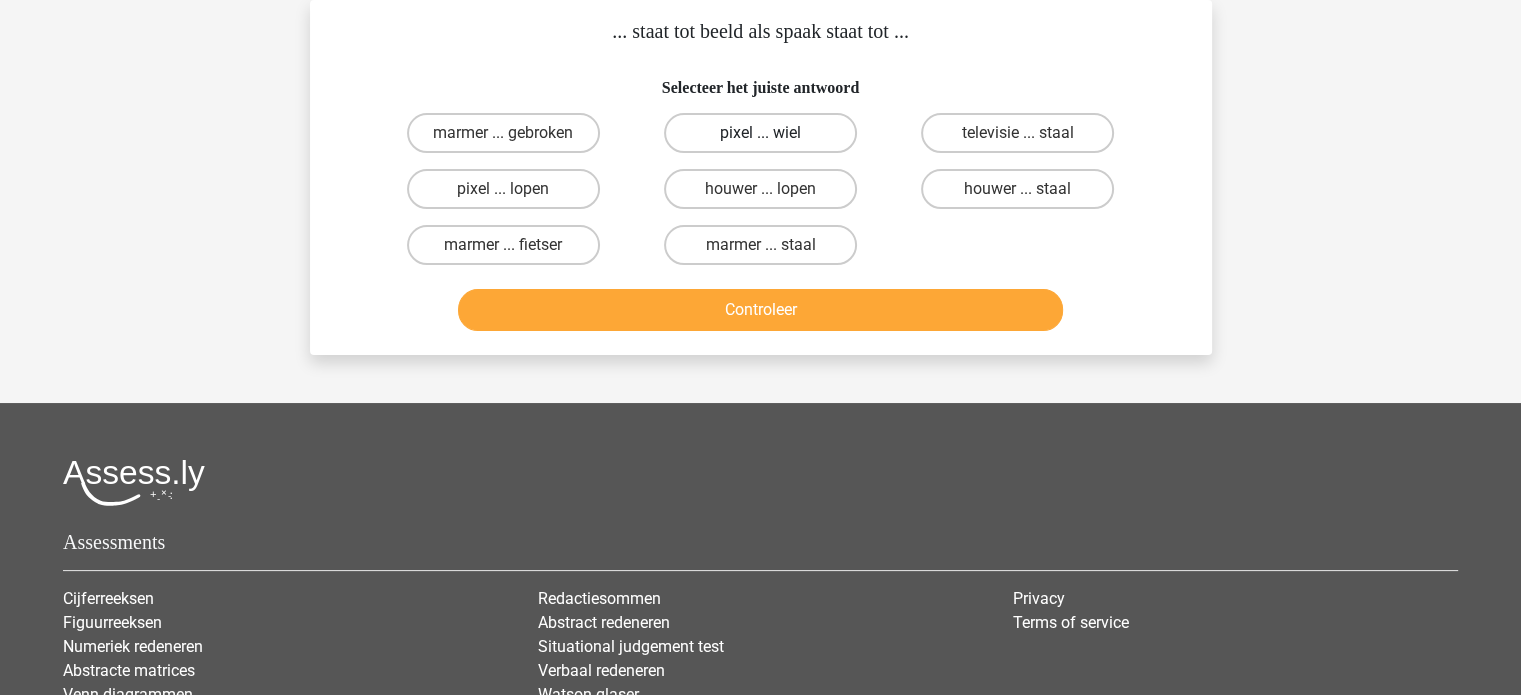 click on "pixel ... wiel" at bounding box center [760, 133] 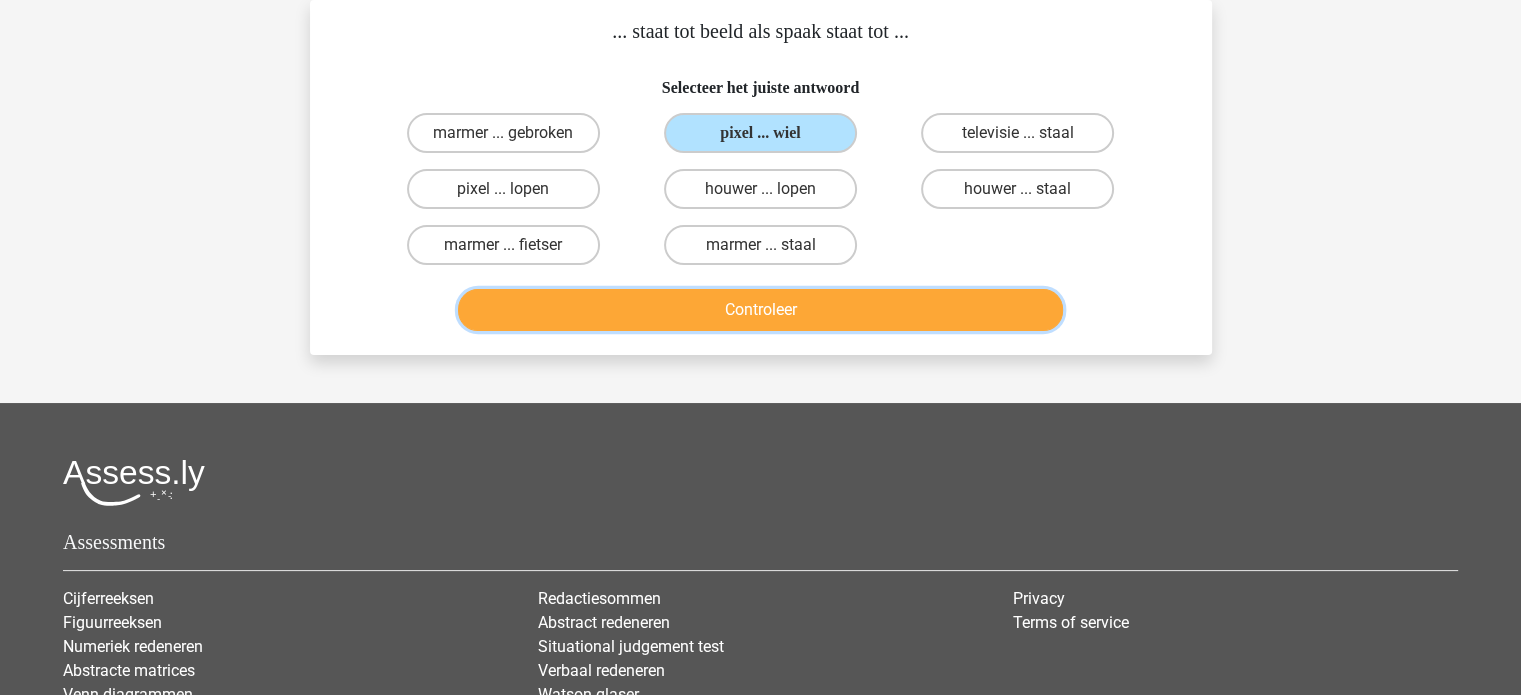 click on "Controleer" at bounding box center [760, 310] 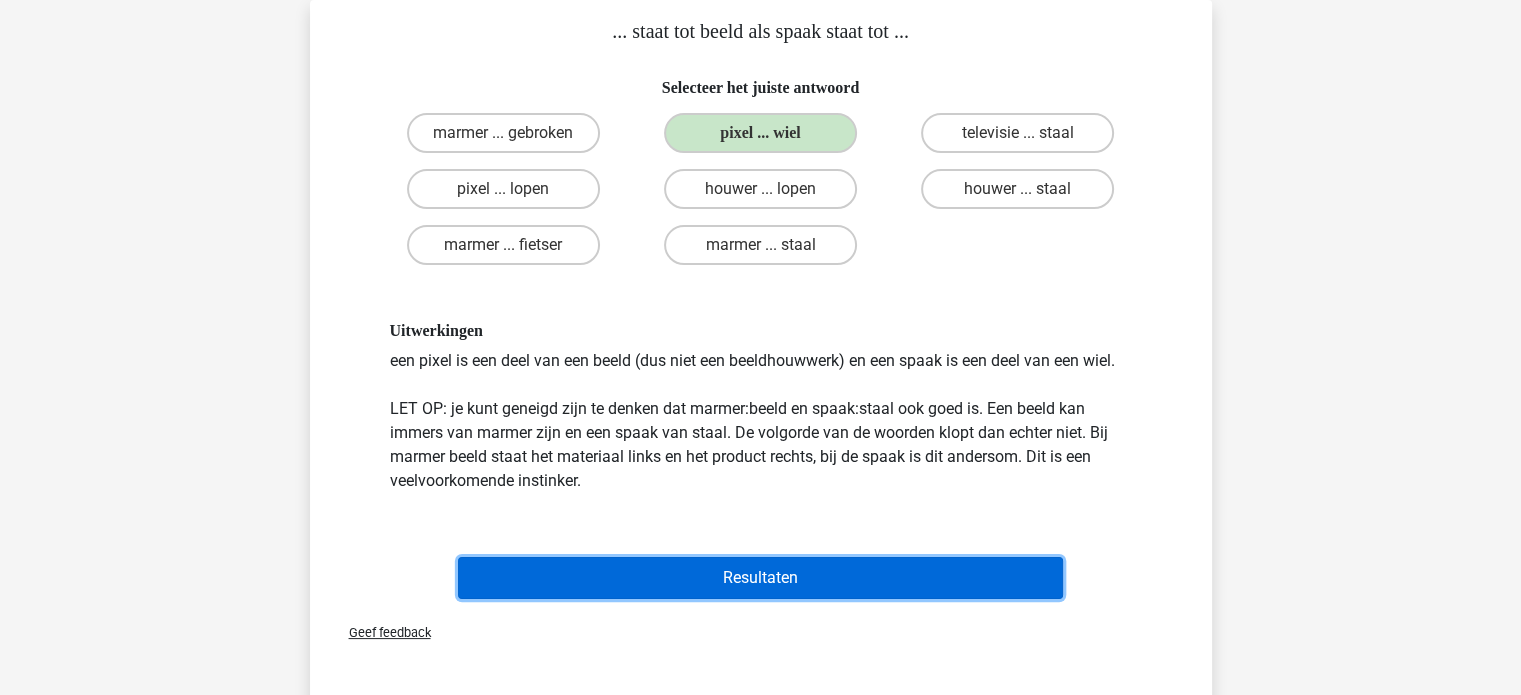 click on "Resultaten" at bounding box center [760, 578] 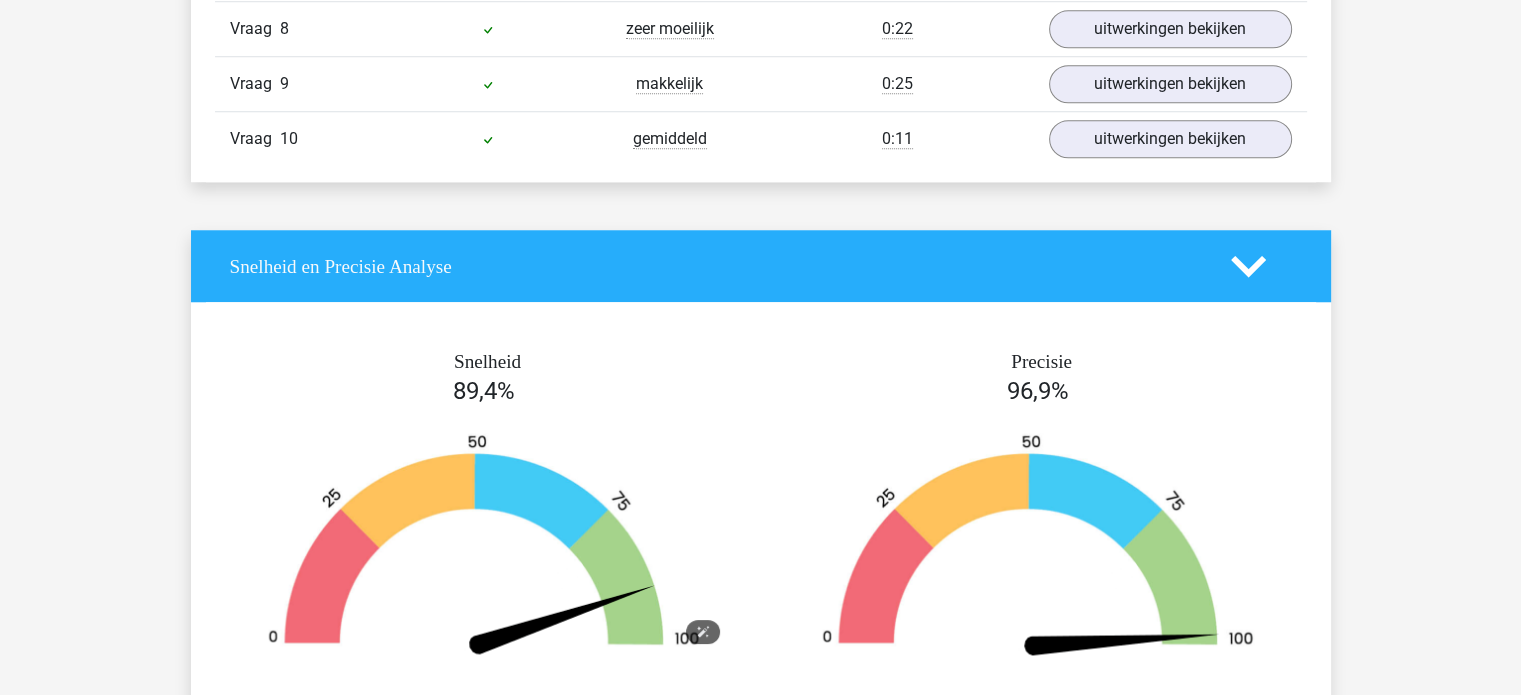 scroll, scrollTop: 1708, scrollLeft: 0, axis: vertical 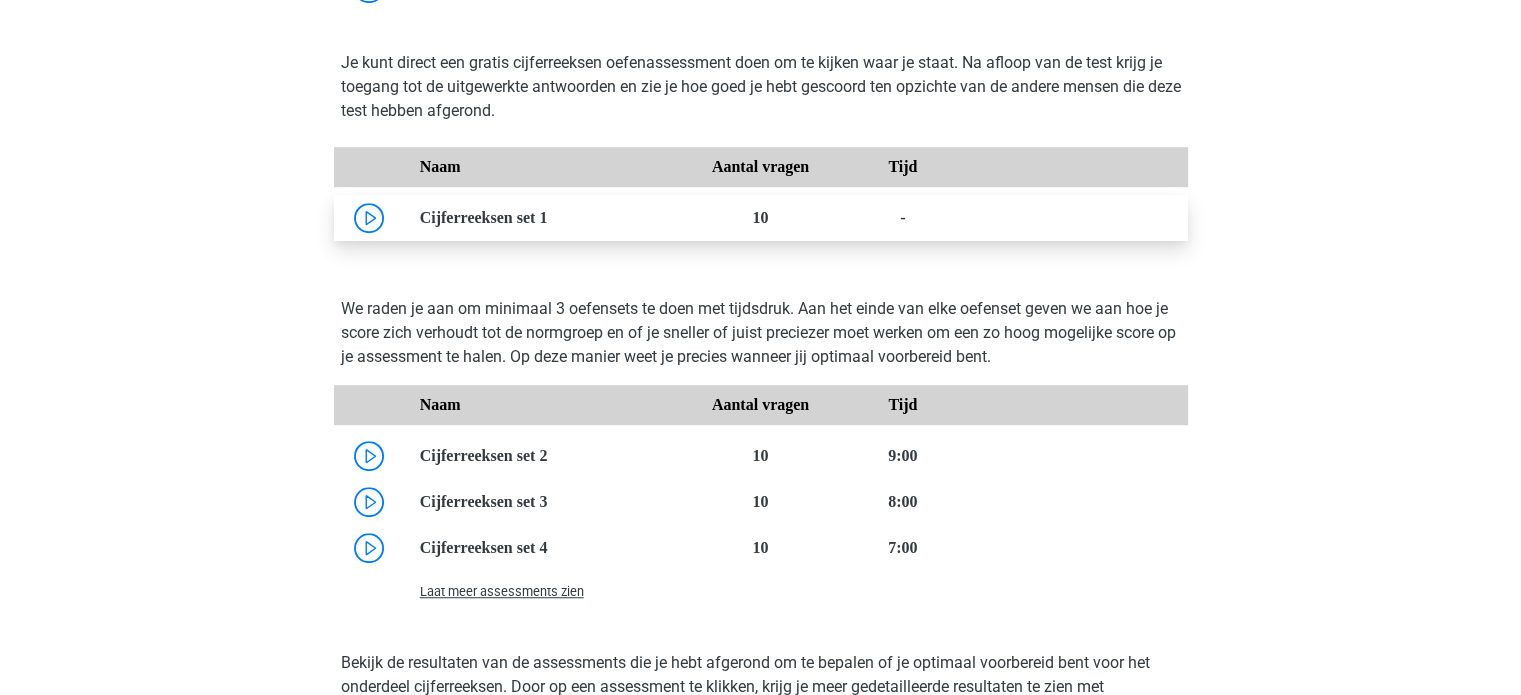 click at bounding box center (547, 217) 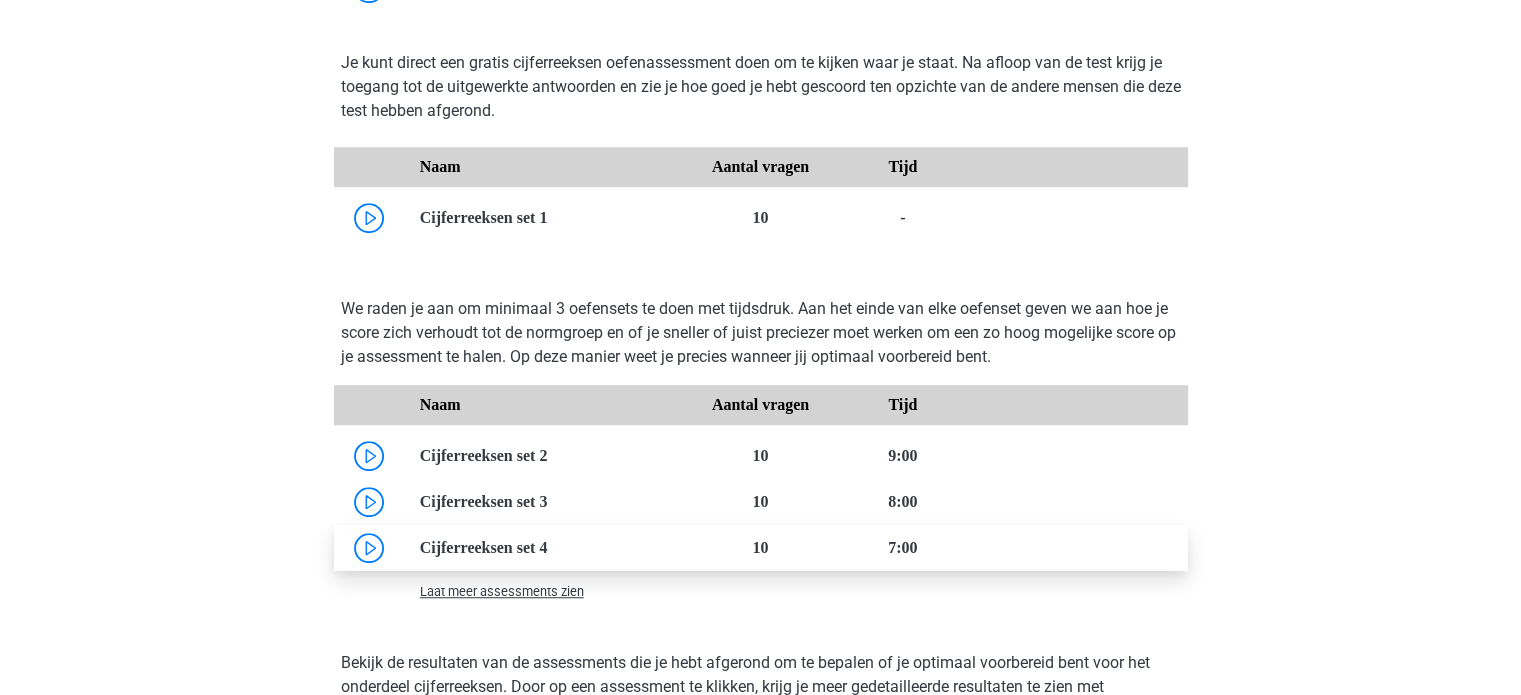 click at bounding box center (547, 547) 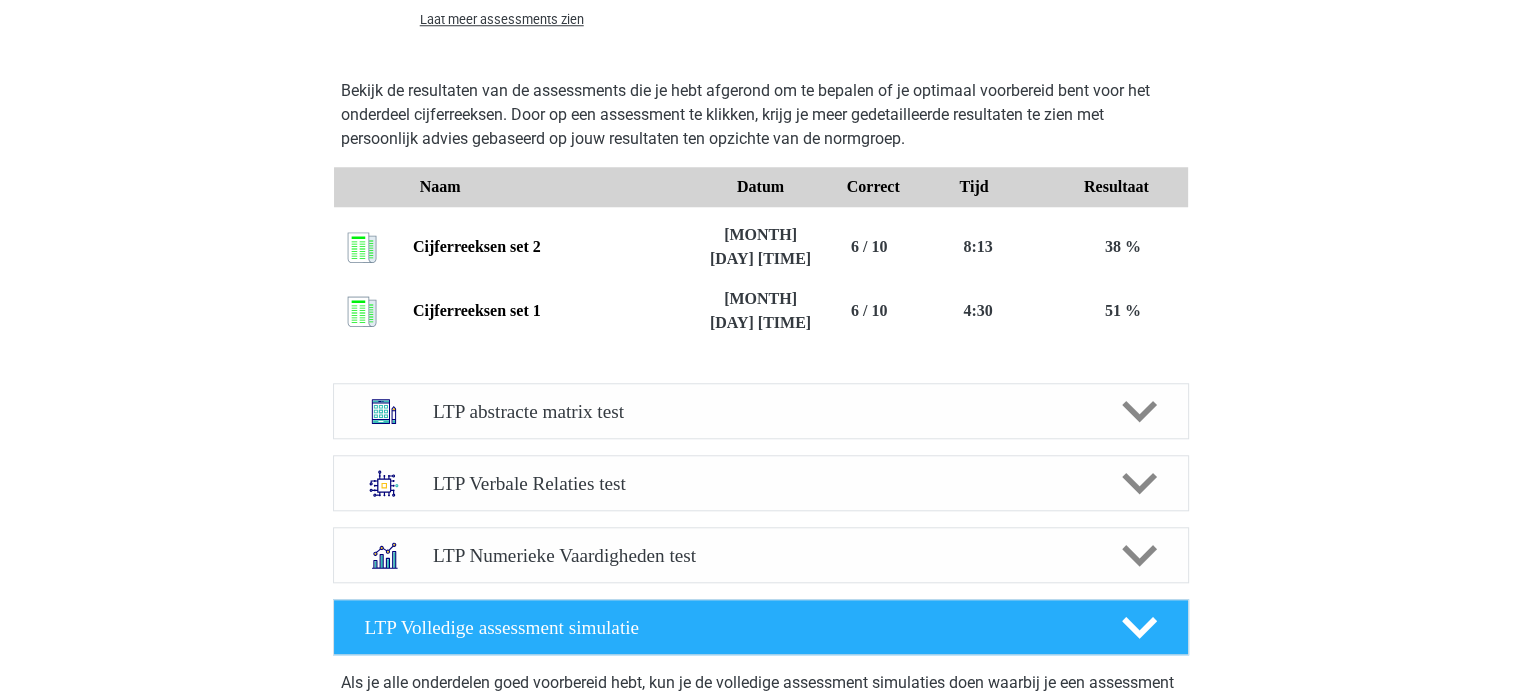 scroll, scrollTop: 2456, scrollLeft: 0, axis: vertical 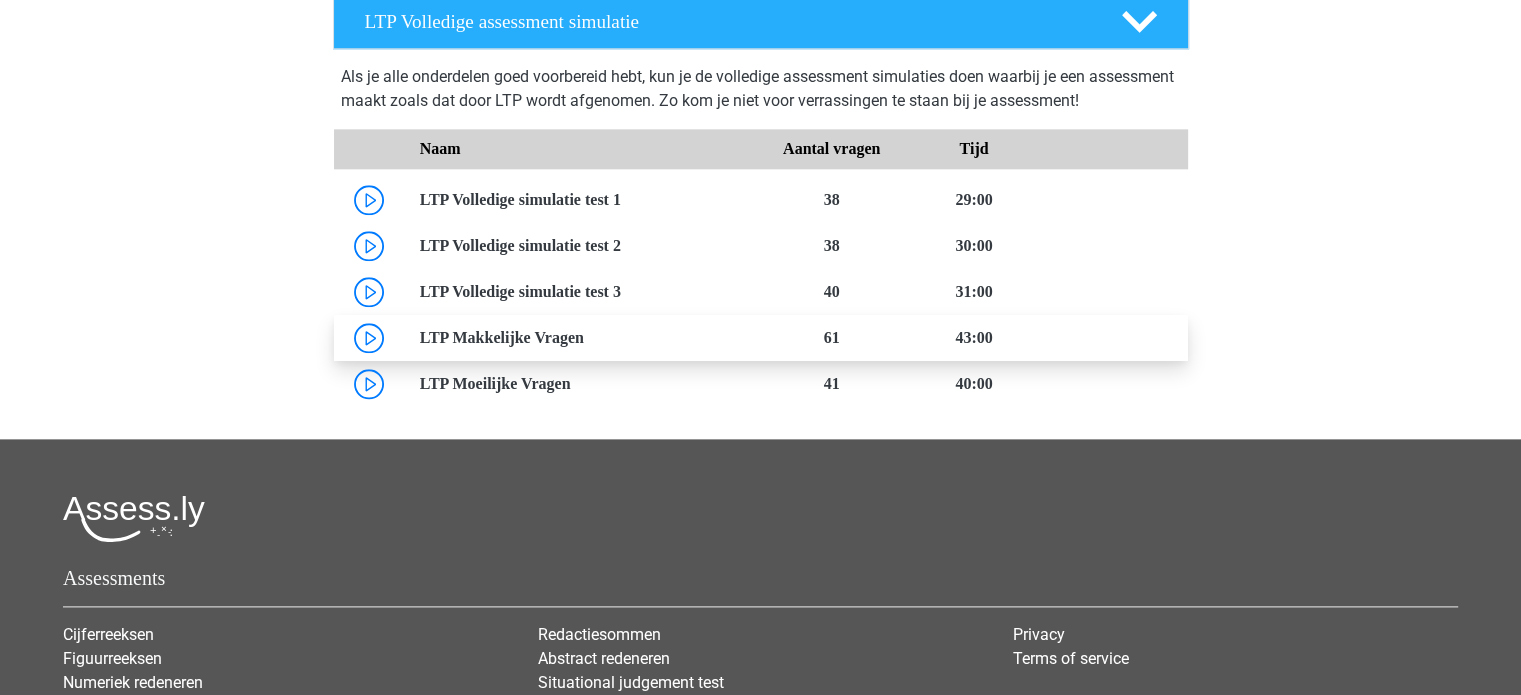click at bounding box center (584, 337) 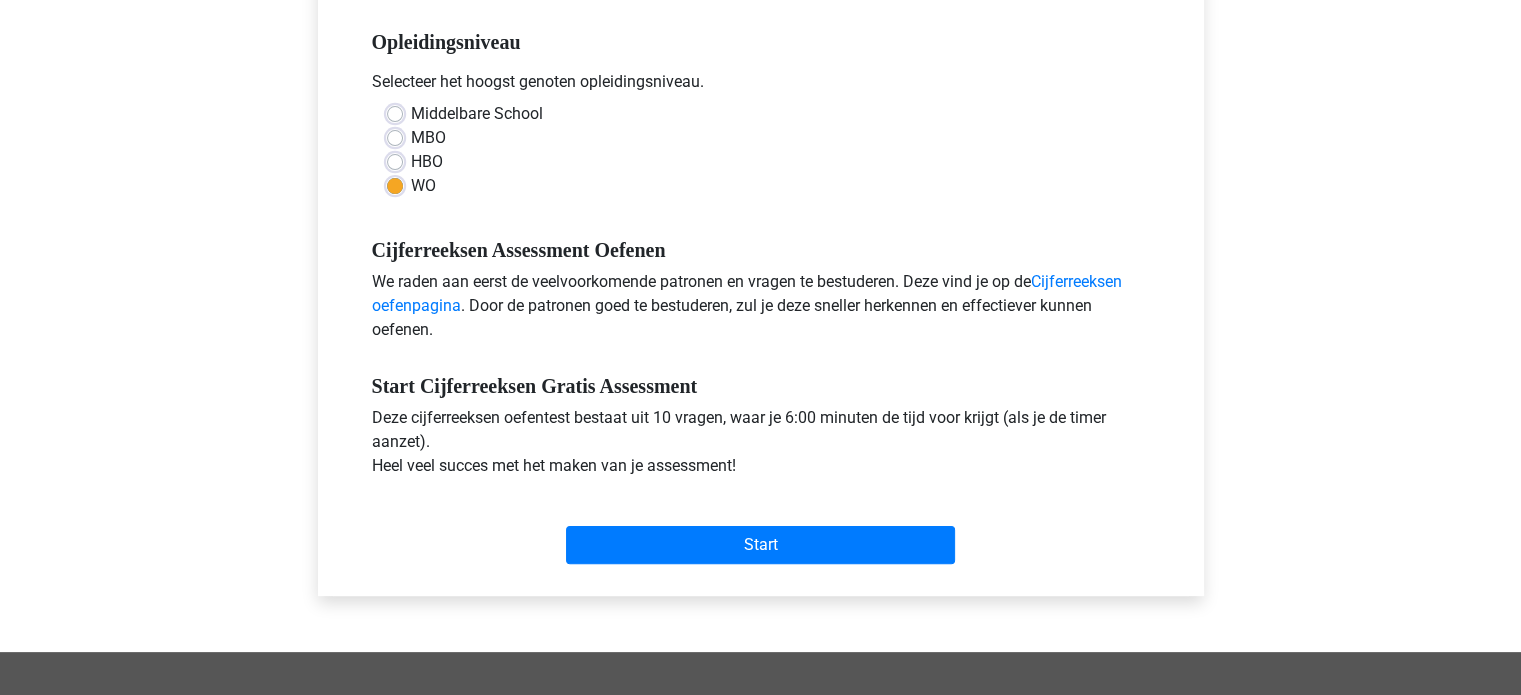 scroll, scrollTop: 400, scrollLeft: 0, axis: vertical 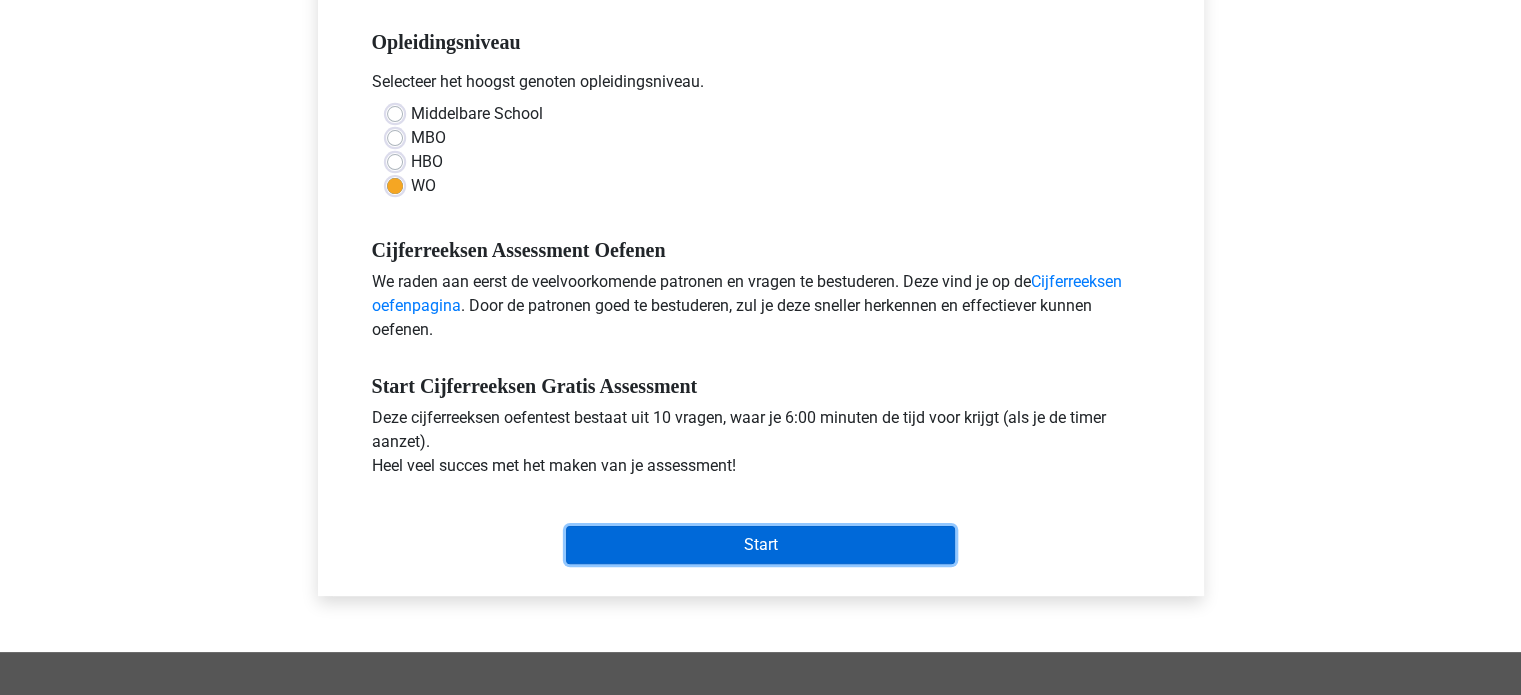 click on "Start" at bounding box center [760, 545] 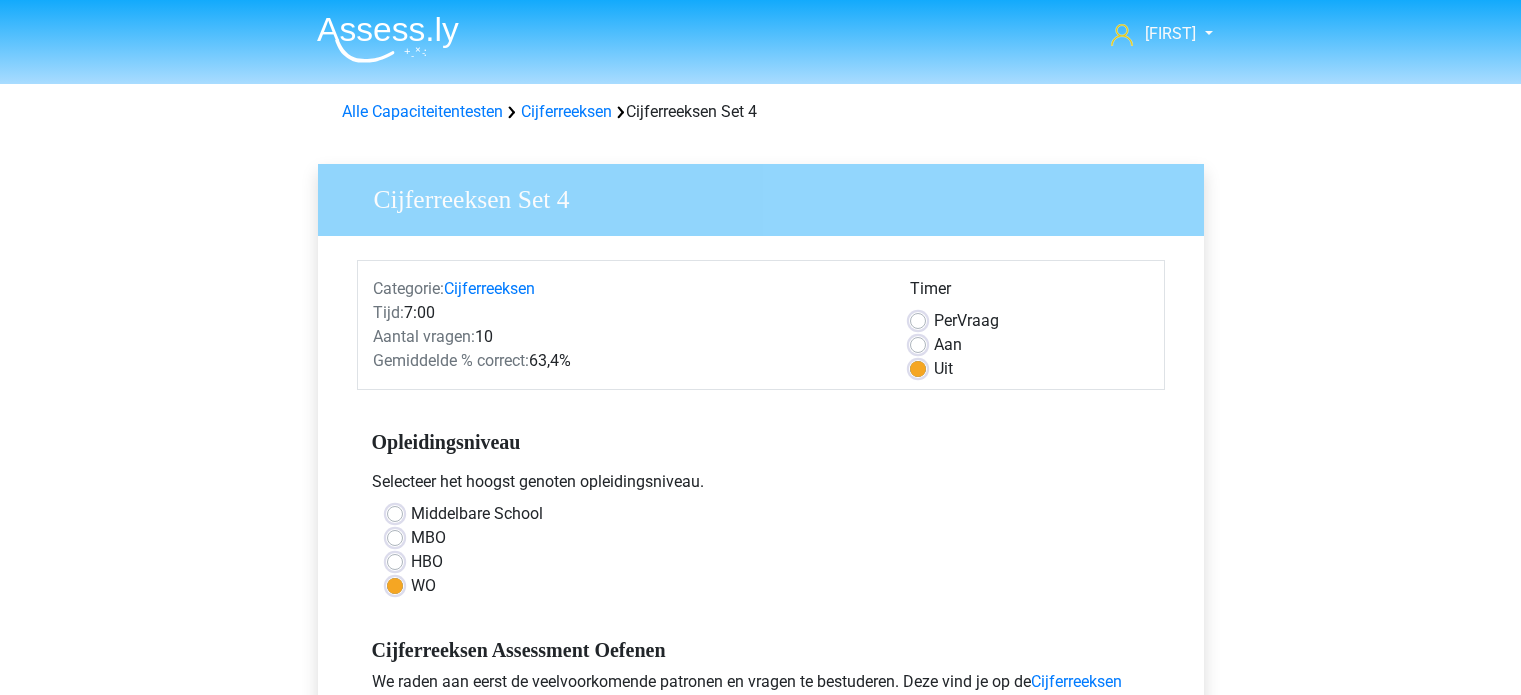 scroll, scrollTop: 352, scrollLeft: 0, axis: vertical 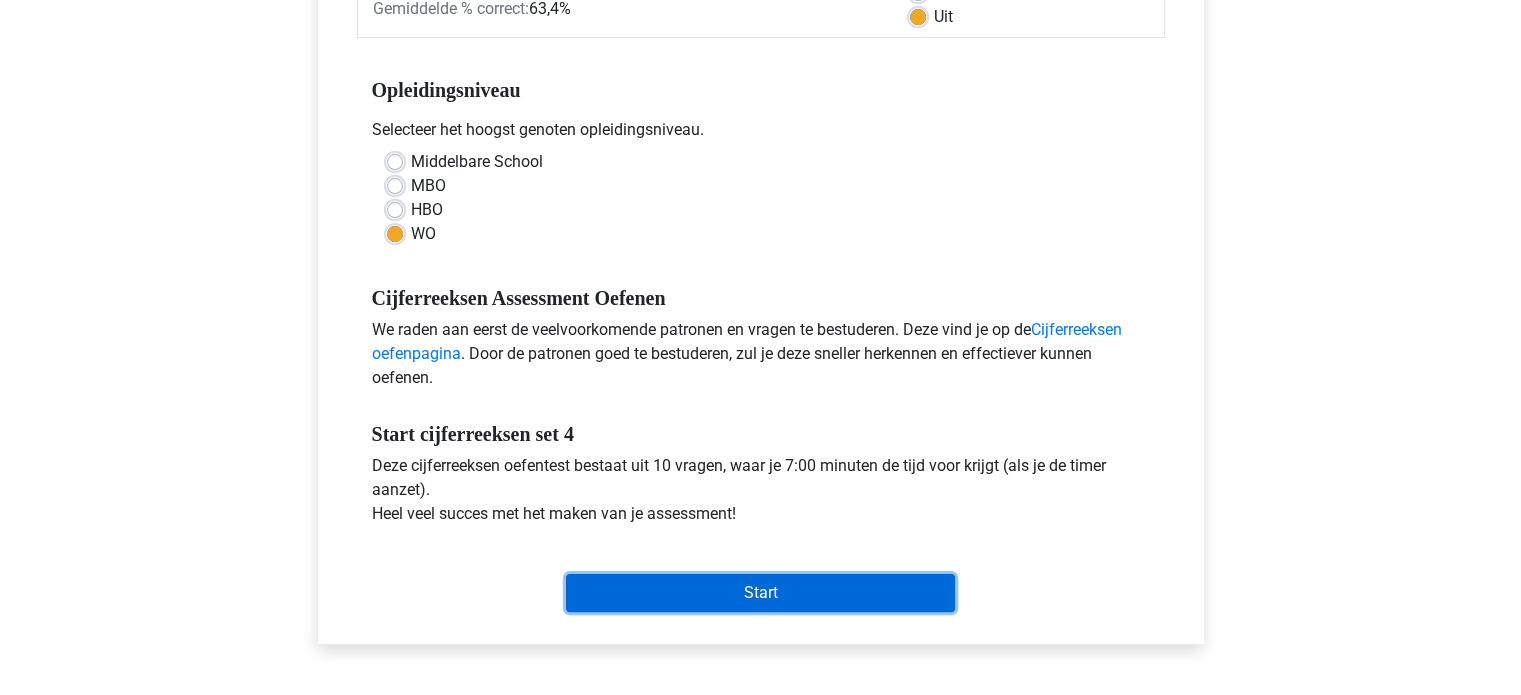 click on "Start" at bounding box center [760, 593] 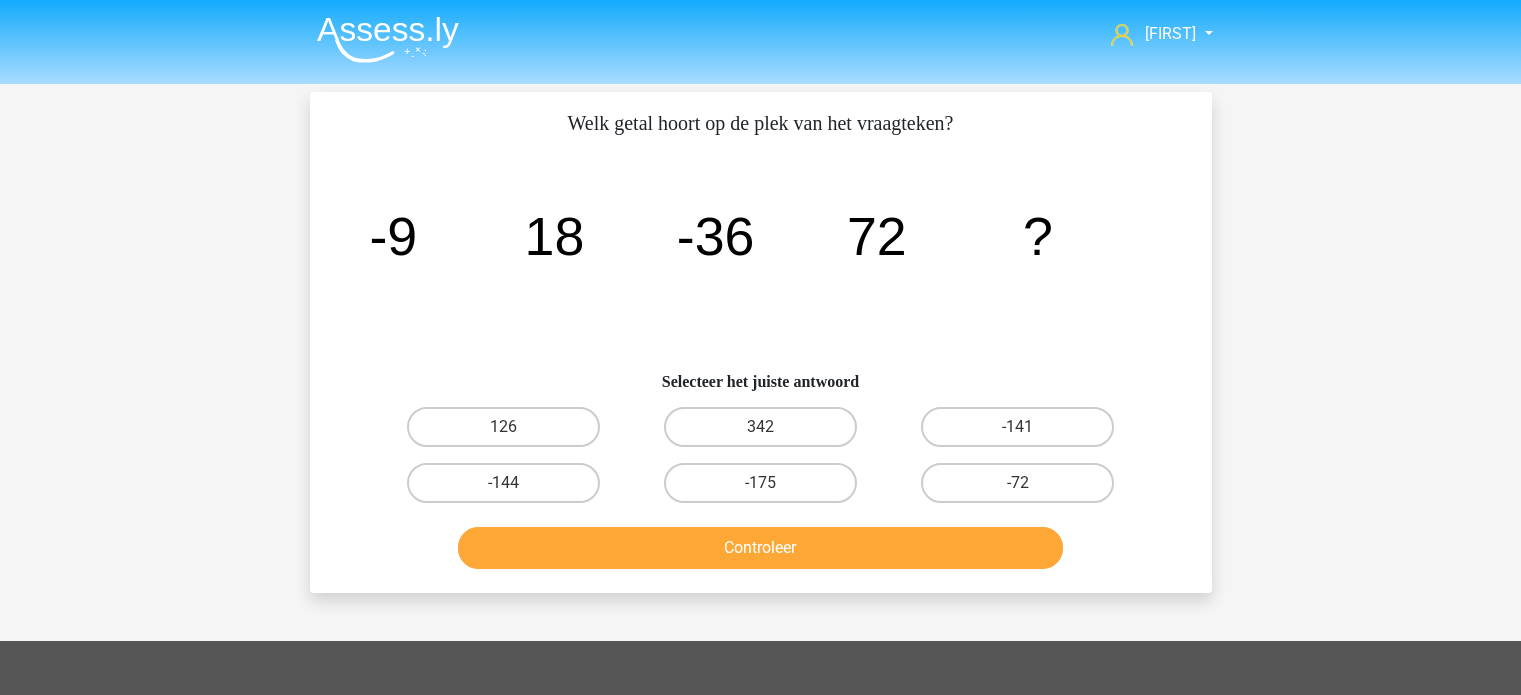 scroll, scrollTop: 0, scrollLeft: 0, axis: both 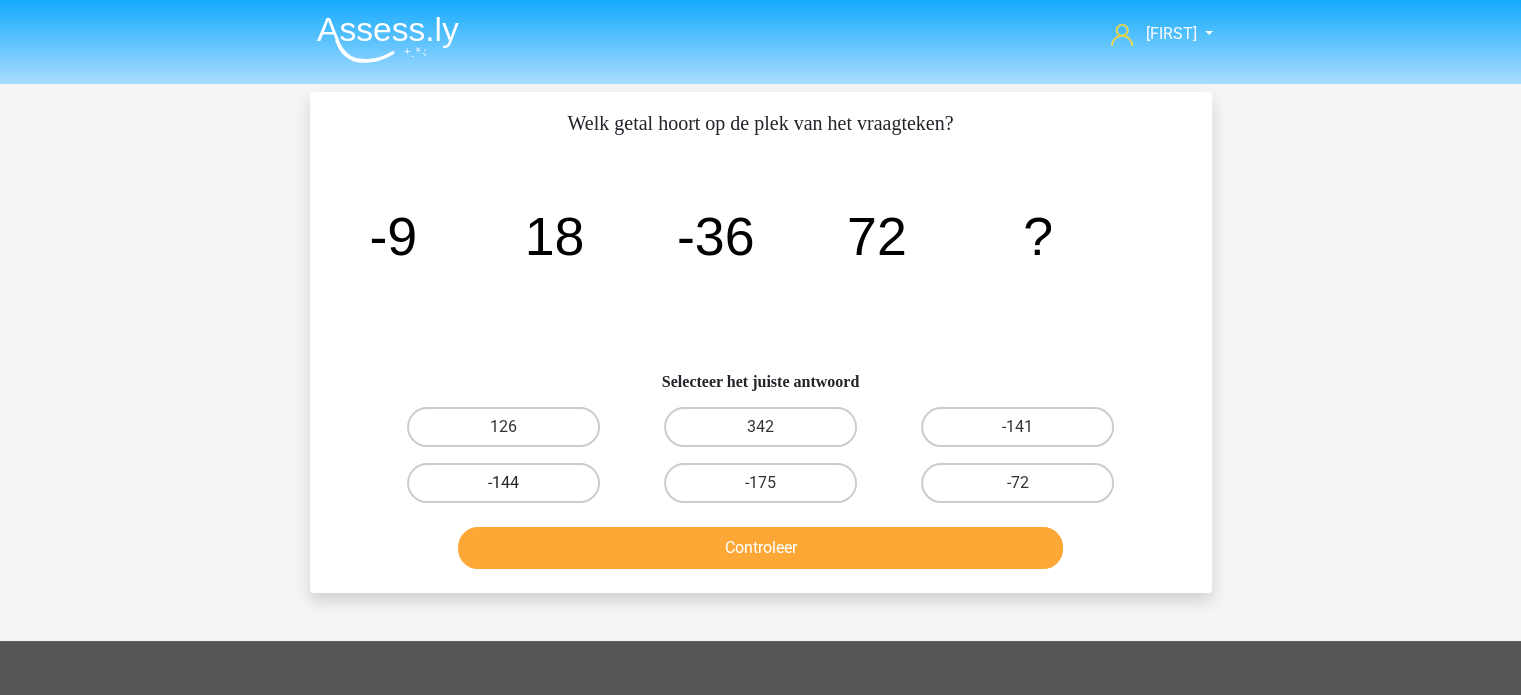 click on "-144" at bounding box center [503, 483] 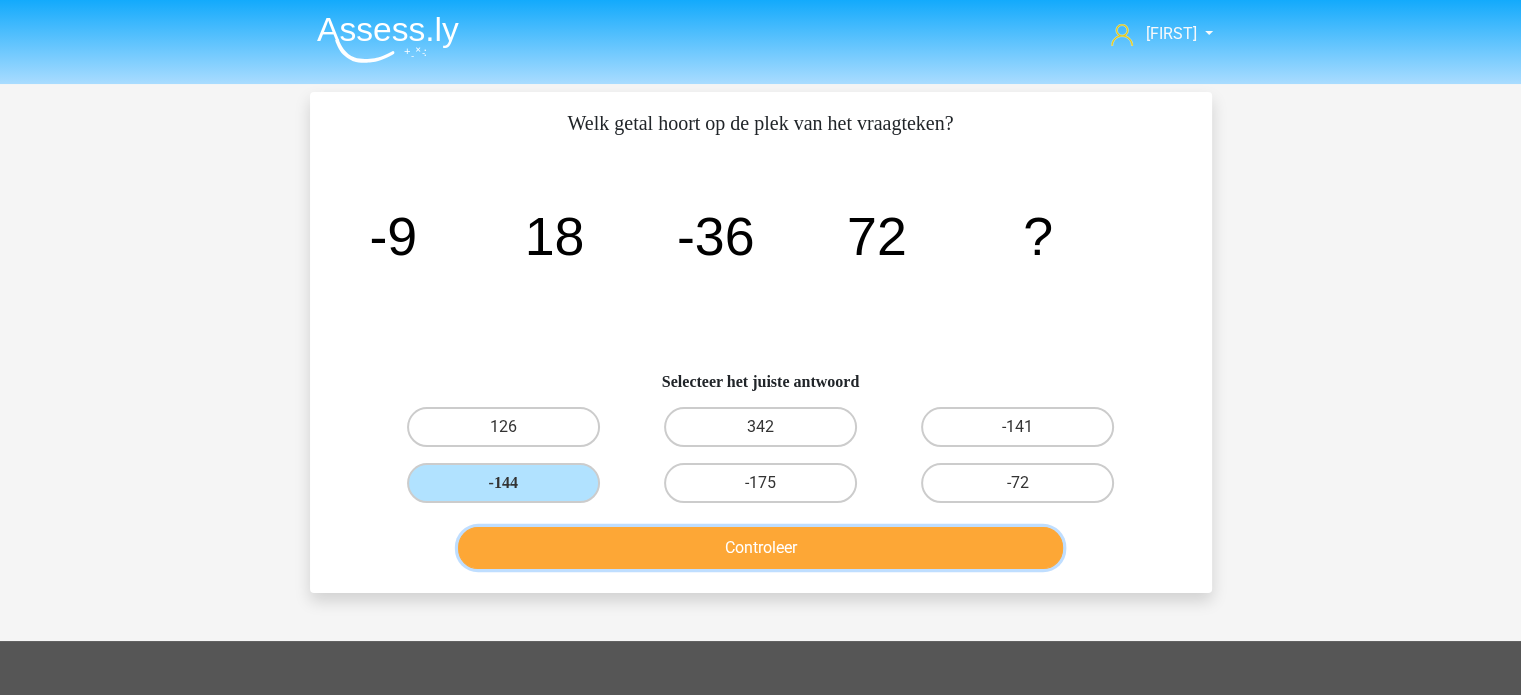 click on "Controleer" at bounding box center [760, 548] 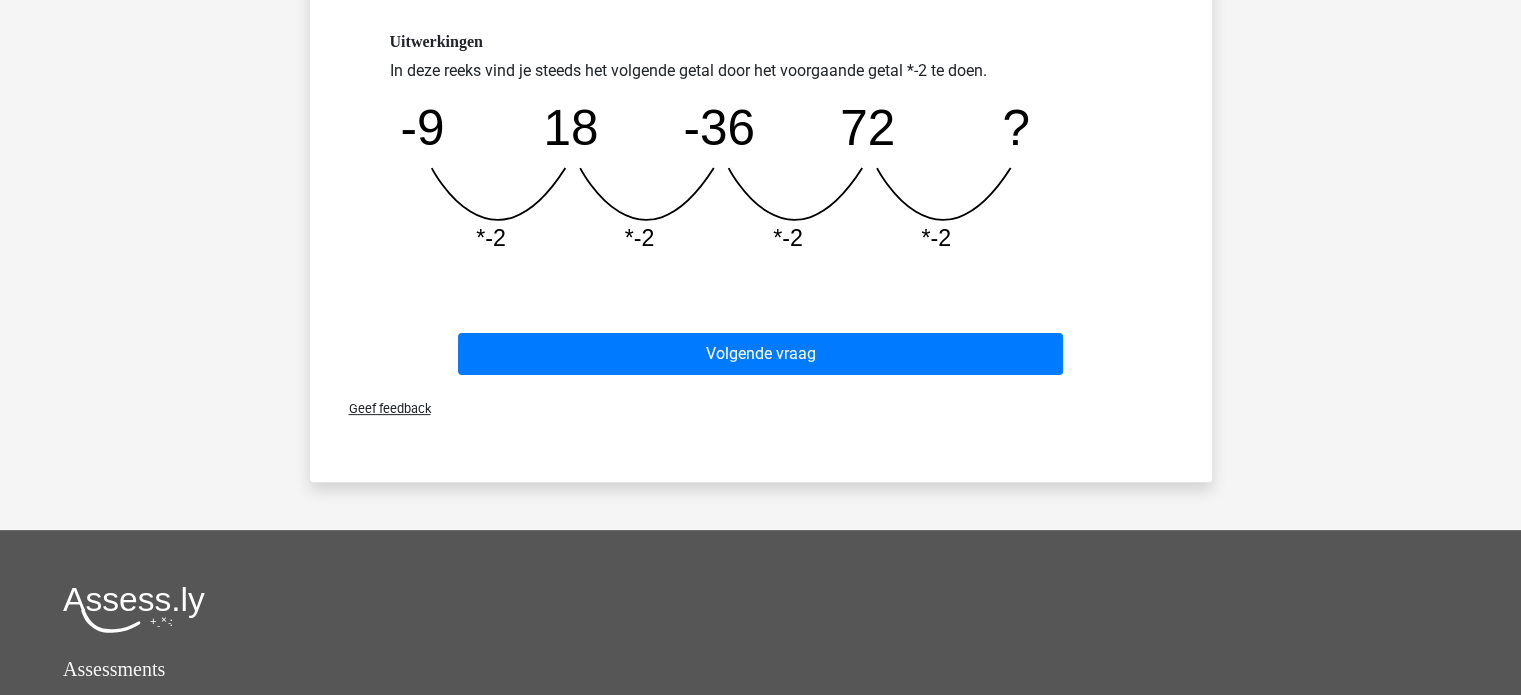 scroll, scrollTop: 528, scrollLeft: 0, axis: vertical 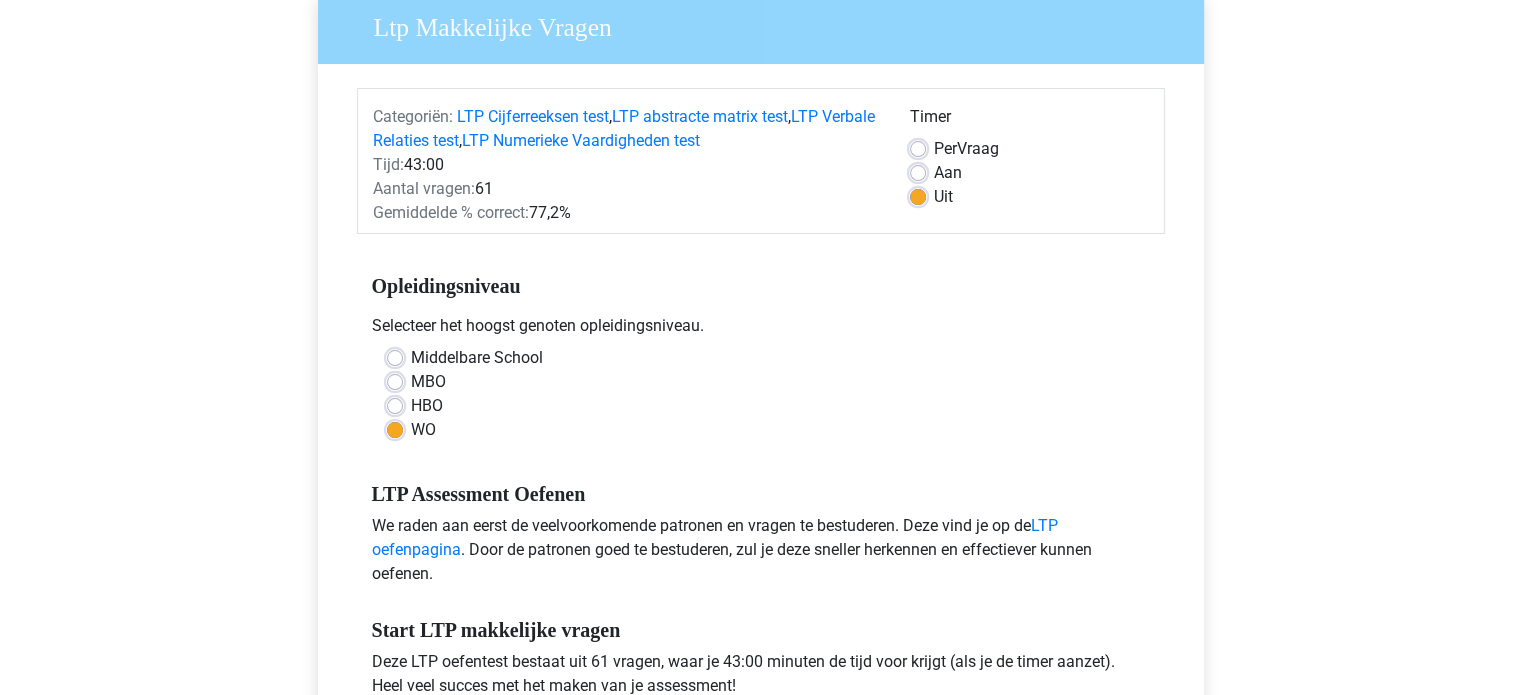 click on "Aan" at bounding box center (948, 173) 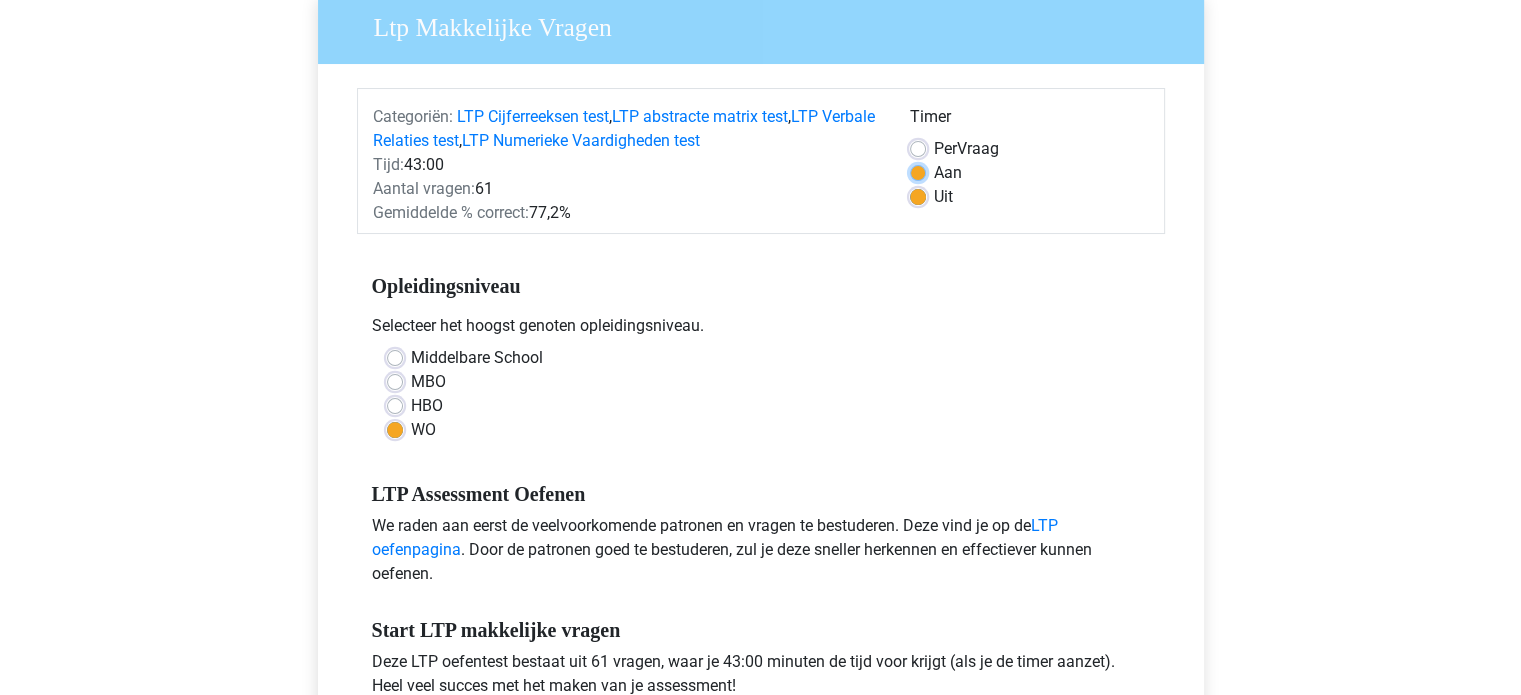 click on "Aan" at bounding box center (918, 171) 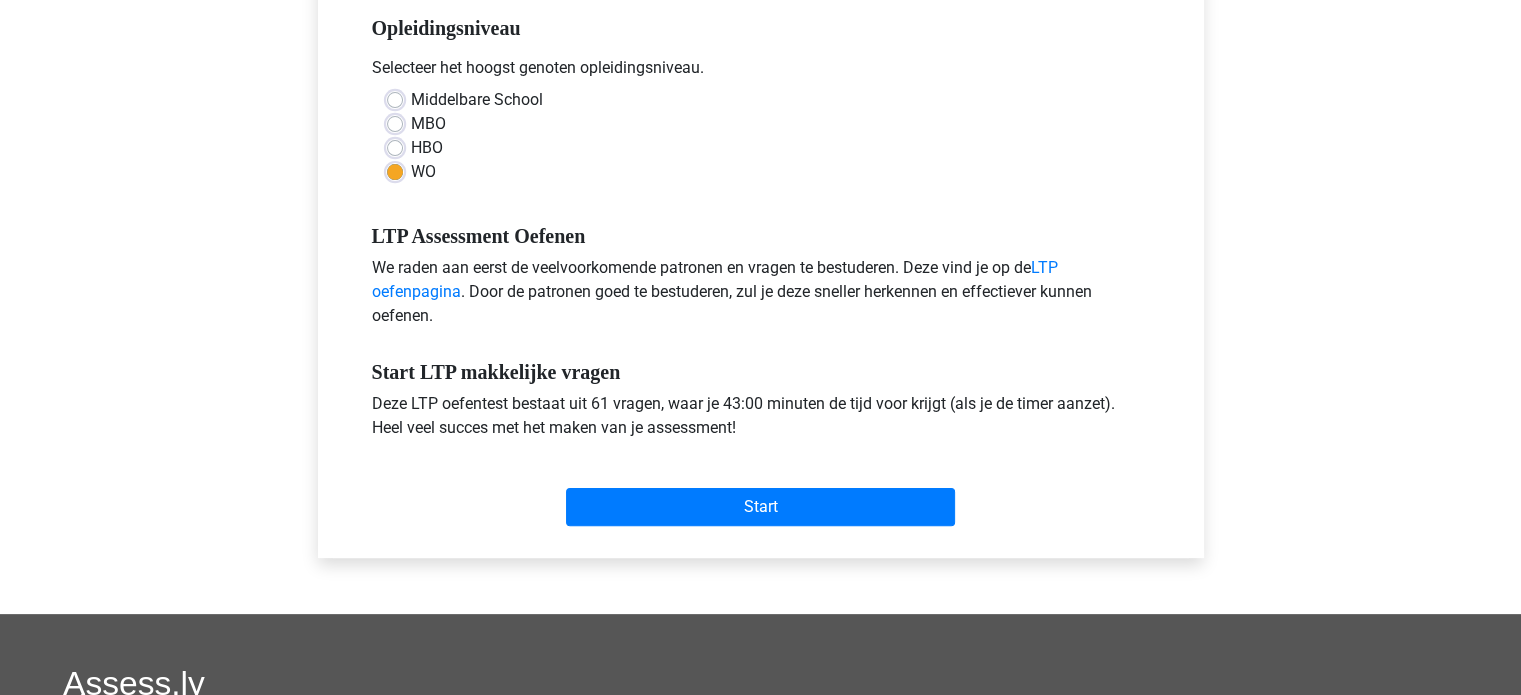 scroll, scrollTop: 500, scrollLeft: 0, axis: vertical 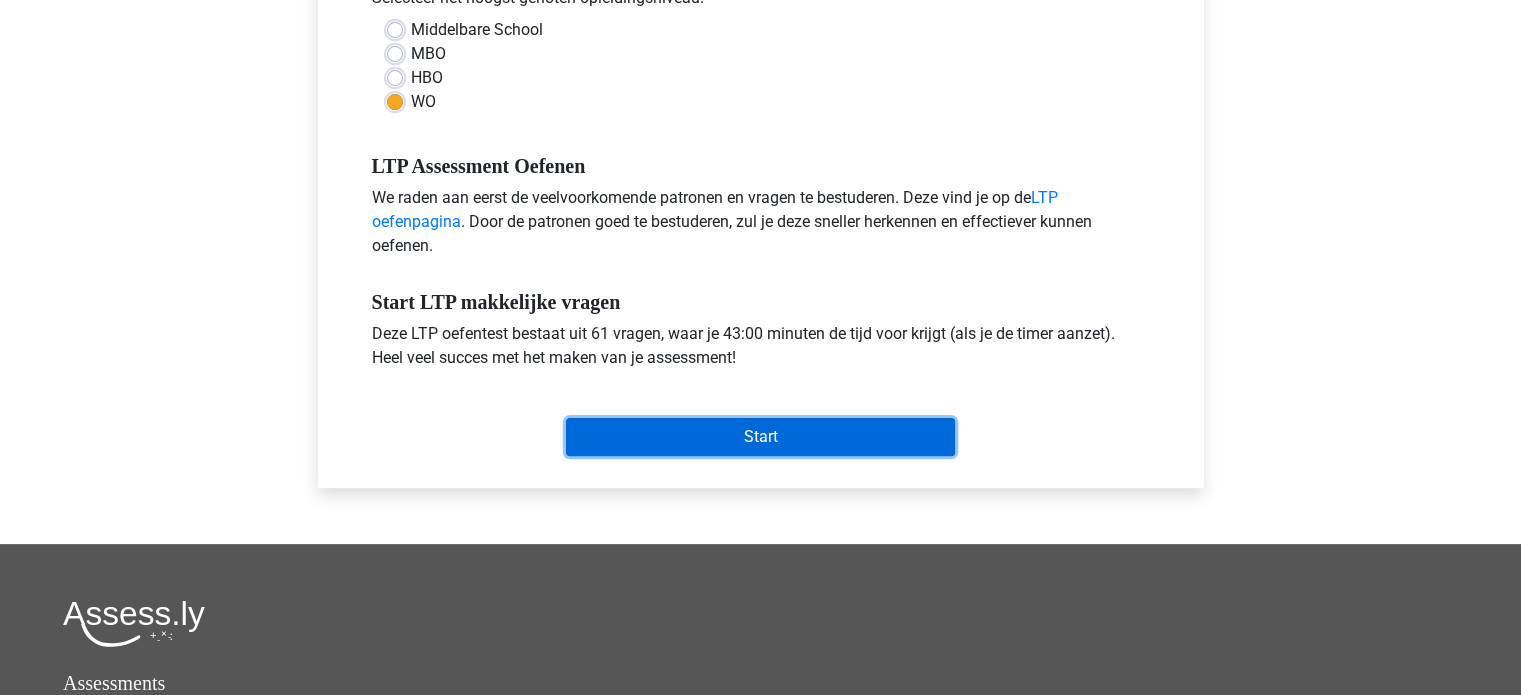 click on "Start" at bounding box center [760, 437] 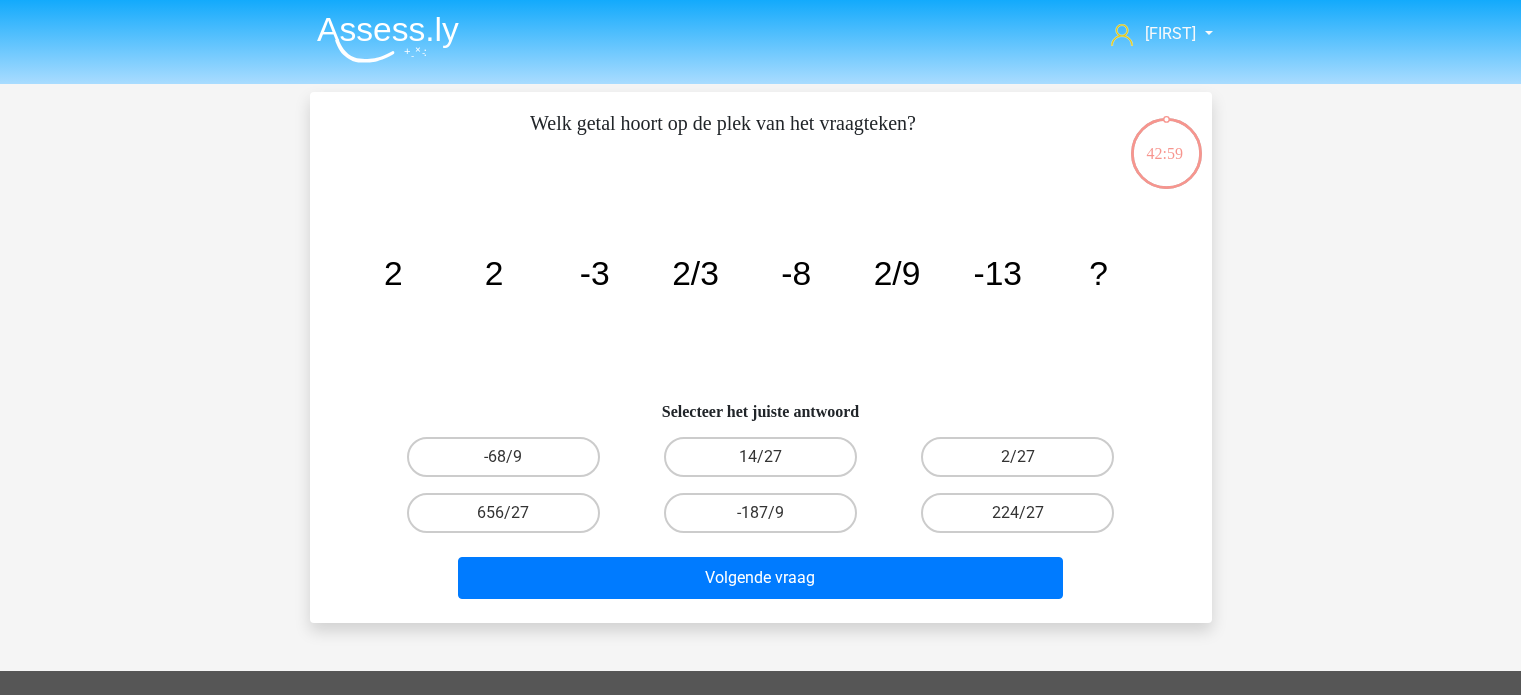 scroll, scrollTop: 0, scrollLeft: 0, axis: both 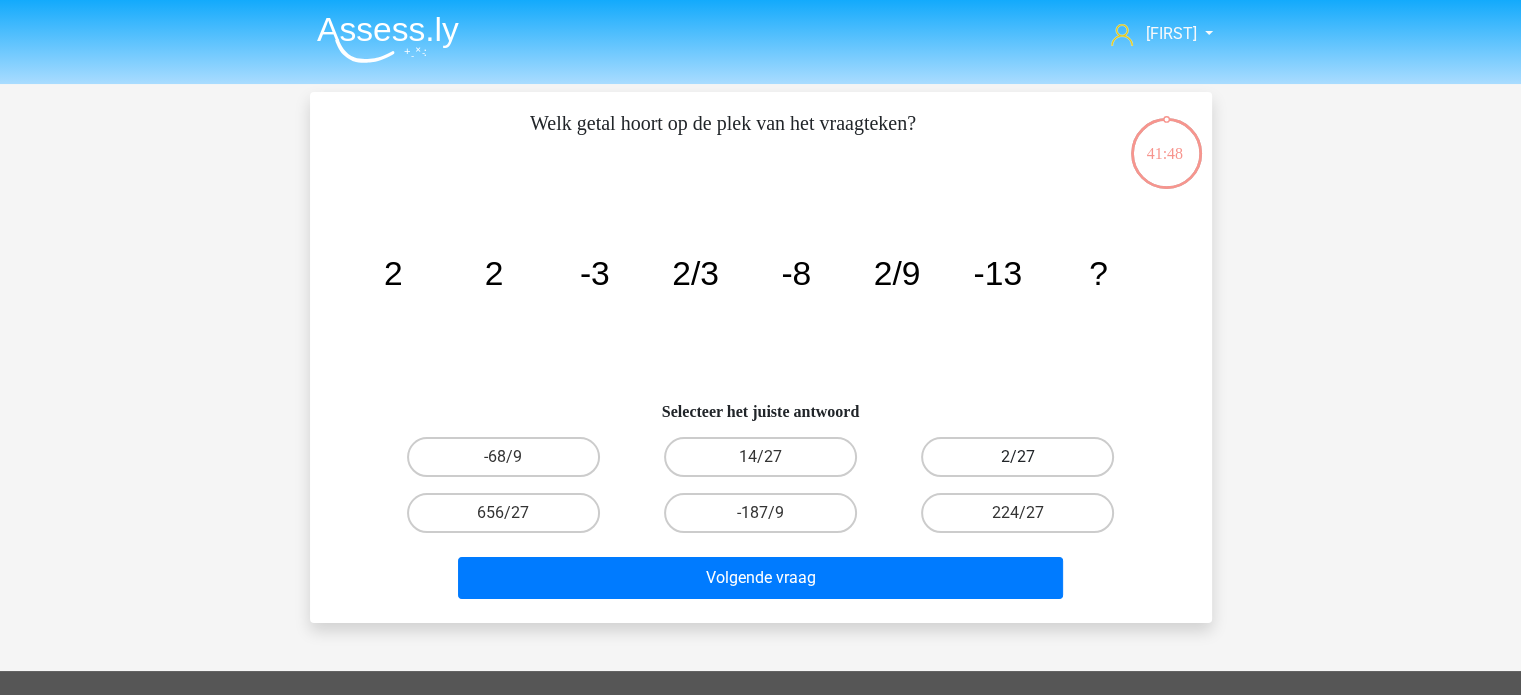 click on "2/27" at bounding box center (1017, 457) 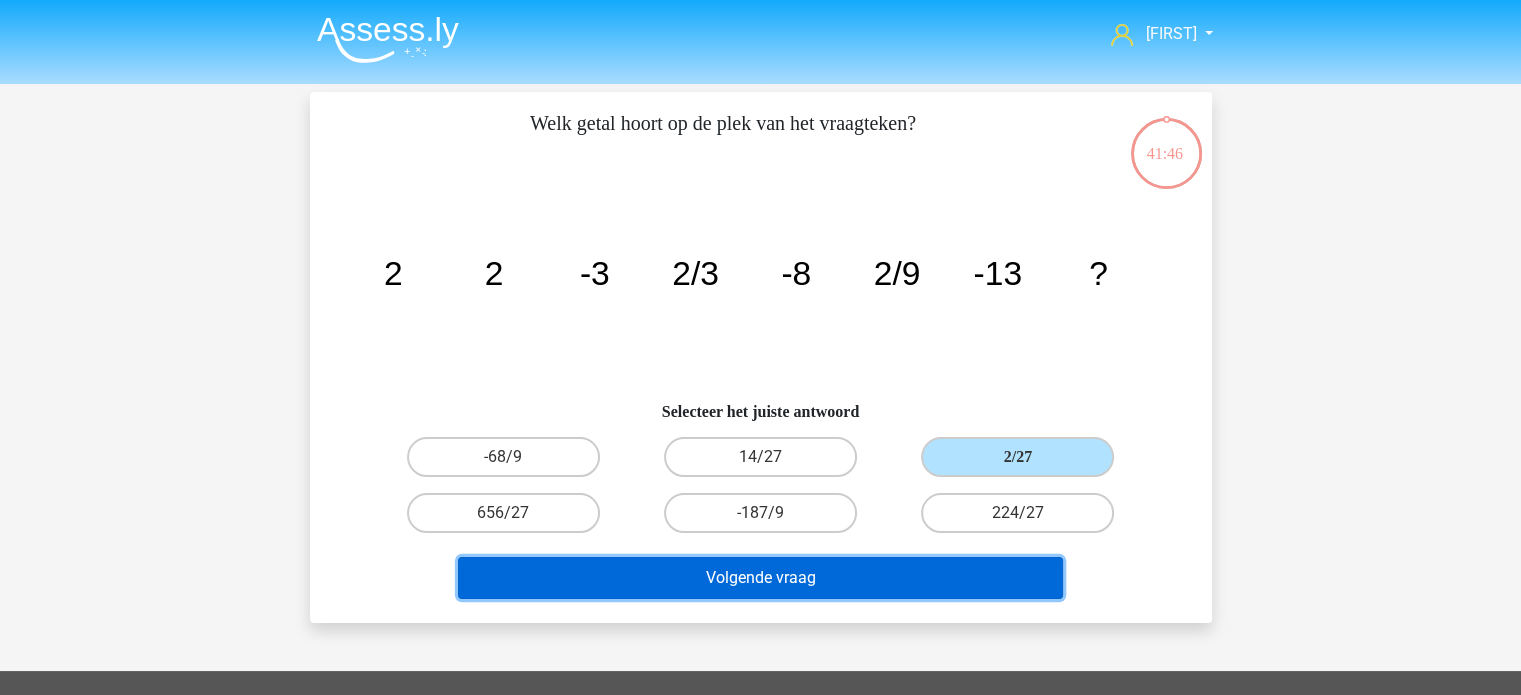 click on "Volgende vraag" at bounding box center [760, 578] 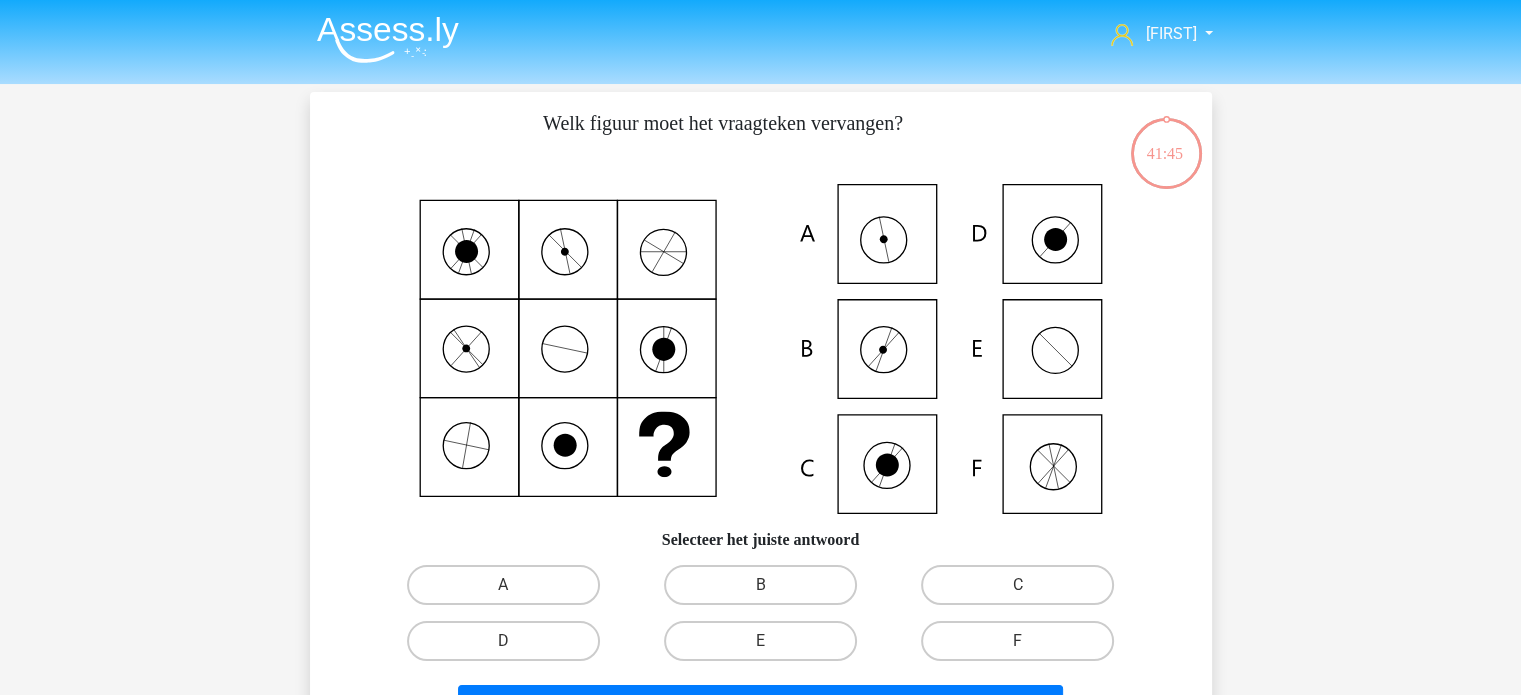 scroll, scrollTop: 92, scrollLeft: 0, axis: vertical 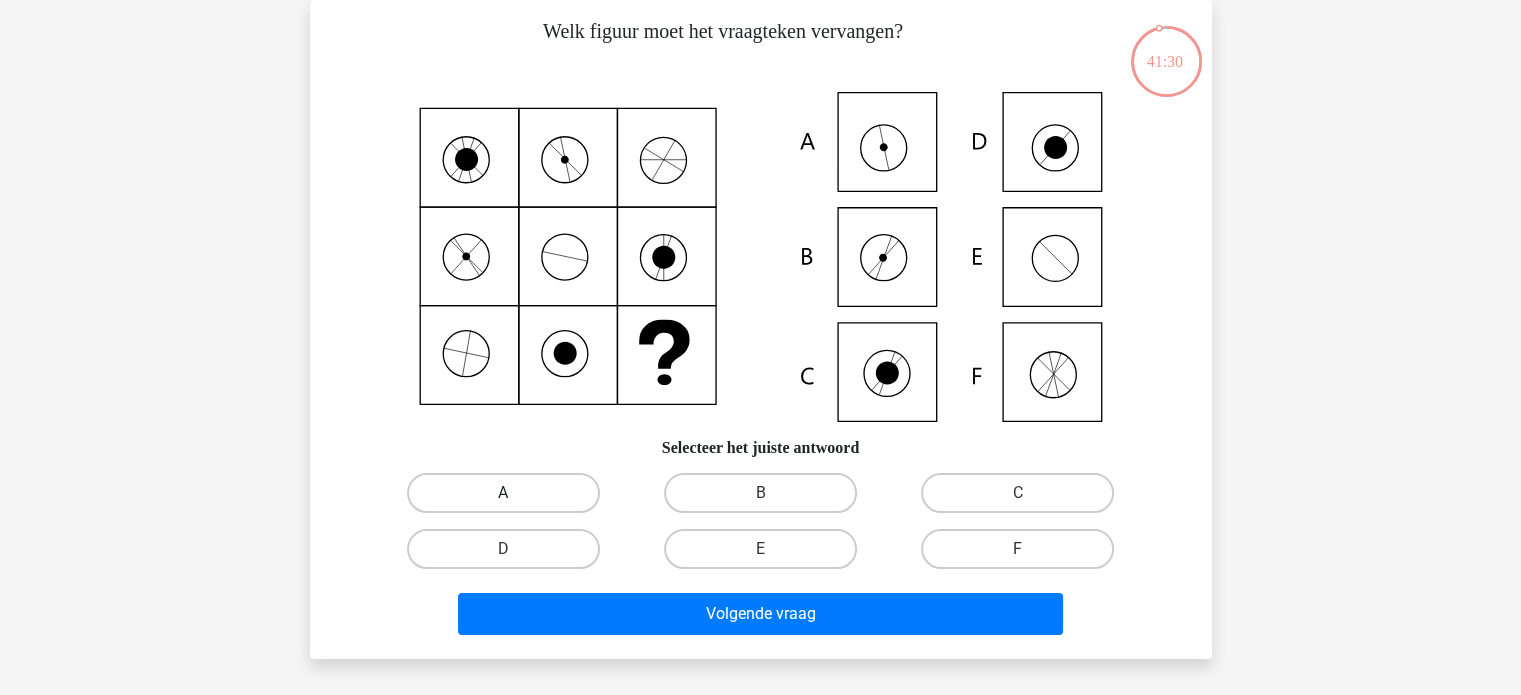 click on "A" at bounding box center [503, 493] 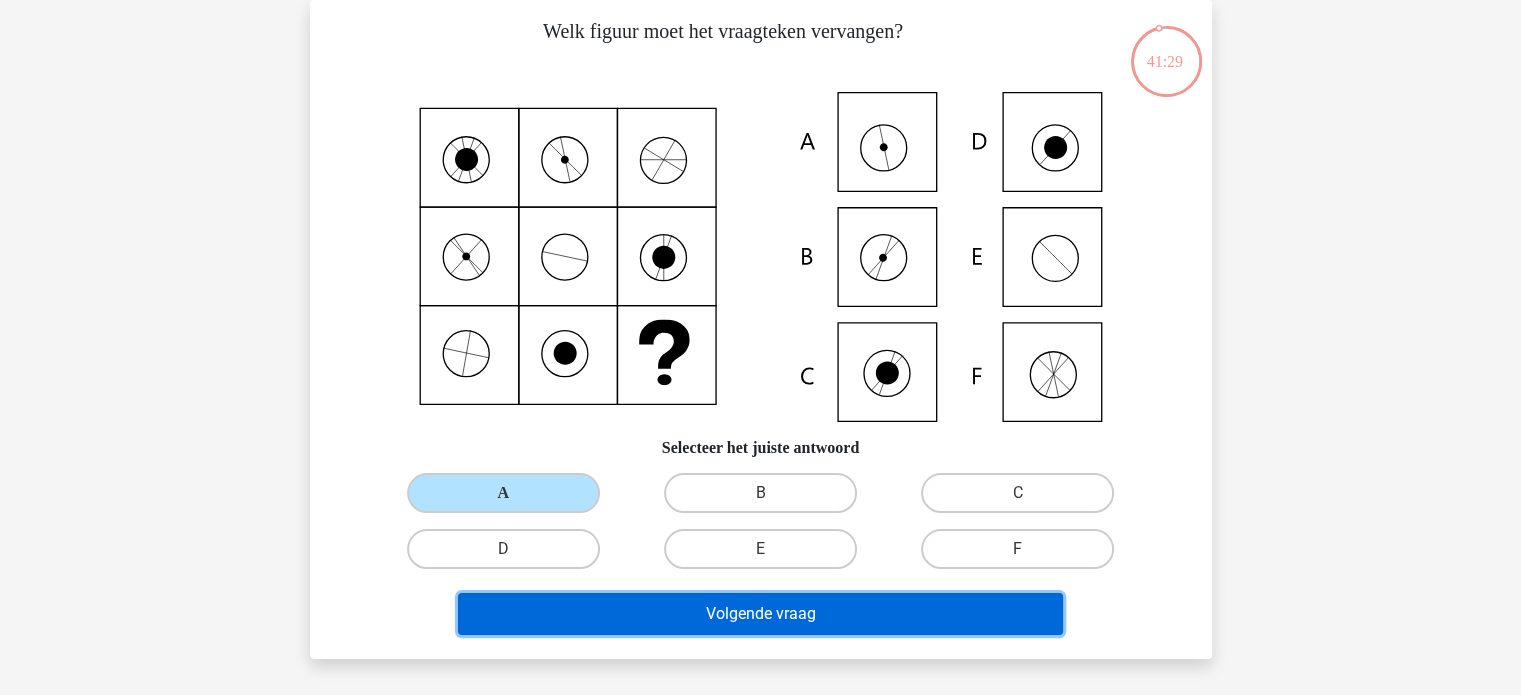 click on "Volgende vraag" at bounding box center (760, 614) 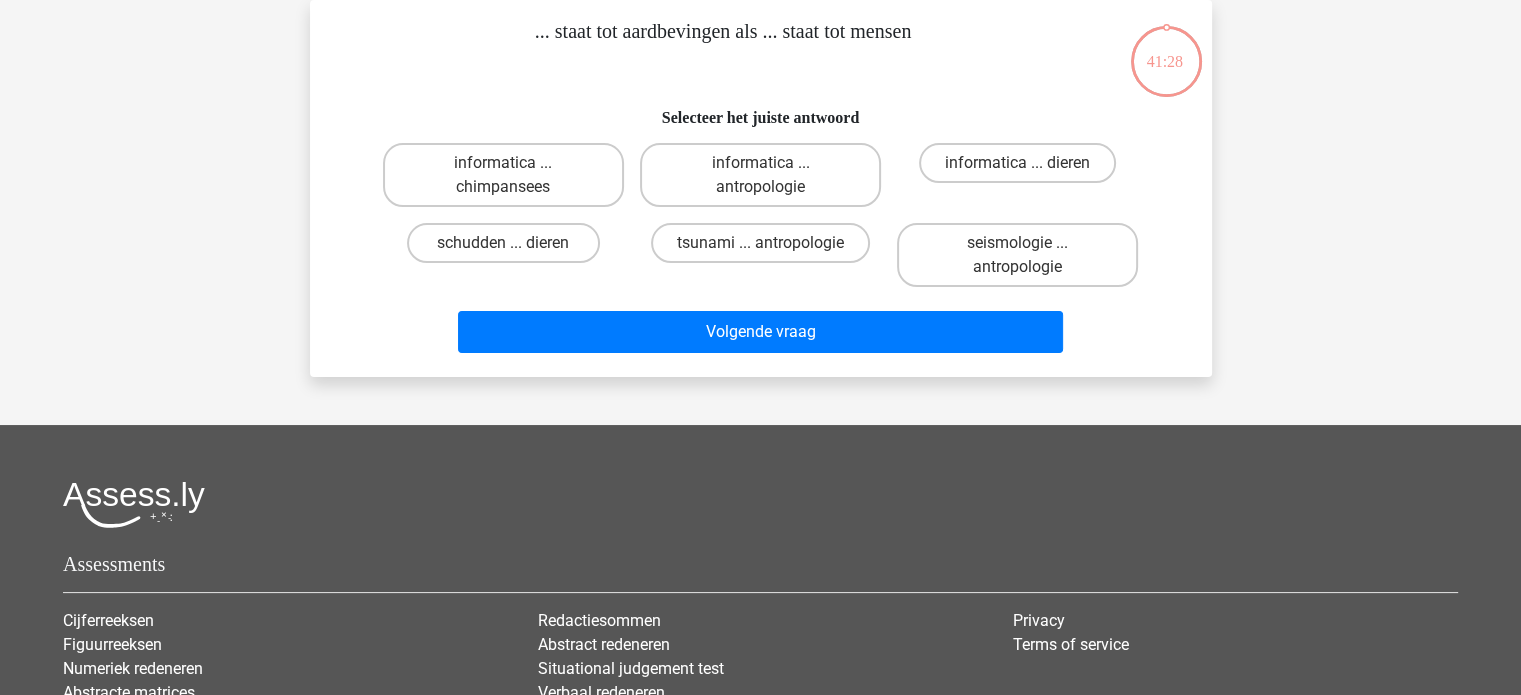scroll, scrollTop: 0, scrollLeft: 0, axis: both 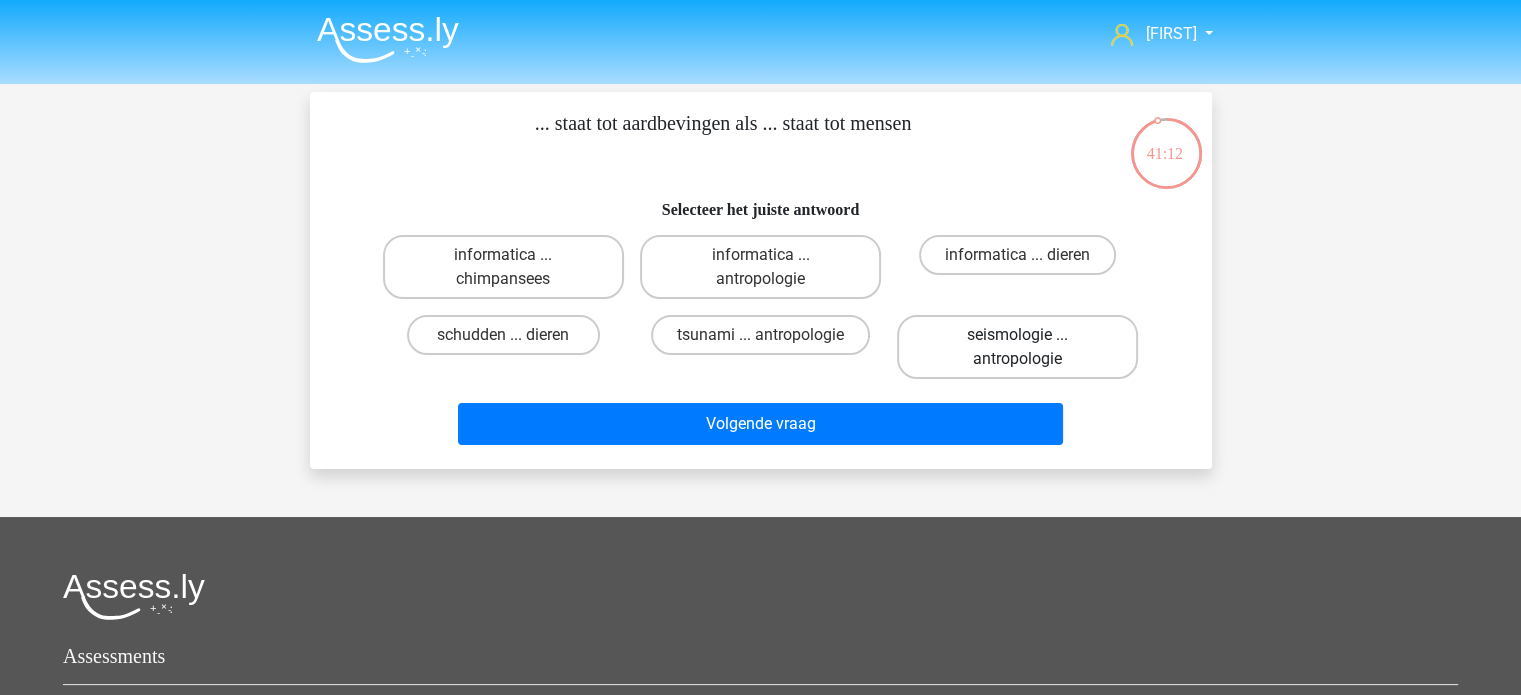 click on "seismologie ... antropologie" at bounding box center [1017, 347] 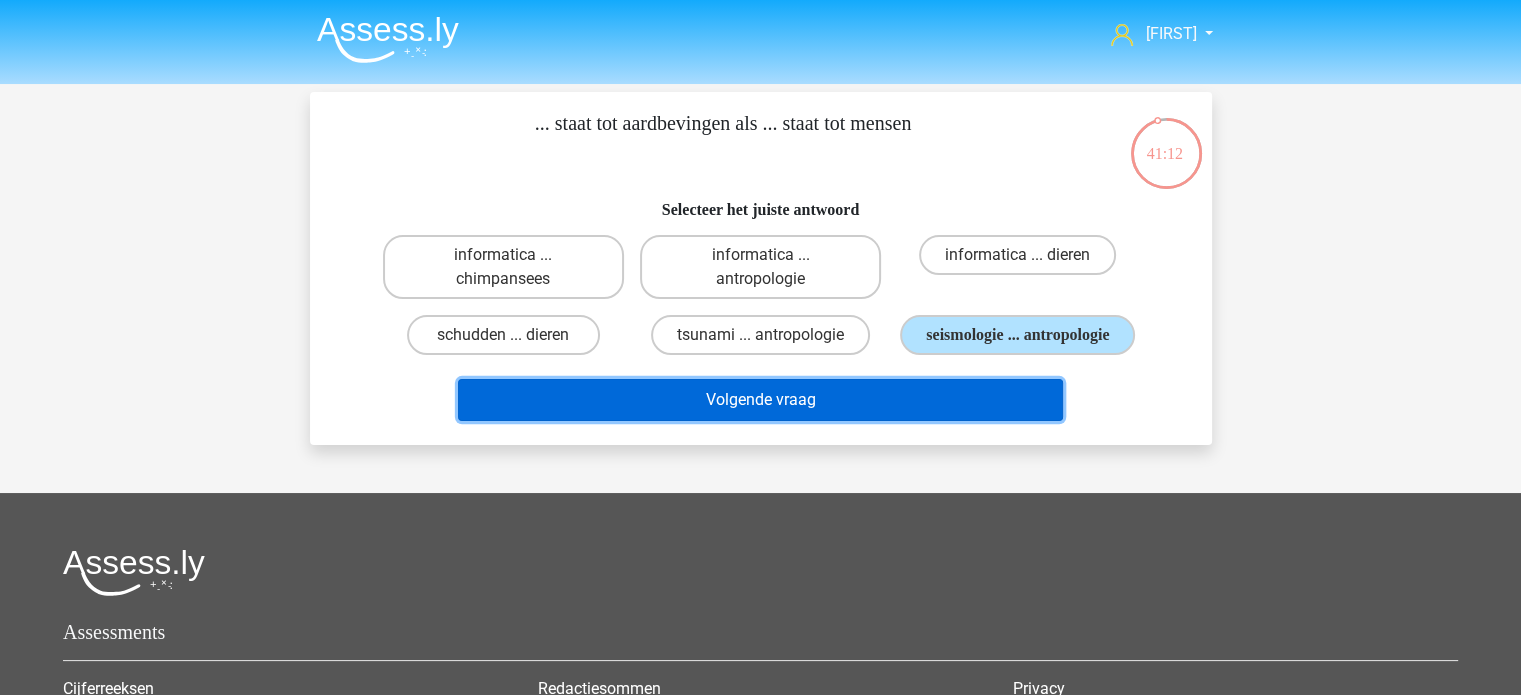 click on "Volgende vraag" at bounding box center (760, 400) 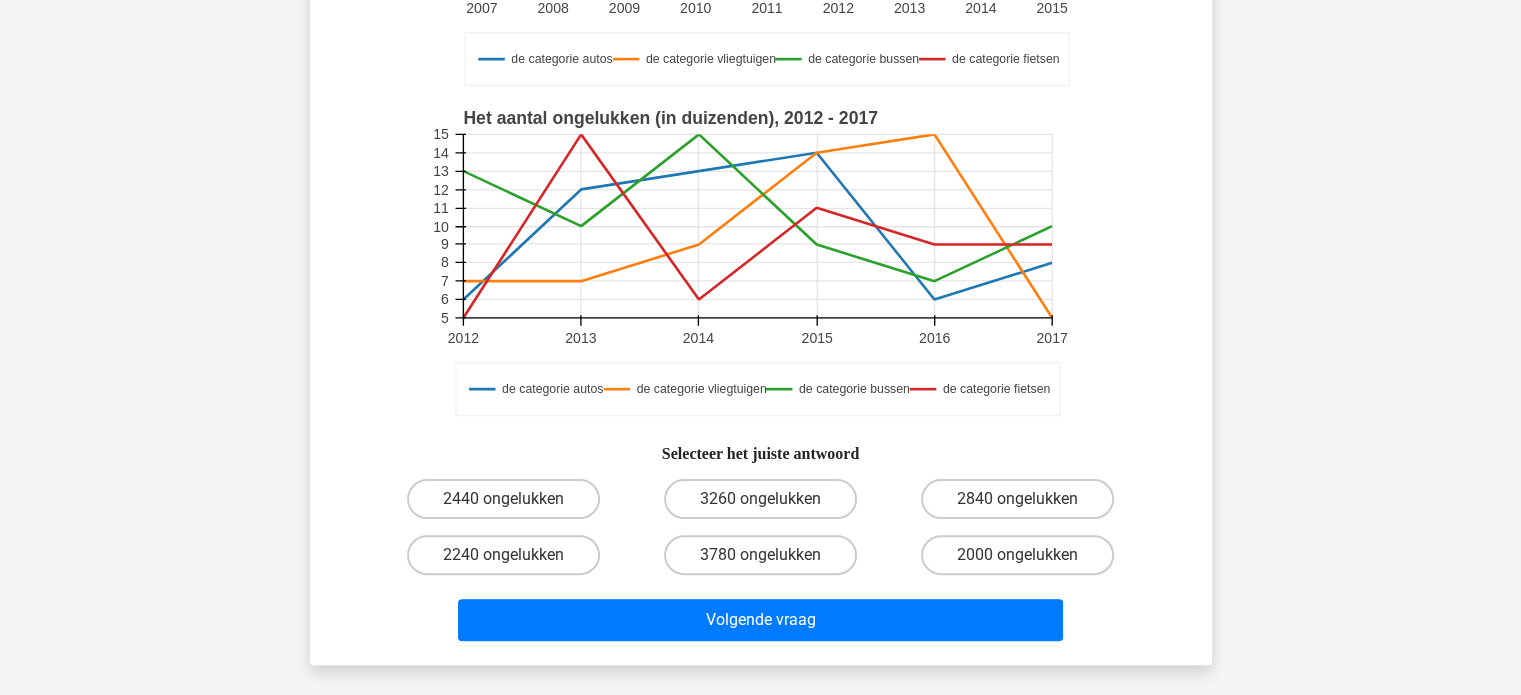 scroll, scrollTop: 415, scrollLeft: 0, axis: vertical 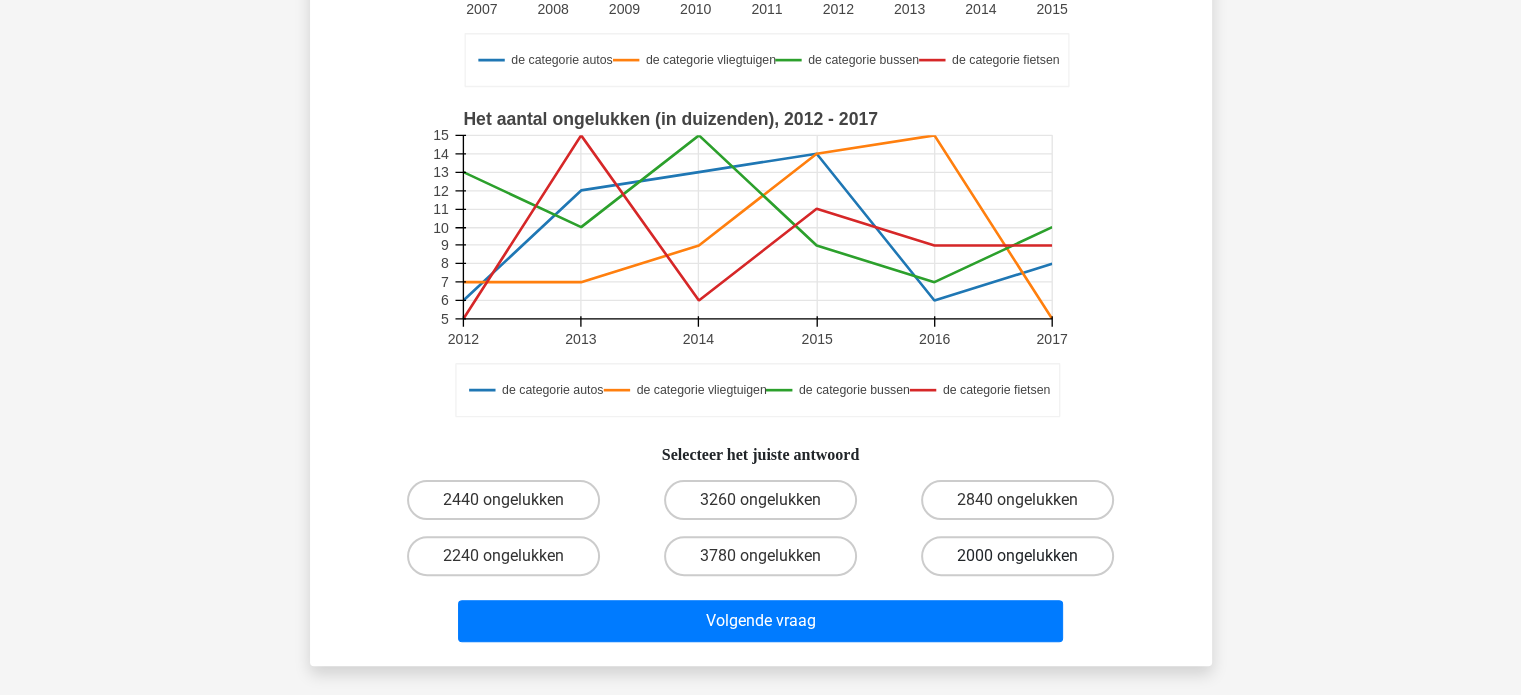 click on "2000 ongelukken" at bounding box center (1017, 556) 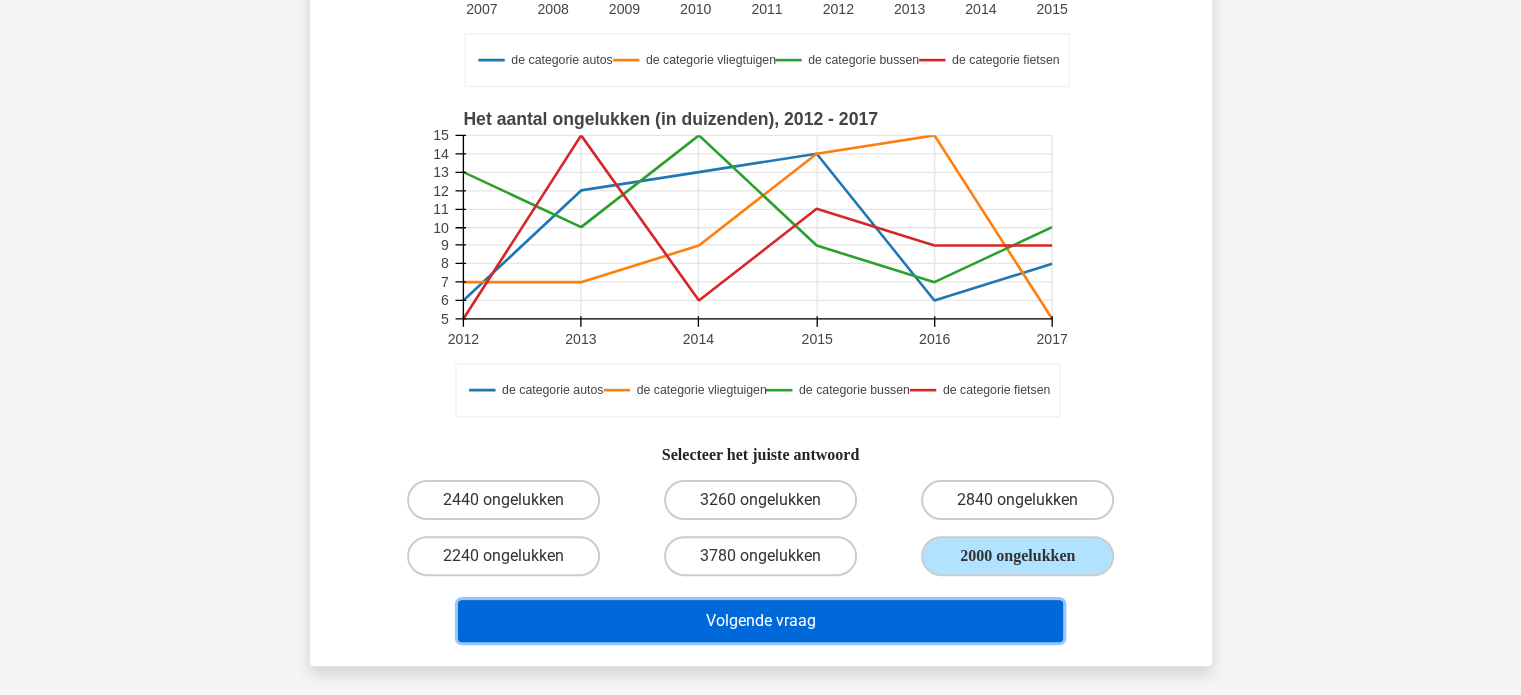 click on "Volgende vraag" at bounding box center [760, 621] 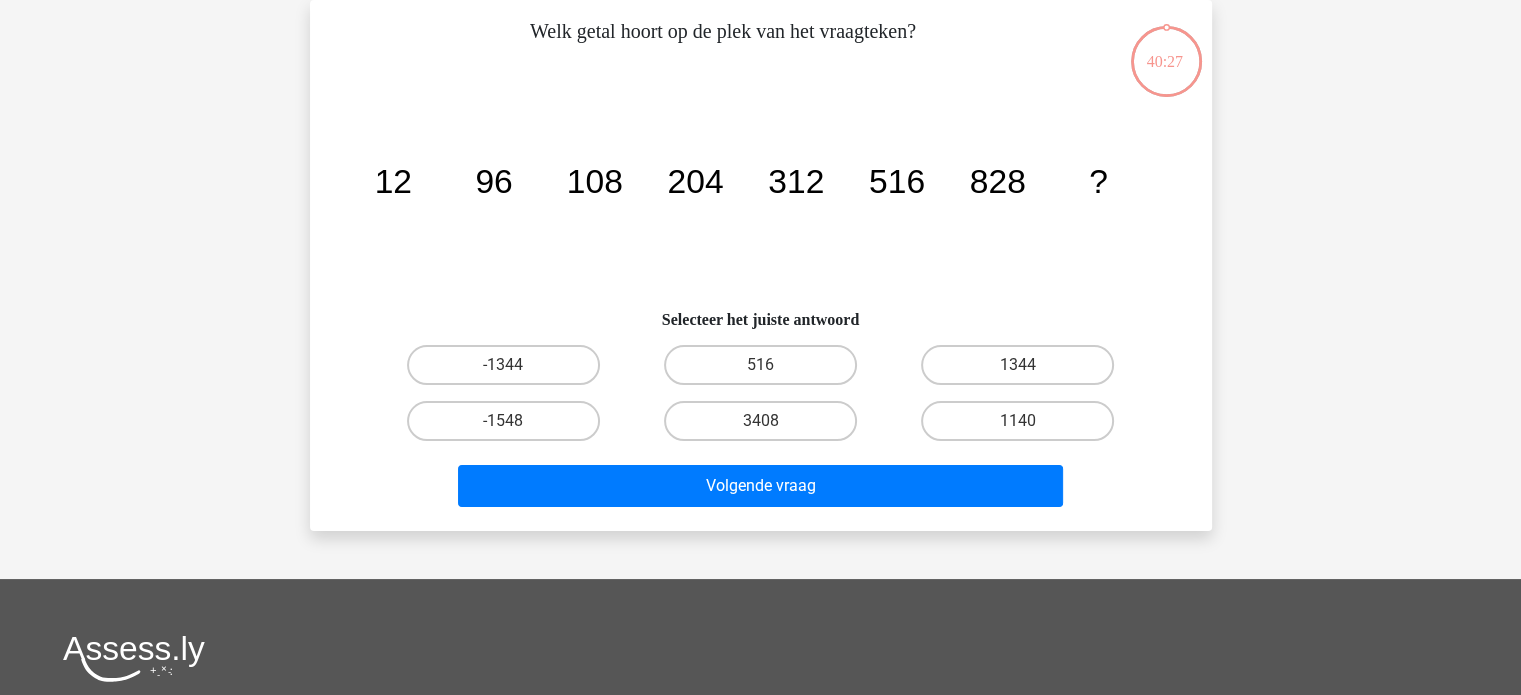 scroll, scrollTop: 34, scrollLeft: 0, axis: vertical 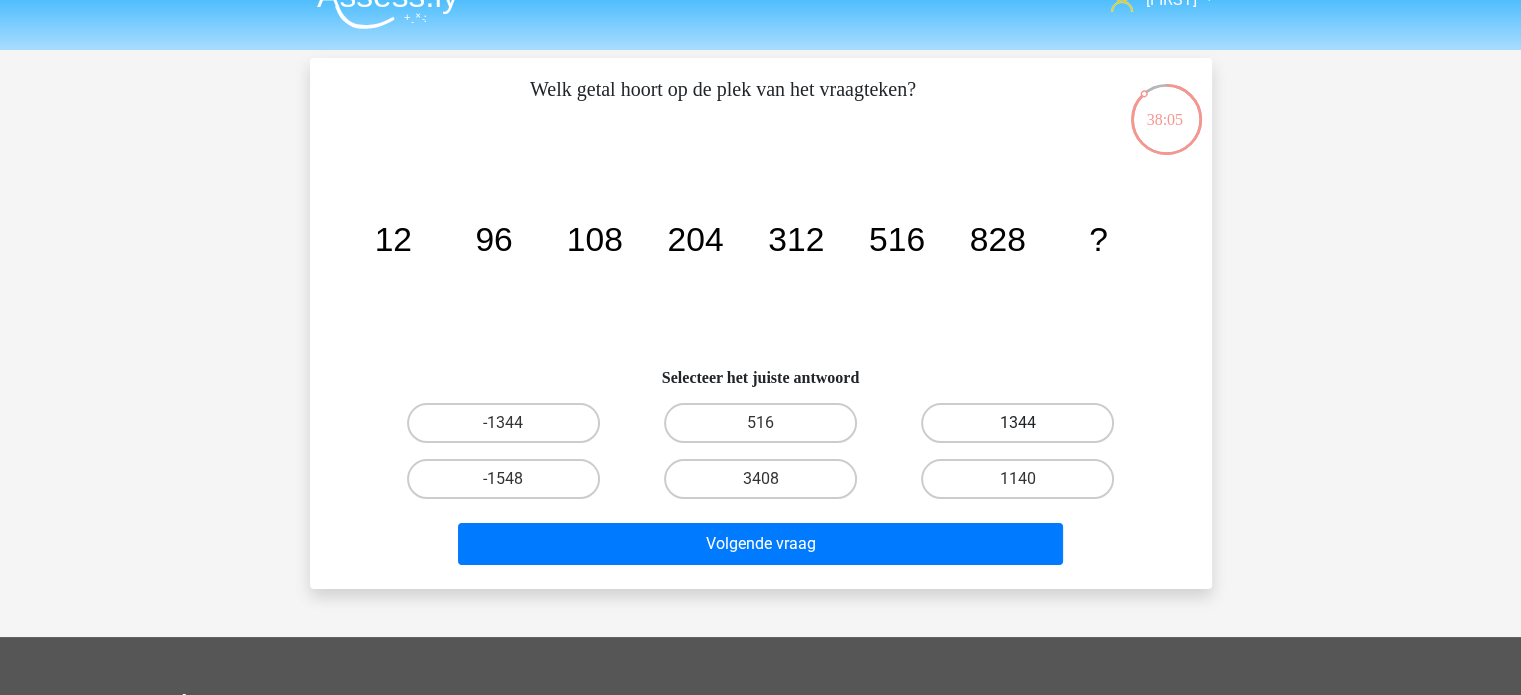 click on "1344" at bounding box center (1017, 423) 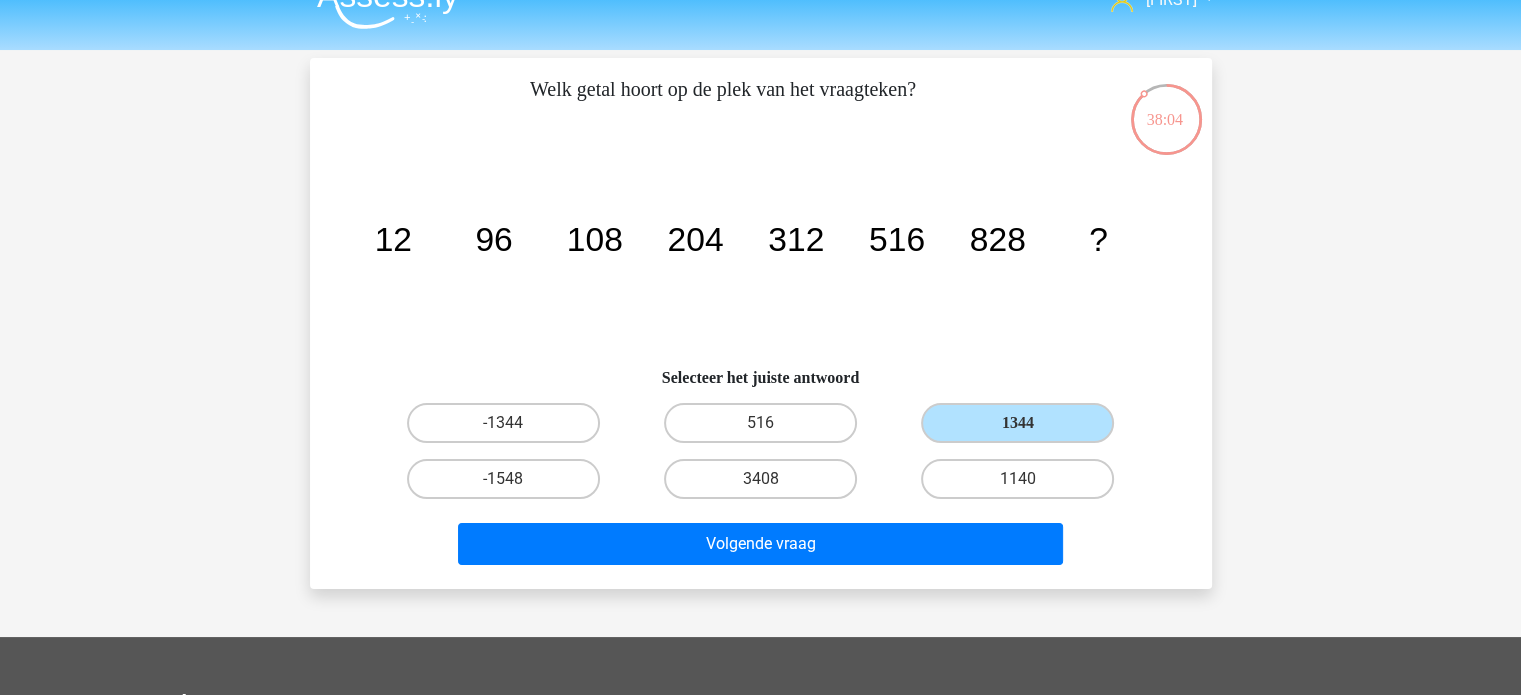 click on "Volgende vraag" at bounding box center [761, 540] 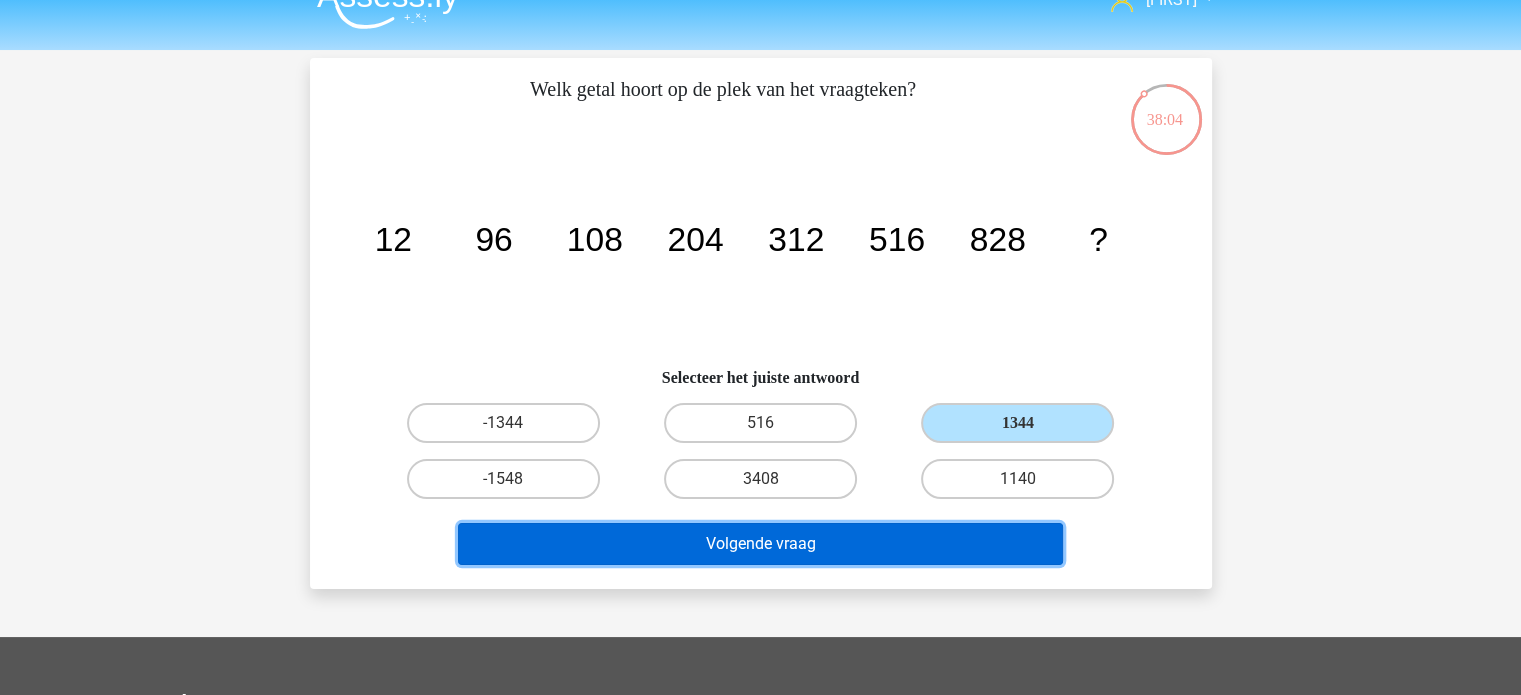click on "Volgende vraag" at bounding box center [760, 544] 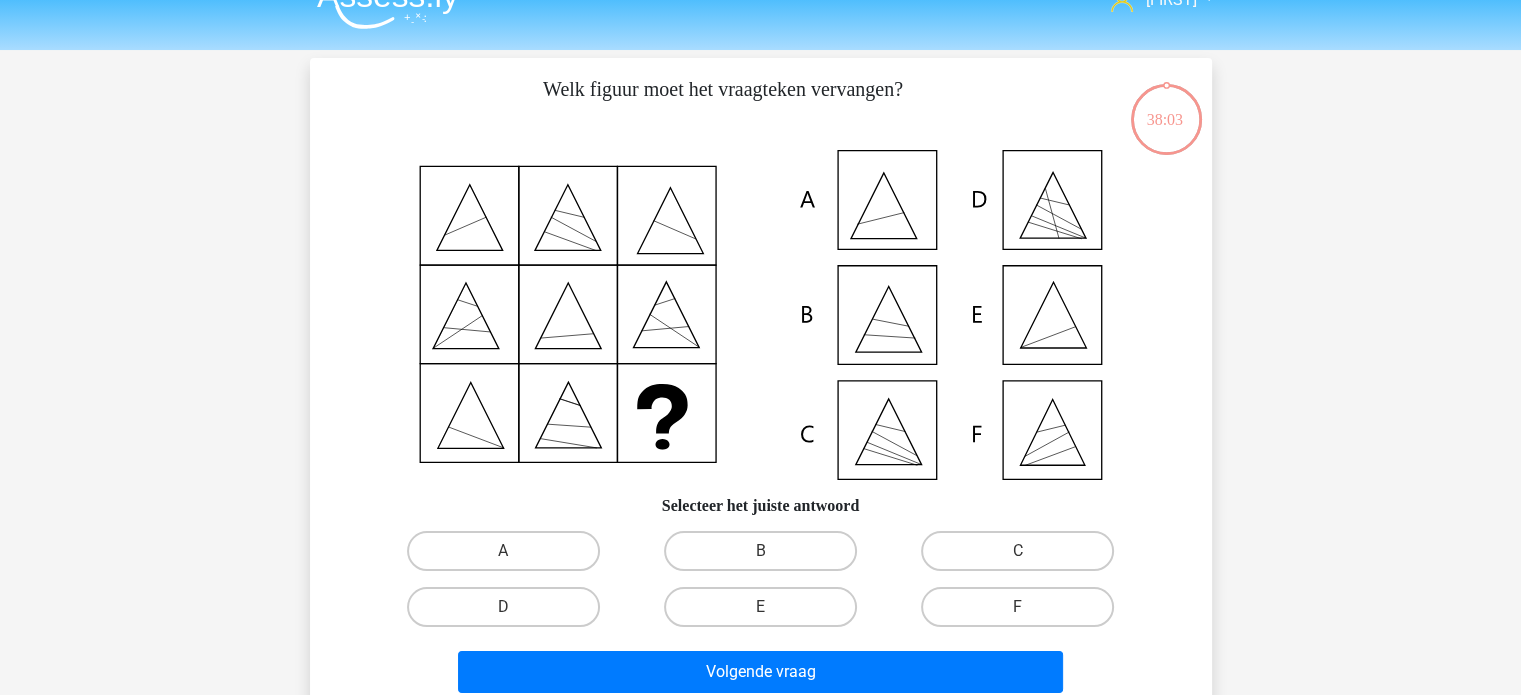 scroll, scrollTop: 92, scrollLeft: 0, axis: vertical 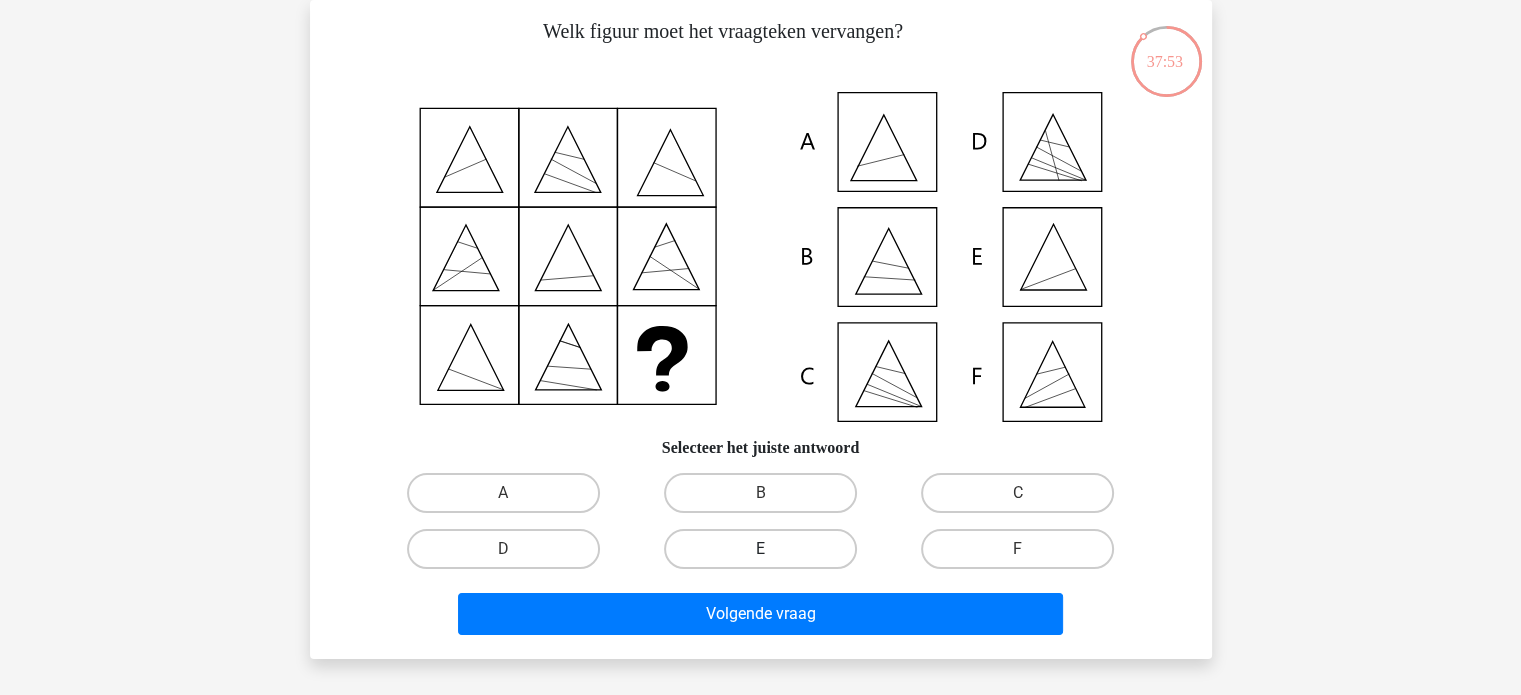 click on "E" at bounding box center [760, 549] 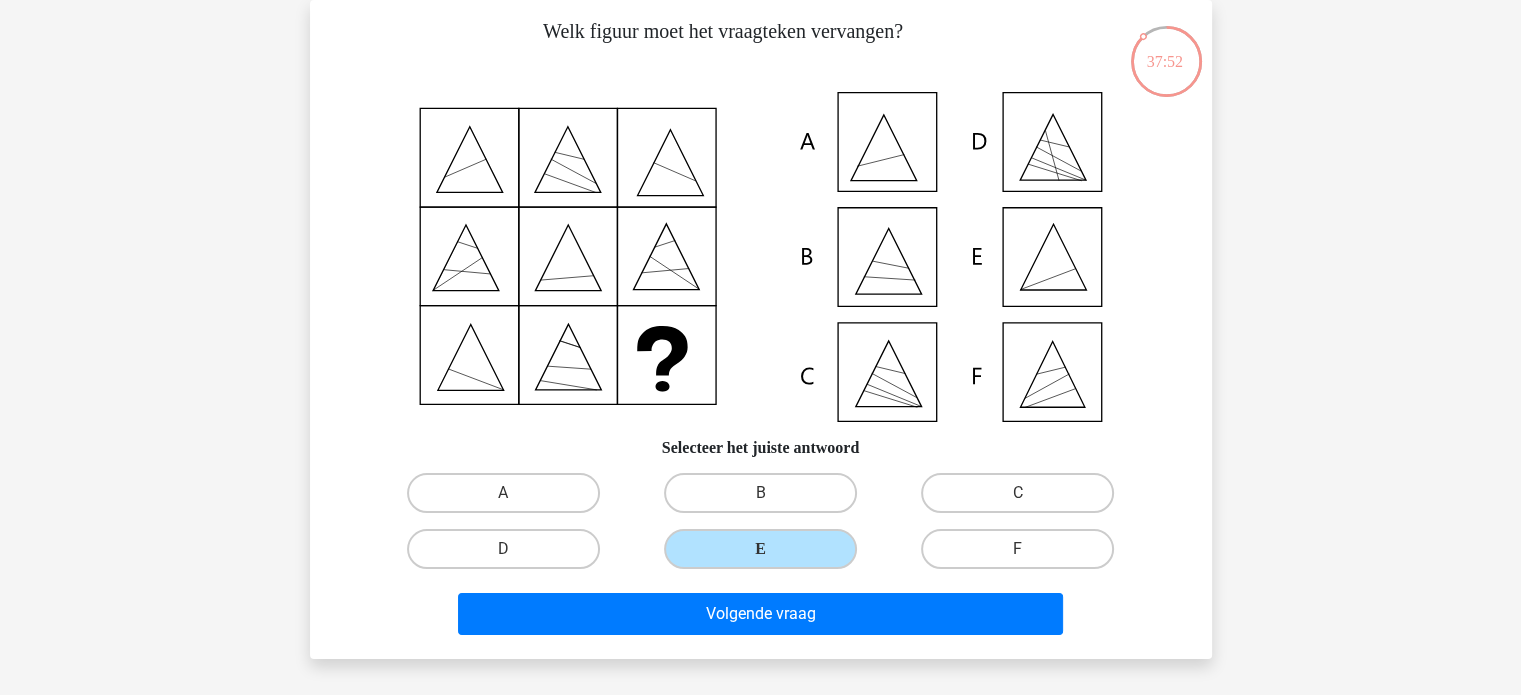click on "Volgende vraag" at bounding box center [761, 618] 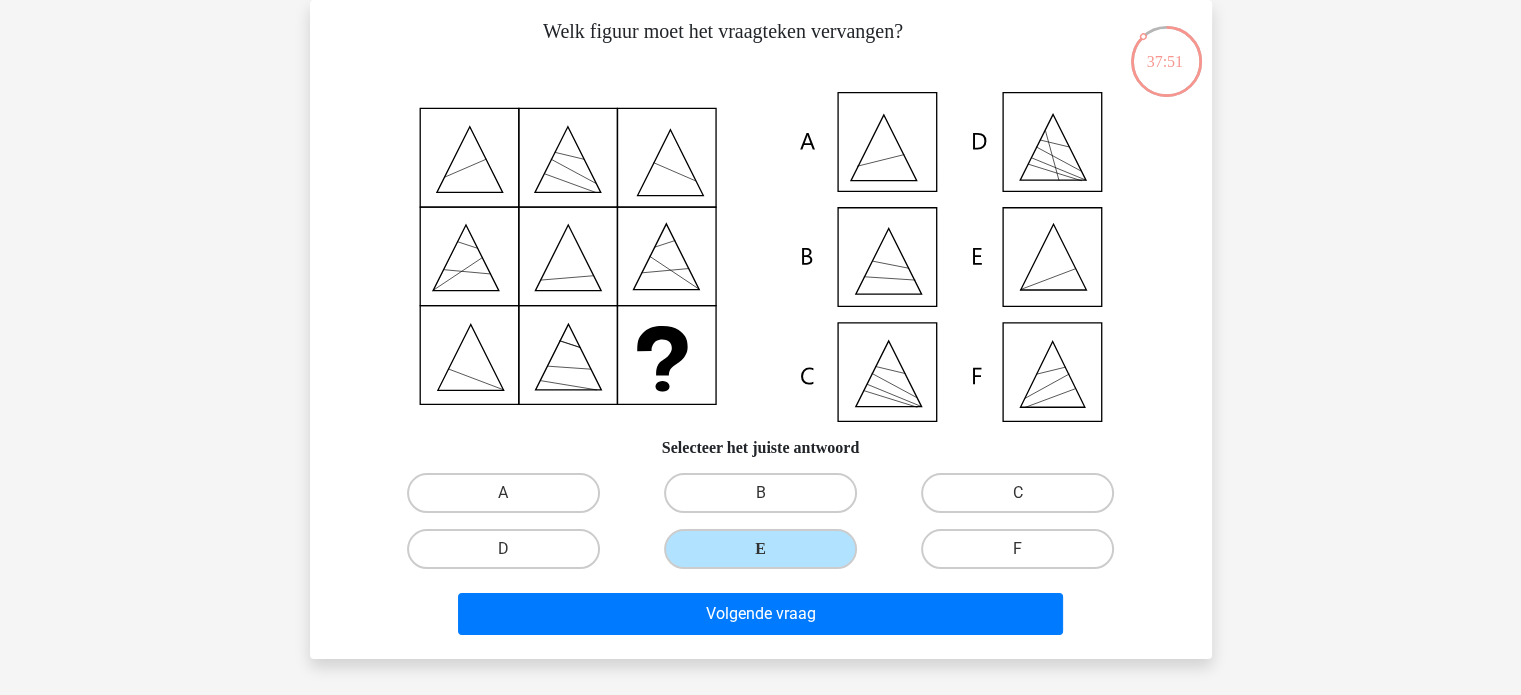 click on "Volgende vraag" at bounding box center (761, 618) 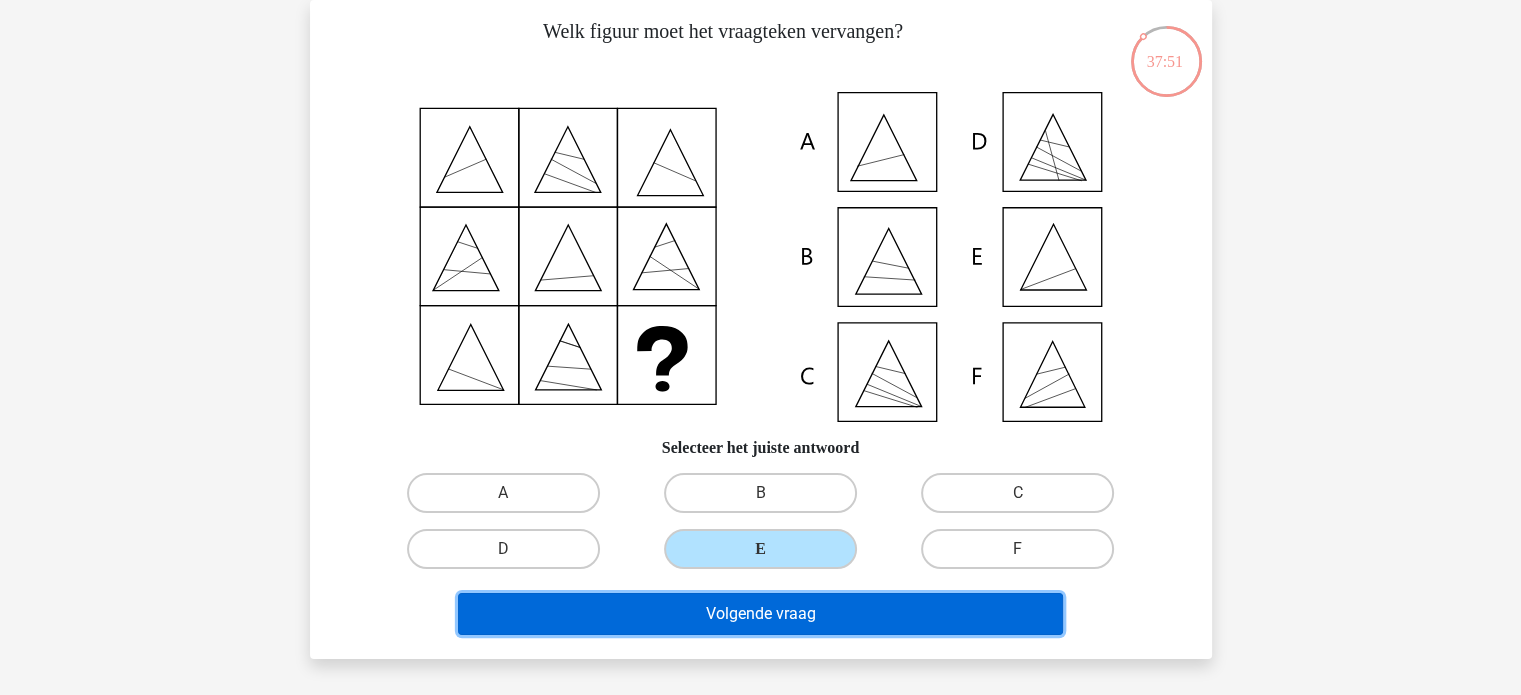 click on "Volgende vraag" at bounding box center (760, 614) 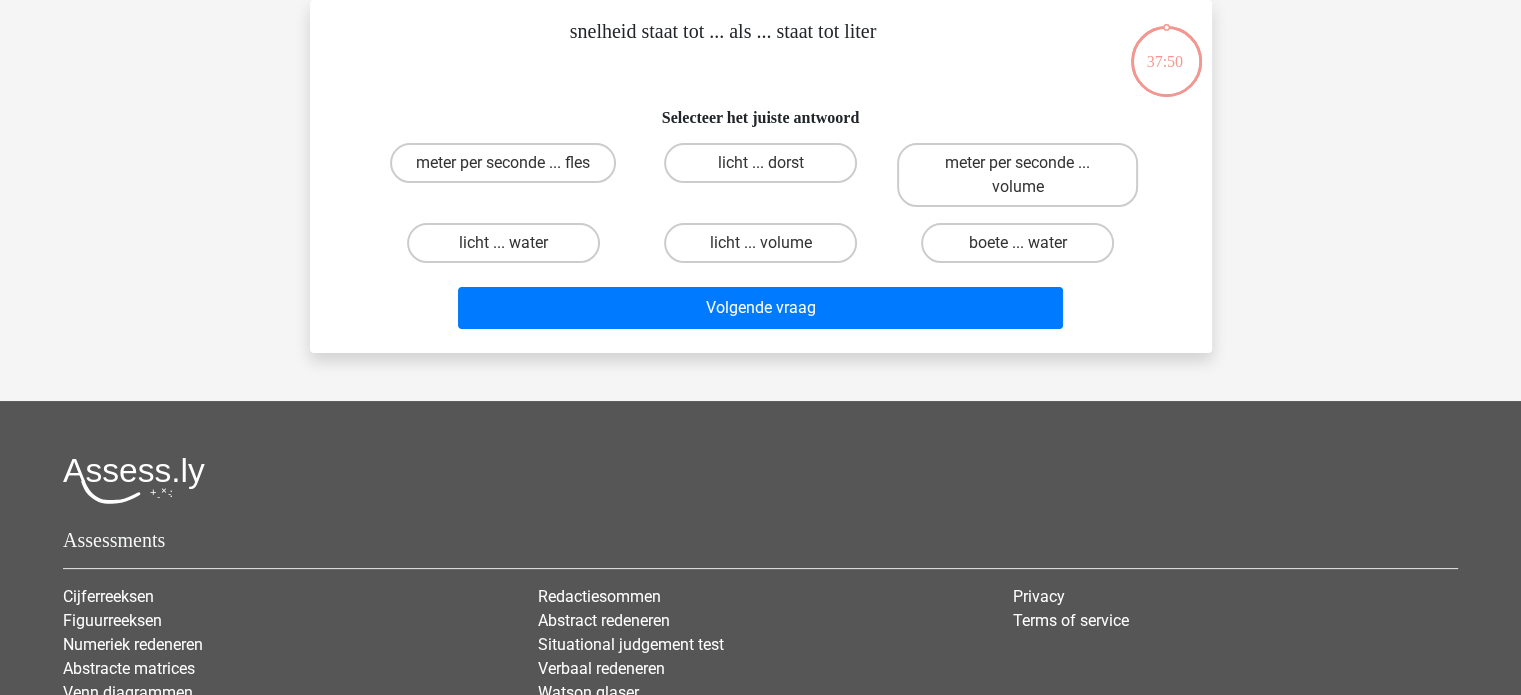 scroll, scrollTop: 0, scrollLeft: 0, axis: both 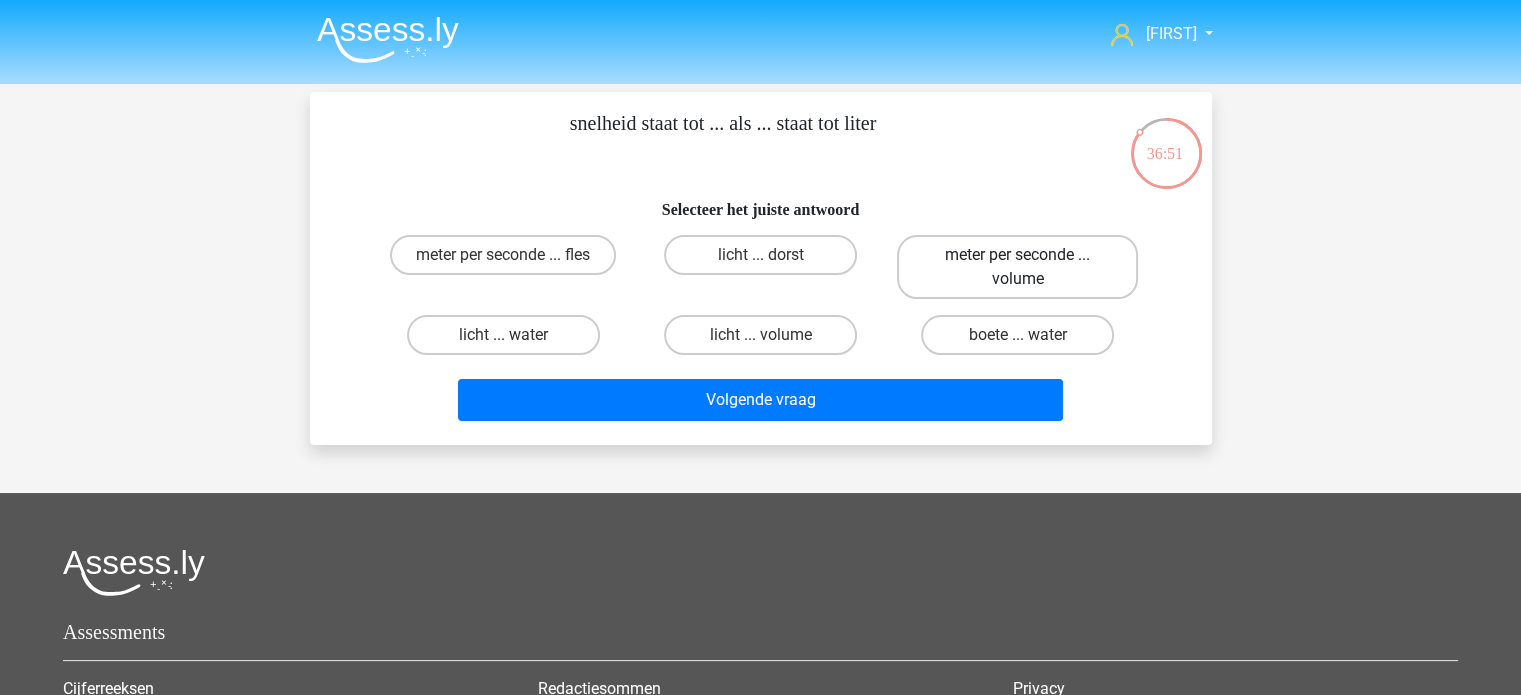 click on "meter per seconde ... volume" at bounding box center [1017, 267] 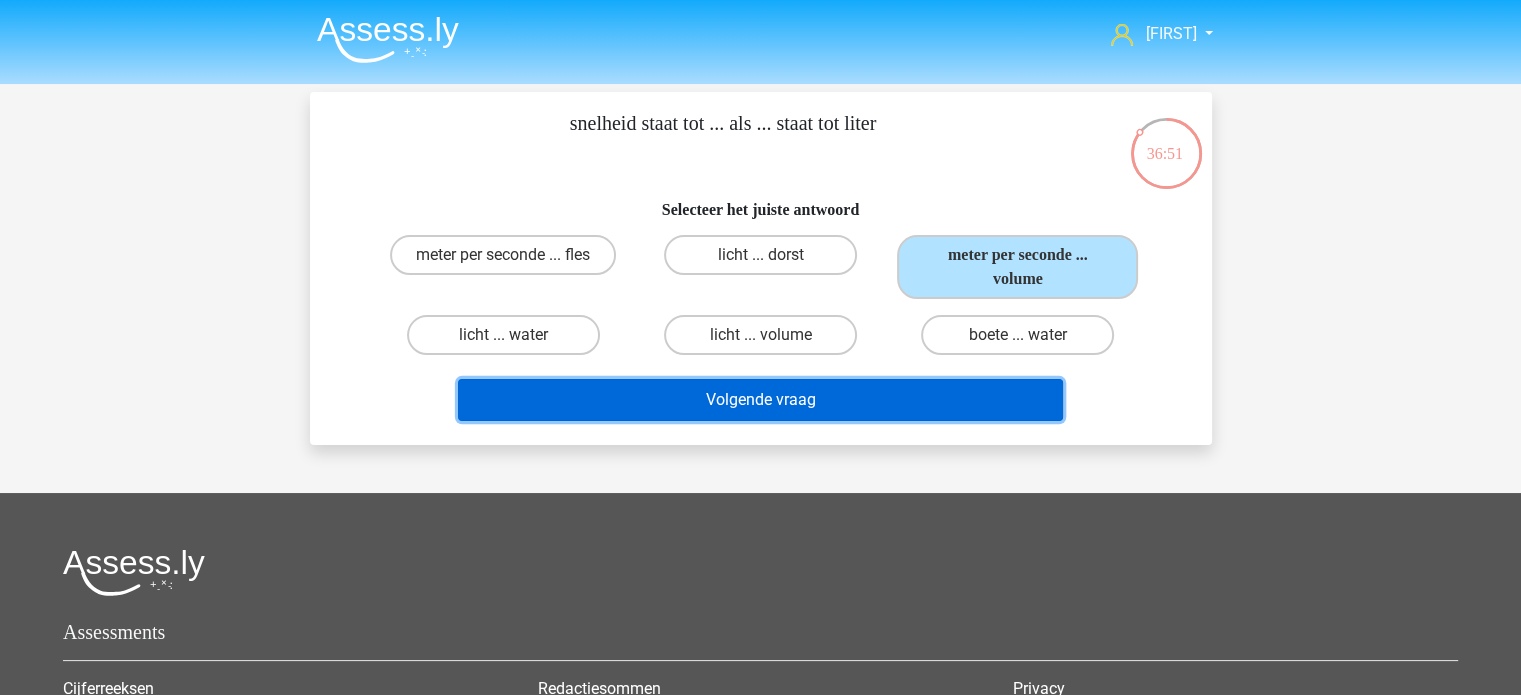 click on "Volgende vraag" at bounding box center [760, 400] 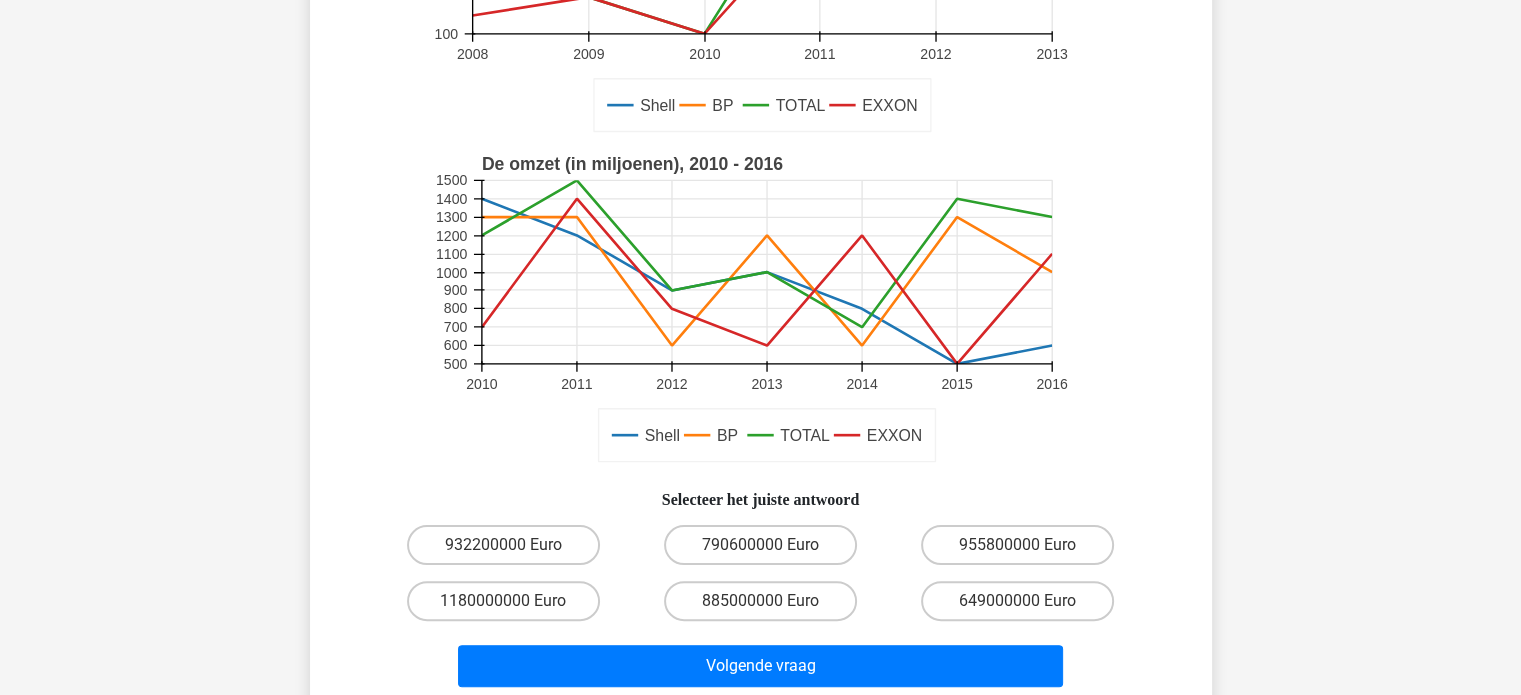 scroll, scrollTop: 372, scrollLeft: 0, axis: vertical 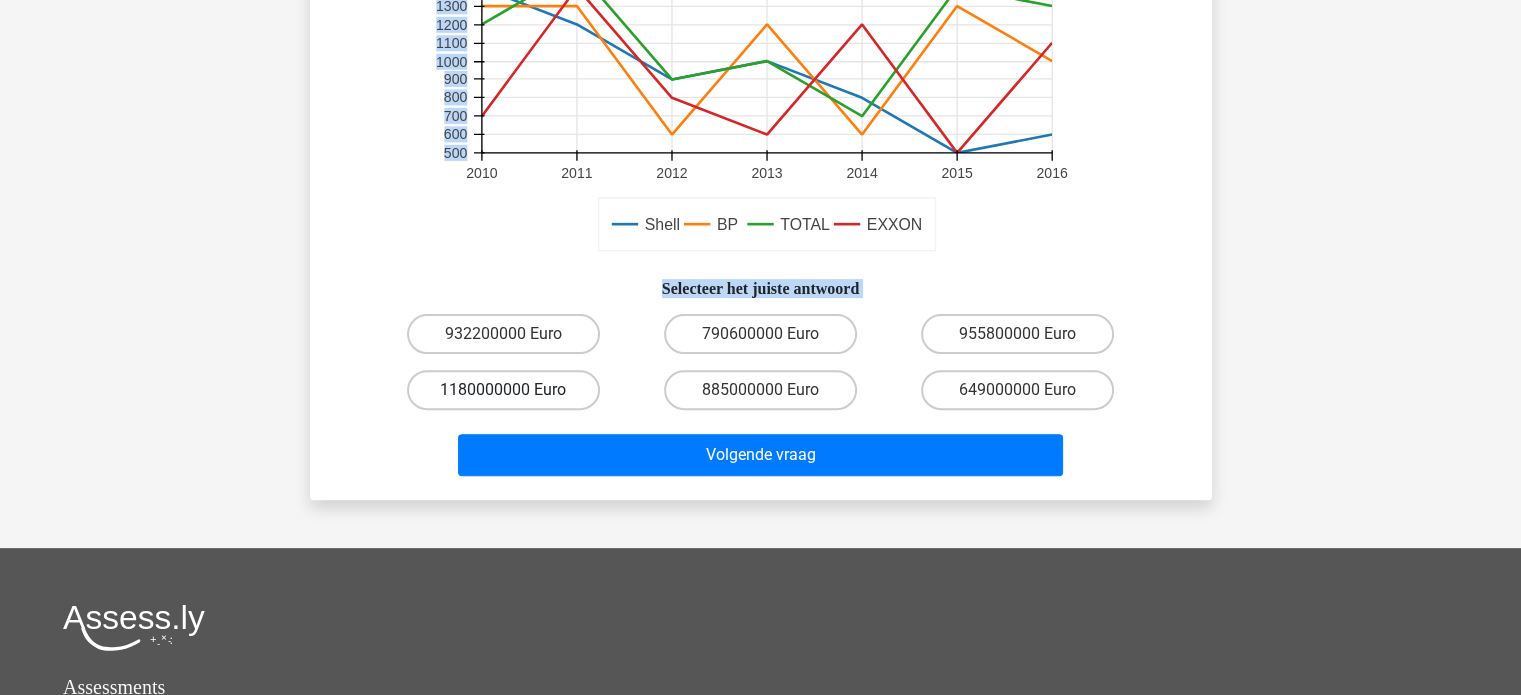 drag, startPoint x: 1276, startPoint y: 443, endPoint x: 572, endPoint y: 407, distance: 704.91986 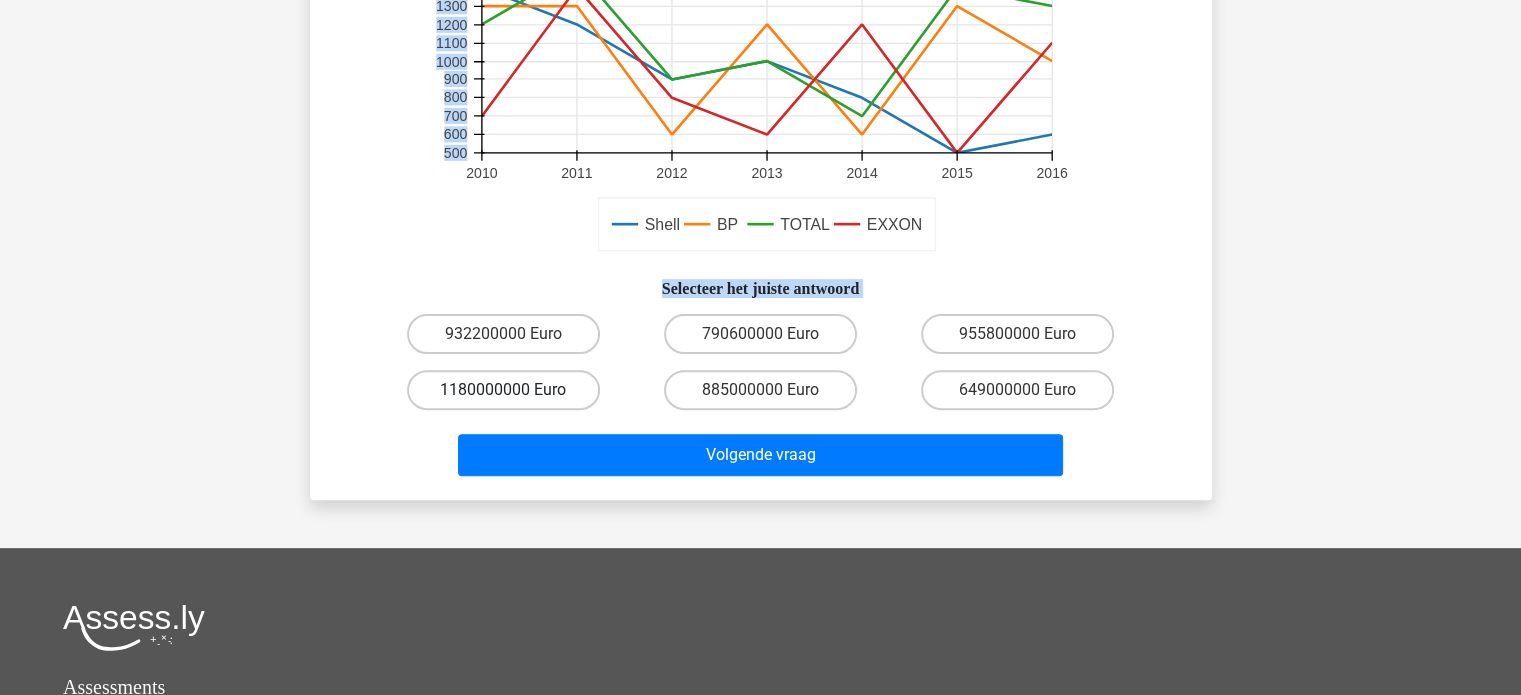 click on "1180000000 Euro" at bounding box center (503, 390) 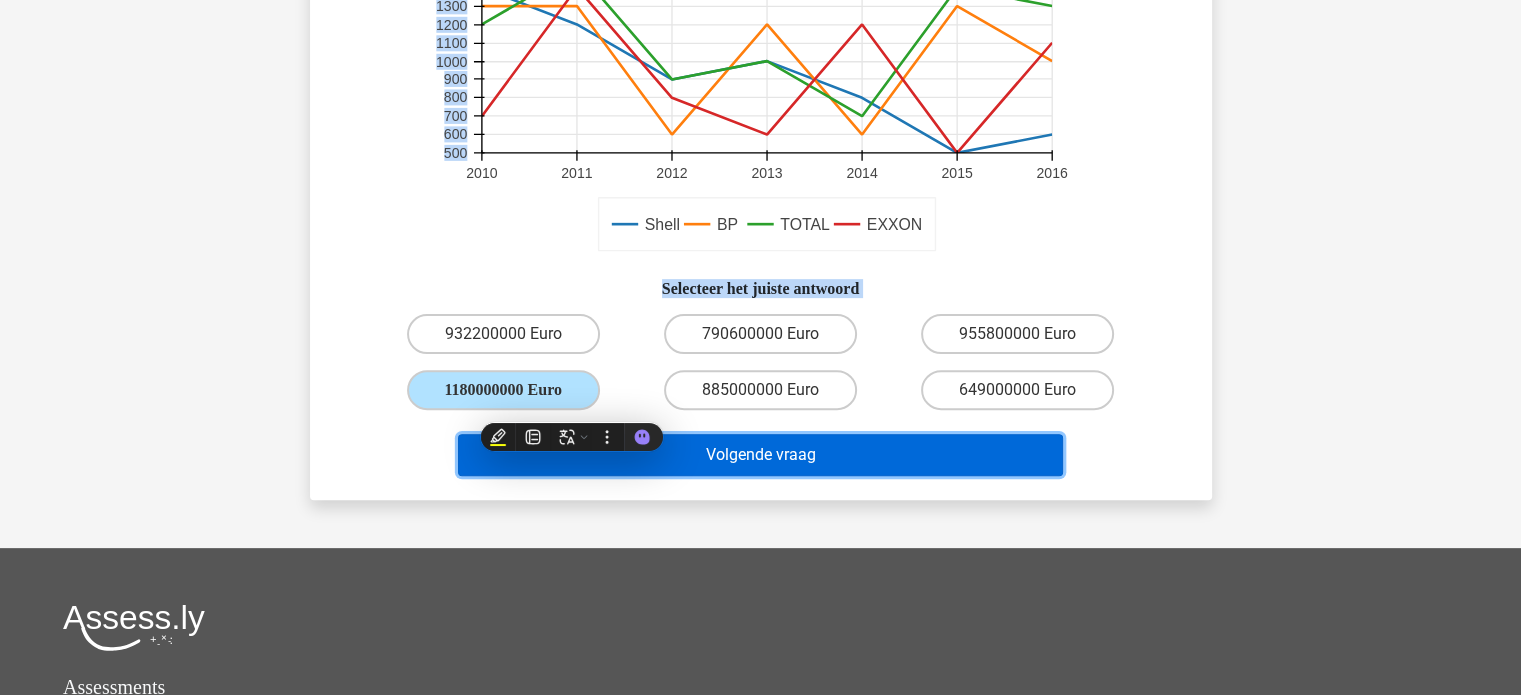 click on "Volgende vraag" at bounding box center (760, 455) 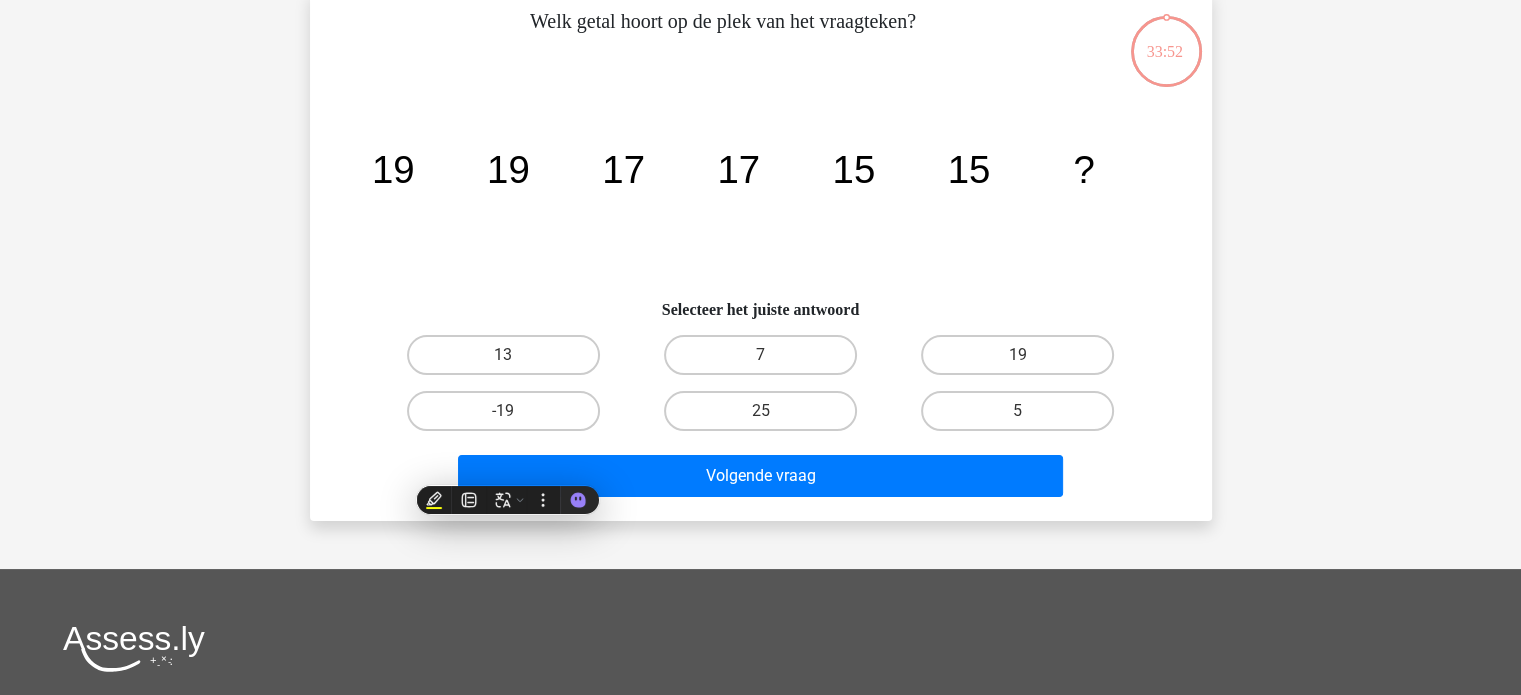 scroll, scrollTop: 92, scrollLeft: 0, axis: vertical 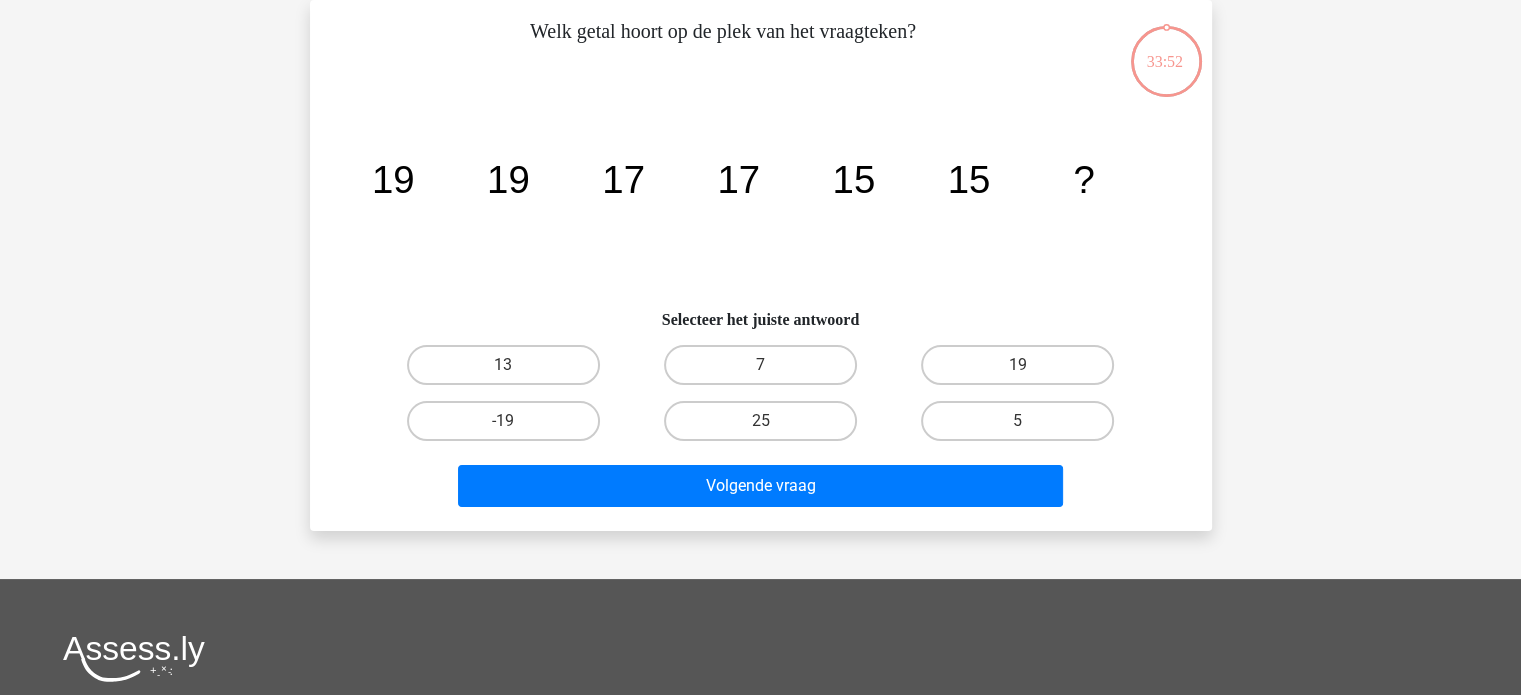 click on "alexander
lansonaly@gmail.com" at bounding box center (760, 507) 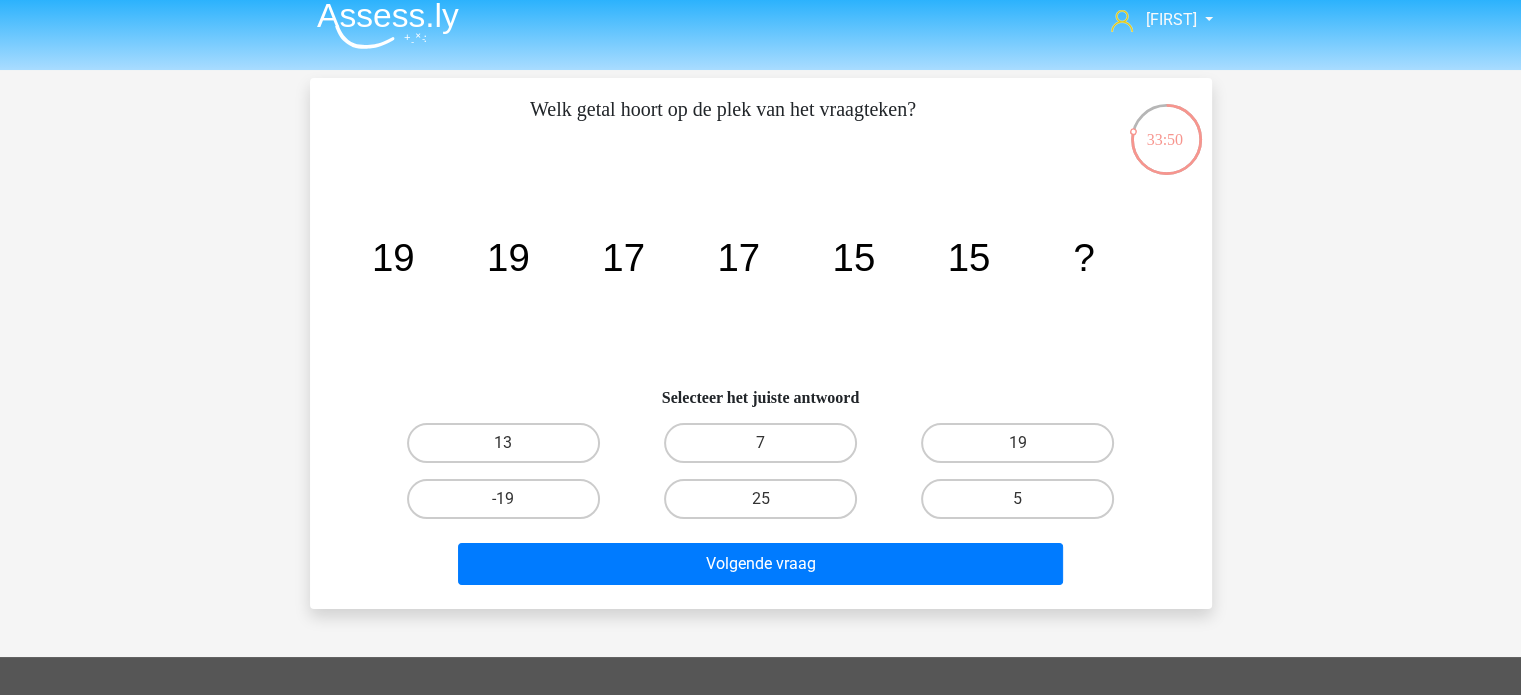 scroll, scrollTop: 13, scrollLeft: 0, axis: vertical 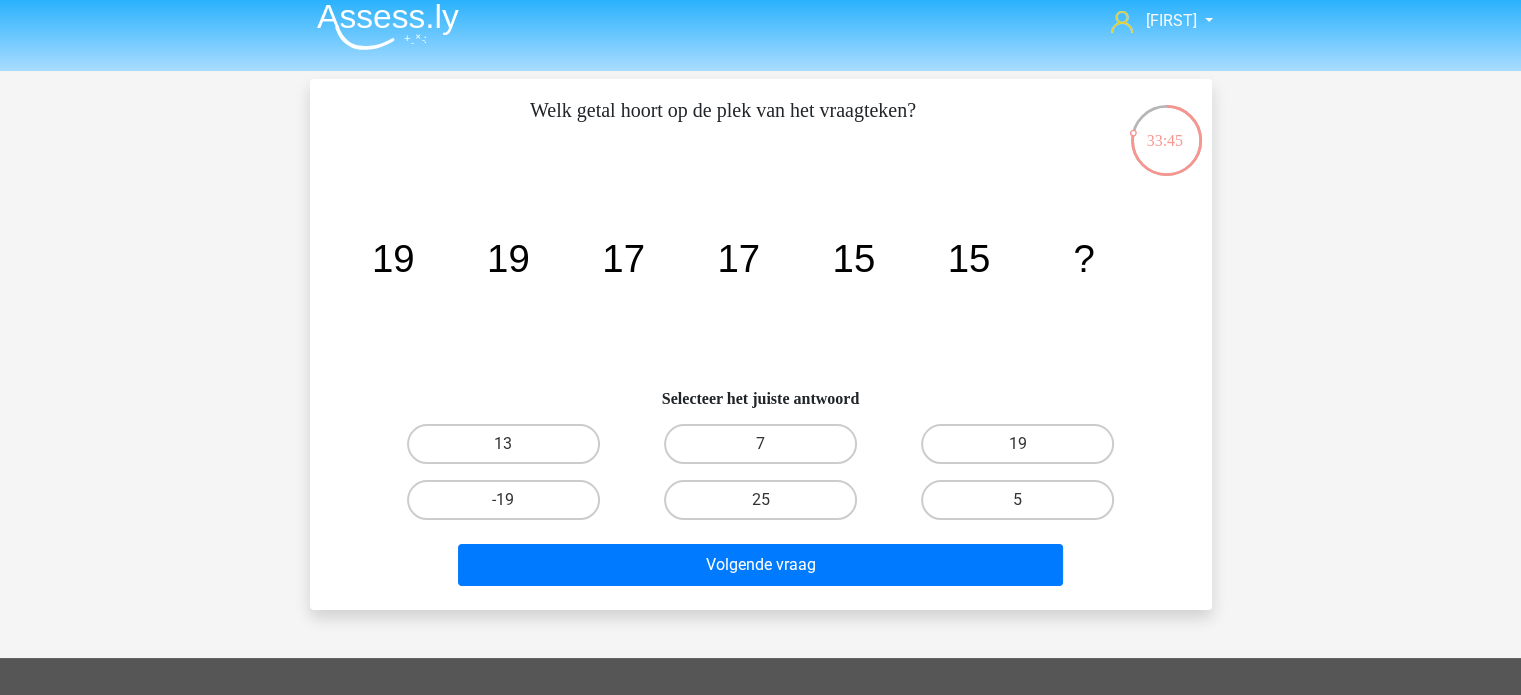 click on "13" at bounding box center [503, 444] 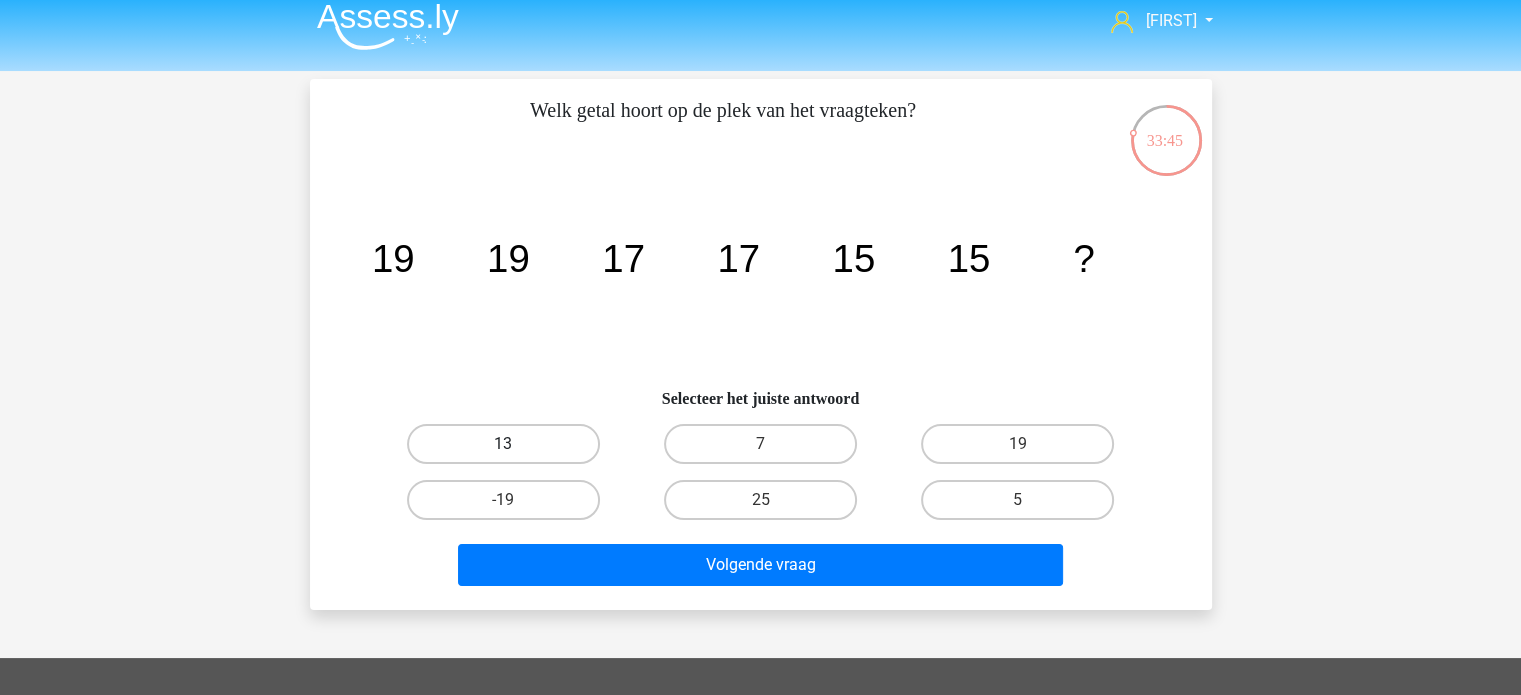 click on "13" at bounding box center [503, 444] 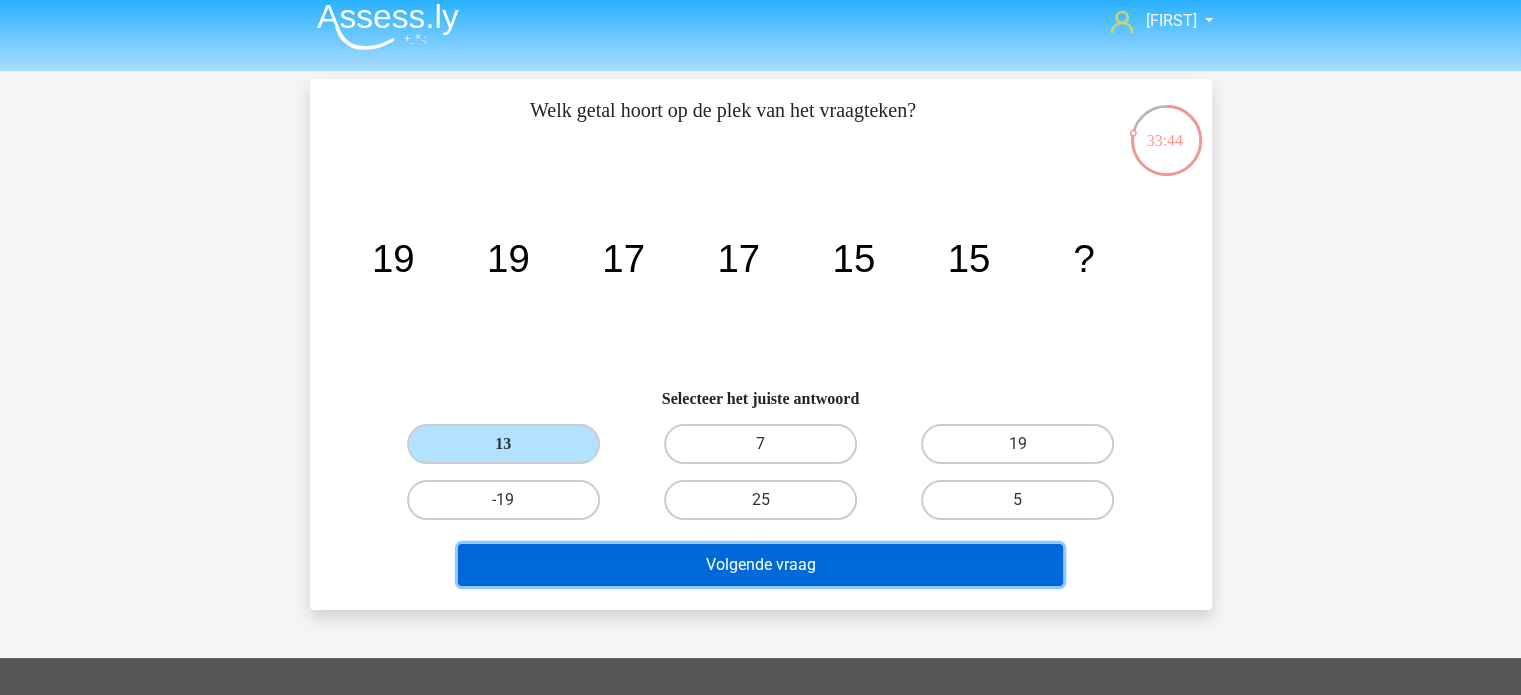 click on "Volgende vraag" at bounding box center [760, 565] 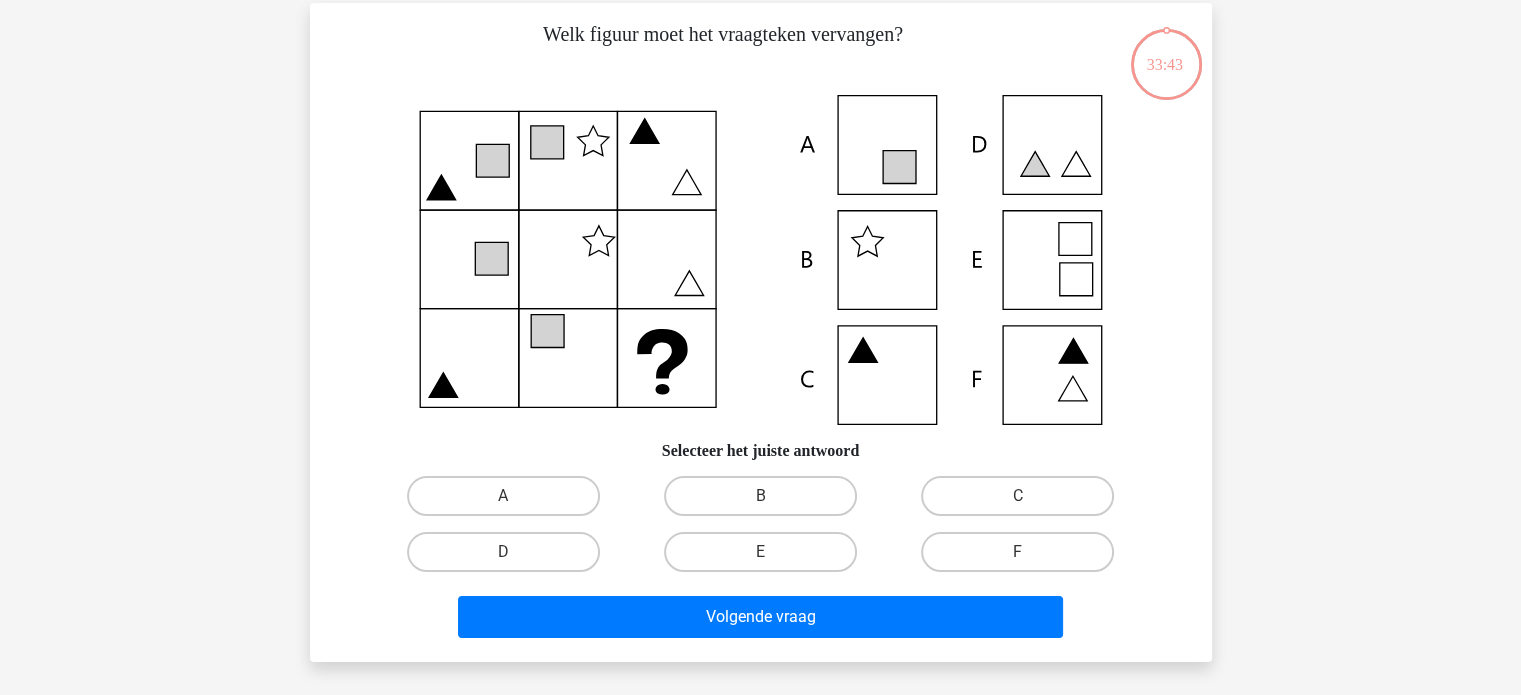 scroll, scrollTop: 92, scrollLeft: 0, axis: vertical 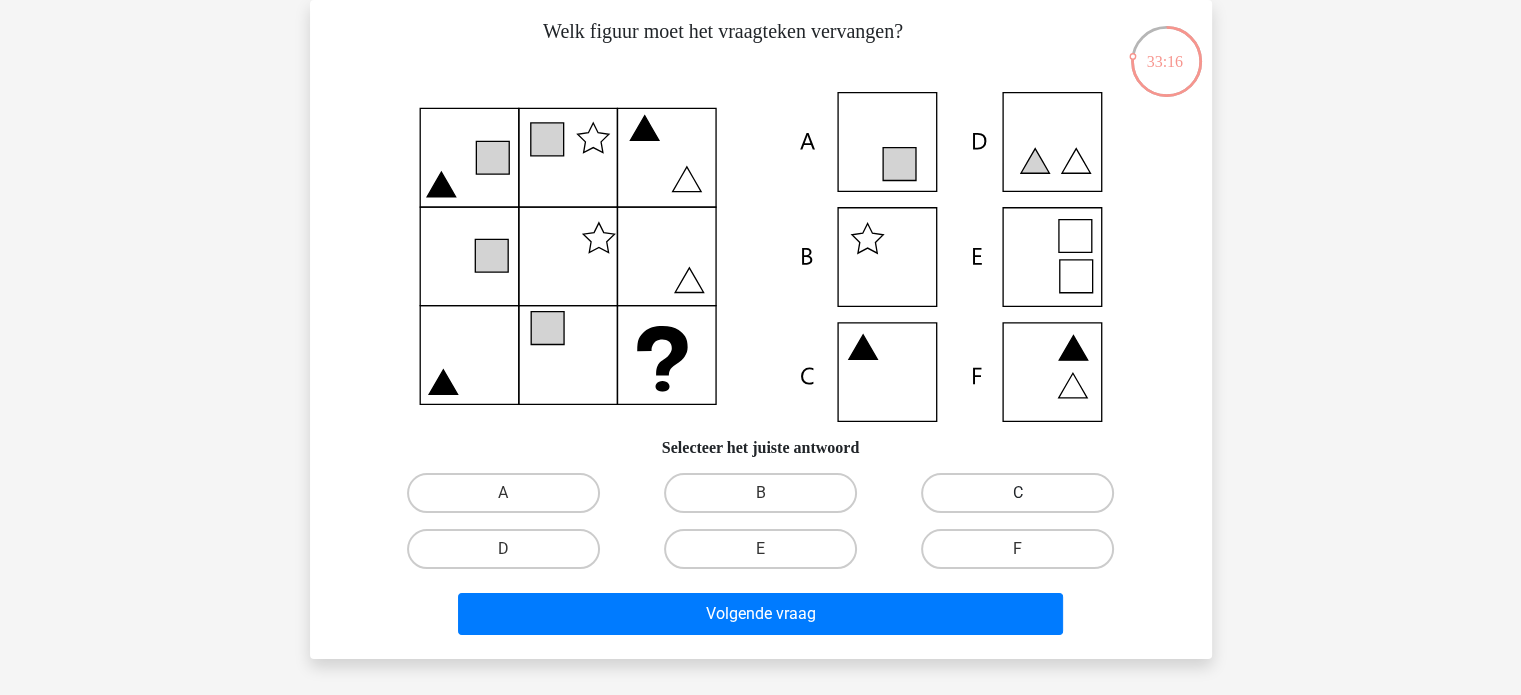 click on "C" at bounding box center [1017, 493] 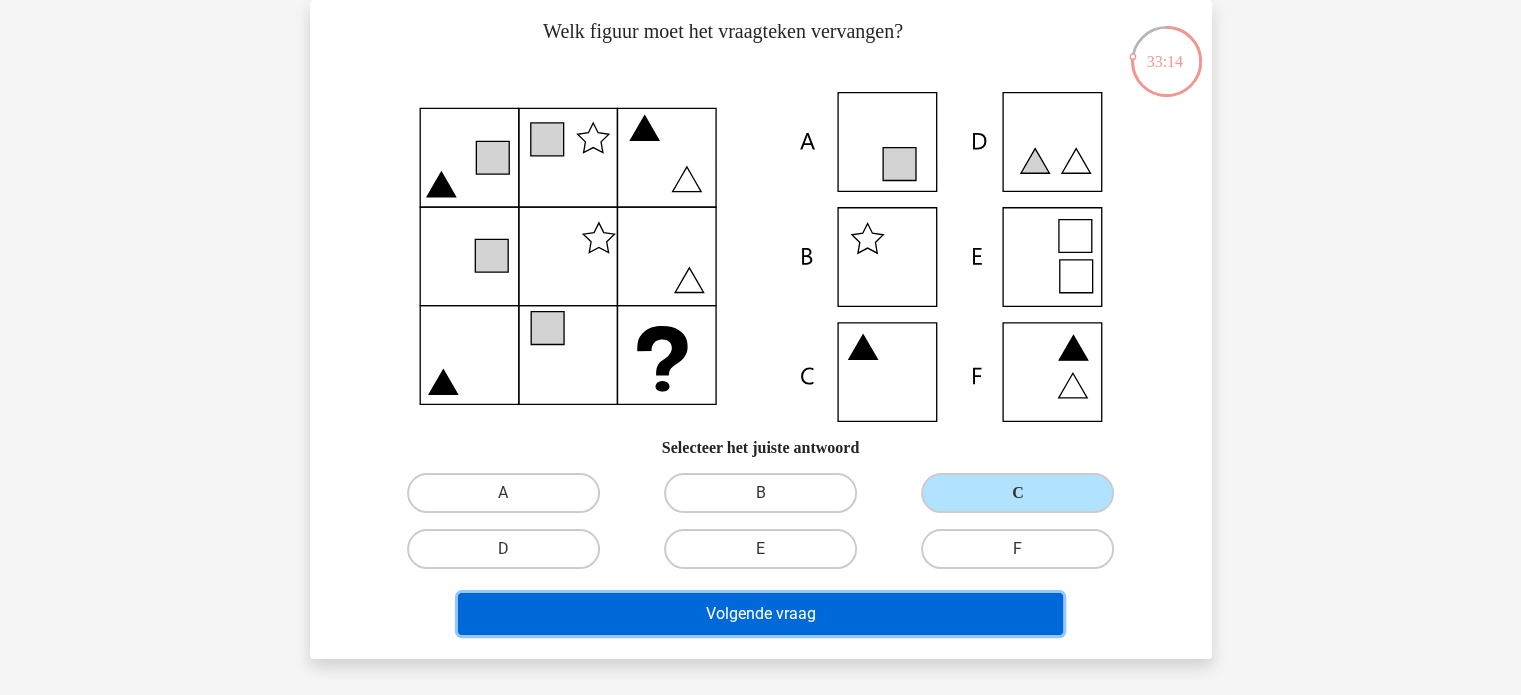 click on "Volgende vraag" at bounding box center (760, 614) 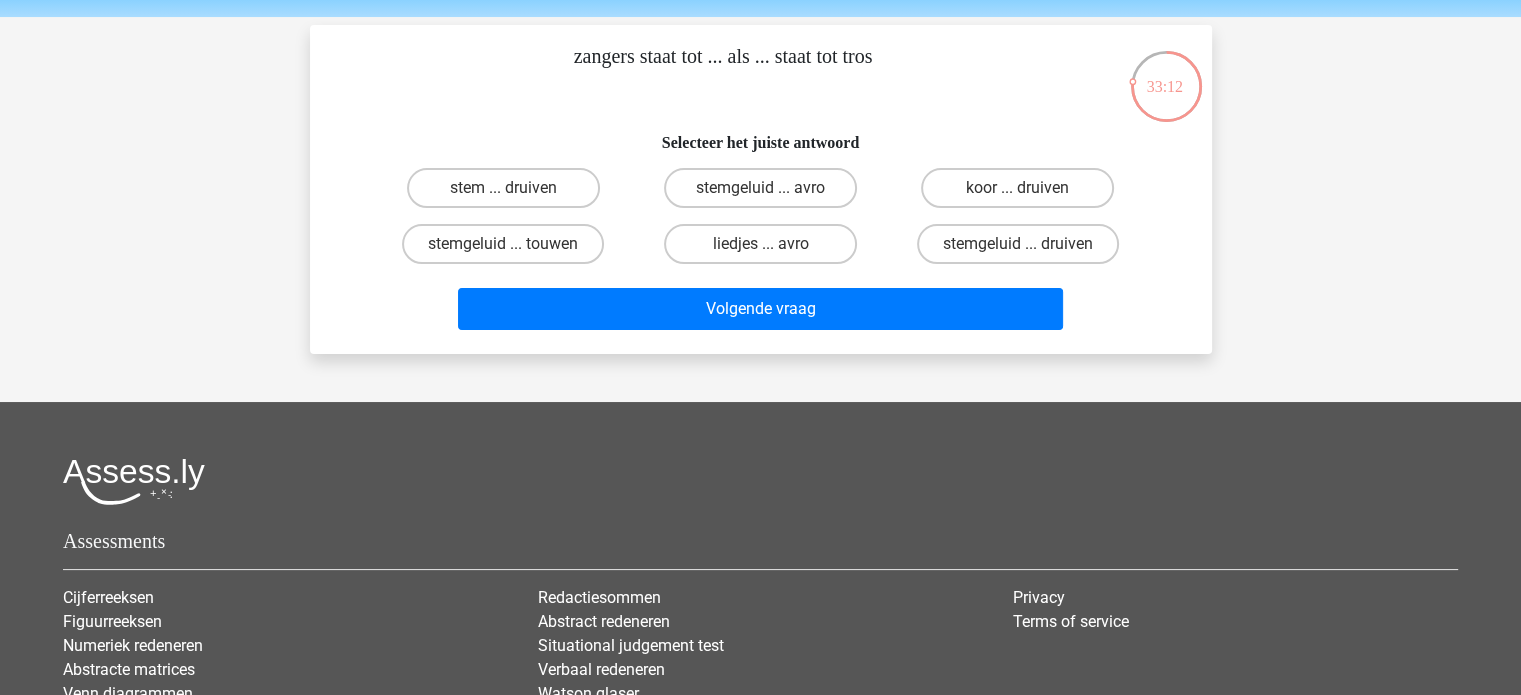 scroll, scrollTop: 0, scrollLeft: 0, axis: both 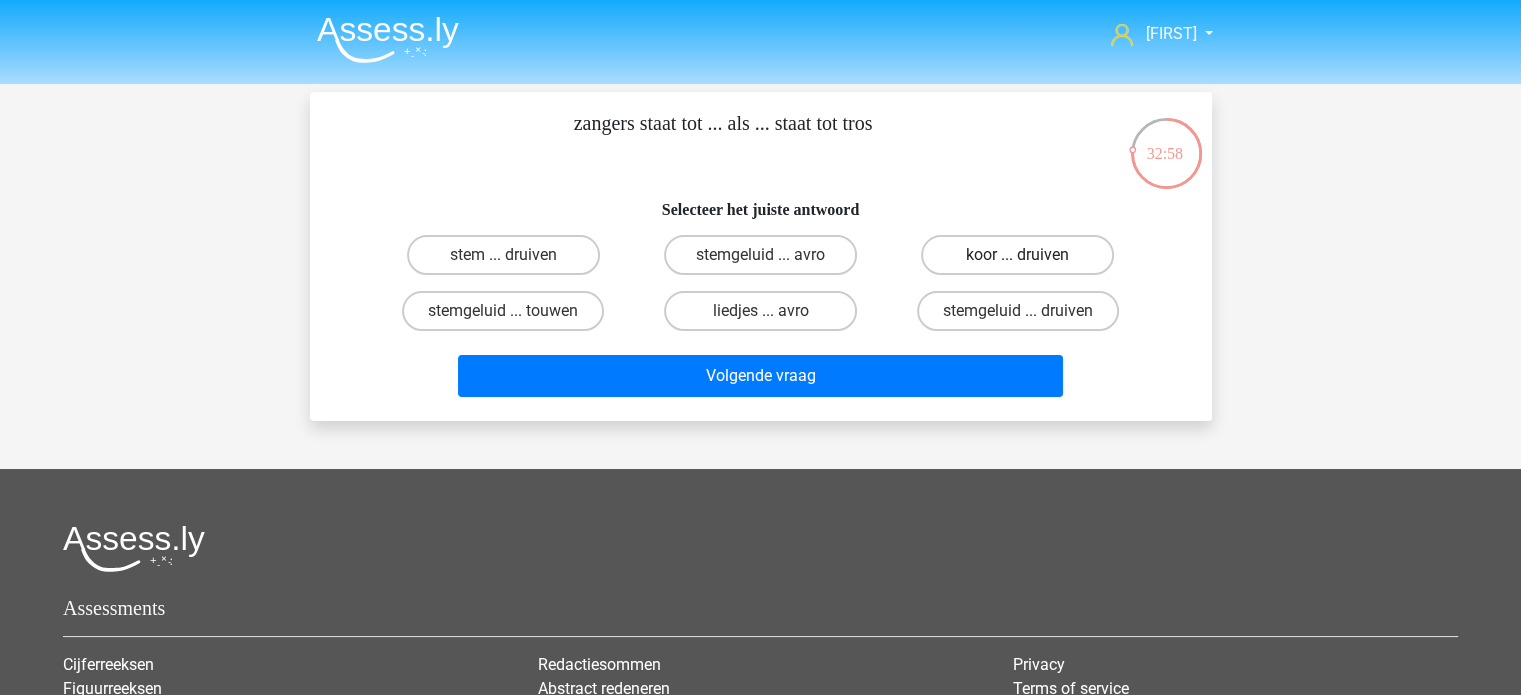 click on "koor ... druiven" at bounding box center [1017, 255] 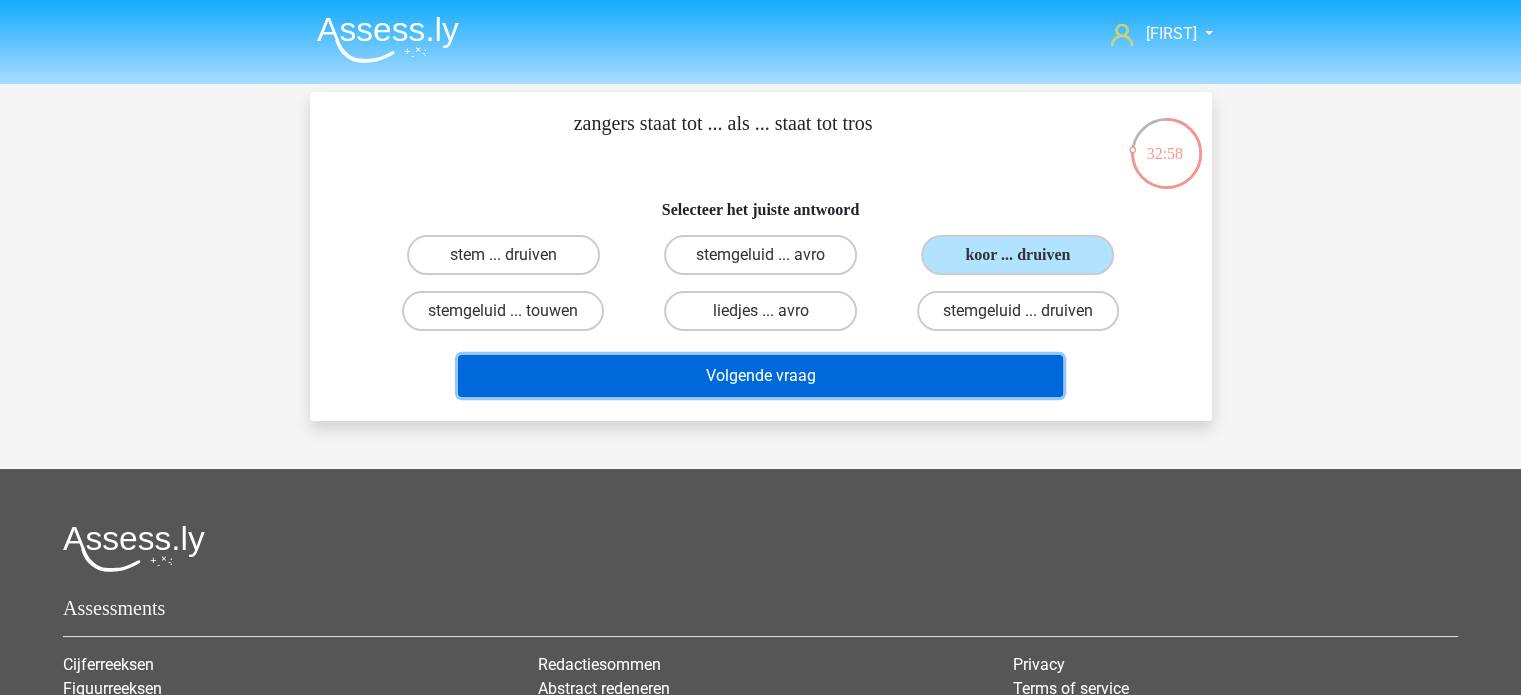 click on "Volgende vraag" at bounding box center (760, 376) 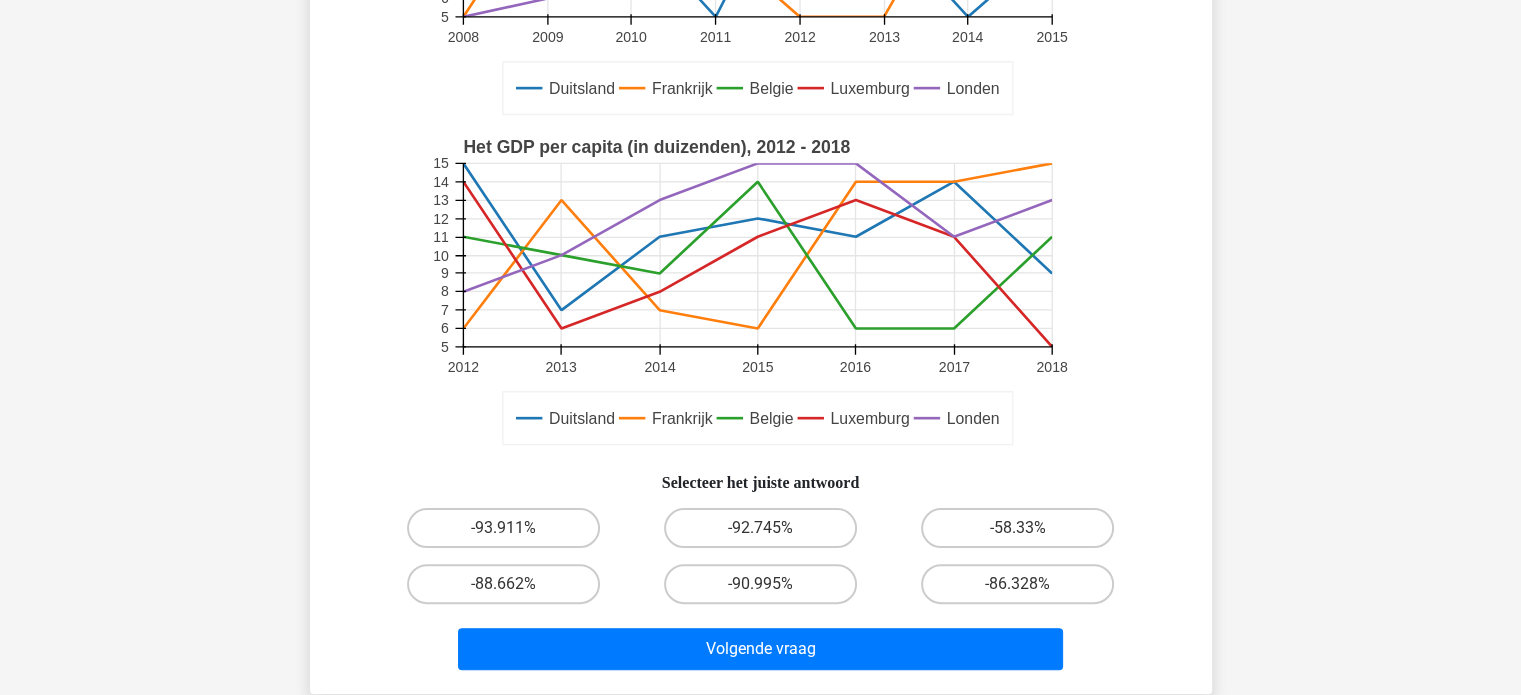 scroll, scrollTop: 388, scrollLeft: 0, axis: vertical 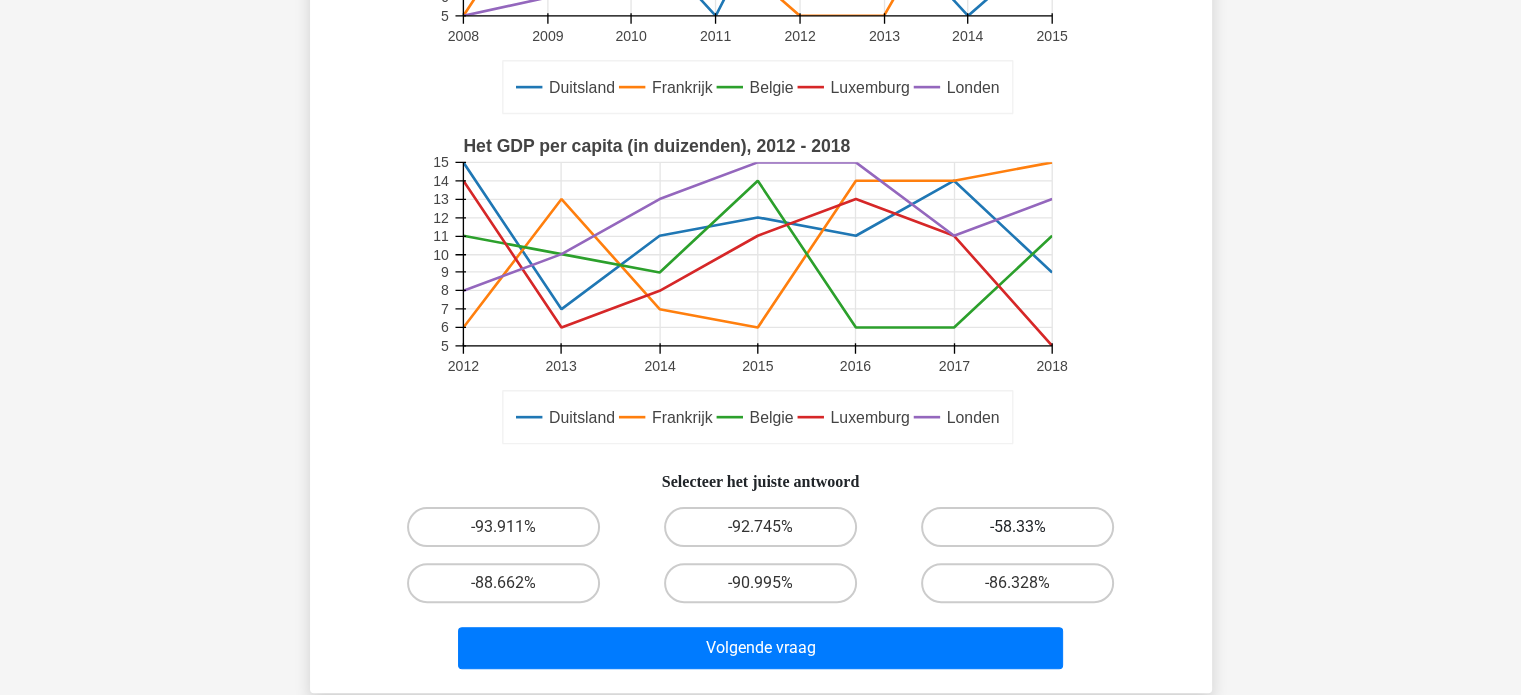 click on "-58.33%" at bounding box center [1017, 527] 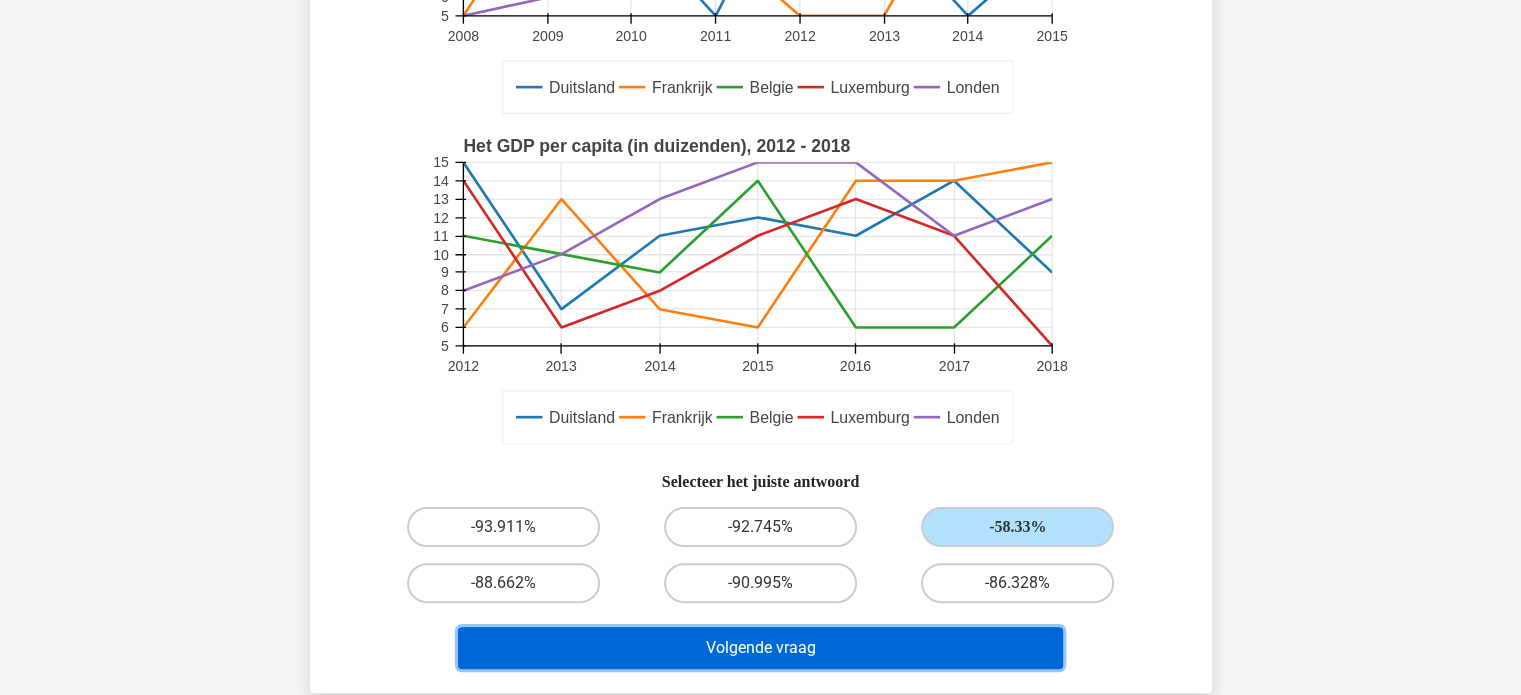 click on "Volgende vraag" at bounding box center [760, 648] 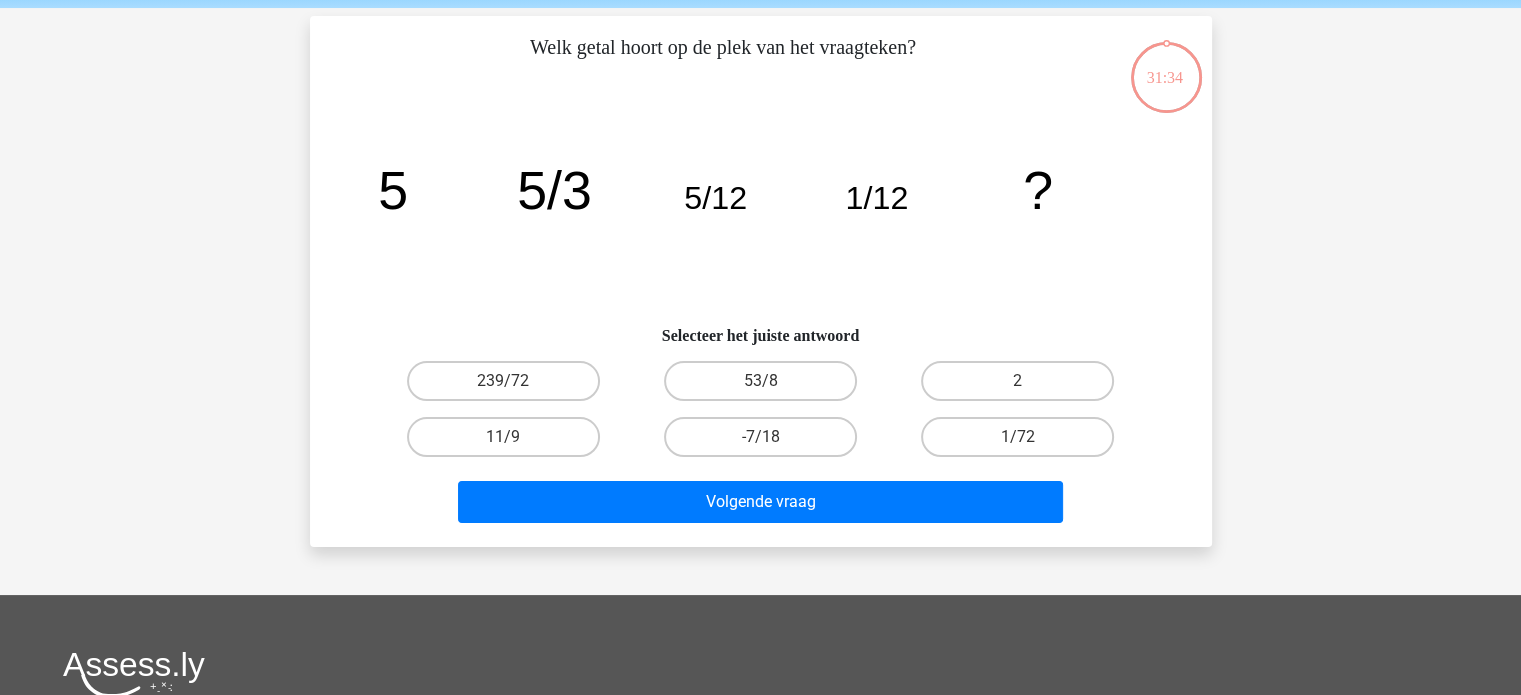 scroll, scrollTop: 75, scrollLeft: 0, axis: vertical 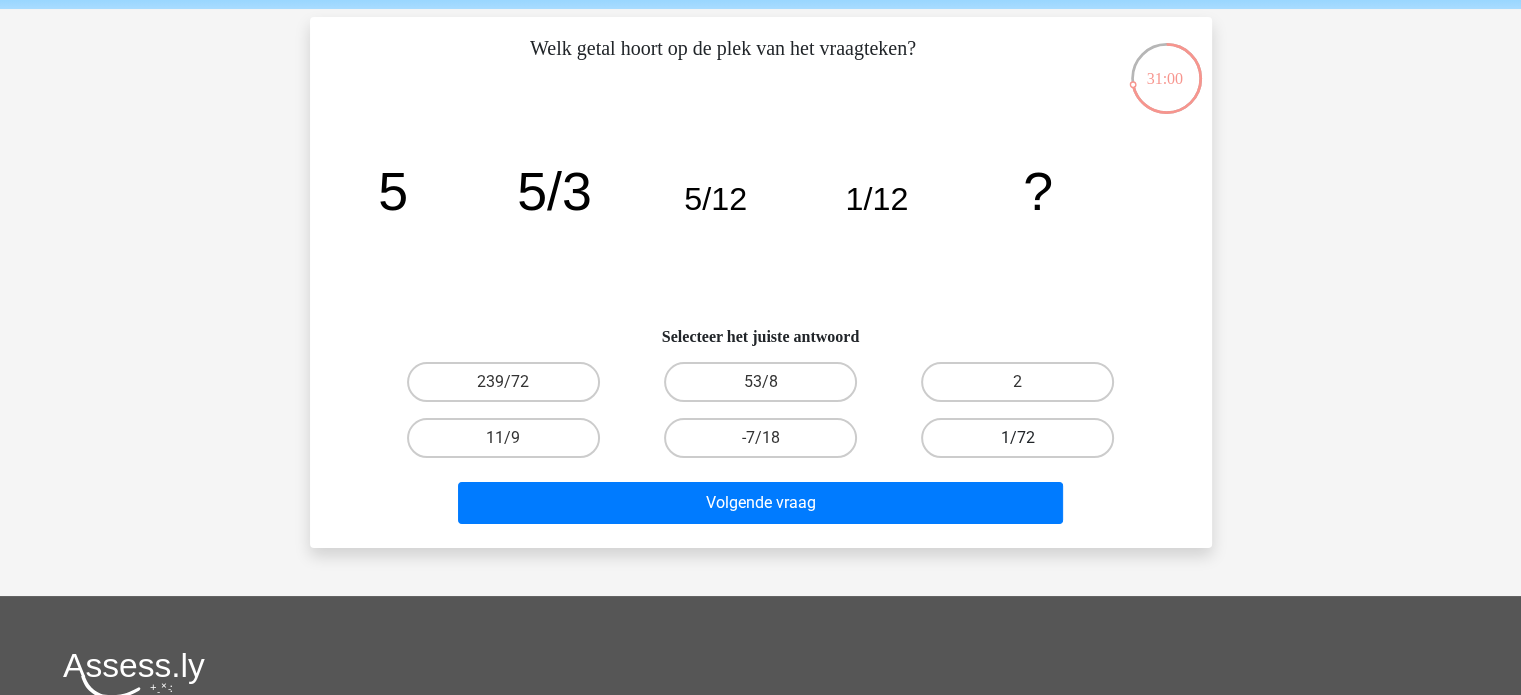 click on "1/72" at bounding box center [1017, 438] 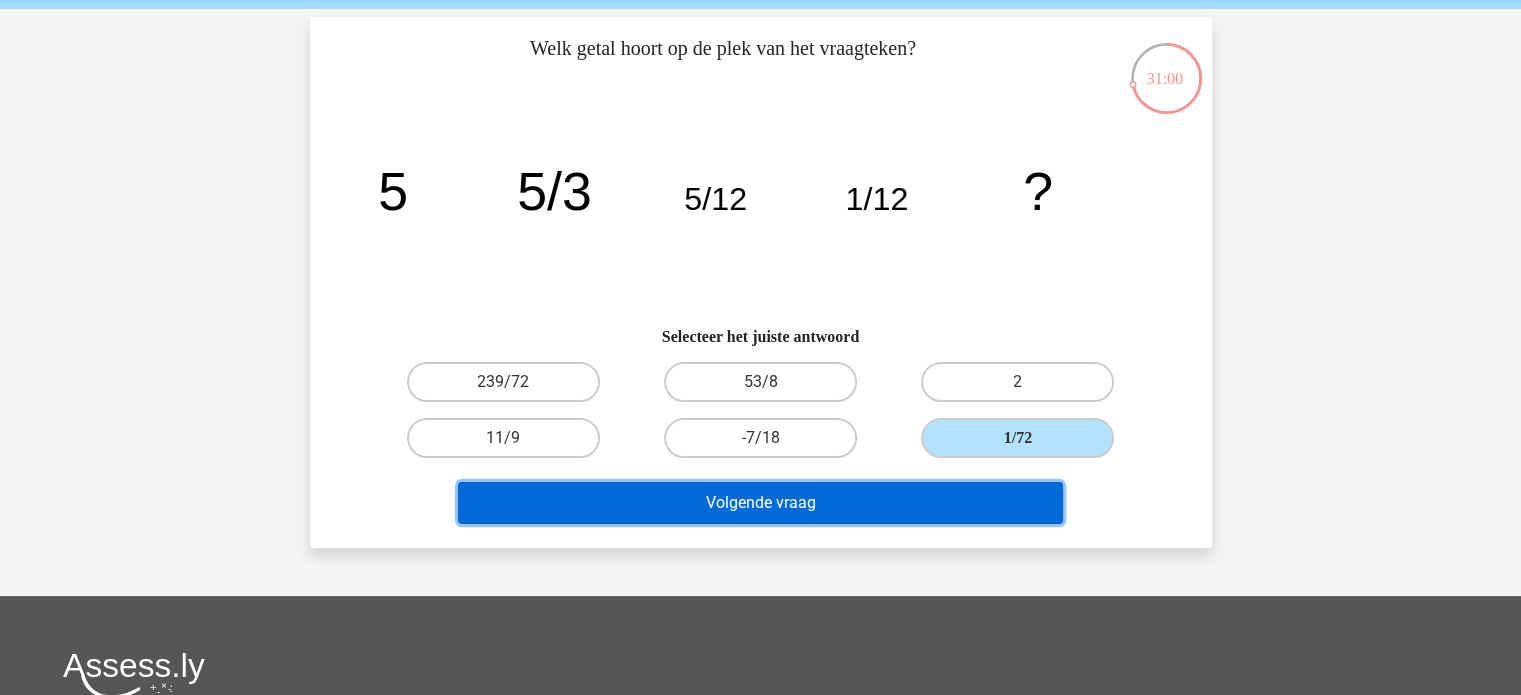 click on "Volgende vraag" at bounding box center (760, 503) 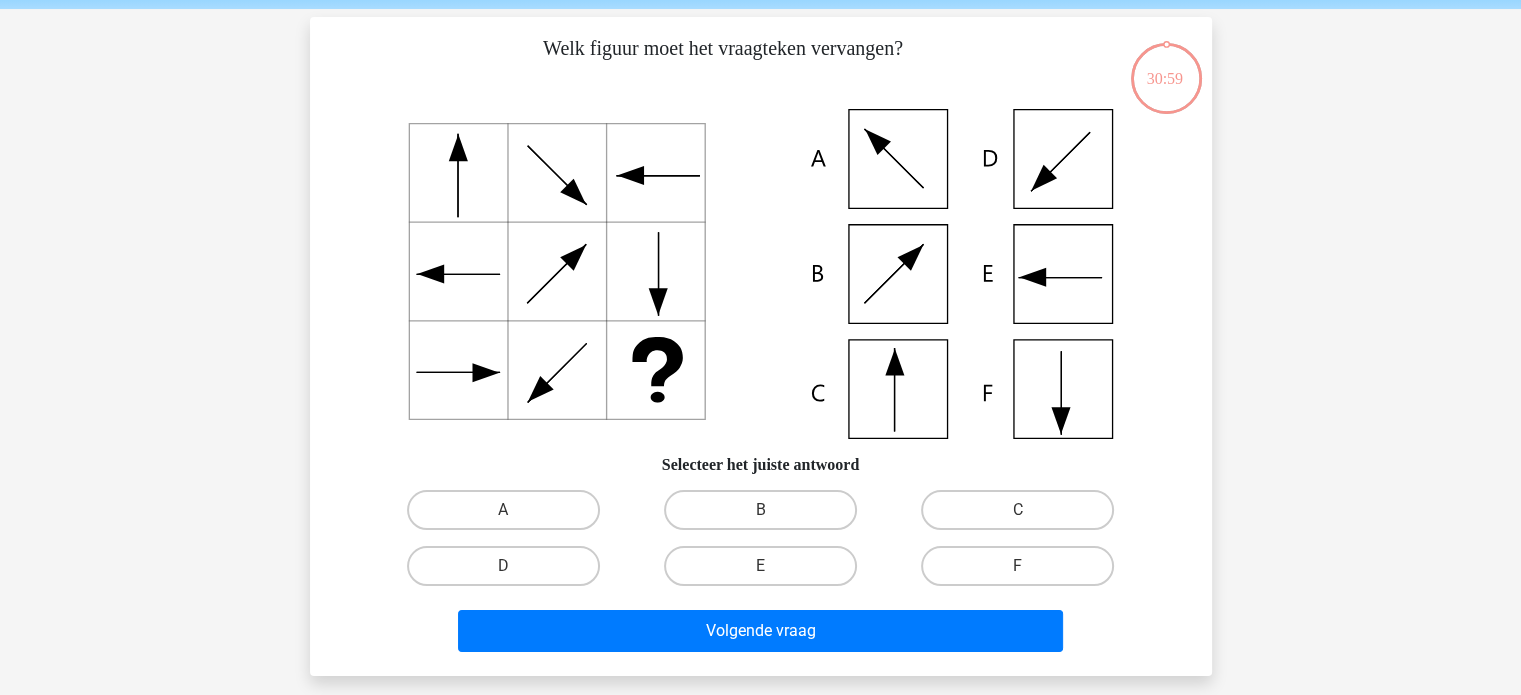 scroll, scrollTop: 92, scrollLeft: 0, axis: vertical 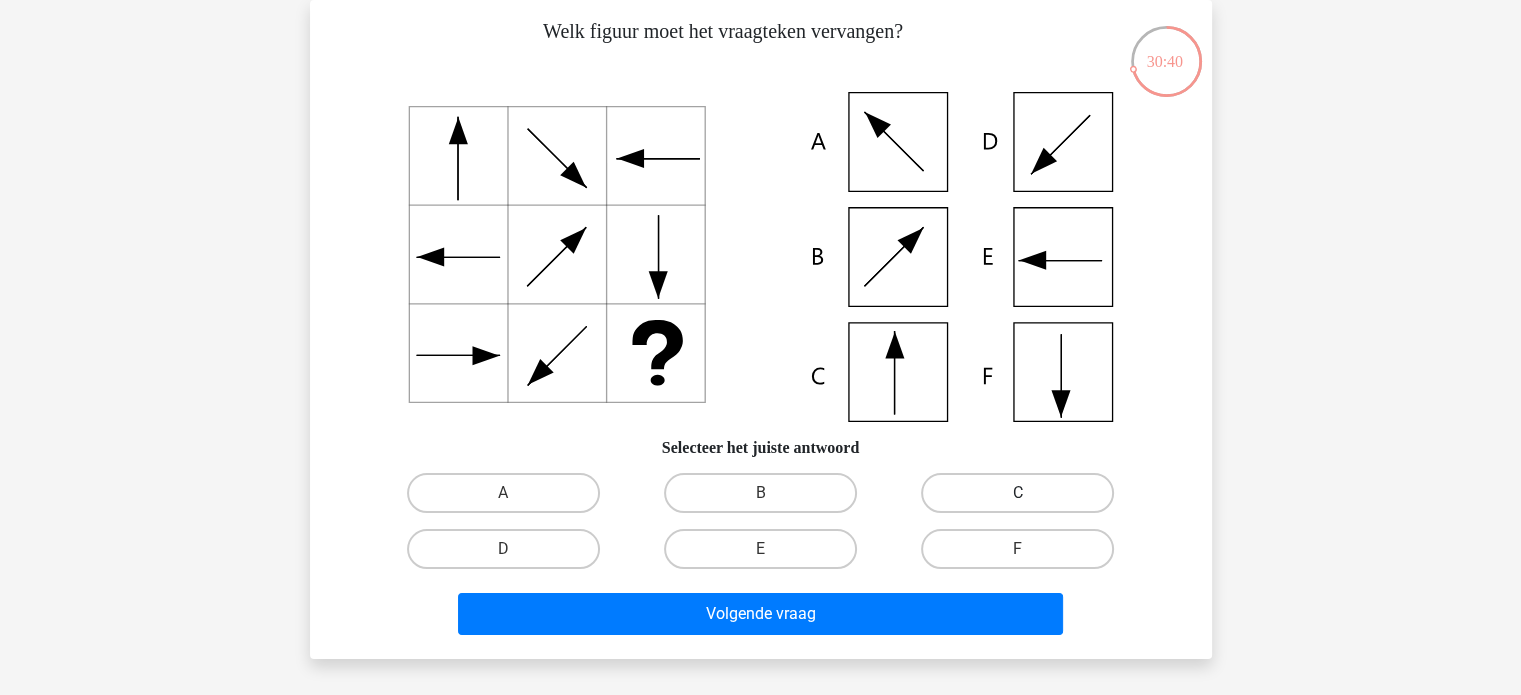 click on "C" at bounding box center [1017, 493] 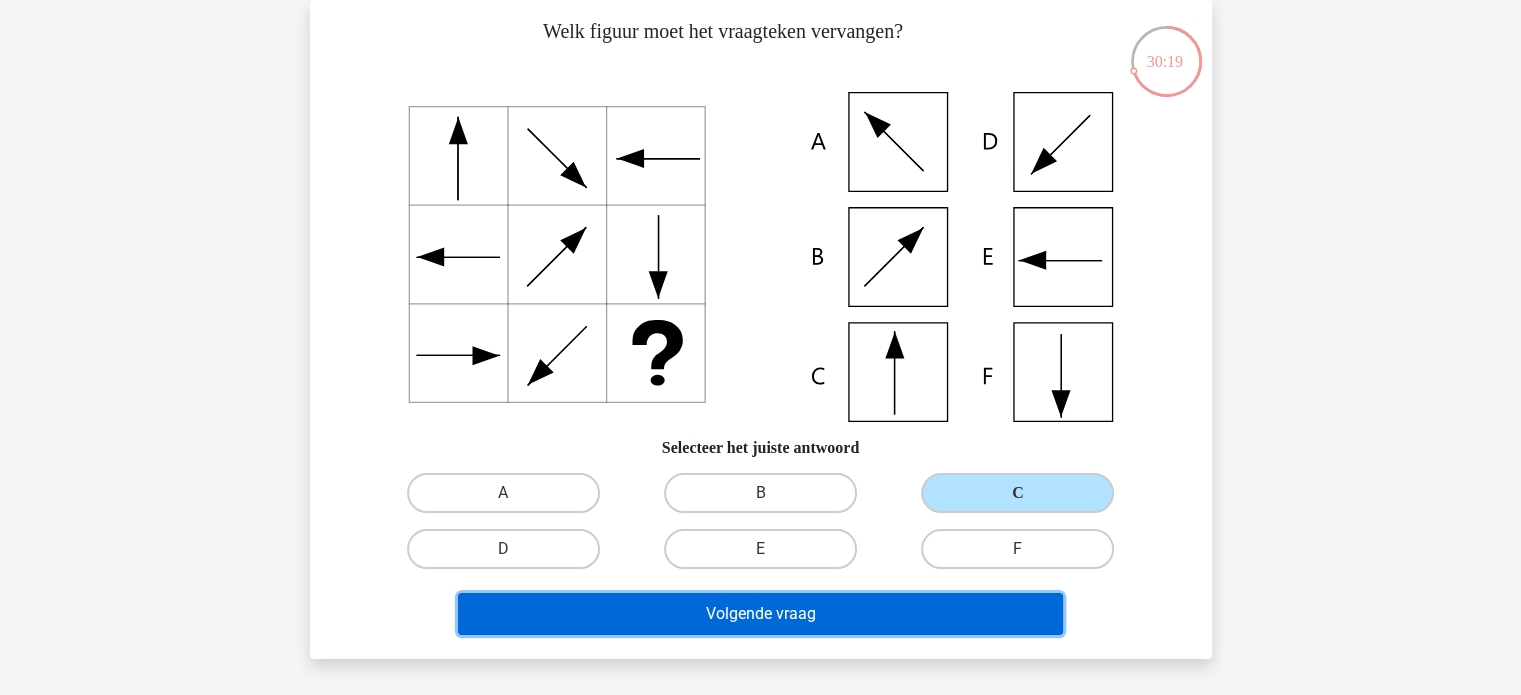 click on "Volgende vraag" at bounding box center (760, 614) 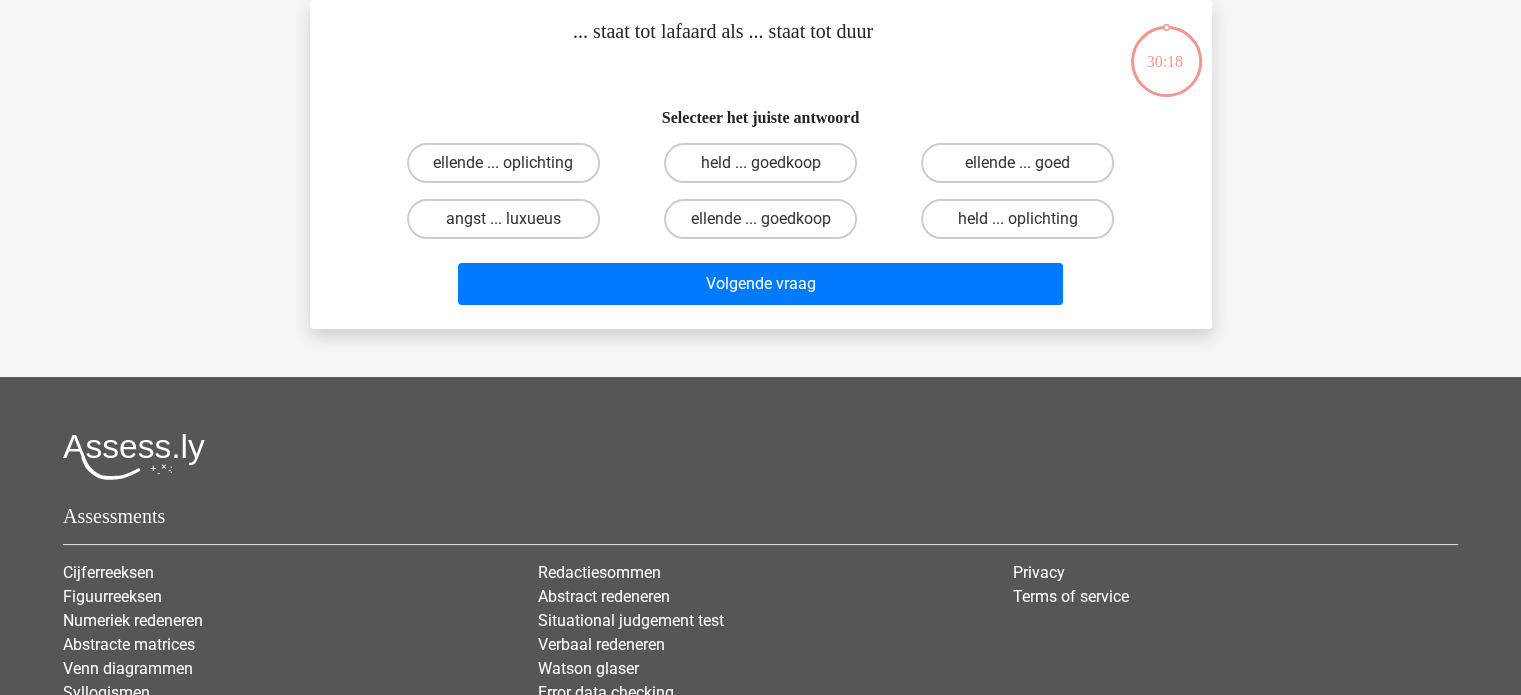 scroll, scrollTop: 0, scrollLeft: 0, axis: both 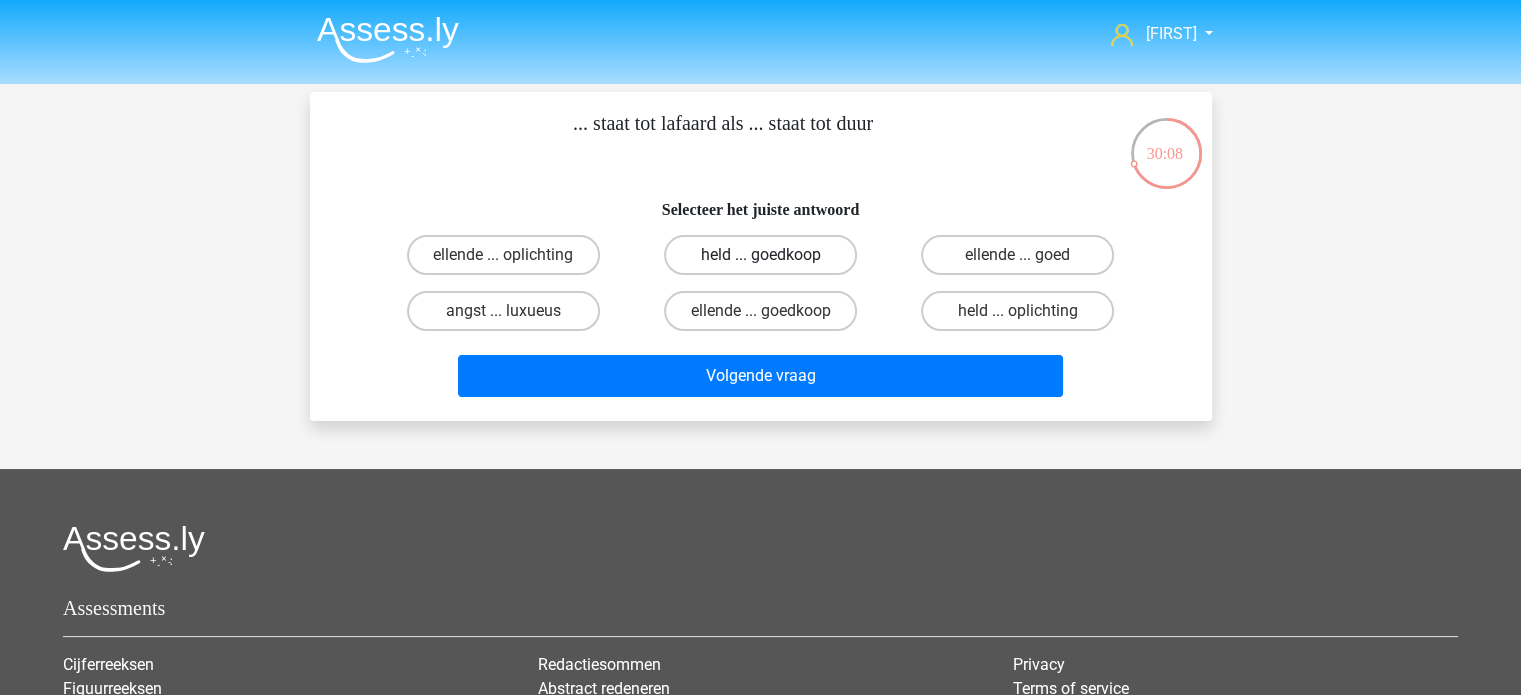 click on "held ... goedkoop" at bounding box center (760, 255) 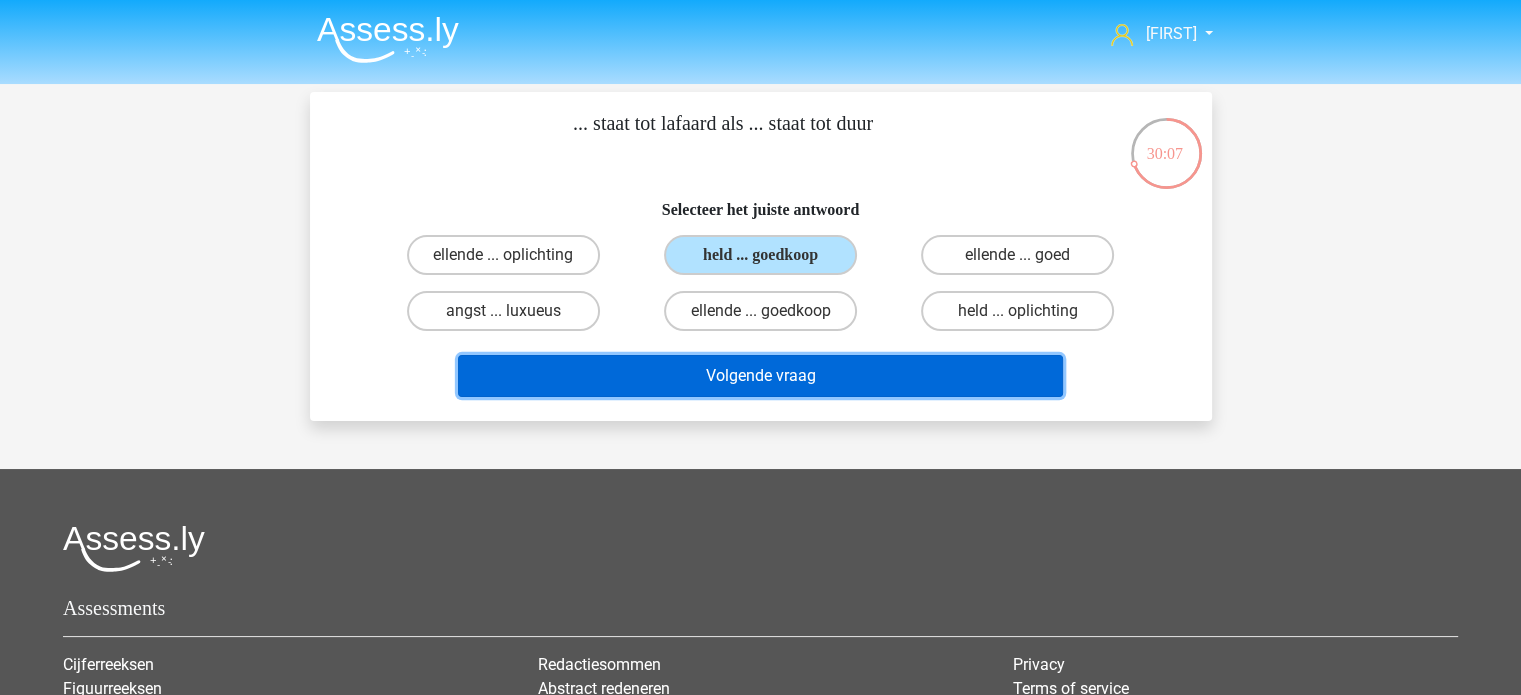 click on "Volgende vraag" at bounding box center (760, 376) 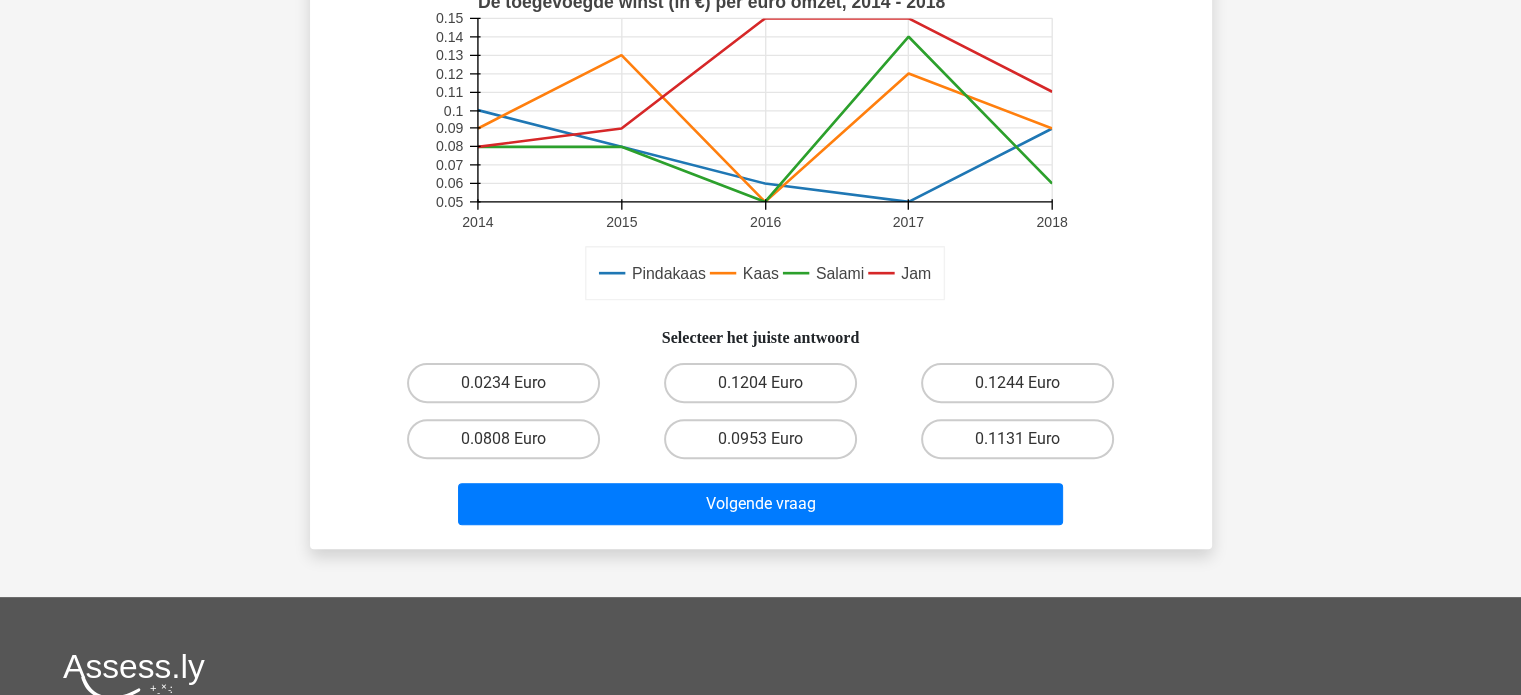 scroll, scrollTop: 563, scrollLeft: 0, axis: vertical 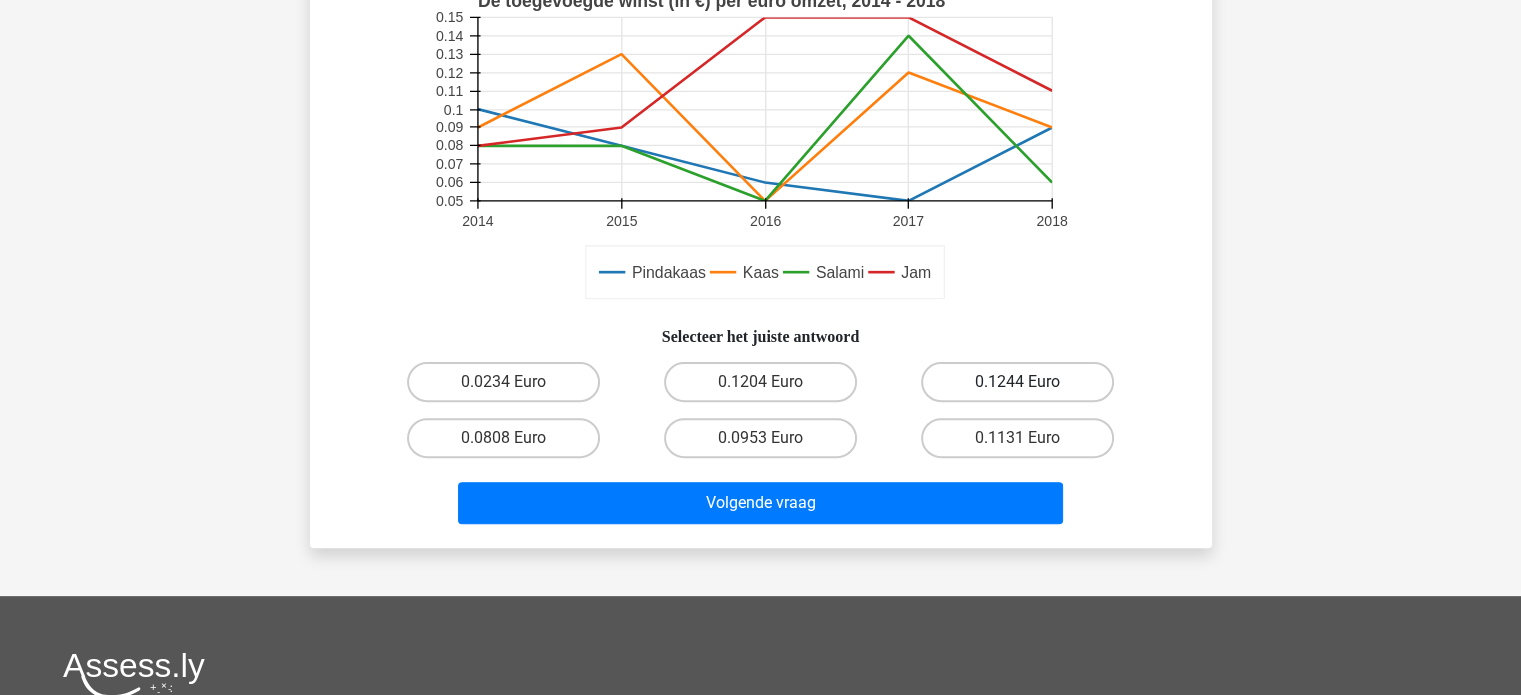 click on "0.1244 Euro" at bounding box center [1017, 382] 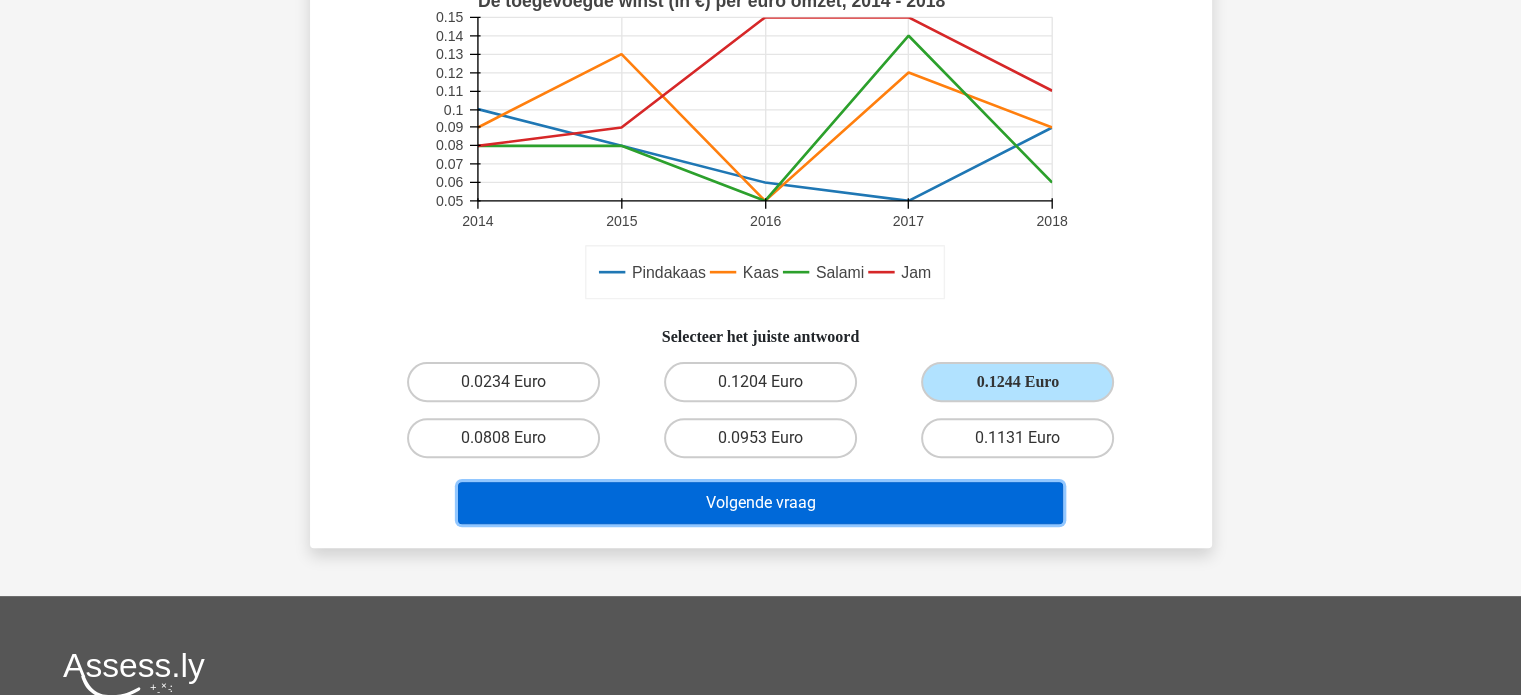 click on "Volgende vraag" at bounding box center (760, 503) 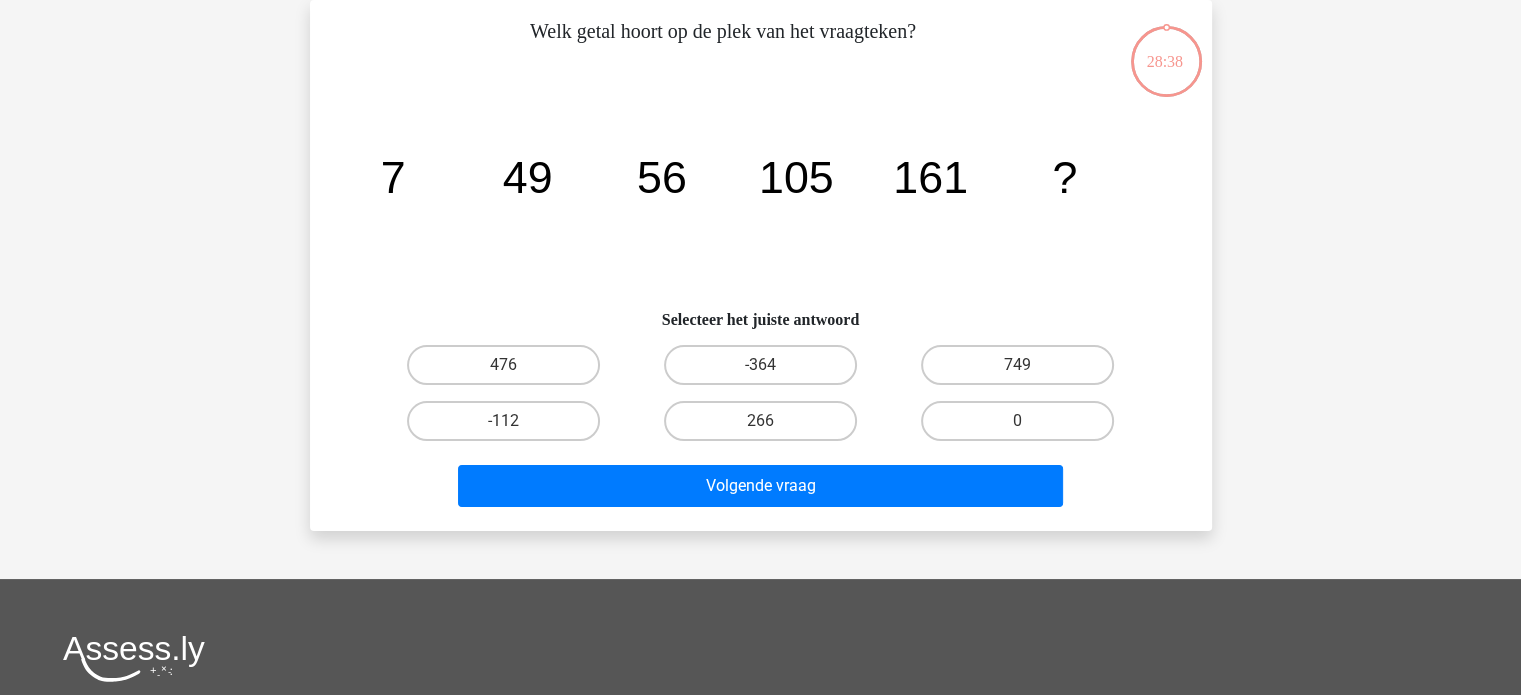 scroll, scrollTop: 0, scrollLeft: 0, axis: both 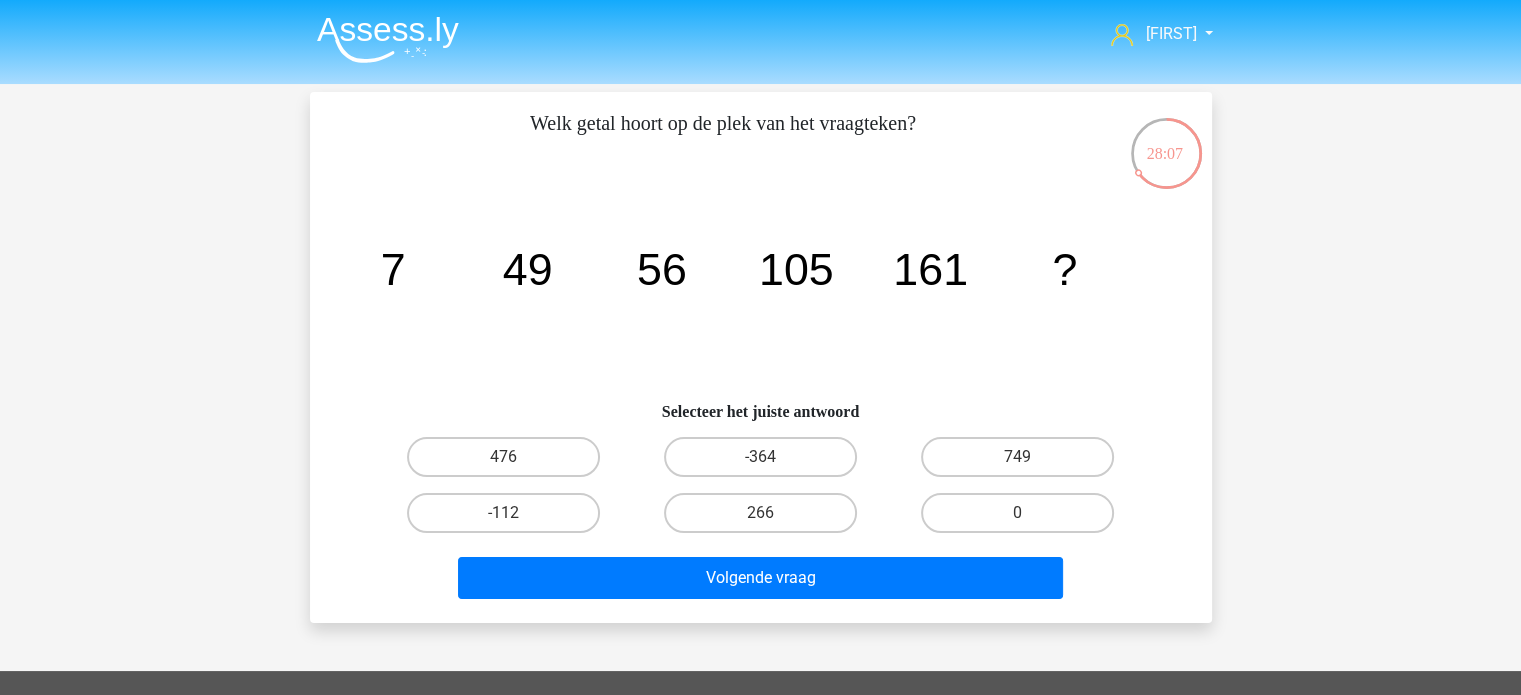 click on "image/svg+xml
7
49
56
105
161
?" 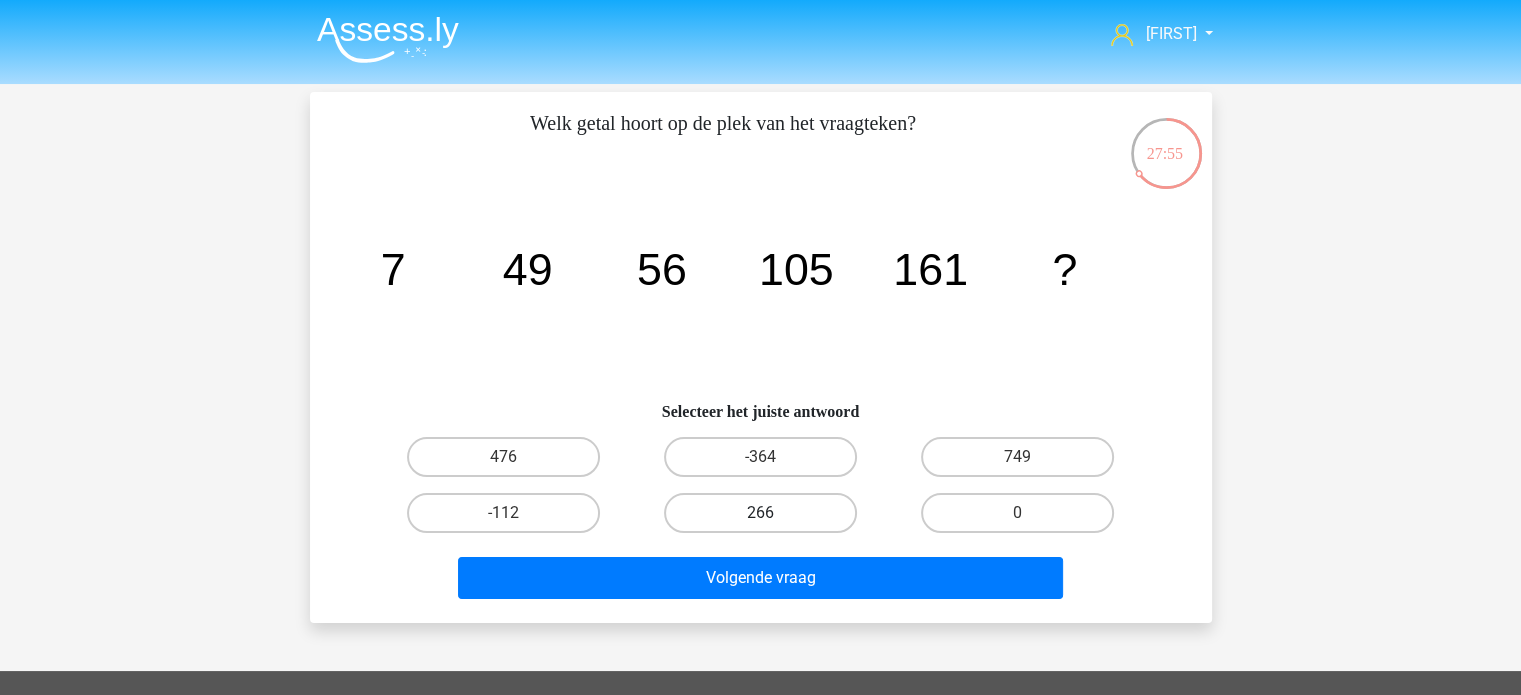 click on "266" at bounding box center (760, 513) 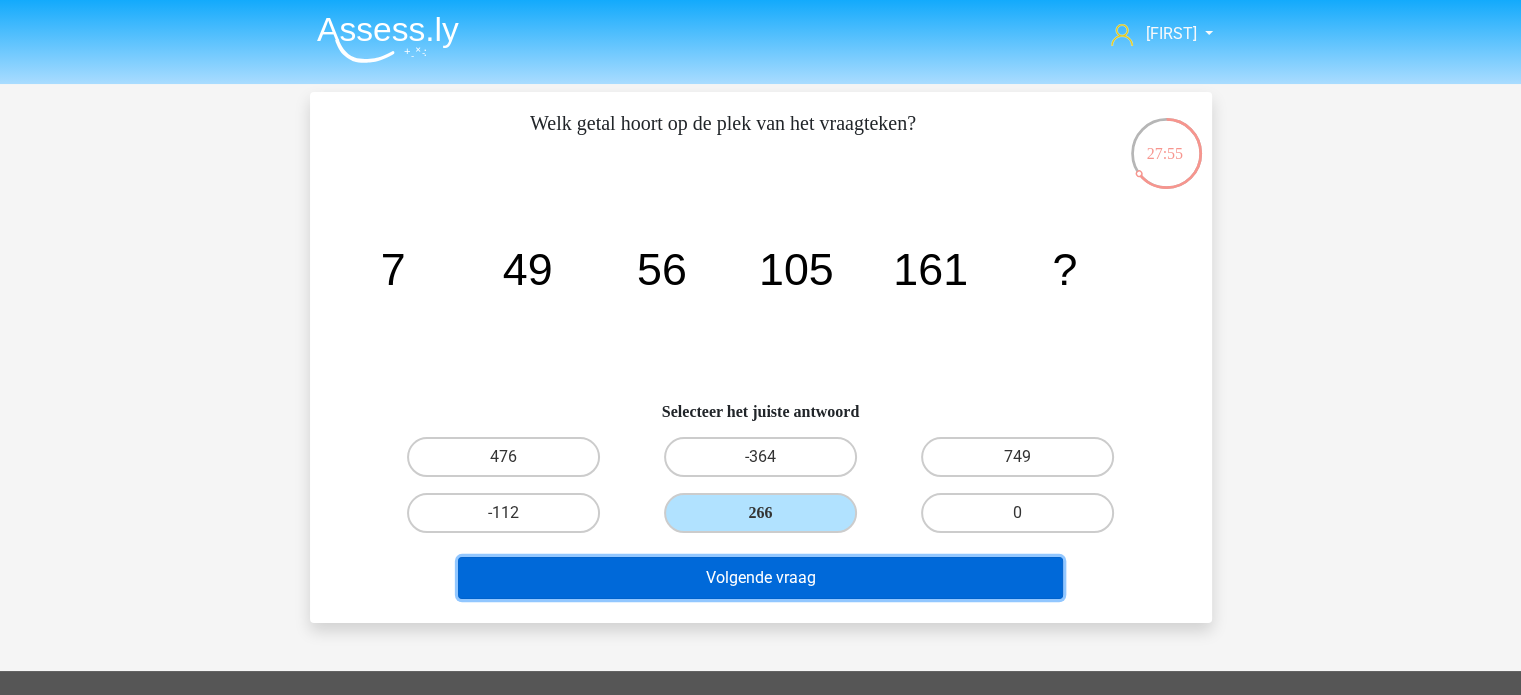 click on "Volgende vraag" at bounding box center [760, 578] 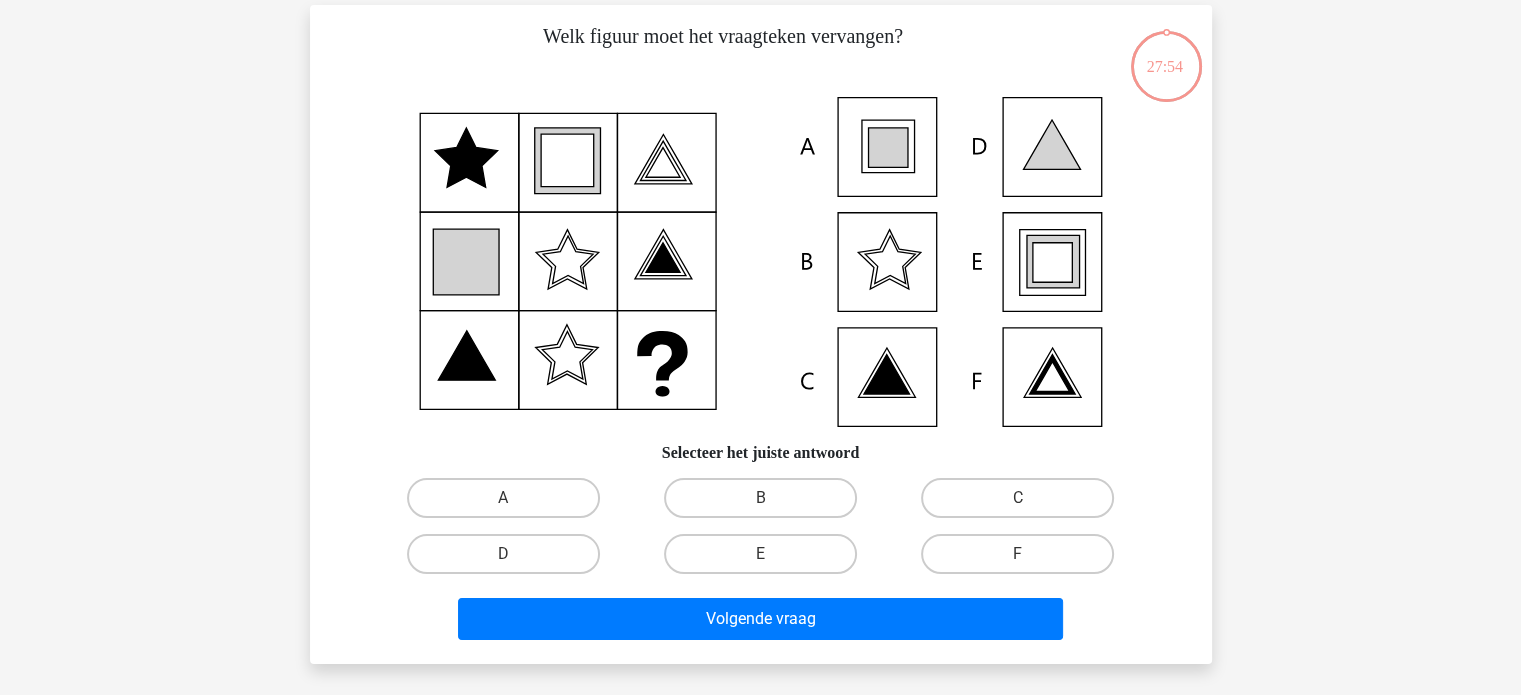 scroll, scrollTop: 92, scrollLeft: 0, axis: vertical 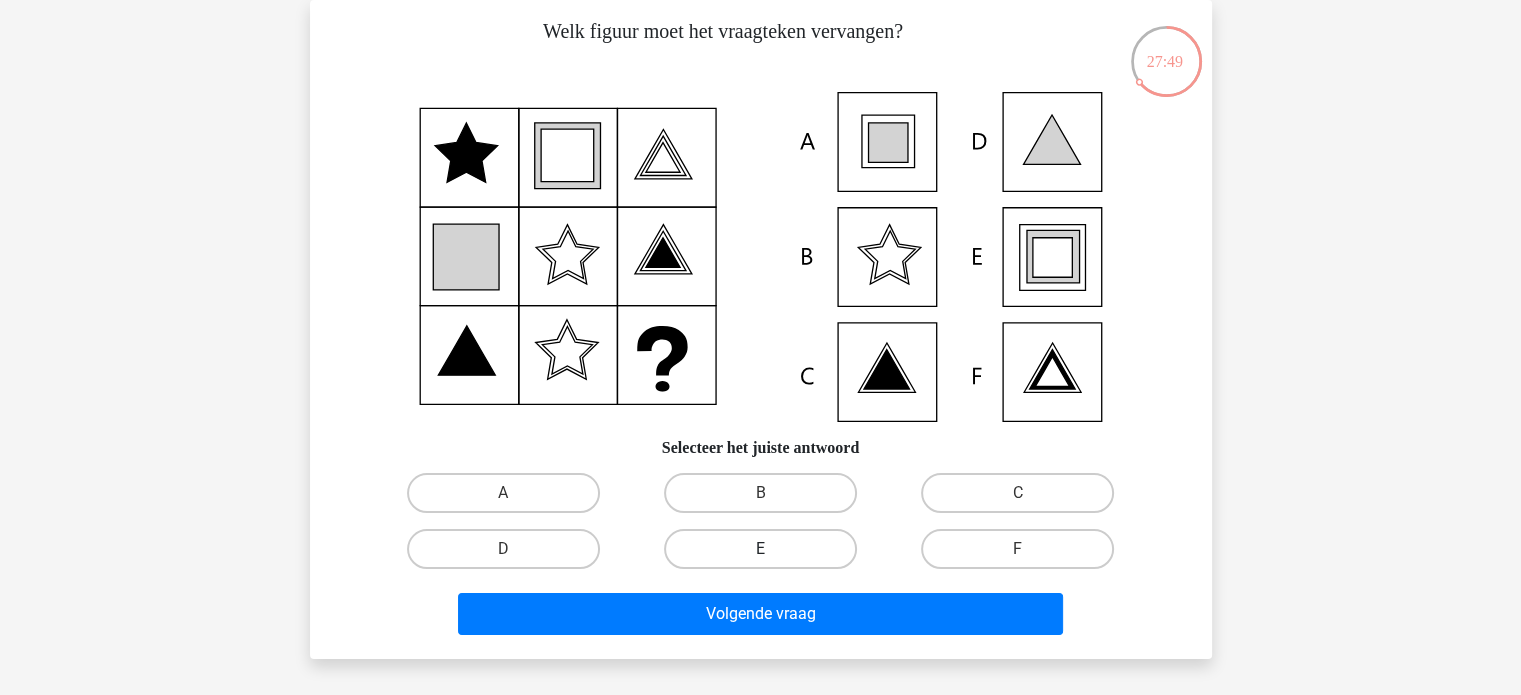 click on "E" at bounding box center (760, 549) 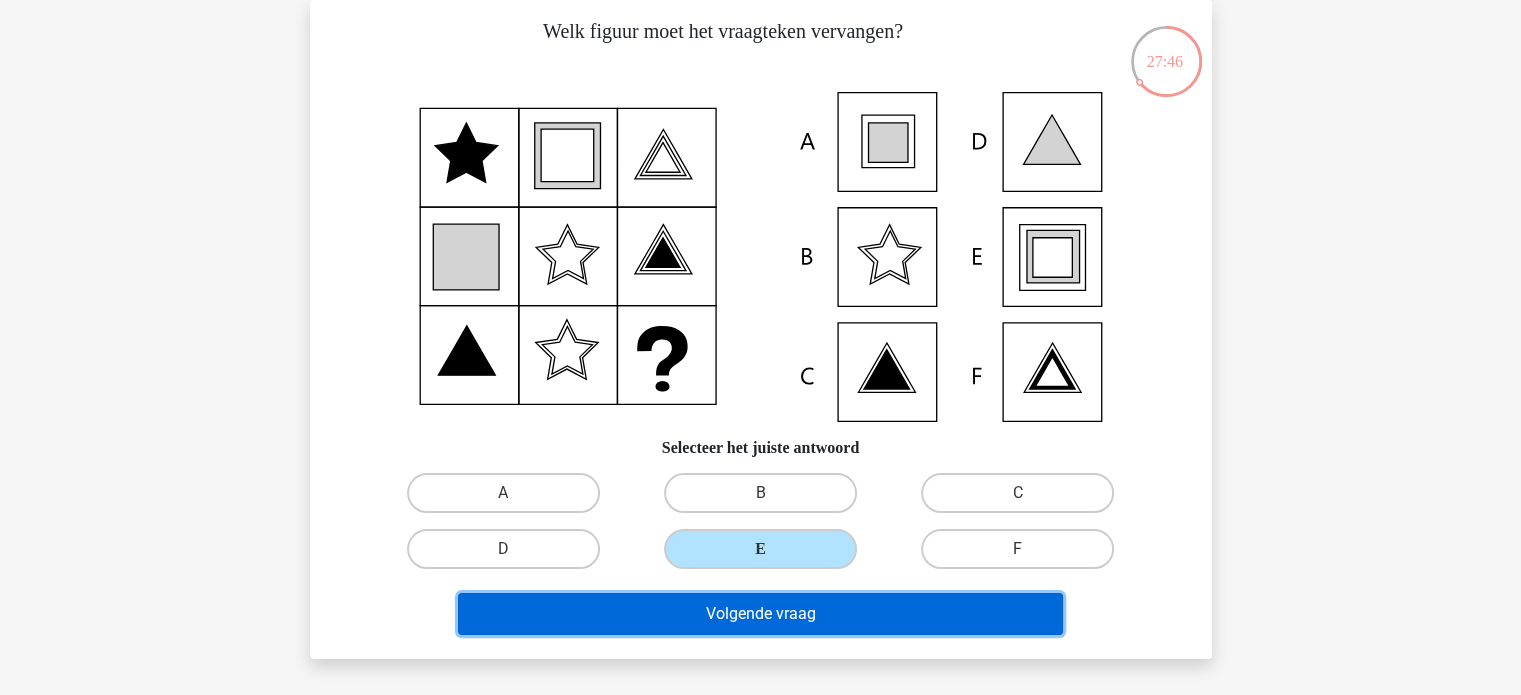 click on "Volgende vraag" at bounding box center [760, 614] 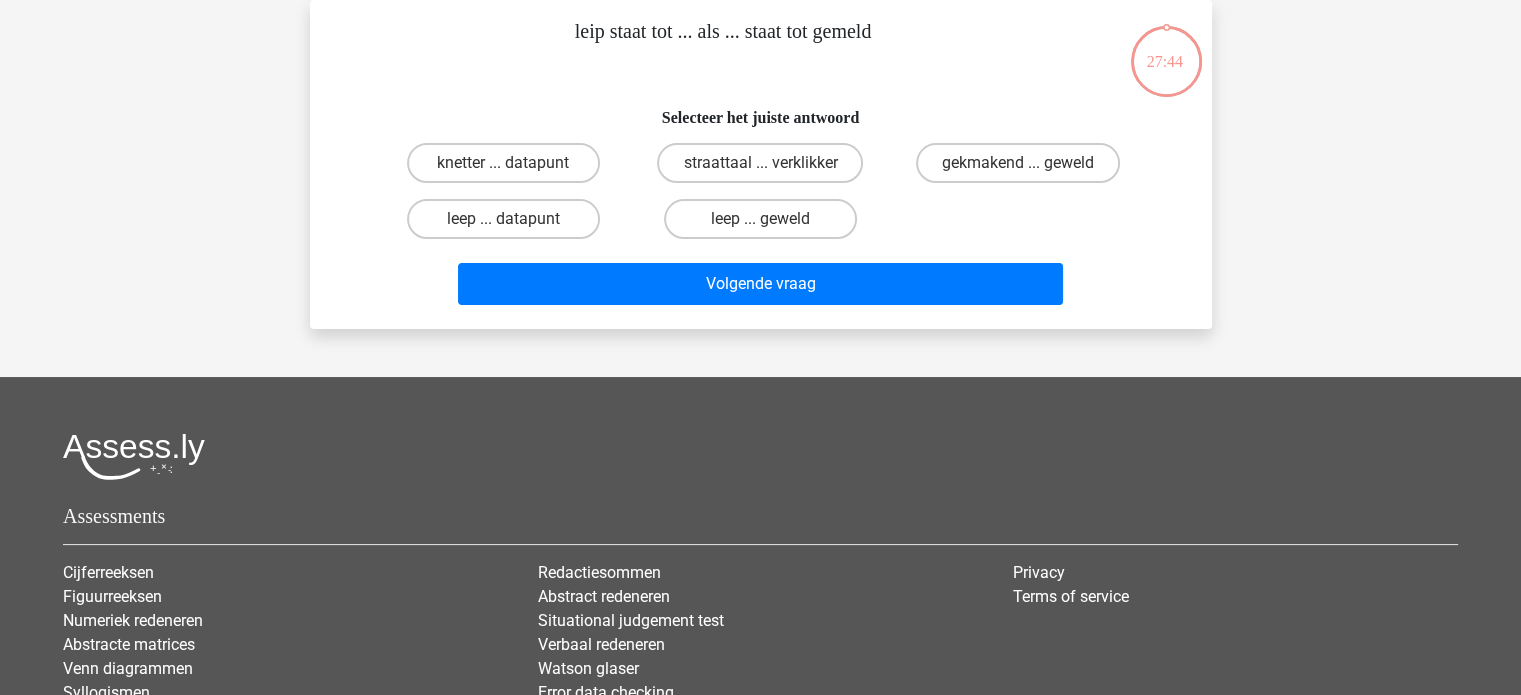 scroll, scrollTop: 0, scrollLeft: 0, axis: both 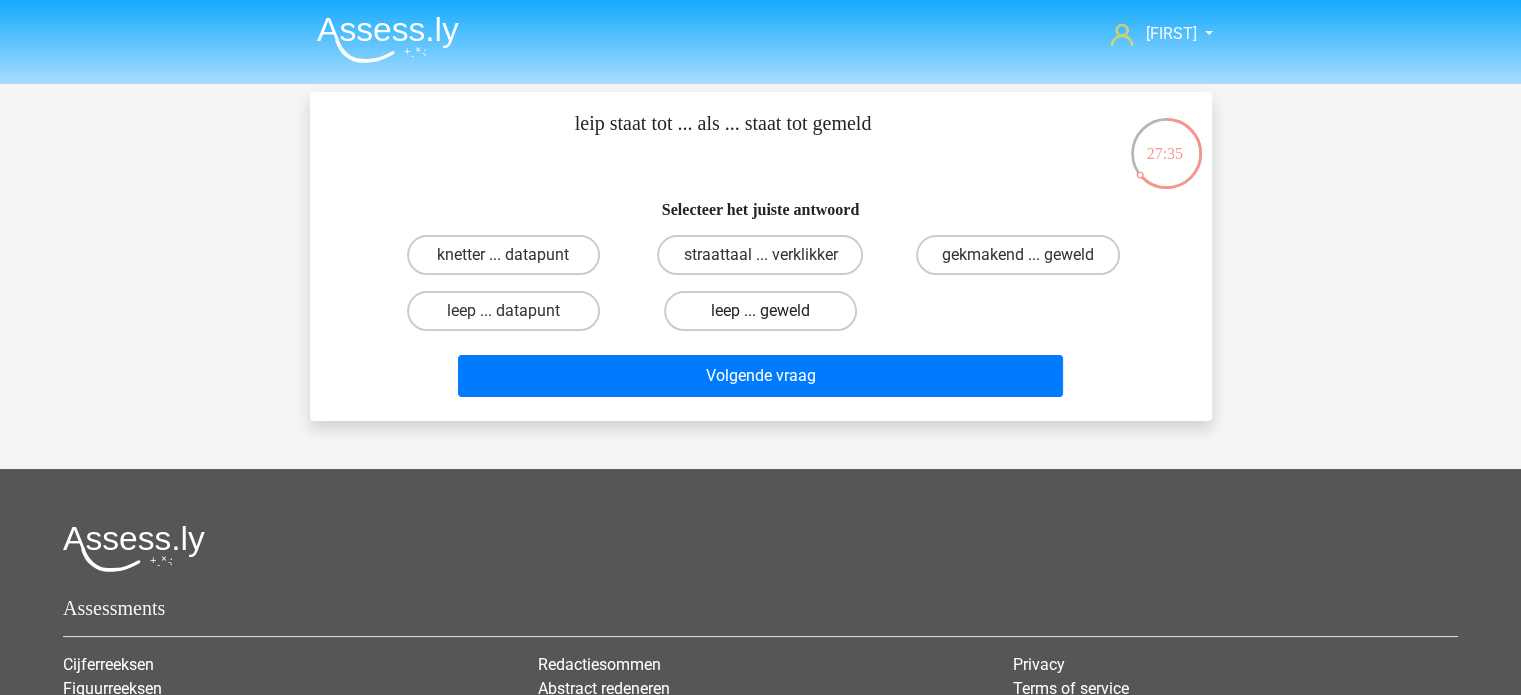 click on "leep ... geweld" at bounding box center [760, 311] 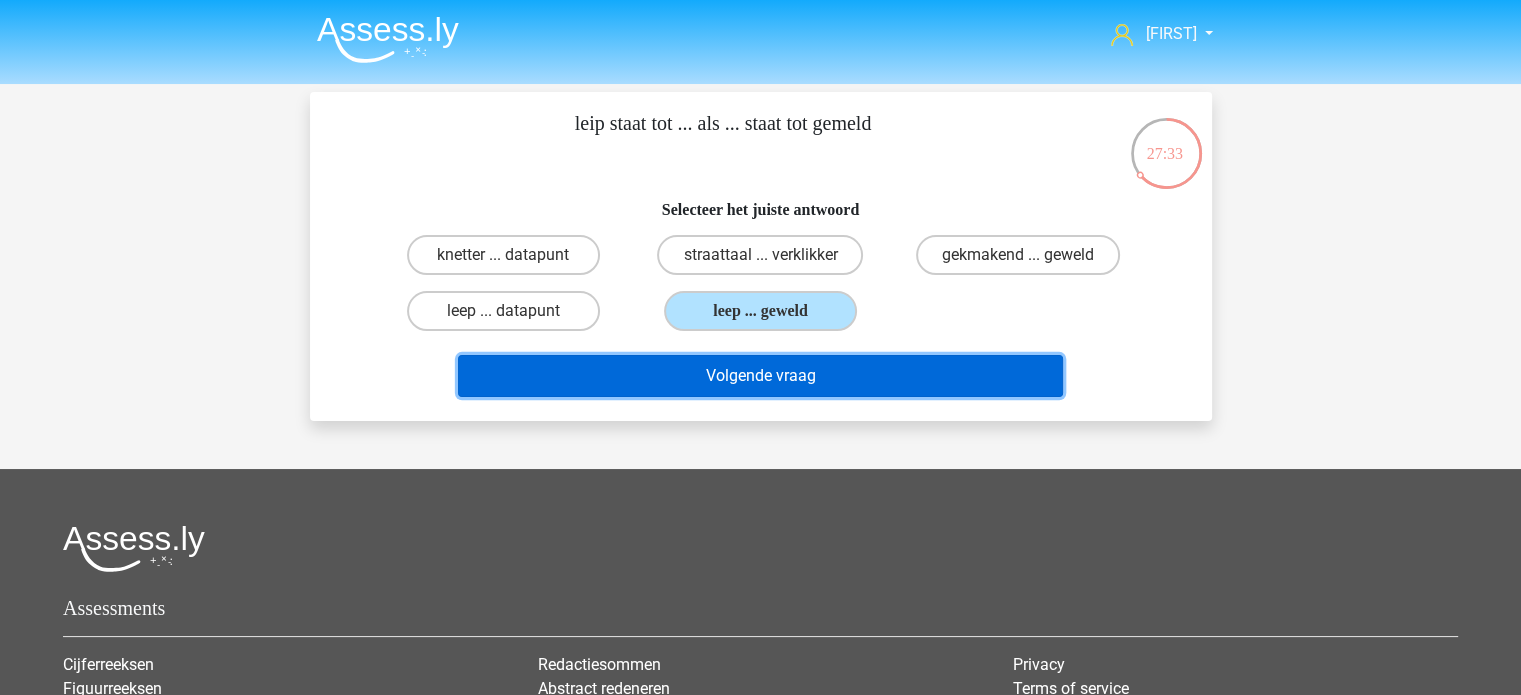 click on "Volgende vraag" at bounding box center [760, 376] 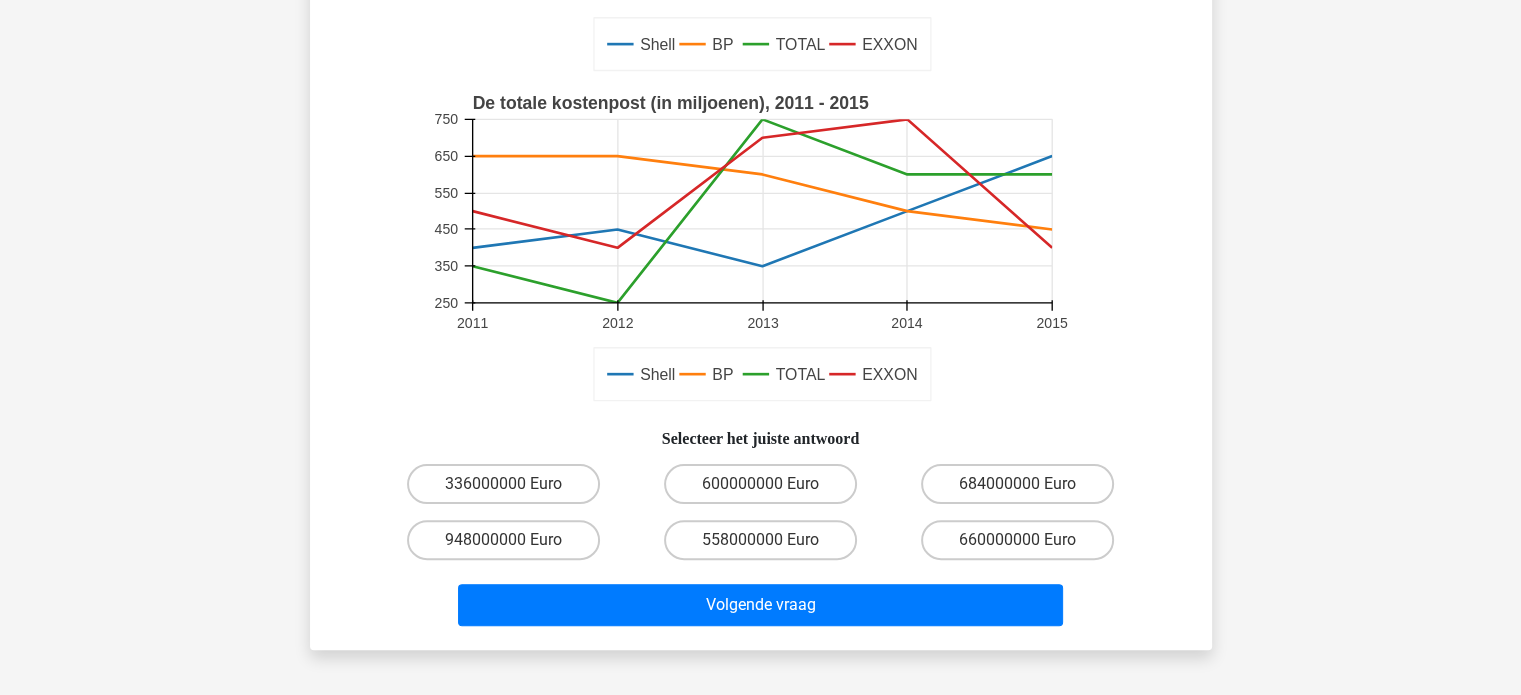 scroll, scrollTop: 430, scrollLeft: 0, axis: vertical 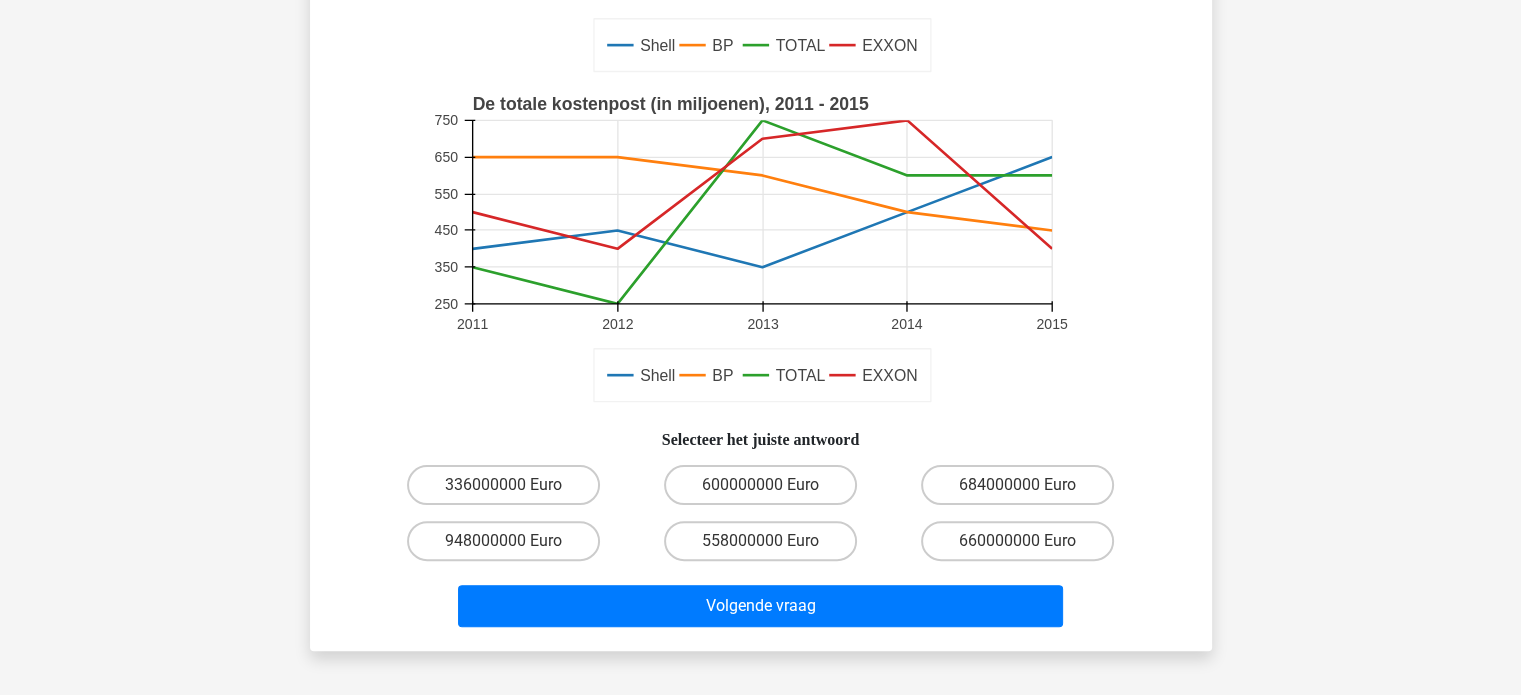 click on "600000000 Euro" at bounding box center [766, 491] 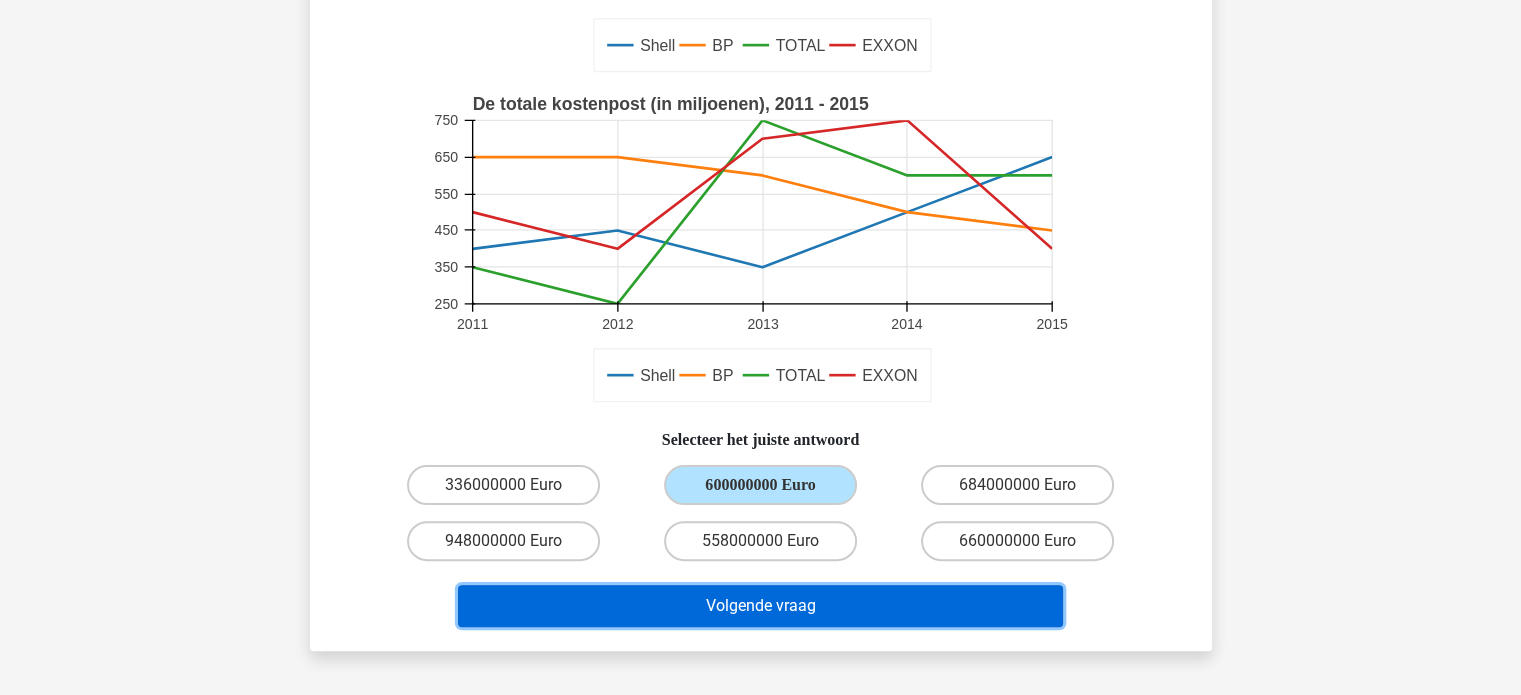 click on "Volgende vraag" at bounding box center (760, 606) 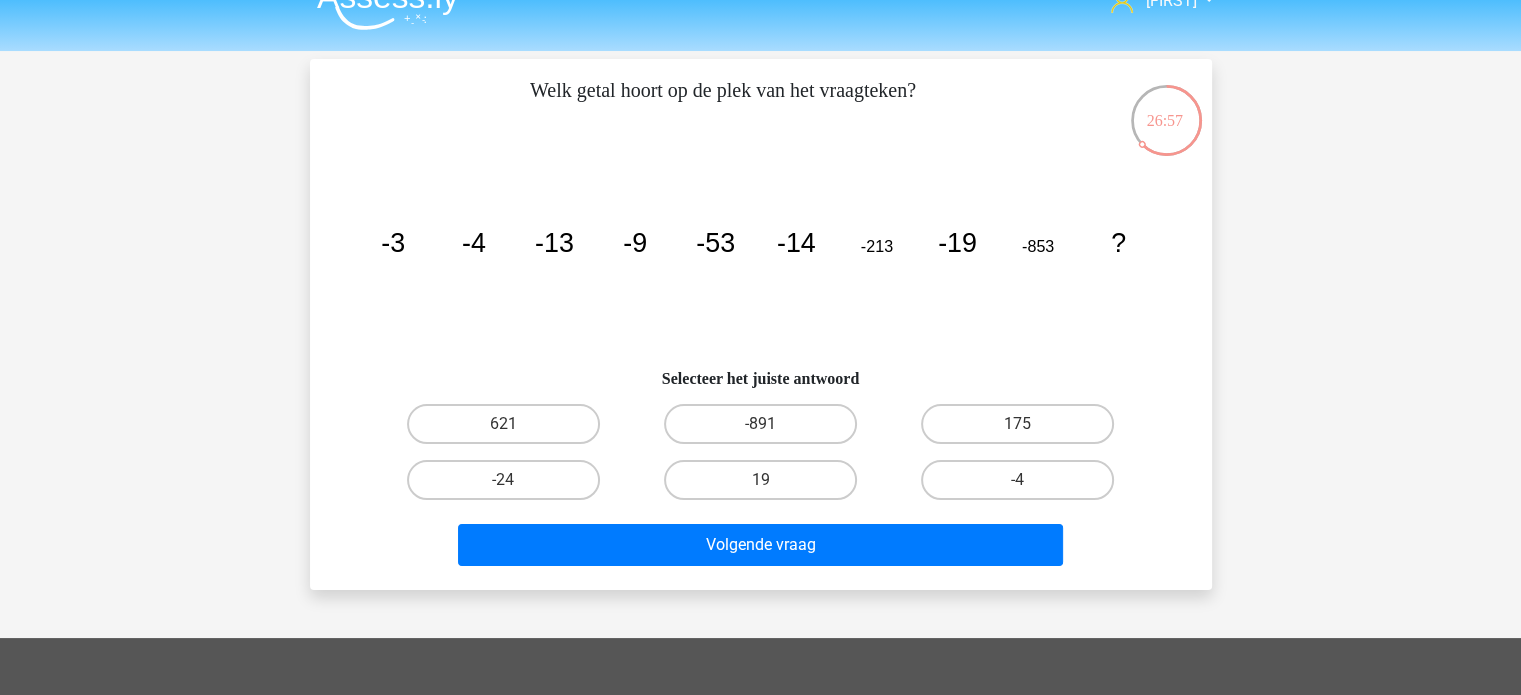 scroll, scrollTop: 32, scrollLeft: 0, axis: vertical 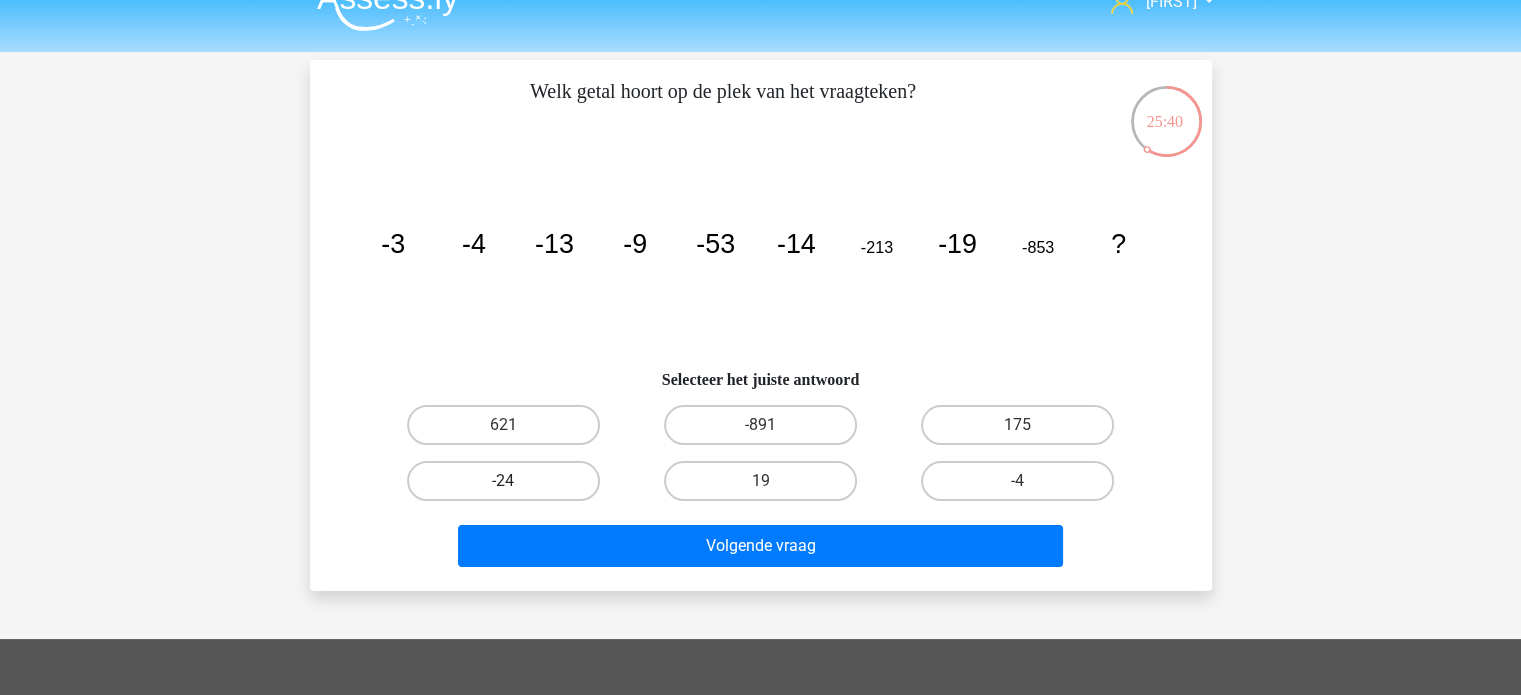 click on "-24" at bounding box center [503, 481] 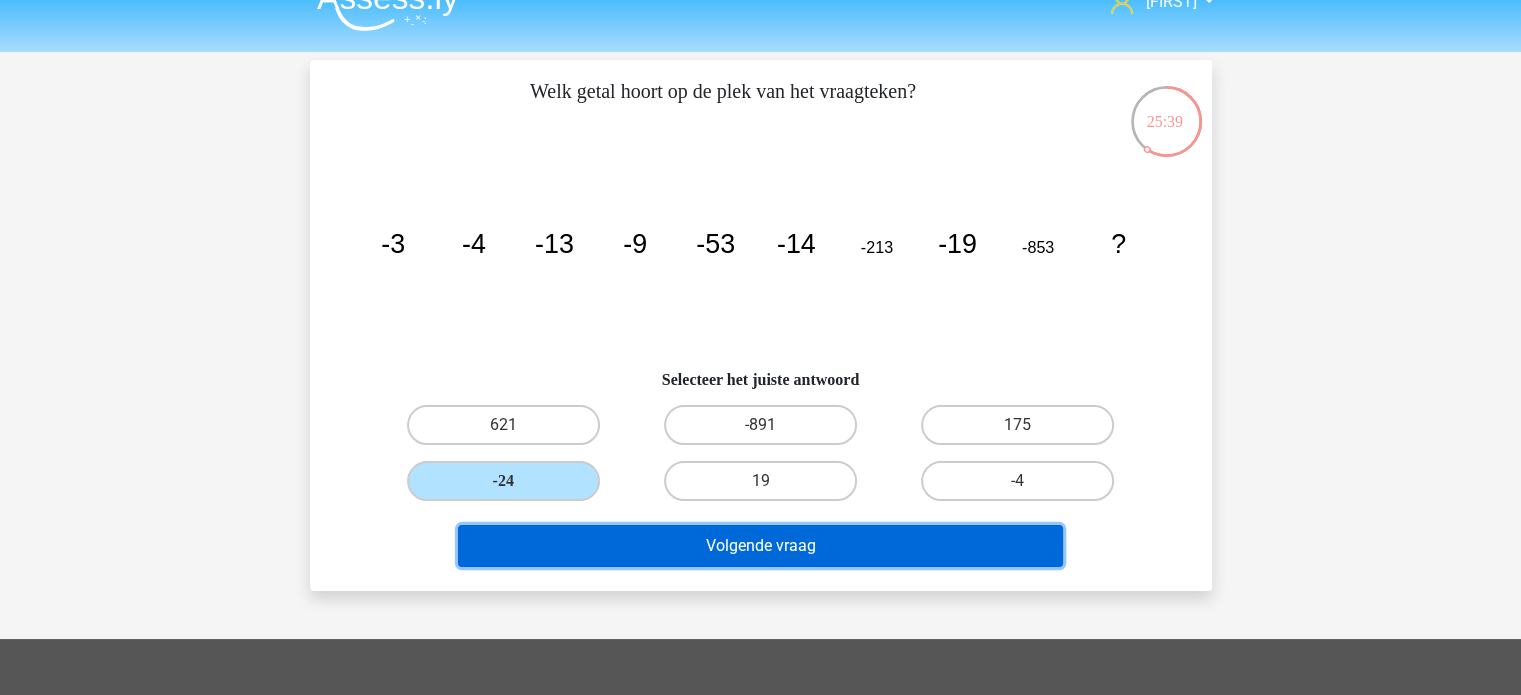 click on "Volgende vraag" at bounding box center [760, 546] 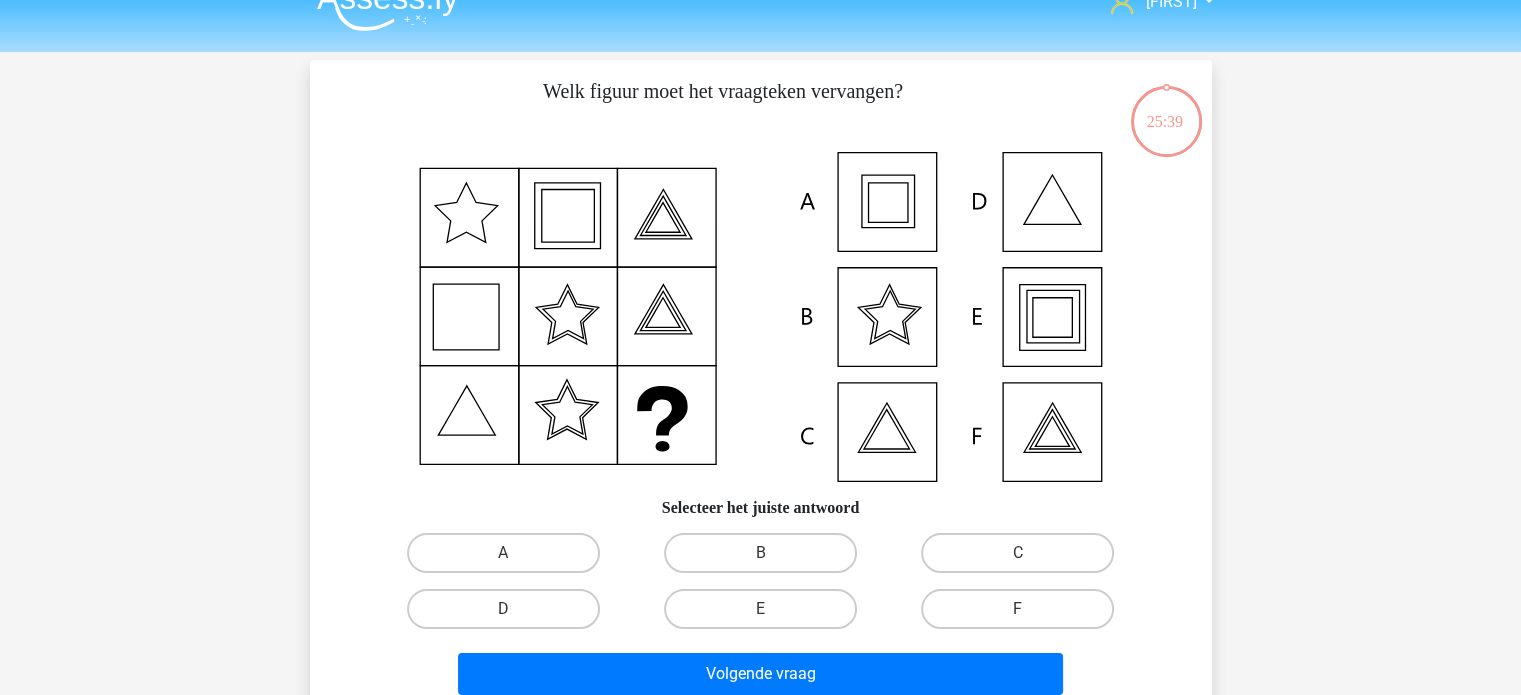 scroll, scrollTop: 92, scrollLeft: 0, axis: vertical 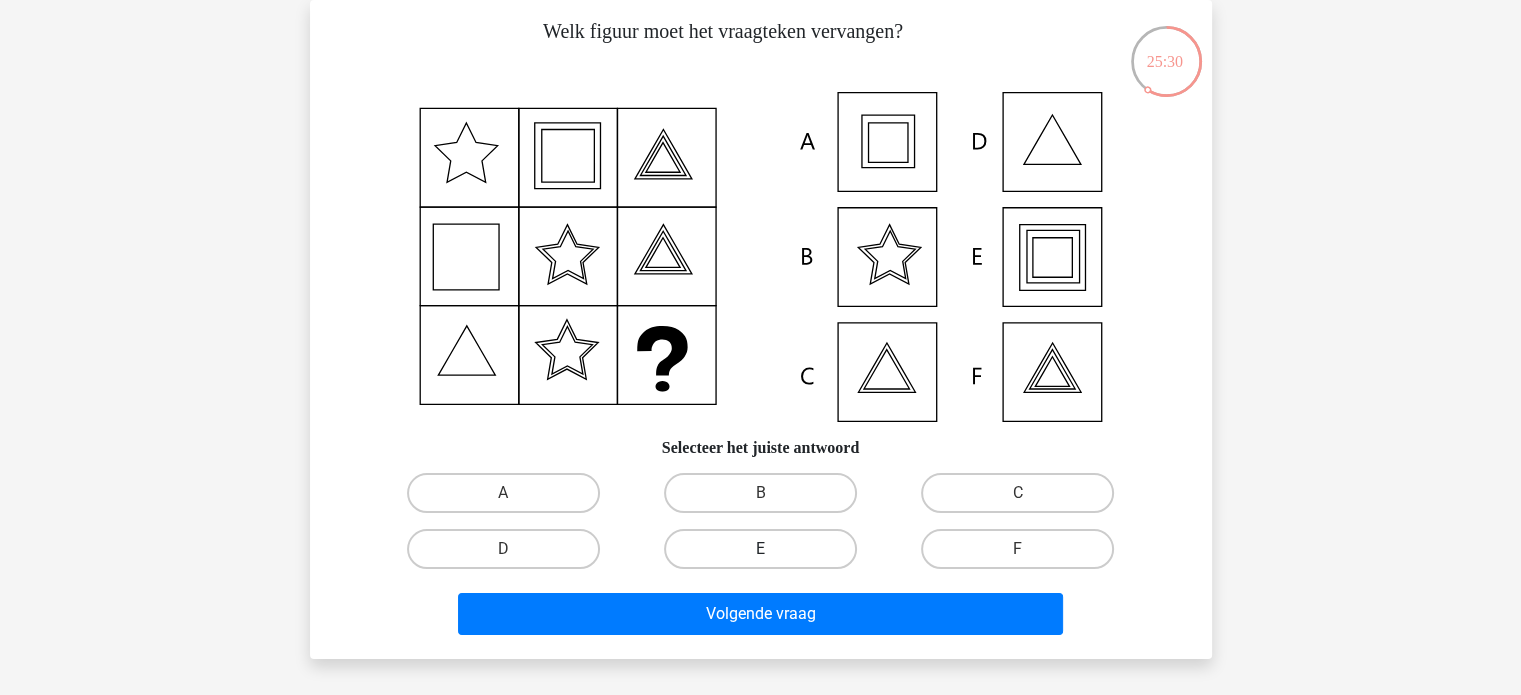 click on "E" at bounding box center [760, 549] 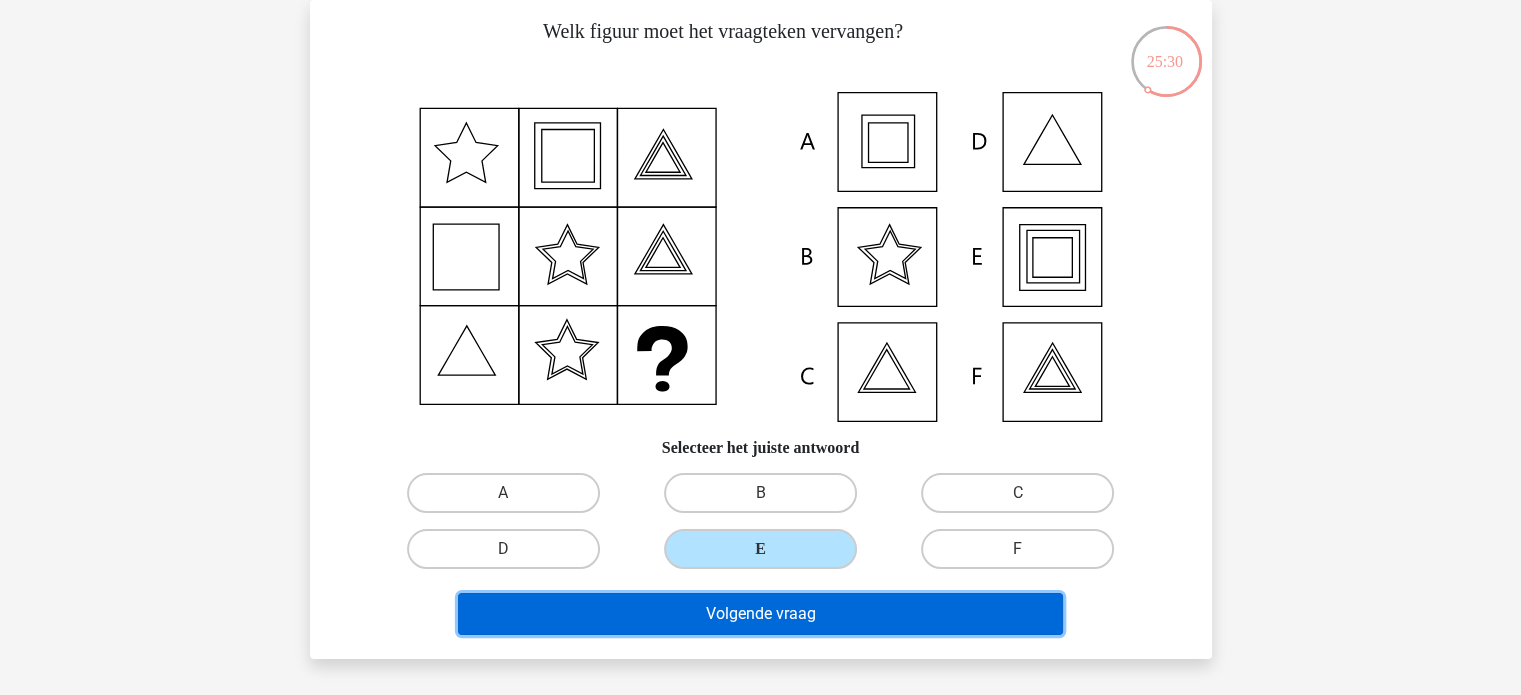click on "Volgende vraag" at bounding box center (760, 614) 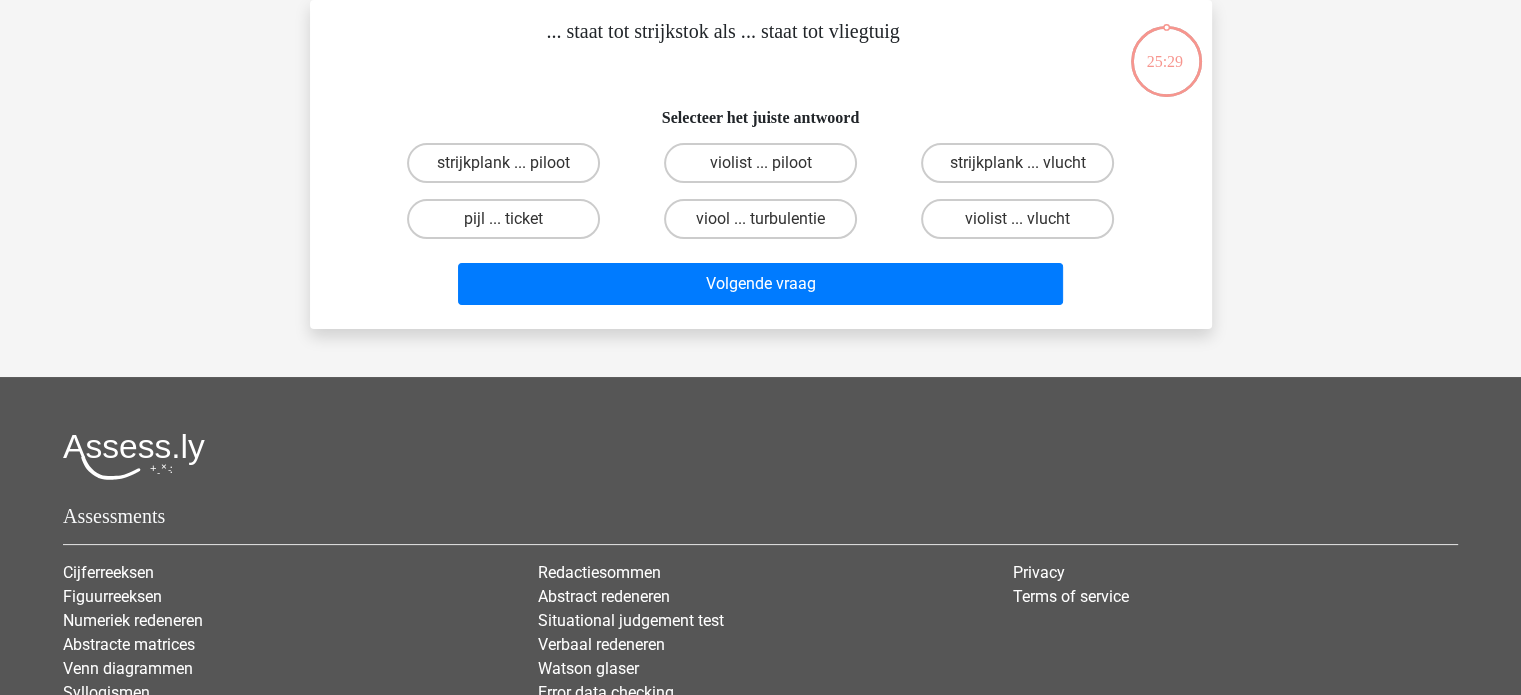 scroll, scrollTop: 0, scrollLeft: 0, axis: both 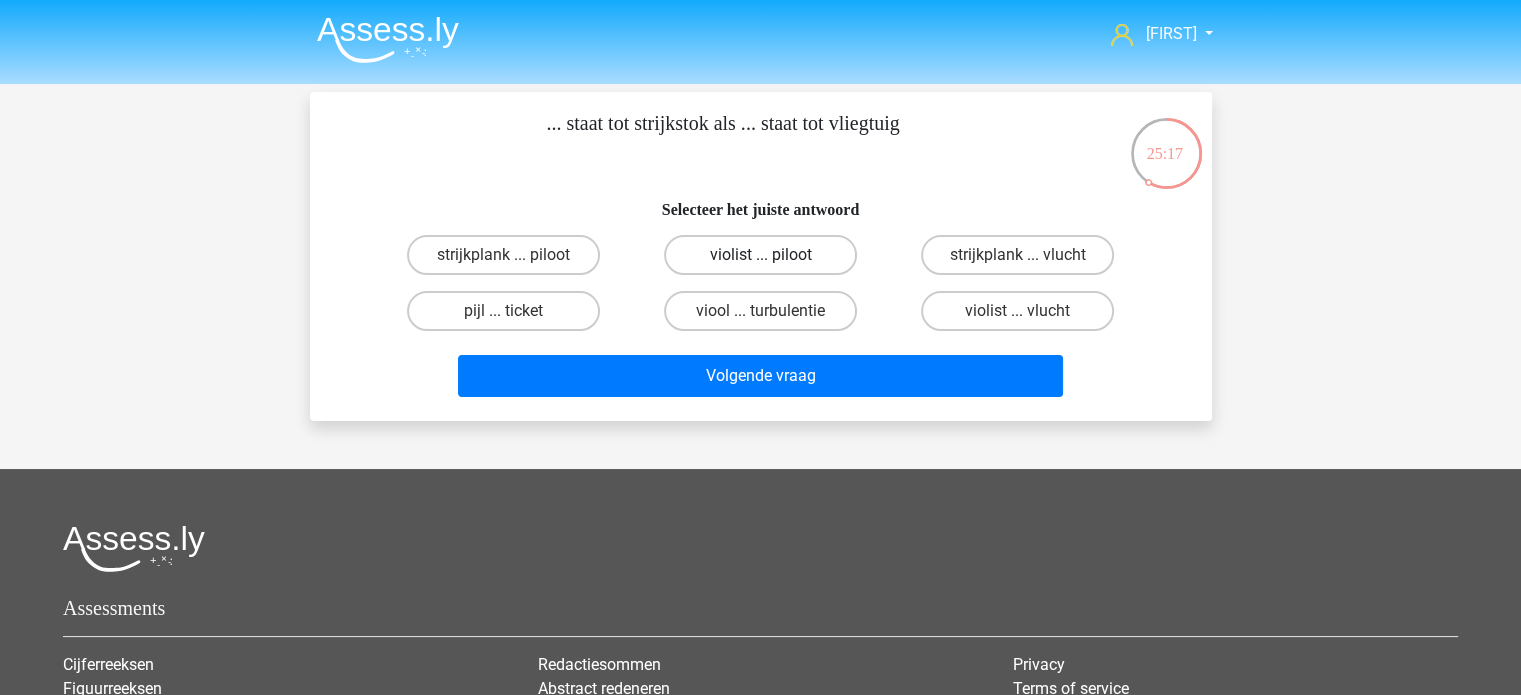click on "violist ... piloot" at bounding box center (760, 255) 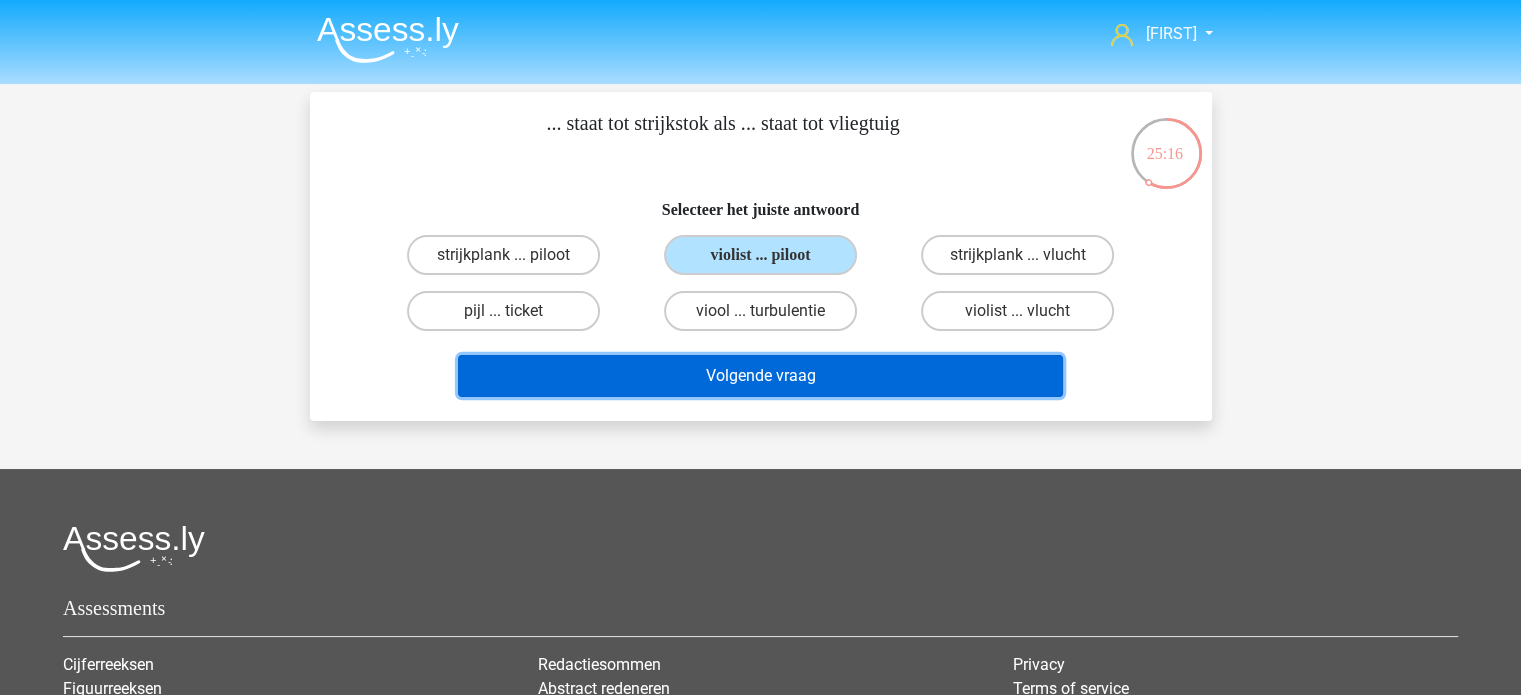 click on "Volgende vraag" at bounding box center [760, 376] 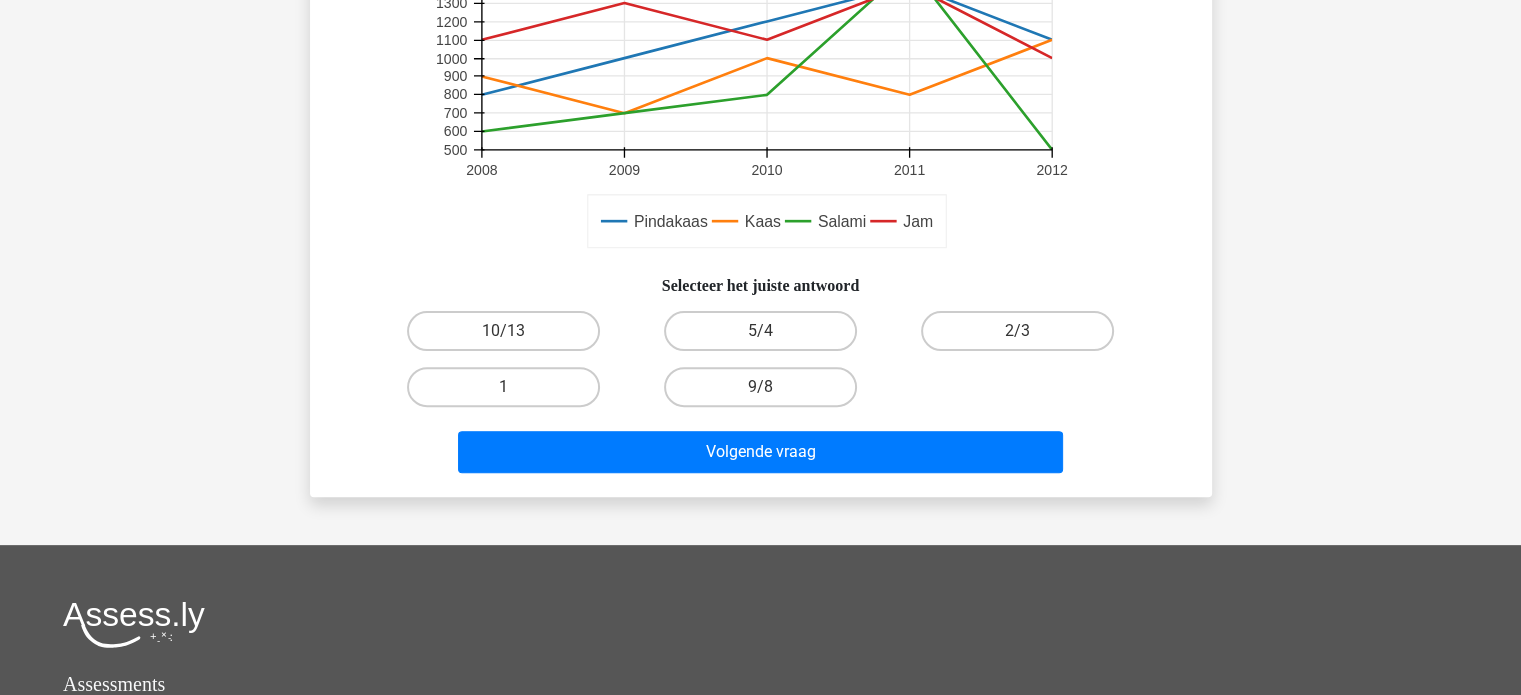 scroll, scrollTop: 586, scrollLeft: 0, axis: vertical 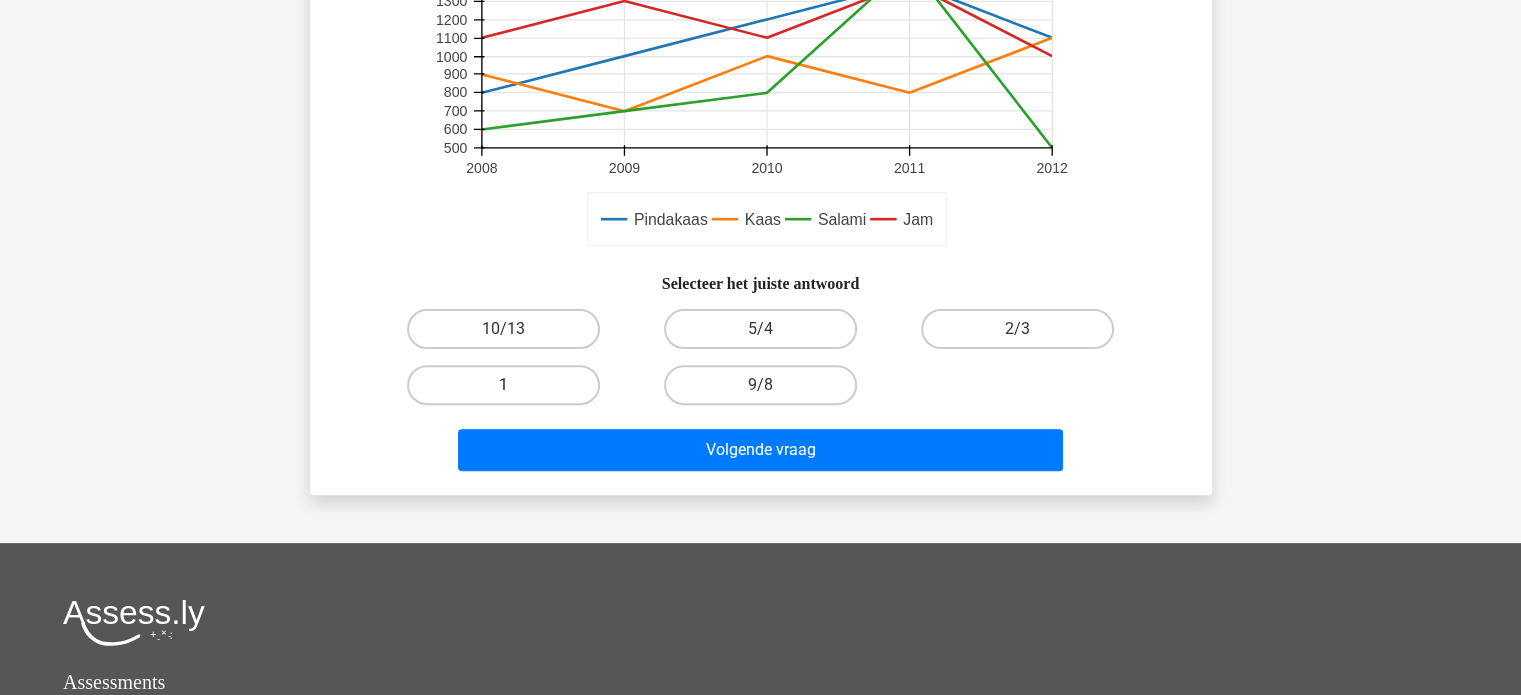 click on "1" at bounding box center [503, 385] 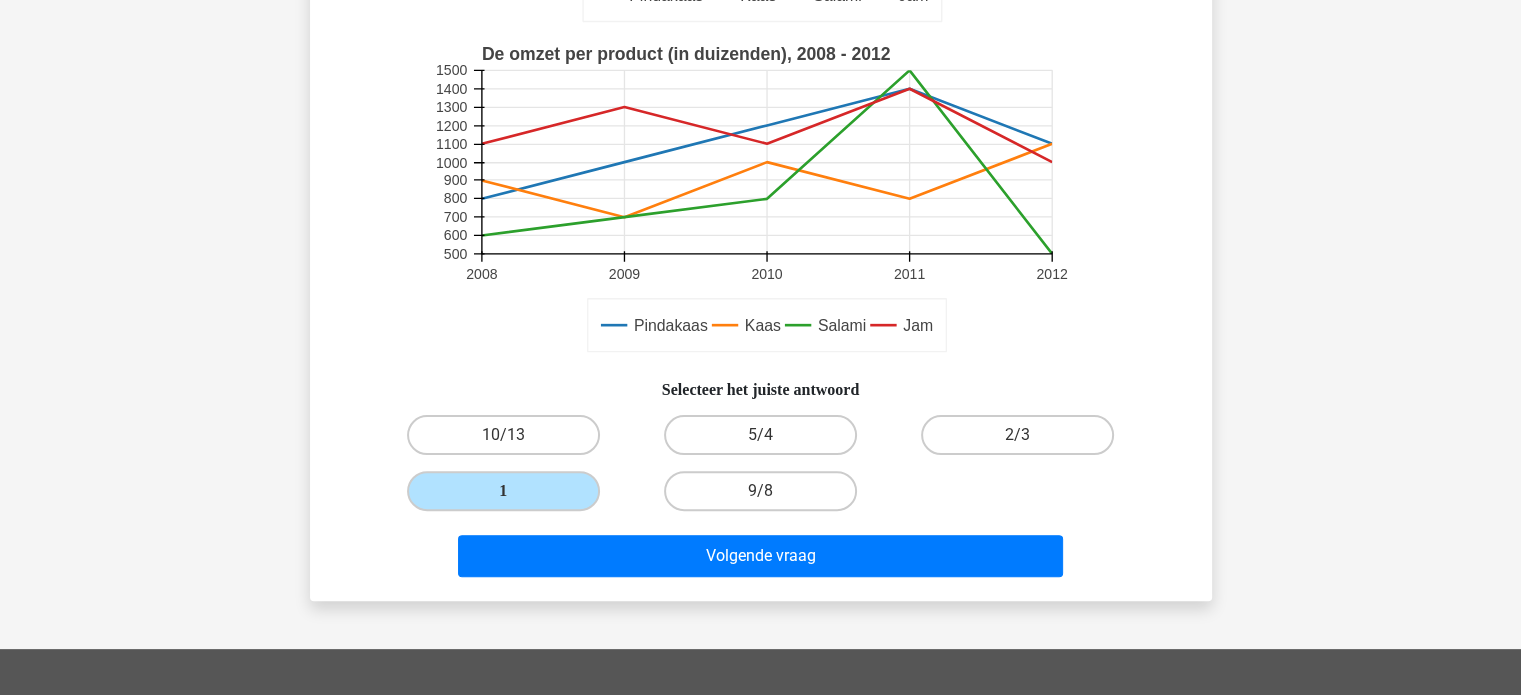 scroll, scrollTop: 479, scrollLeft: 0, axis: vertical 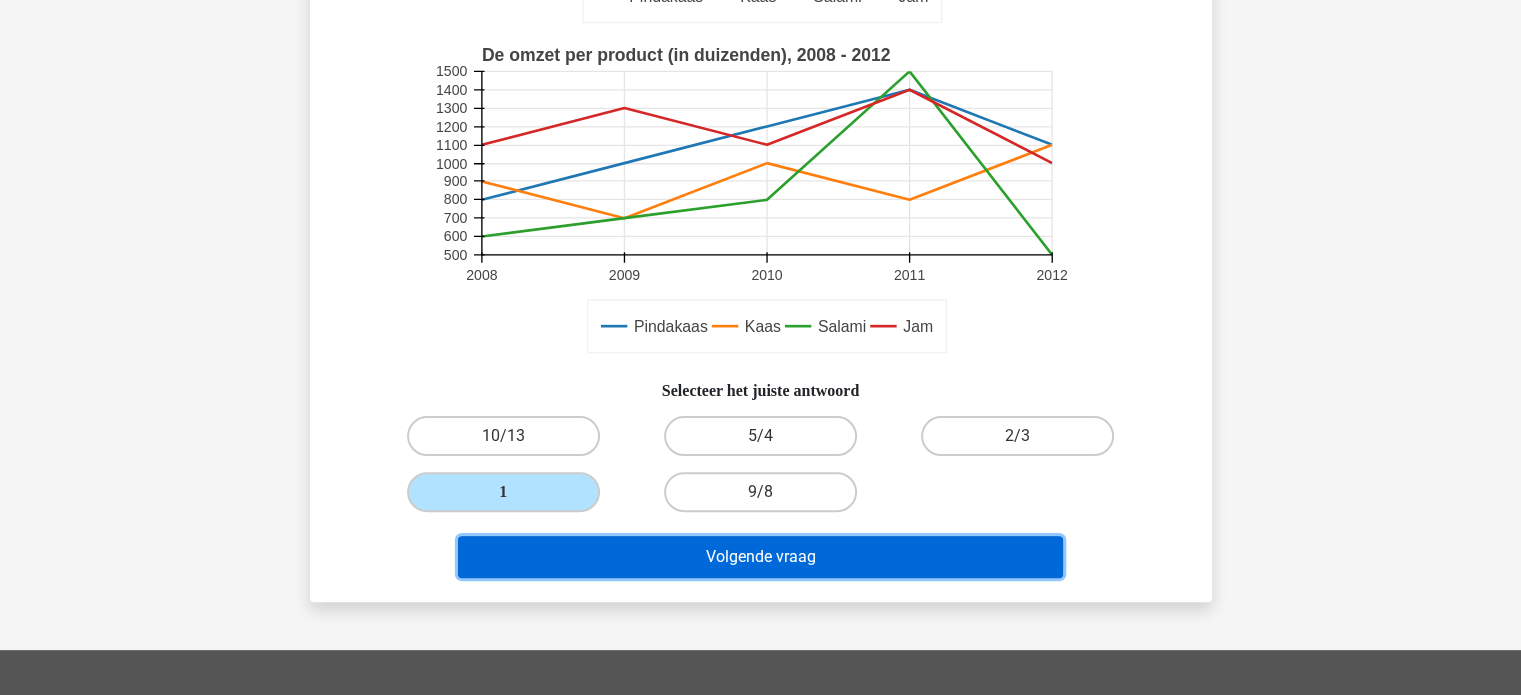 click on "Volgende vraag" at bounding box center (760, 557) 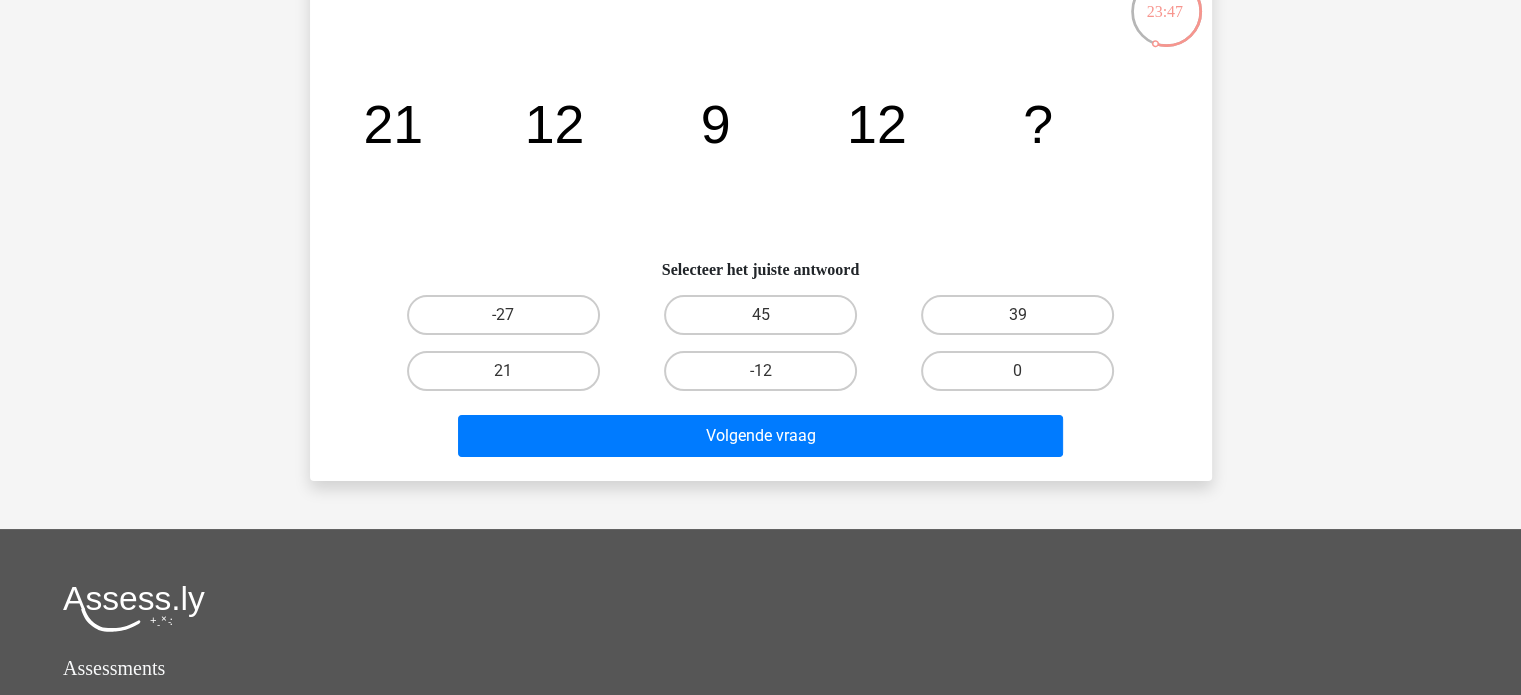 scroll, scrollTop: 143, scrollLeft: 0, axis: vertical 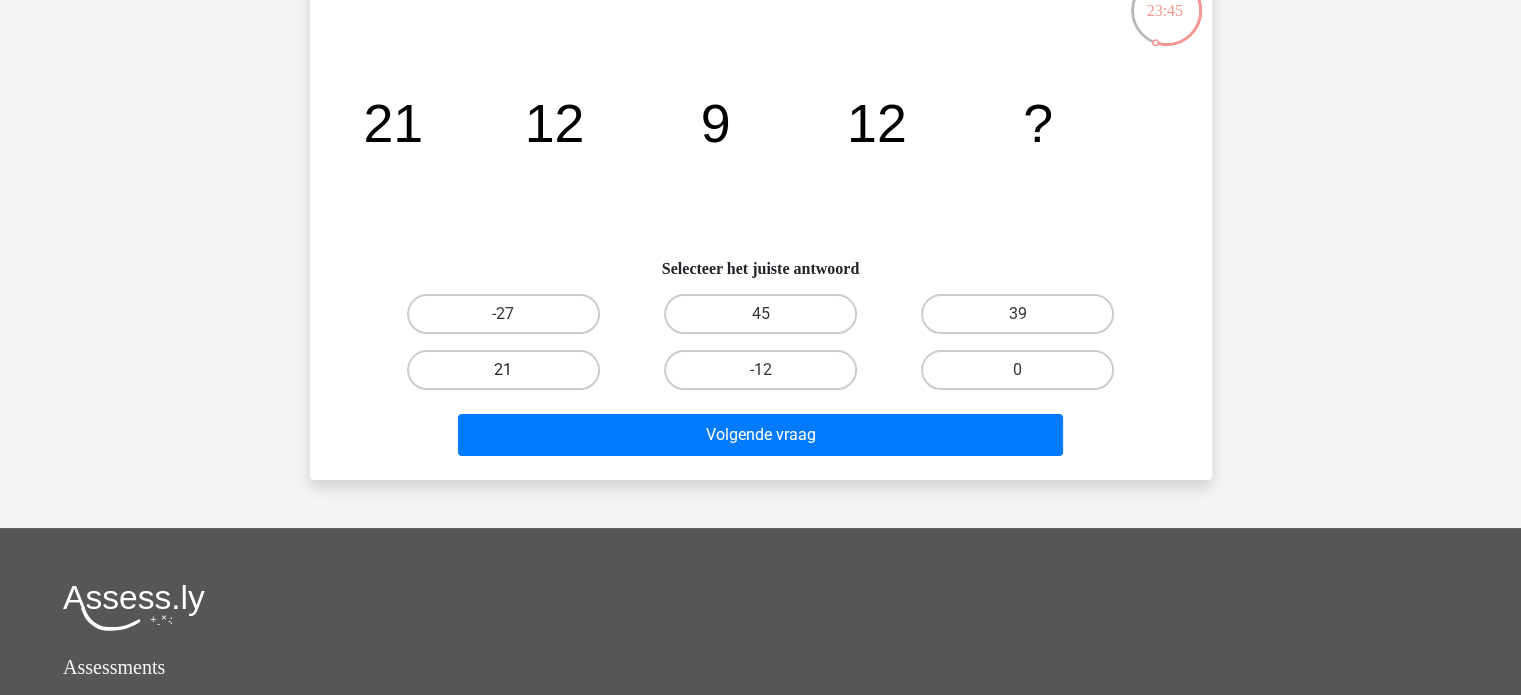 click on "21" at bounding box center [503, 370] 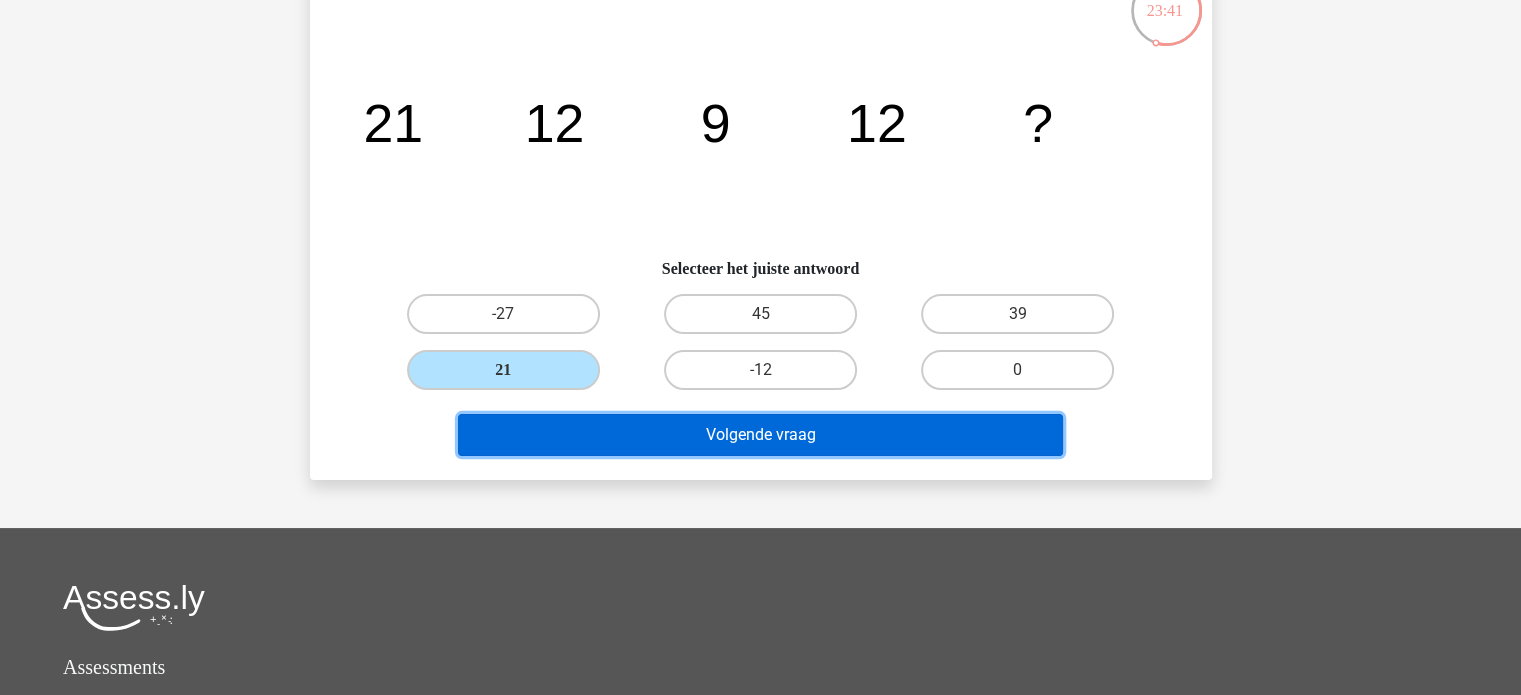 click on "Volgende vraag" at bounding box center (760, 435) 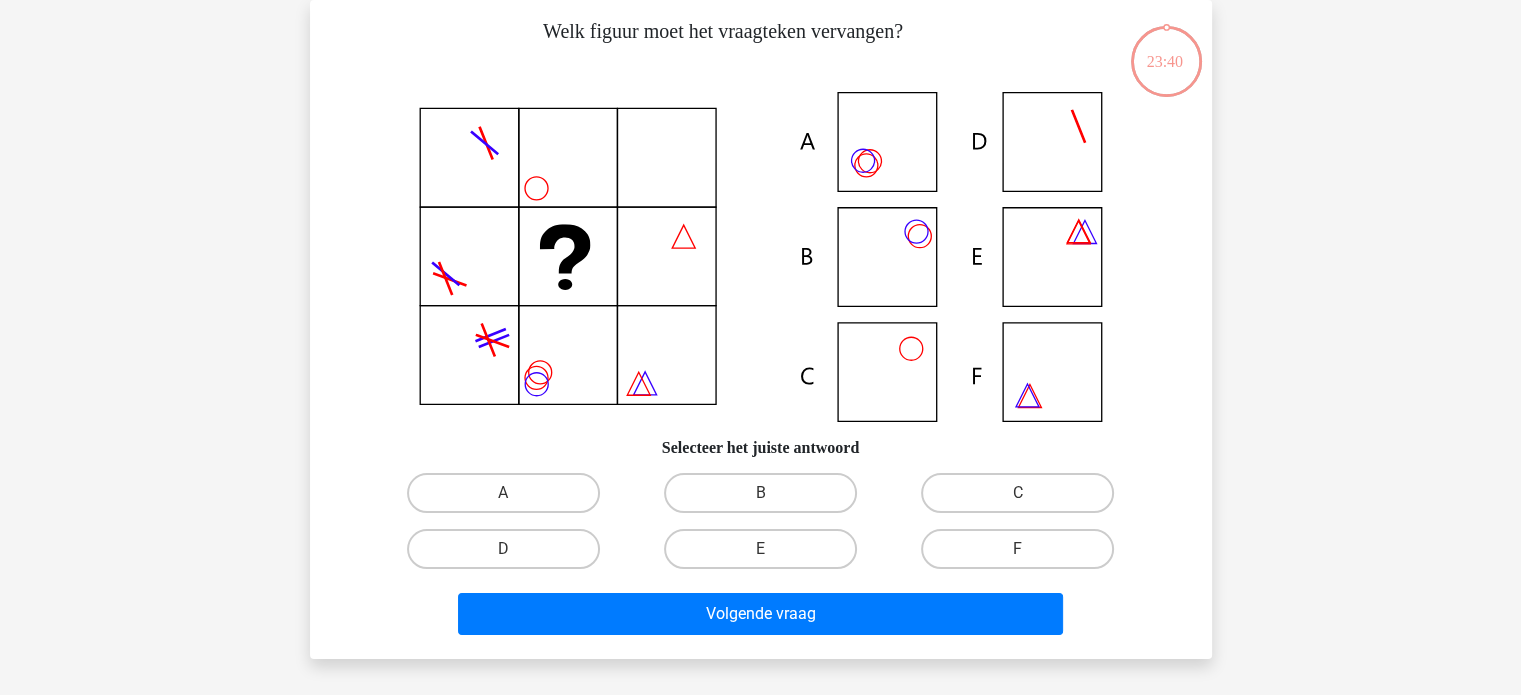 scroll, scrollTop: 92, scrollLeft: 0, axis: vertical 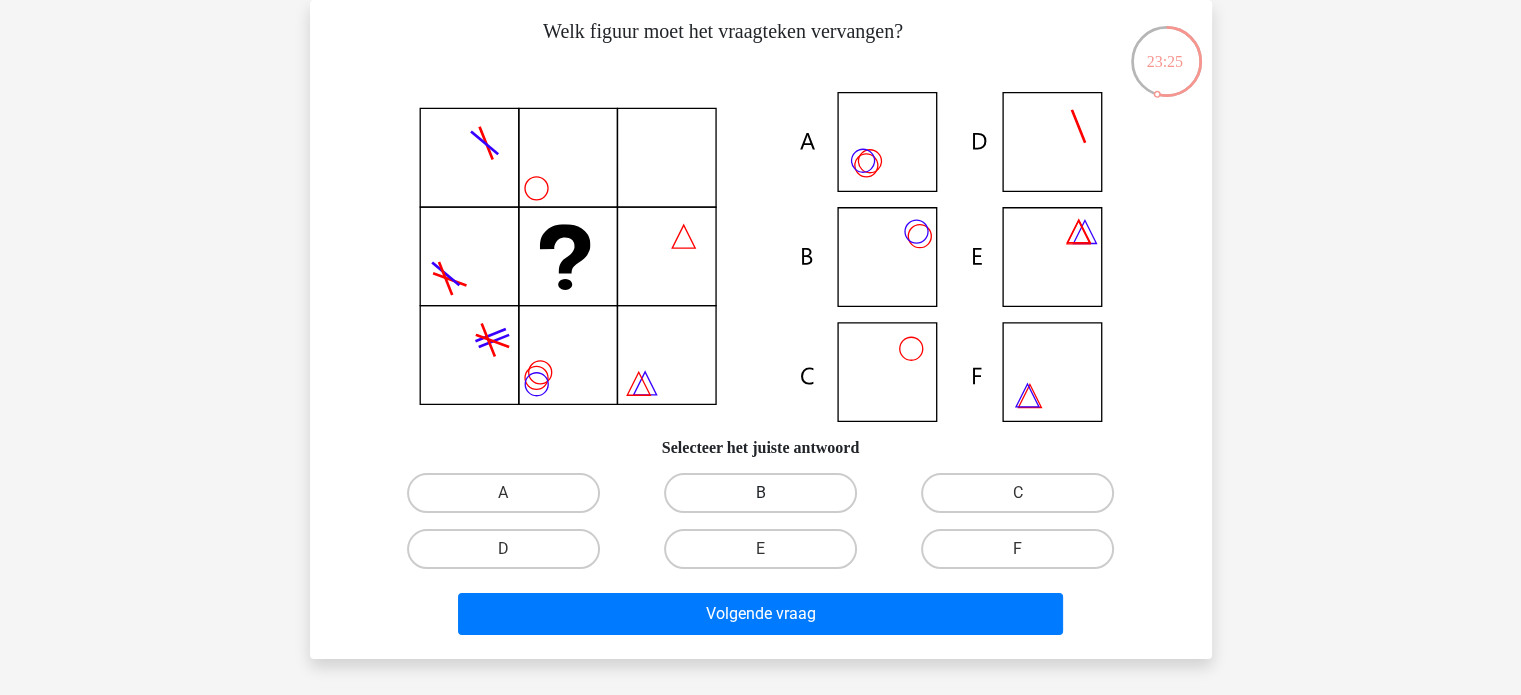 click on "B" at bounding box center (760, 493) 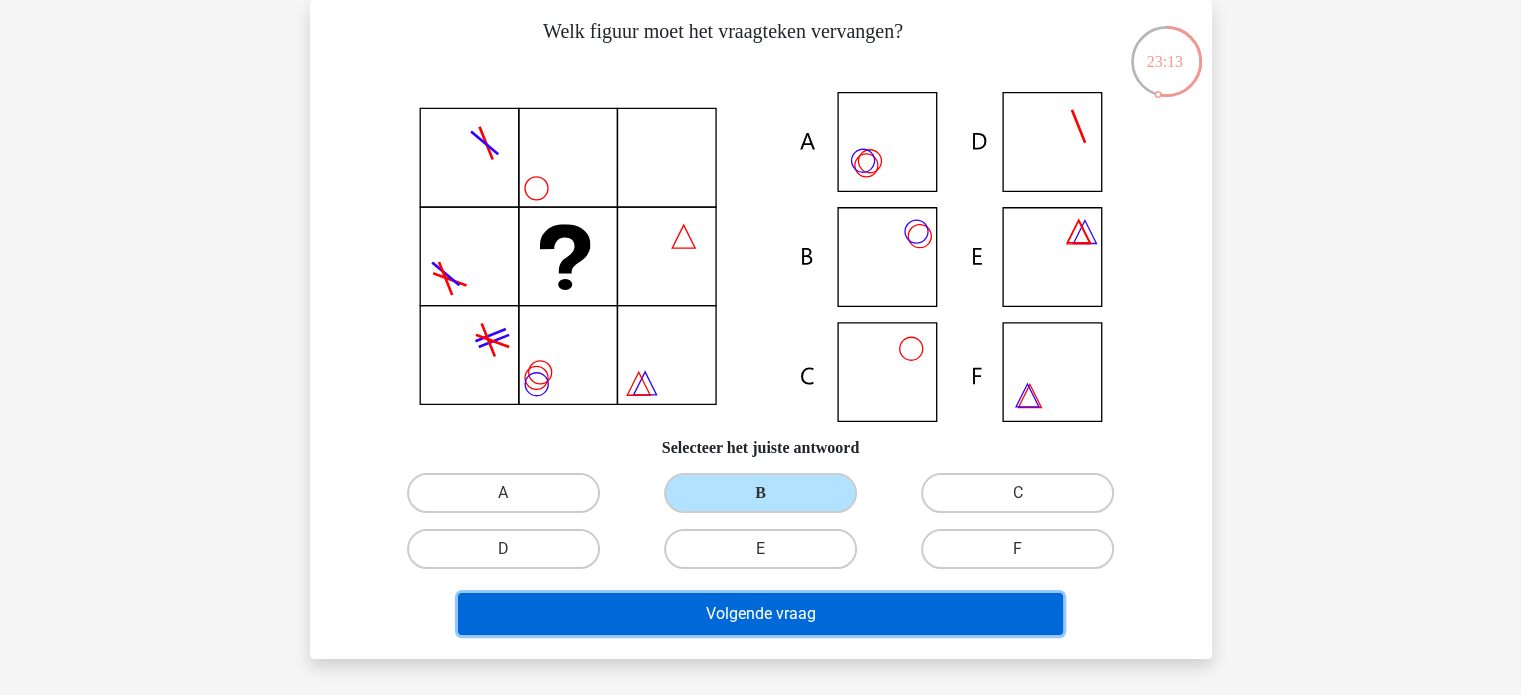 click on "Volgende vraag" at bounding box center (760, 614) 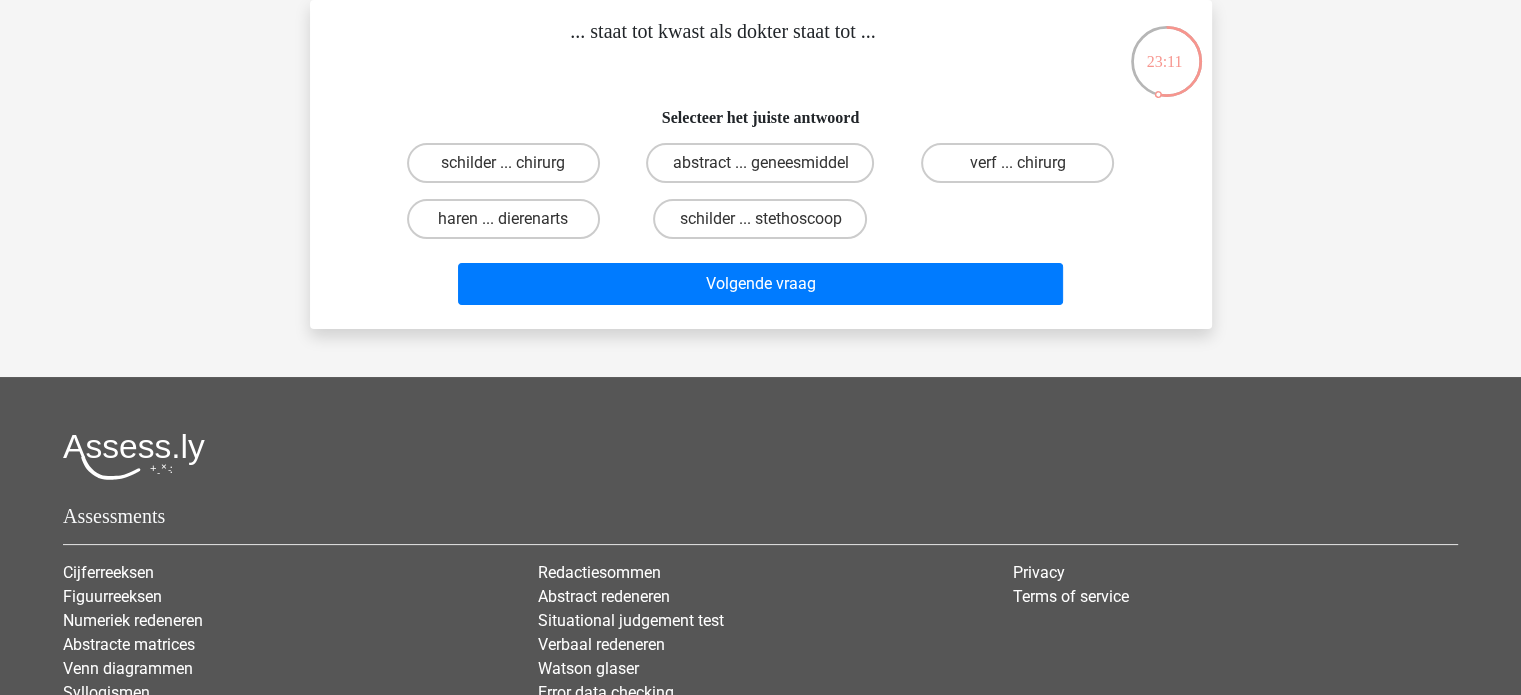 scroll, scrollTop: 0, scrollLeft: 0, axis: both 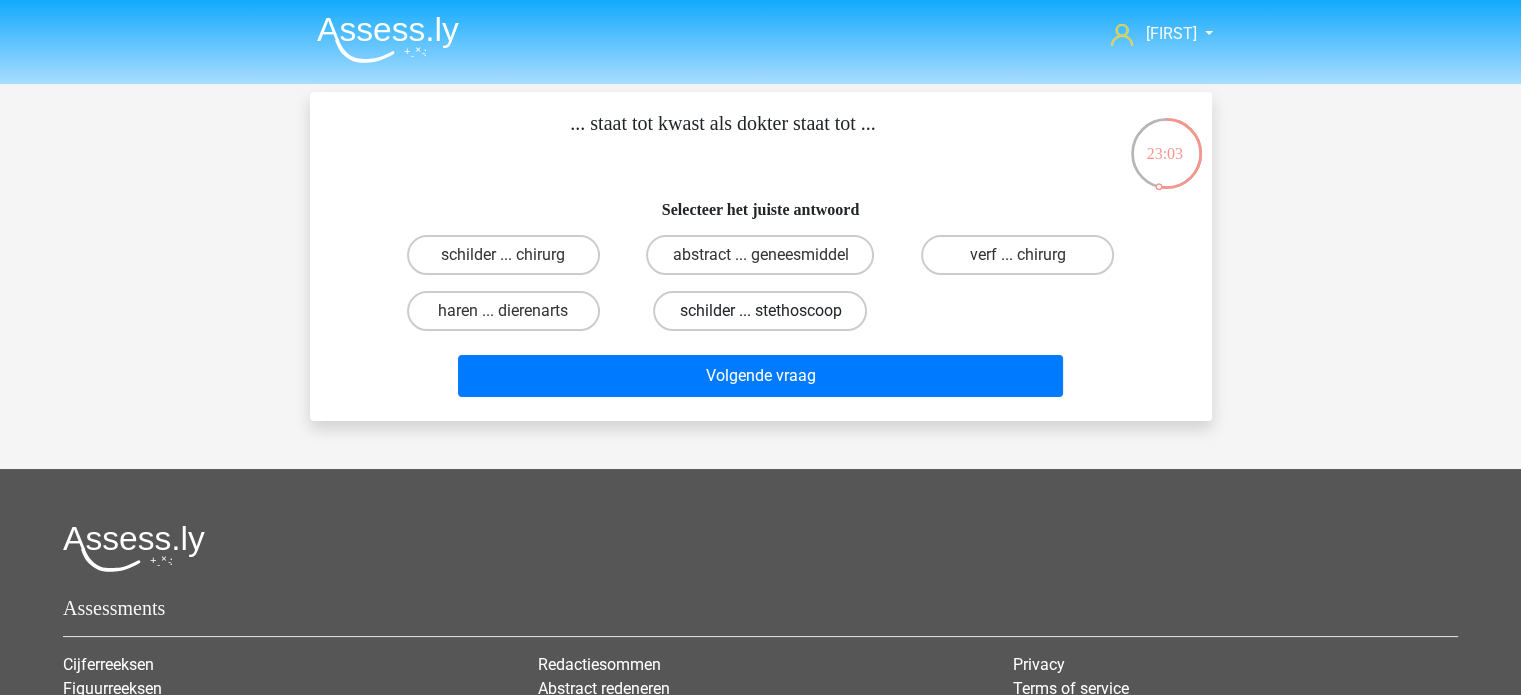 click on "schilder ... stethoscoop" at bounding box center (760, 311) 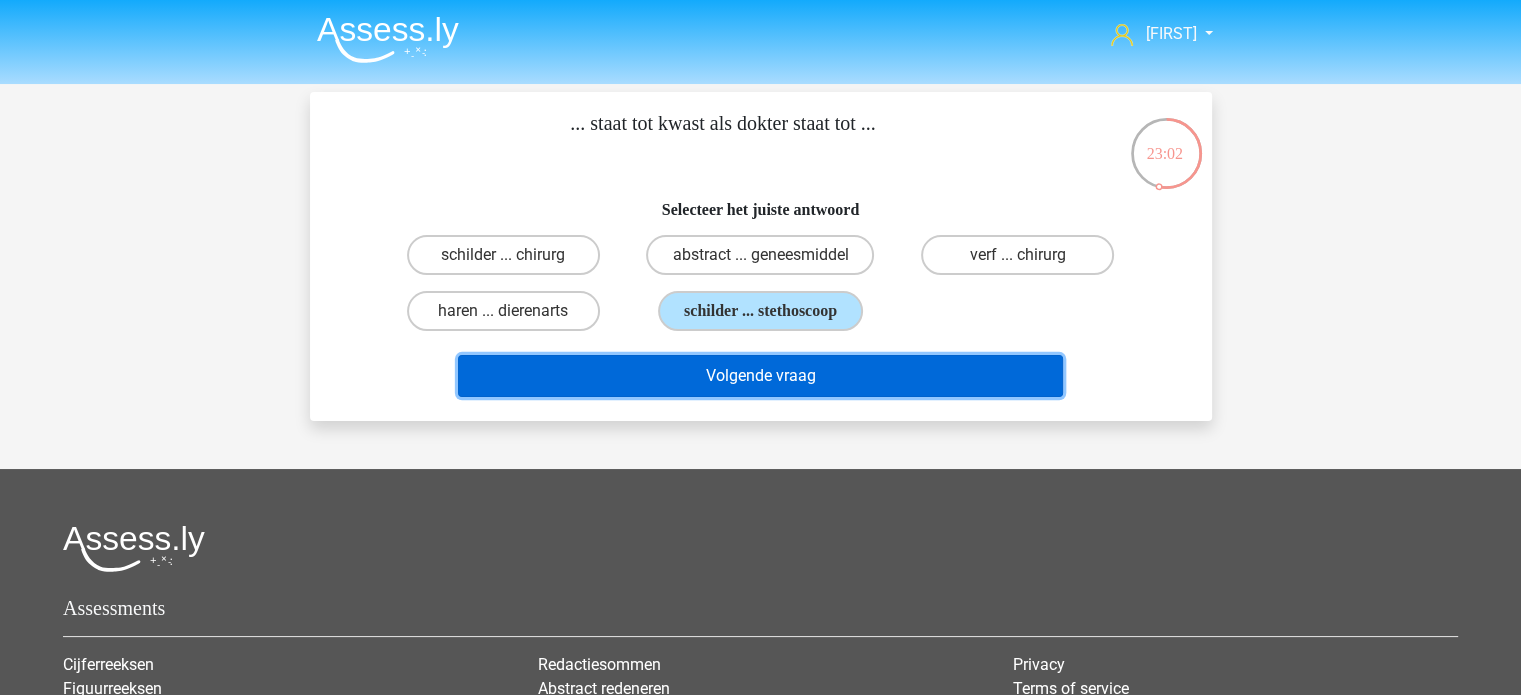 click on "Volgende vraag" at bounding box center [760, 376] 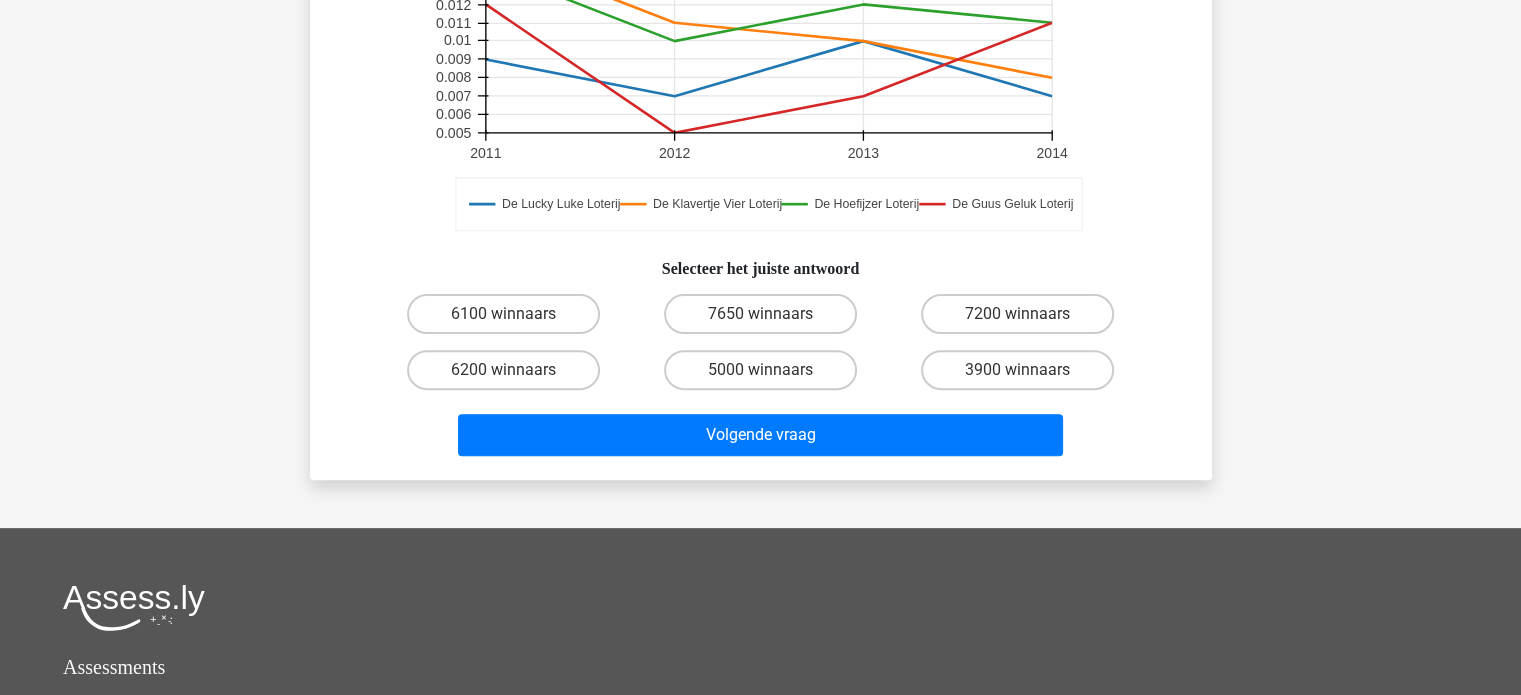 scroll, scrollTop: 600, scrollLeft: 0, axis: vertical 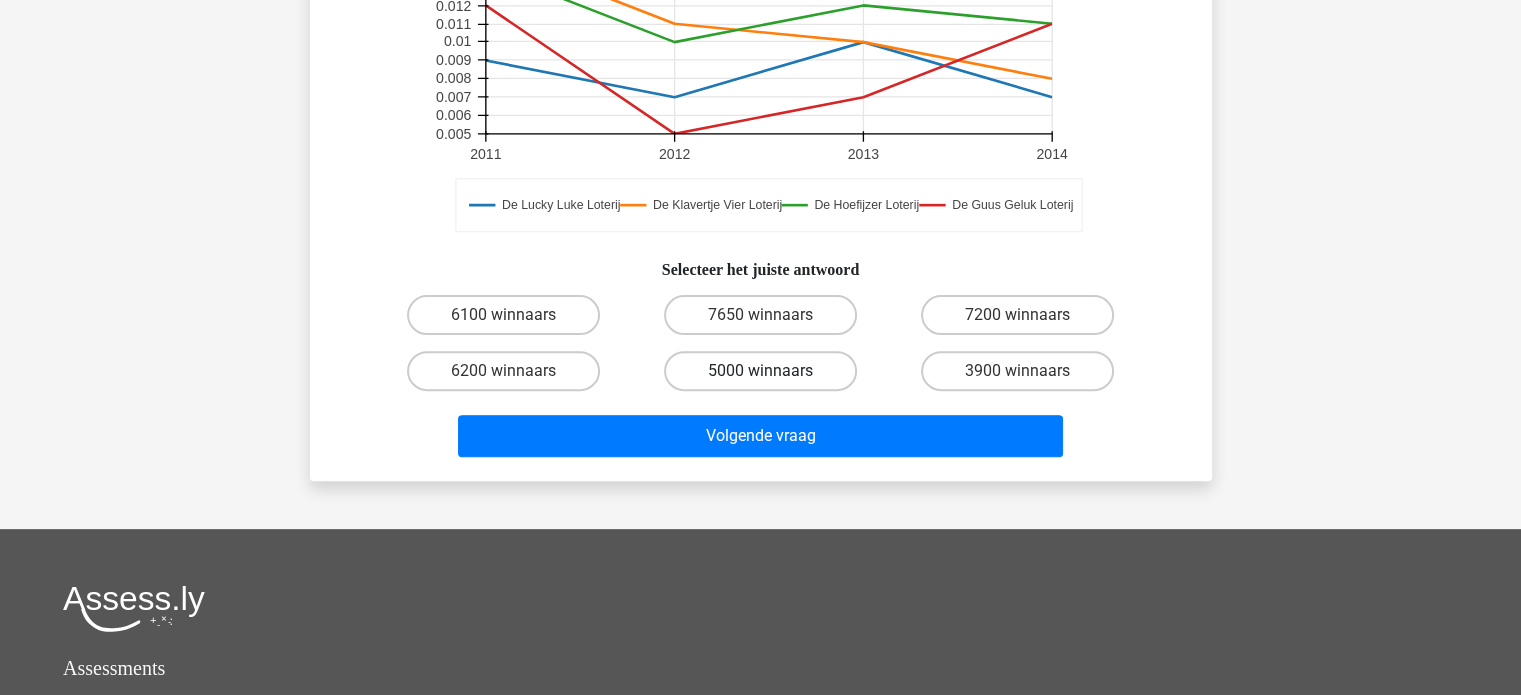click on "5000 winnaars" at bounding box center [760, 371] 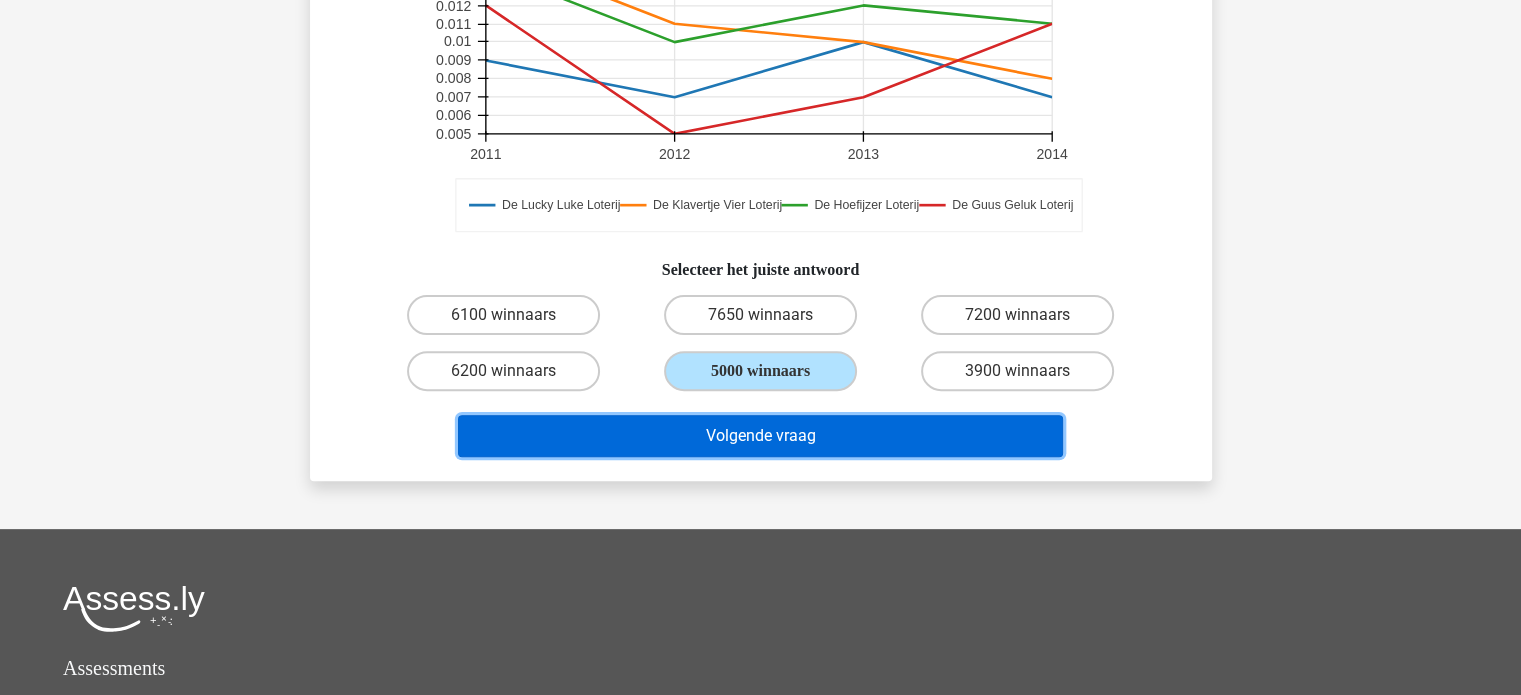 click on "Volgende vraag" at bounding box center [760, 436] 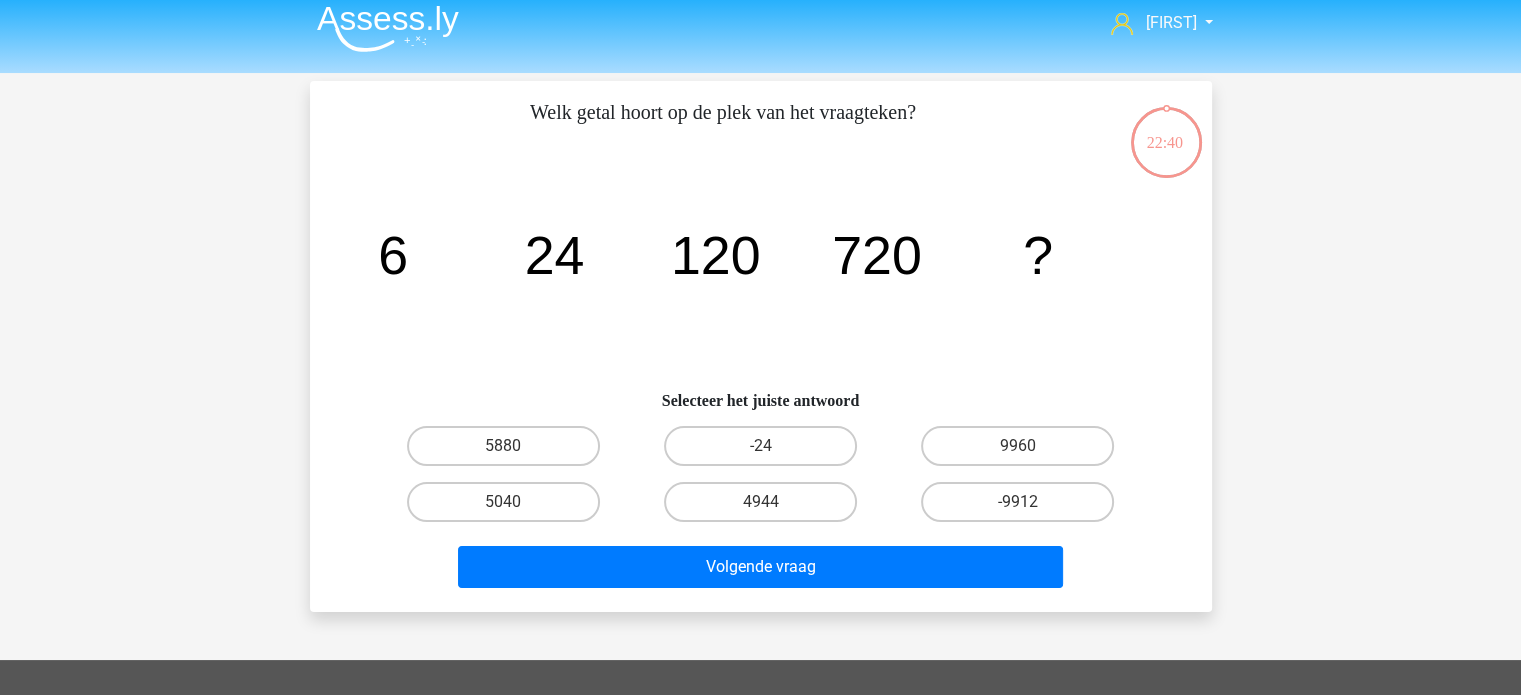 scroll, scrollTop: 8, scrollLeft: 0, axis: vertical 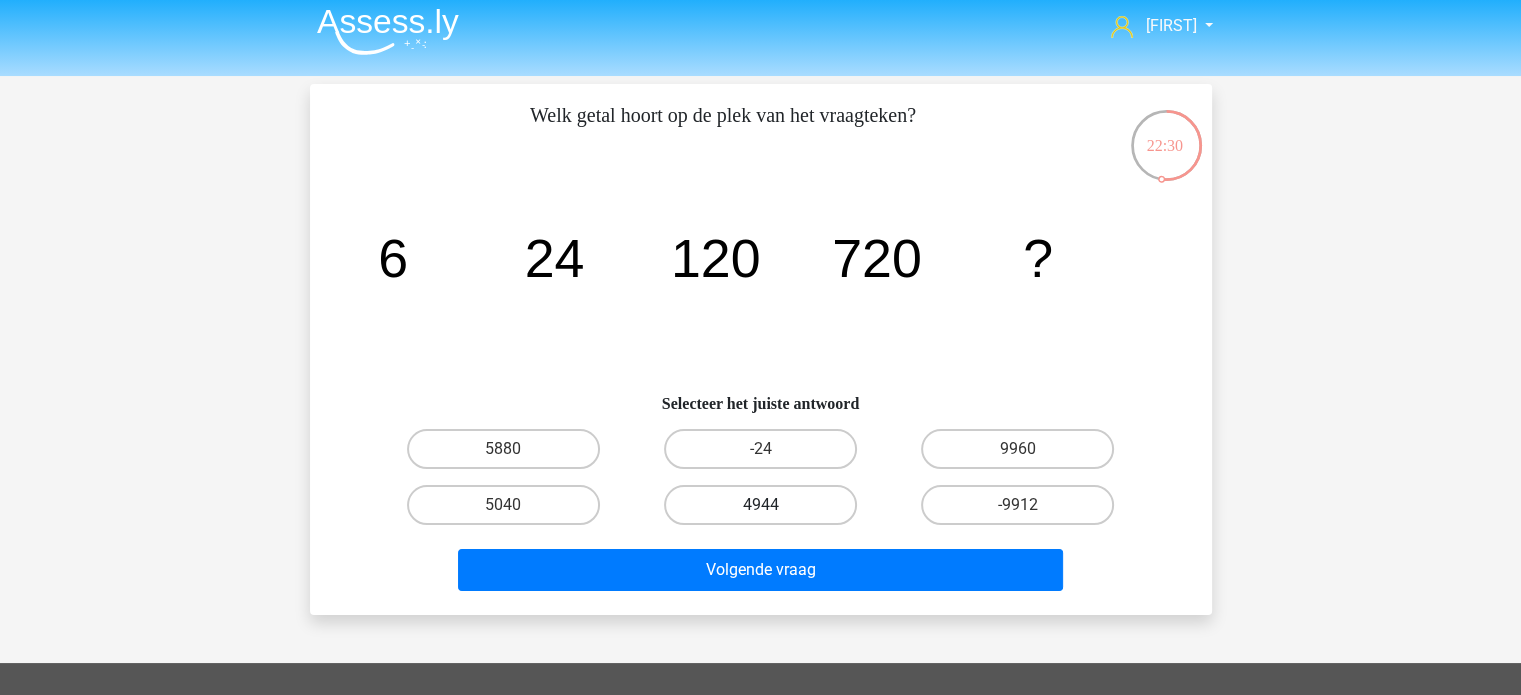 click on "4944" at bounding box center (760, 505) 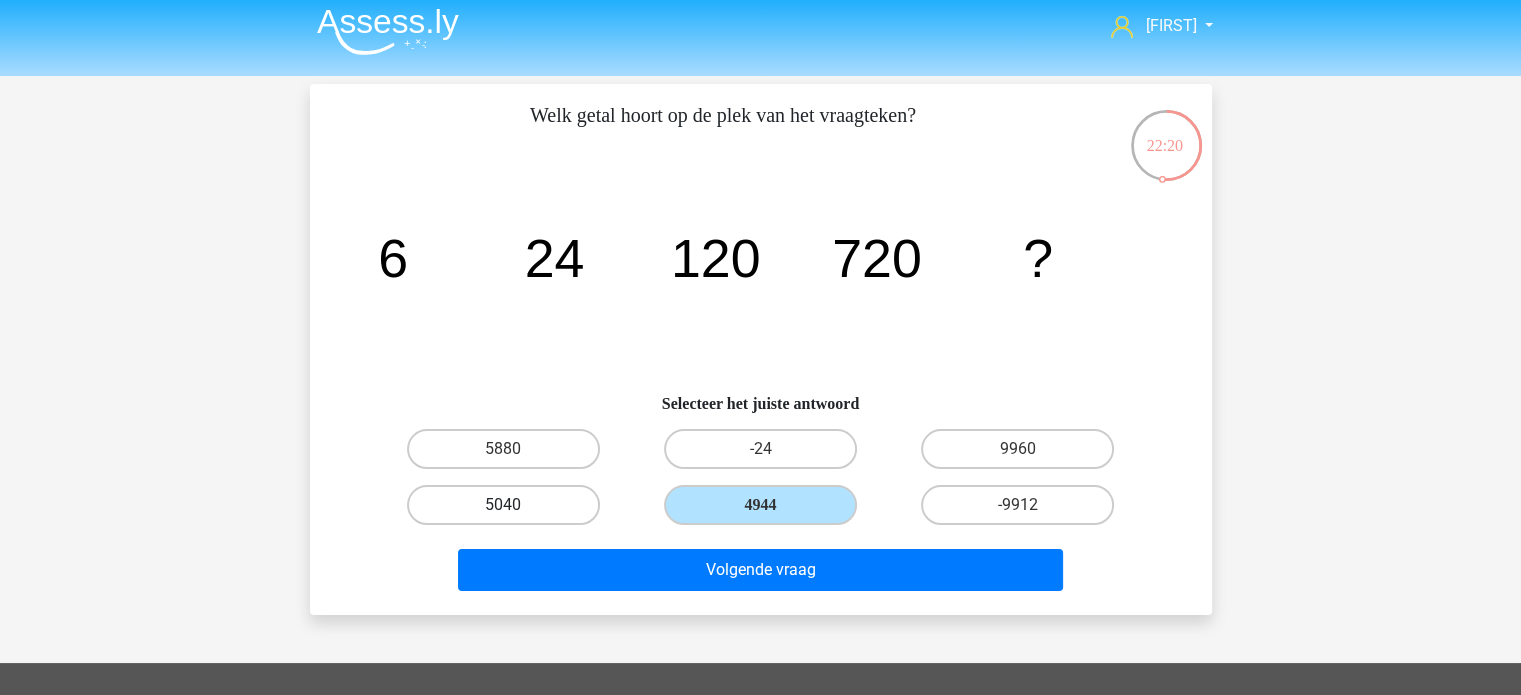click on "5040" at bounding box center (503, 505) 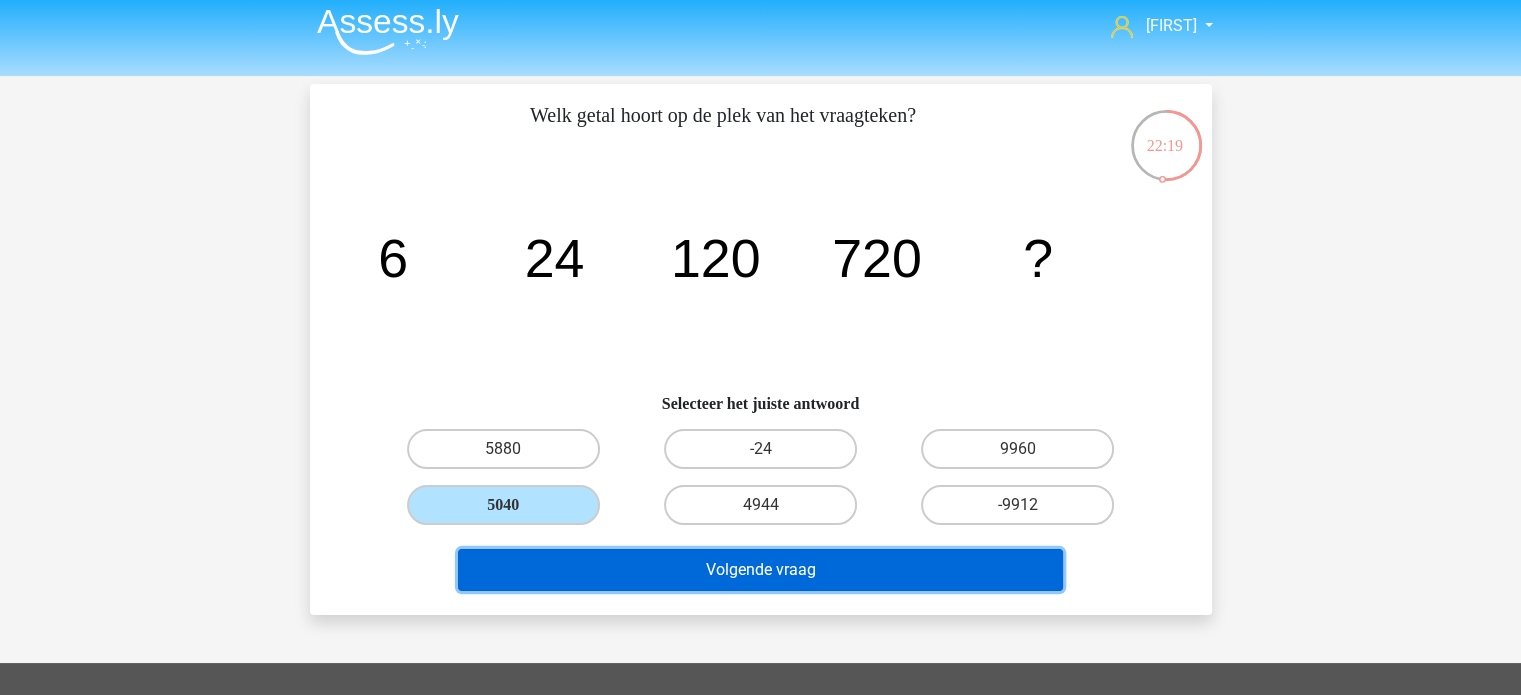 click on "Volgende vraag" at bounding box center [760, 570] 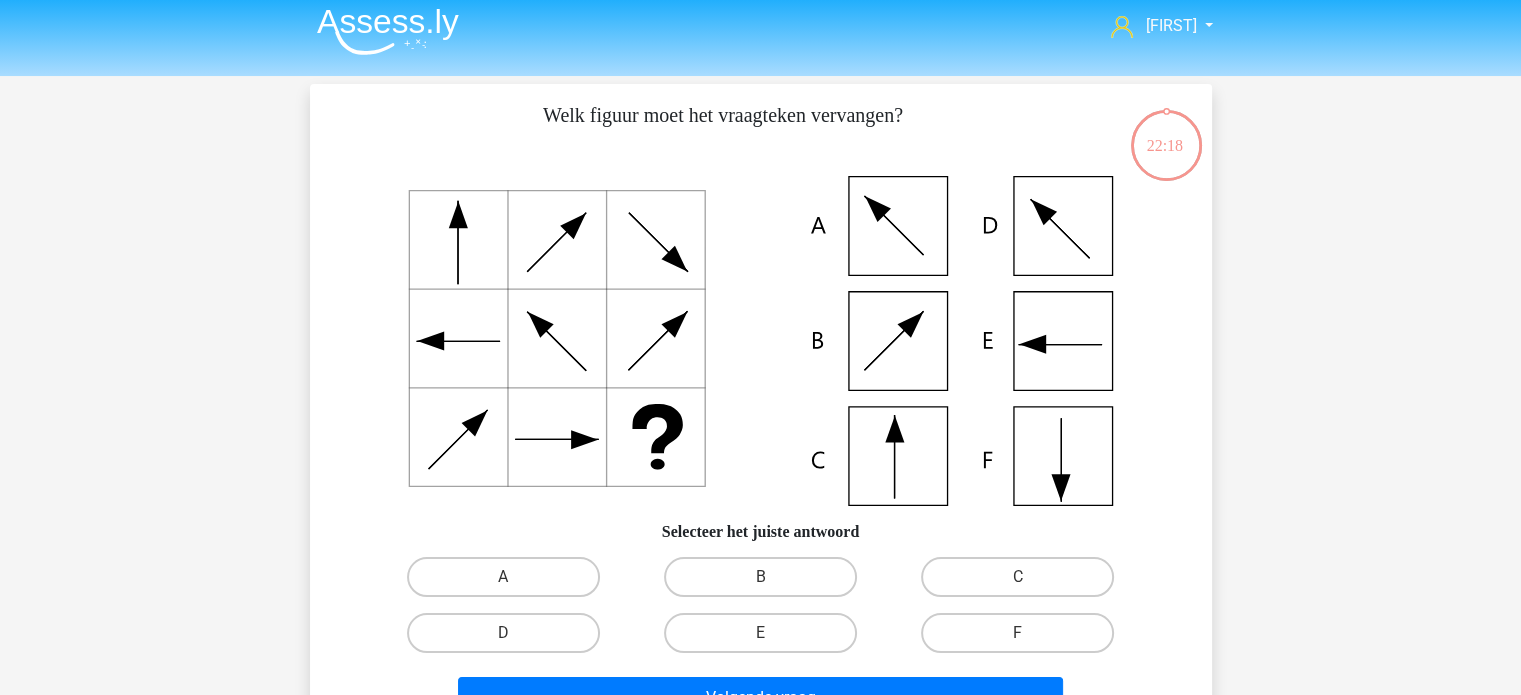 scroll, scrollTop: 92, scrollLeft: 0, axis: vertical 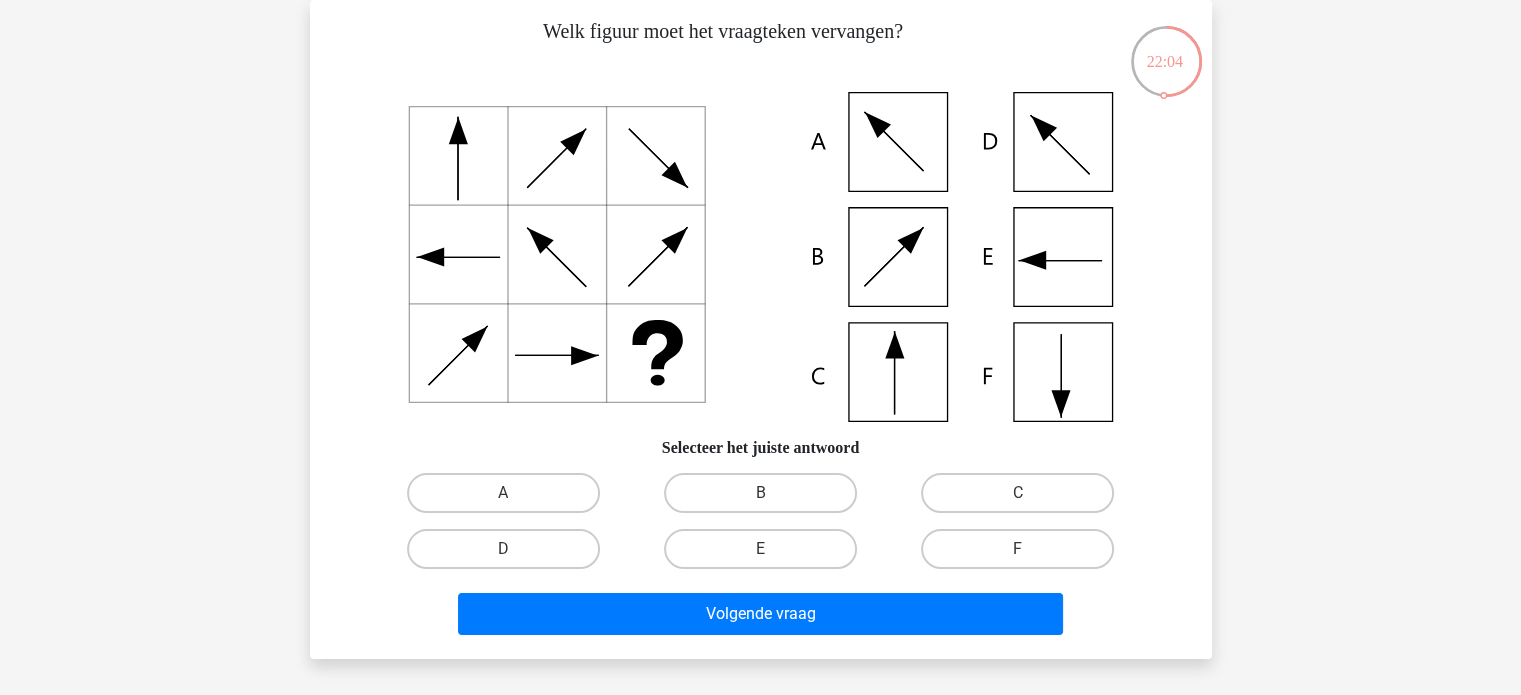 click on "E" at bounding box center [766, 555] 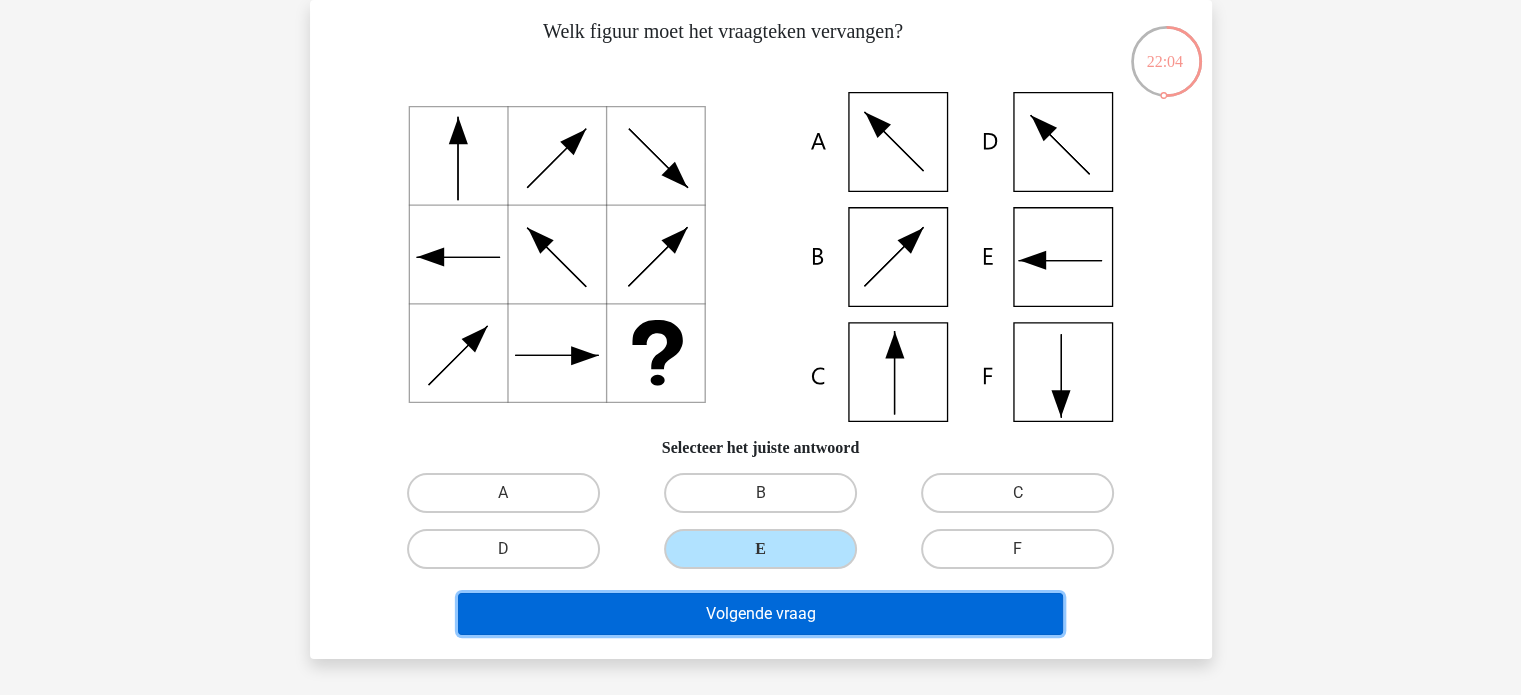 click on "Volgende vraag" at bounding box center [760, 614] 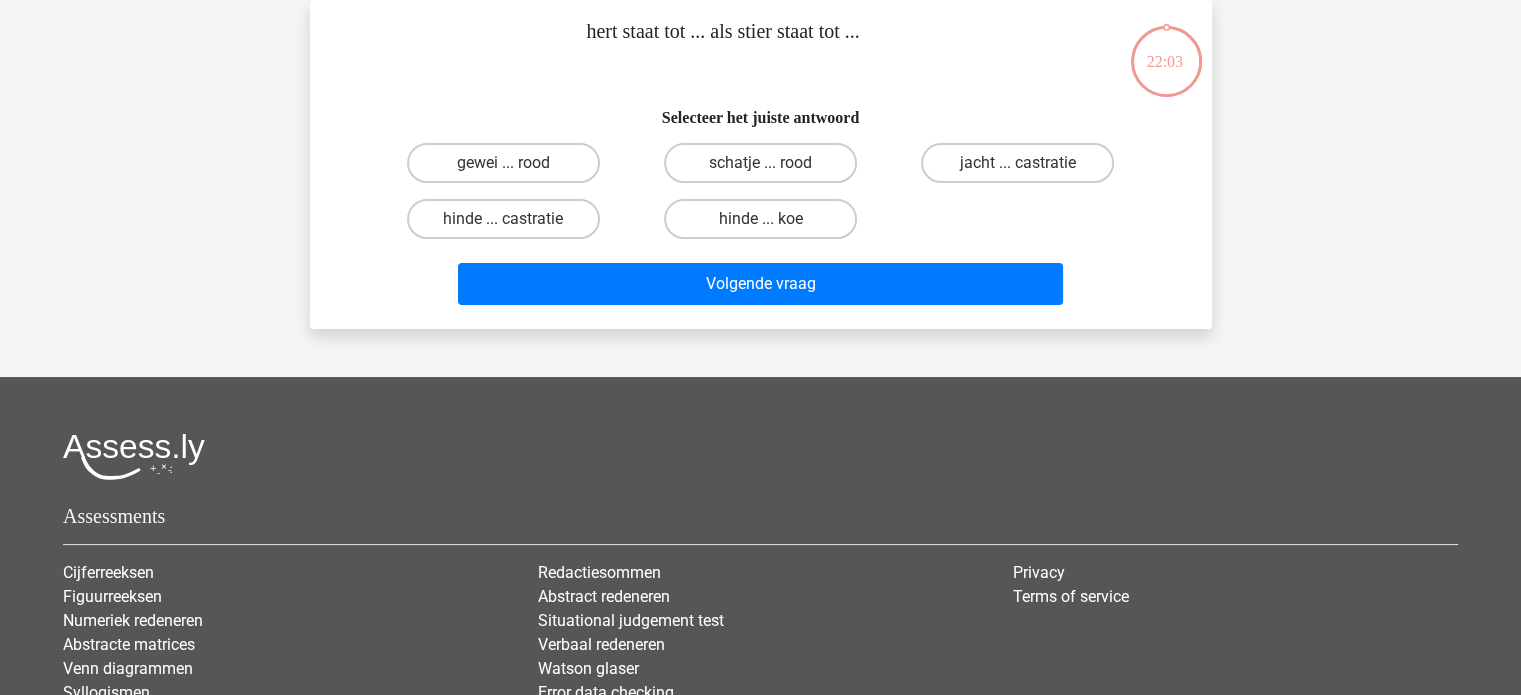 scroll, scrollTop: 0, scrollLeft: 0, axis: both 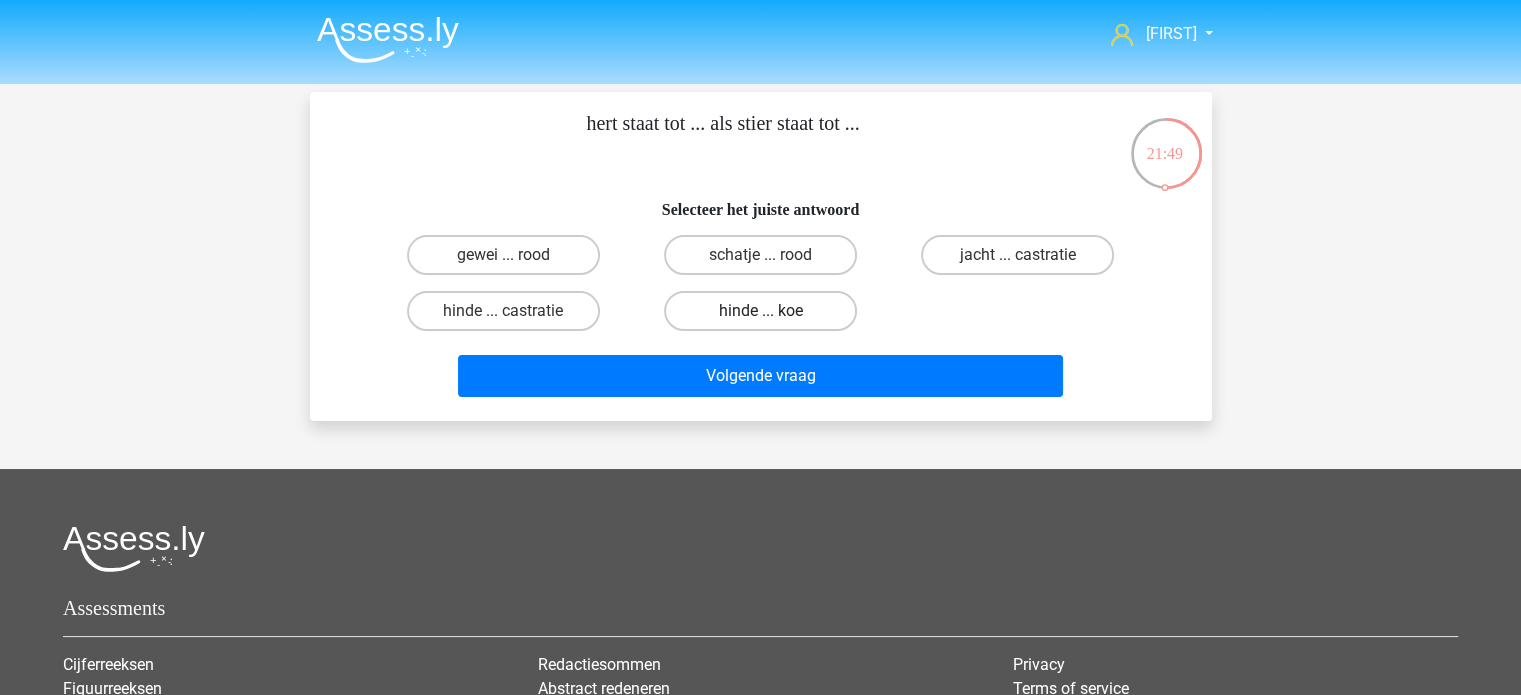 click on "hinde ... koe" at bounding box center (760, 311) 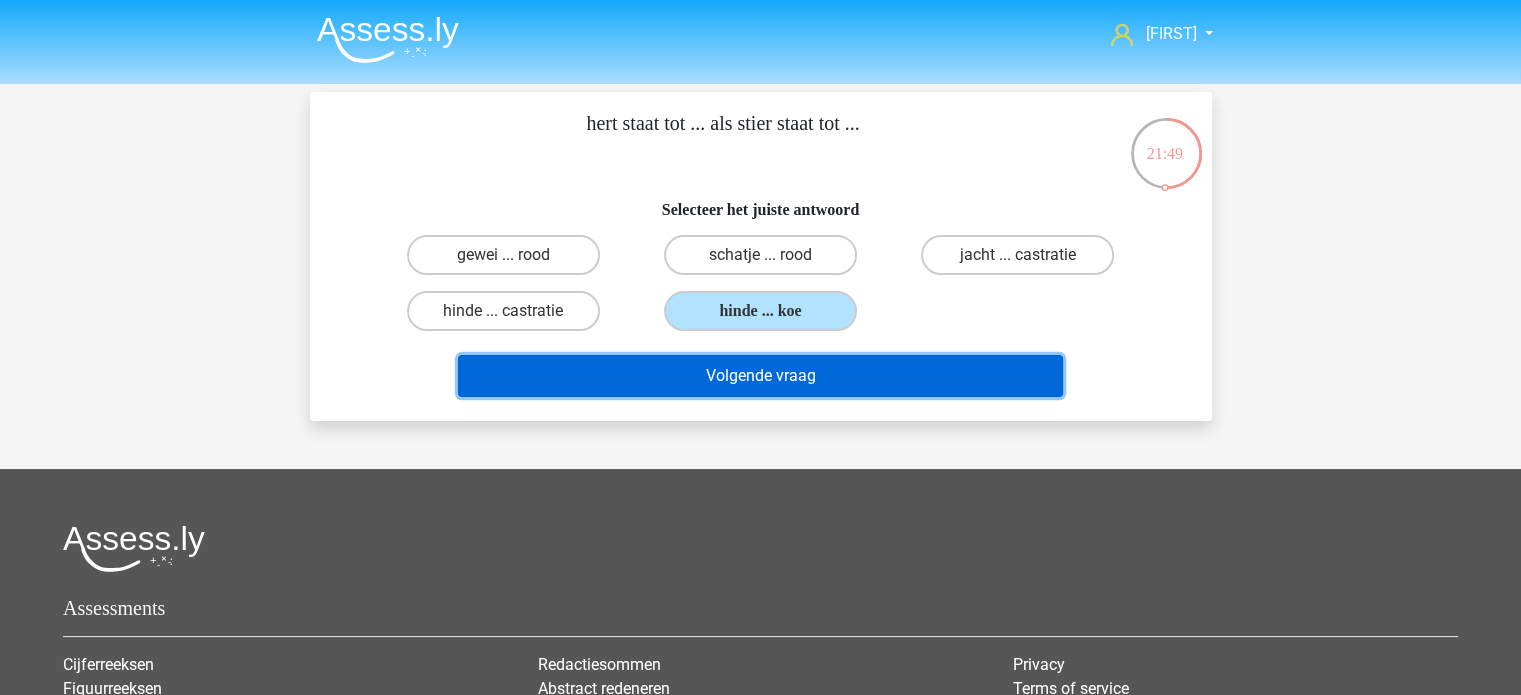 click on "Volgende vraag" at bounding box center [760, 376] 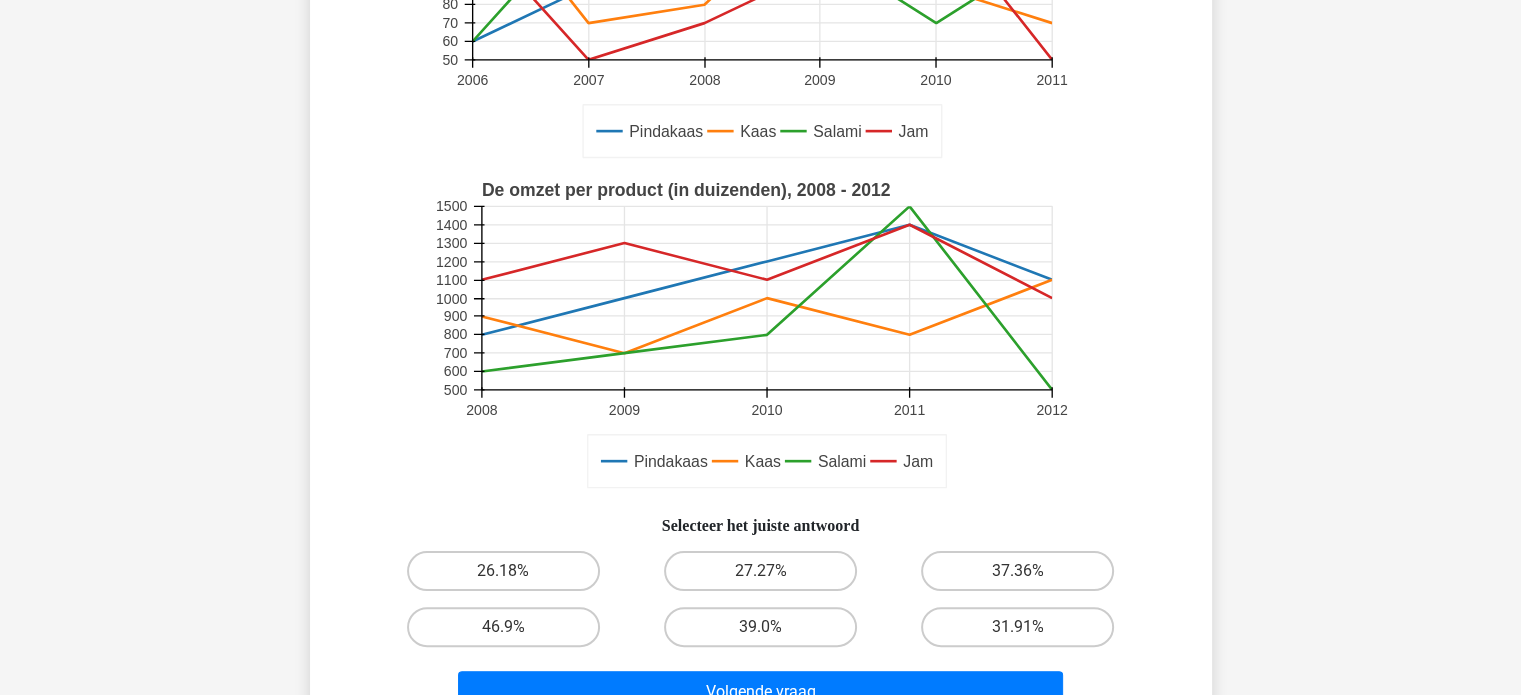 scroll, scrollTop: 564, scrollLeft: 0, axis: vertical 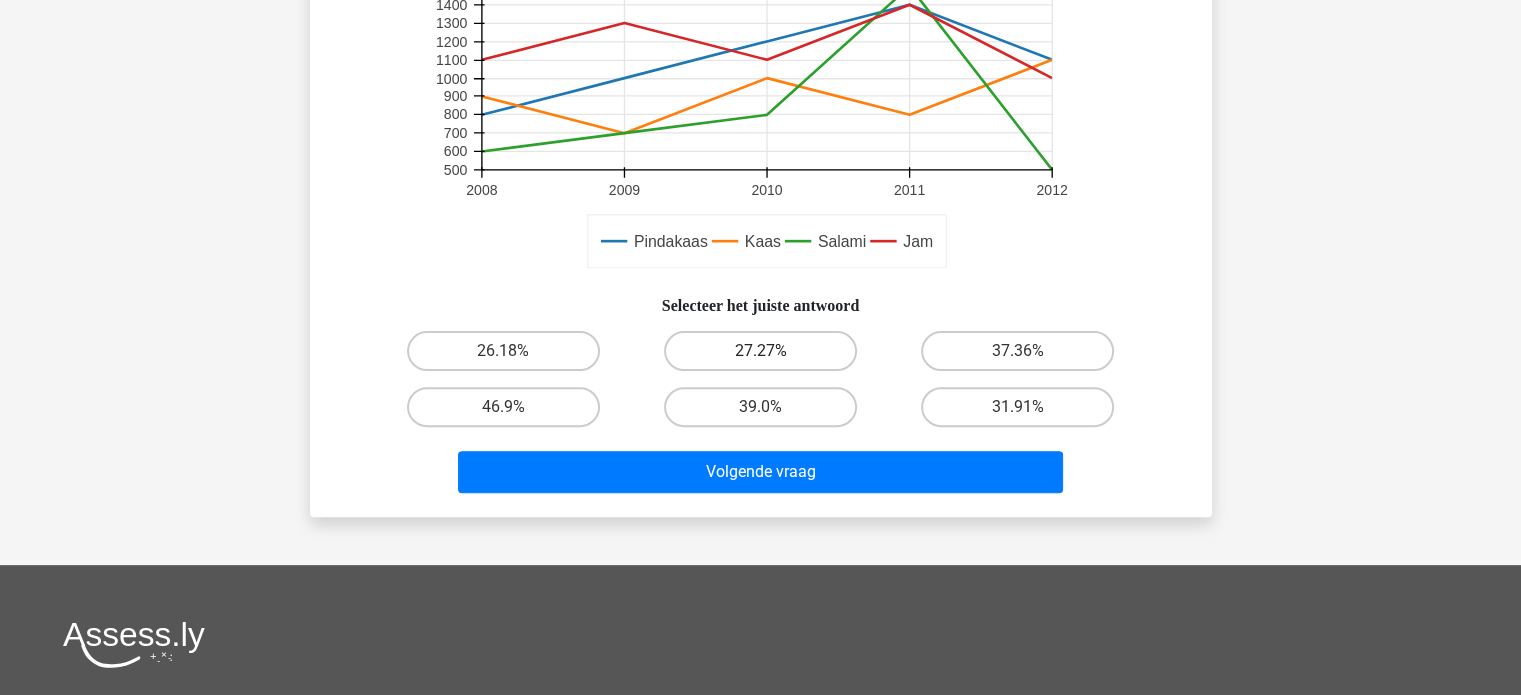 click on "27.27%" at bounding box center [760, 351] 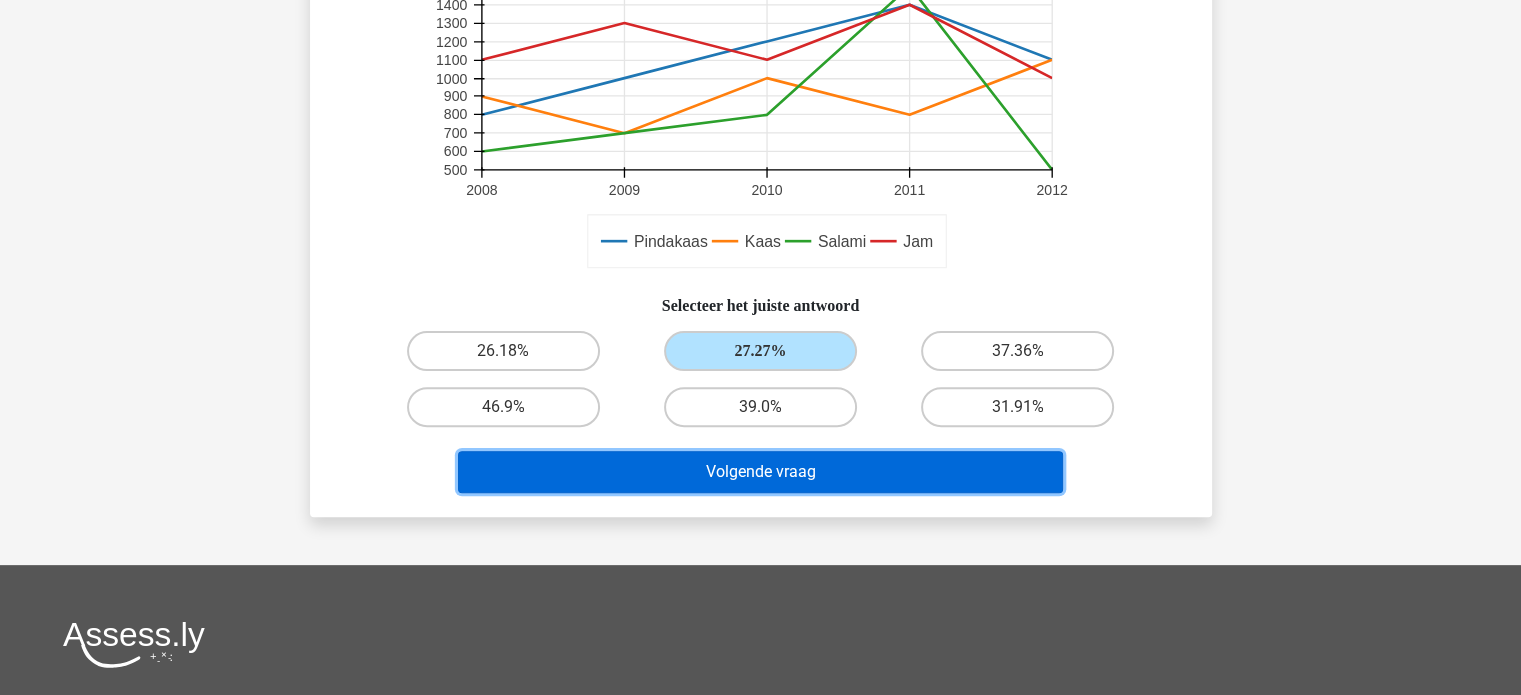 click on "Volgende vraag" at bounding box center [760, 472] 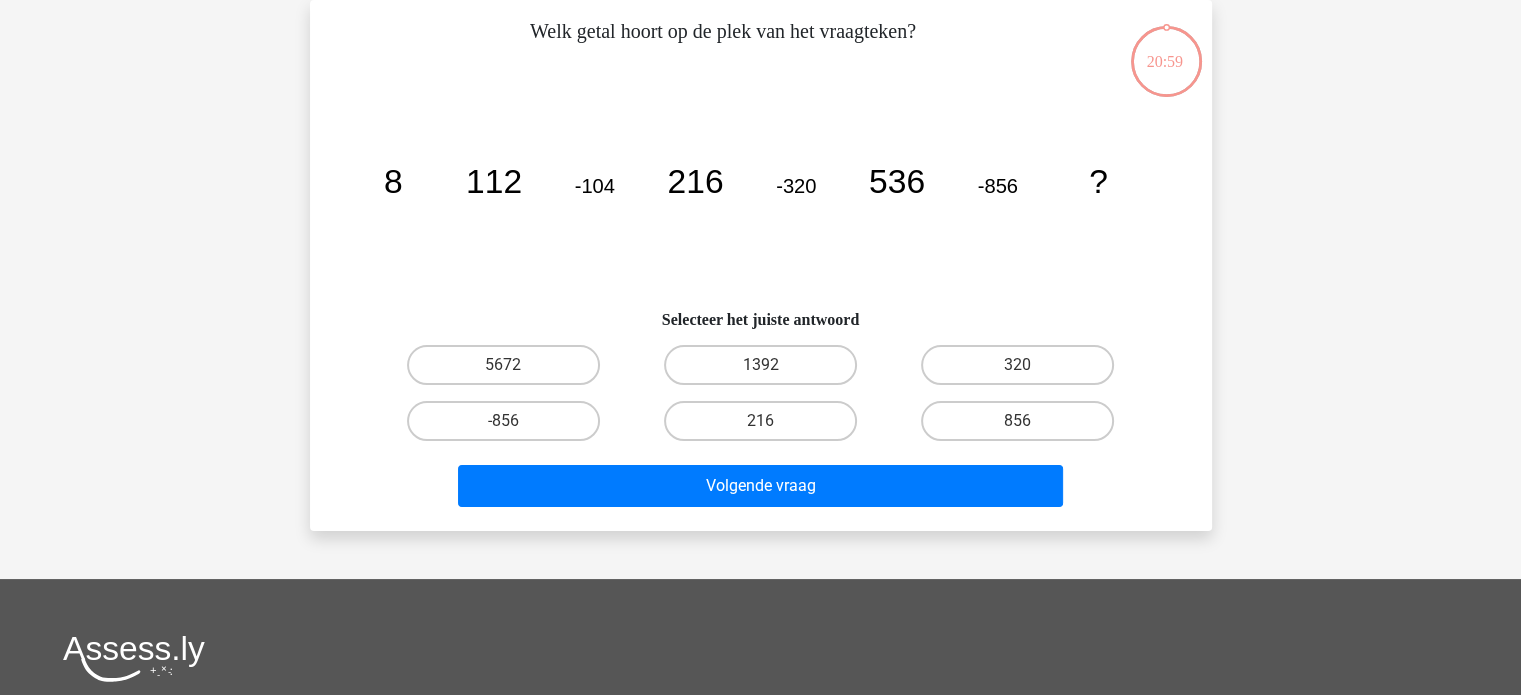 scroll, scrollTop: 0, scrollLeft: 0, axis: both 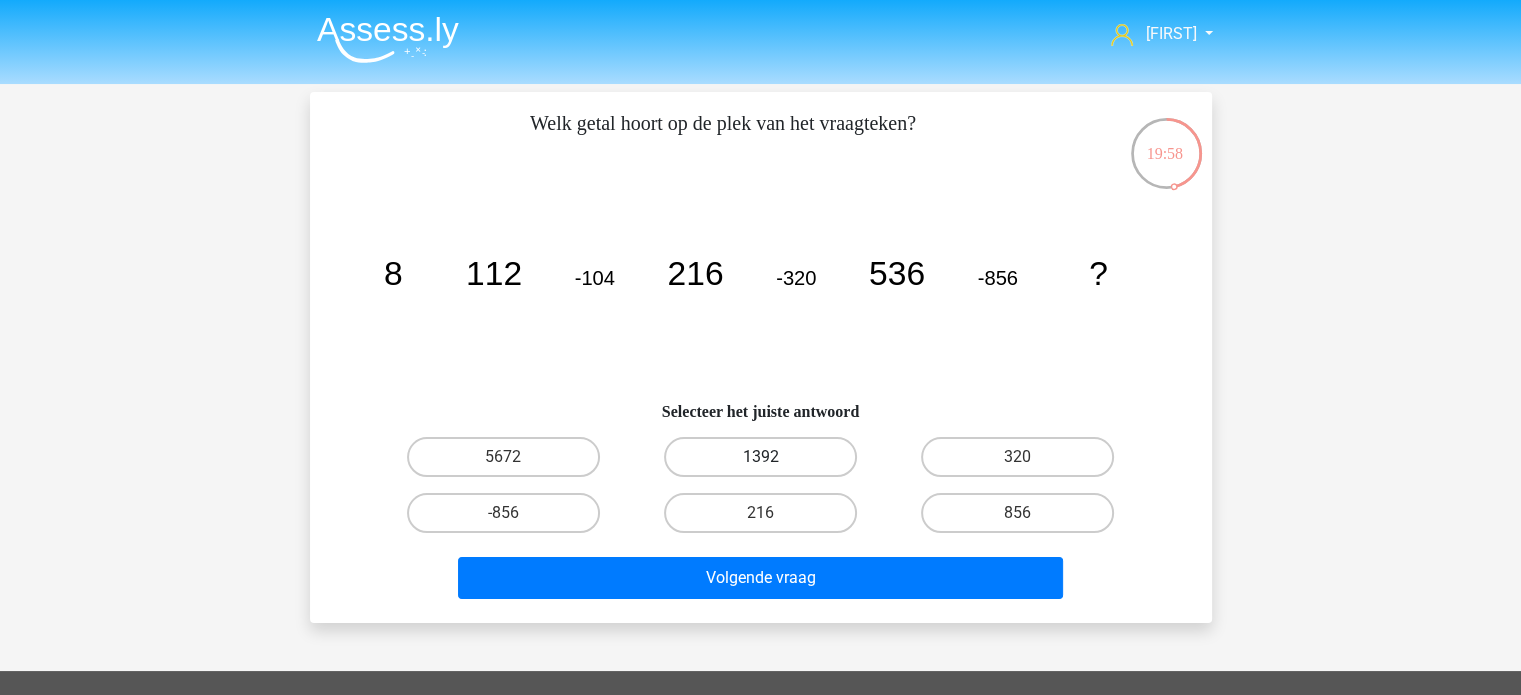 click on "1392" at bounding box center [760, 457] 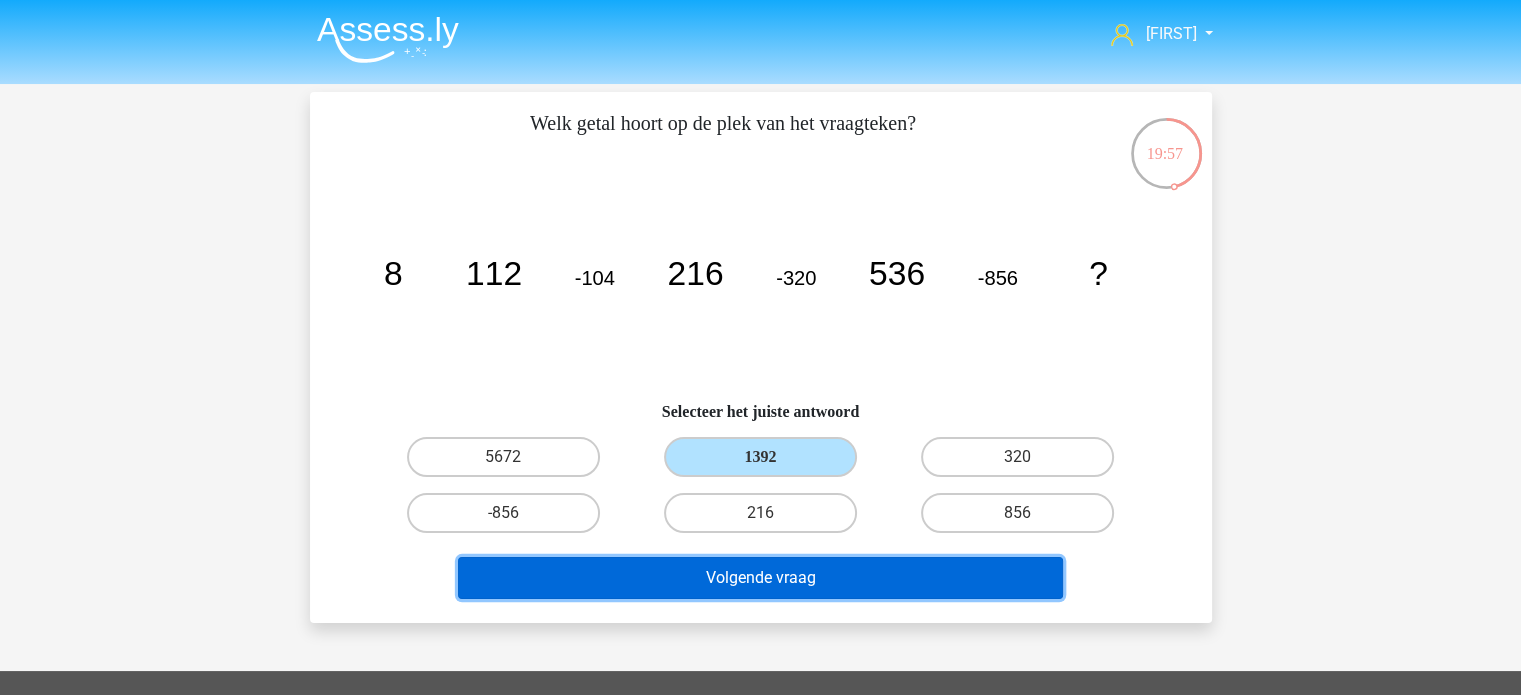 click on "Volgende vraag" at bounding box center [760, 578] 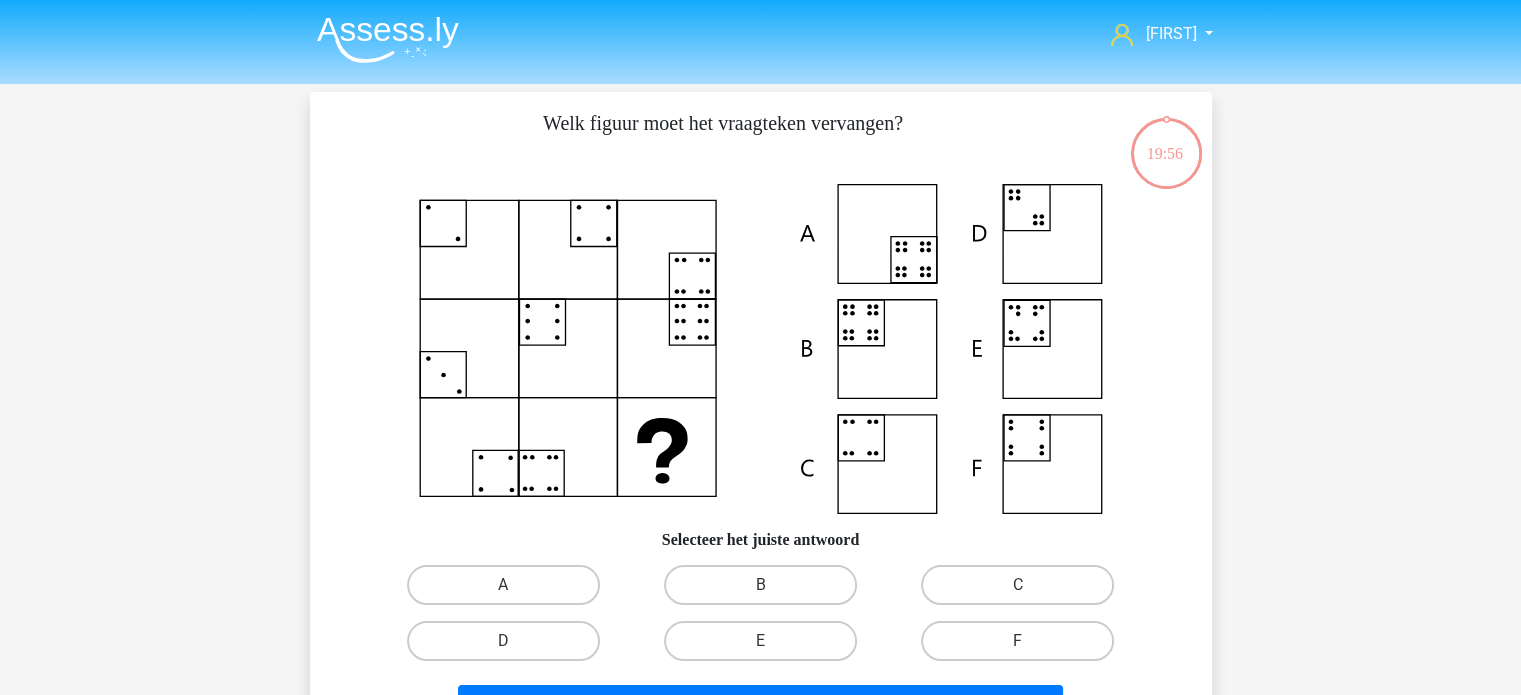 scroll, scrollTop: 92, scrollLeft: 0, axis: vertical 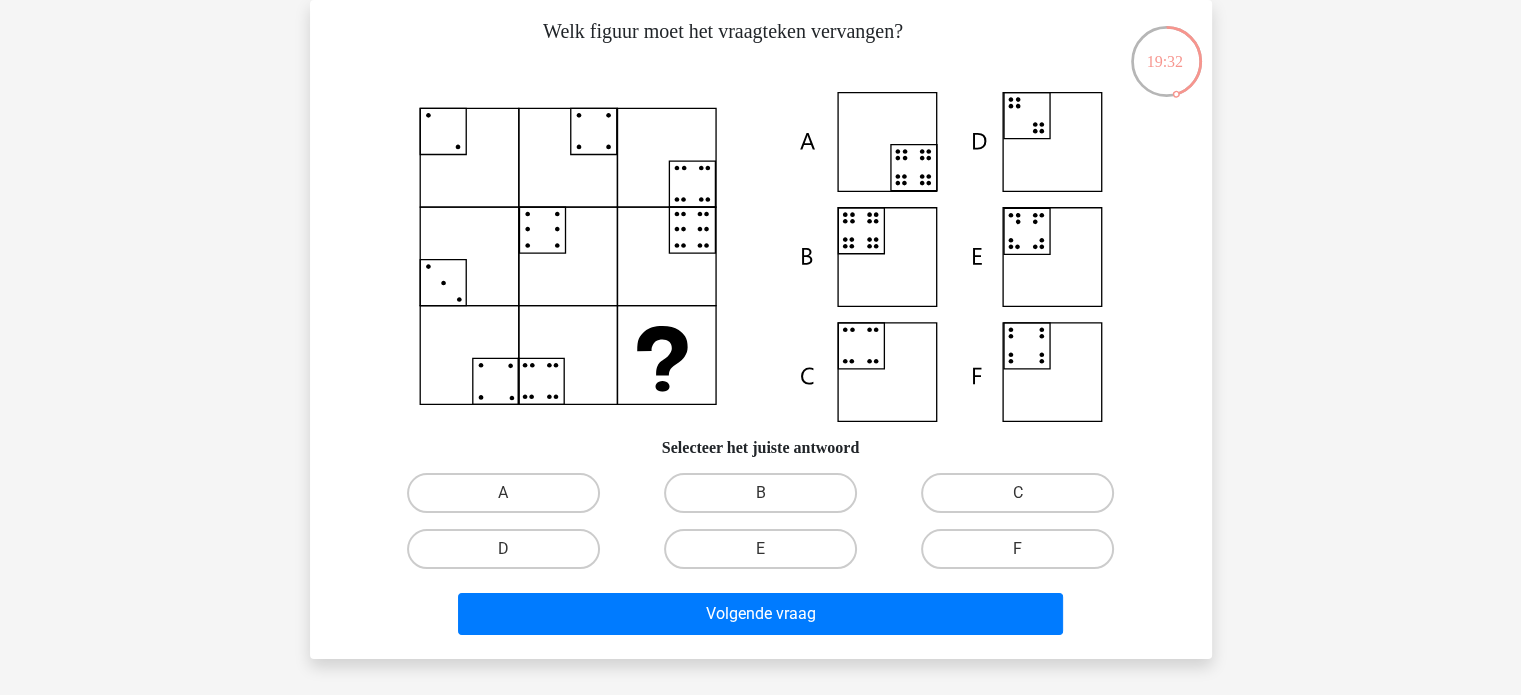 click on "E" at bounding box center [760, 549] 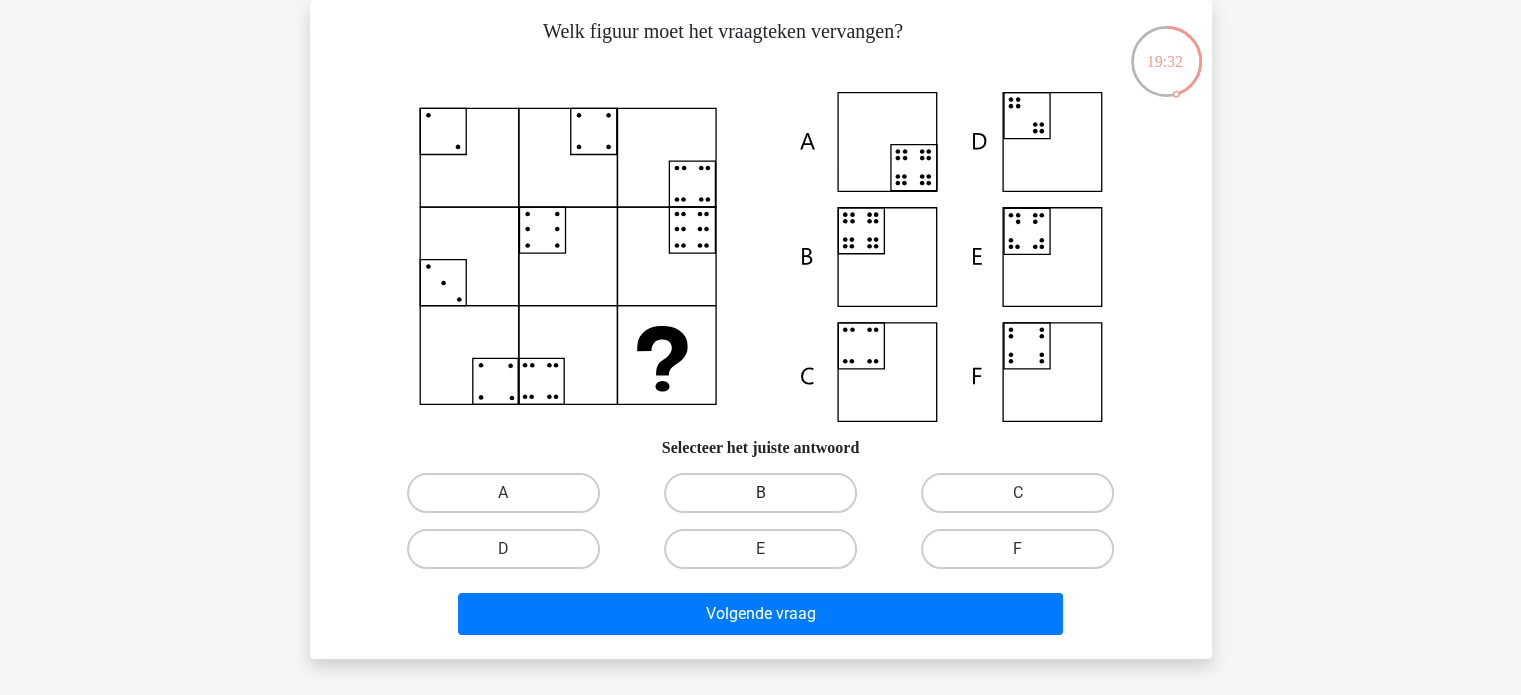 click on "B" at bounding box center [760, 493] 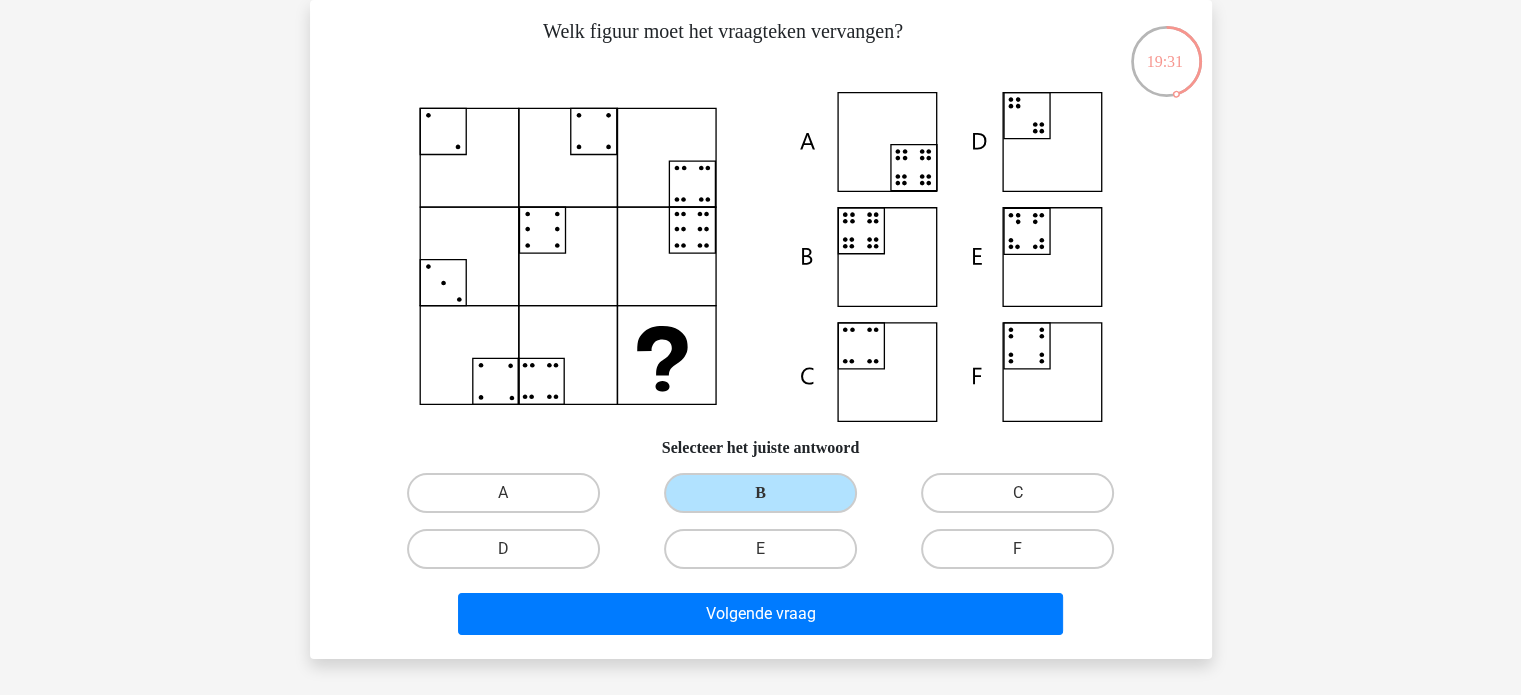 click on "Volgende vraag" at bounding box center (761, 618) 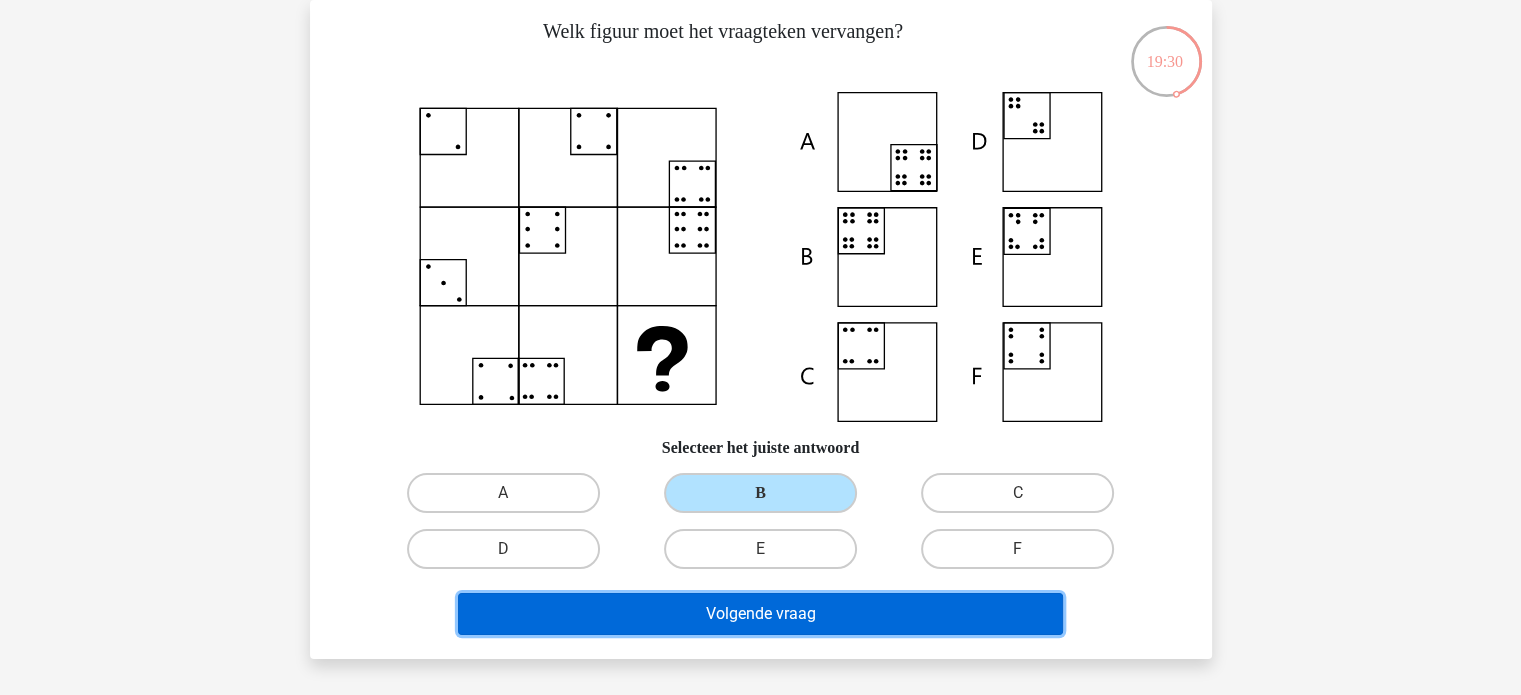 click on "Volgende vraag" at bounding box center (760, 614) 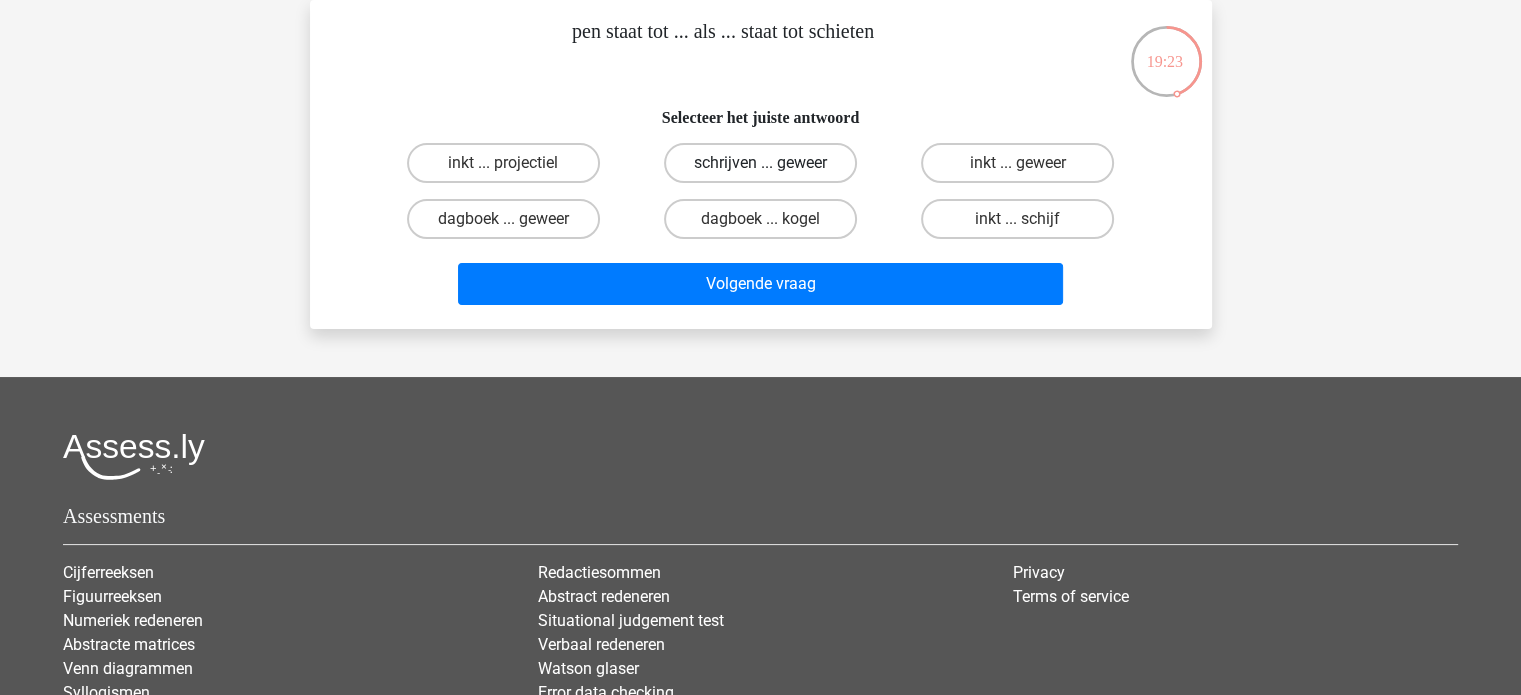 click on "schrijven ... geweer" at bounding box center [760, 163] 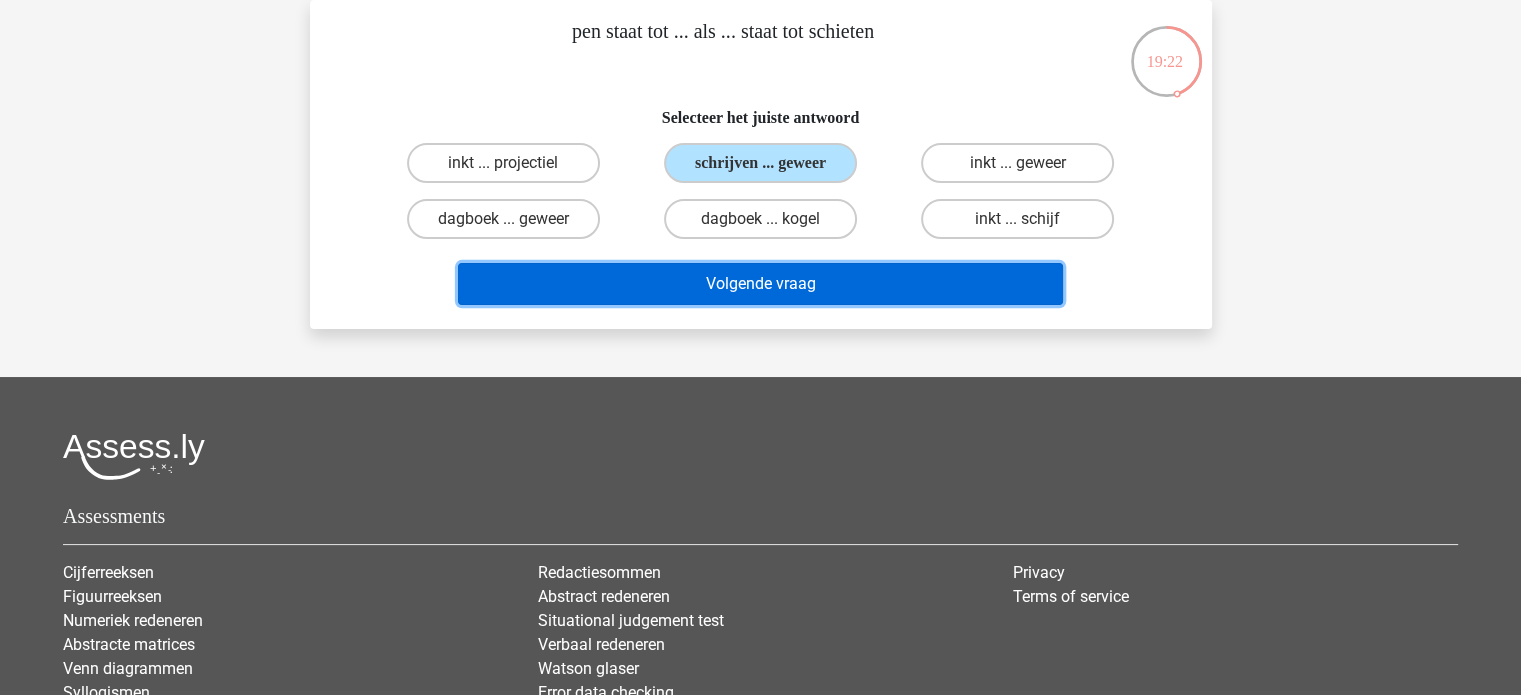 click on "Volgende vraag" at bounding box center (760, 284) 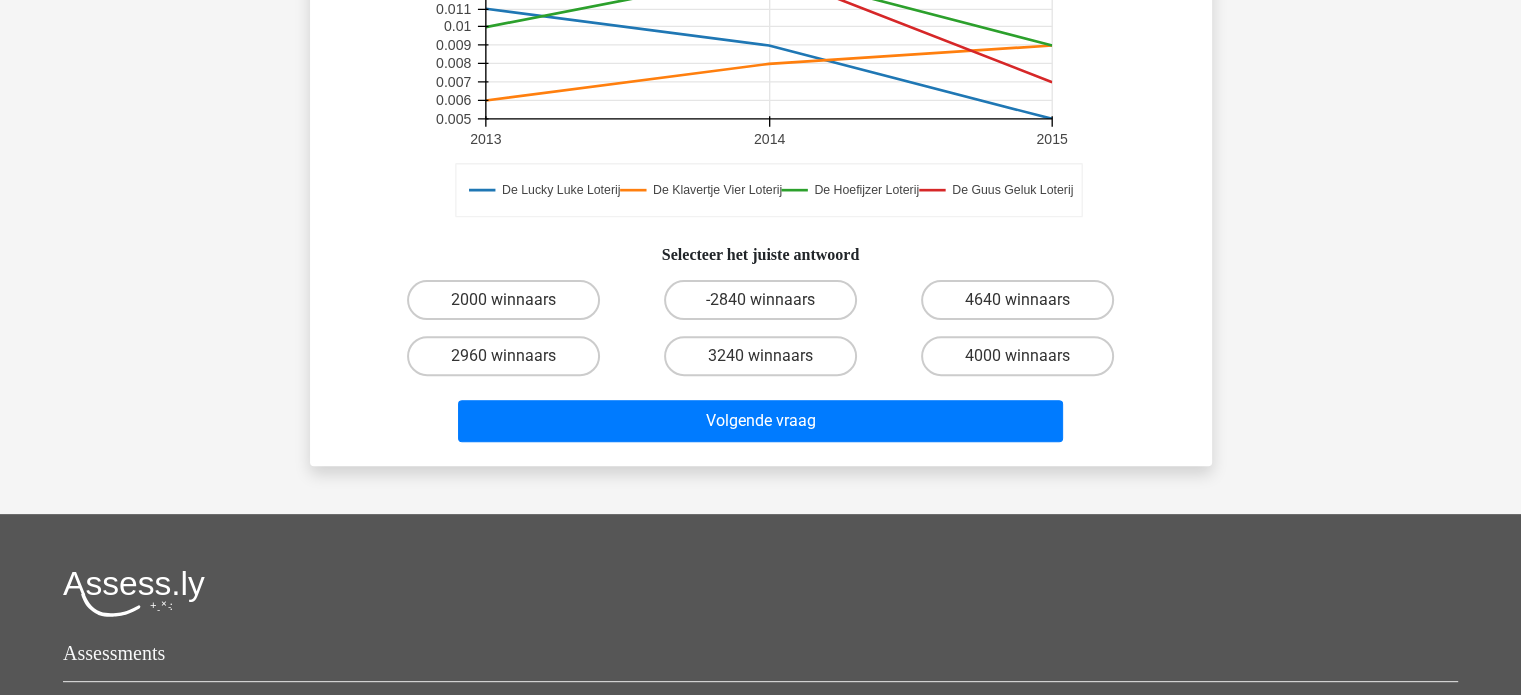 scroll, scrollTop: 614, scrollLeft: 0, axis: vertical 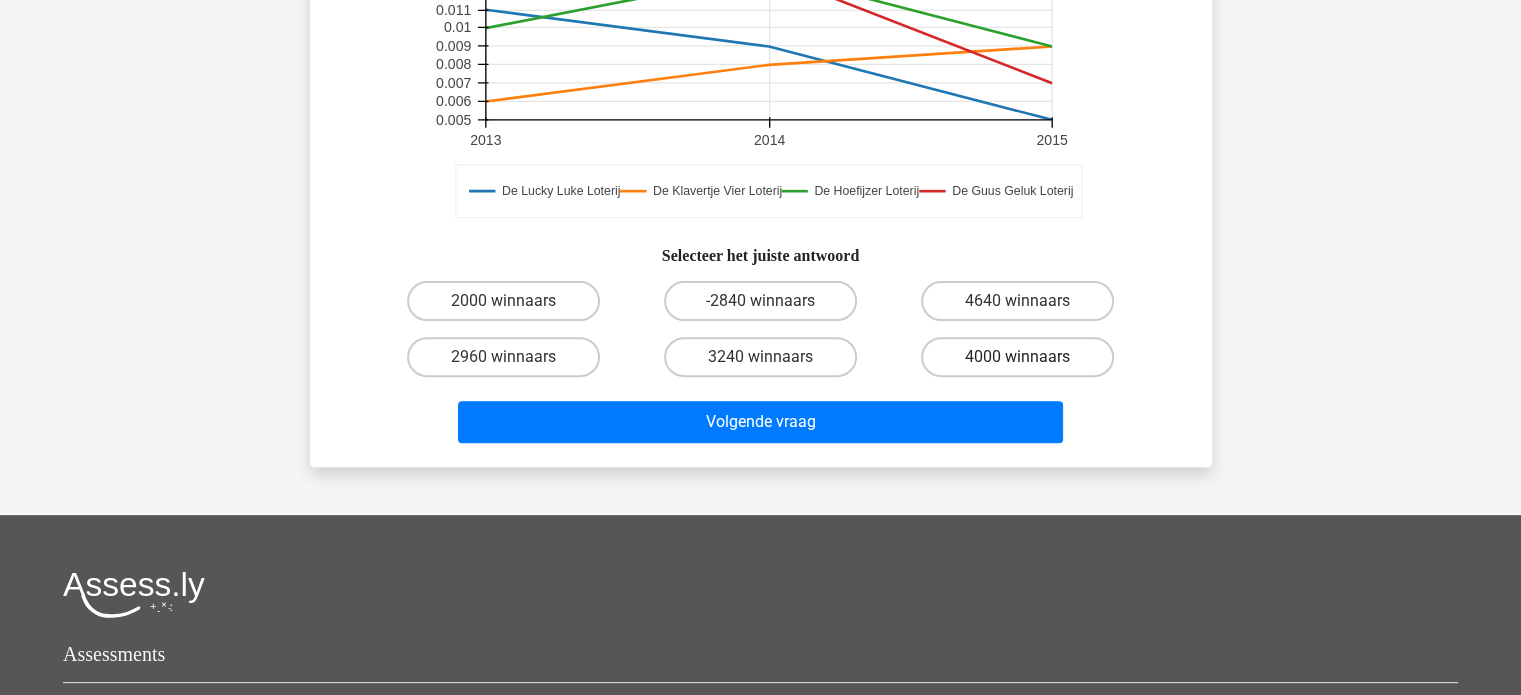 click on "4000 winnaars" at bounding box center (1017, 357) 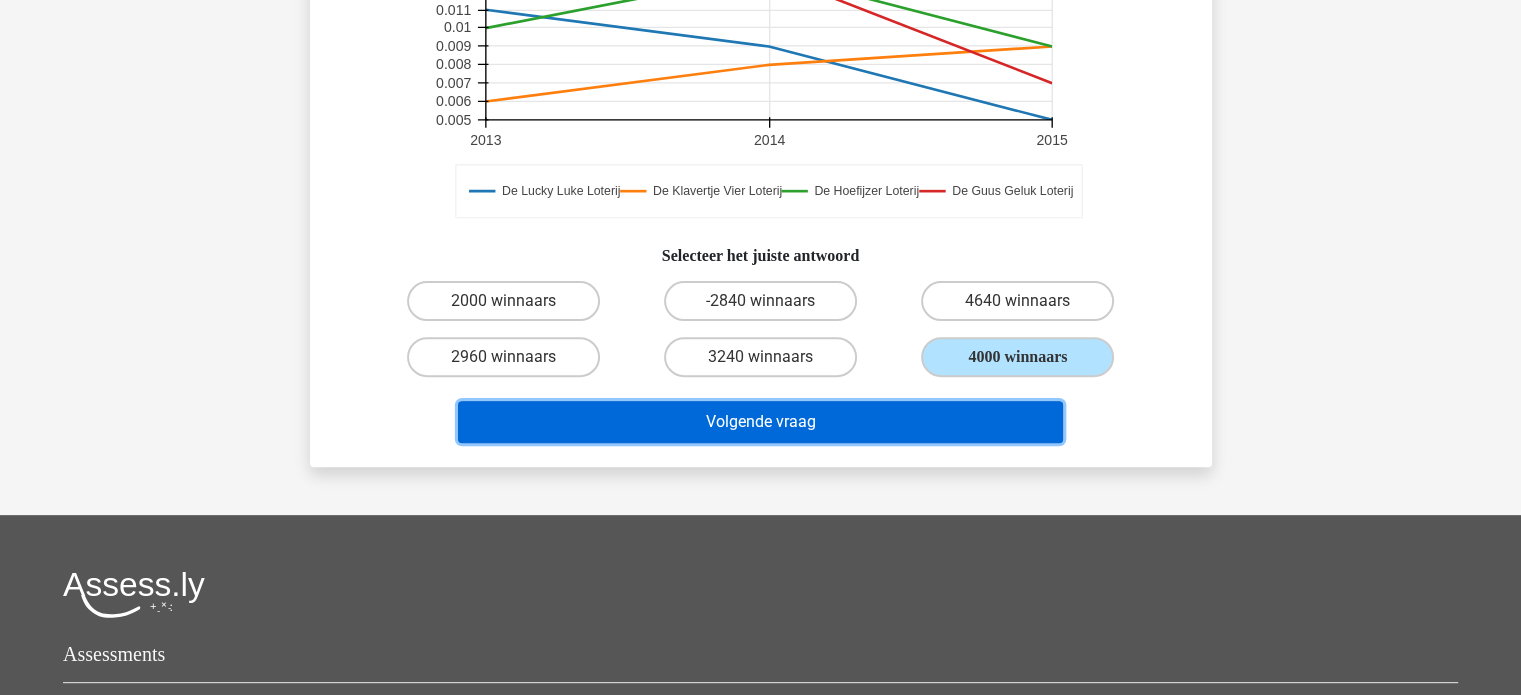 click on "Volgende vraag" at bounding box center [760, 422] 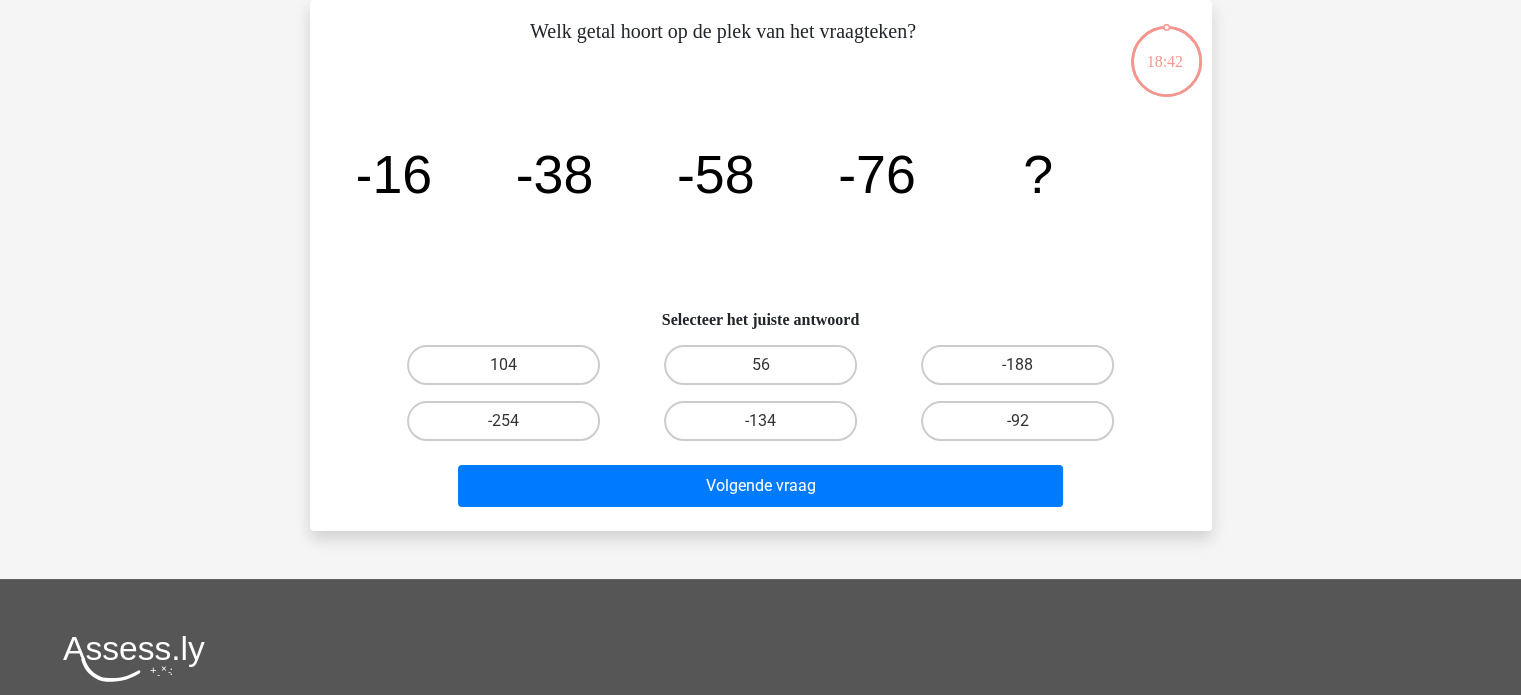 scroll, scrollTop: 0, scrollLeft: 0, axis: both 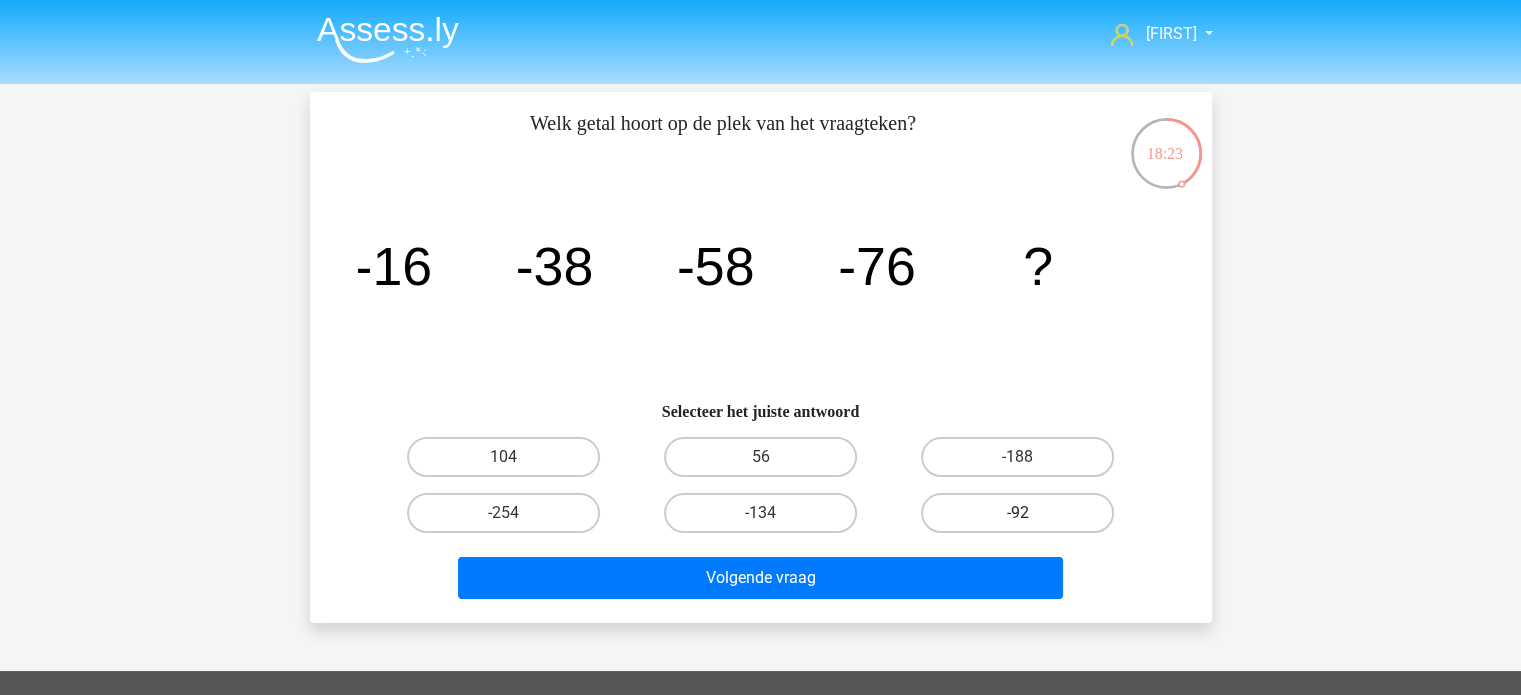 click on "-92" at bounding box center [1017, 513] 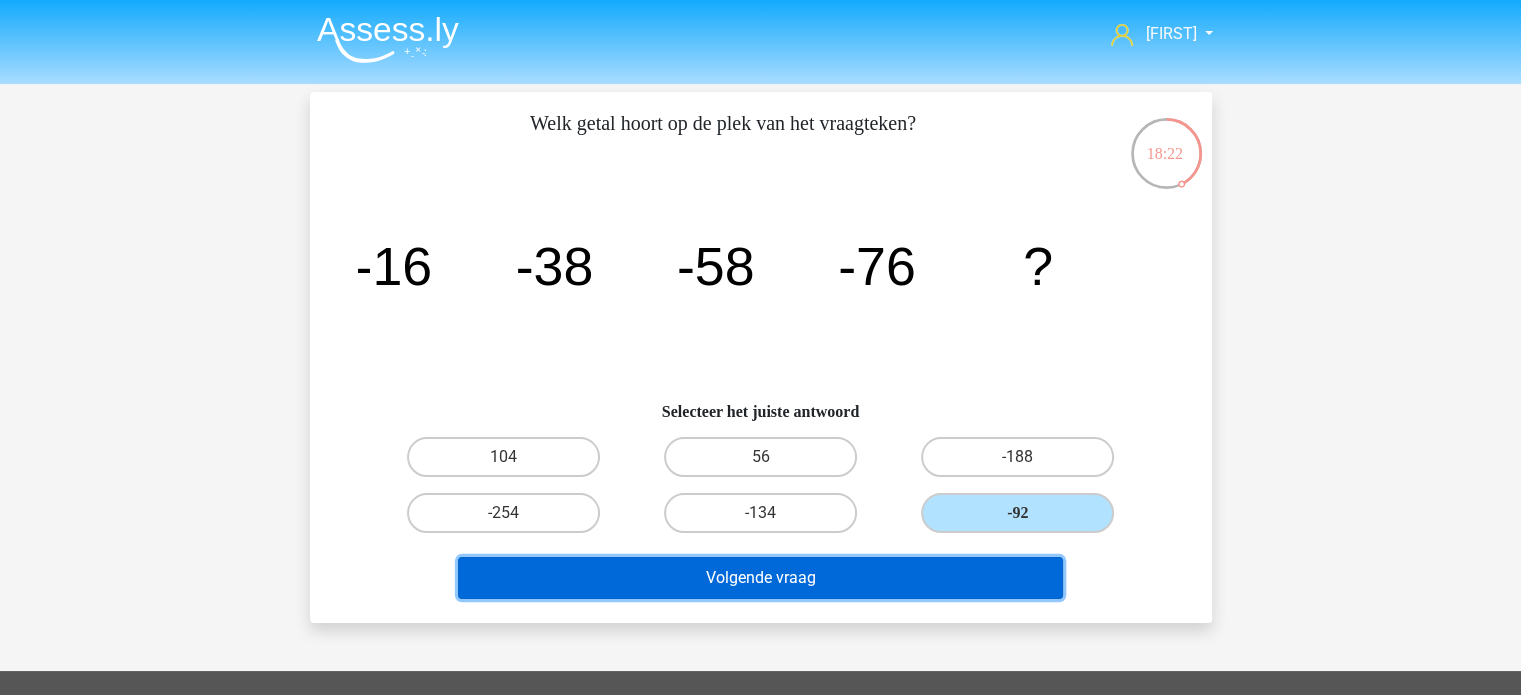 click on "Volgende vraag" at bounding box center (760, 578) 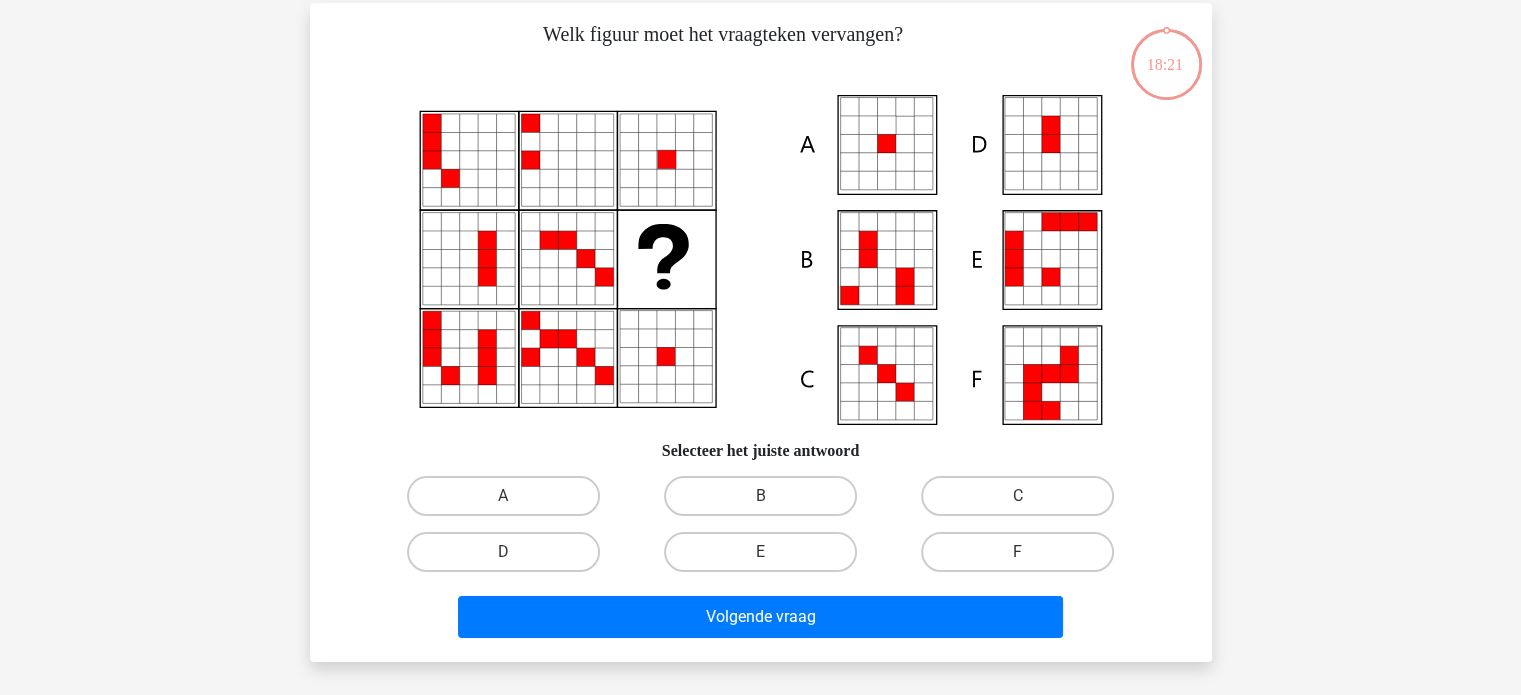 scroll, scrollTop: 92, scrollLeft: 0, axis: vertical 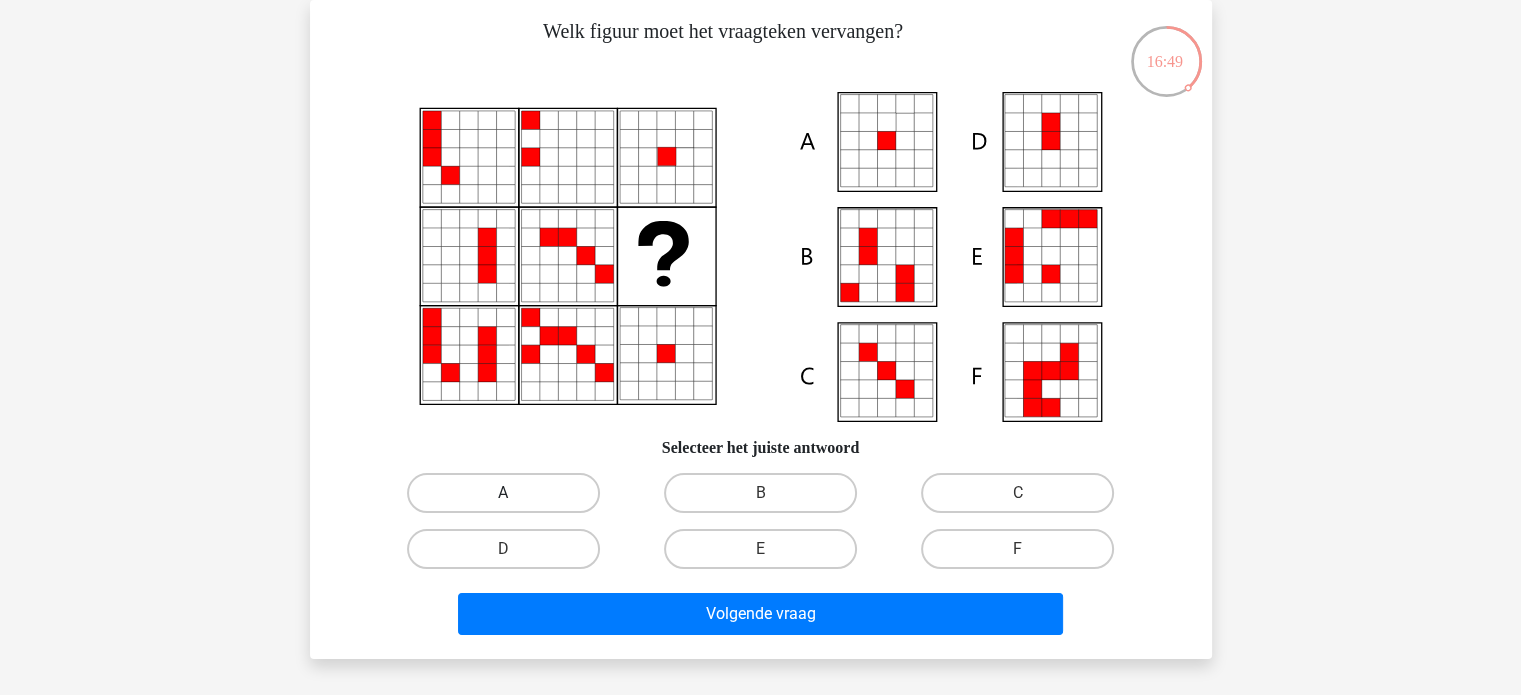 click on "A" at bounding box center (503, 493) 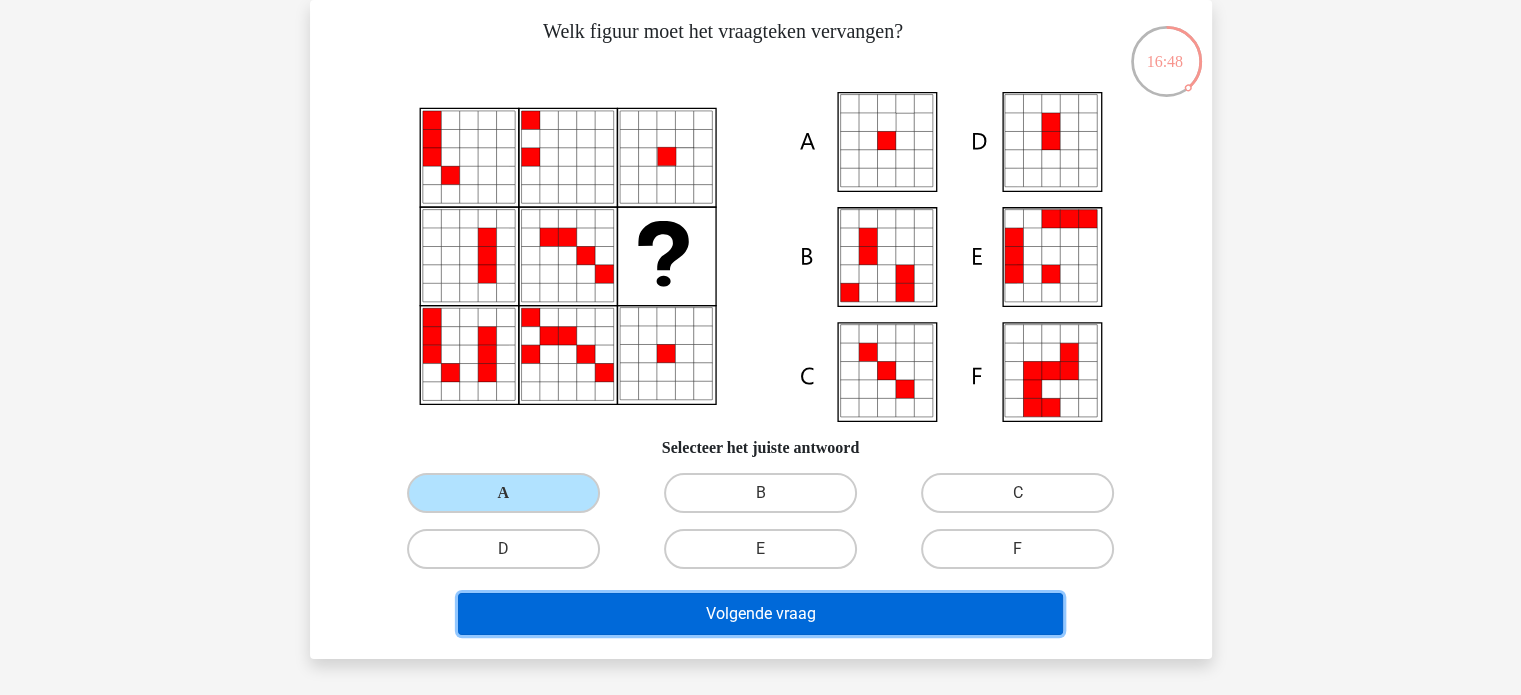 click on "Volgende vraag" at bounding box center [760, 614] 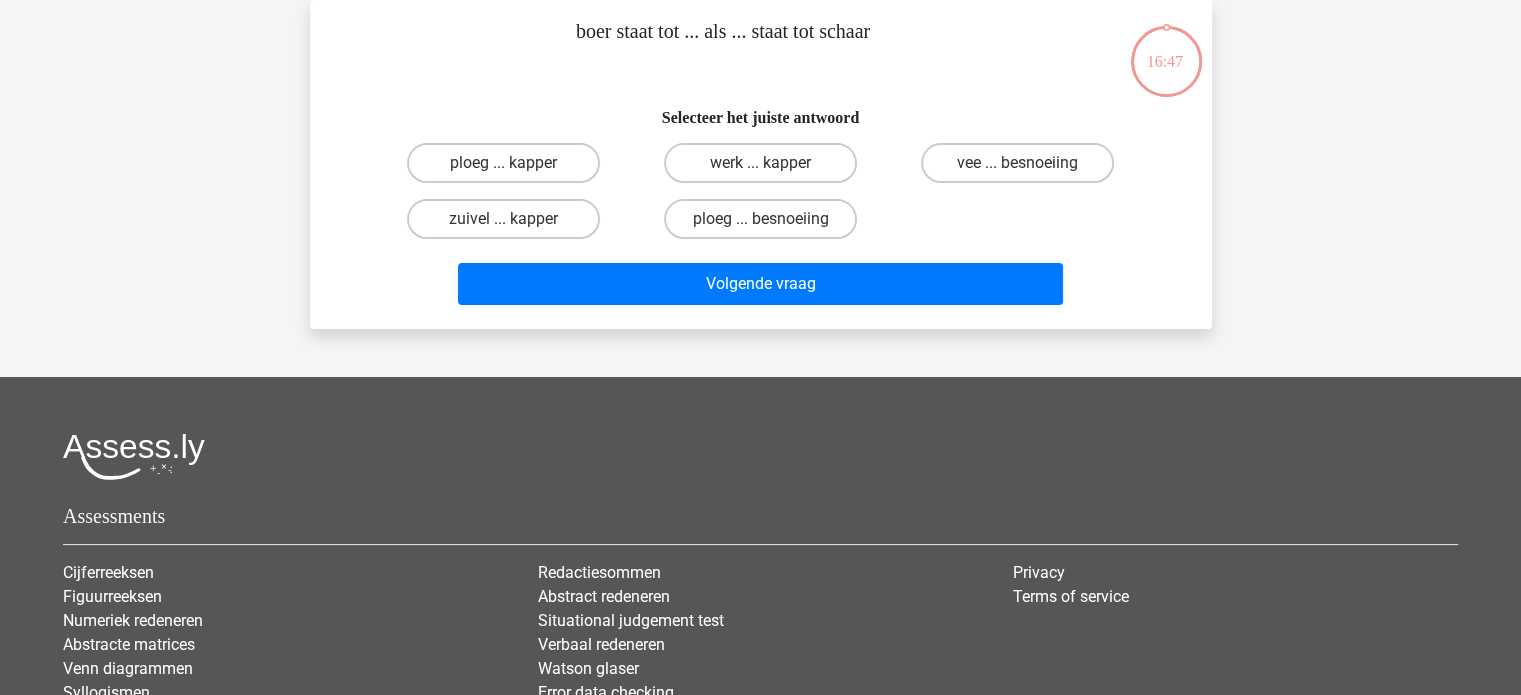 scroll, scrollTop: 0, scrollLeft: 0, axis: both 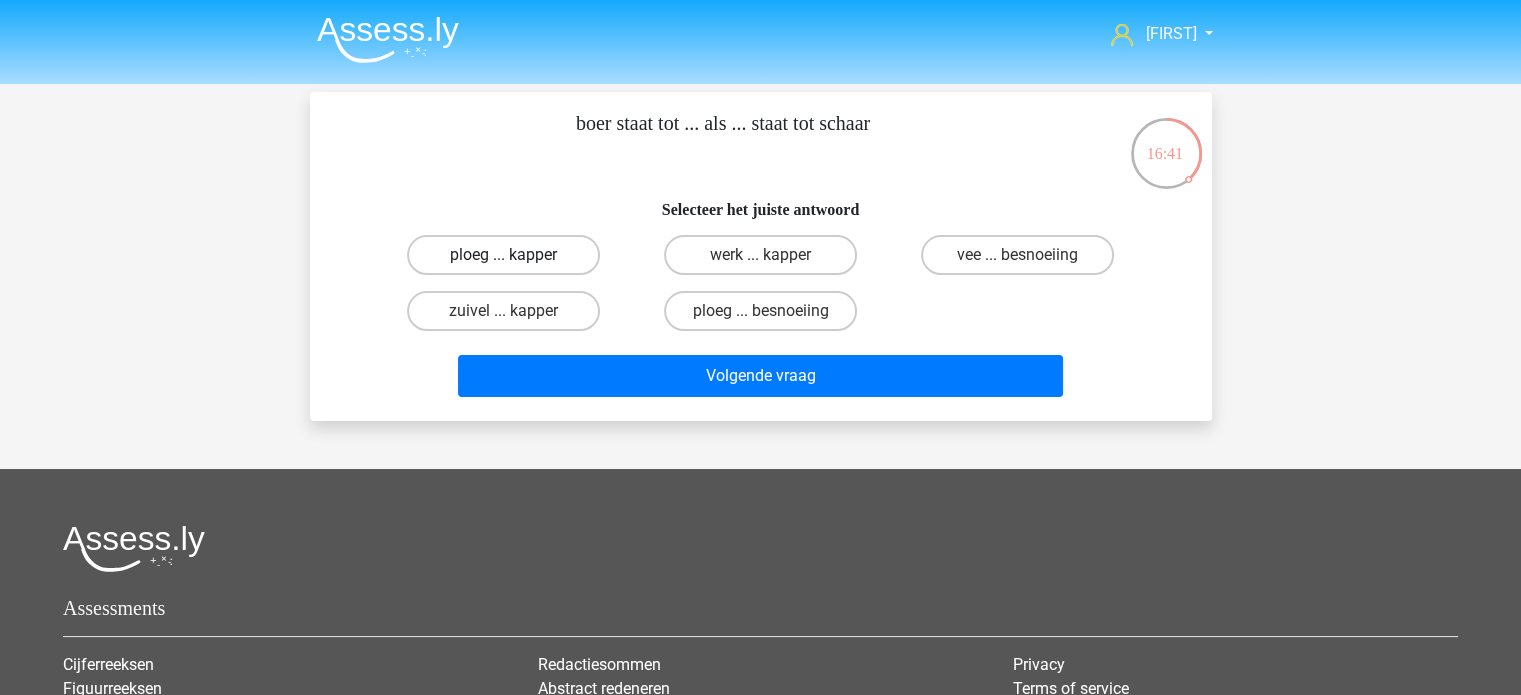click on "ploeg ... kapper" at bounding box center (503, 255) 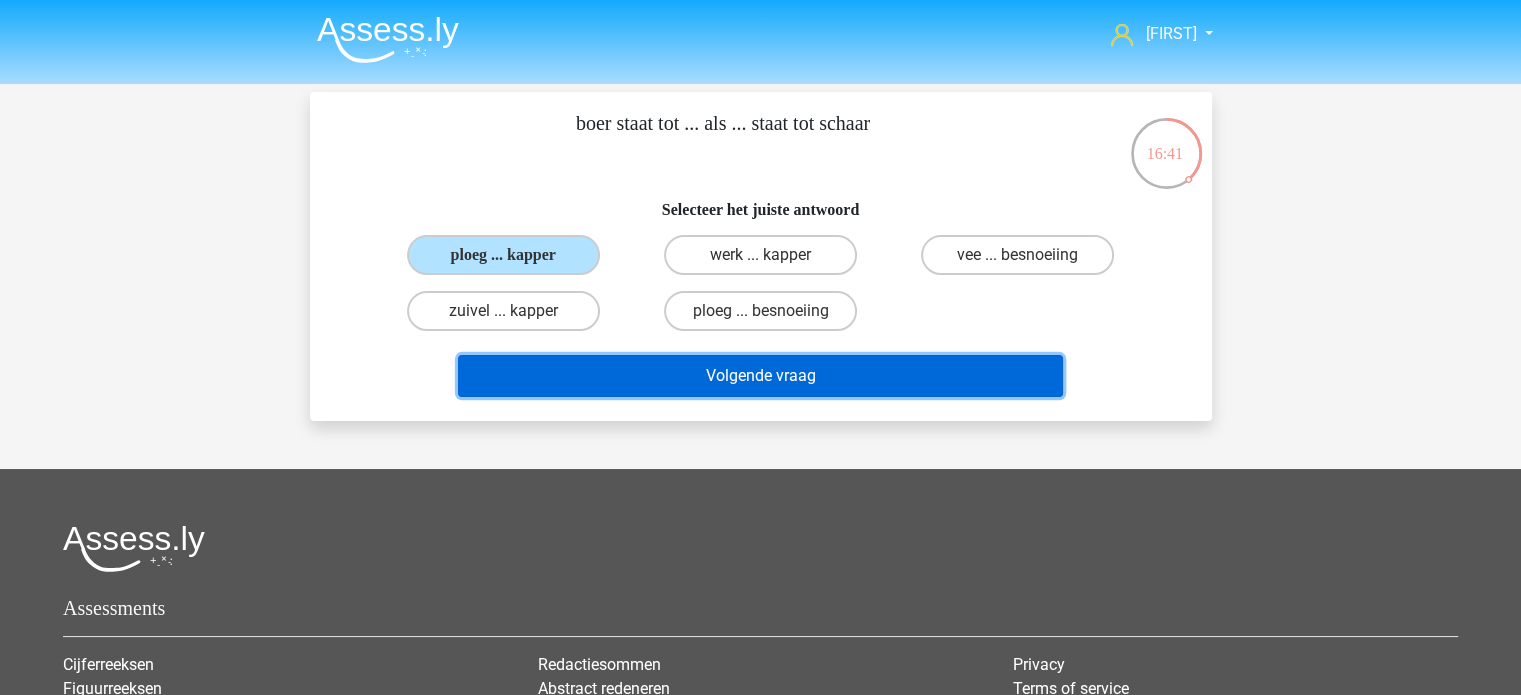 click on "Volgende vraag" at bounding box center (760, 376) 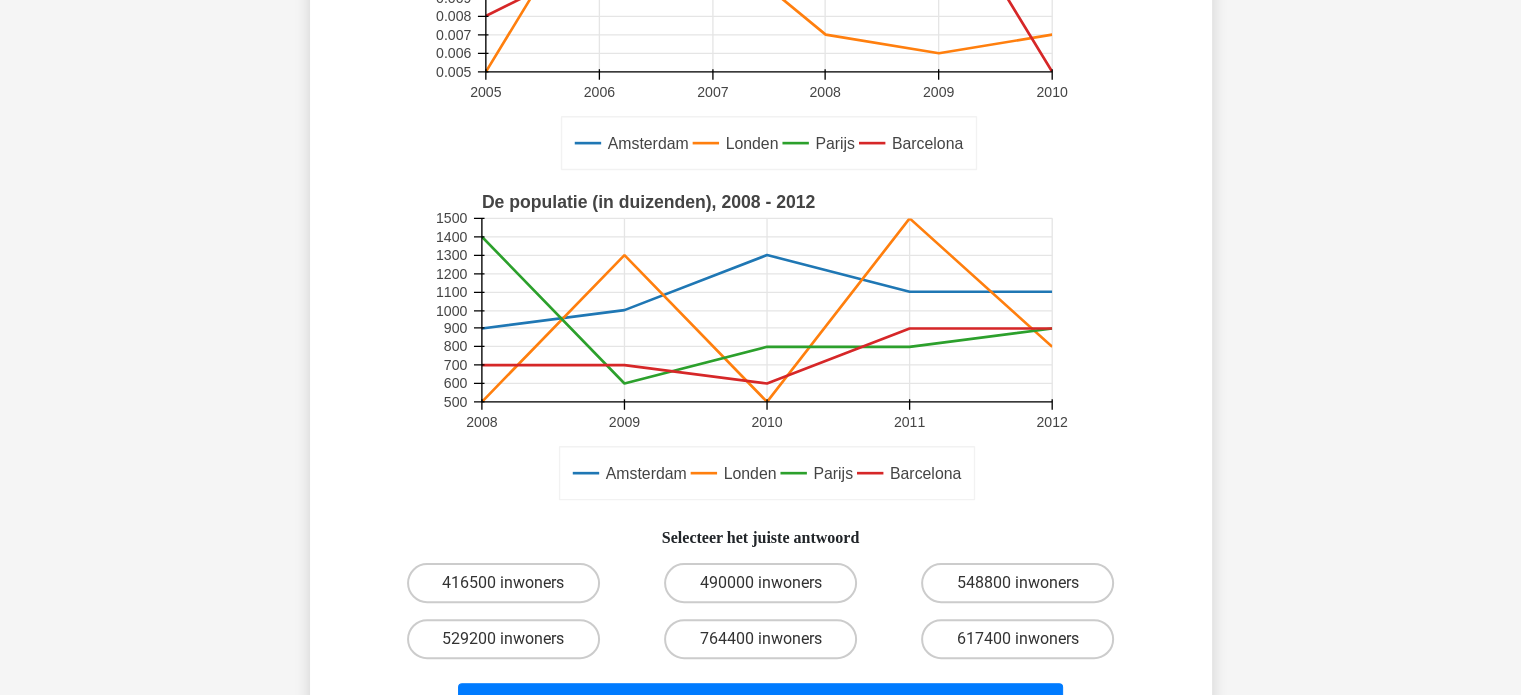 scroll, scrollTop: 360, scrollLeft: 0, axis: vertical 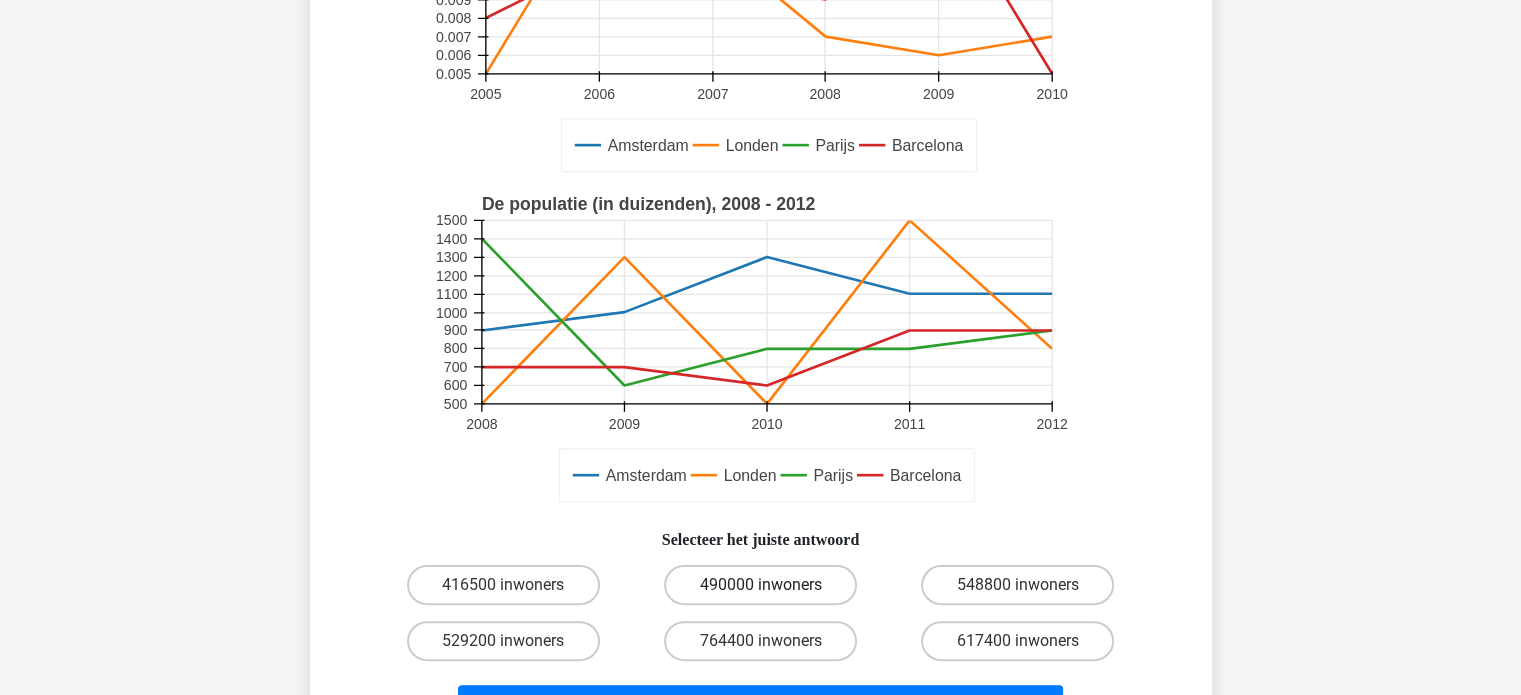 click on "490000 inwoners" at bounding box center (760, 585) 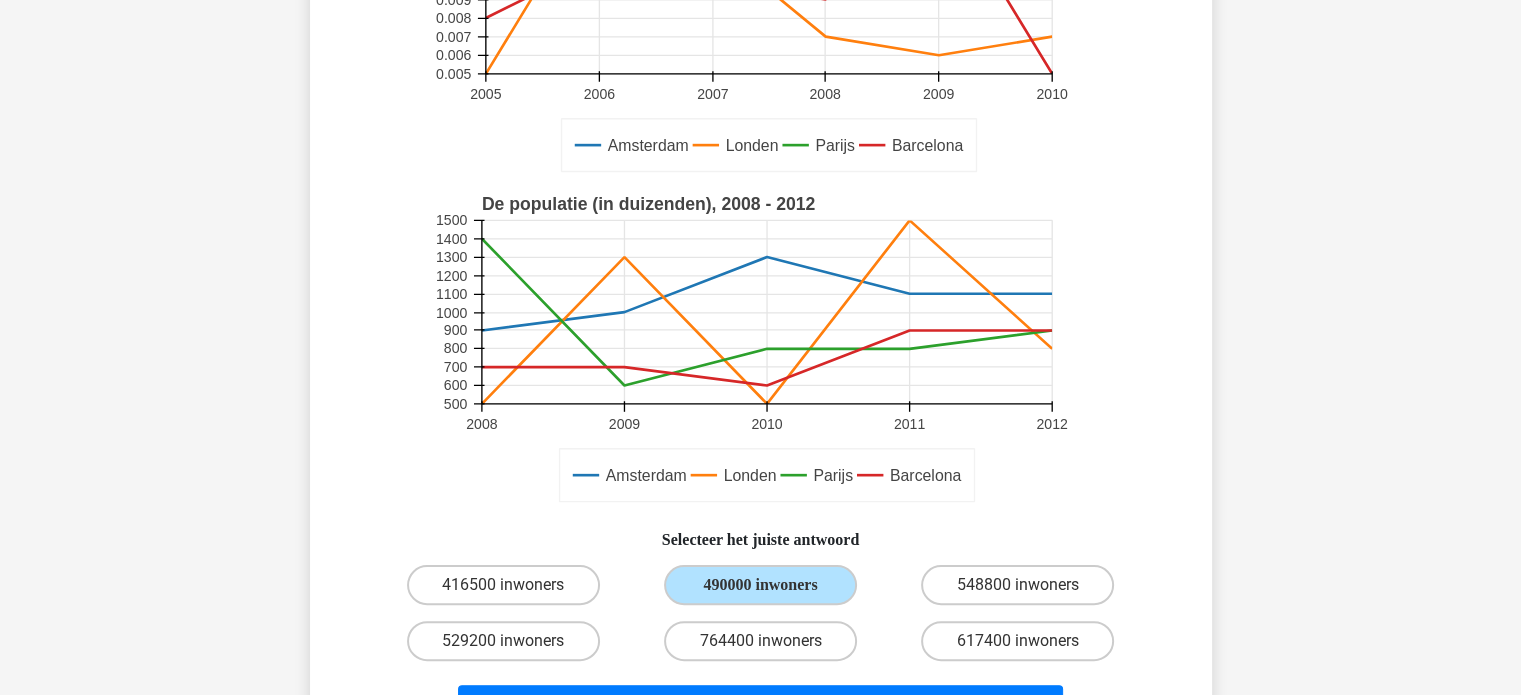scroll, scrollTop: 703, scrollLeft: 0, axis: vertical 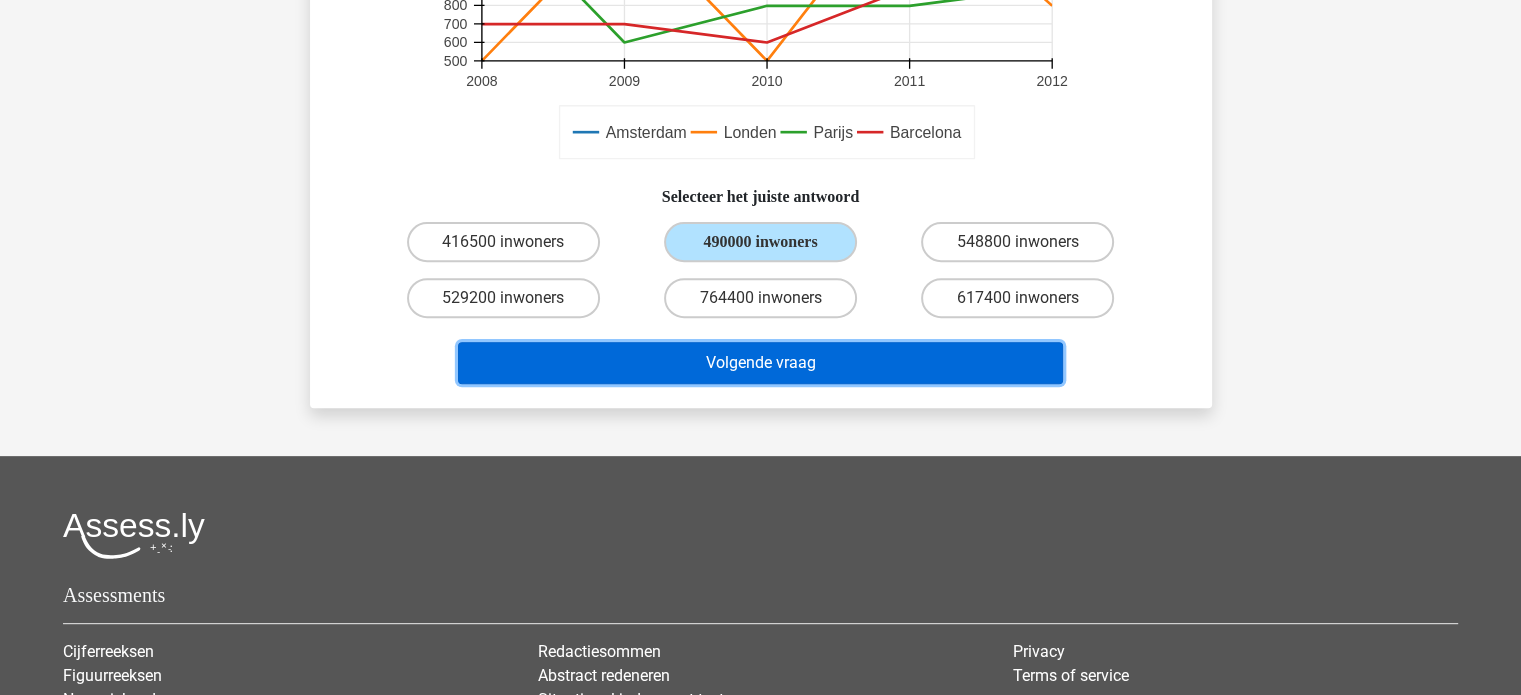 click on "Volgende vraag" at bounding box center (760, 363) 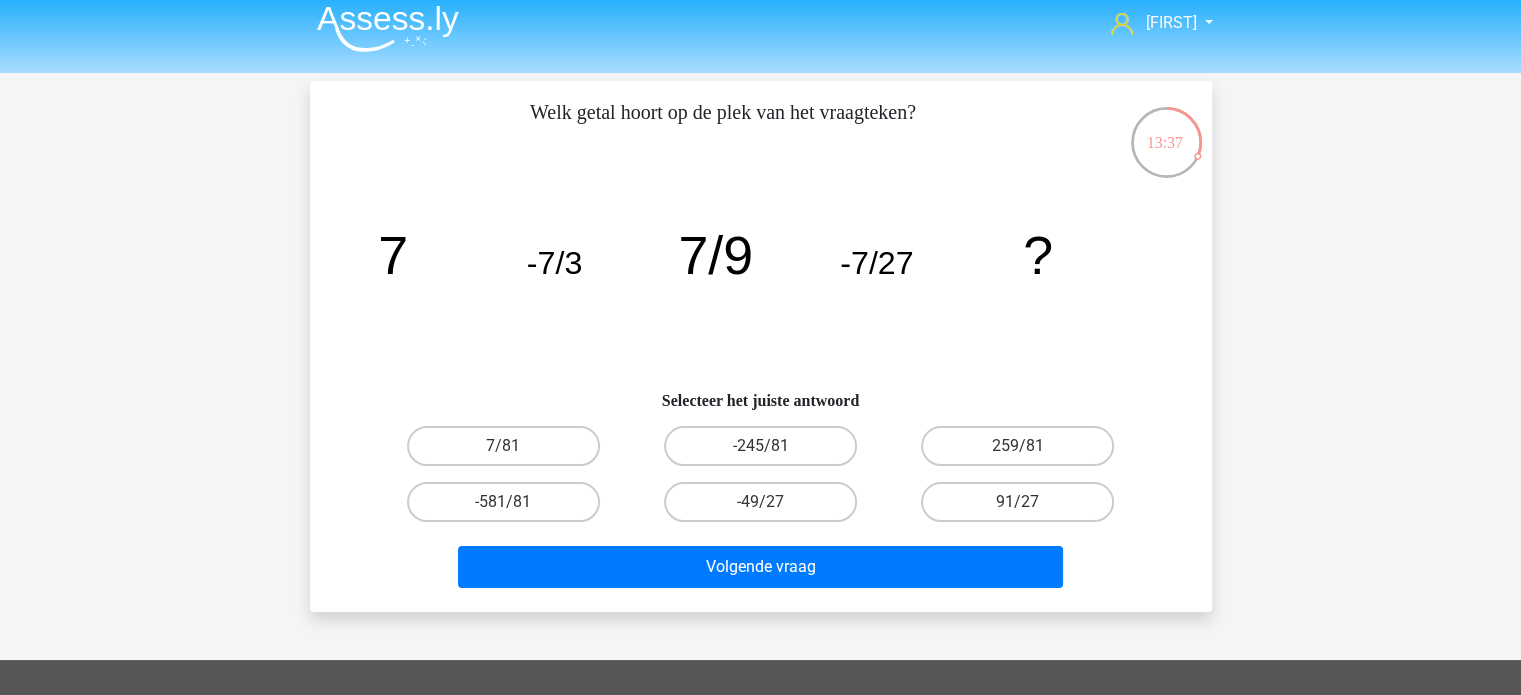 scroll, scrollTop: 12, scrollLeft: 0, axis: vertical 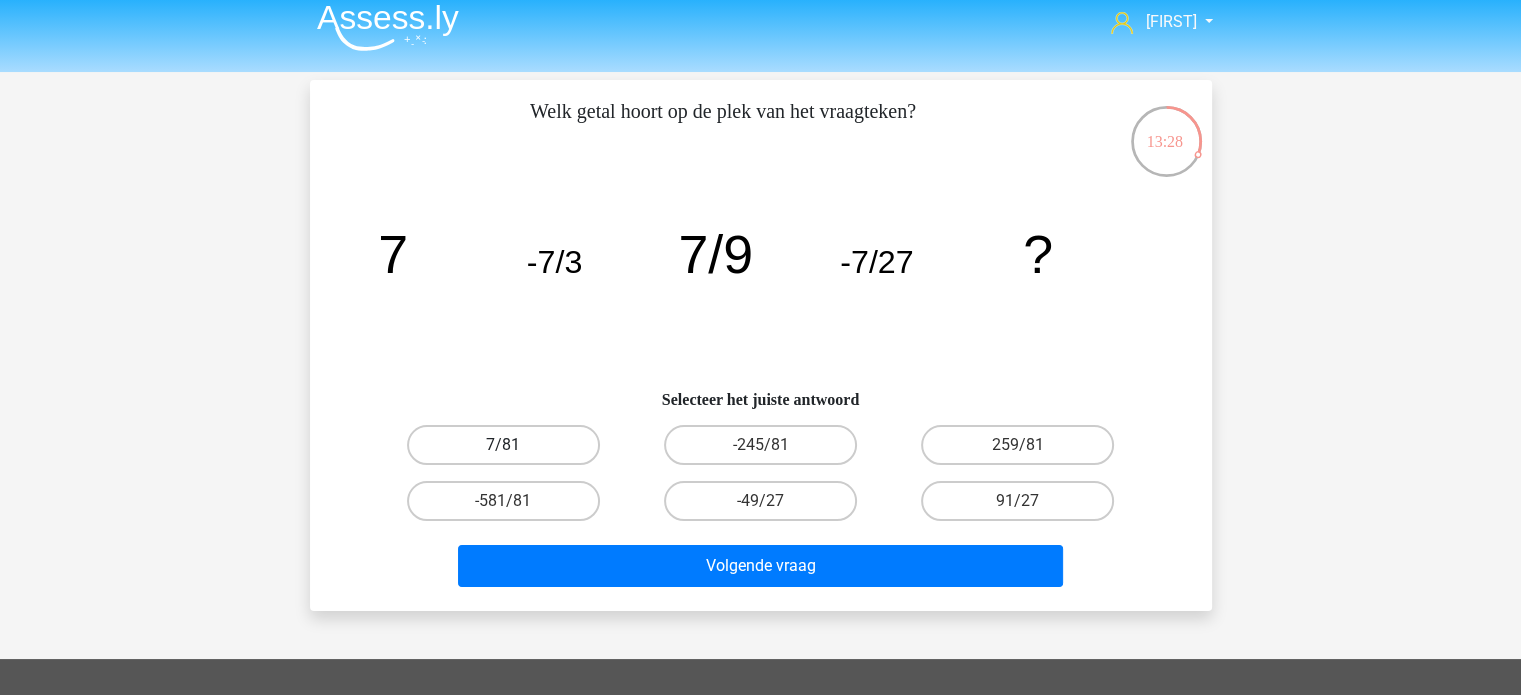 click on "7/81" at bounding box center [503, 445] 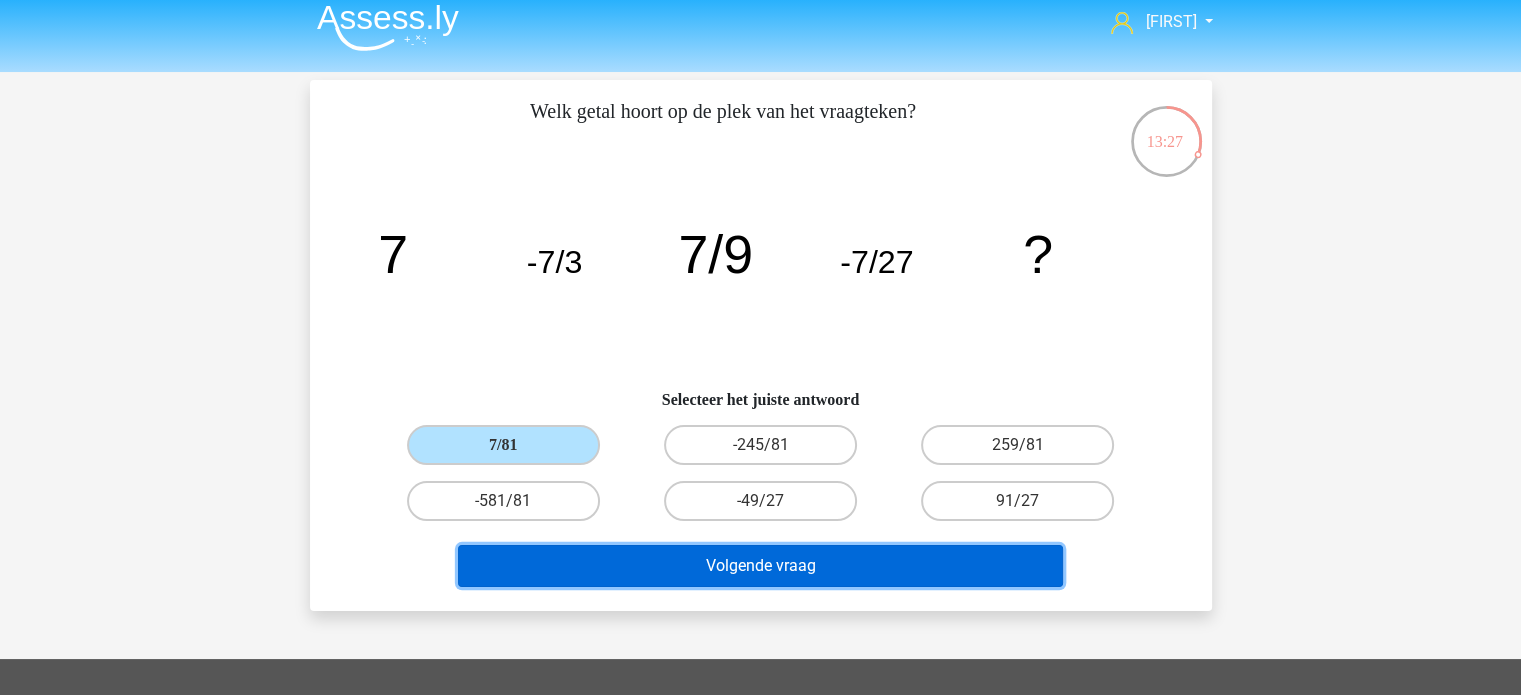 click on "Volgende vraag" at bounding box center [760, 566] 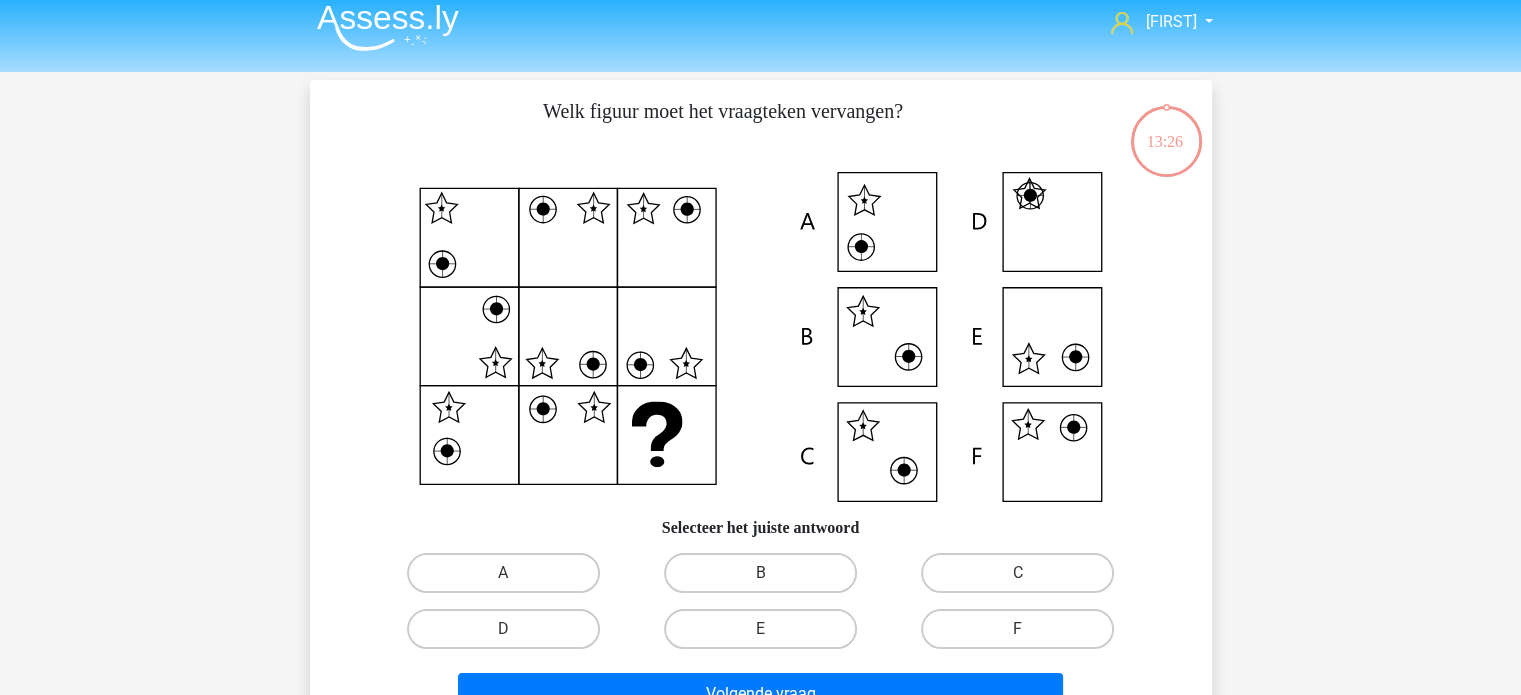 scroll, scrollTop: 92, scrollLeft: 0, axis: vertical 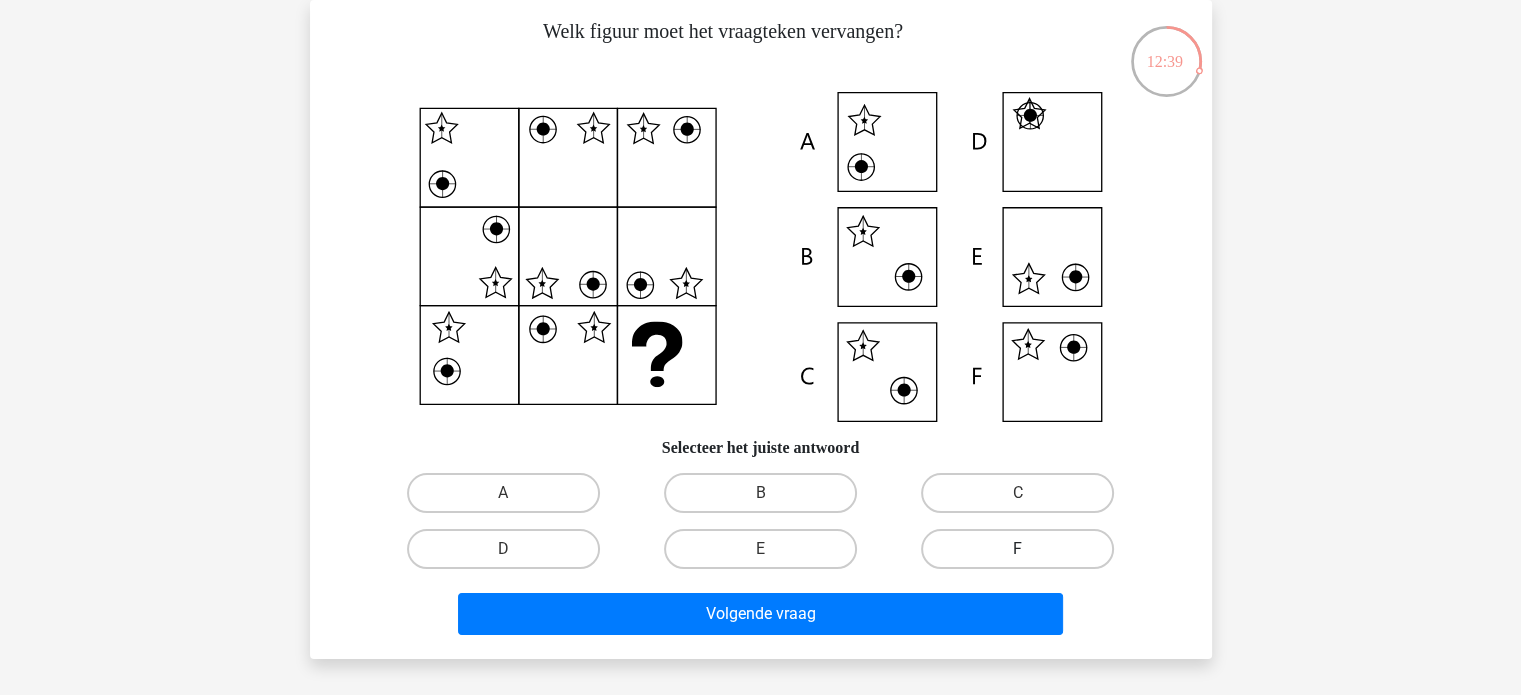 click on "F" at bounding box center [1017, 549] 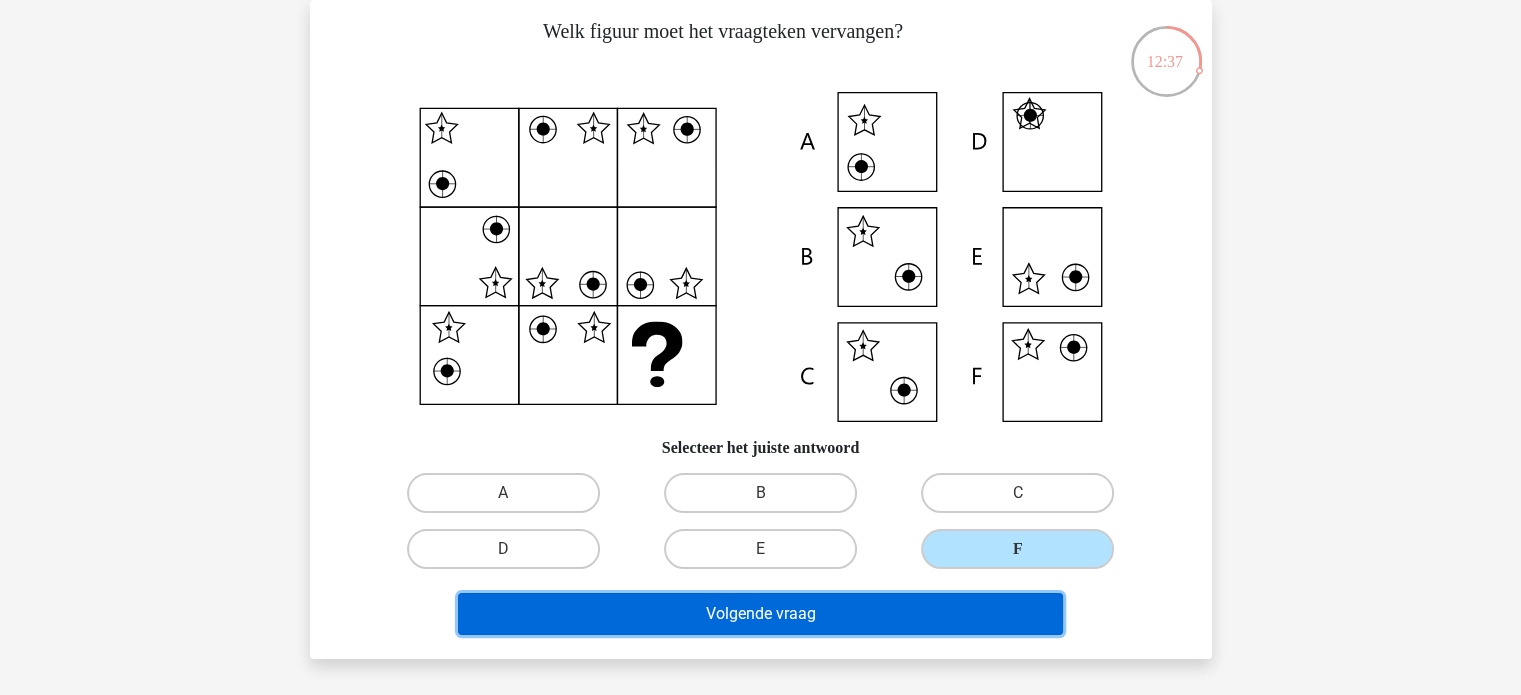 click on "Volgende vraag" at bounding box center (760, 614) 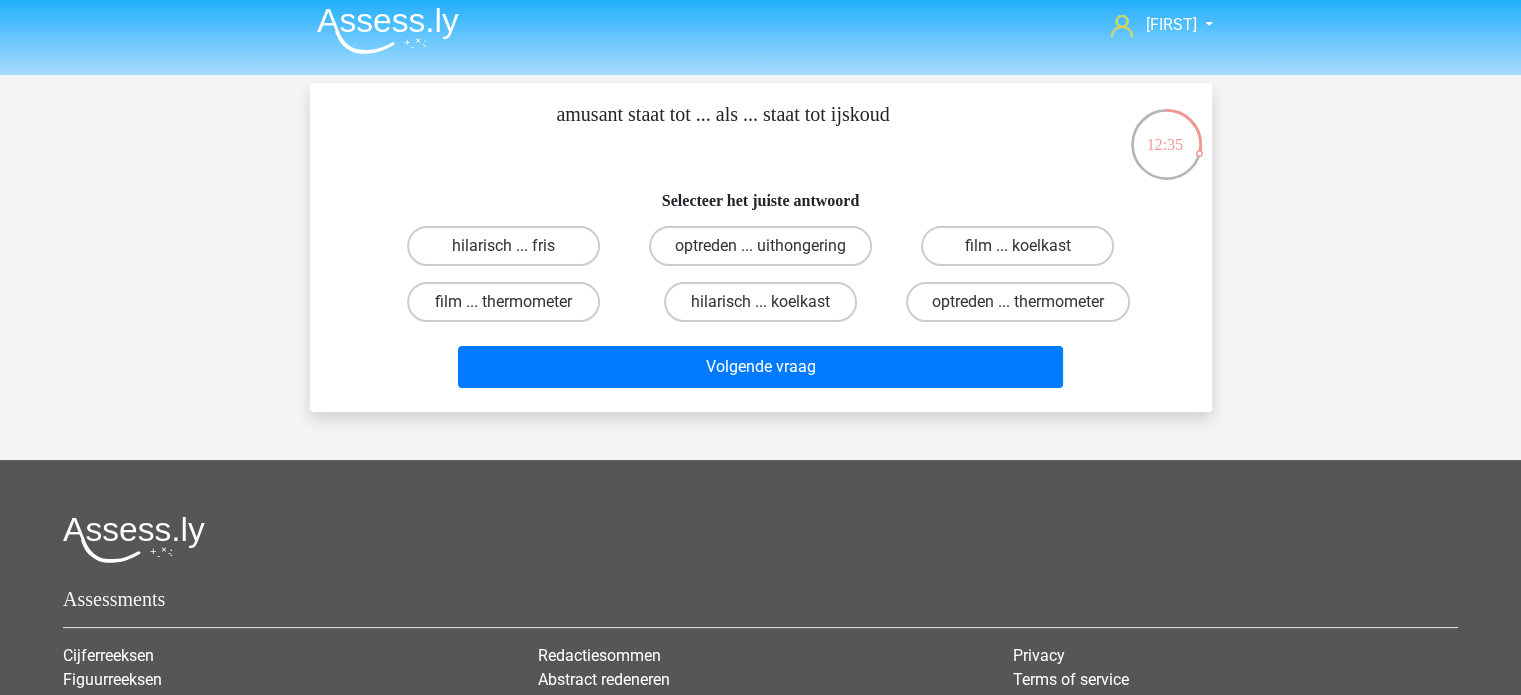scroll, scrollTop: 0, scrollLeft: 0, axis: both 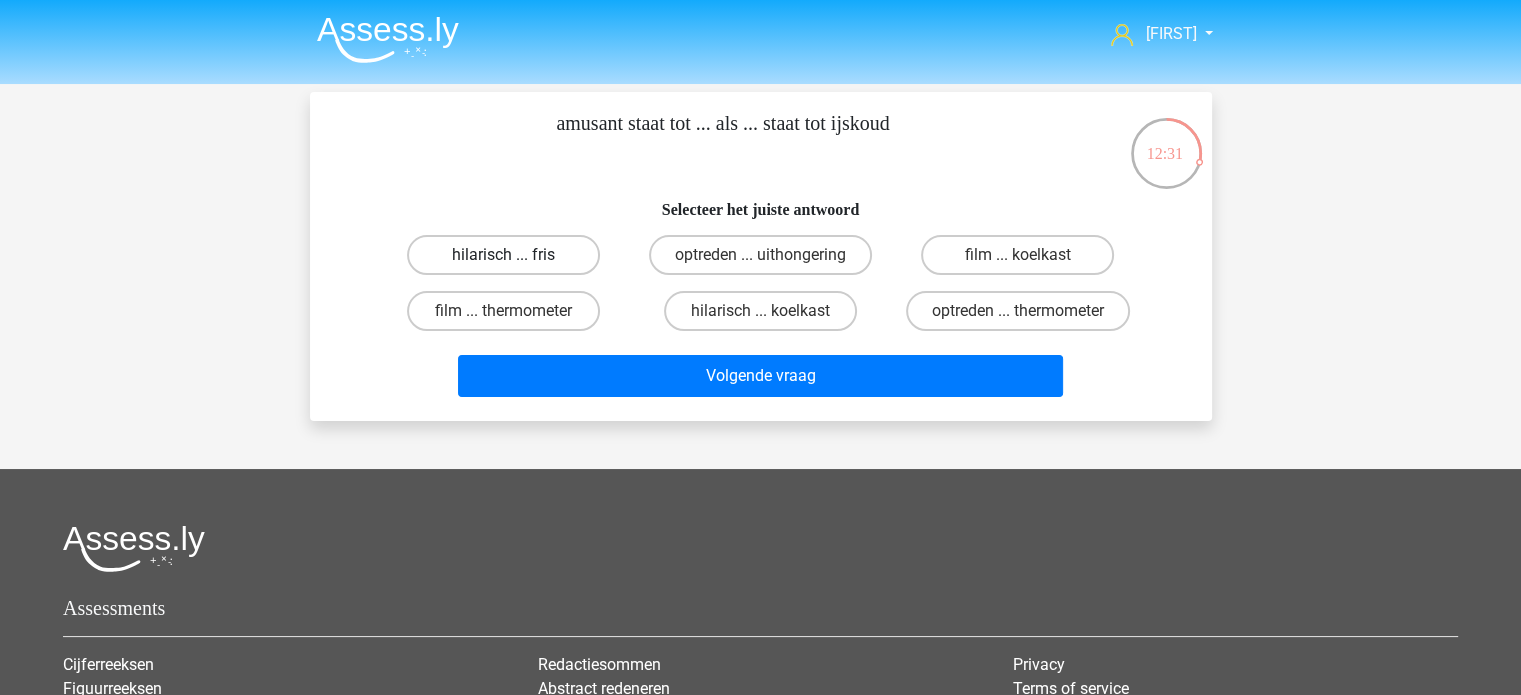 click on "hilarisch ... fris" at bounding box center (503, 255) 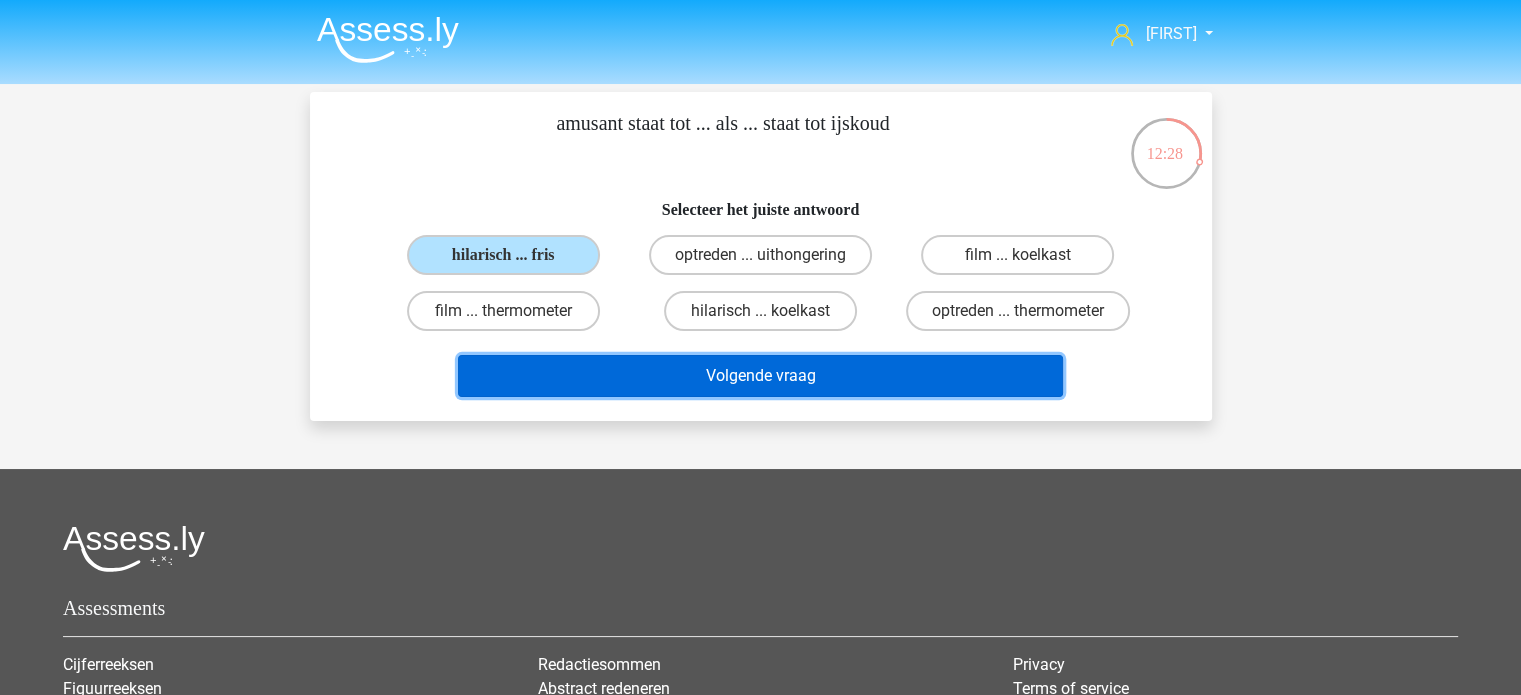 click on "Volgende vraag" at bounding box center (760, 376) 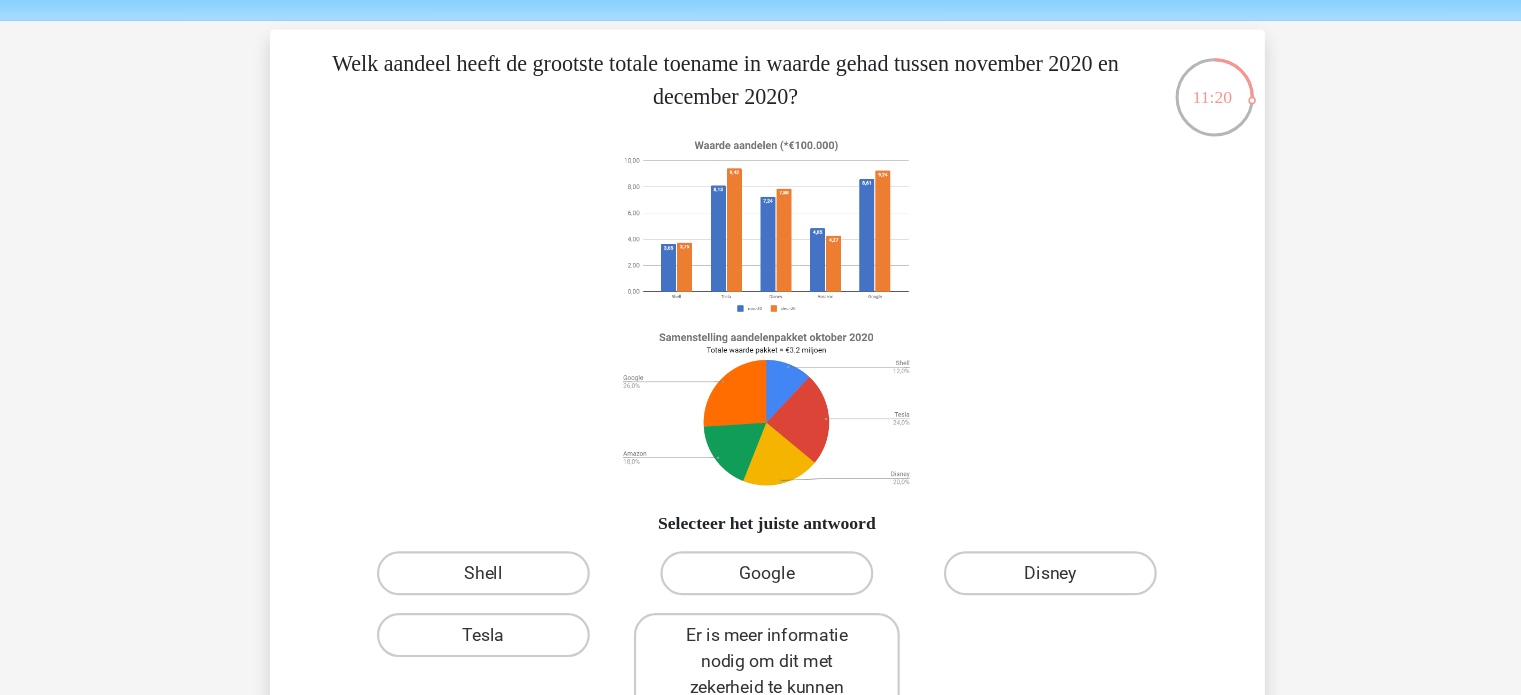 scroll, scrollTop: 141, scrollLeft: 0, axis: vertical 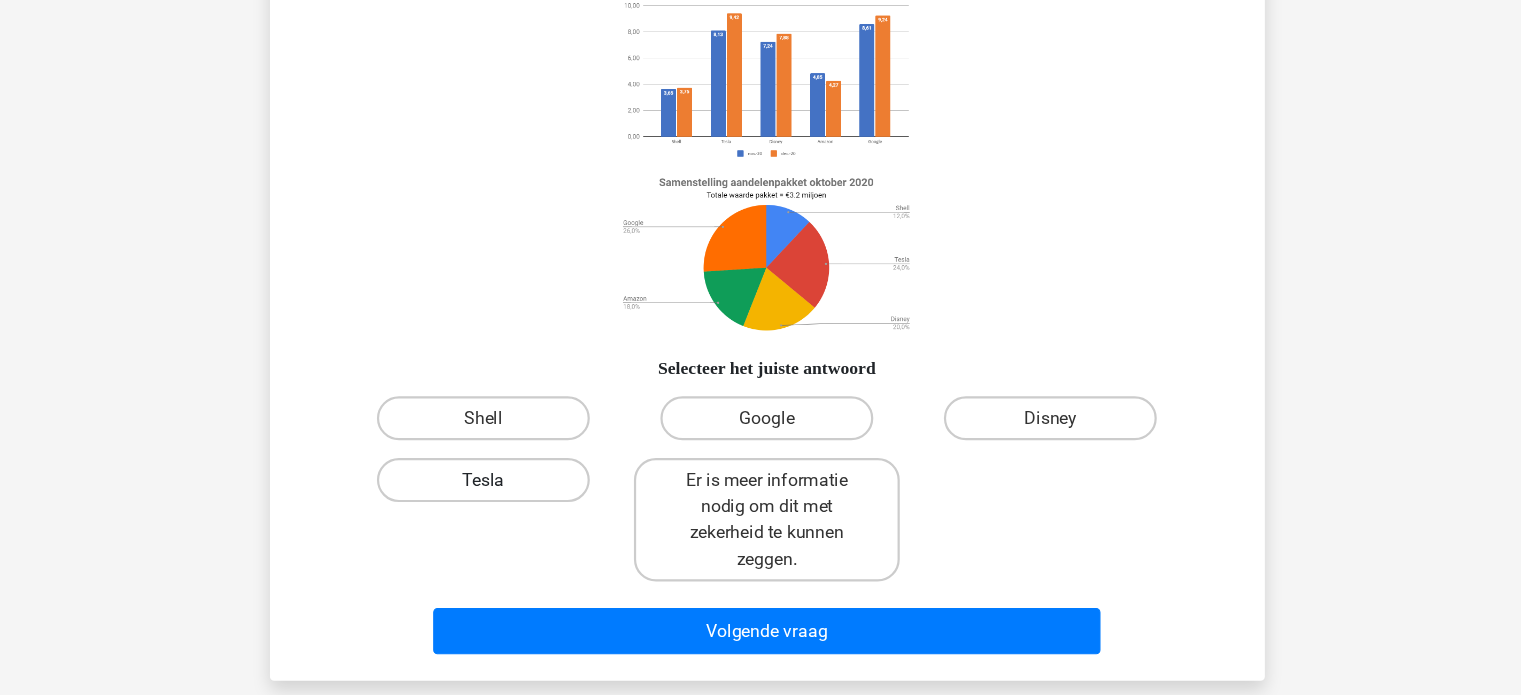 click on "Tesla" at bounding box center [503, 500] 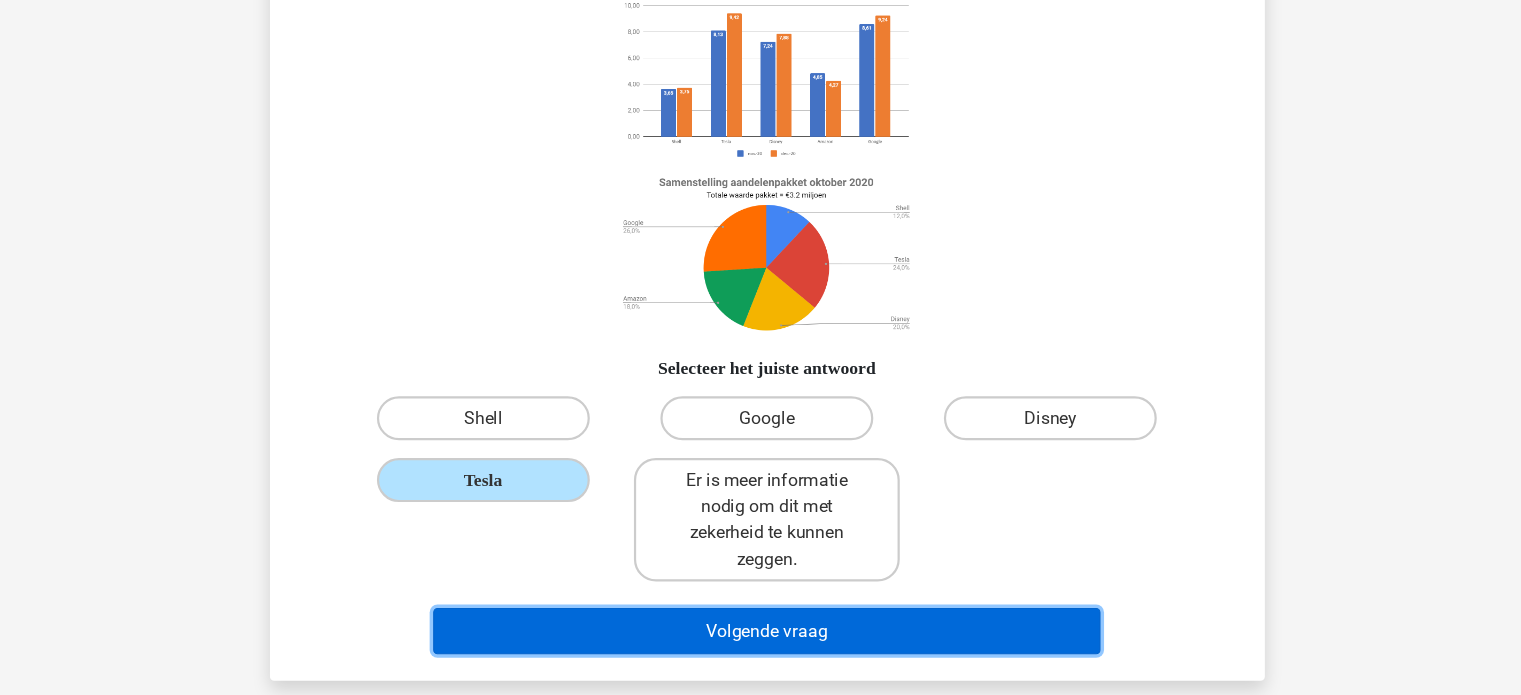 click on "Volgende vraag" at bounding box center [760, 637] 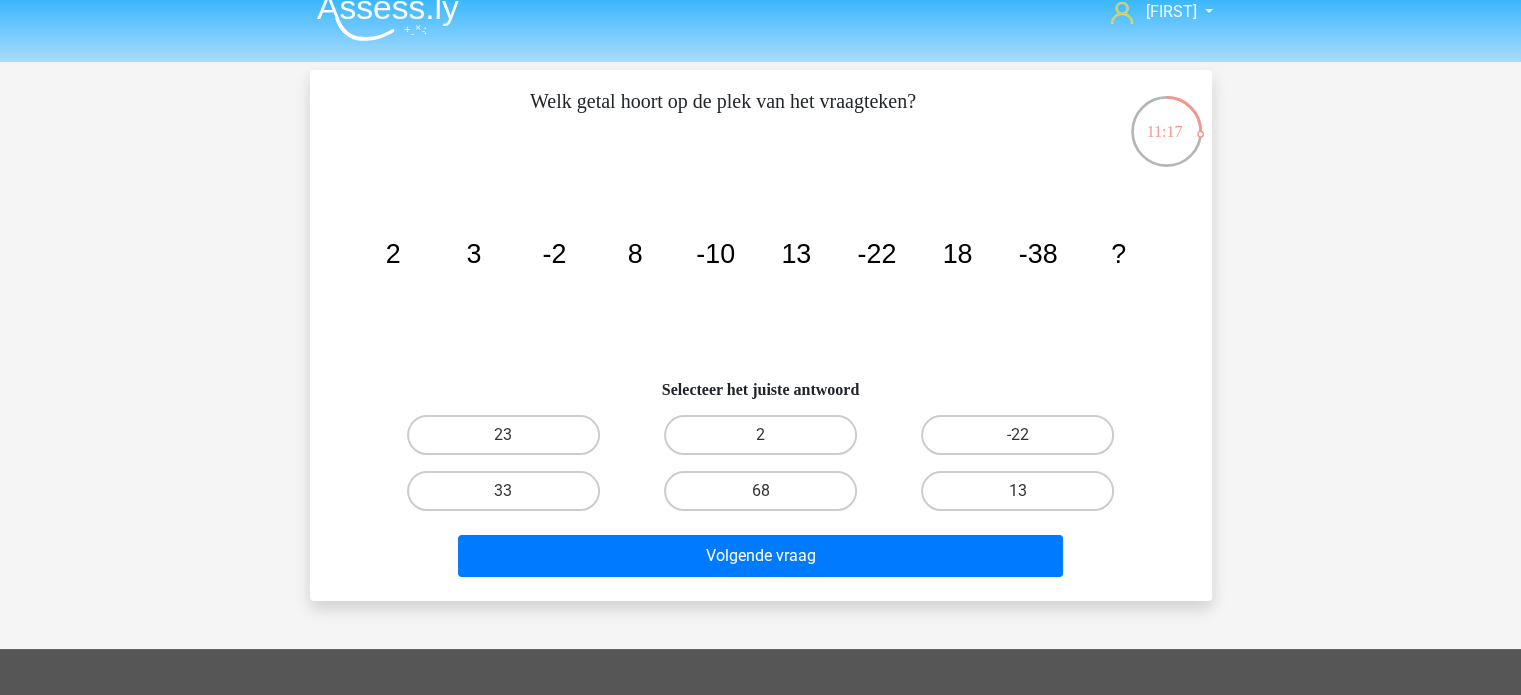 scroll, scrollTop: 15, scrollLeft: 0, axis: vertical 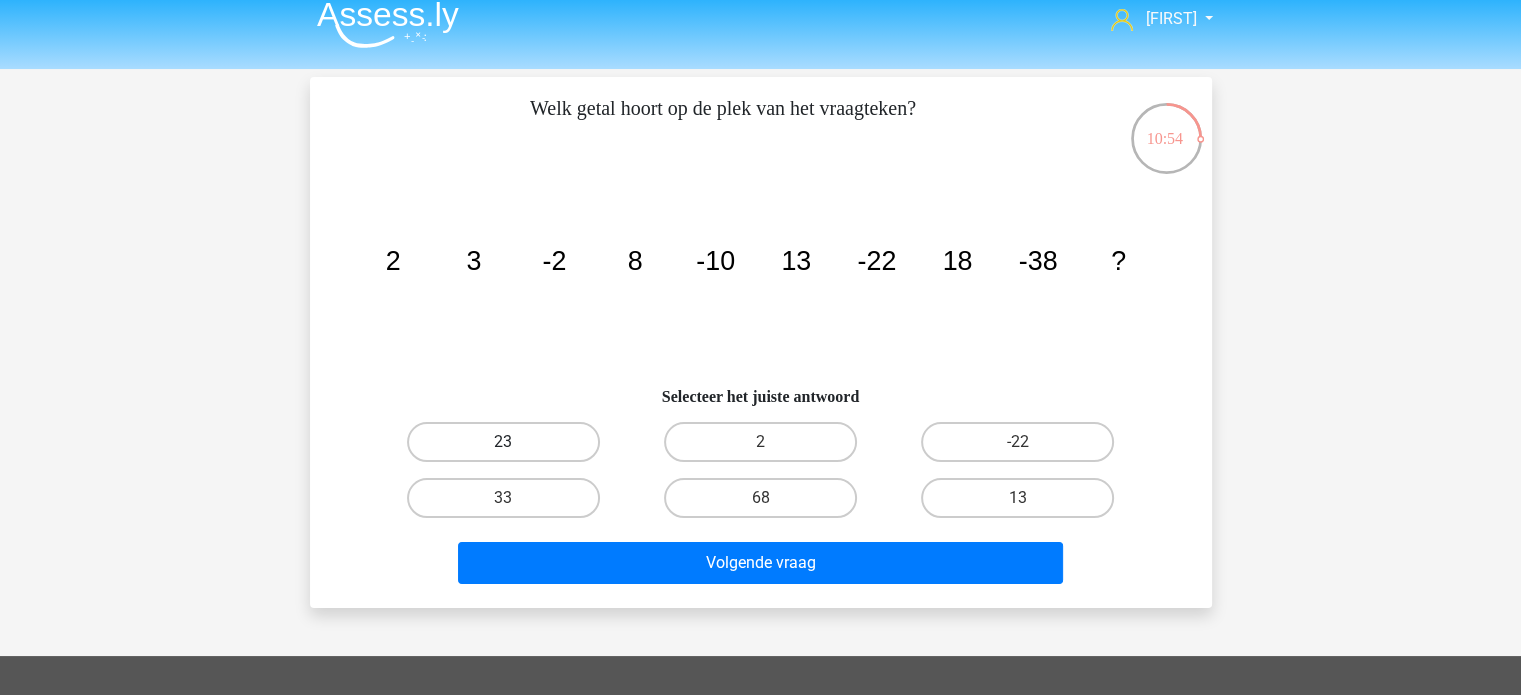click on "23" at bounding box center (503, 442) 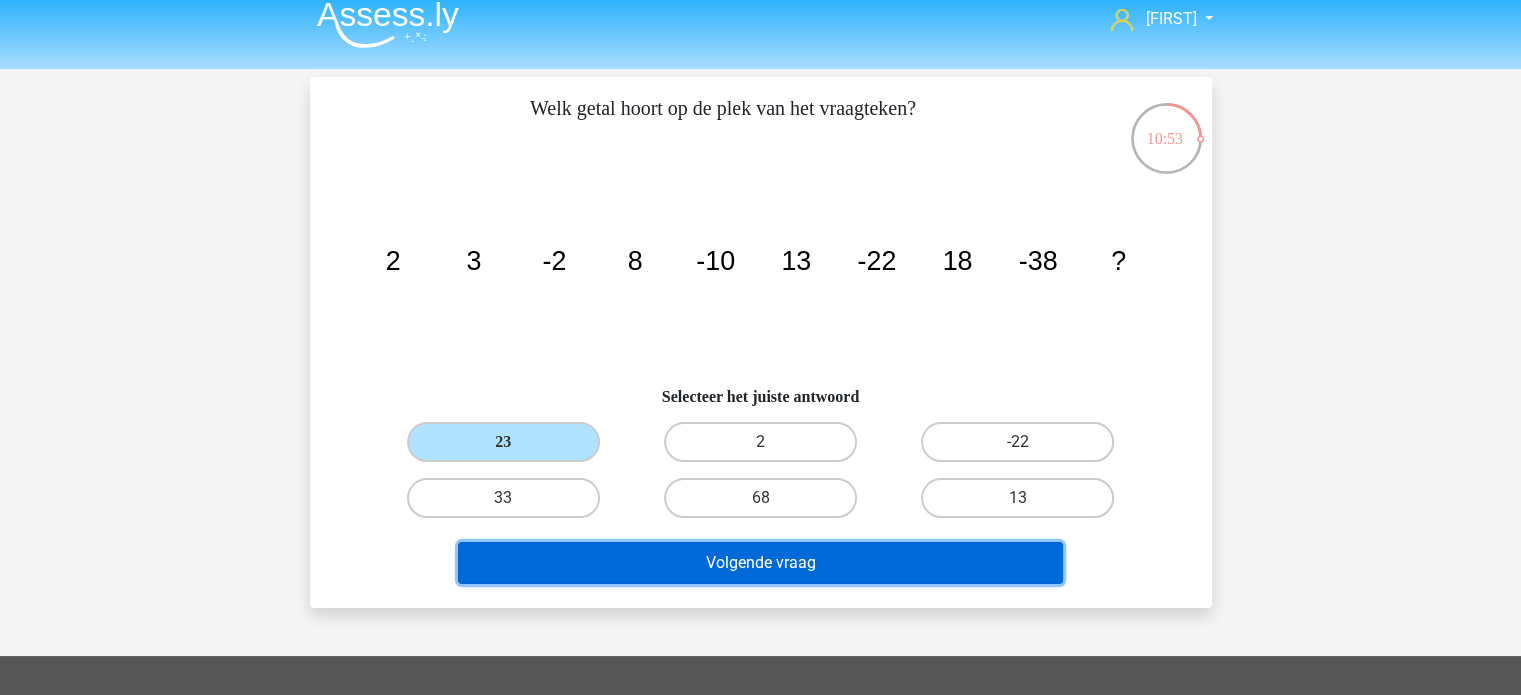 click on "Volgende vraag" at bounding box center [760, 563] 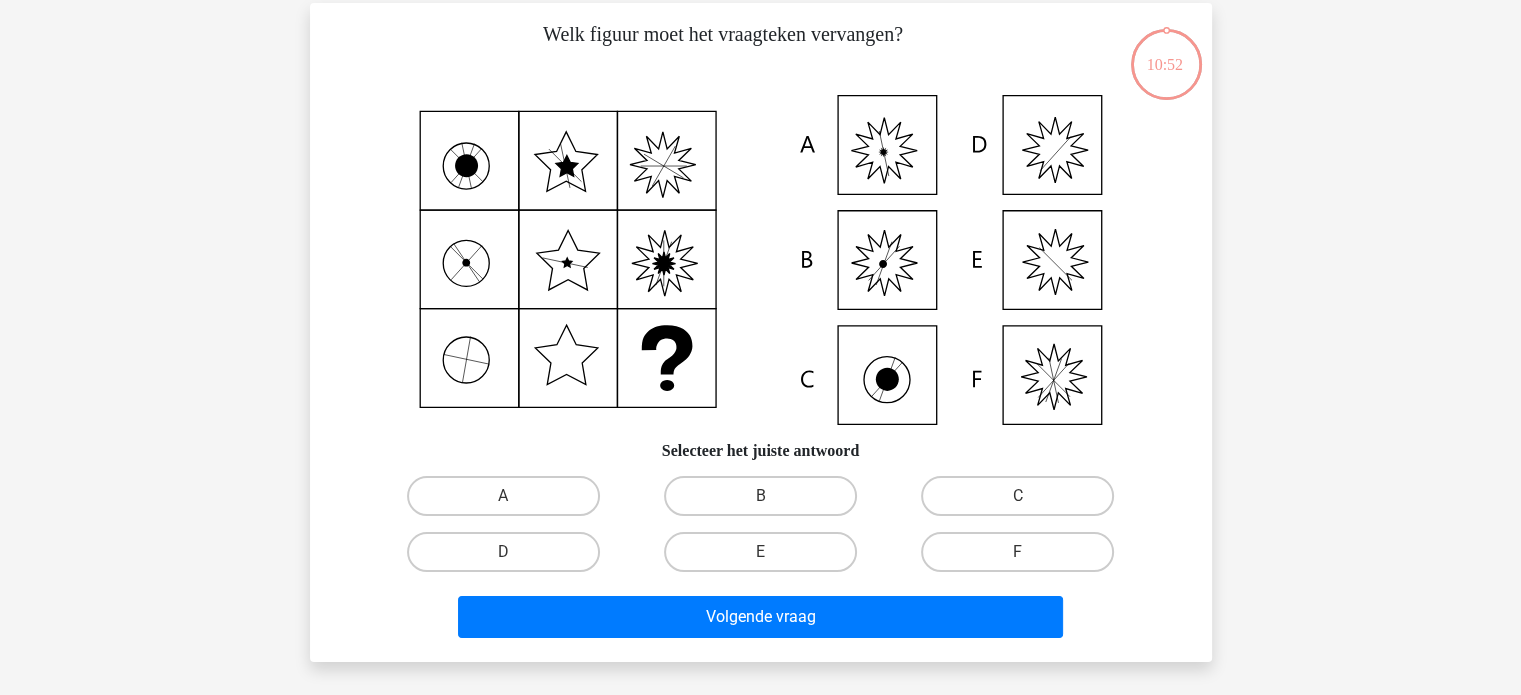 scroll, scrollTop: 92, scrollLeft: 0, axis: vertical 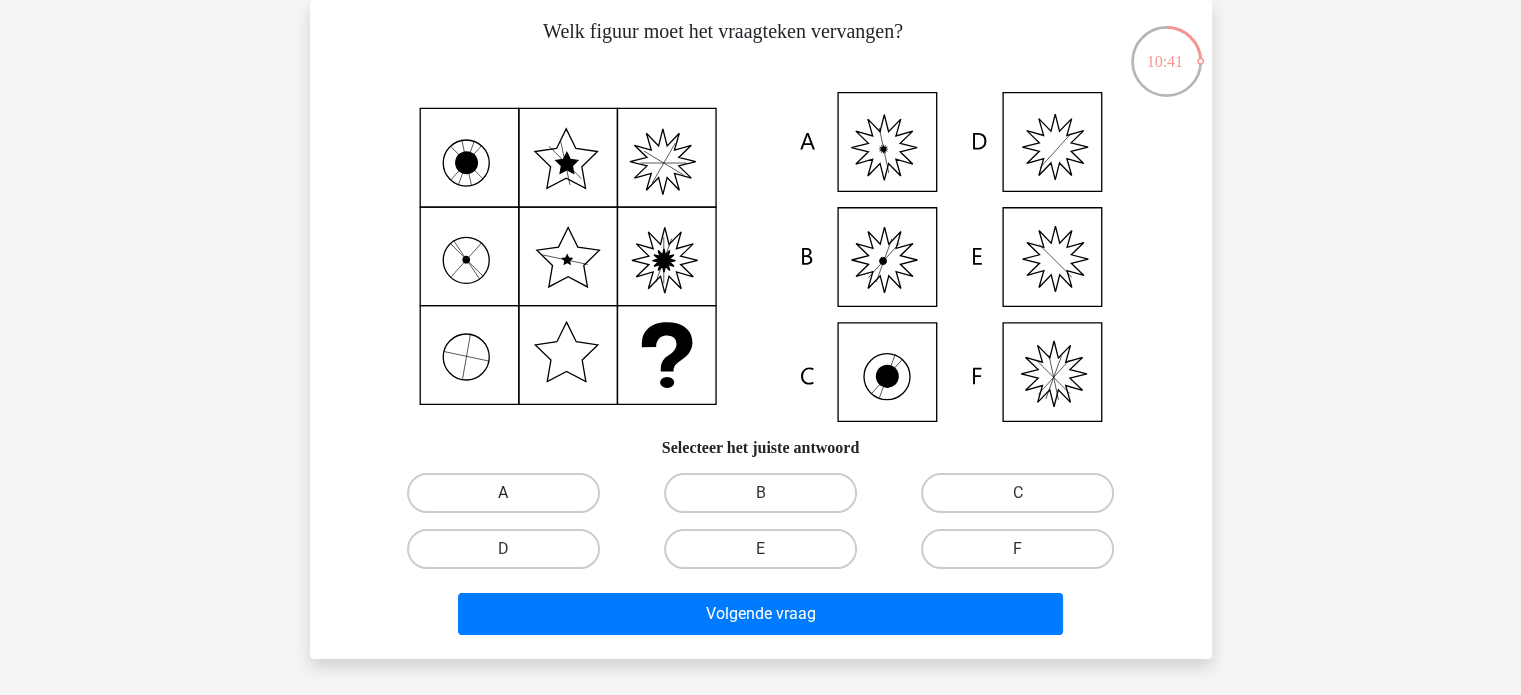 click on "A" at bounding box center [503, 493] 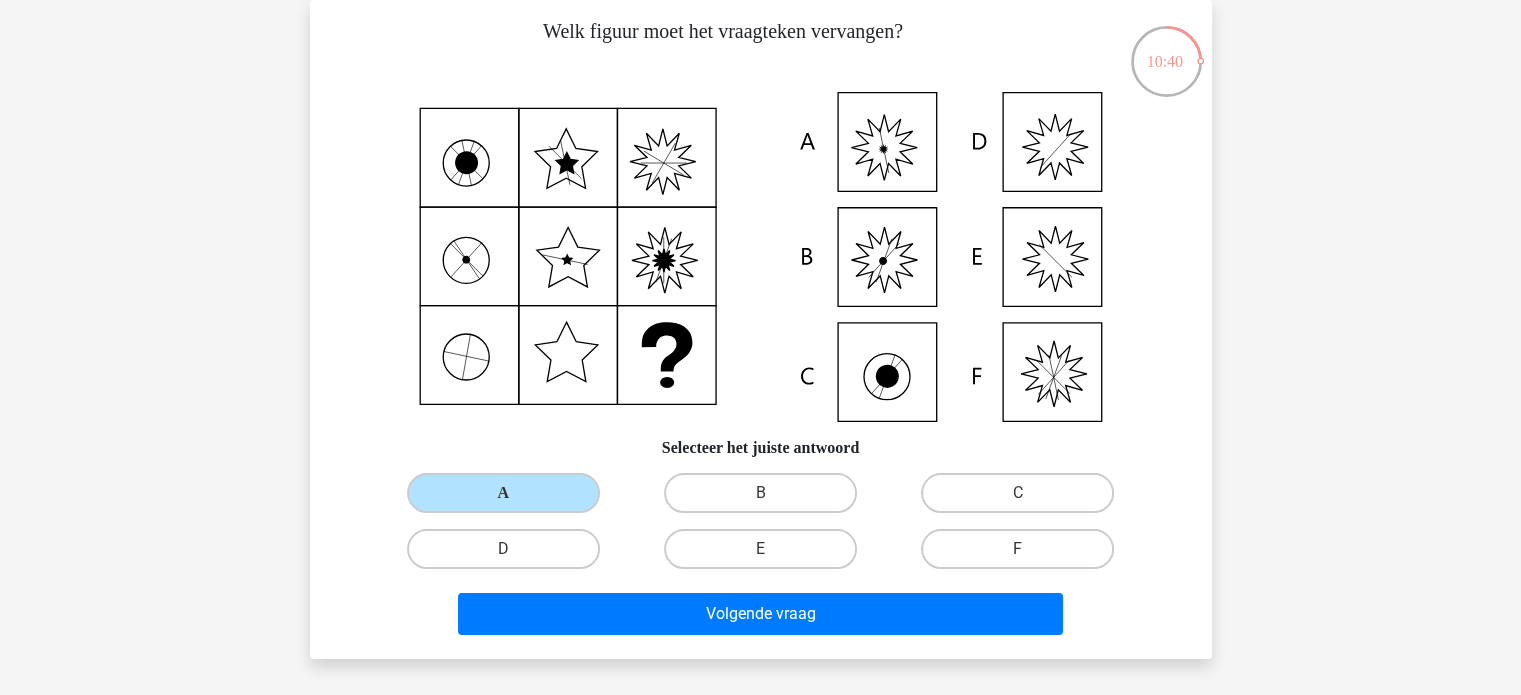 click on "Volgende vraag" at bounding box center [761, 618] 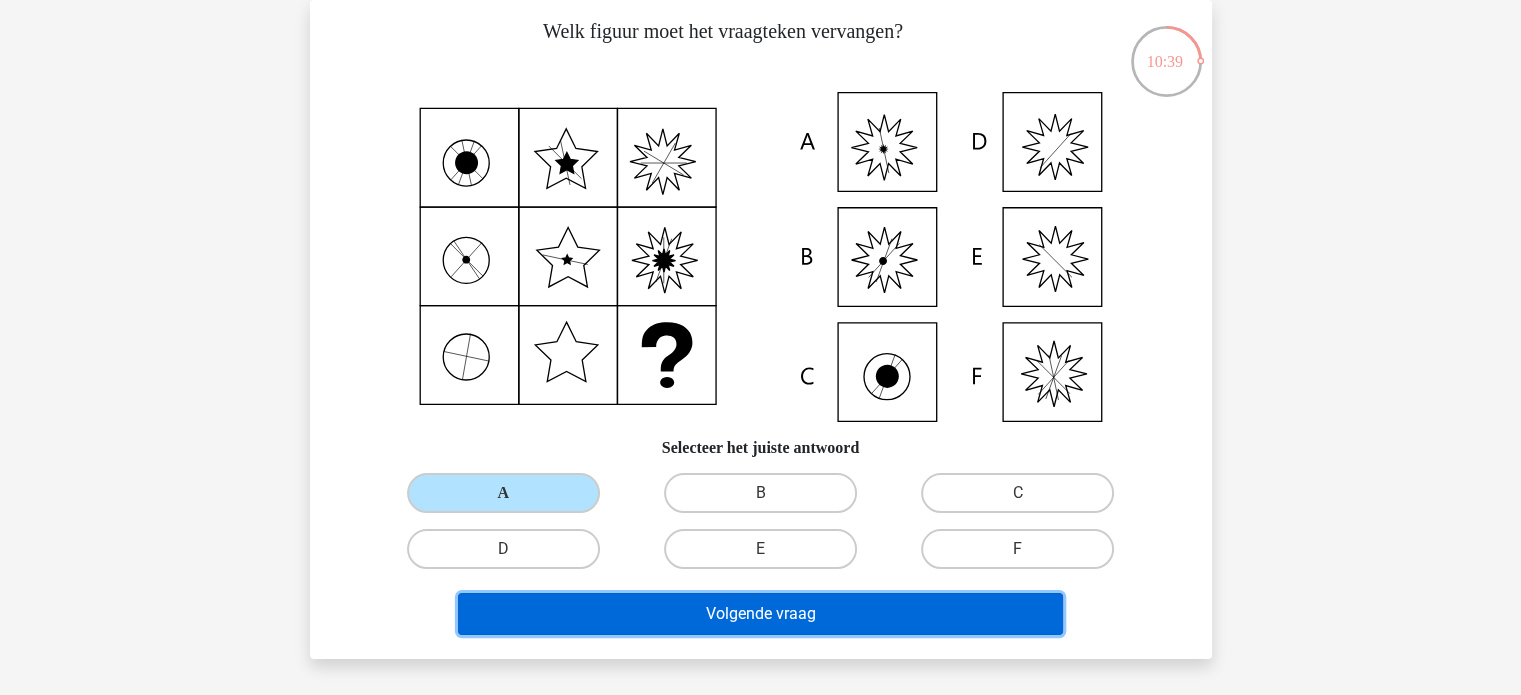 click on "Volgende vraag" at bounding box center [760, 614] 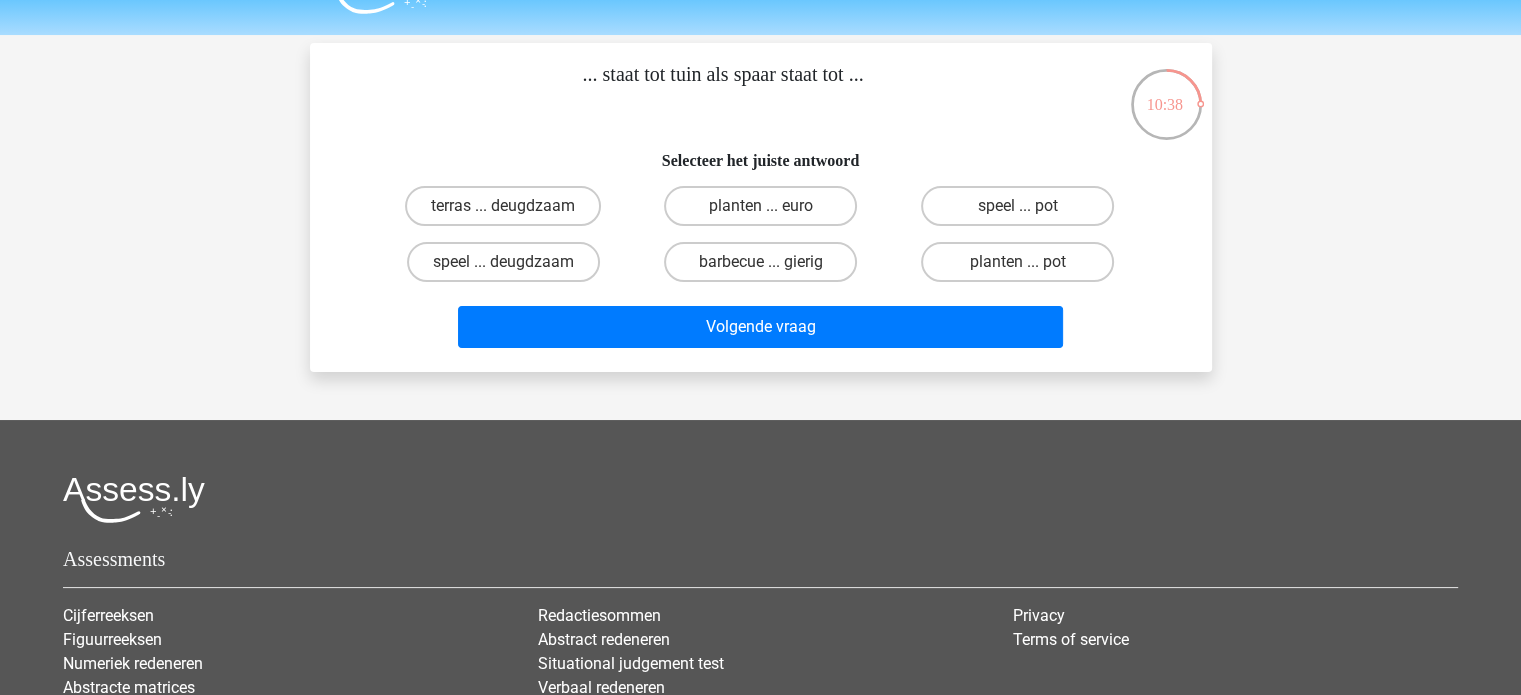 scroll, scrollTop: 48, scrollLeft: 0, axis: vertical 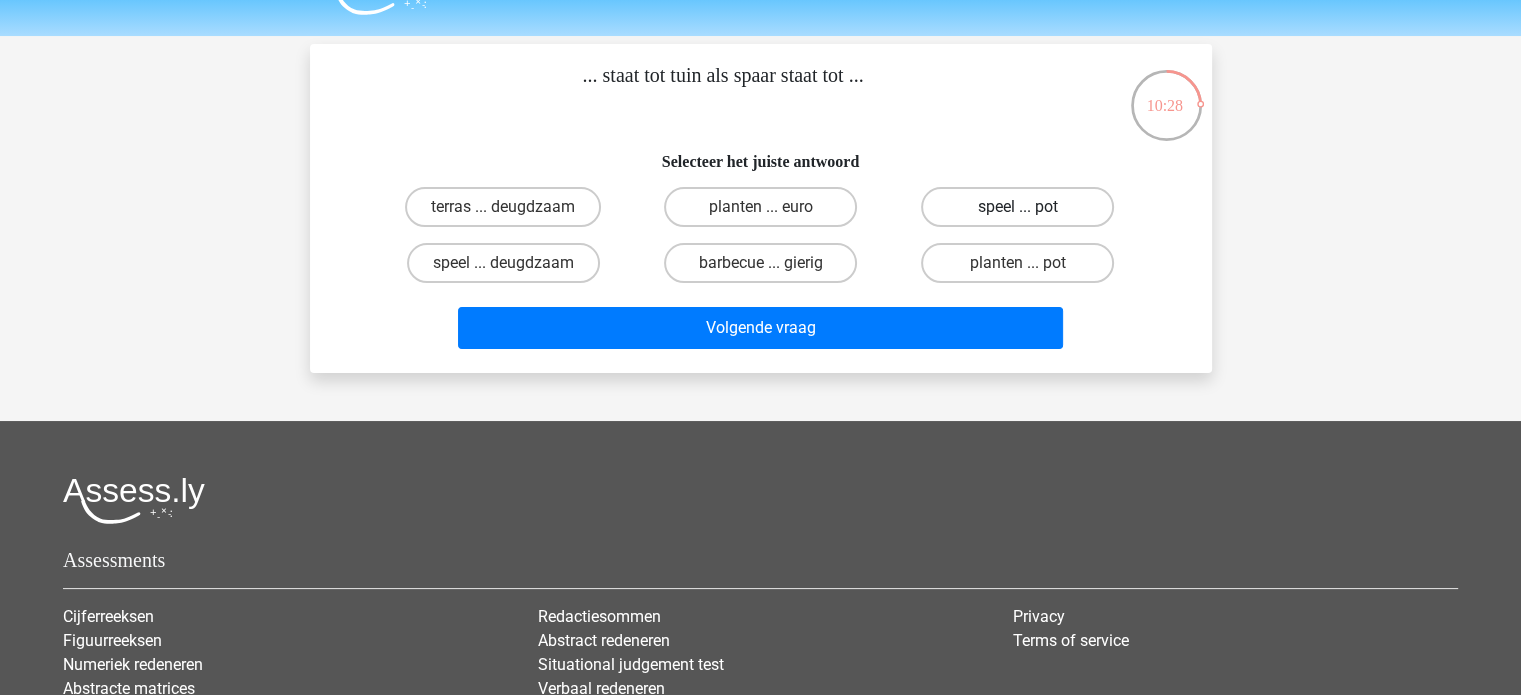 click on "speel ... pot" at bounding box center [1017, 207] 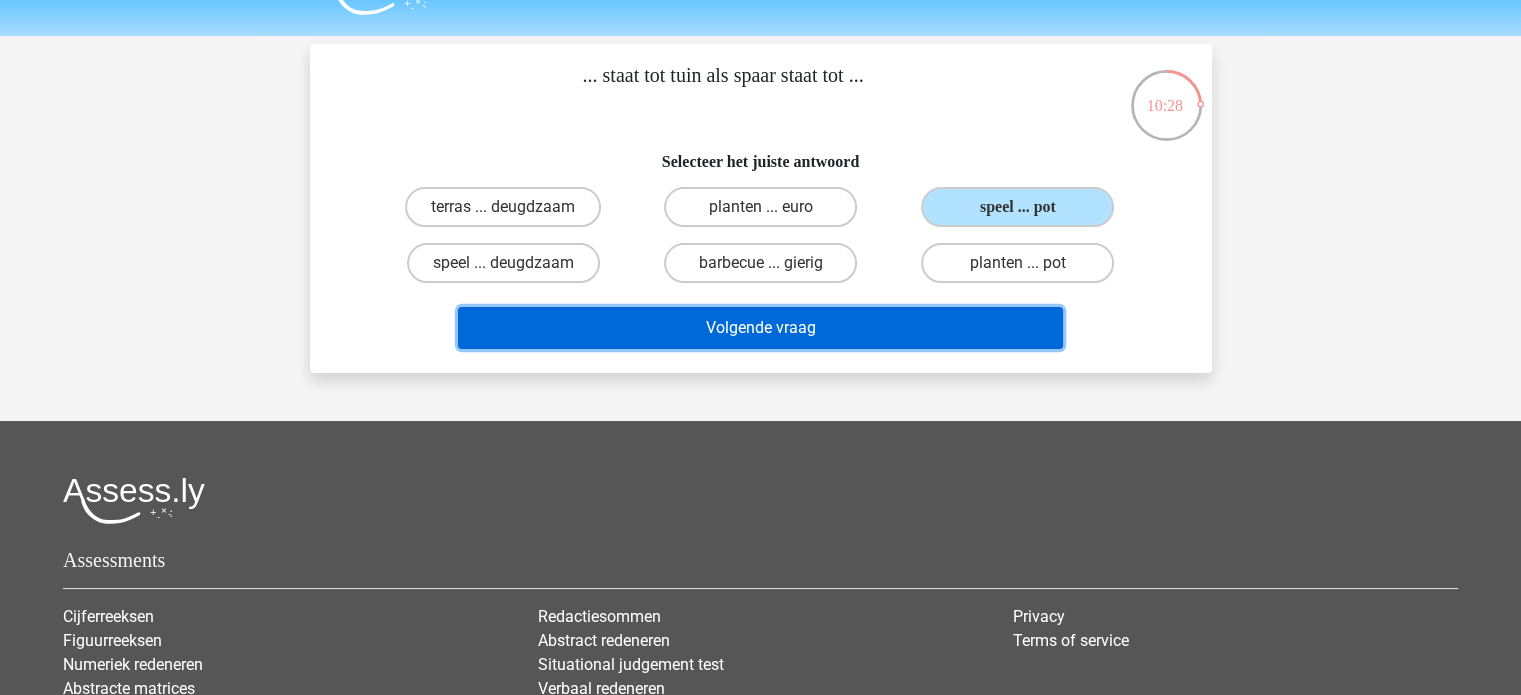 click on "Volgende vraag" at bounding box center [760, 328] 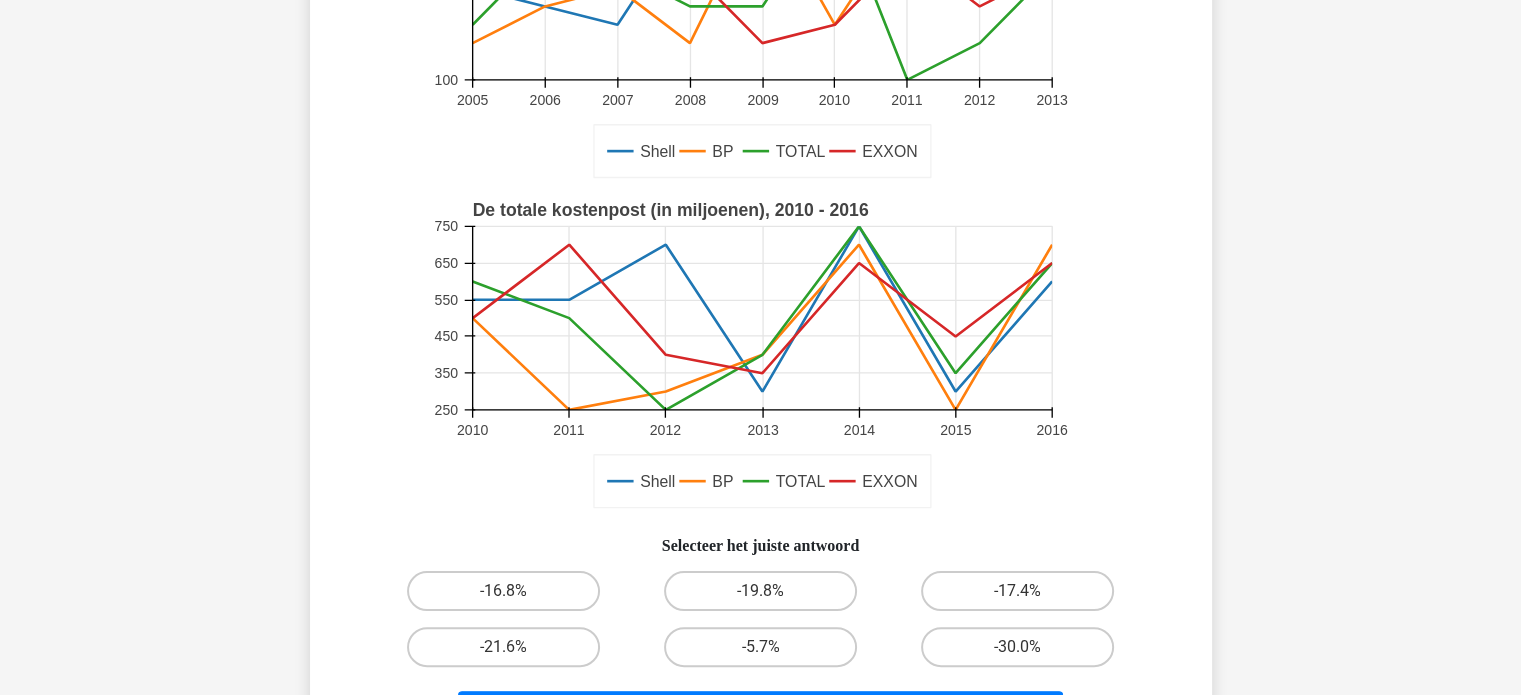 scroll, scrollTop: 324, scrollLeft: 0, axis: vertical 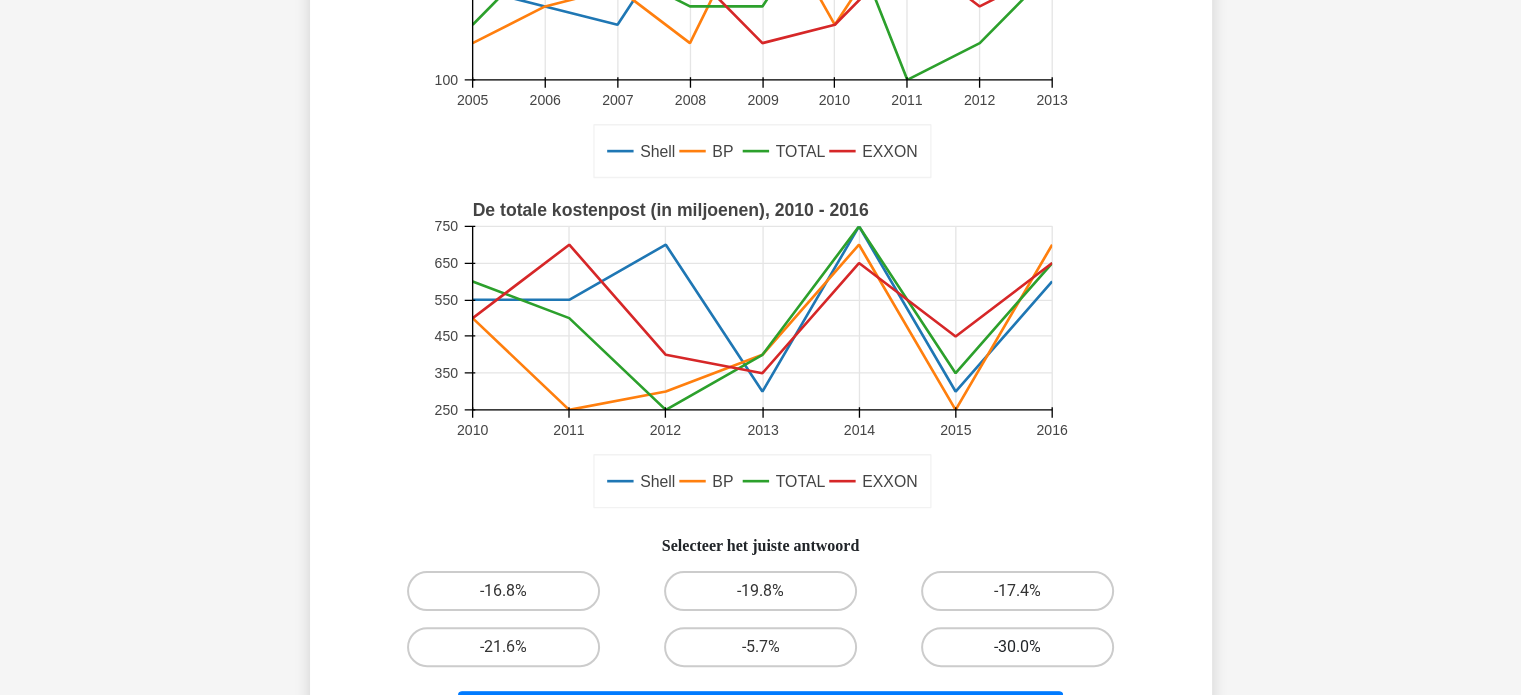 click on "-30.0%" at bounding box center (1017, 647) 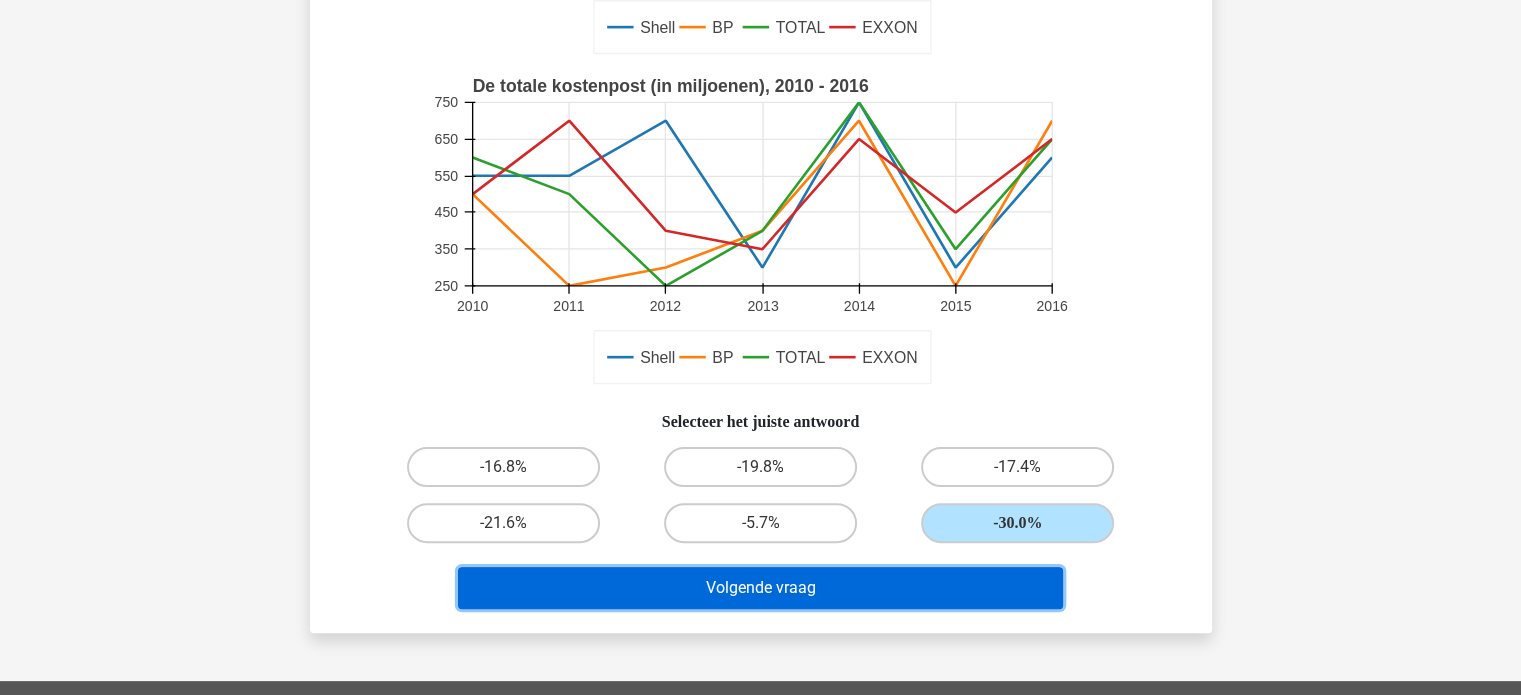 click on "Volgende vraag" at bounding box center (760, 588) 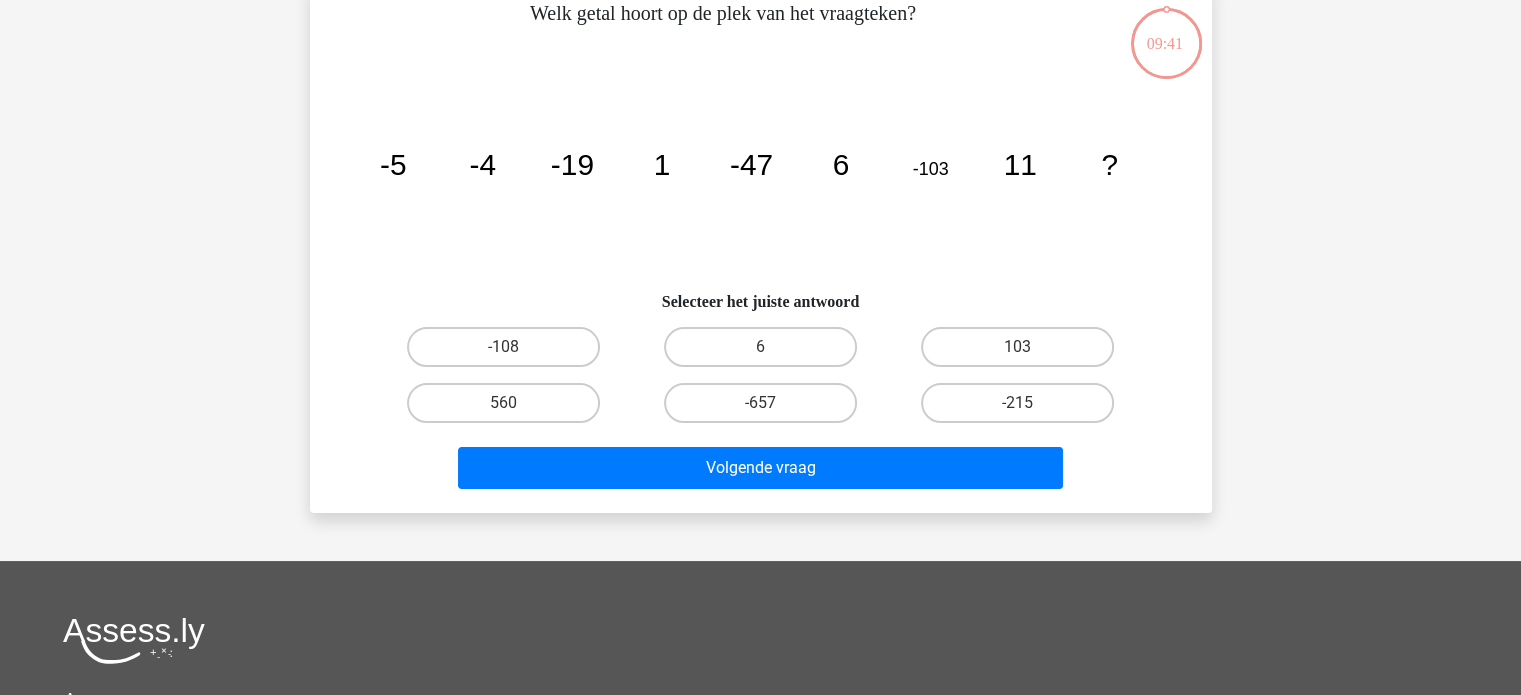 scroll, scrollTop: 92, scrollLeft: 0, axis: vertical 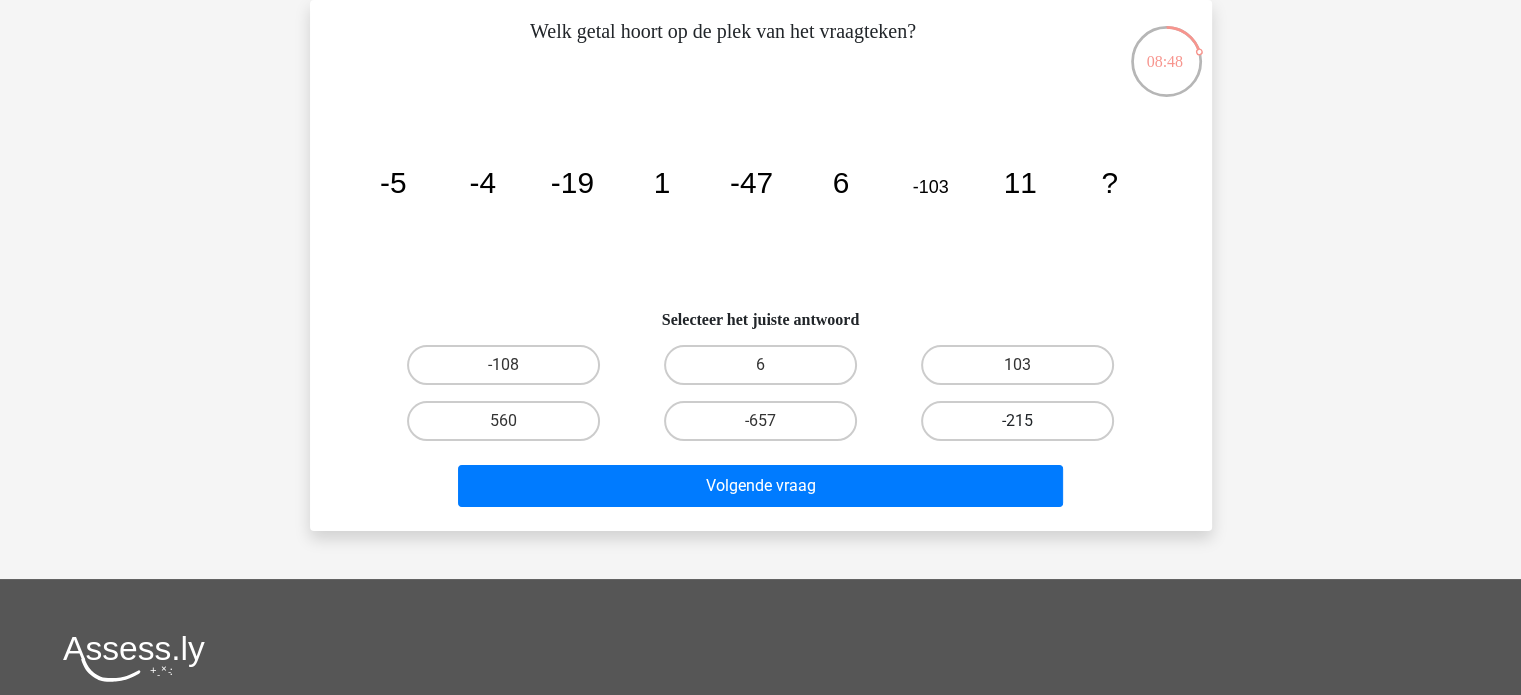 drag, startPoint x: 1032, startPoint y: 427, endPoint x: 961, endPoint y: 416, distance: 71.84706 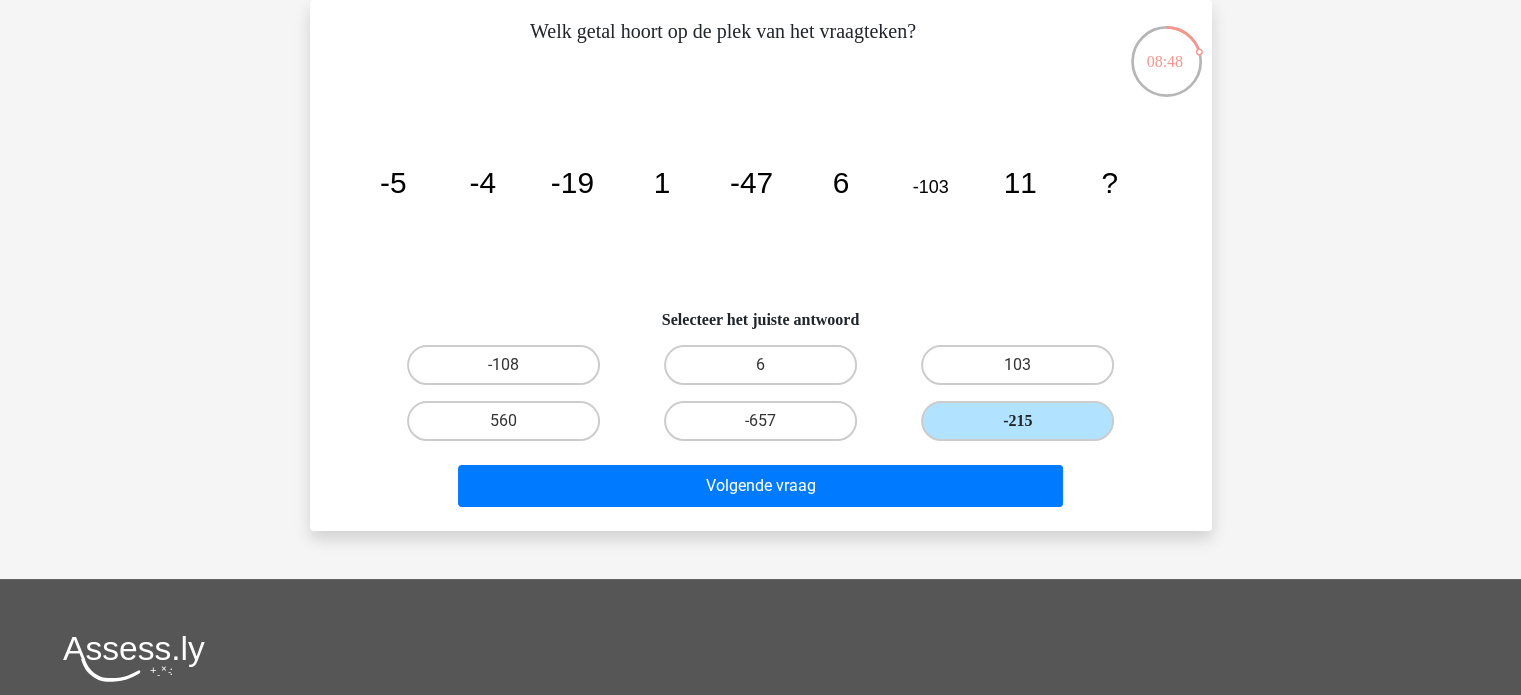 click on "-215" at bounding box center [1017, 421] 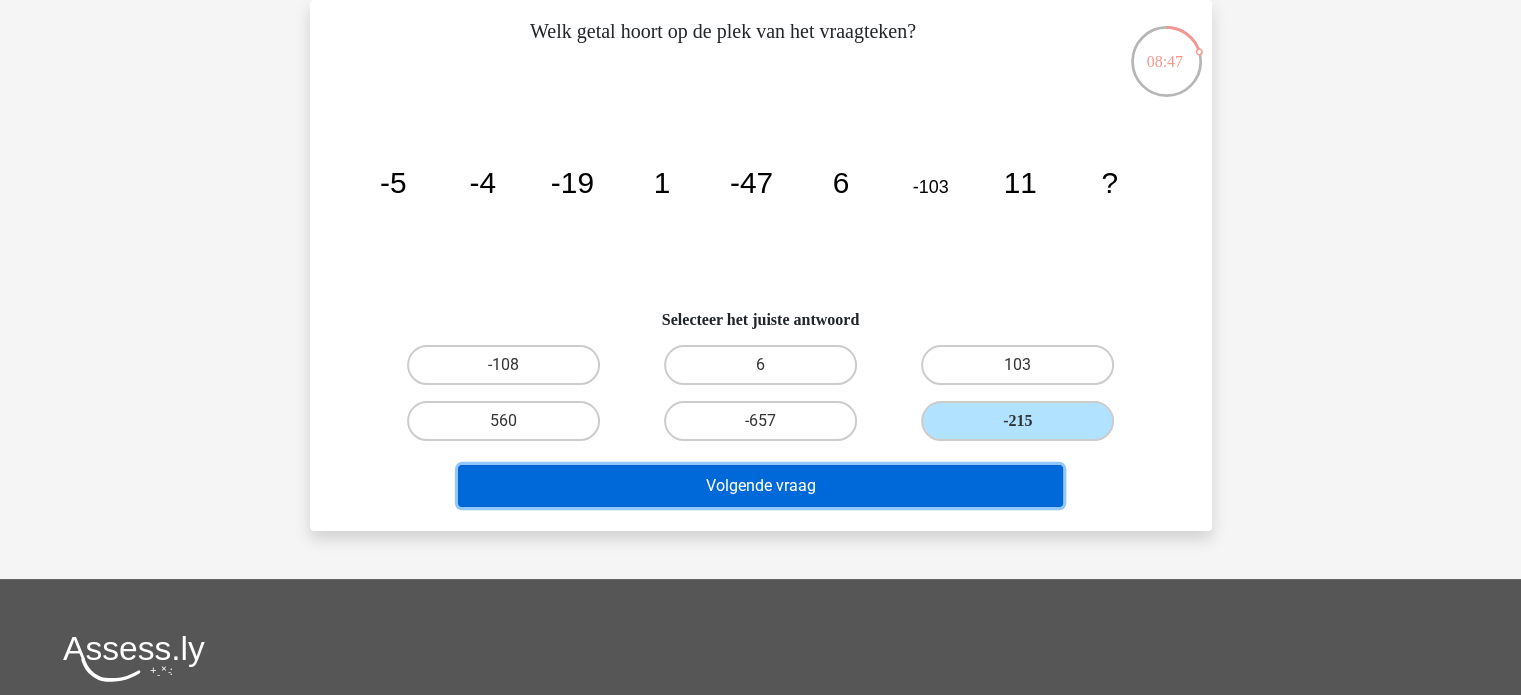 click on "Volgende vraag" at bounding box center [760, 486] 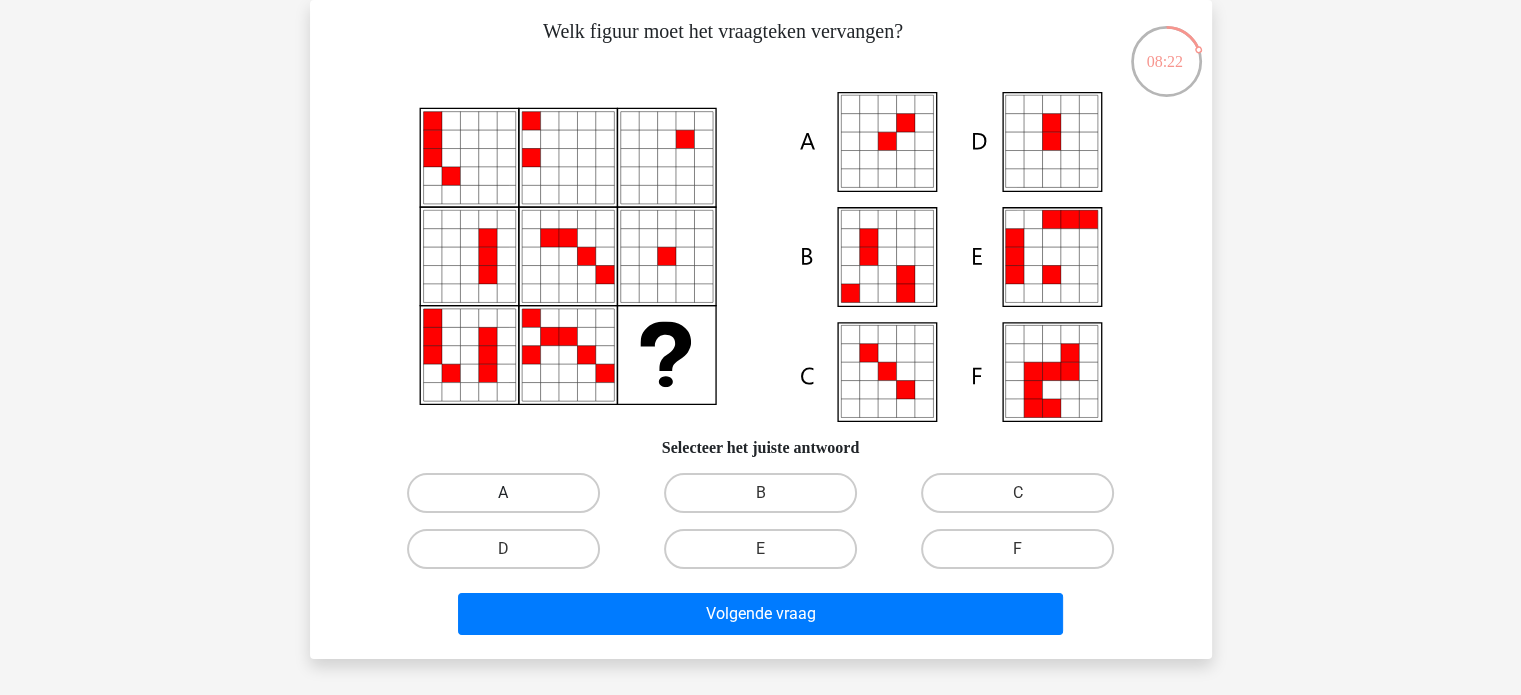 click on "A" at bounding box center (503, 493) 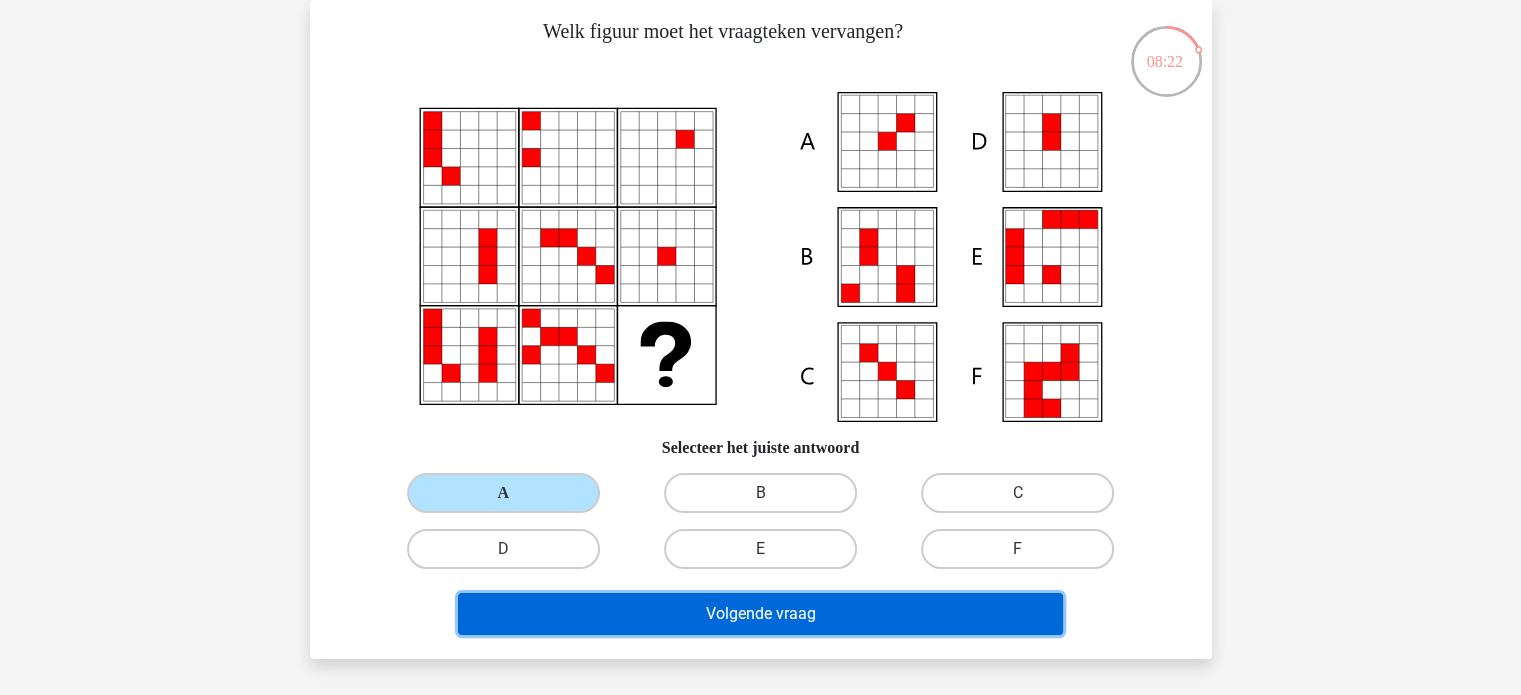 click on "Volgende vraag" at bounding box center (760, 614) 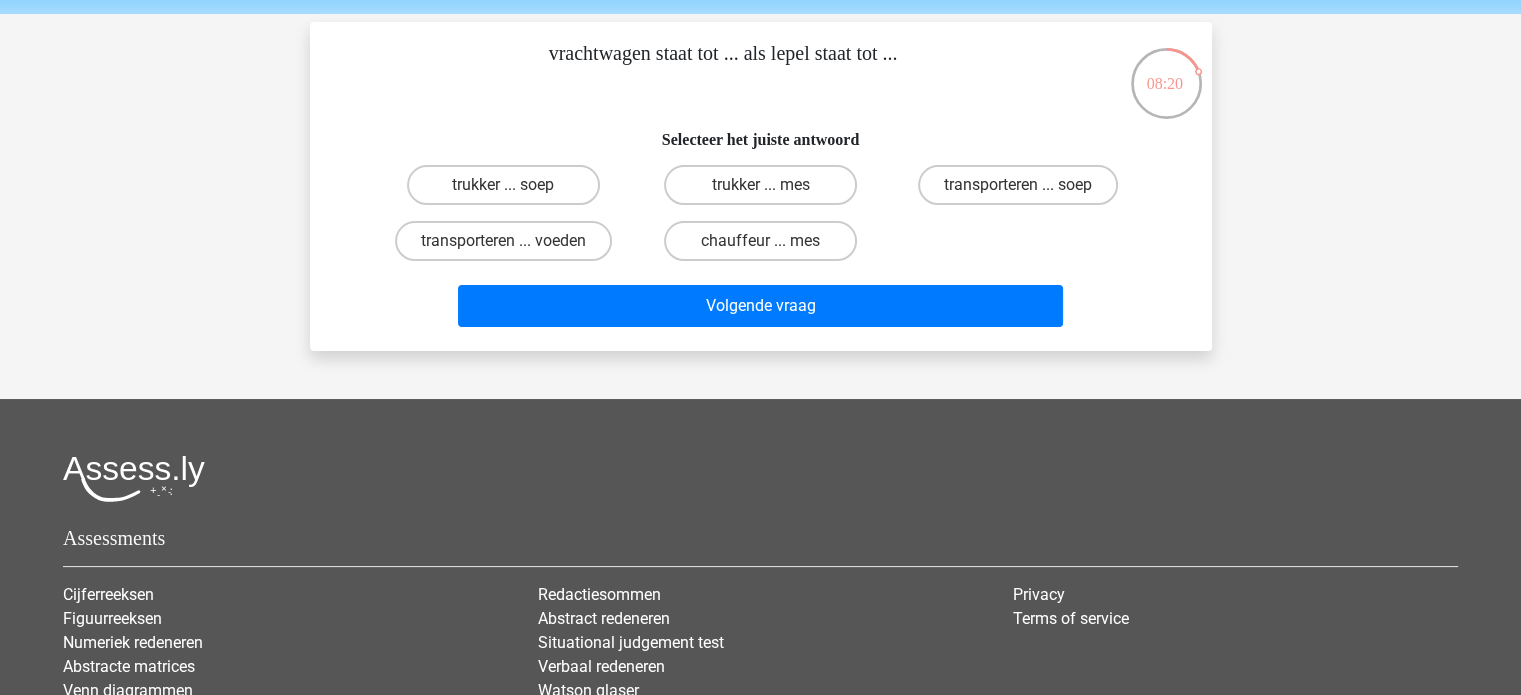 scroll, scrollTop: 69, scrollLeft: 0, axis: vertical 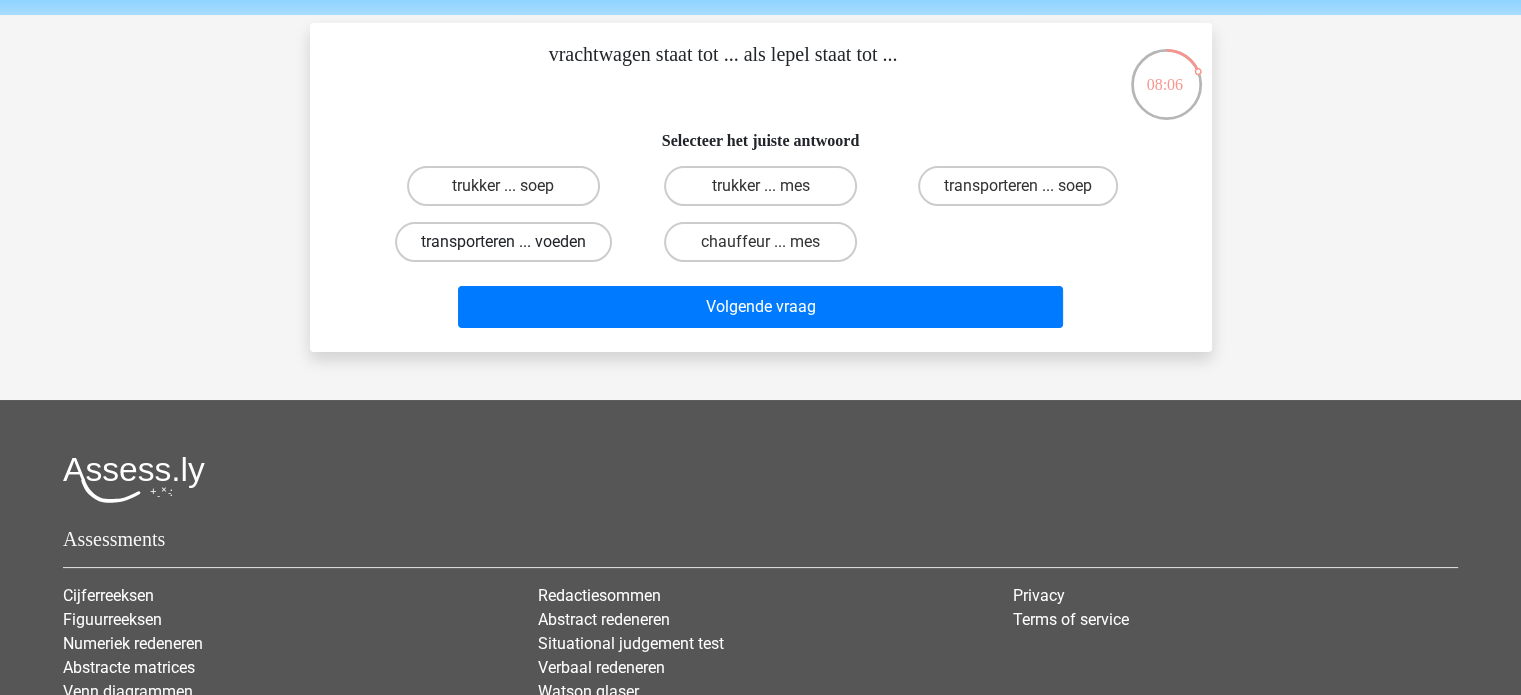 click on "transporteren ... voeden" at bounding box center (503, 242) 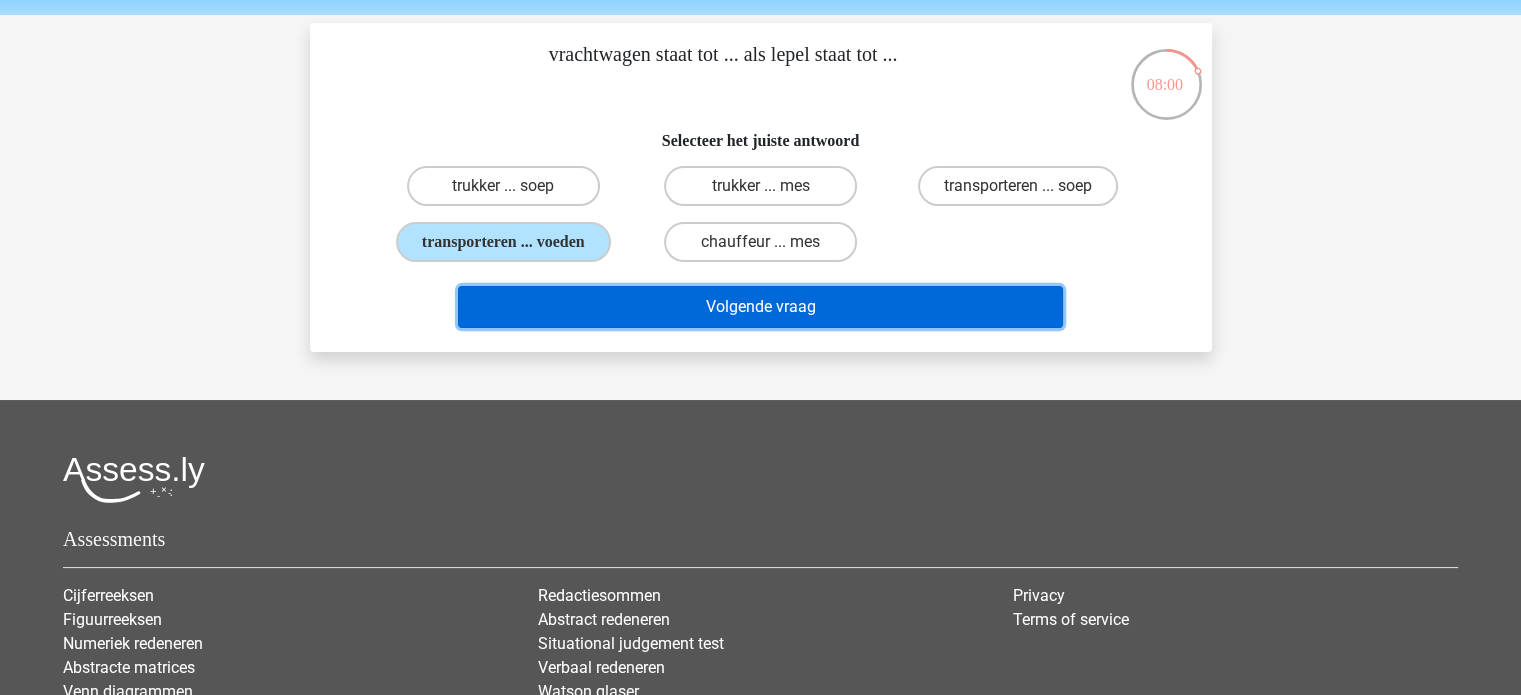 click on "Volgende vraag" at bounding box center (760, 307) 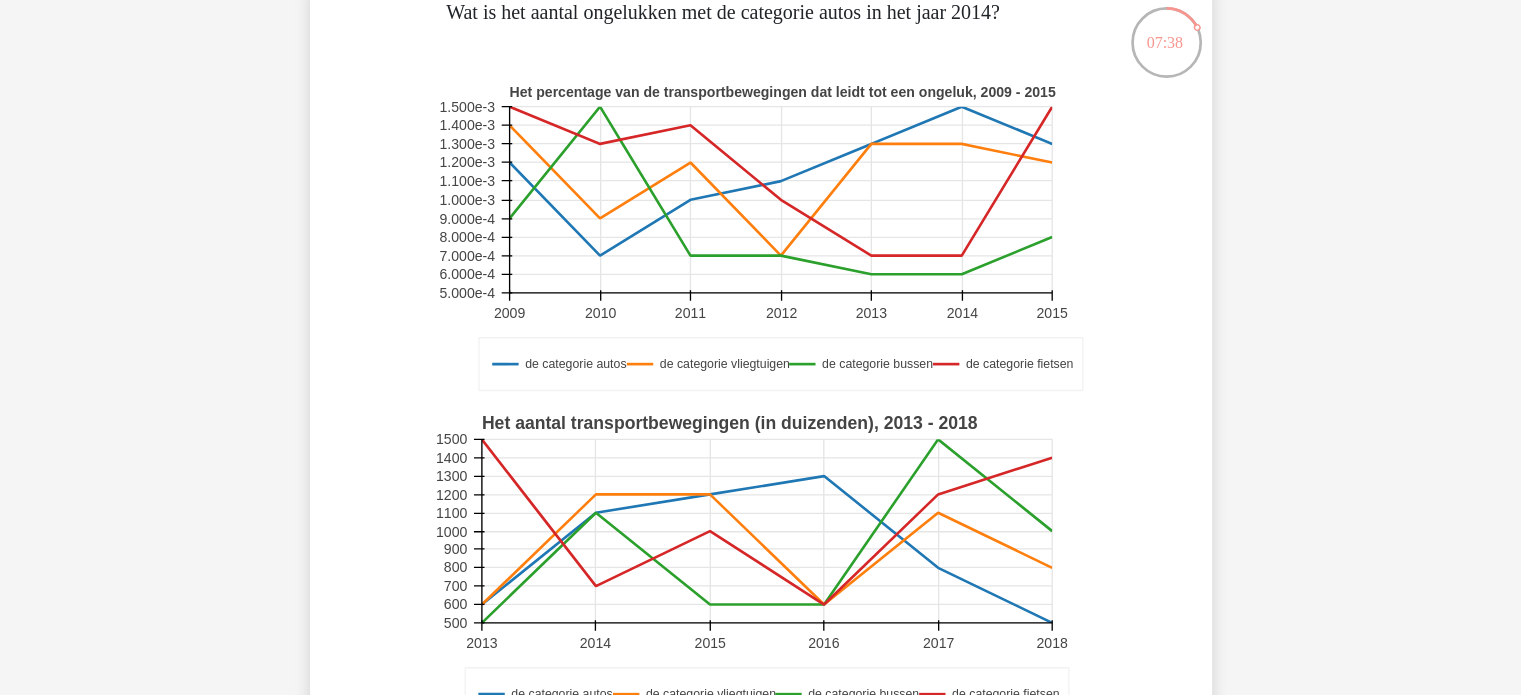 scroll, scrollTop: 64, scrollLeft: 0, axis: vertical 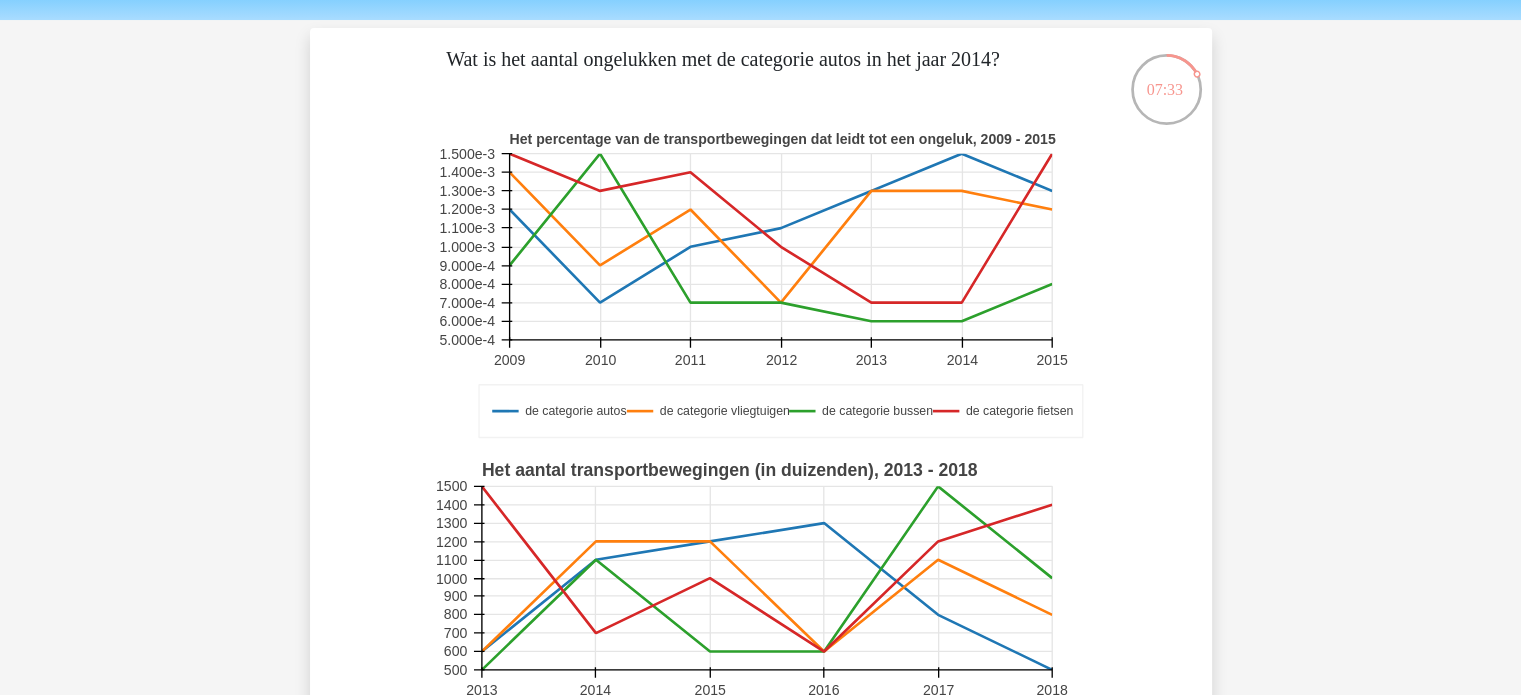 click 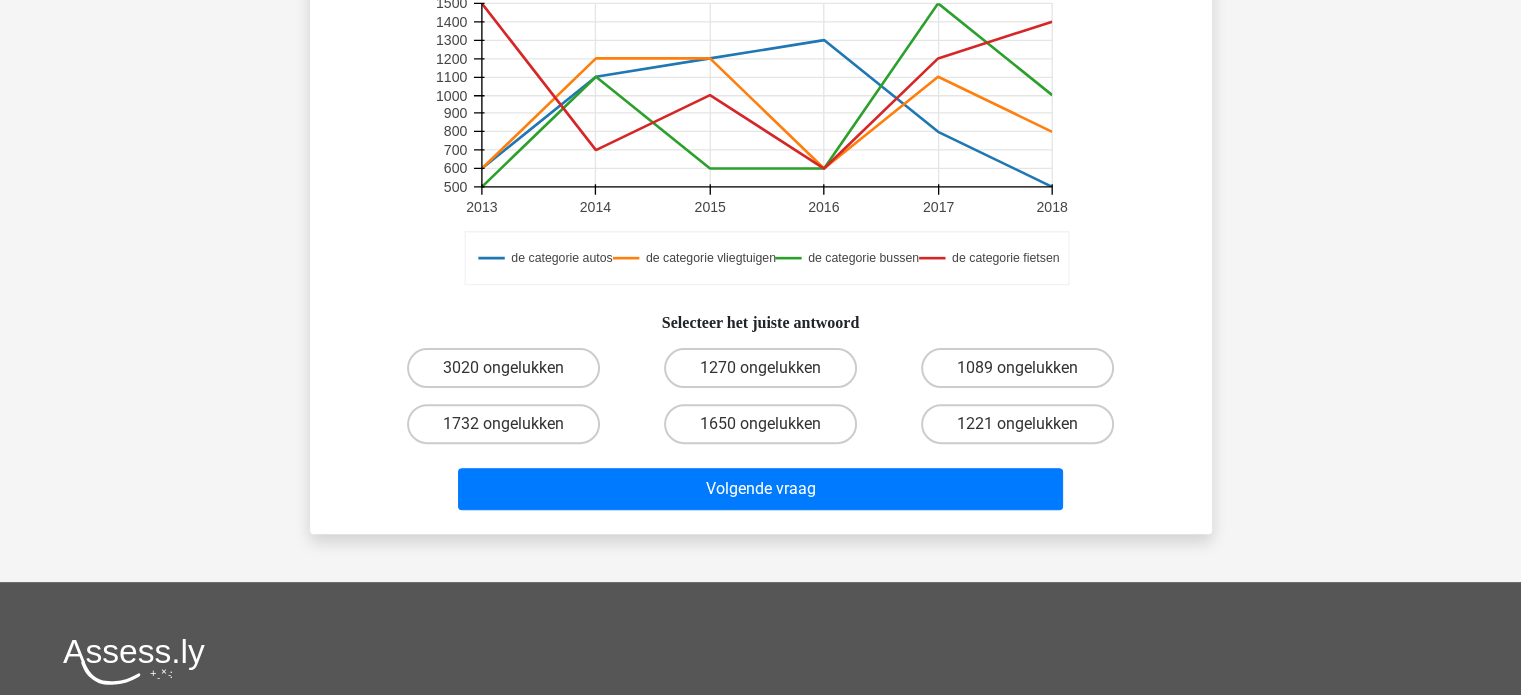 scroll, scrollTop: 550, scrollLeft: 0, axis: vertical 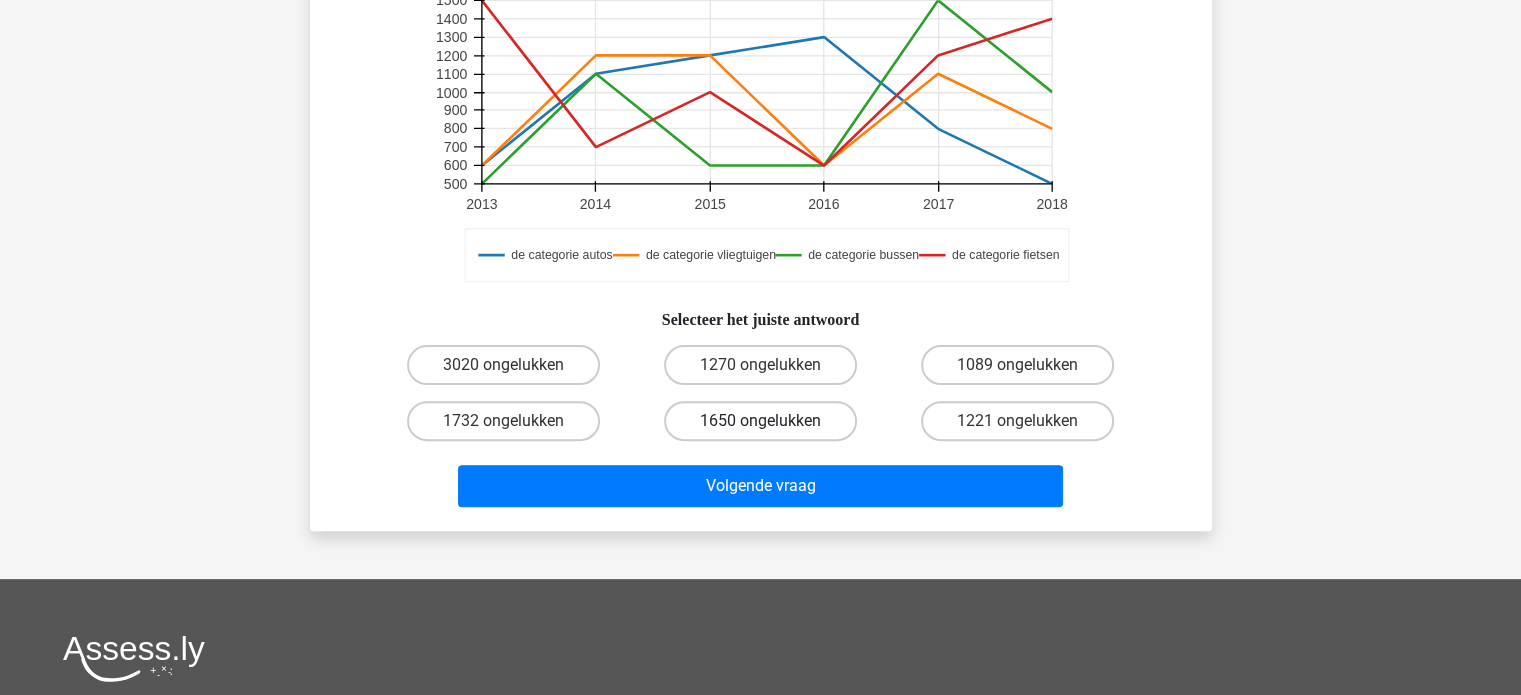 click on "1650 ongelukken" at bounding box center [760, 421] 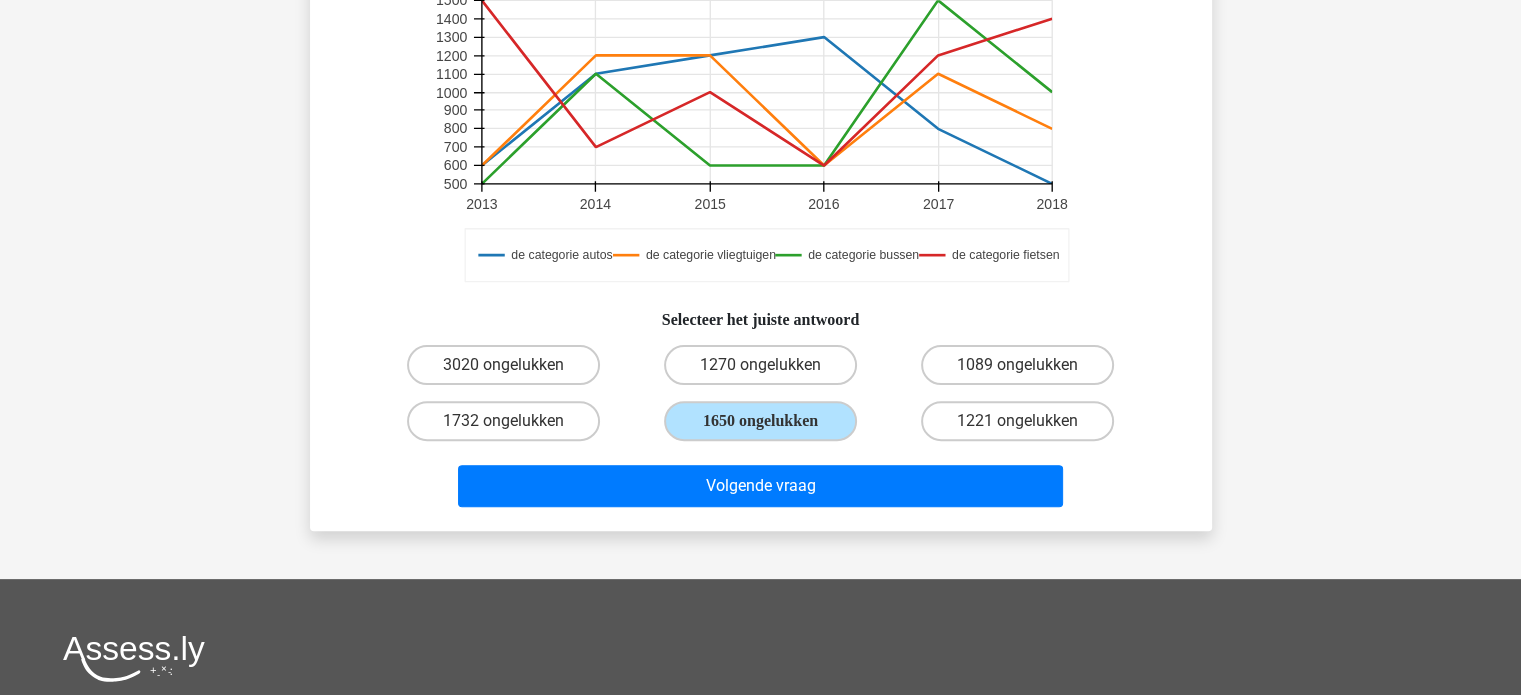 click on "Volgende vraag" at bounding box center [761, 490] 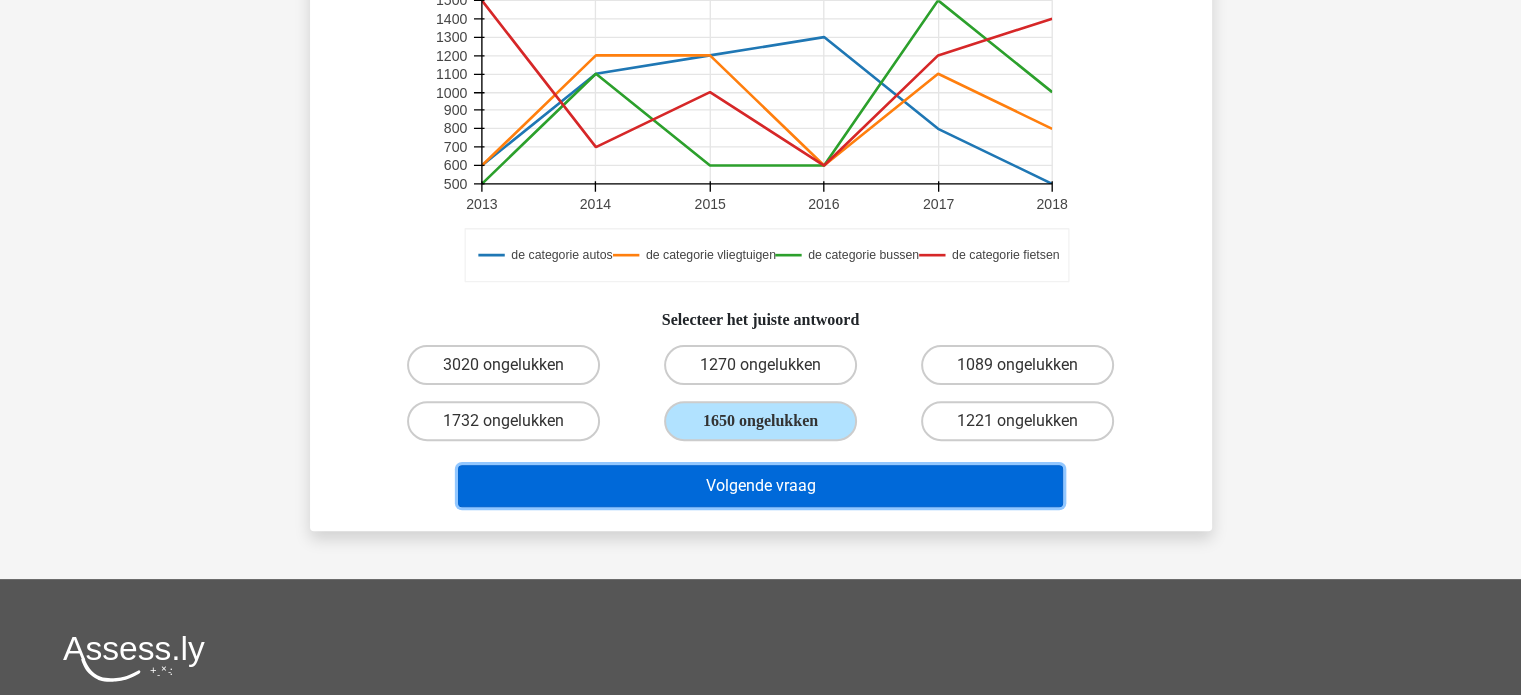 click on "Volgende vraag" at bounding box center (760, 486) 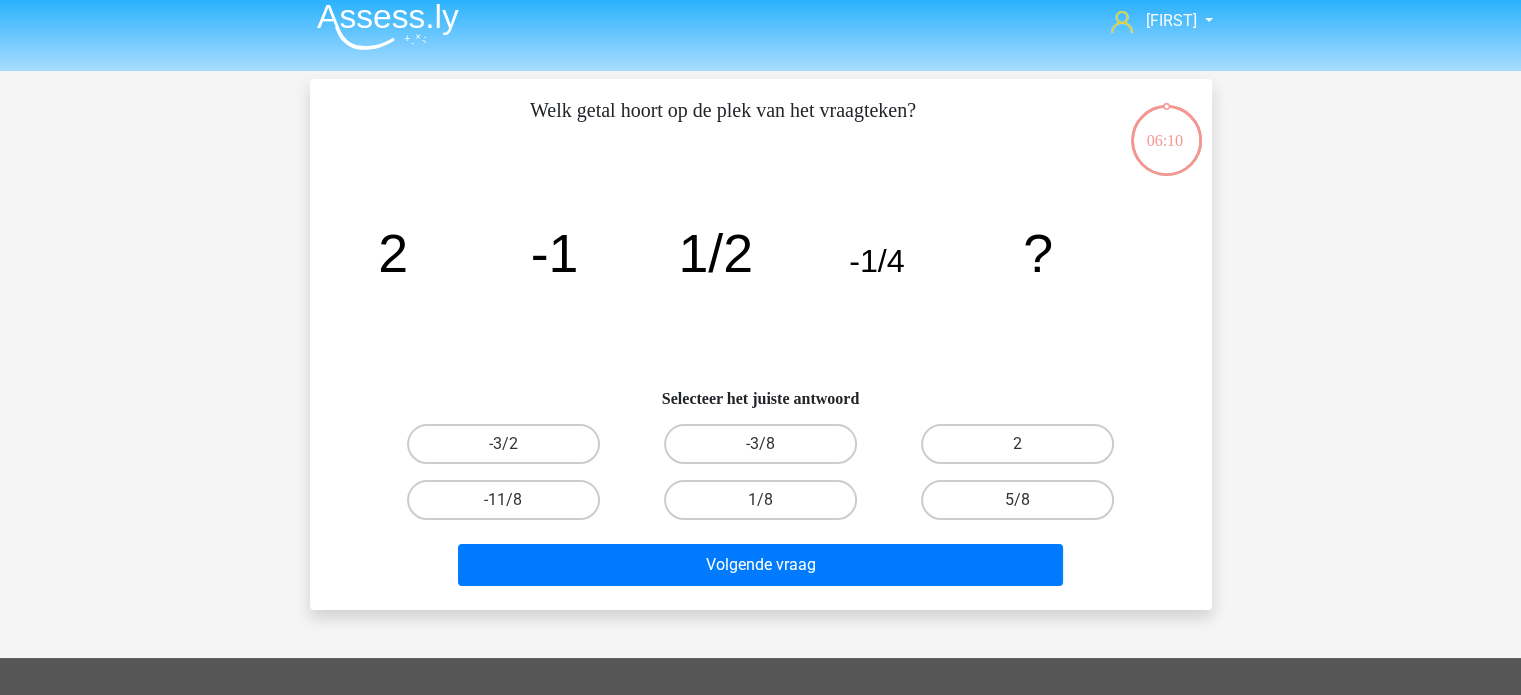 scroll, scrollTop: 12, scrollLeft: 0, axis: vertical 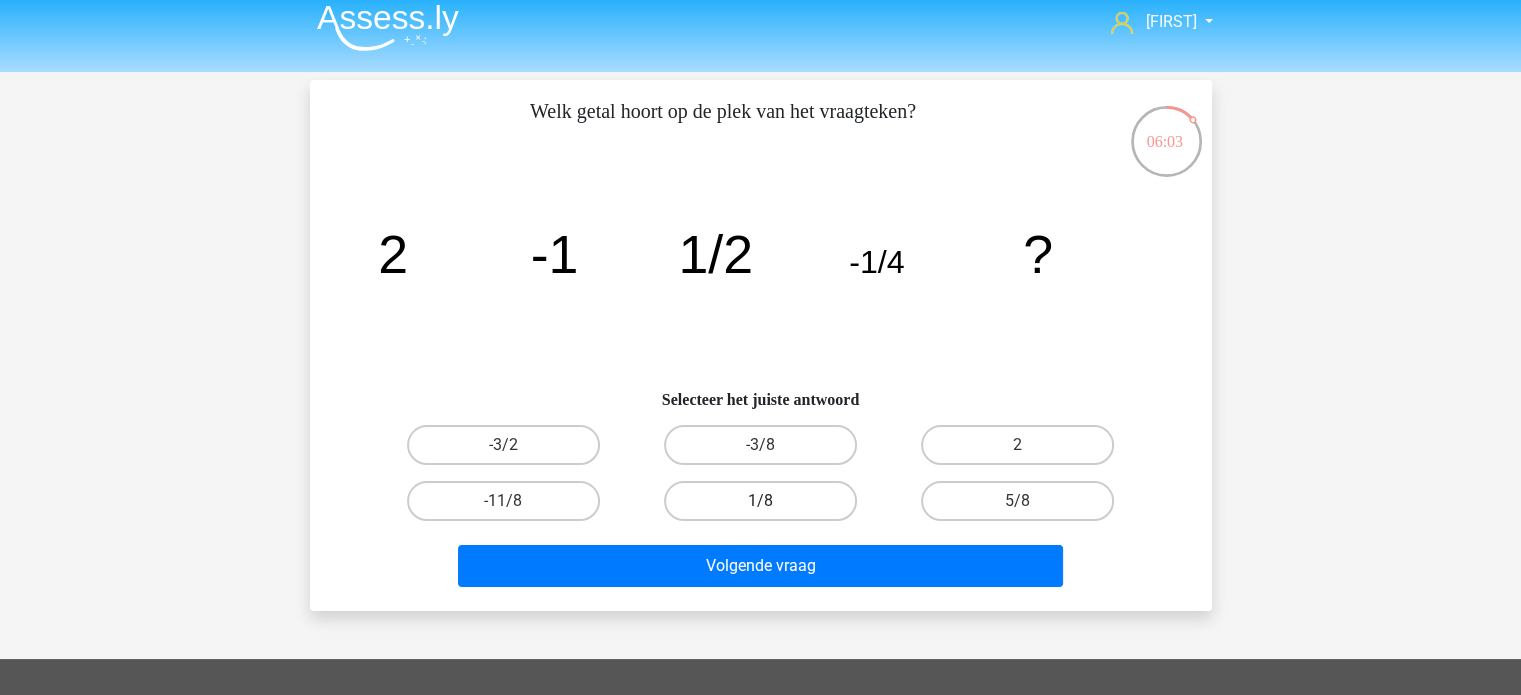 click on "1/8" at bounding box center (760, 501) 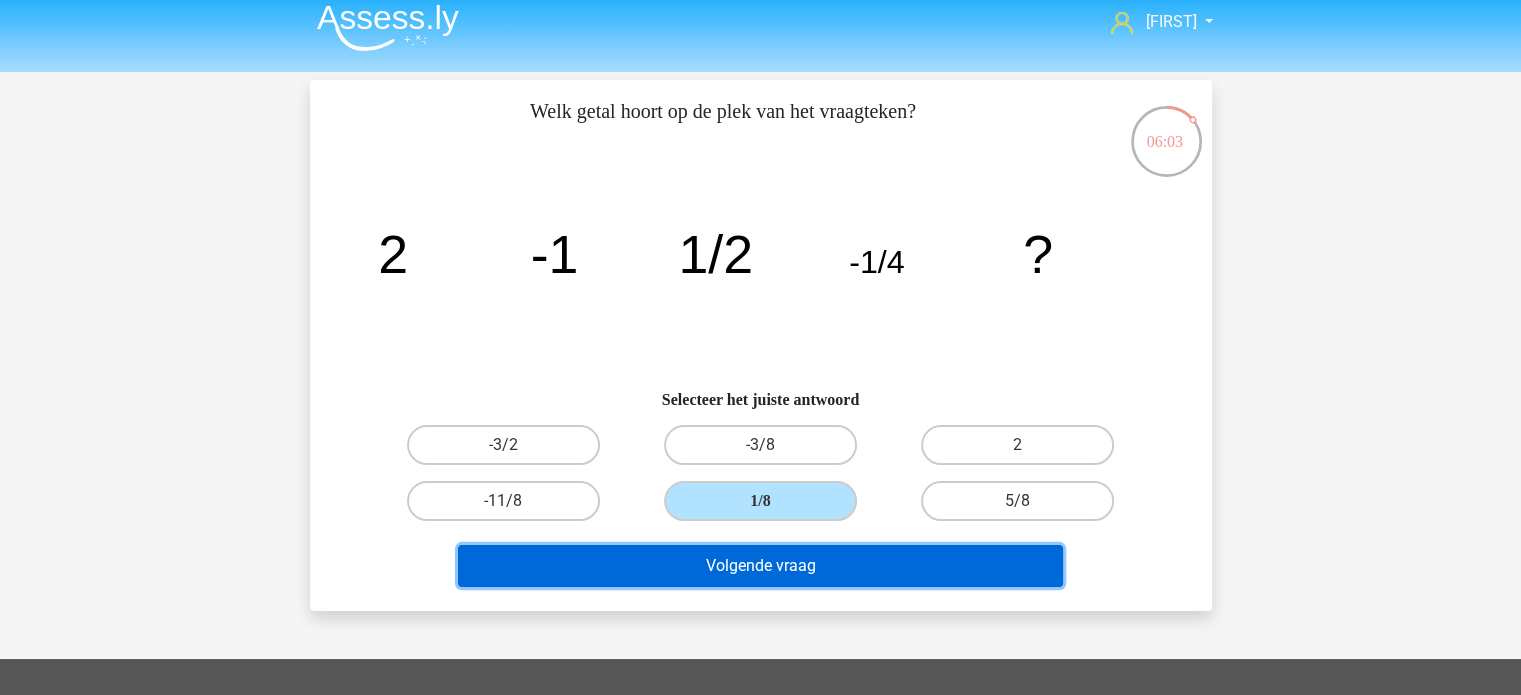 click on "Volgende vraag" at bounding box center [760, 566] 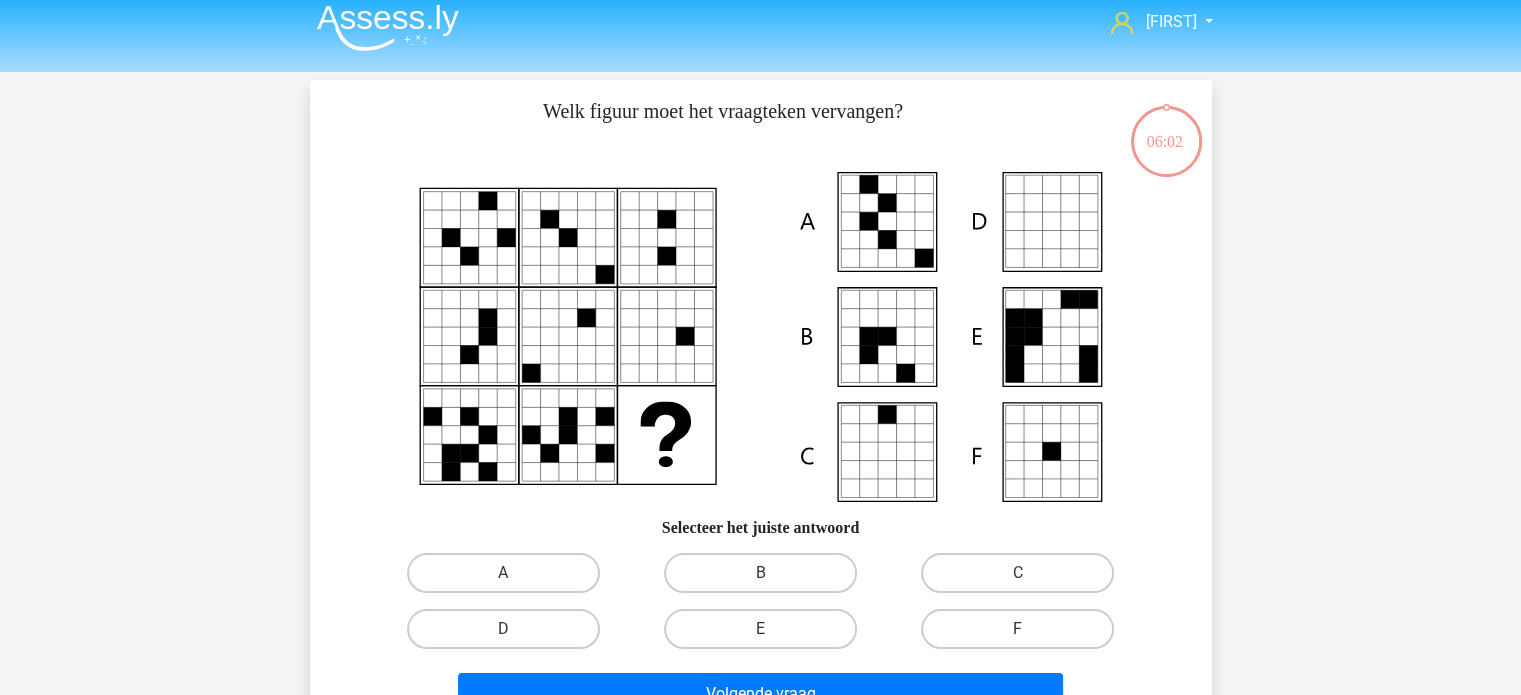 scroll, scrollTop: 92, scrollLeft: 0, axis: vertical 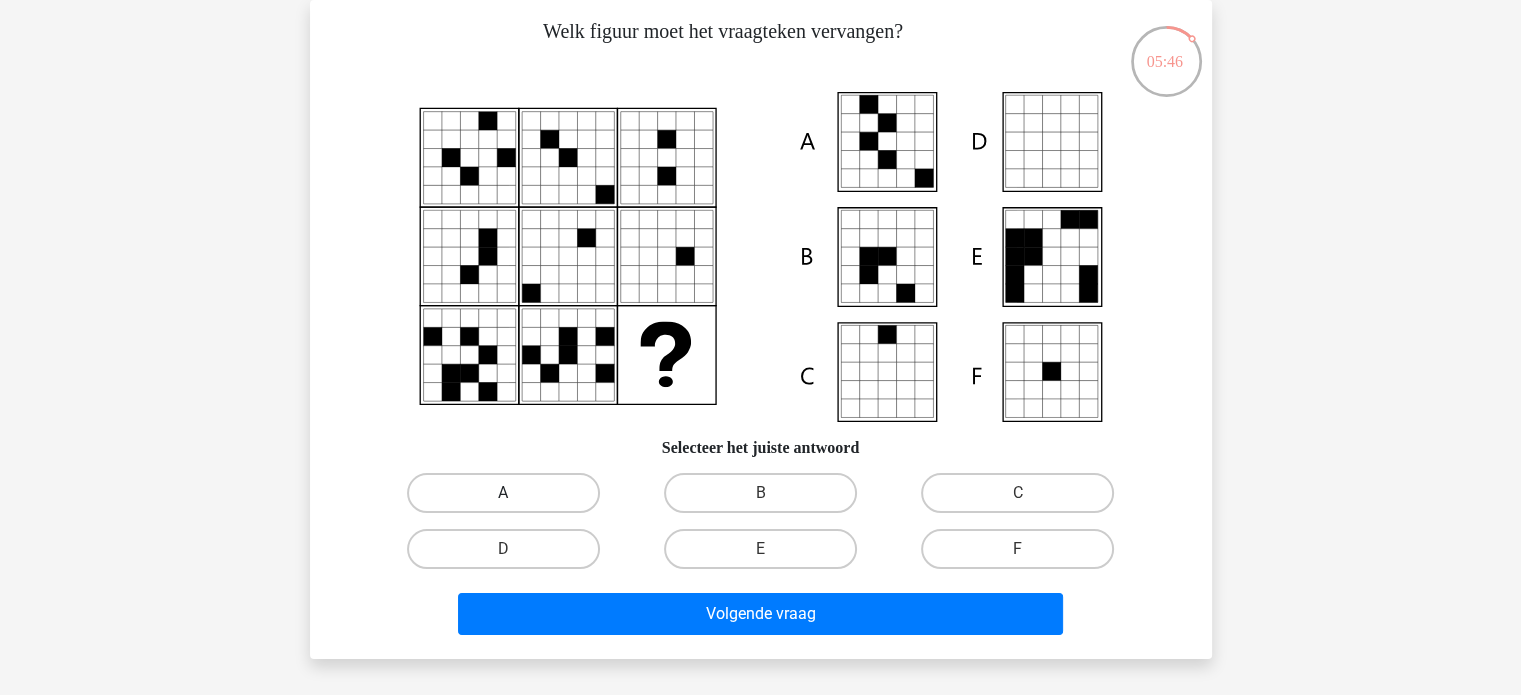 click on "A" at bounding box center [503, 493] 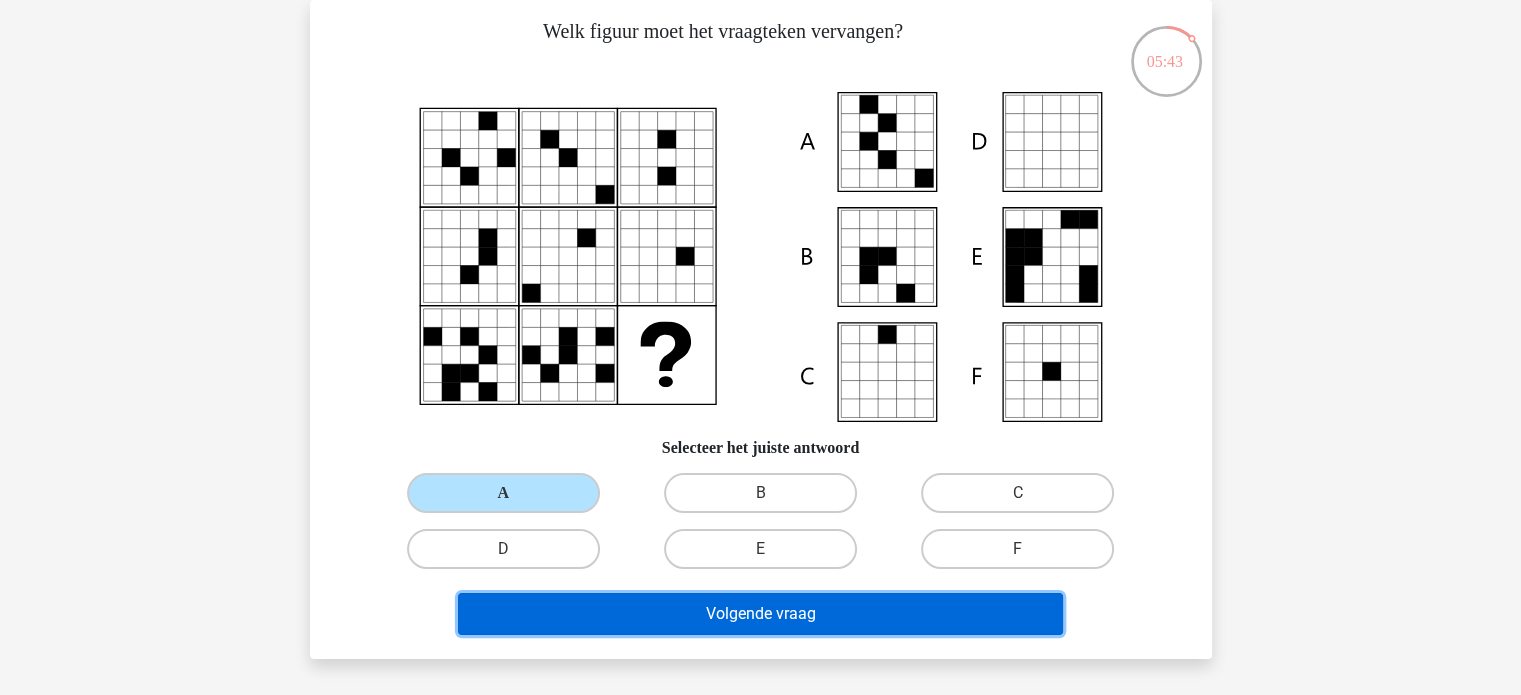 click on "Volgende vraag" at bounding box center (760, 614) 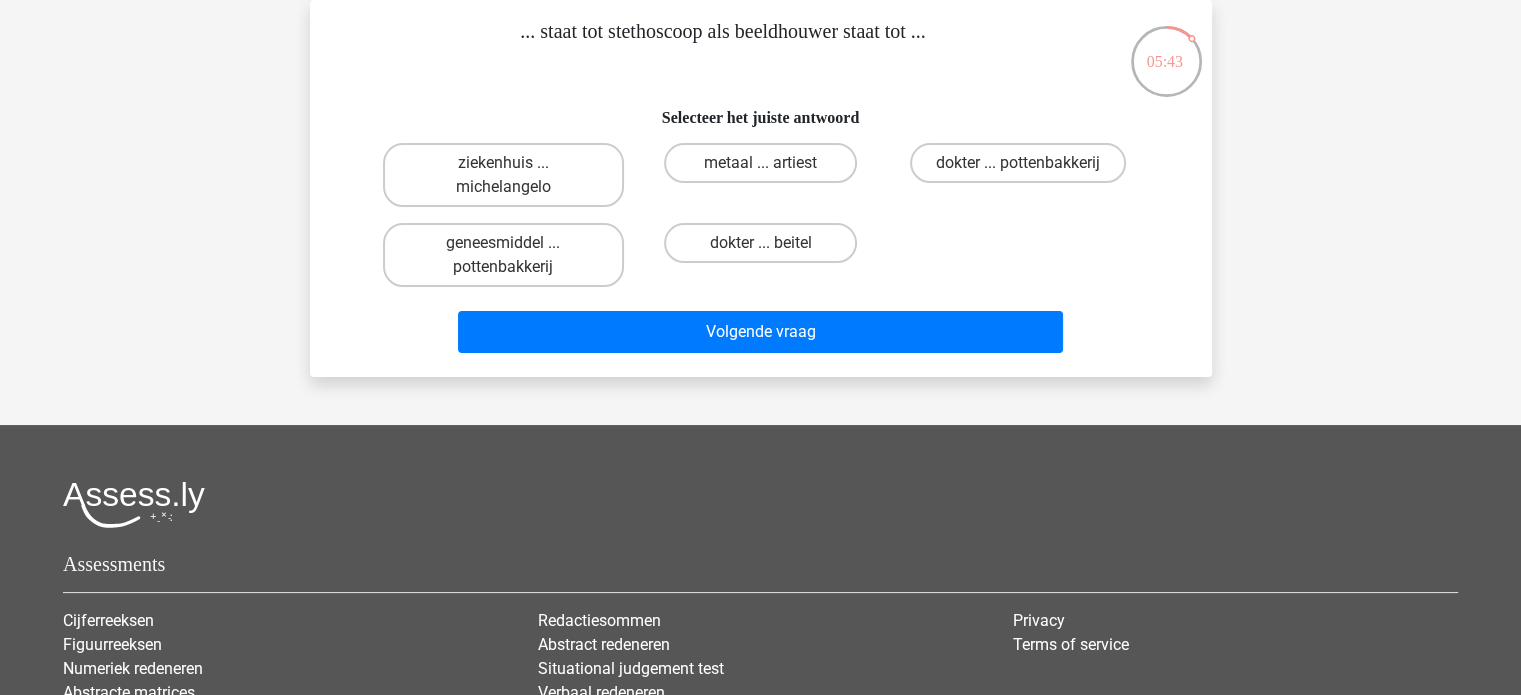 click on "Redactiesommen" at bounding box center (760, 621) 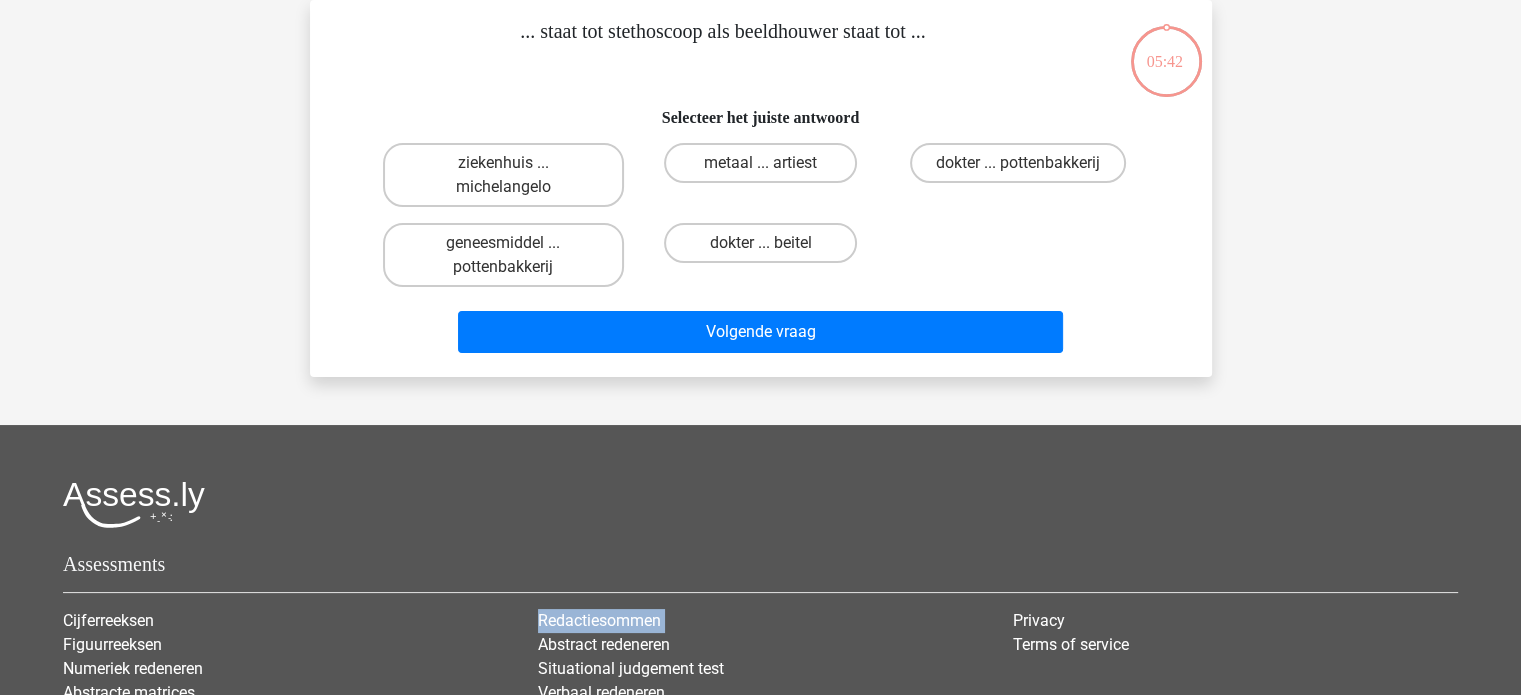 click on "Redactiesommen" at bounding box center (760, 621) 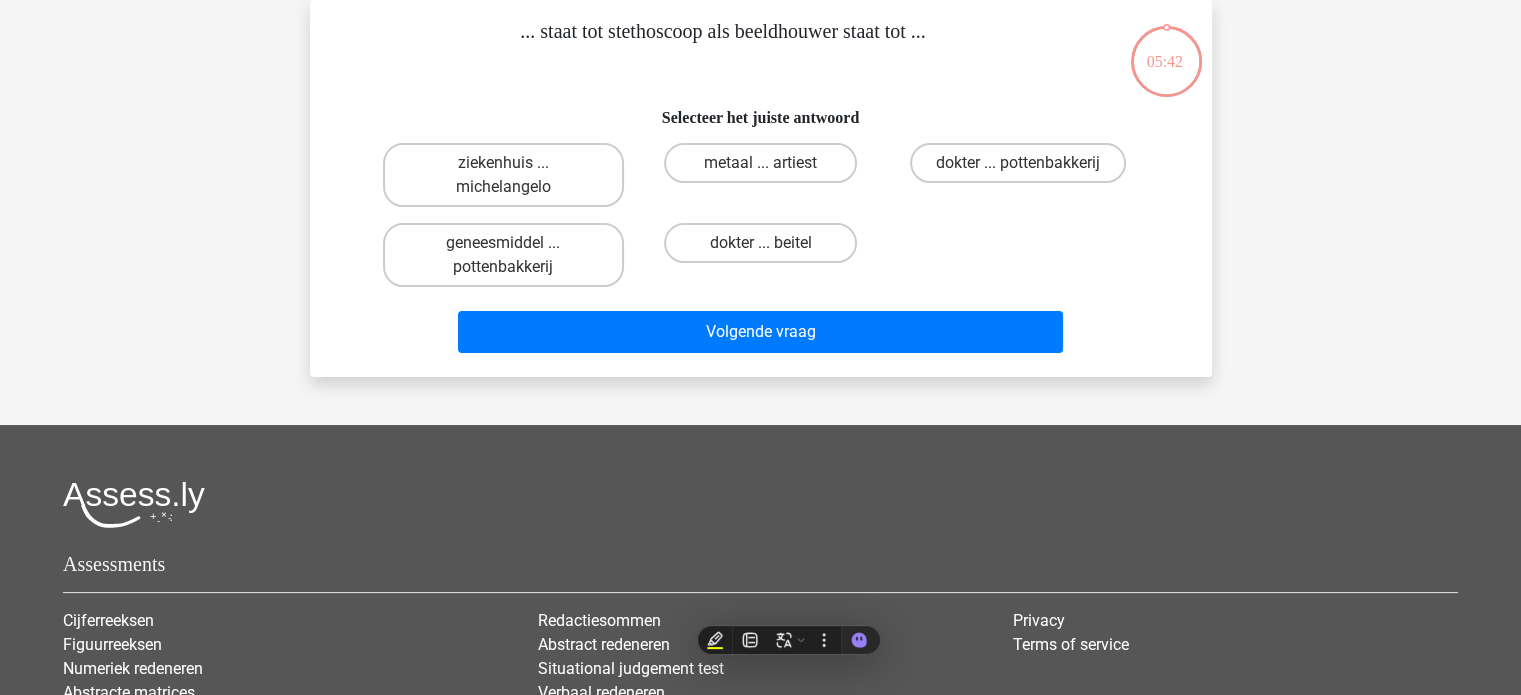 click on "alexander
lansonaly@gmail.com" at bounding box center [760, 430] 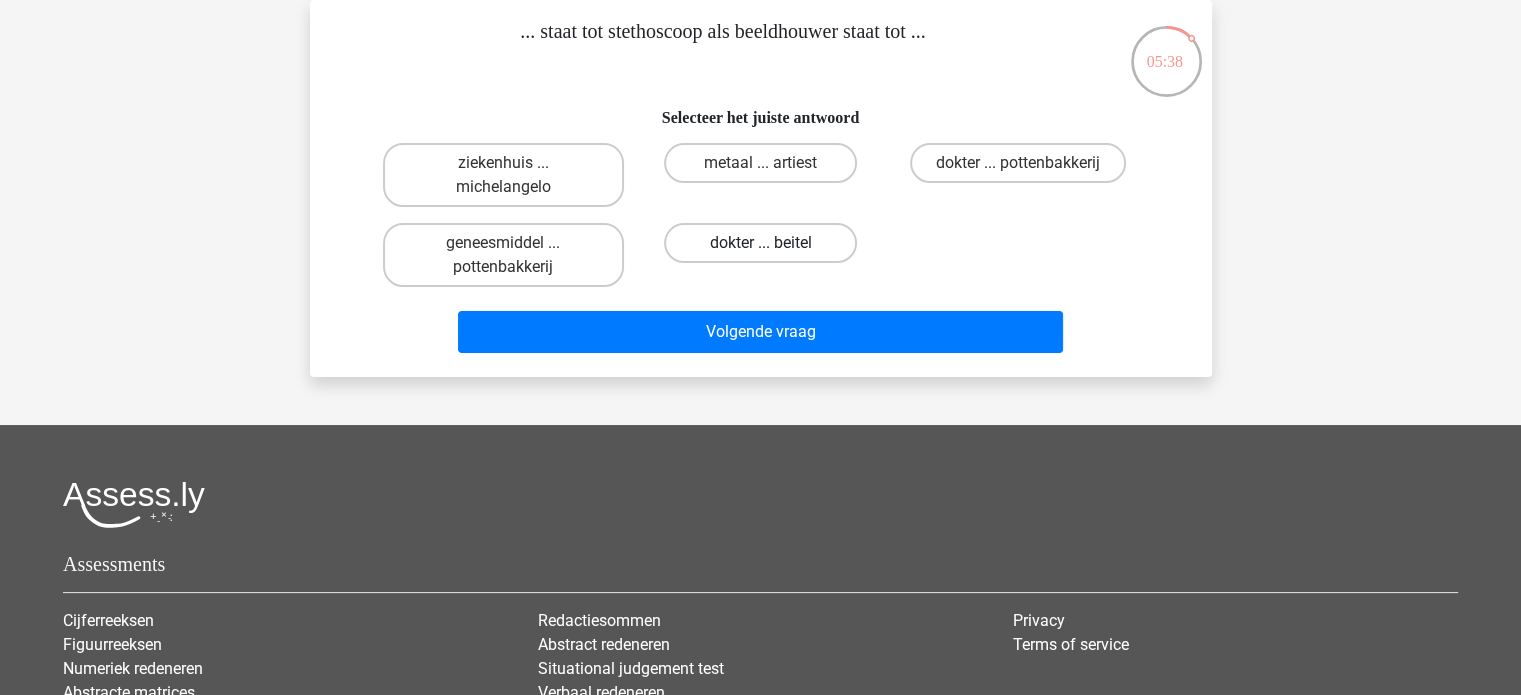 click on "dokter ... beitel" at bounding box center [760, 243] 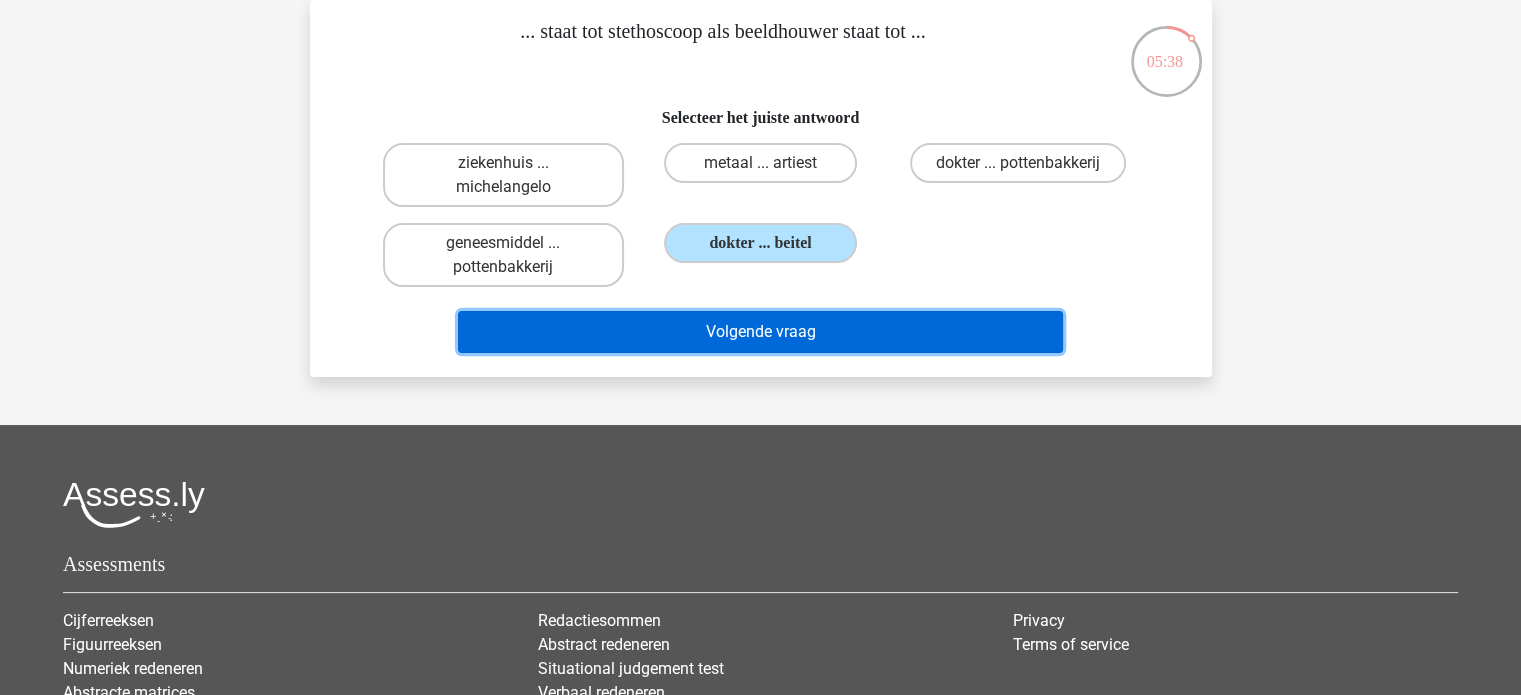 click on "Volgende vraag" at bounding box center [760, 332] 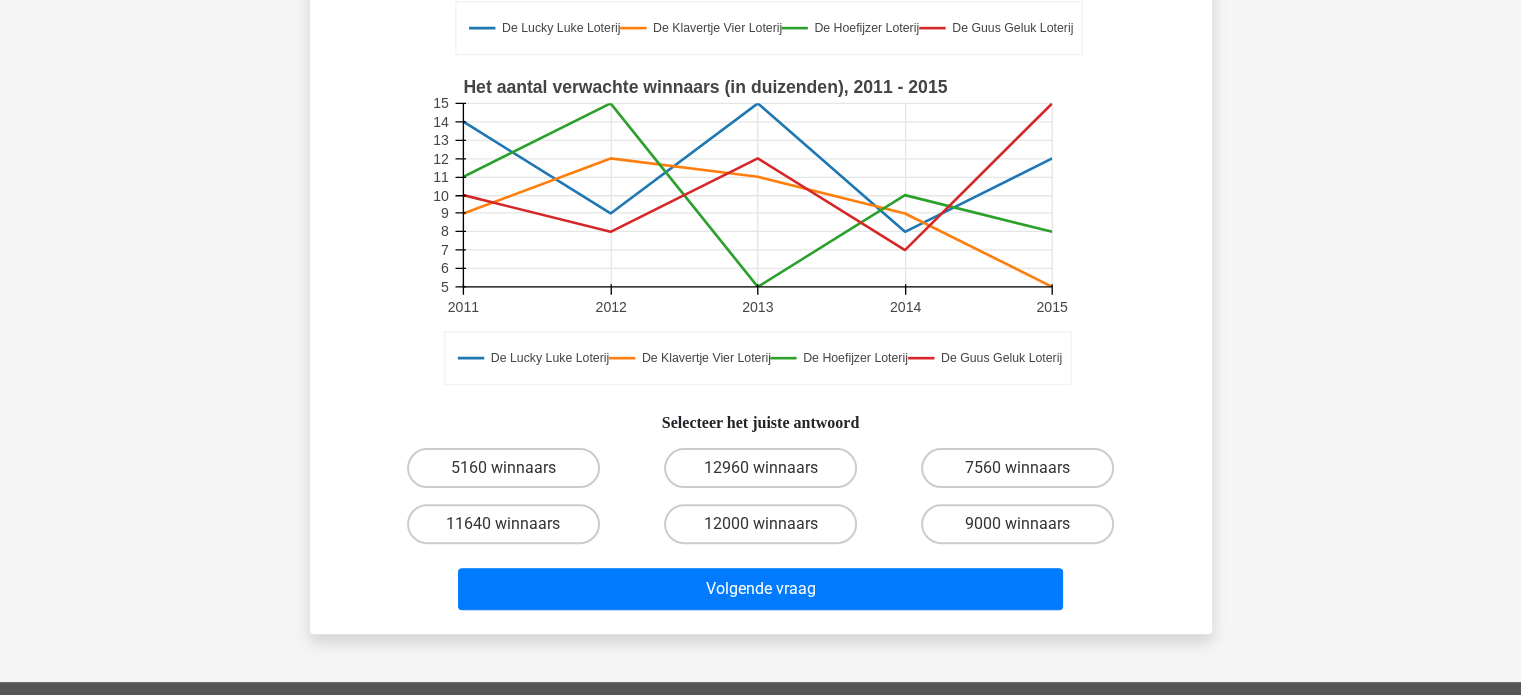 scroll, scrollTop: 450, scrollLeft: 0, axis: vertical 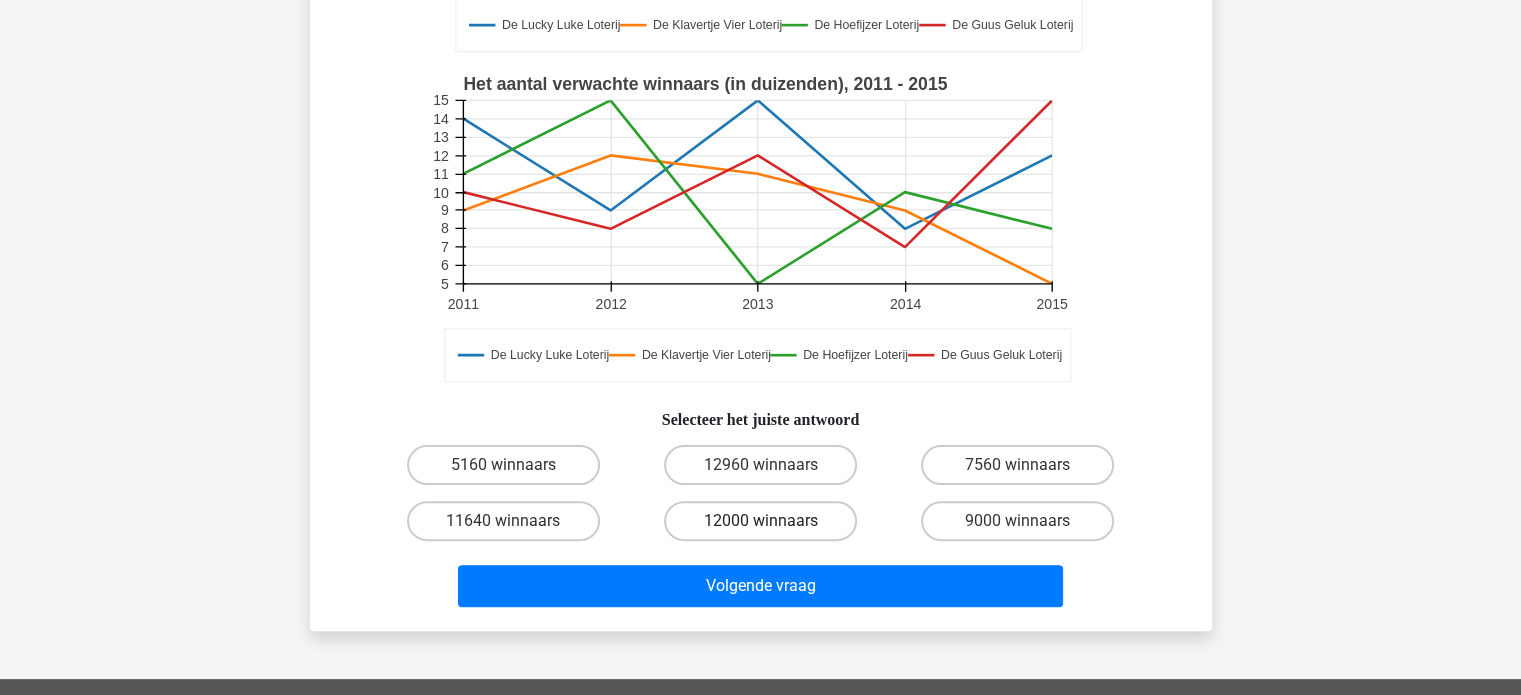 click on "12000 winnaars" at bounding box center [760, 521] 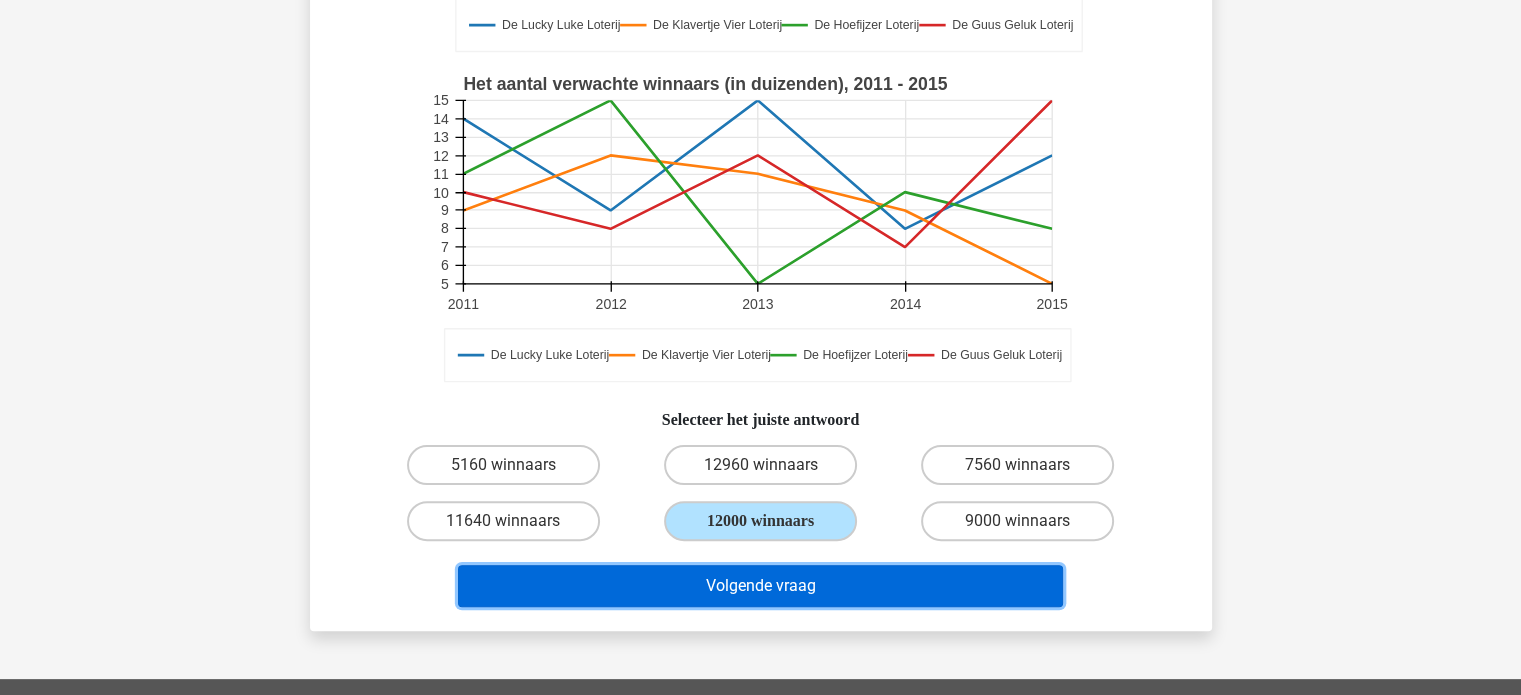 click on "Volgende vraag" at bounding box center (760, 586) 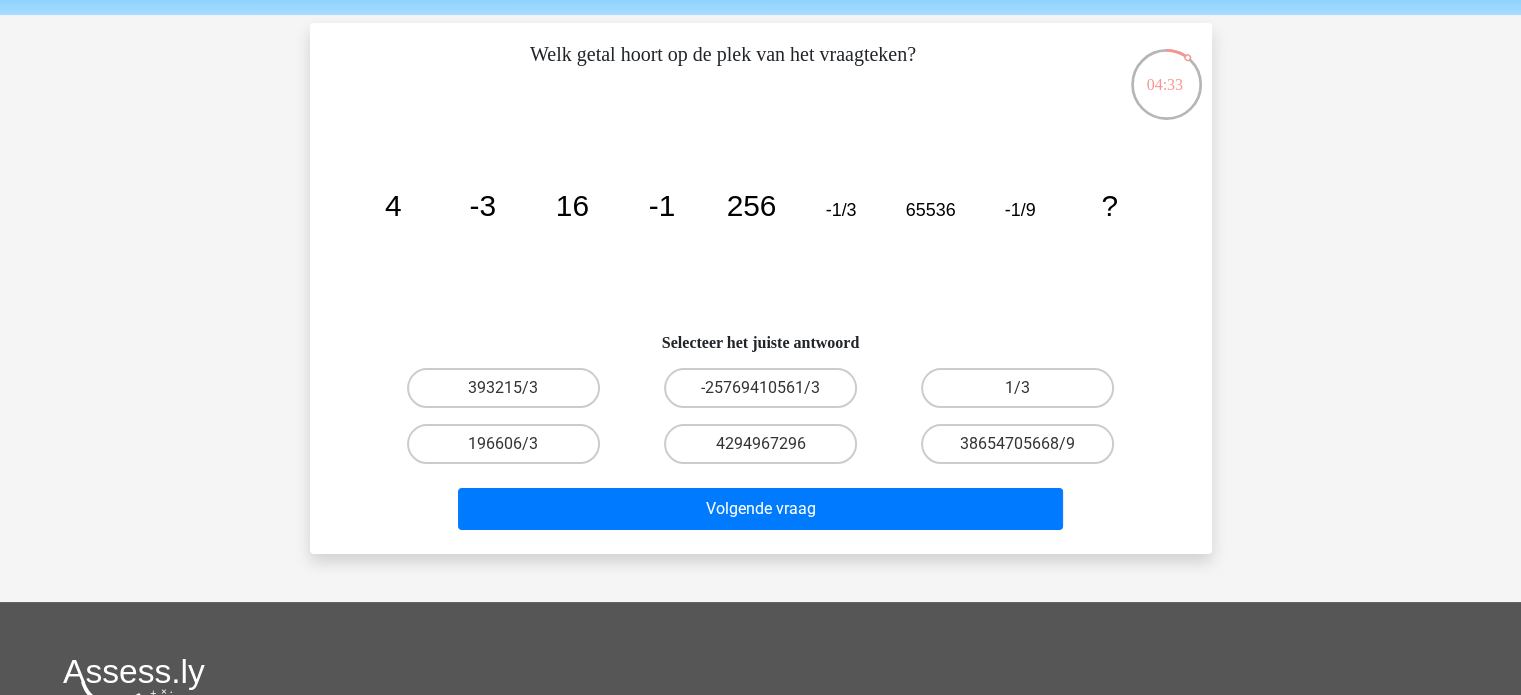 scroll, scrollTop: 68, scrollLeft: 0, axis: vertical 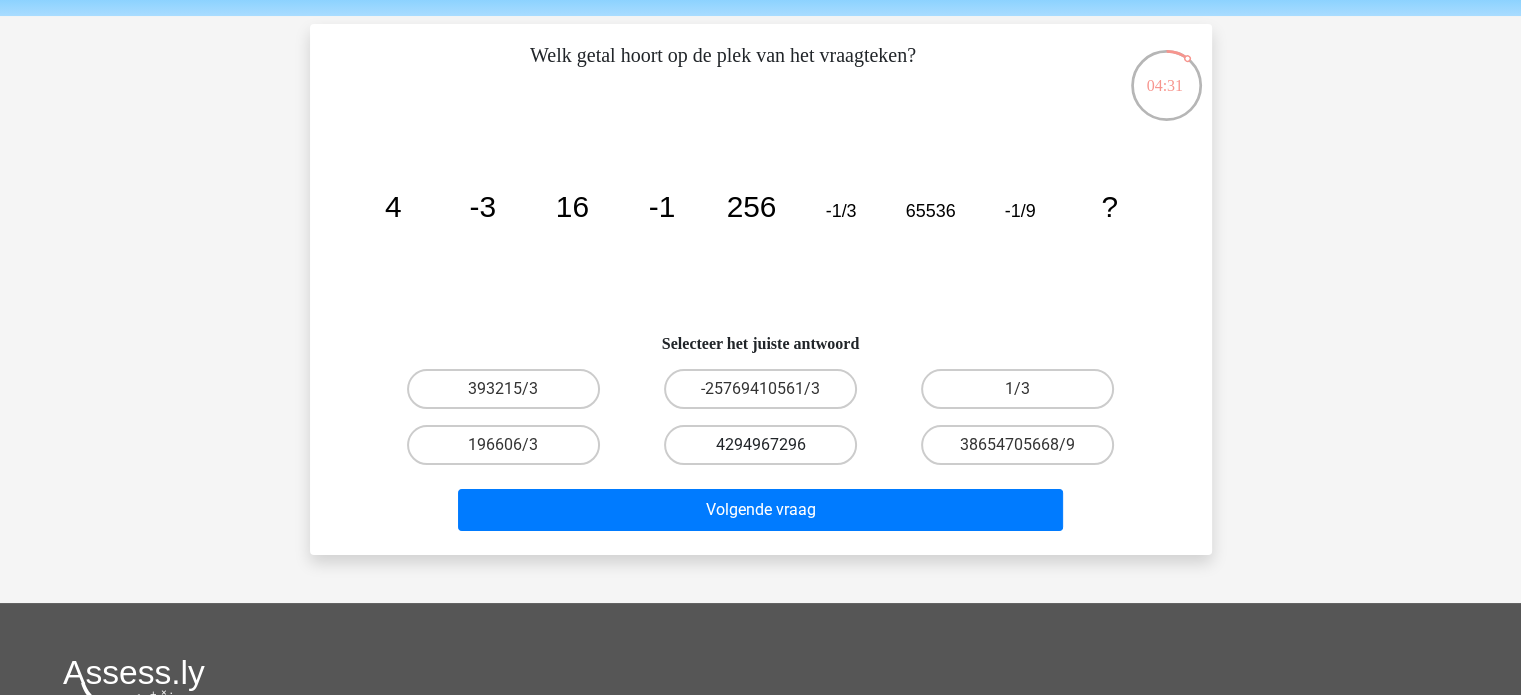 click on "4294967296" at bounding box center [760, 445] 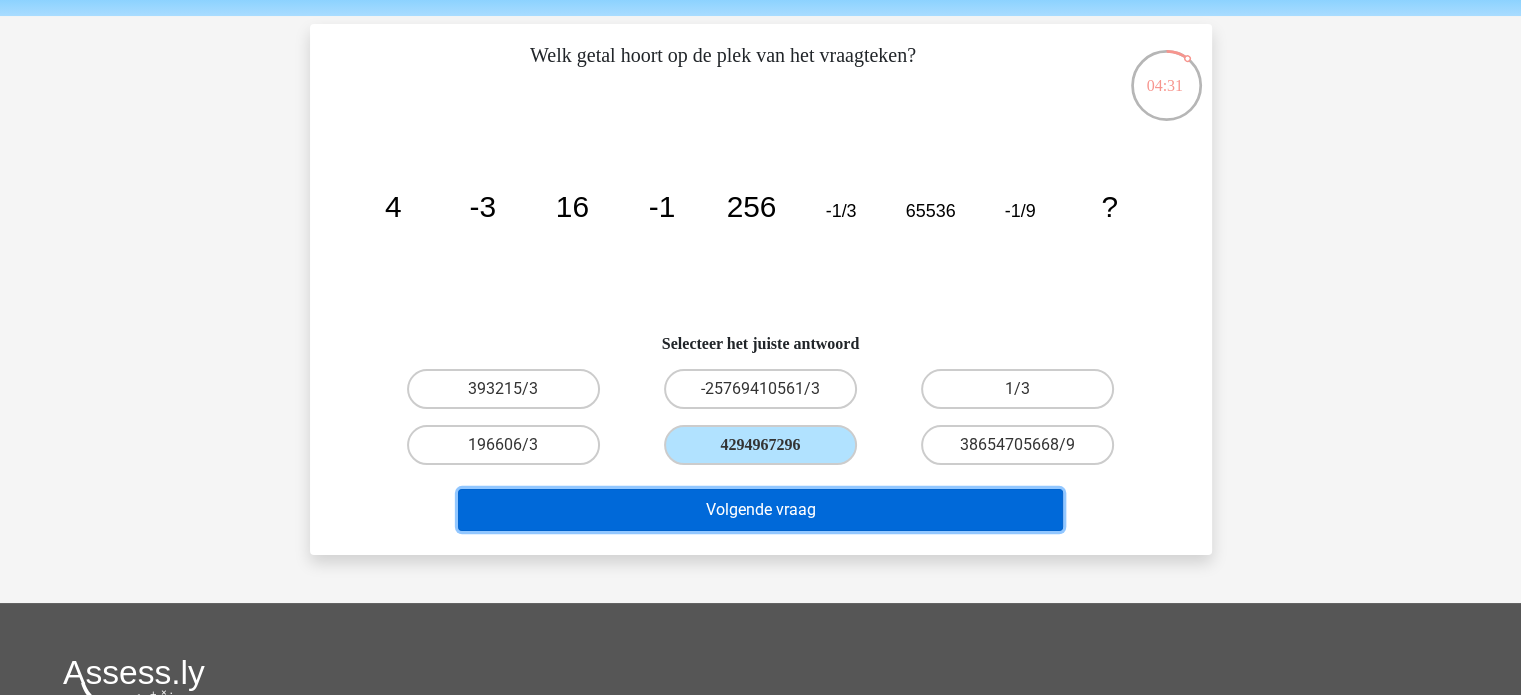 click on "Volgende vraag" at bounding box center (760, 510) 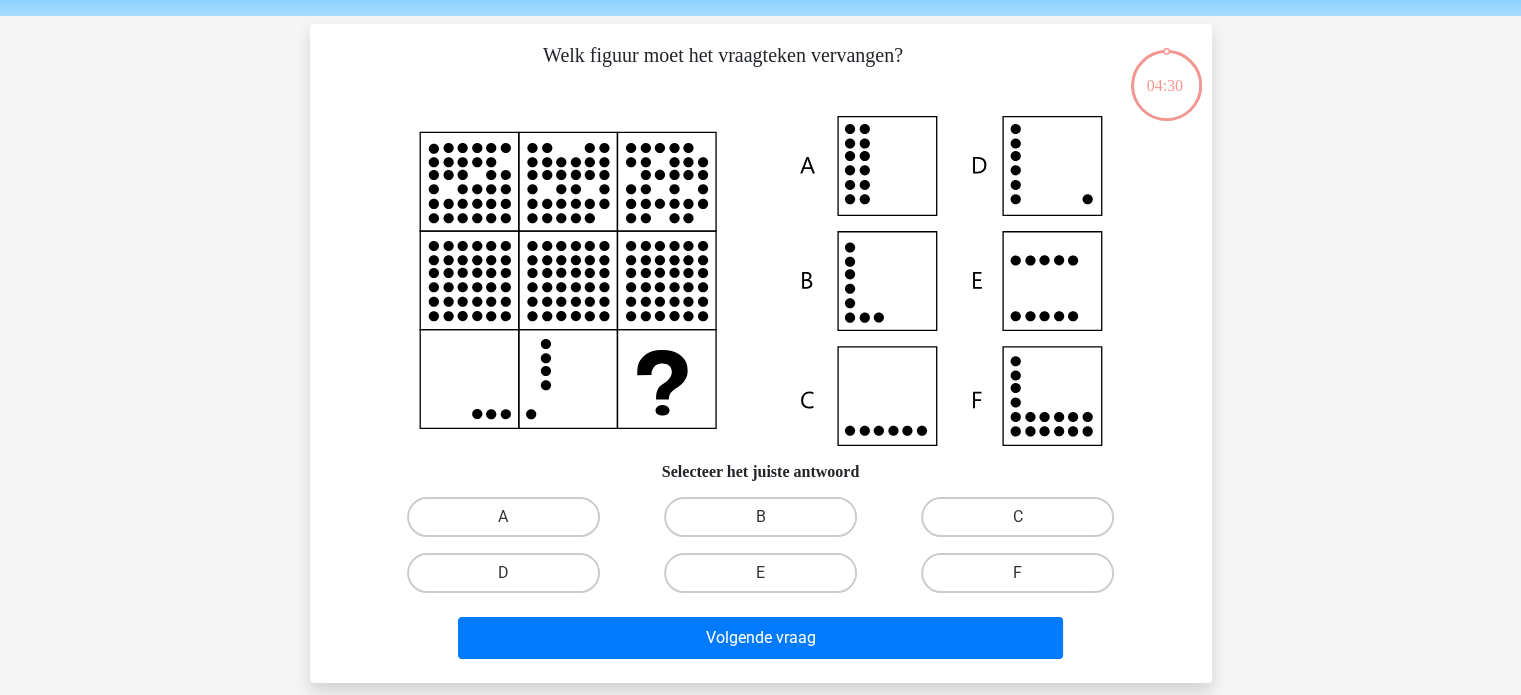 scroll, scrollTop: 92, scrollLeft: 0, axis: vertical 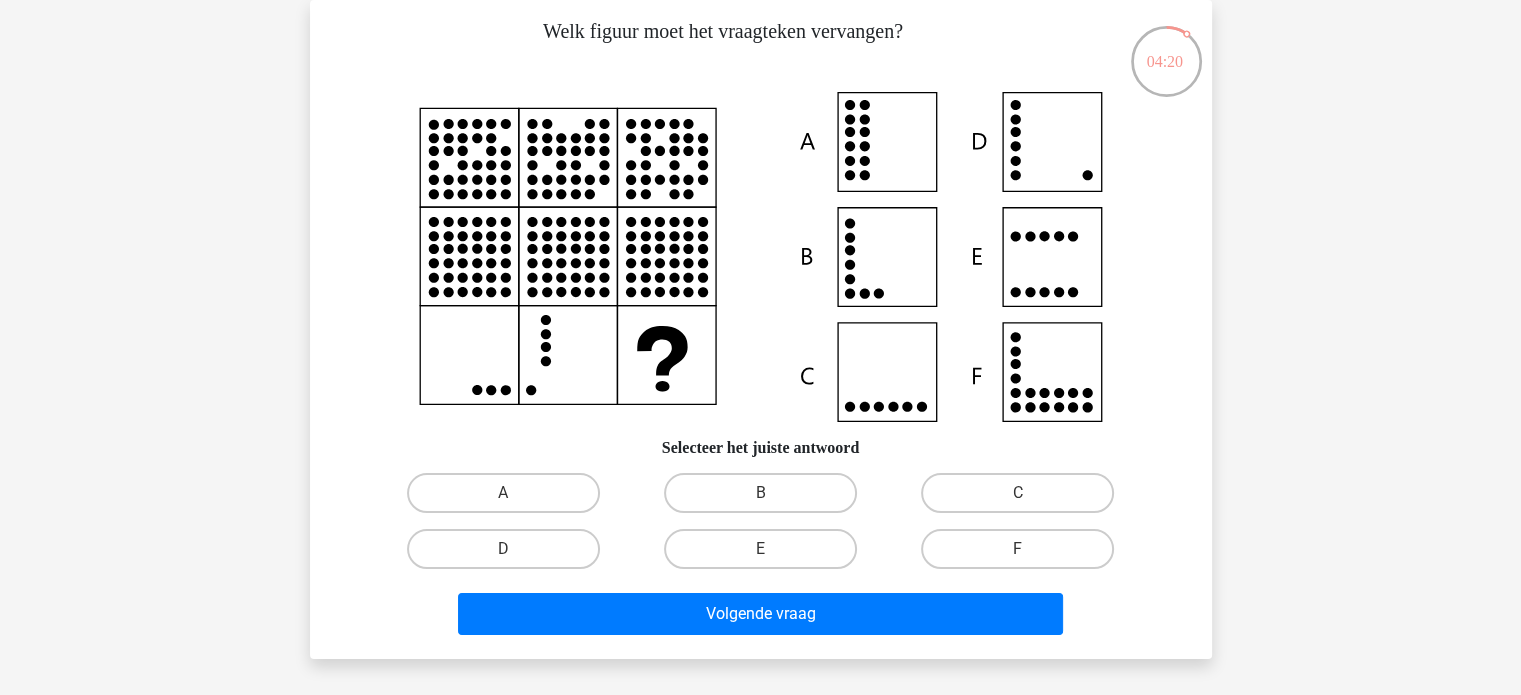 click 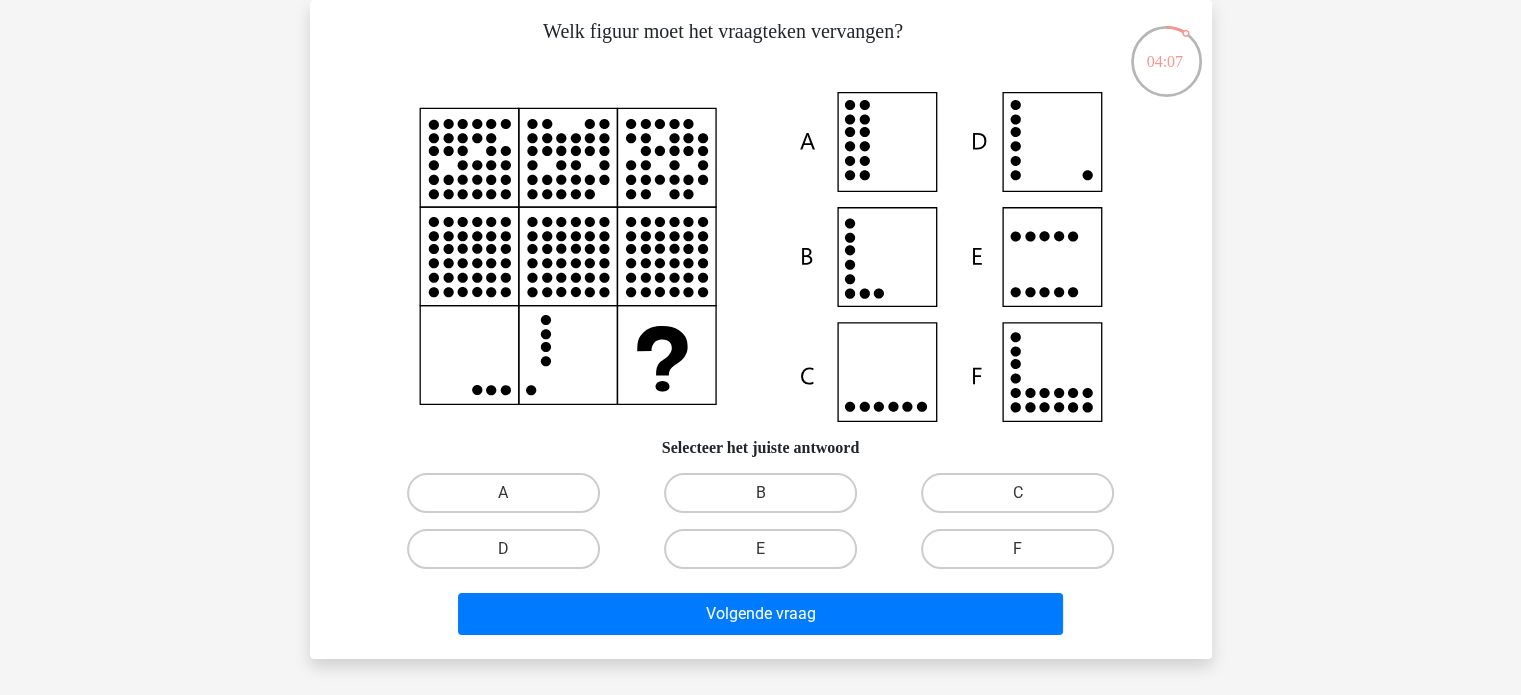 click on "D" at bounding box center (509, 555) 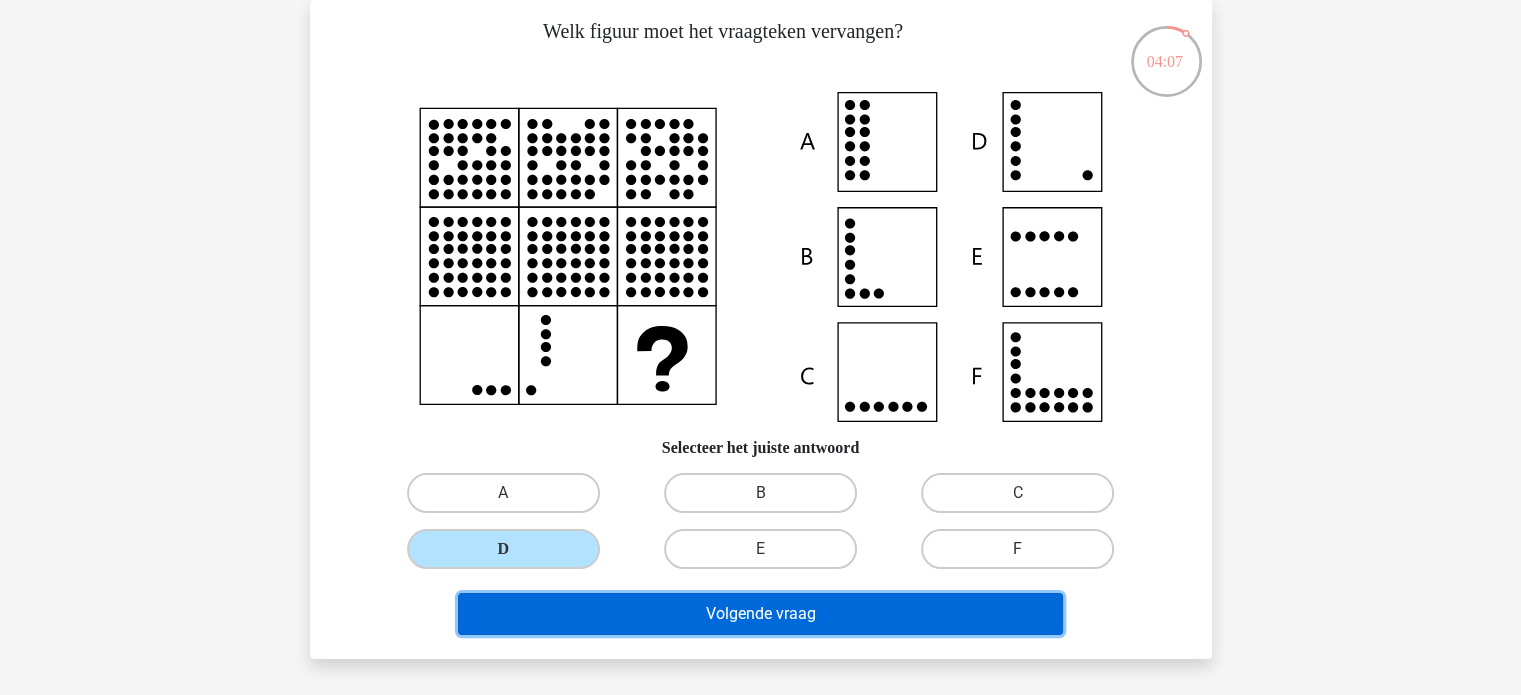 click on "Volgende vraag" at bounding box center (760, 614) 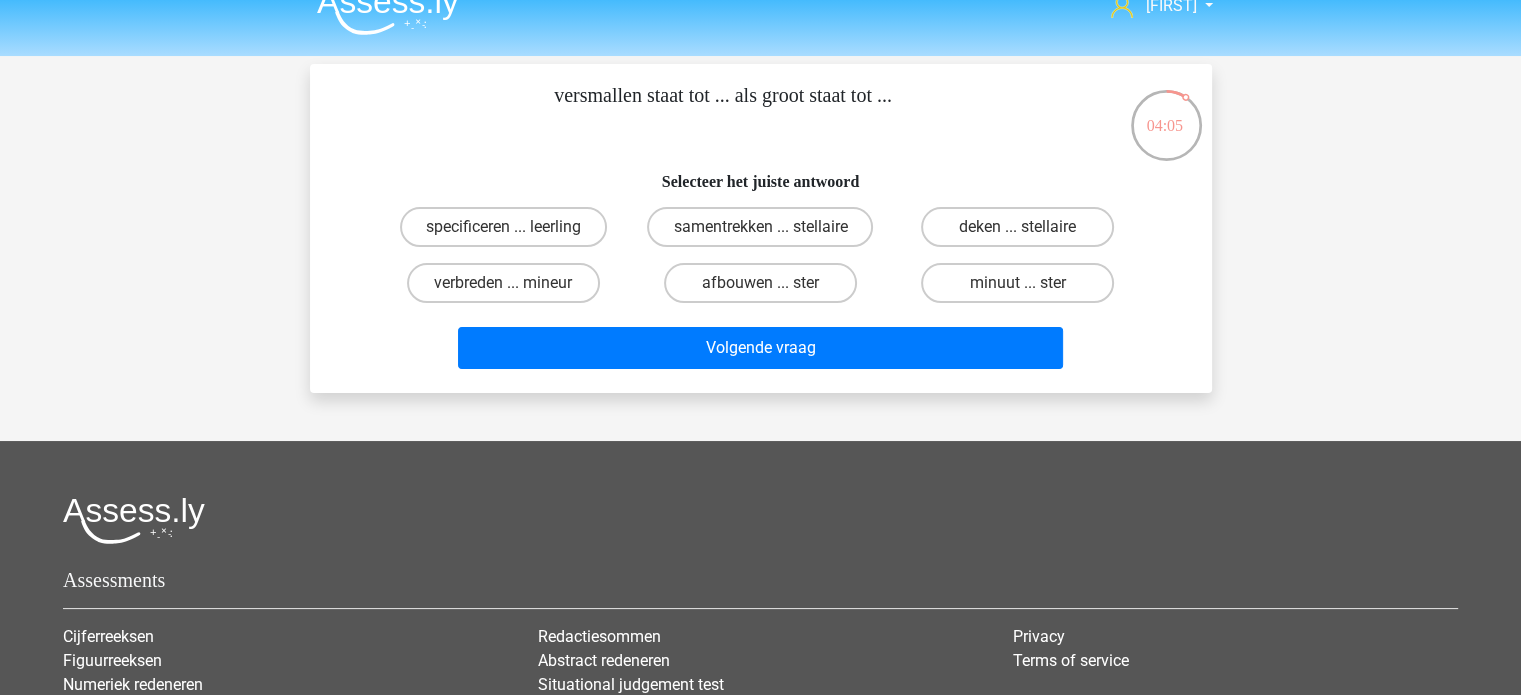 scroll, scrollTop: 27, scrollLeft: 0, axis: vertical 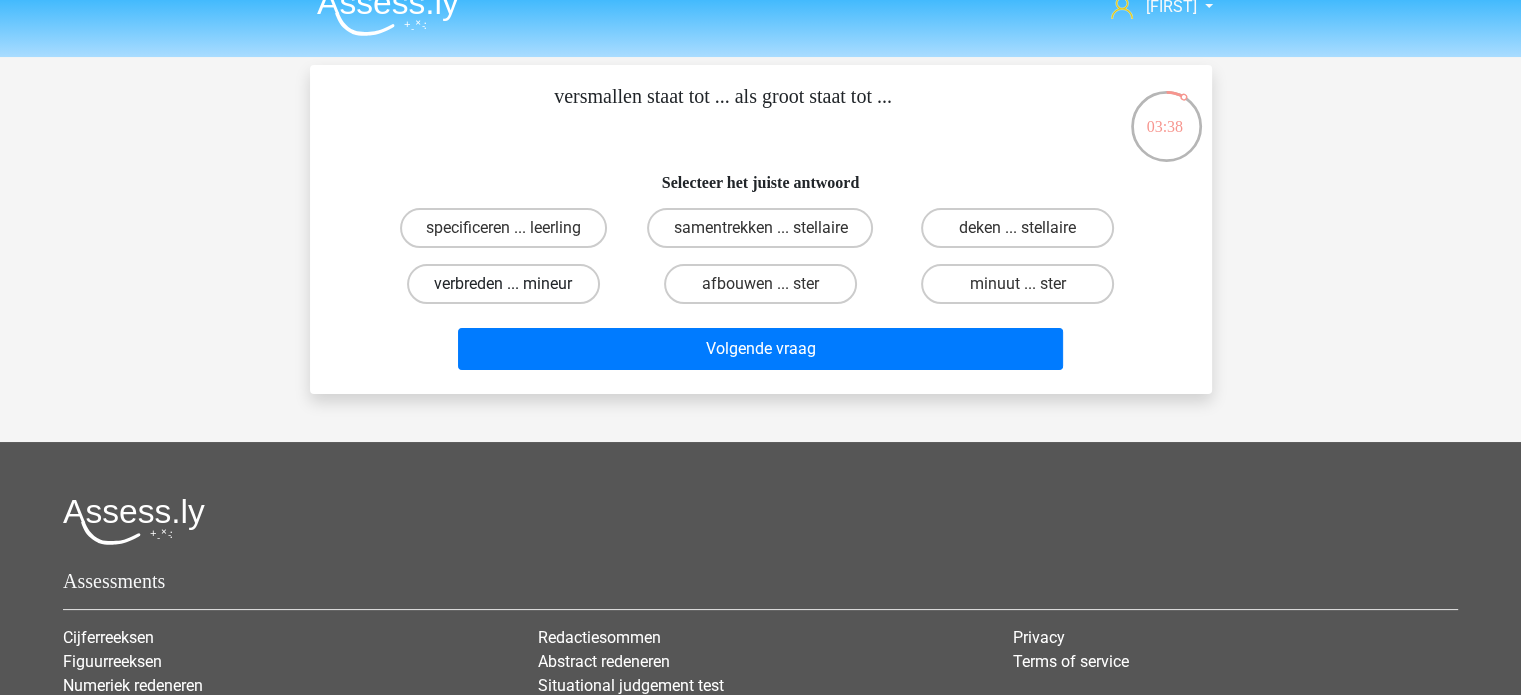 click on "verbreden ... mineur" at bounding box center (503, 284) 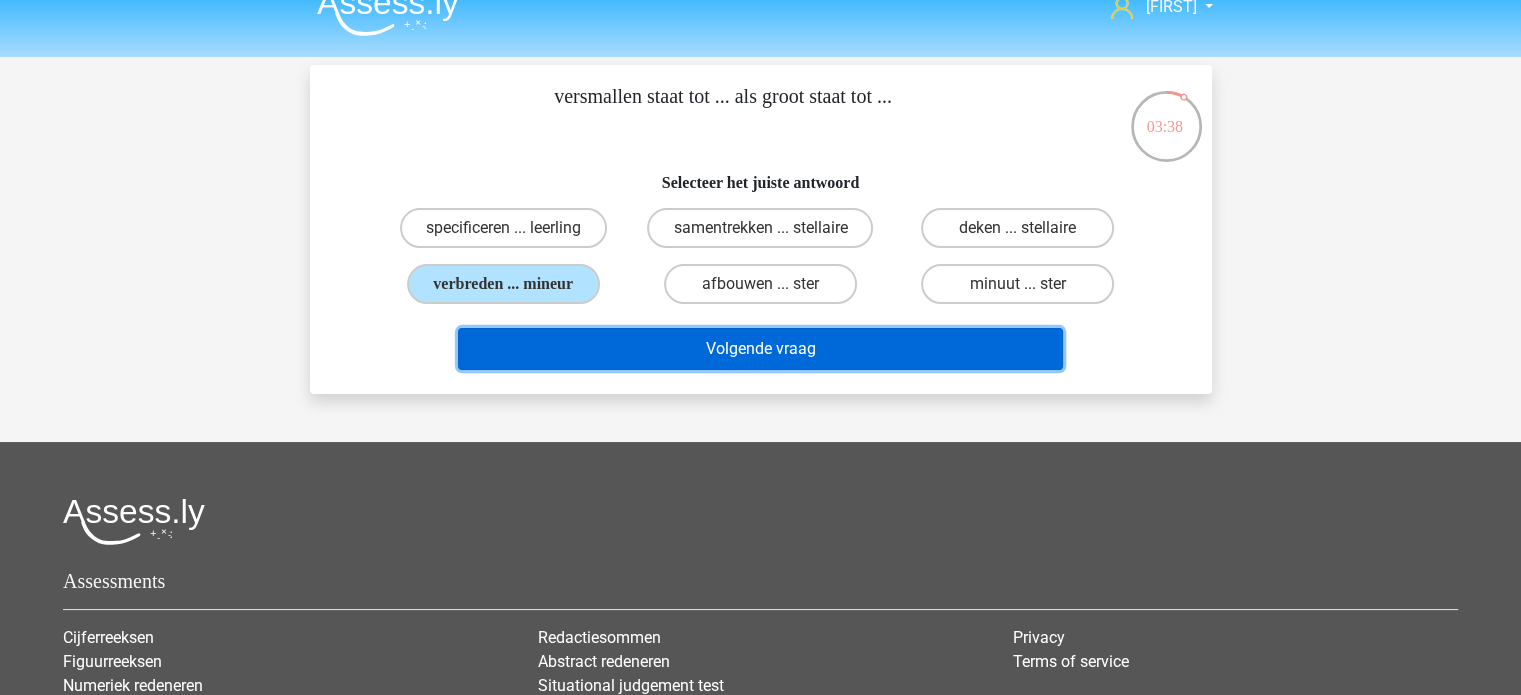 click on "Volgende vraag" at bounding box center (760, 349) 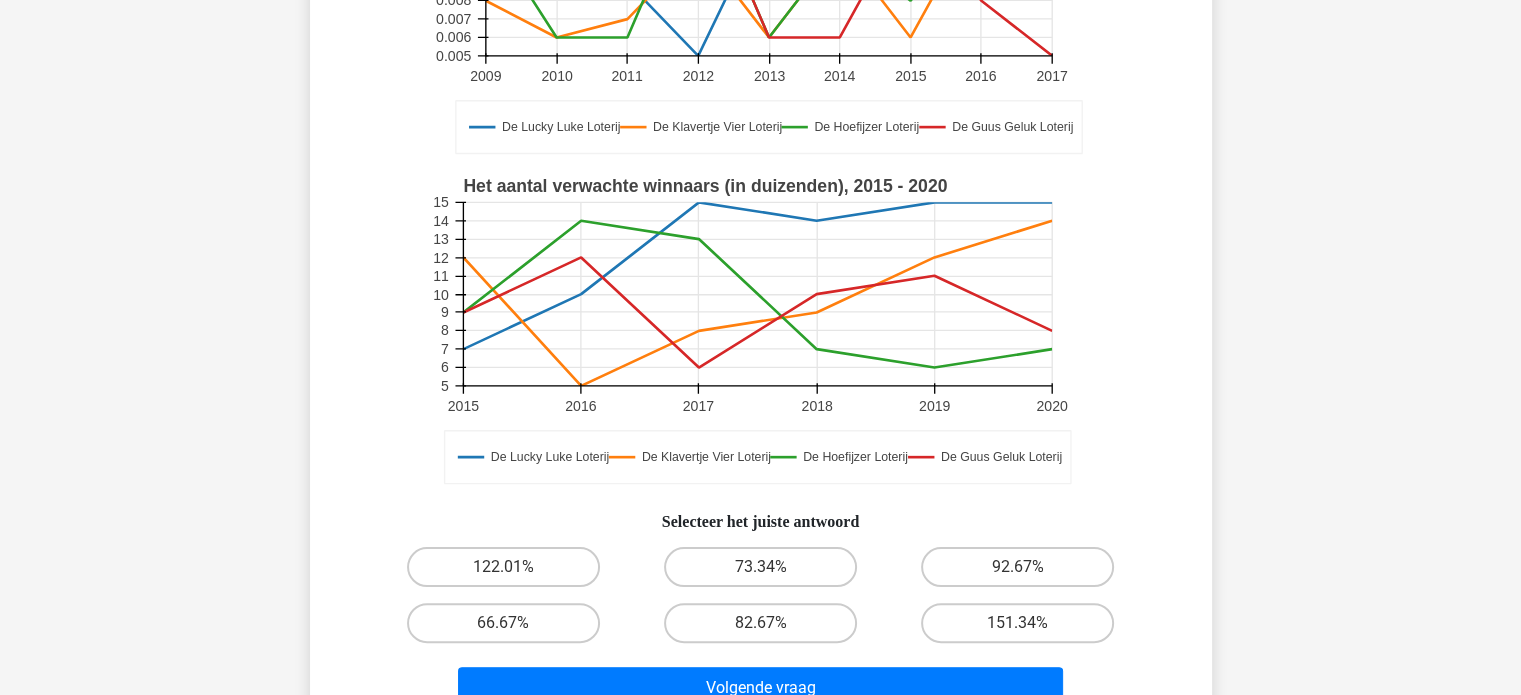 scroll, scrollTop: 348, scrollLeft: 0, axis: vertical 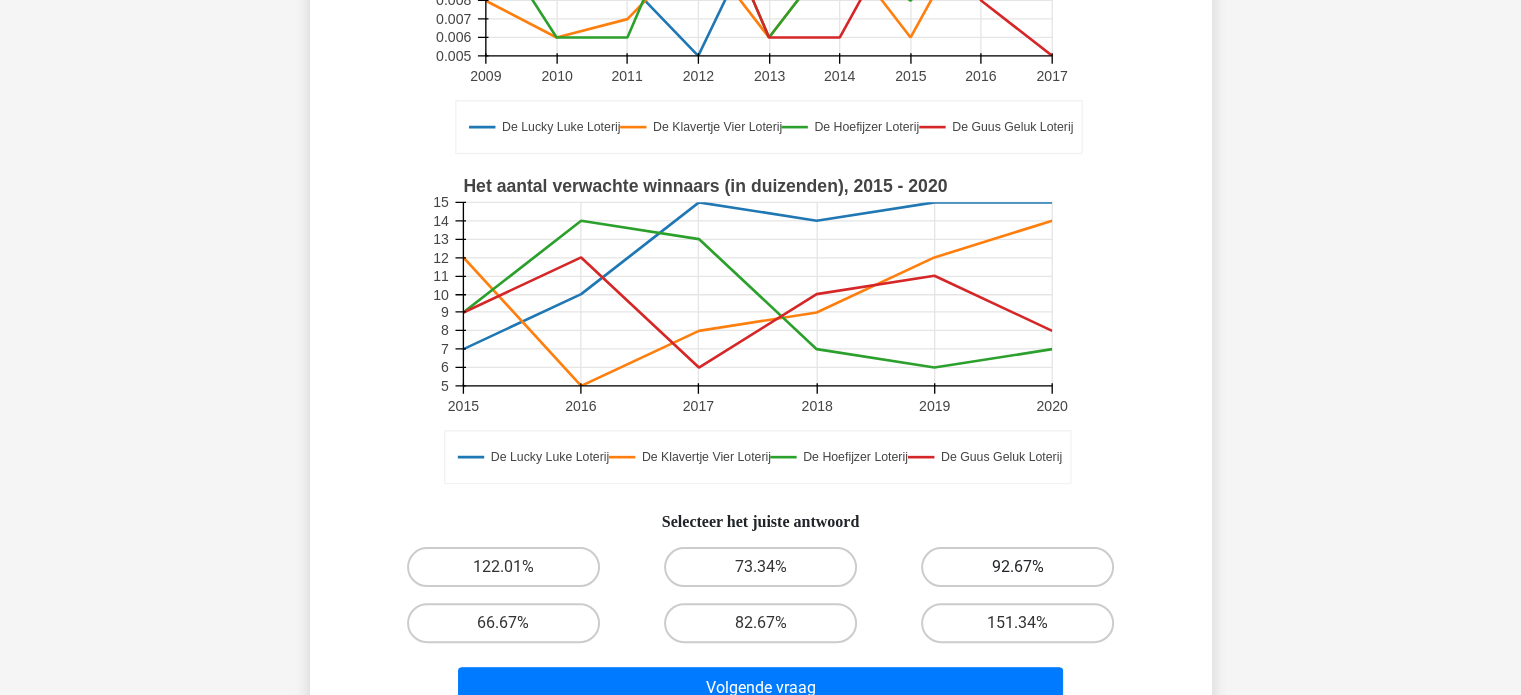 click on "92.67%" at bounding box center [1017, 567] 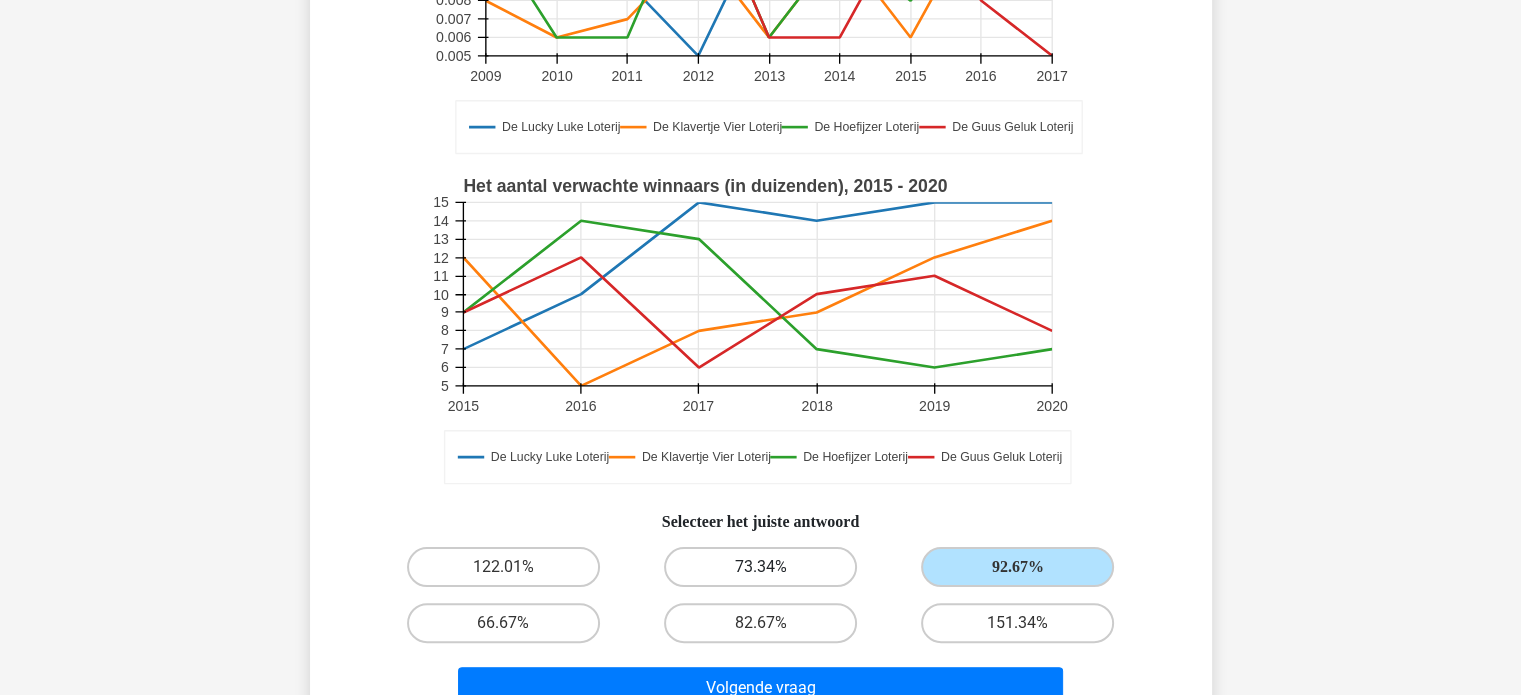 click on "73.34%" at bounding box center [760, 567] 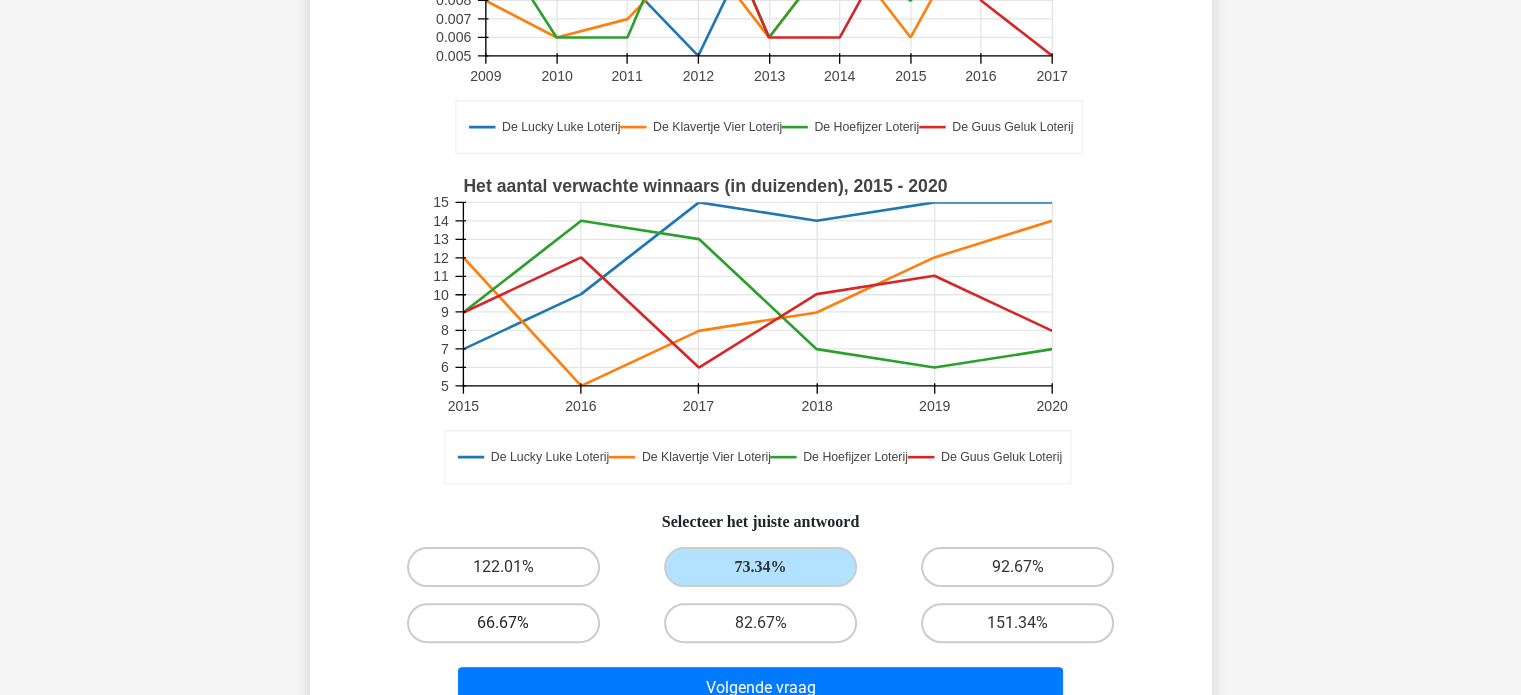 click on "66.67%" at bounding box center [503, 623] 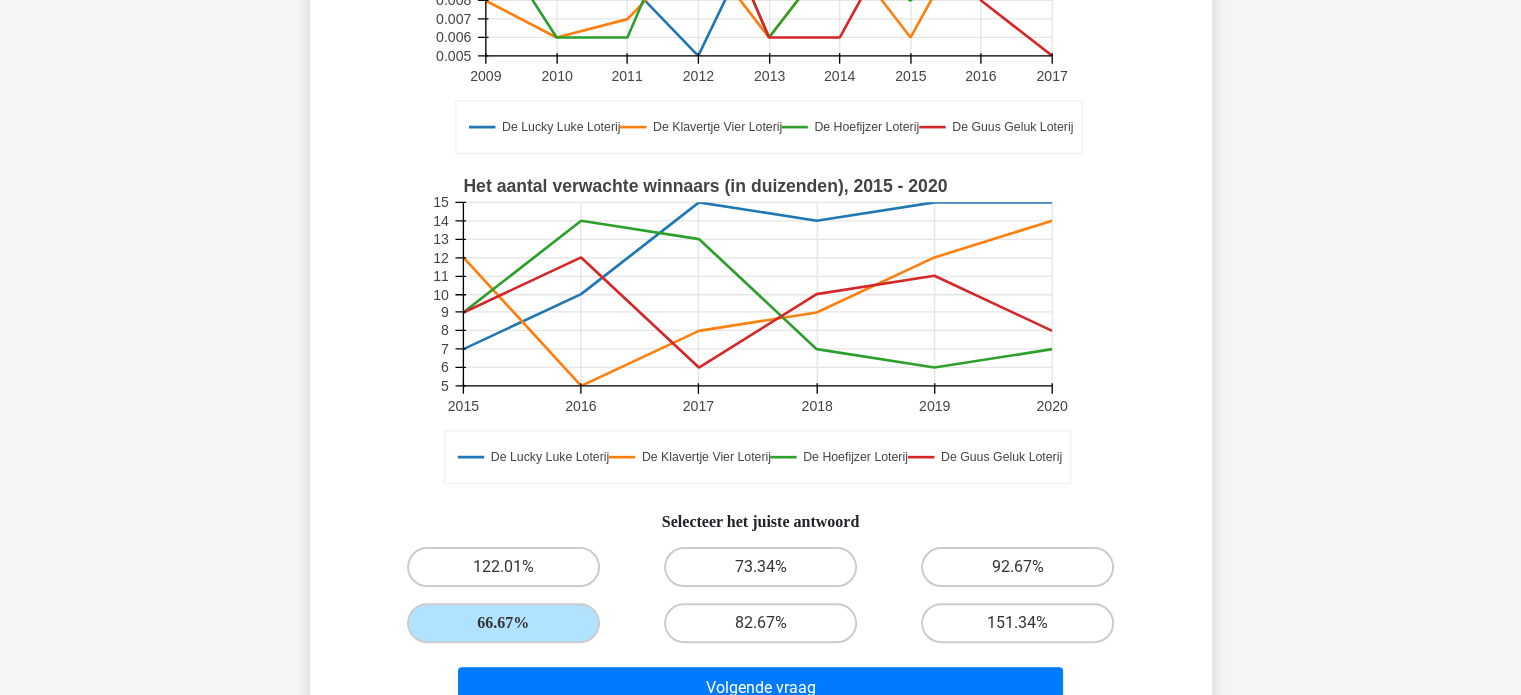 click on "Volgende vraag" at bounding box center [761, 684] 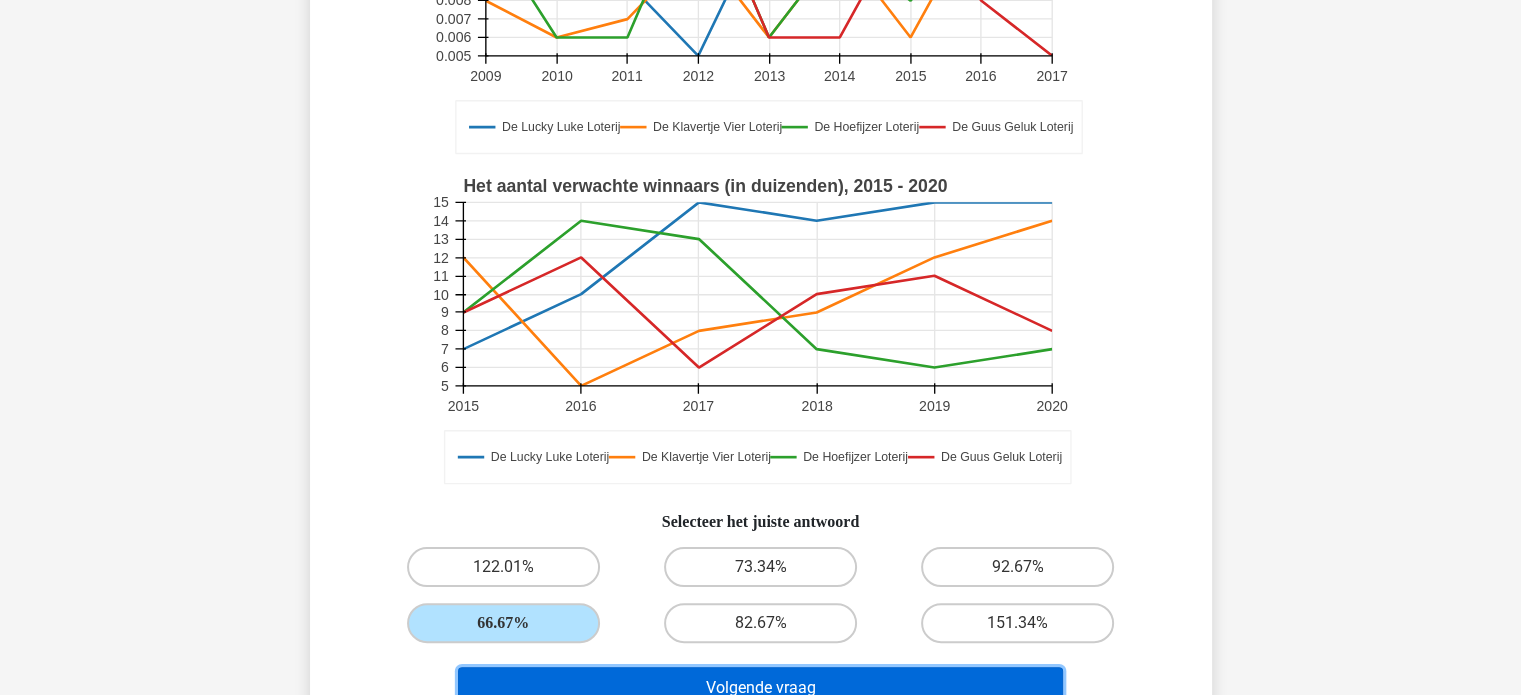 click on "Volgende vraag" at bounding box center [760, 688] 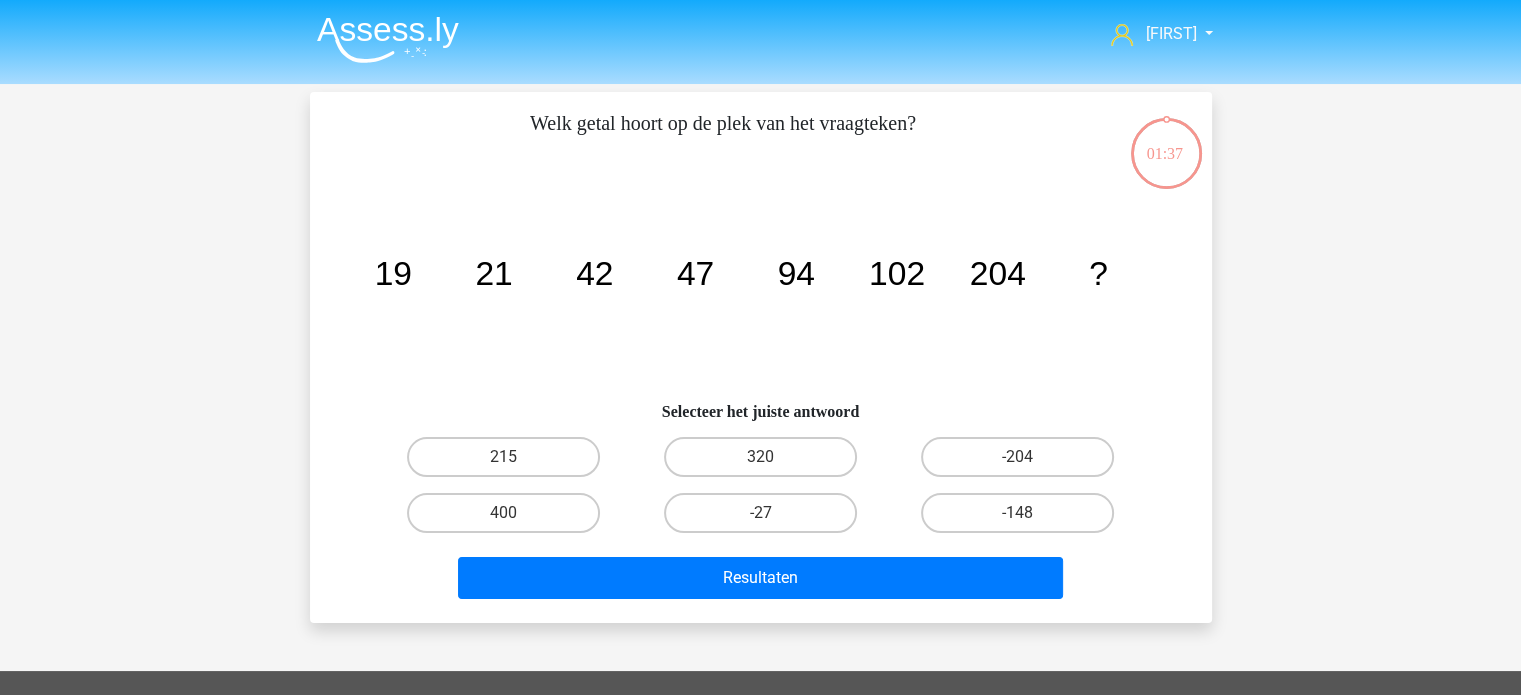 scroll, scrollTop: 0, scrollLeft: 0, axis: both 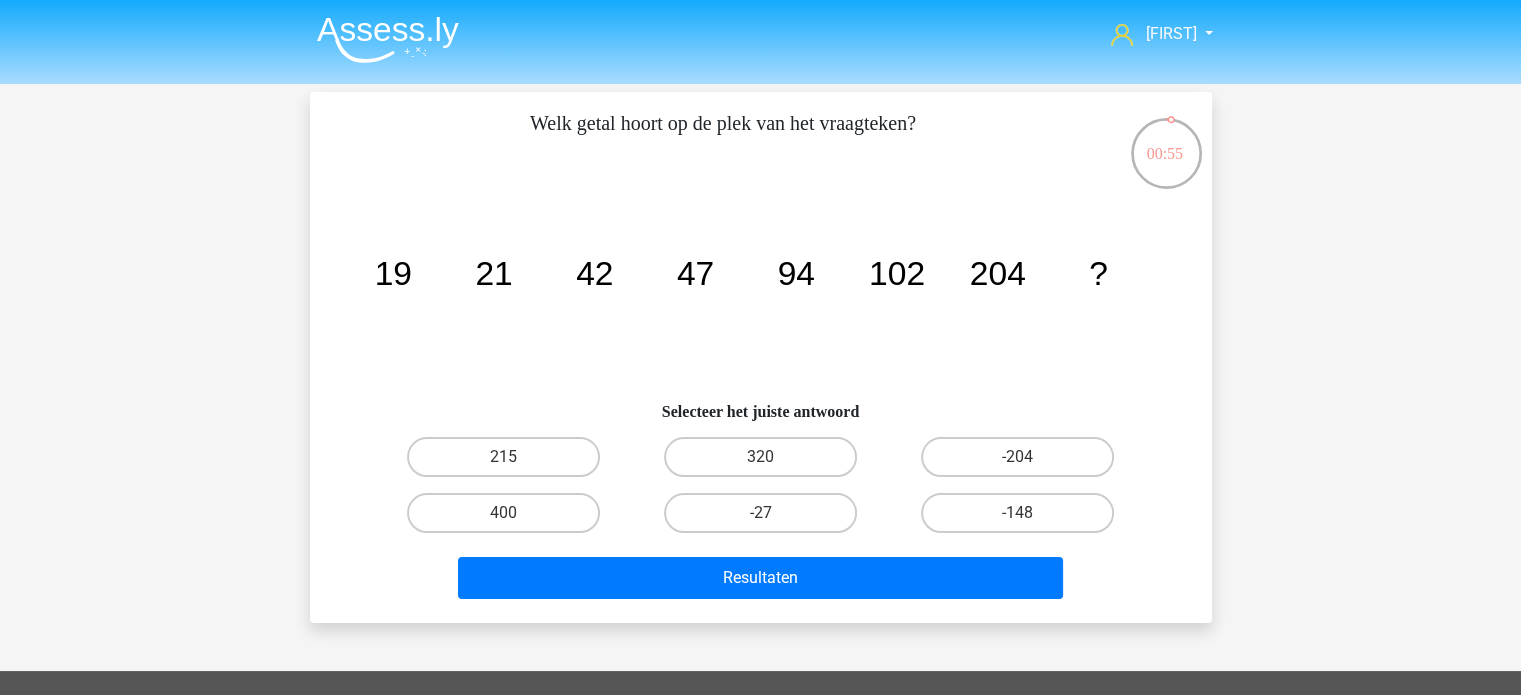 click on "215" at bounding box center [509, 463] 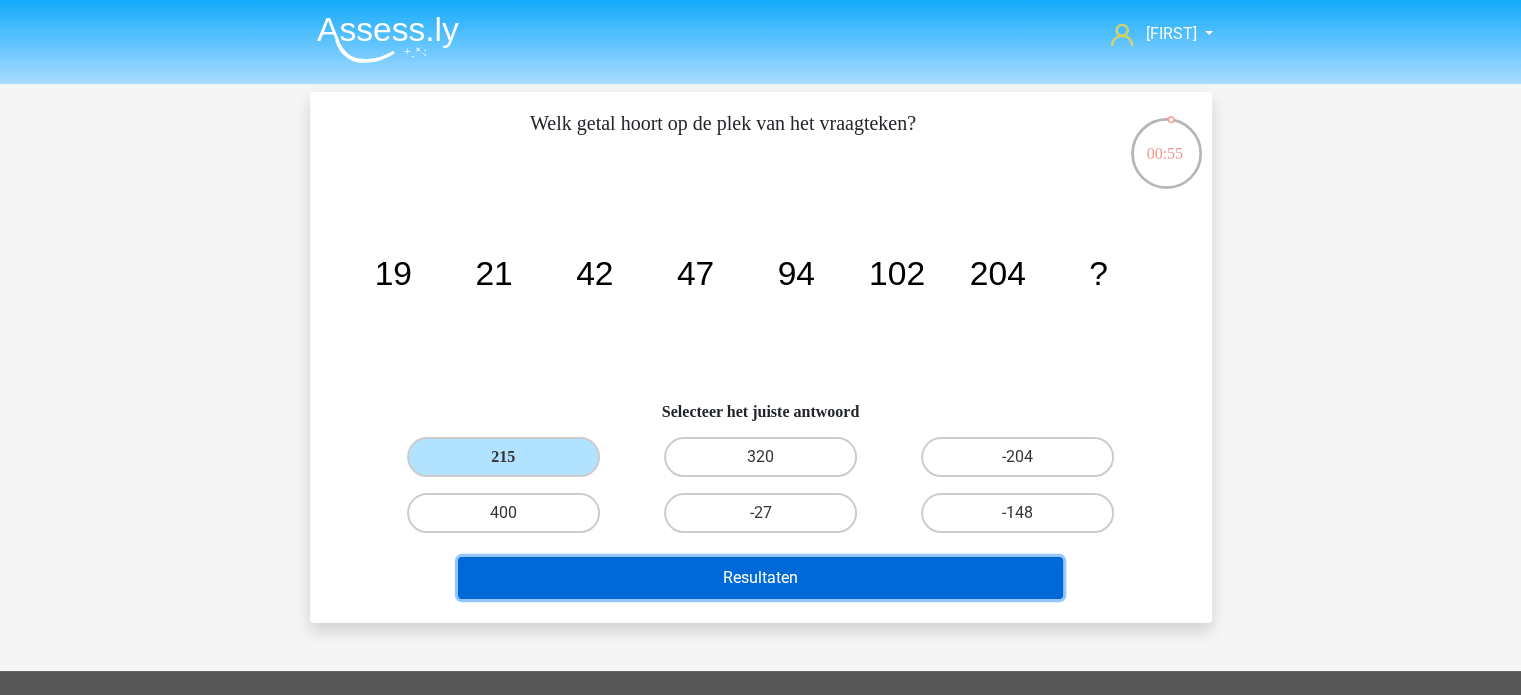 click on "Resultaten" at bounding box center [760, 578] 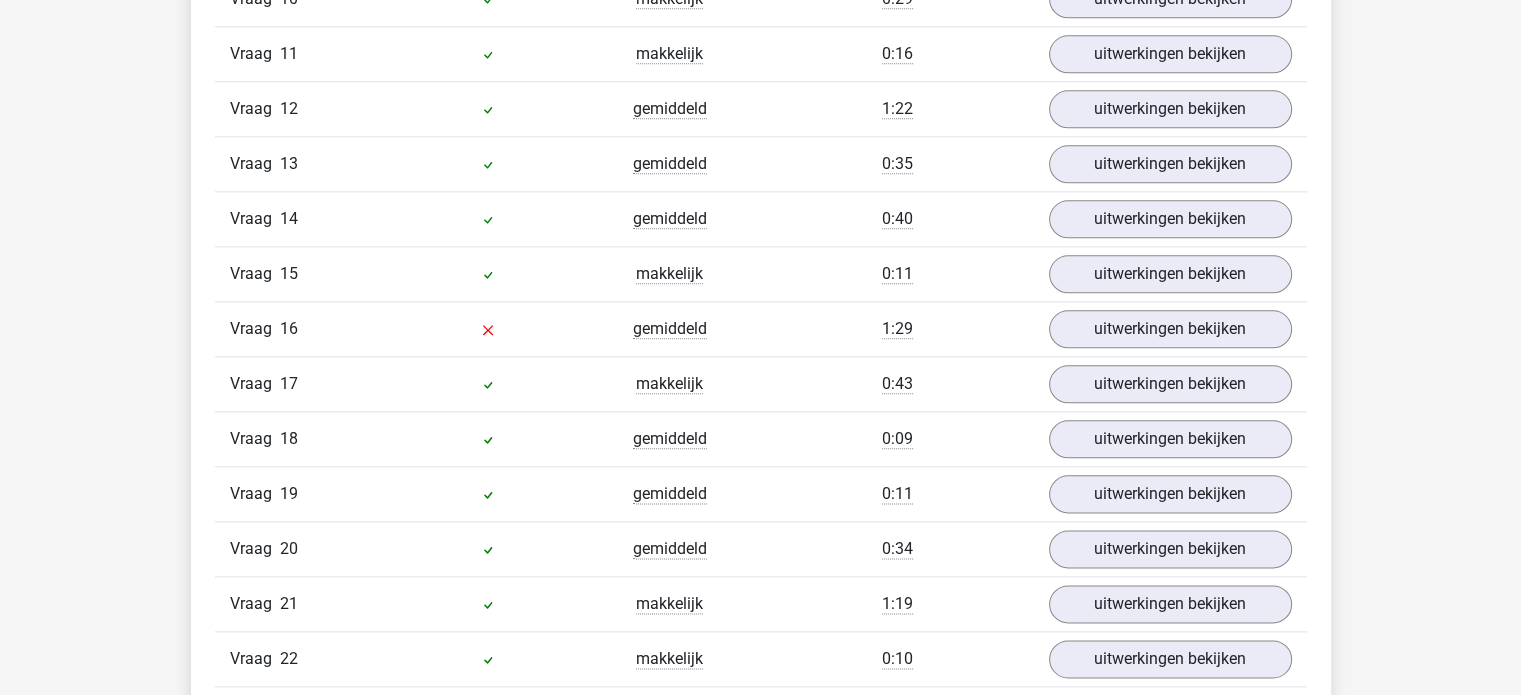 scroll, scrollTop: 2418, scrollLeft: 0, axis: vertical 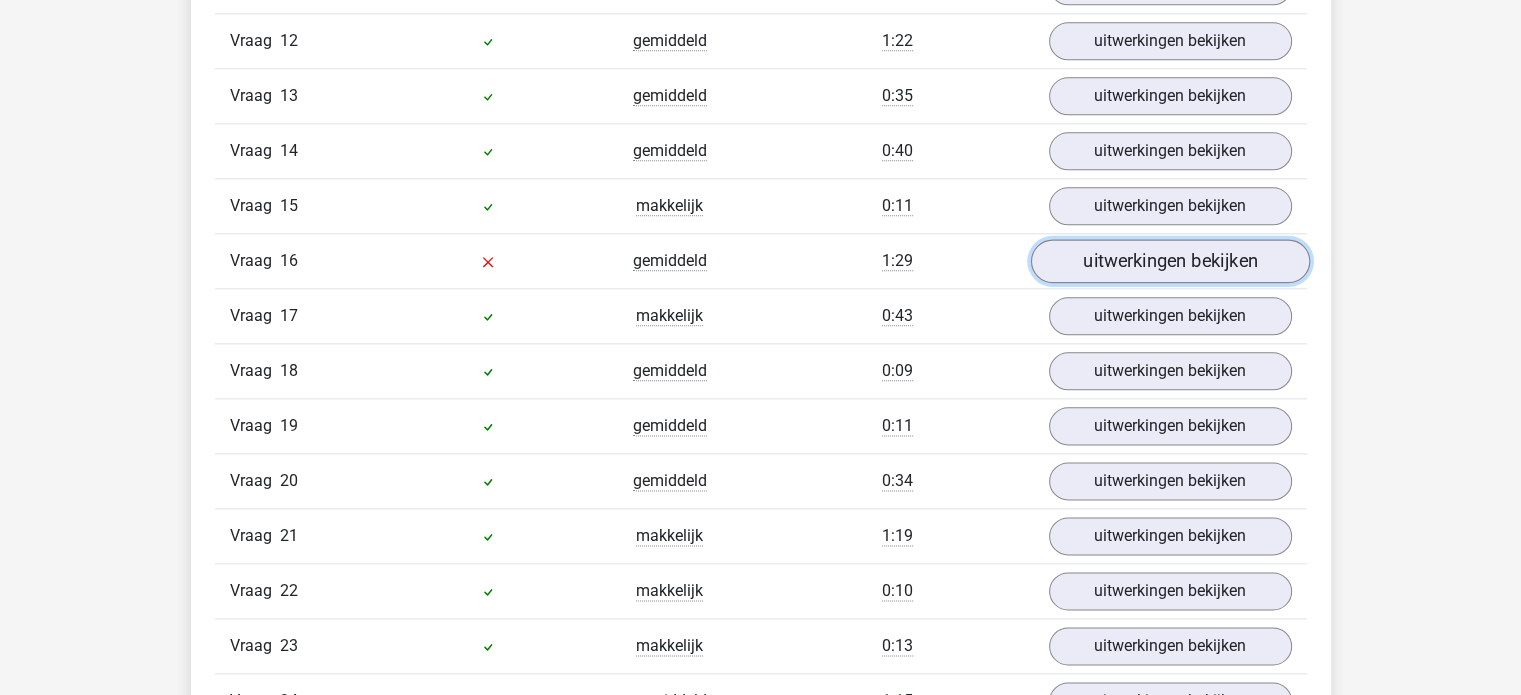 click on "uitwerkingen bekijken" at bounding box center [1169, 261] 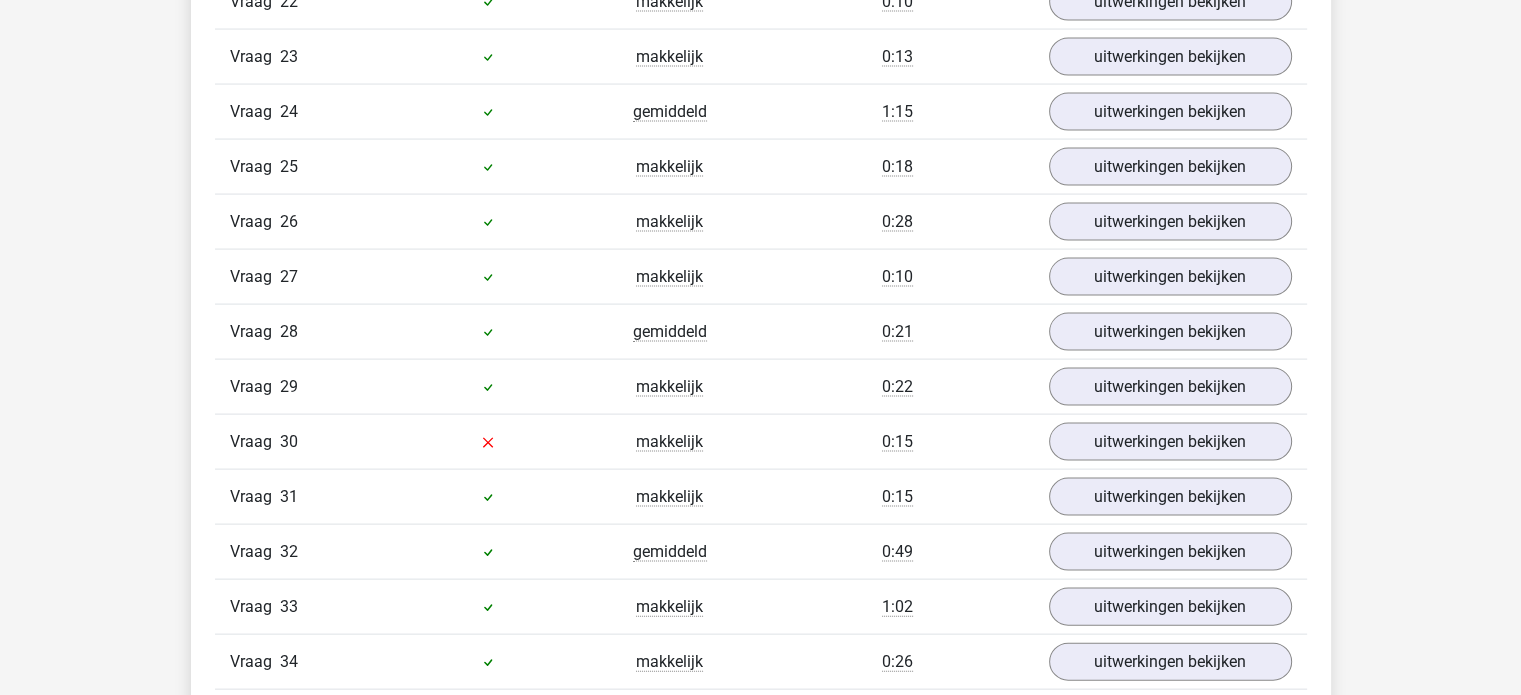 scroll, scrollTop: 4227, scrollLeft: 0, axis: vertical 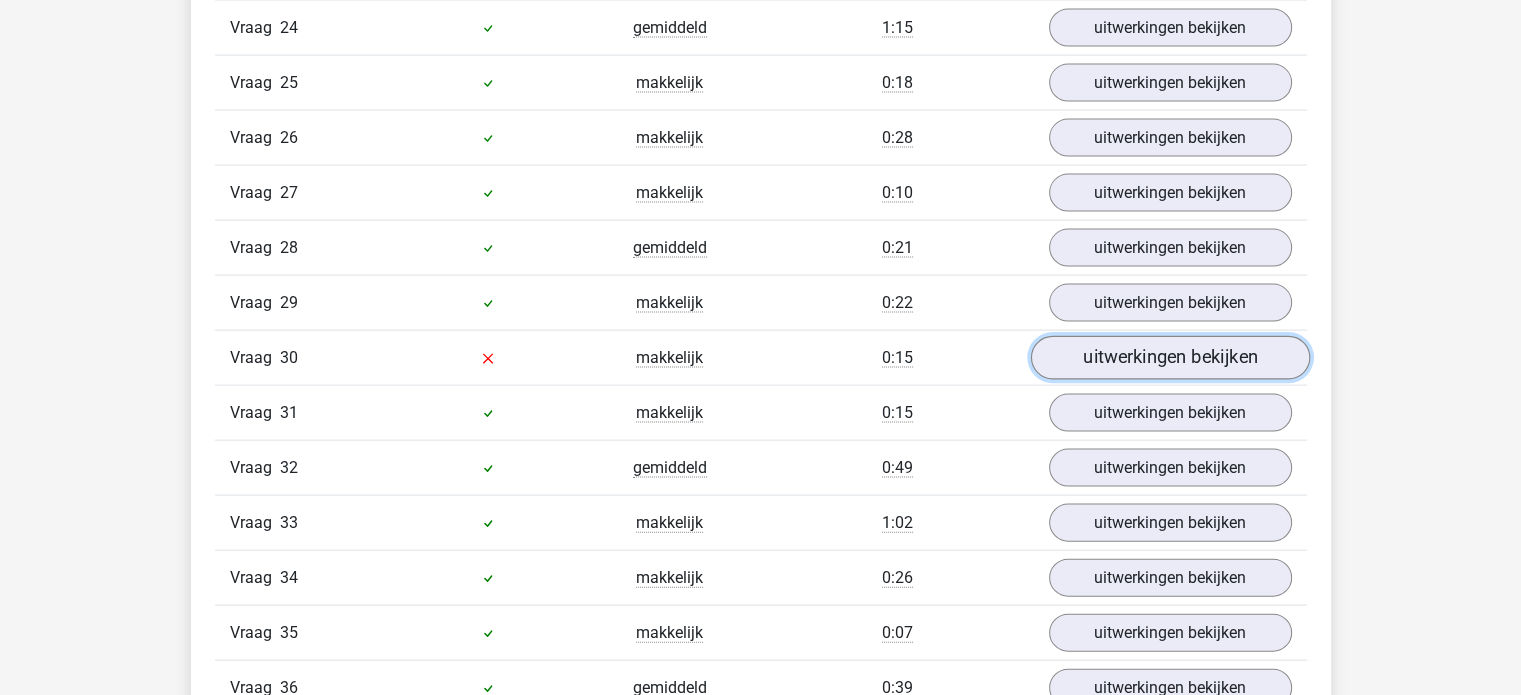 click on "uitwerkingen bekijken" at bounding box center (1169, 359) 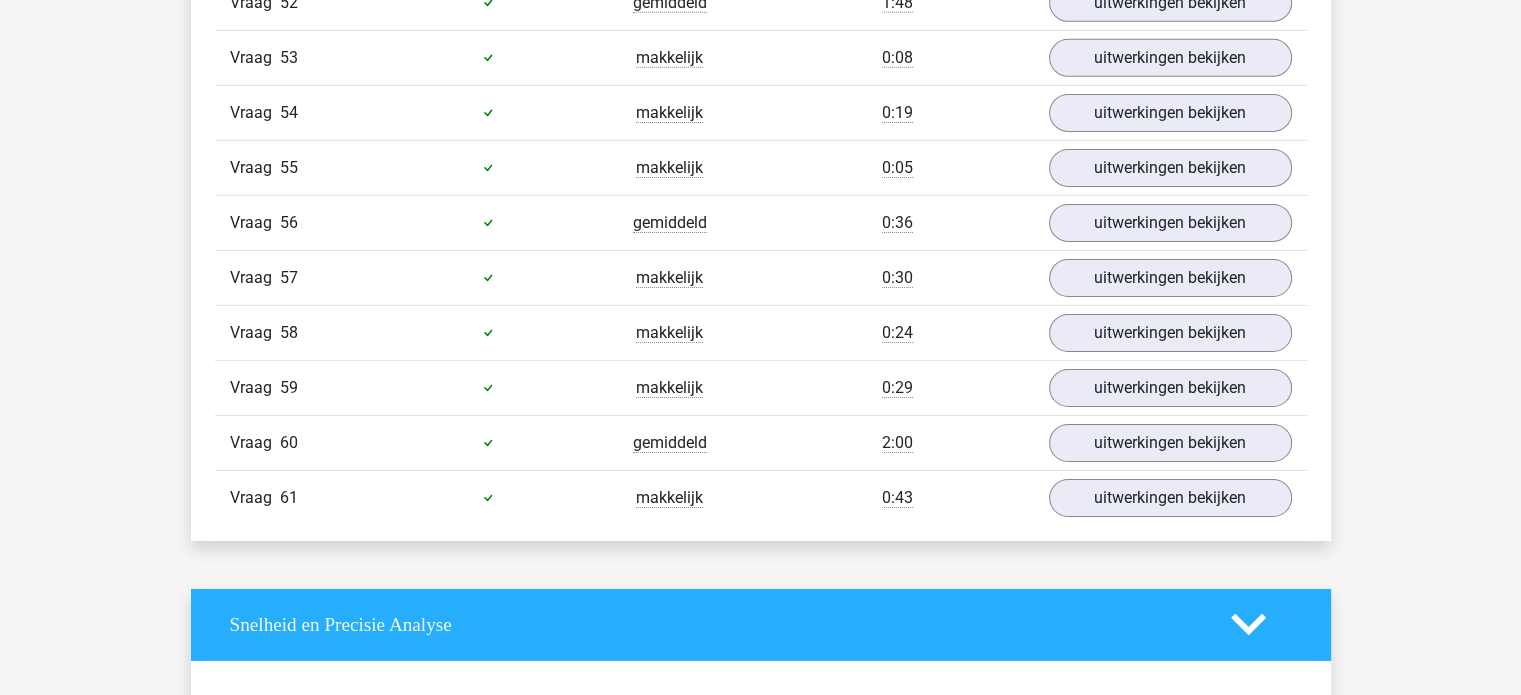 scroll, scrollTop: 6576, scrollLeft: 0, axis: vertical 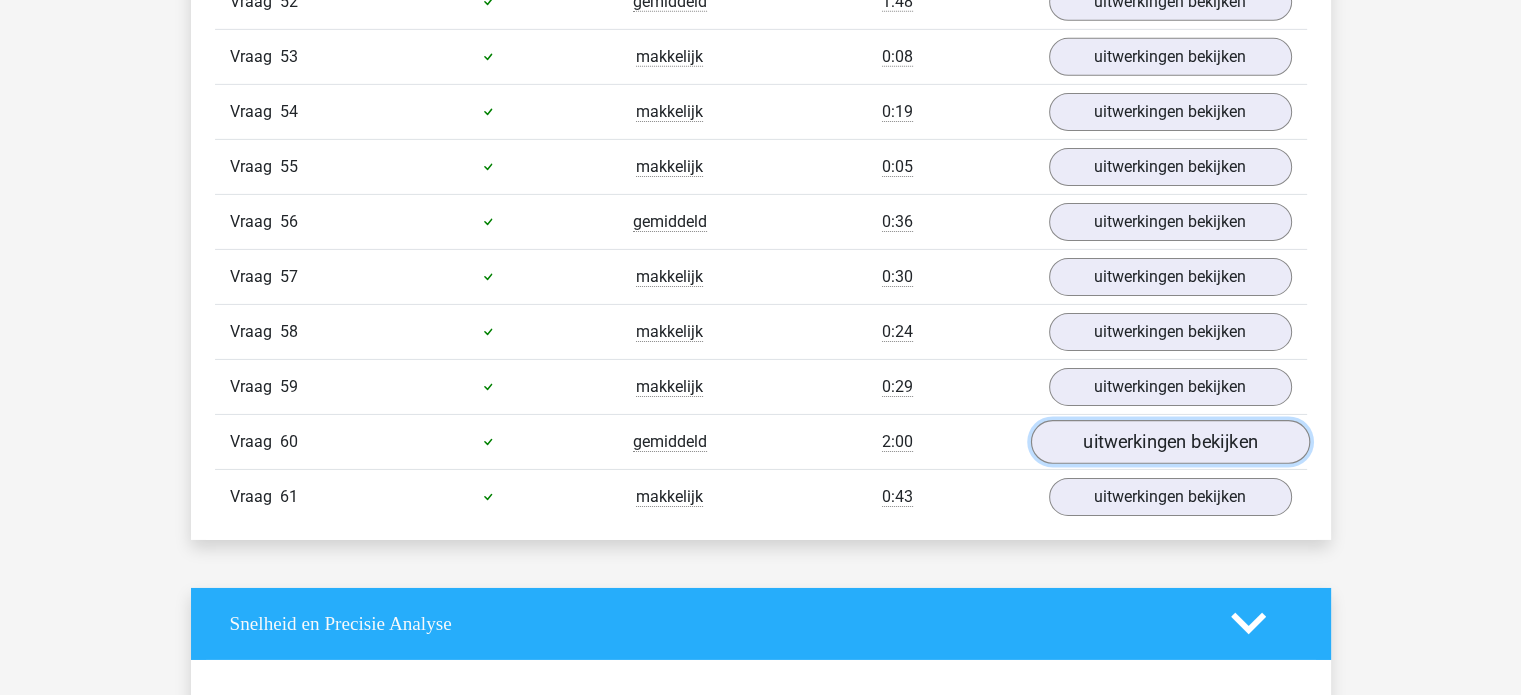 click on "uitwerkingen bekijken" at bounding box center (1169, 442) 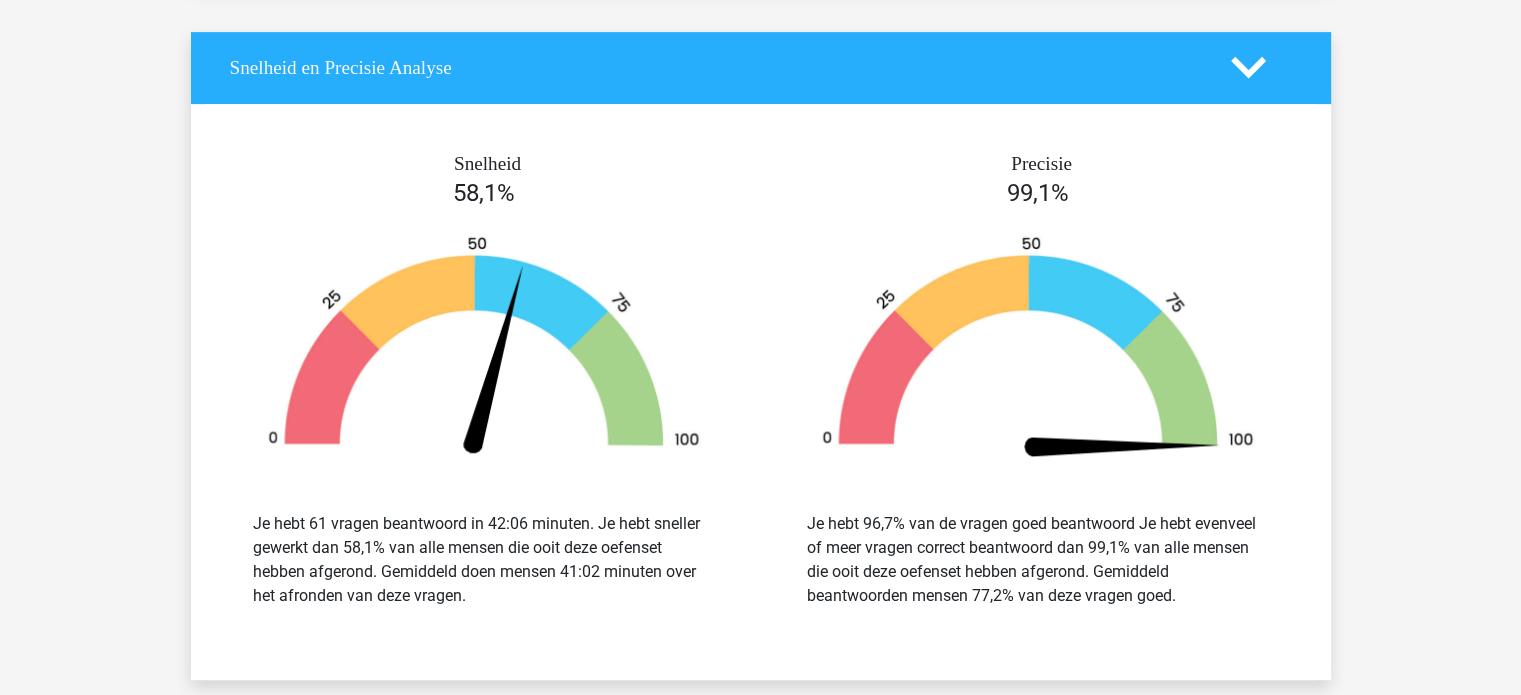 scroll, scrollTop: 8346, scrollLeft: 0, axis: vertical 